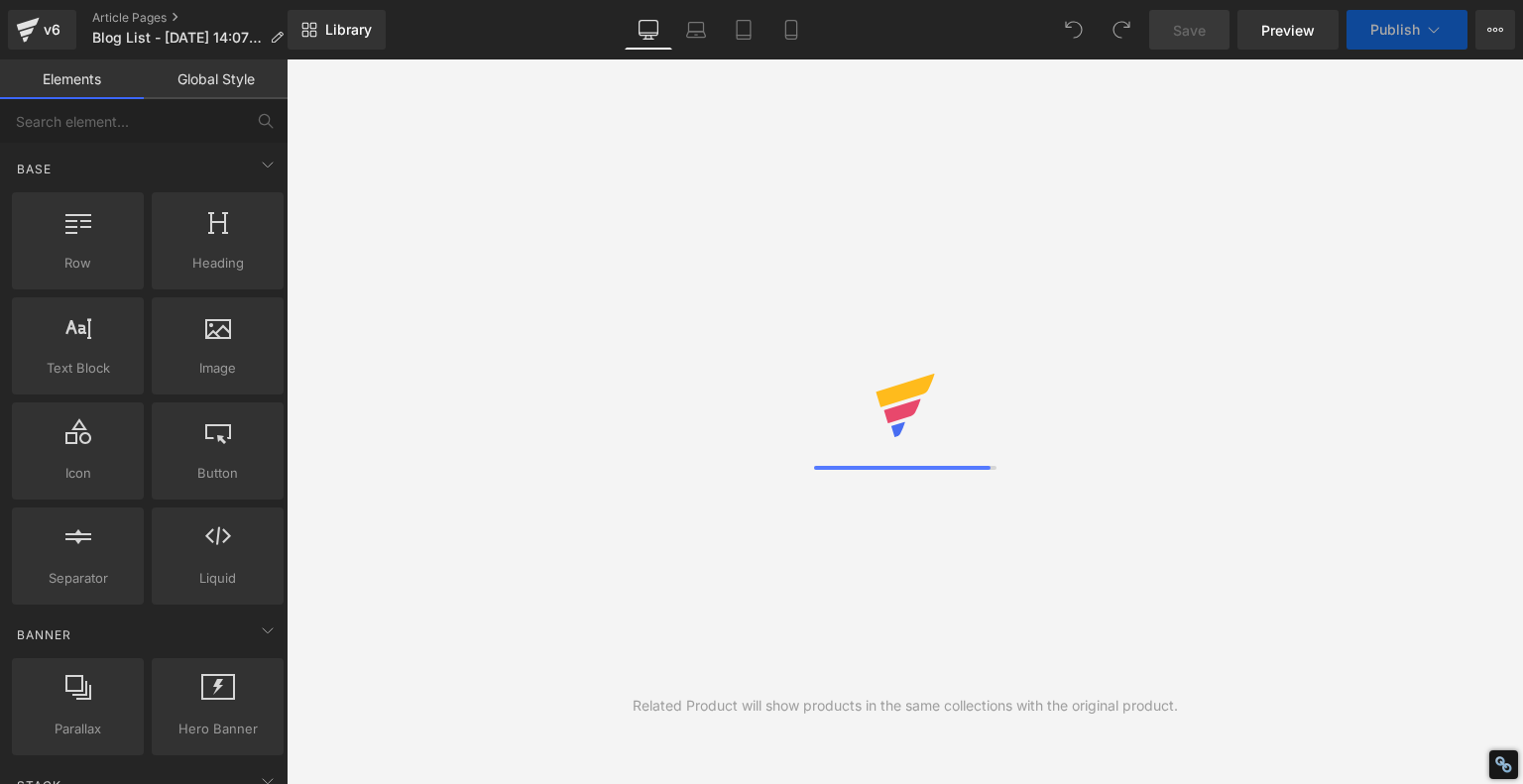 scroll, scrollTop: 0, scrollLeft: 0, axis: both 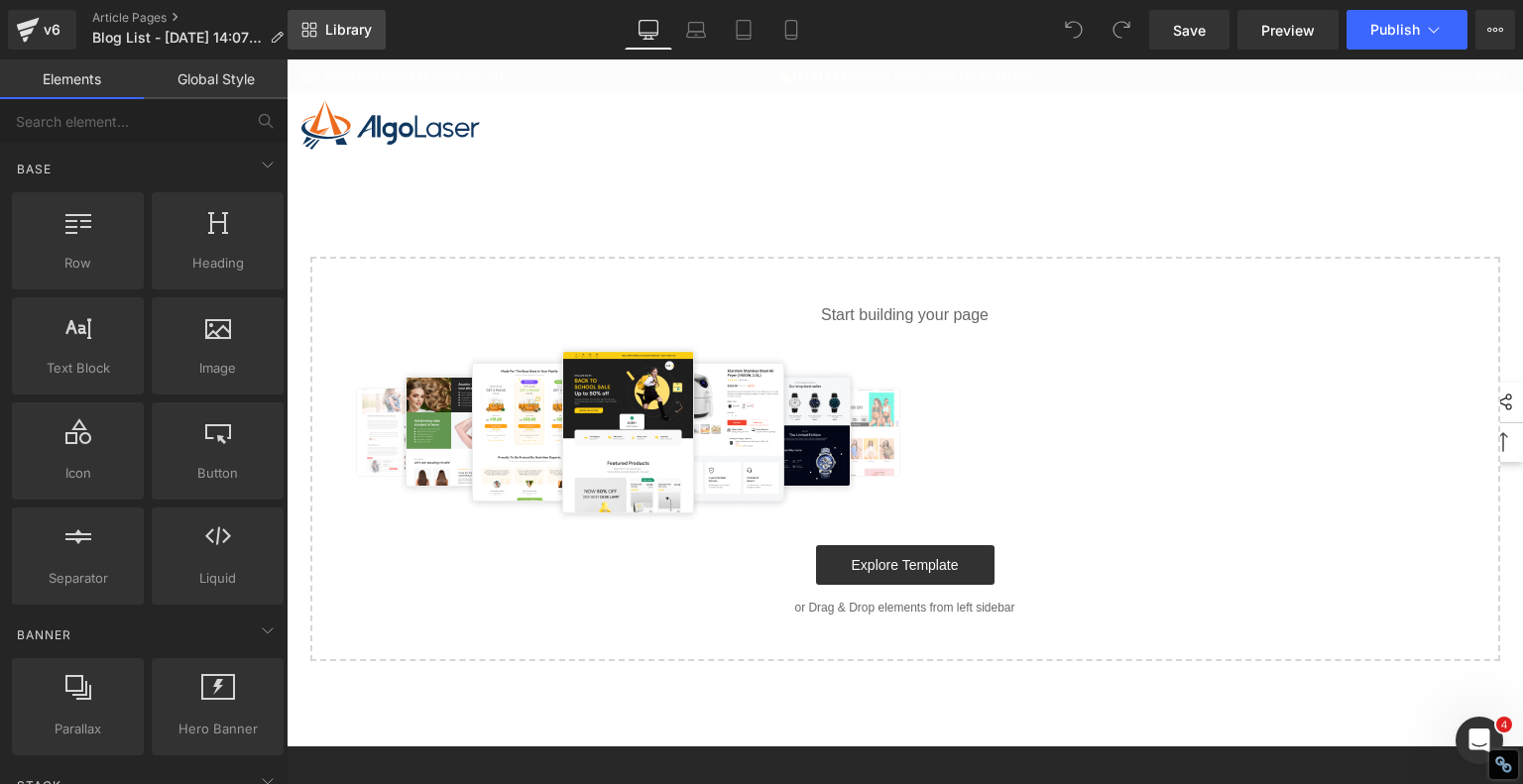 click on "Library" at bounding box center (348, 30) 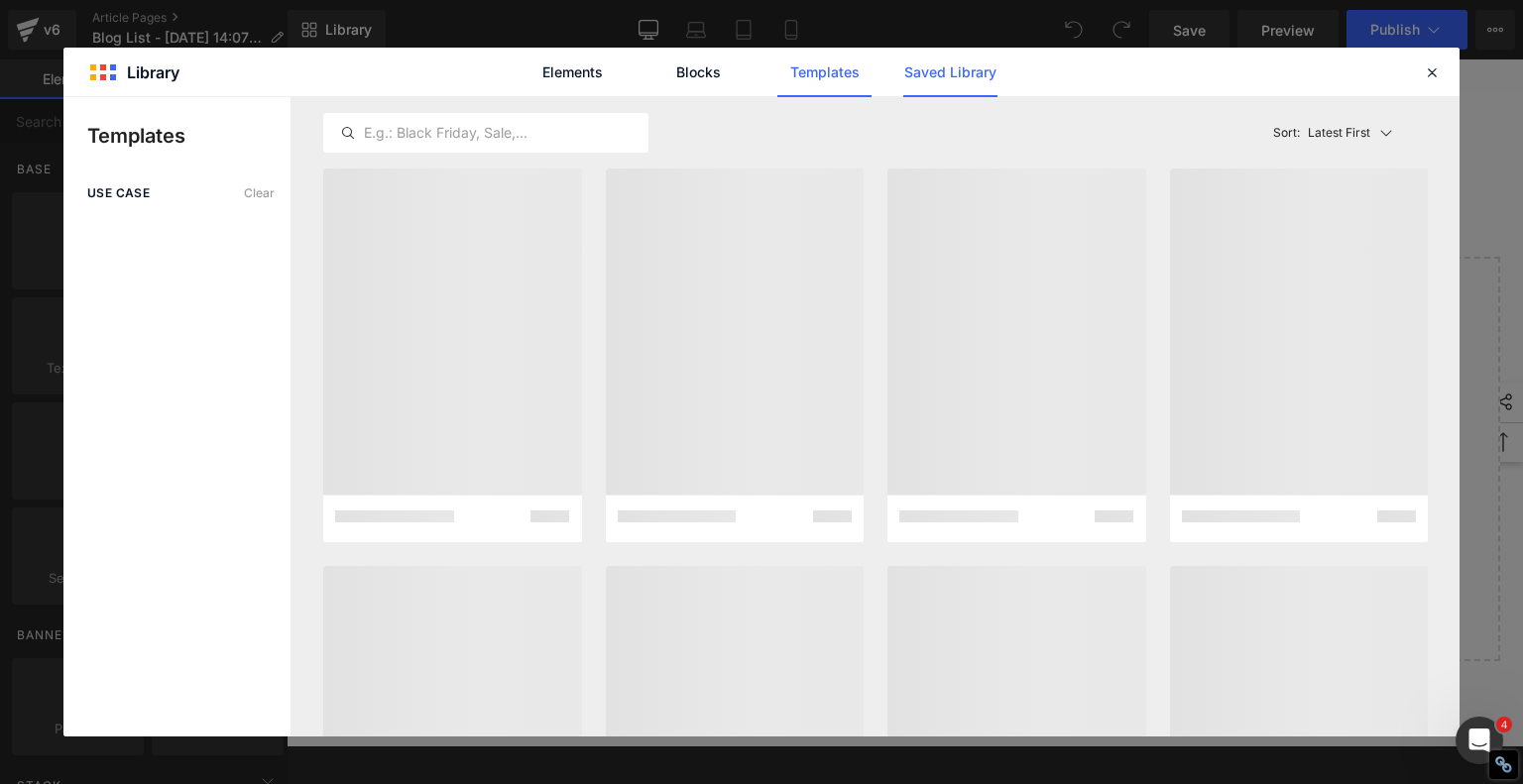 click on "Saved Library" 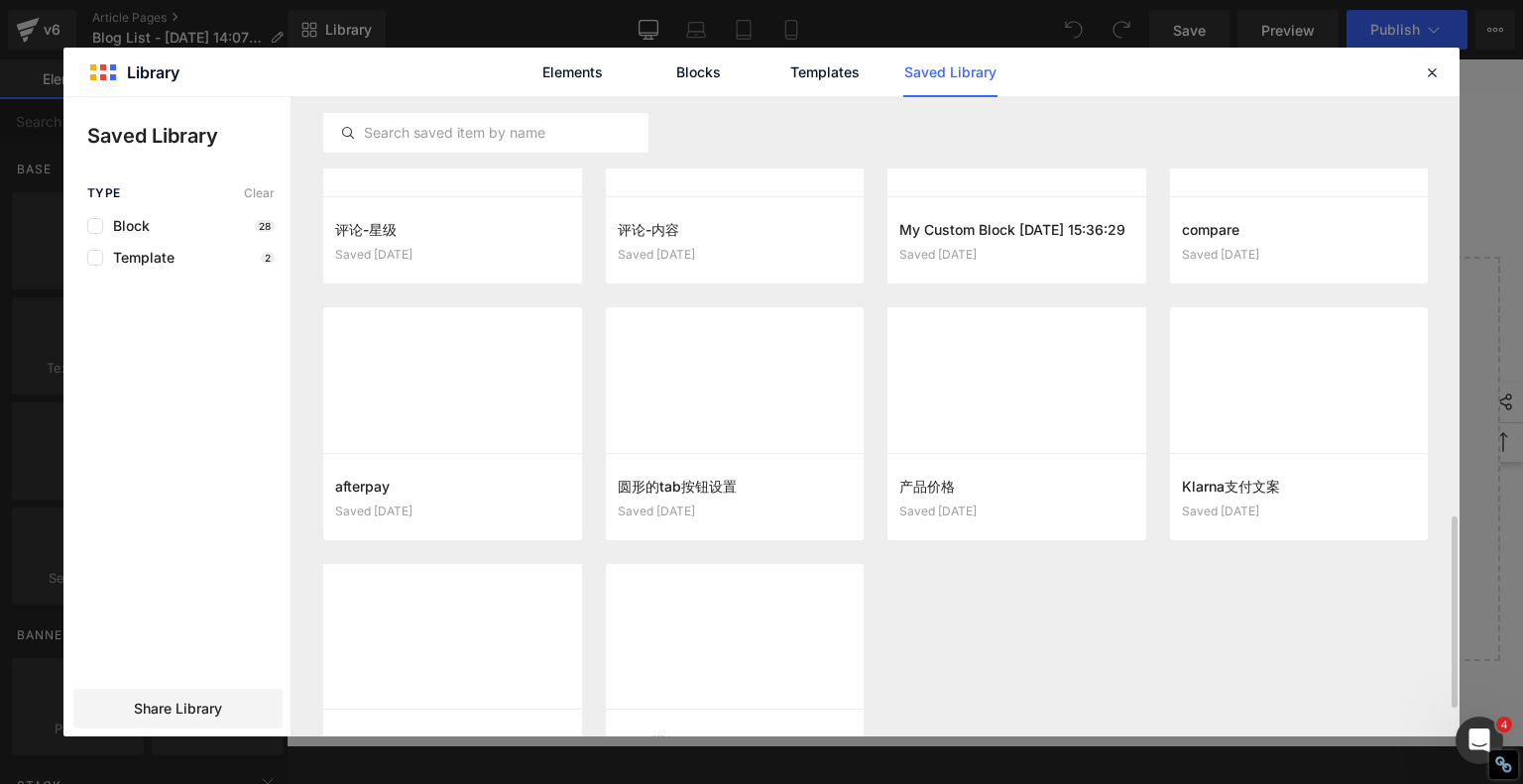 scroll, scrollTop: 1492, scrollLeft: 0, axis: vertical 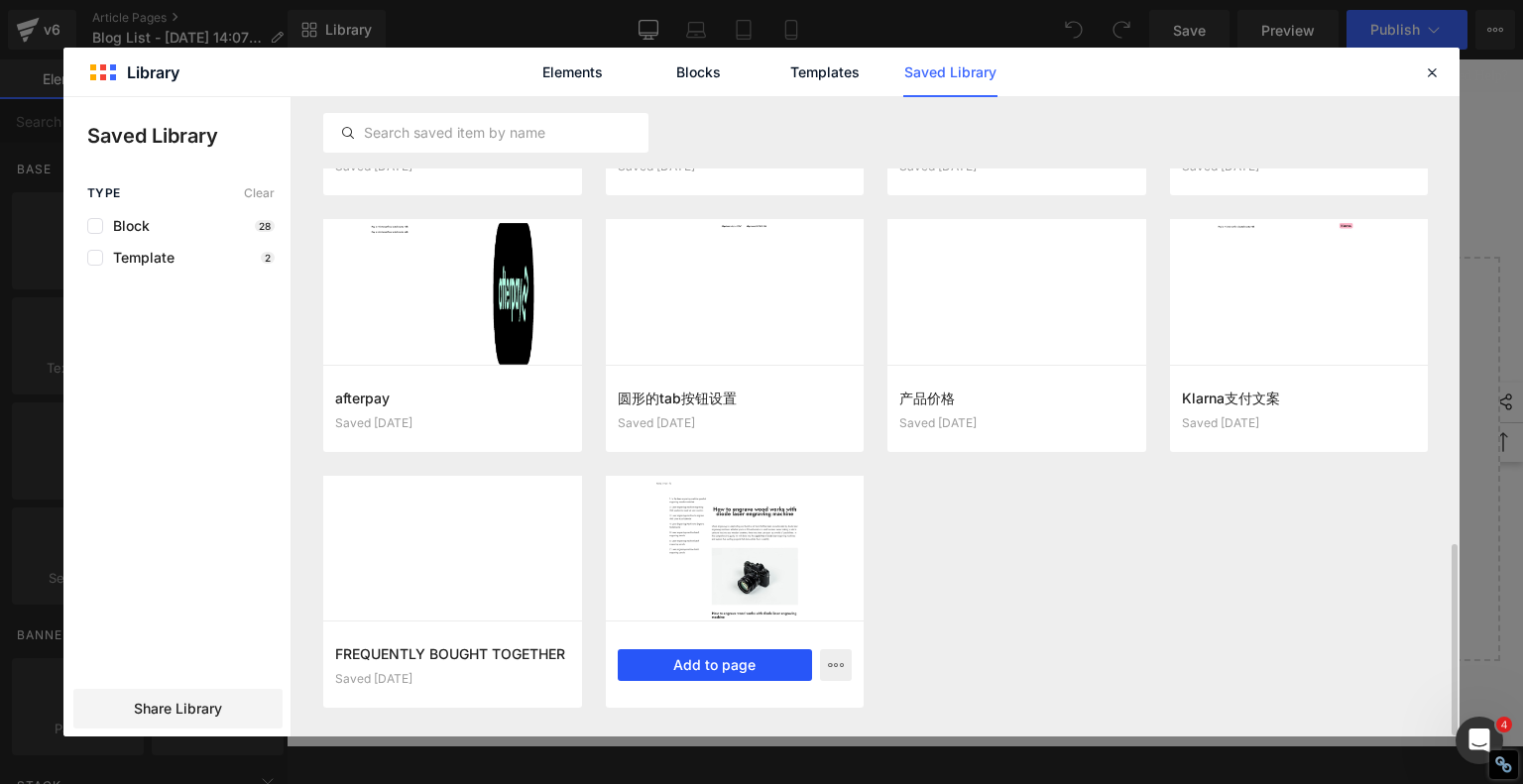 click on "Add to page" at bounding box center (715, 665) 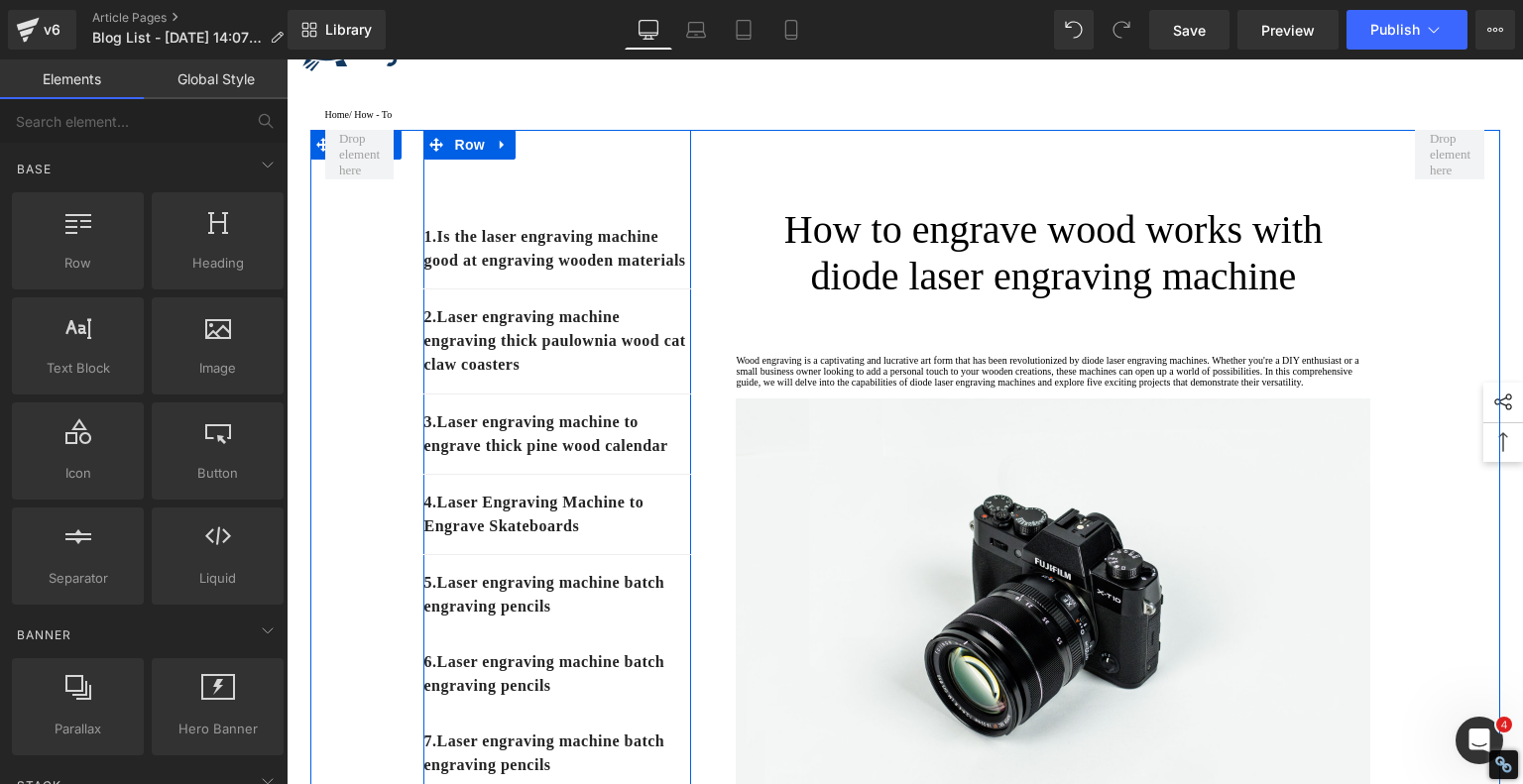 scroll, scrollTop: 198, scrollLeft: 0, axis: vertical 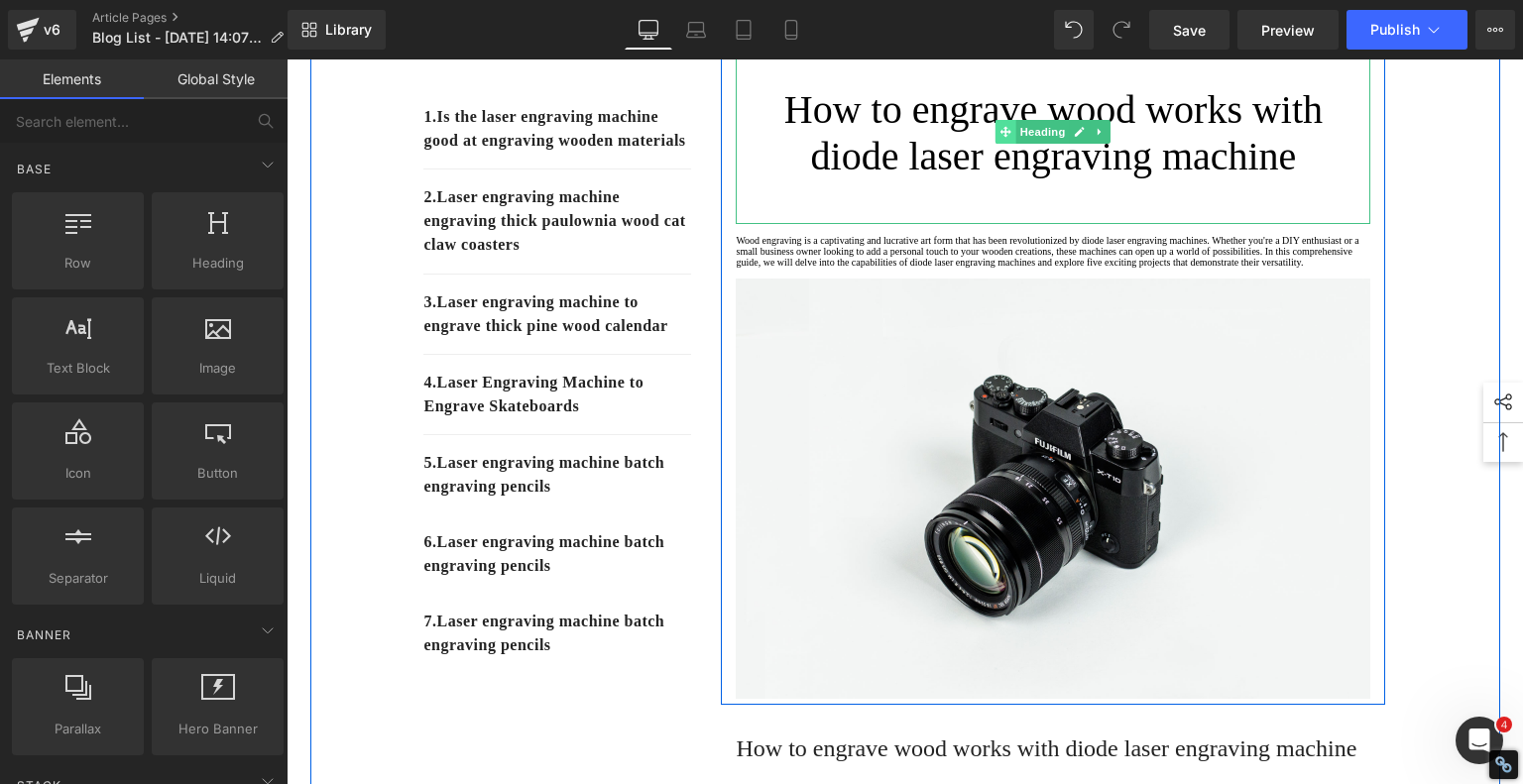 click at bounding box center [1005, 132] 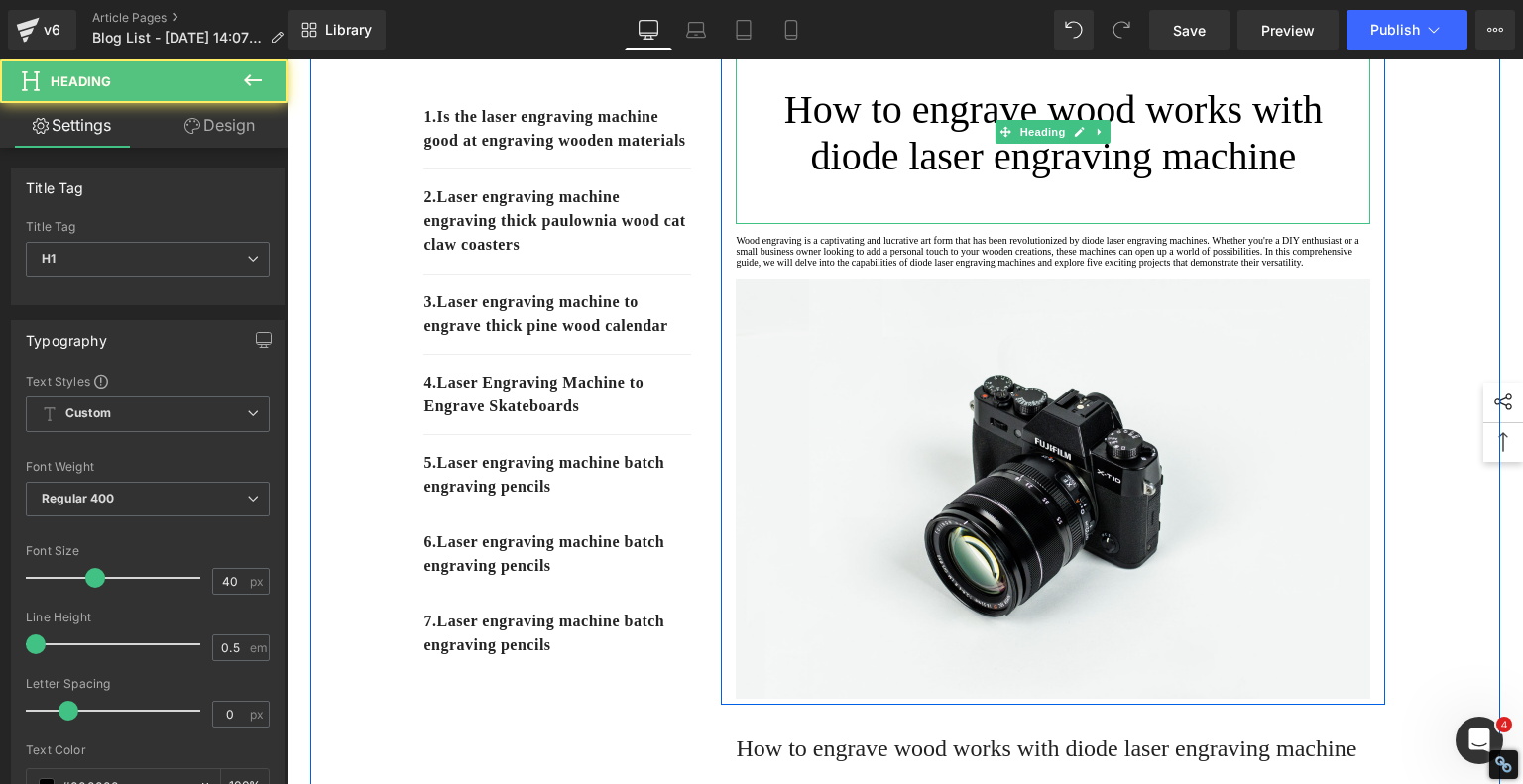 click on "How to engrave wood works with  diode laser engraving machine" at bounding box center [1053, 133] 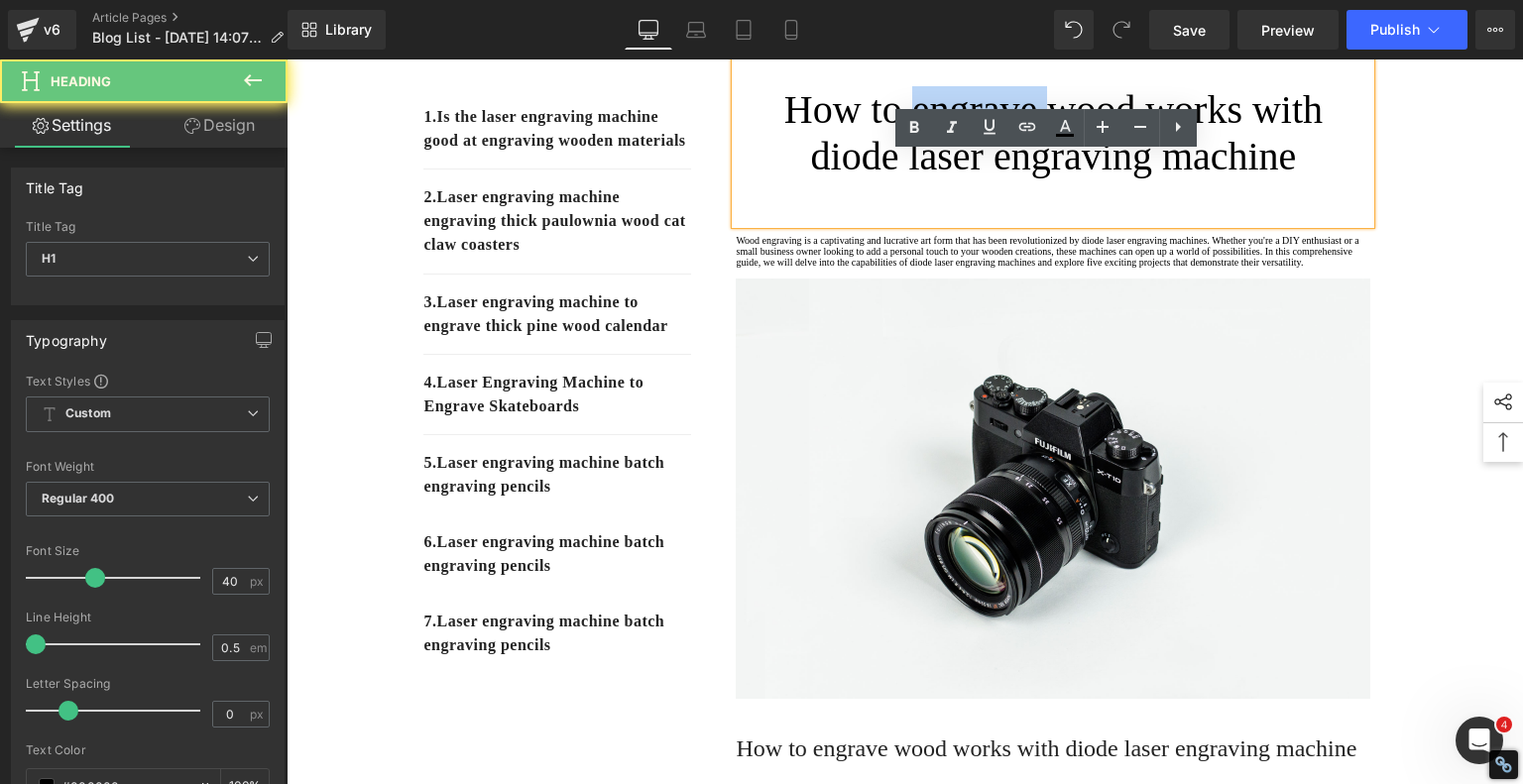click on "How to engrave wood works with  diode laser engraving machine" at bounding box center (1053, 133) 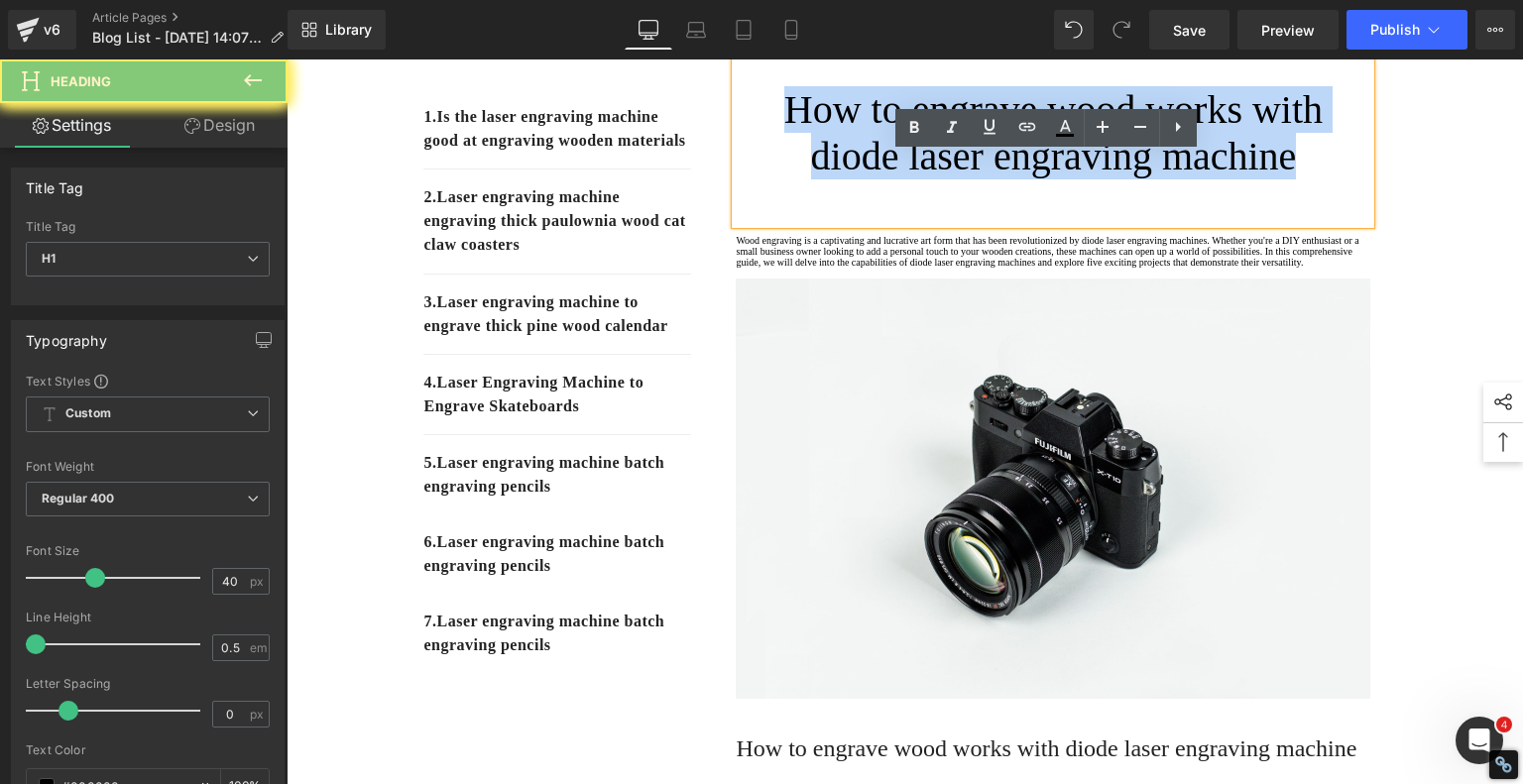 click on "How to engrave wood works with  diode laser engraving machine" at bounding box center (1053, 133) 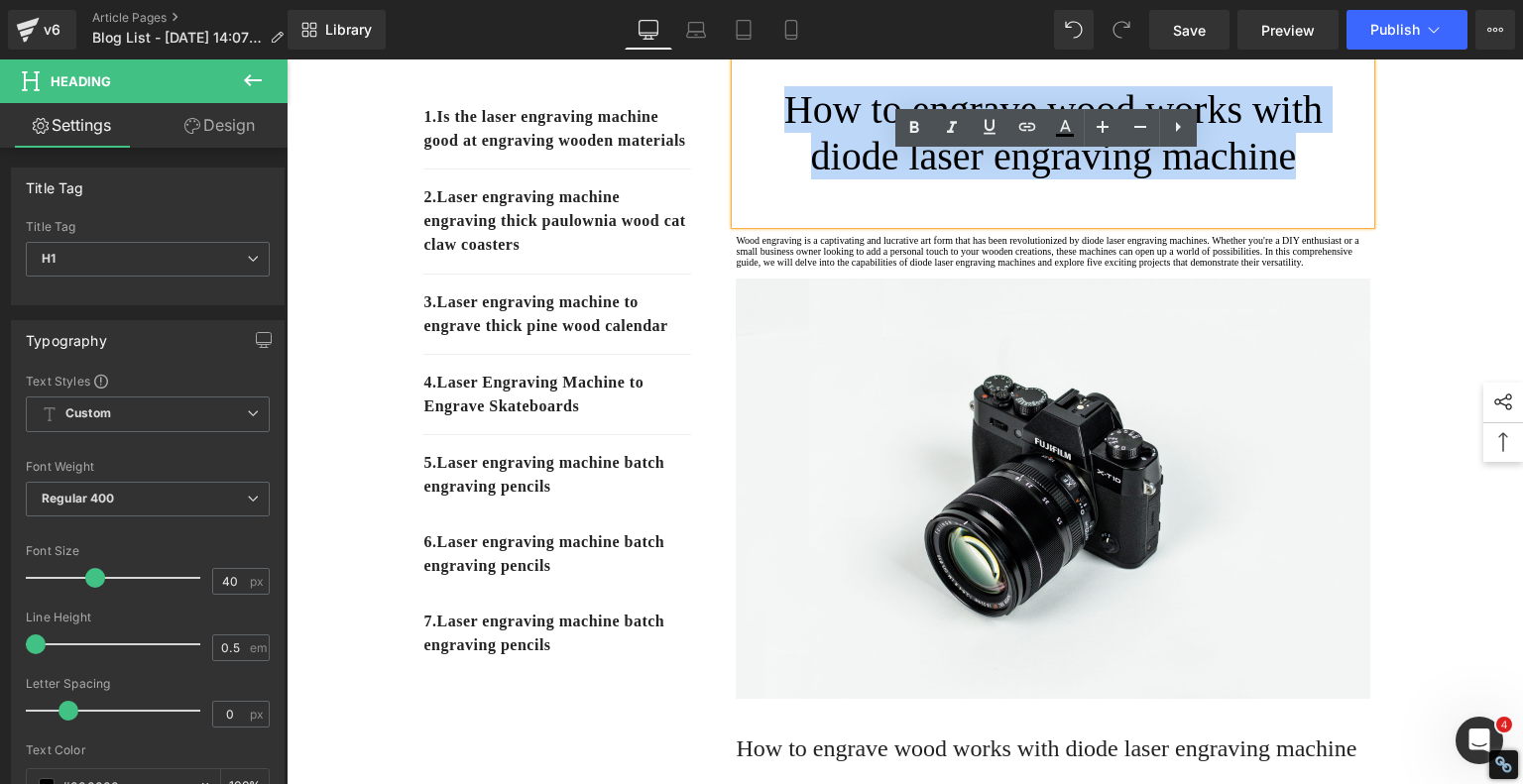paste 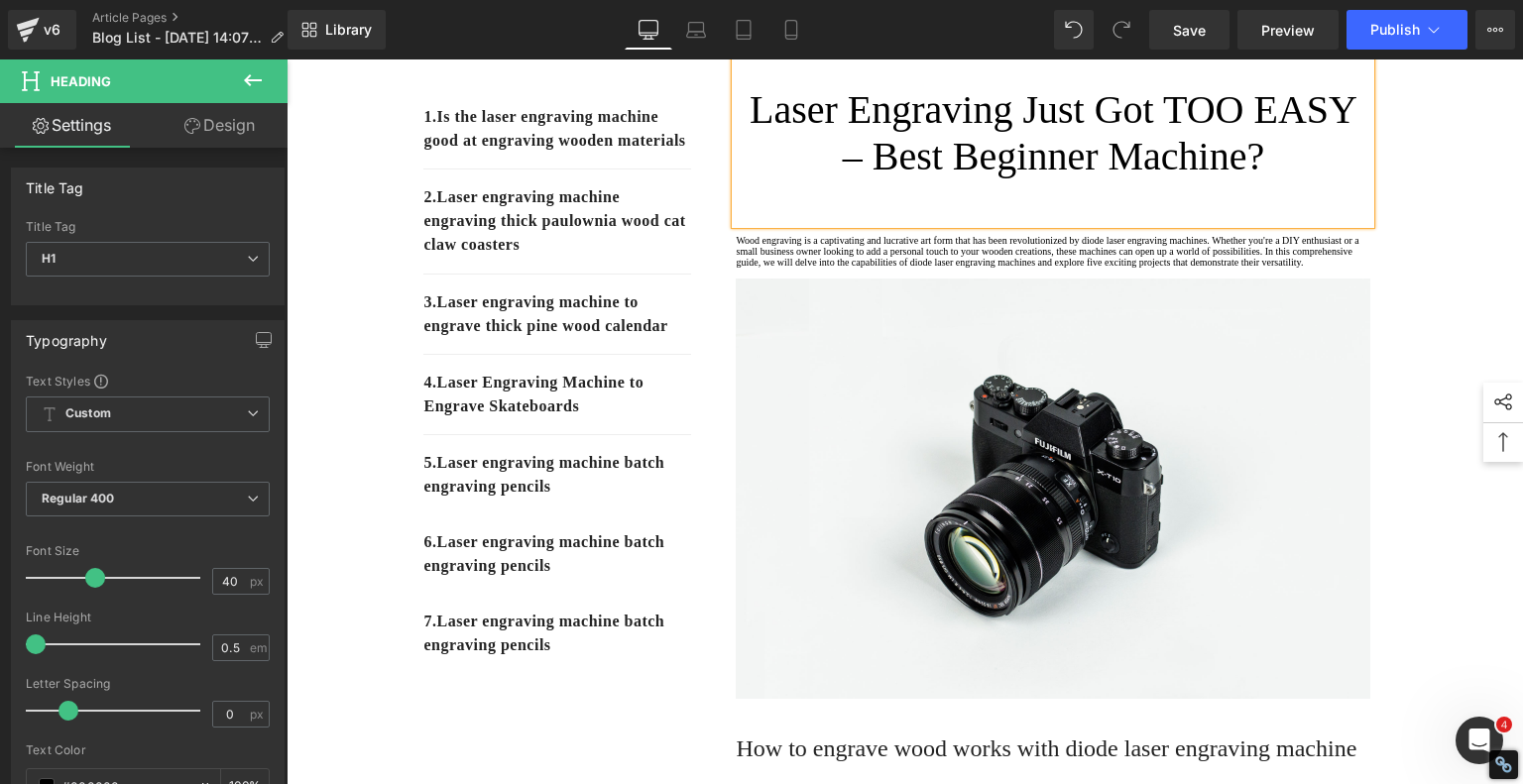 click on "Laser Engraving Just Got TOO EASY – Best Beginner Machine?" at bounding box center [1053, 133] 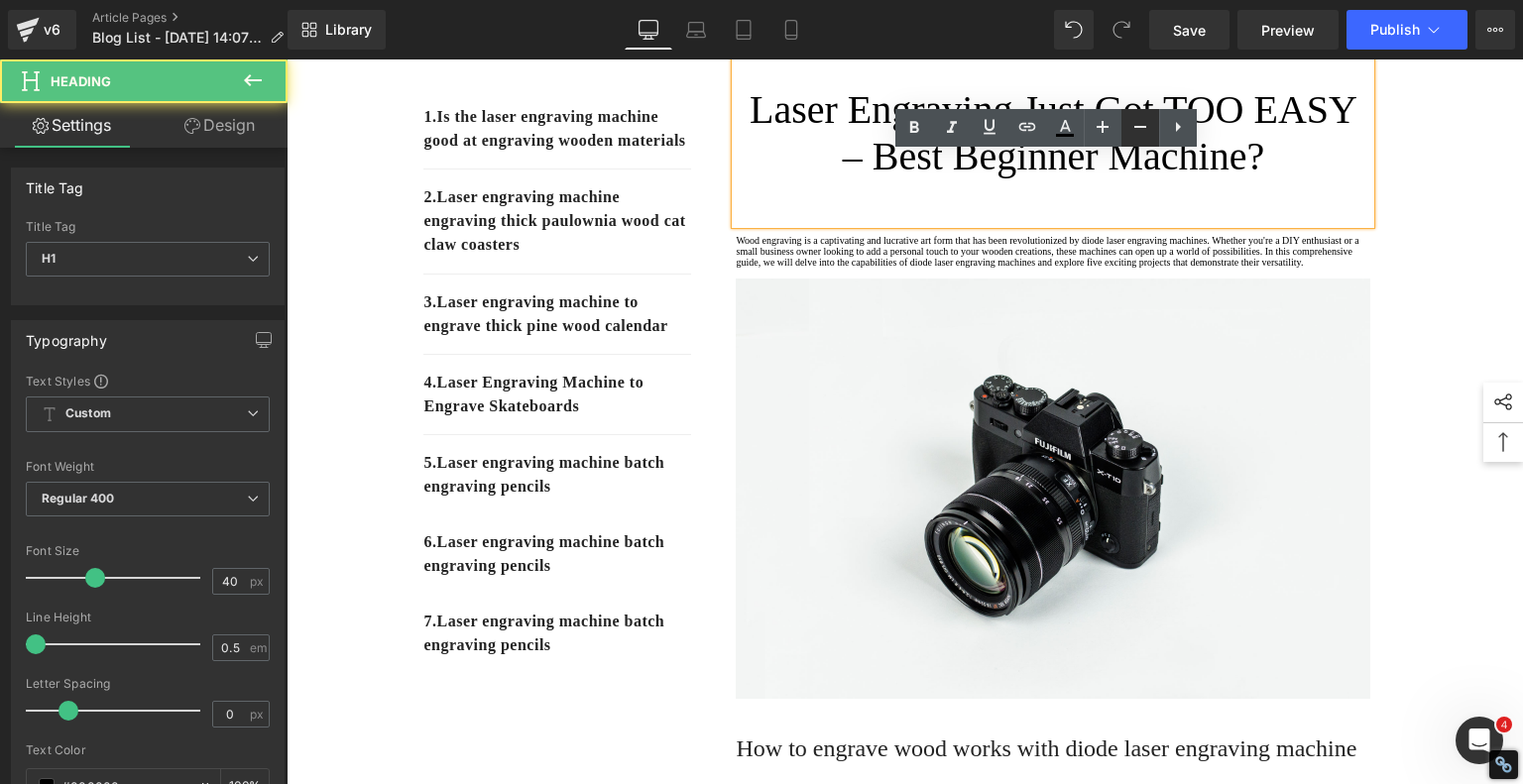 drag, startPoint x: 840, startPoint y: 79, endPoint x: 1126, endPoint y: 139, distance: 292.22594 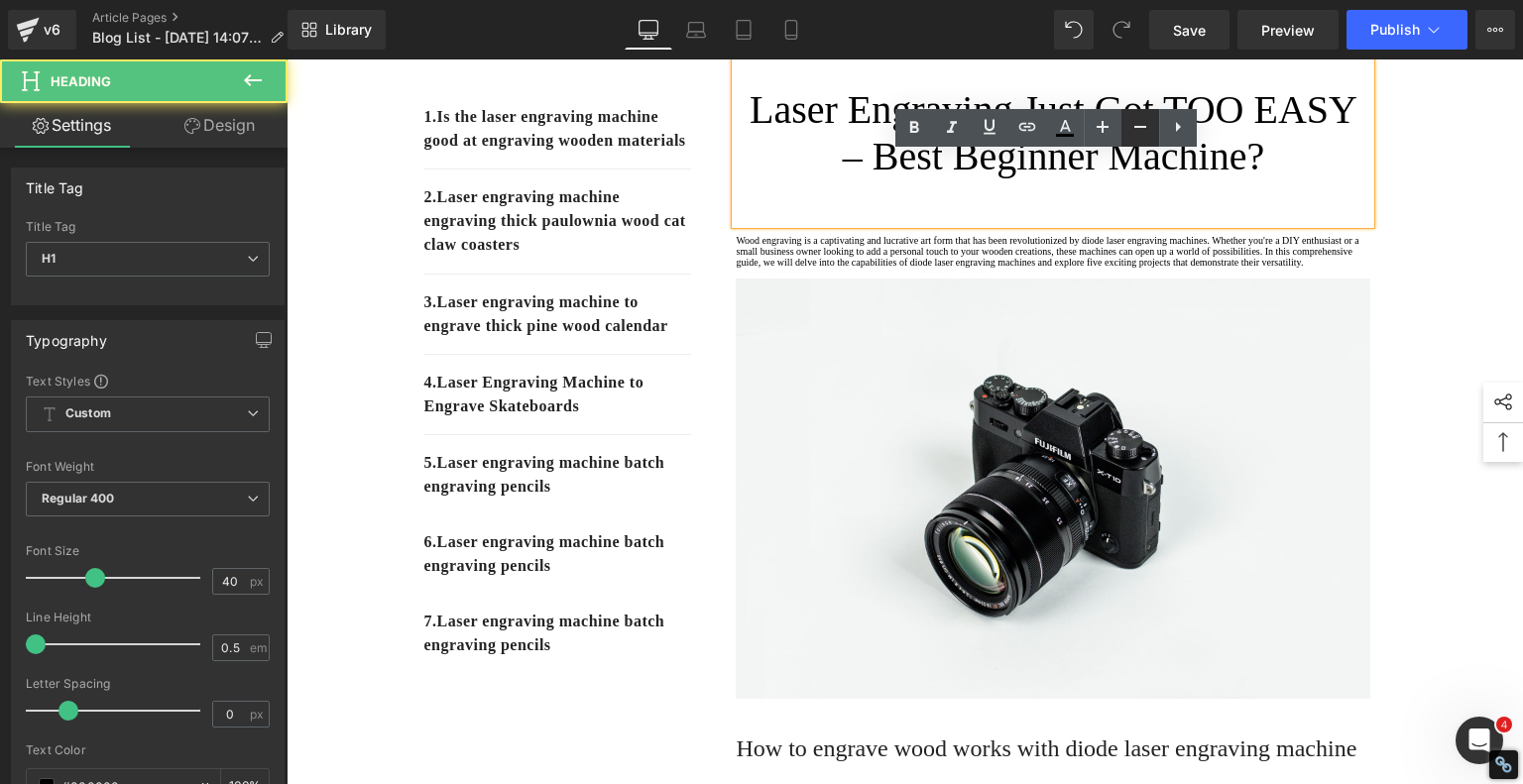 click at bounding box center [1140, 128] 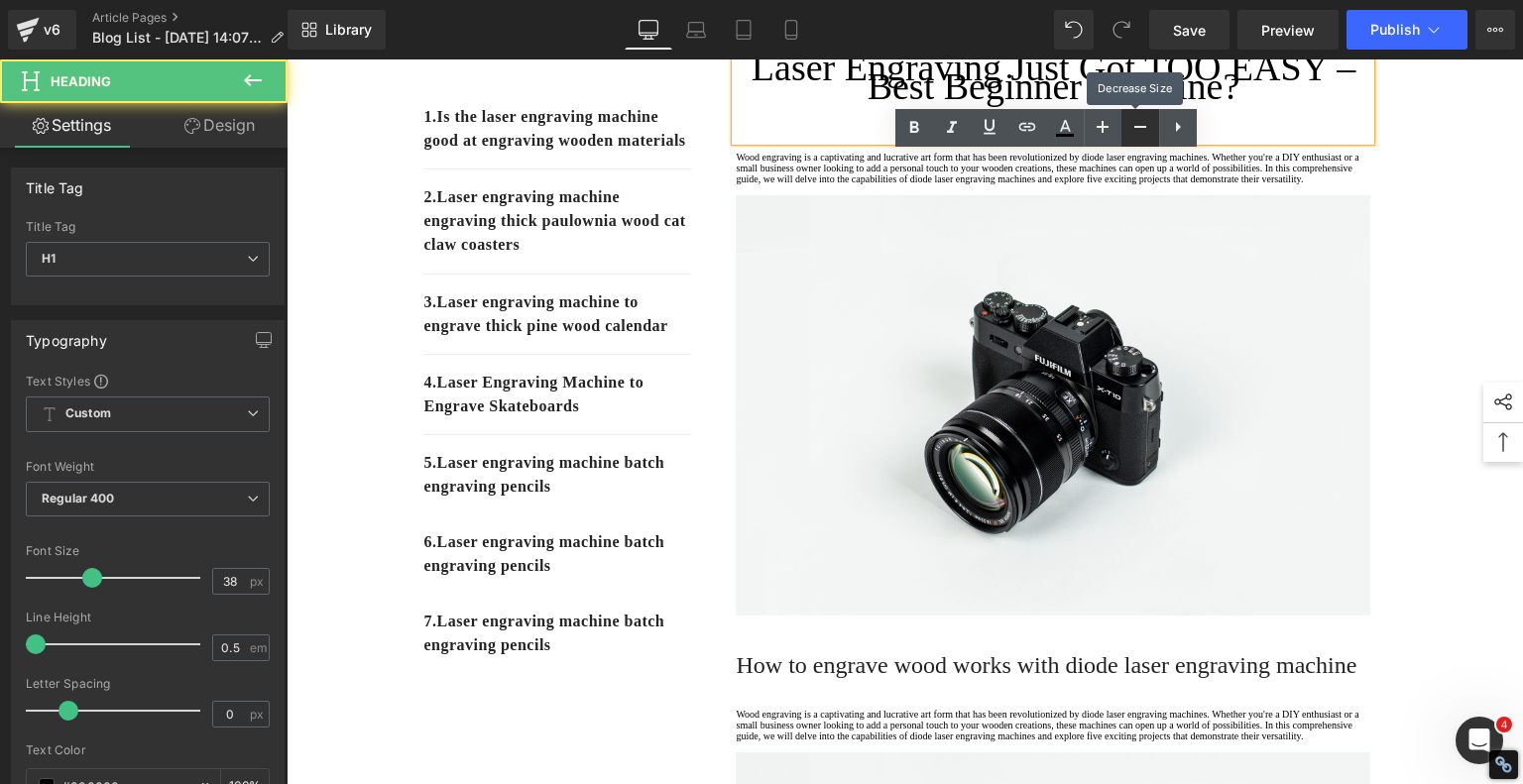 click at bounding box center (1140, 128) 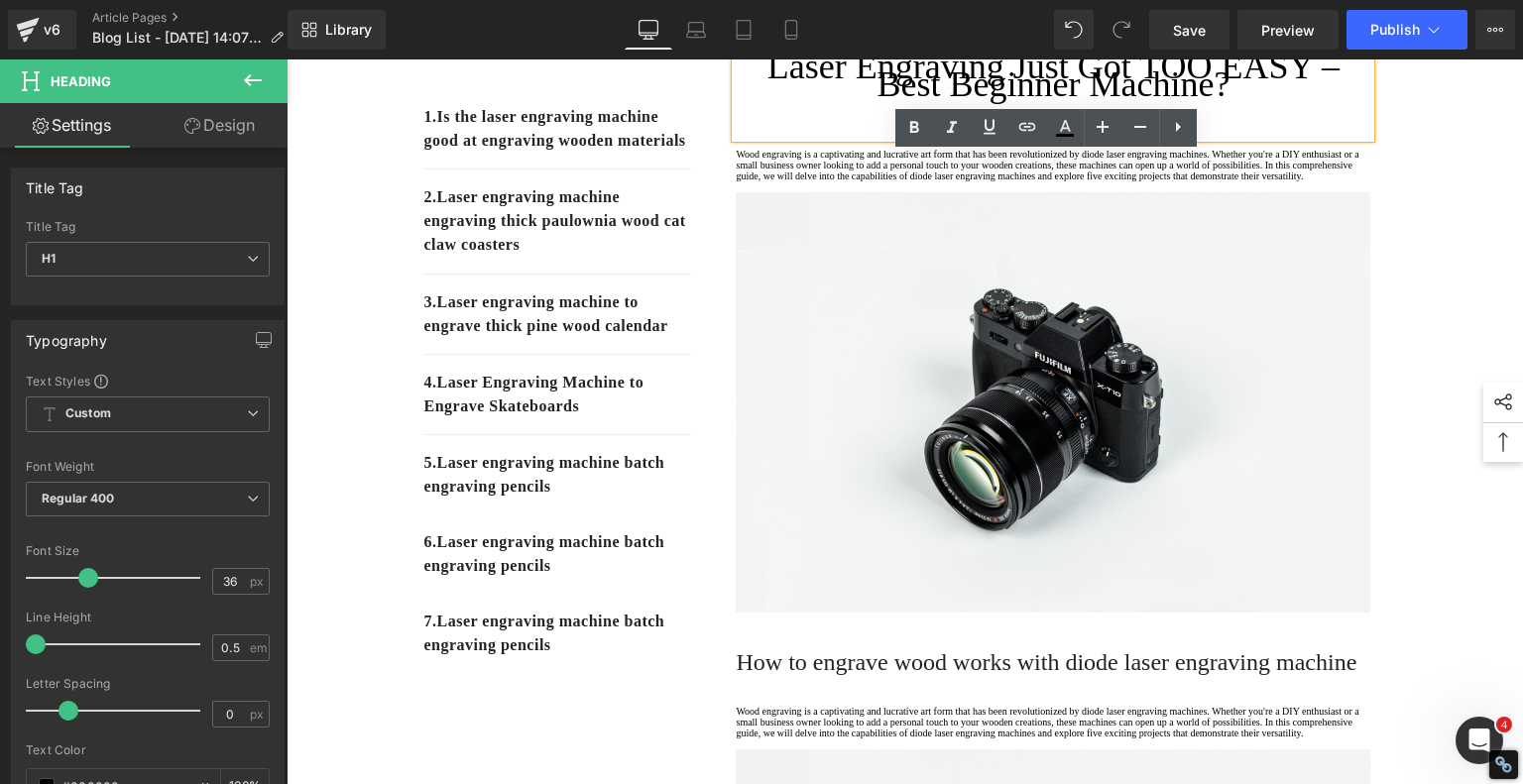 scroll, scrollTop: 0, scrollLeft: 0, axis: both 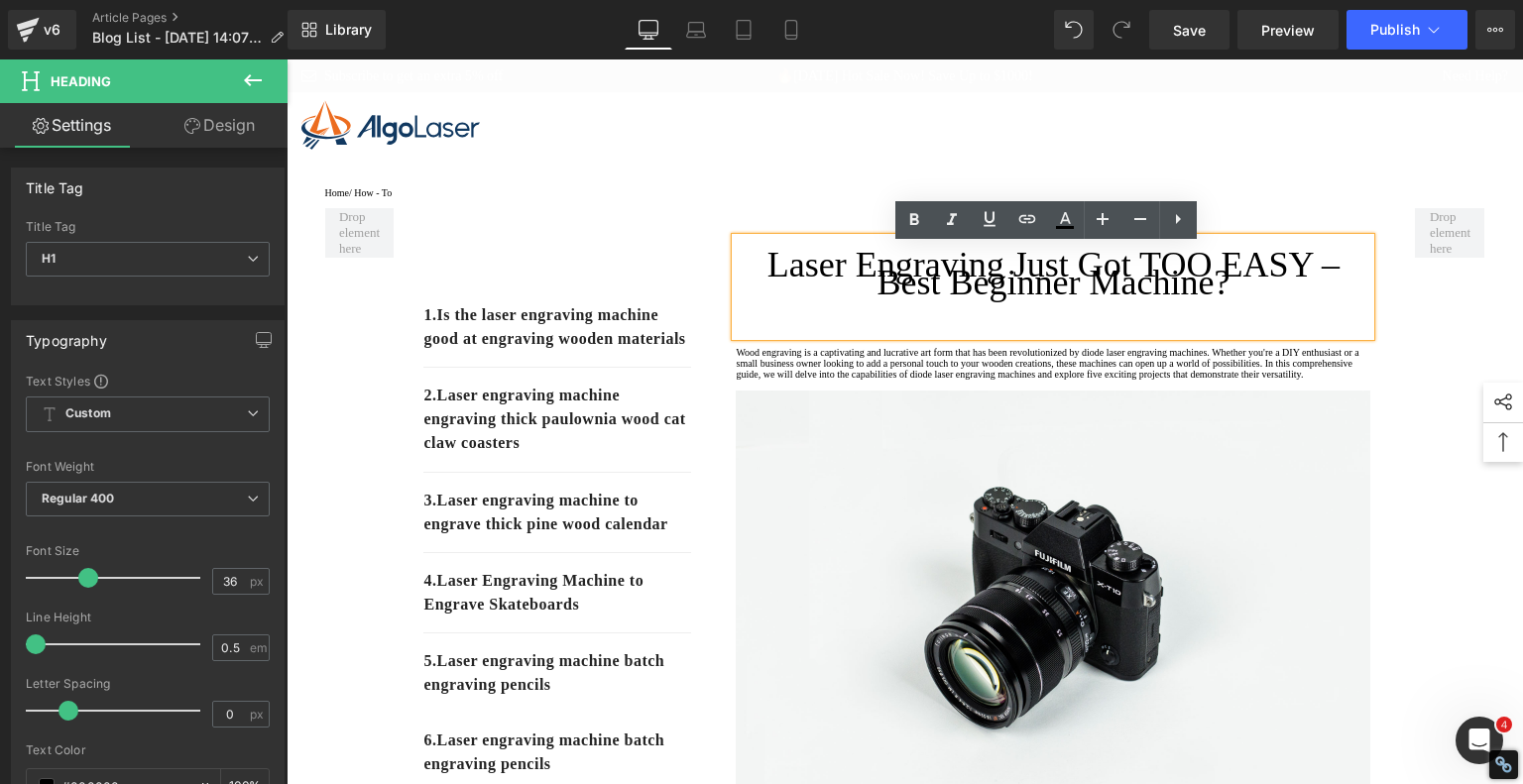 click on "1.  Is the laser engraving machine good at engraving wooden materials Text Block         2.  Laser engraving machine engraving thick paulownia wood cat claw coasters Text Block         3.  Laser engraving machine to engrave thick pine wood calendar Text Block         4.  Laser Engraving Machine to Engrave Skateboards Text Block         5.  Laser engraving machine batch engraving pencils Text Block         6 .  Laser engraving machine batch engraving pencils Text Block         7 .  Laser engraving machine batch engraving pencils Text Block         Row         Laser Engraving Just Got TOO EASY – Best Beginner Machine? Heading         Text Block         Image         Row         How to engrave wood works with  diode laser engraving machine Heading         Text Block         Image         Row         How to engrave wood works with  diode laser engraving machine Heading         Text Block         Image         Row         Row" at bounding box center [905, 1099] 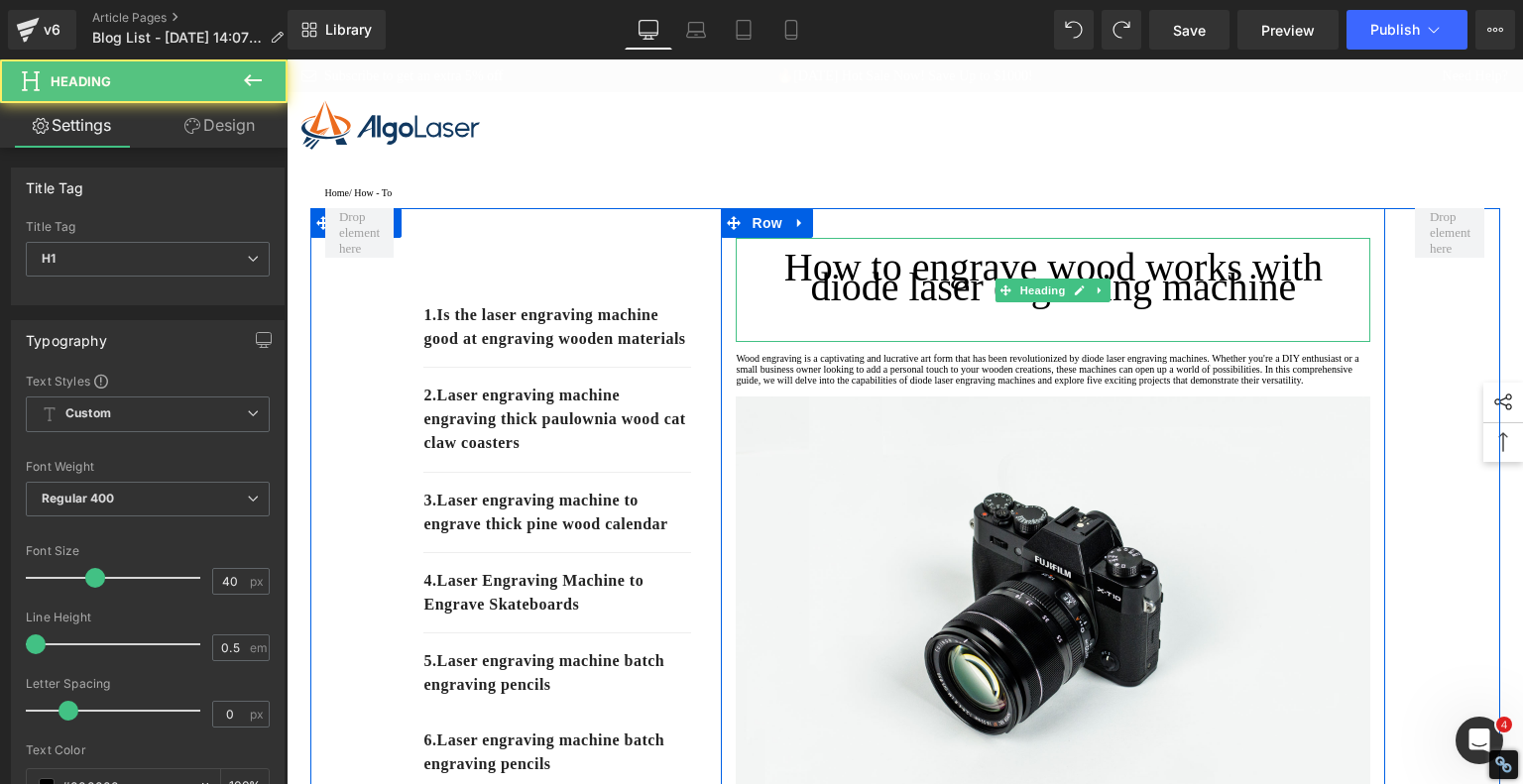 click on "How to engrave wood works with  diode laser engraving machine" at bounding box center (1053, 278) 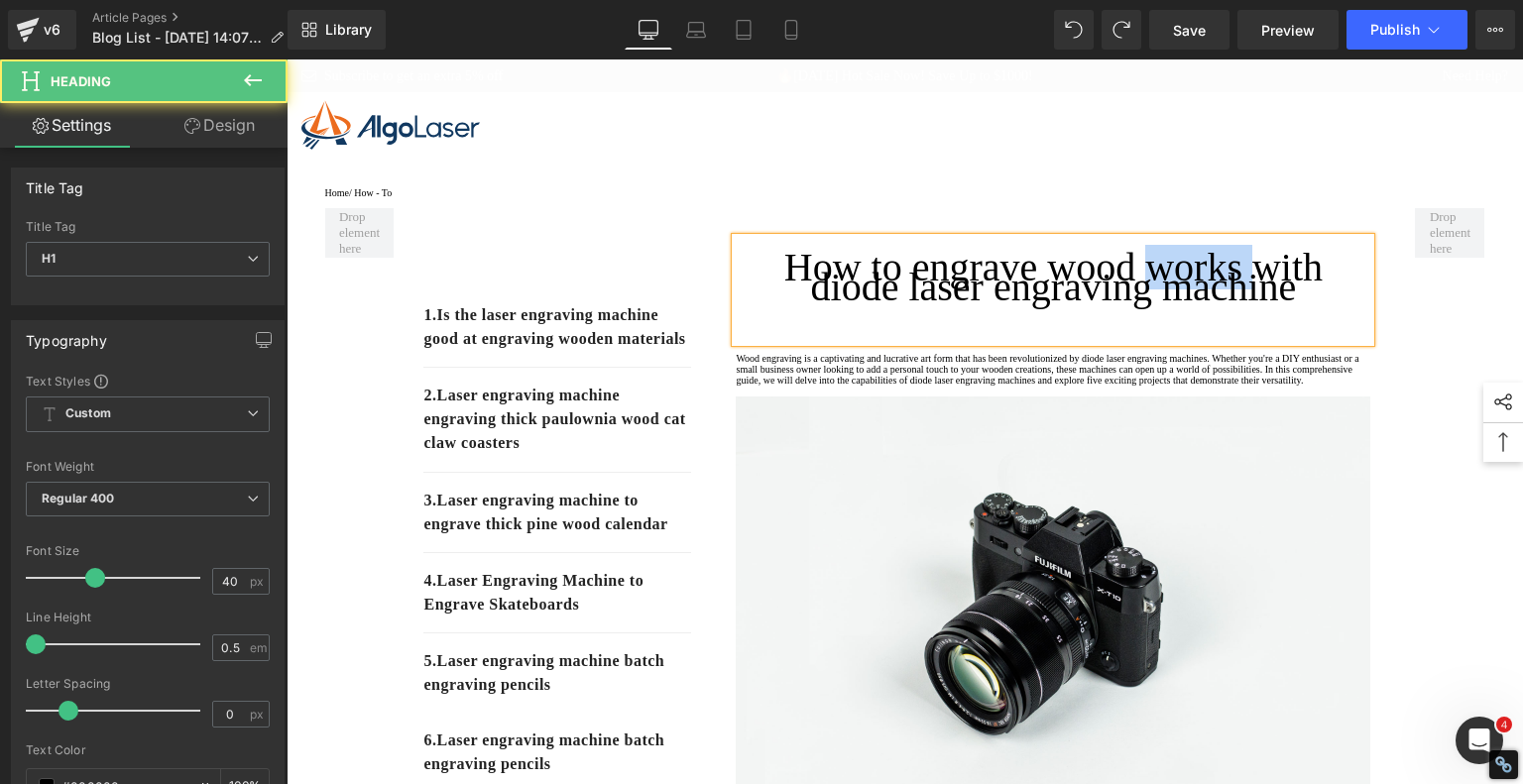 click on "How to engrave wood works with  diode laser engraving machine" at bounding box center [1053, 278] 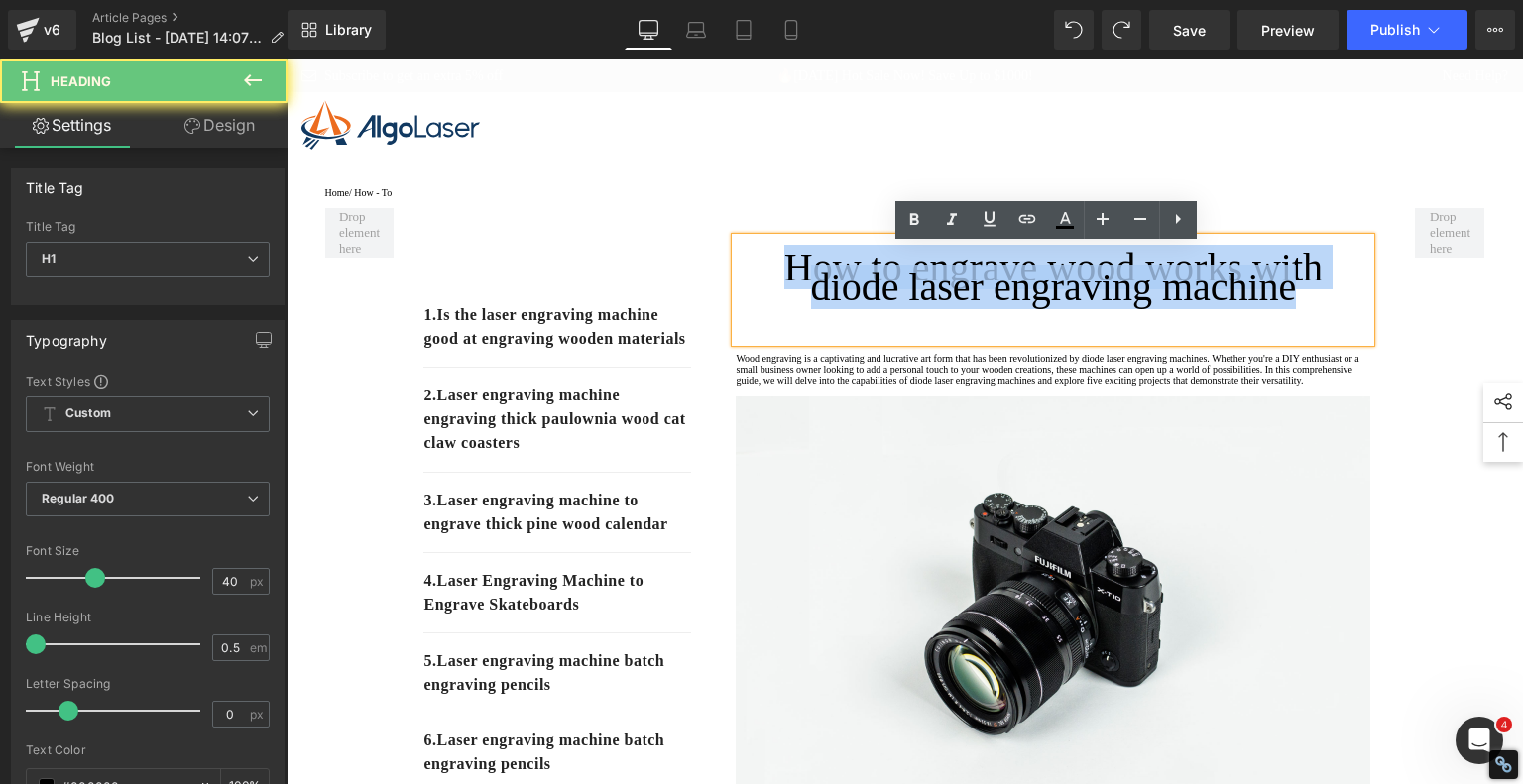 click on "How to engrave wood works with  diode laser engraving machine" at bounding box center (1053, 278) 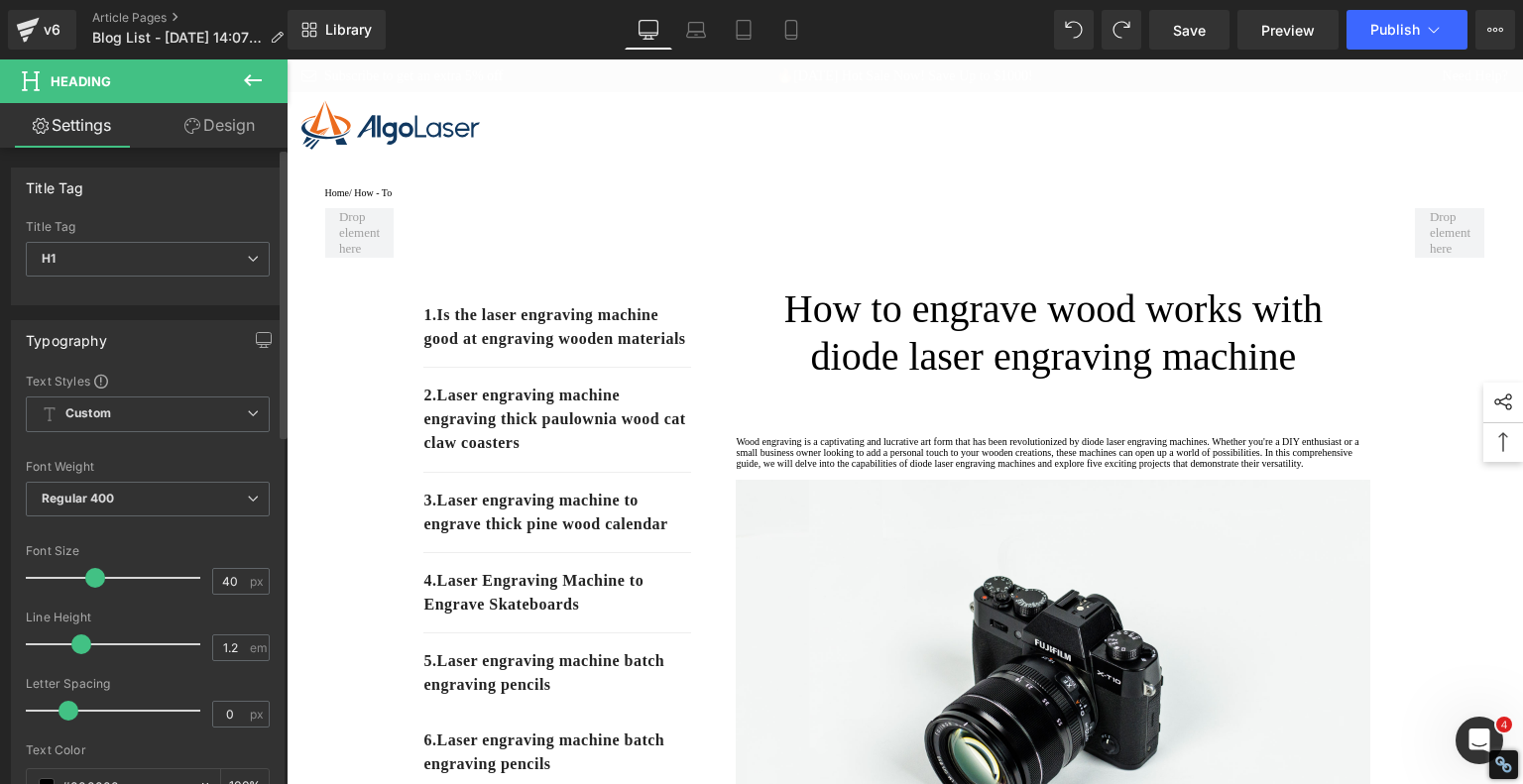 type on "1.3" 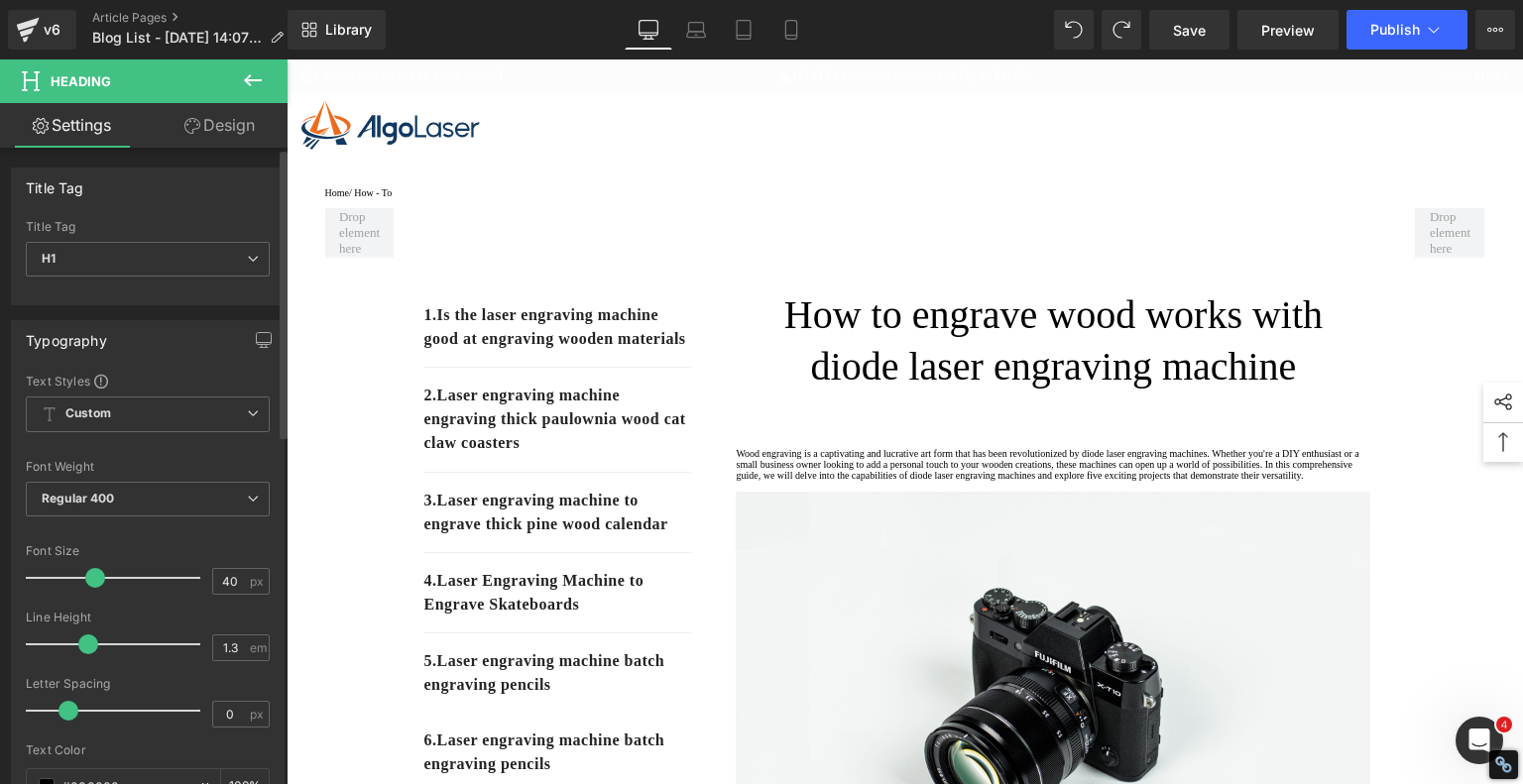 drag, startPoint x: 40, startPoint y: 644, endPoint x: 88, endPoint y: 652, distance: 48.6621 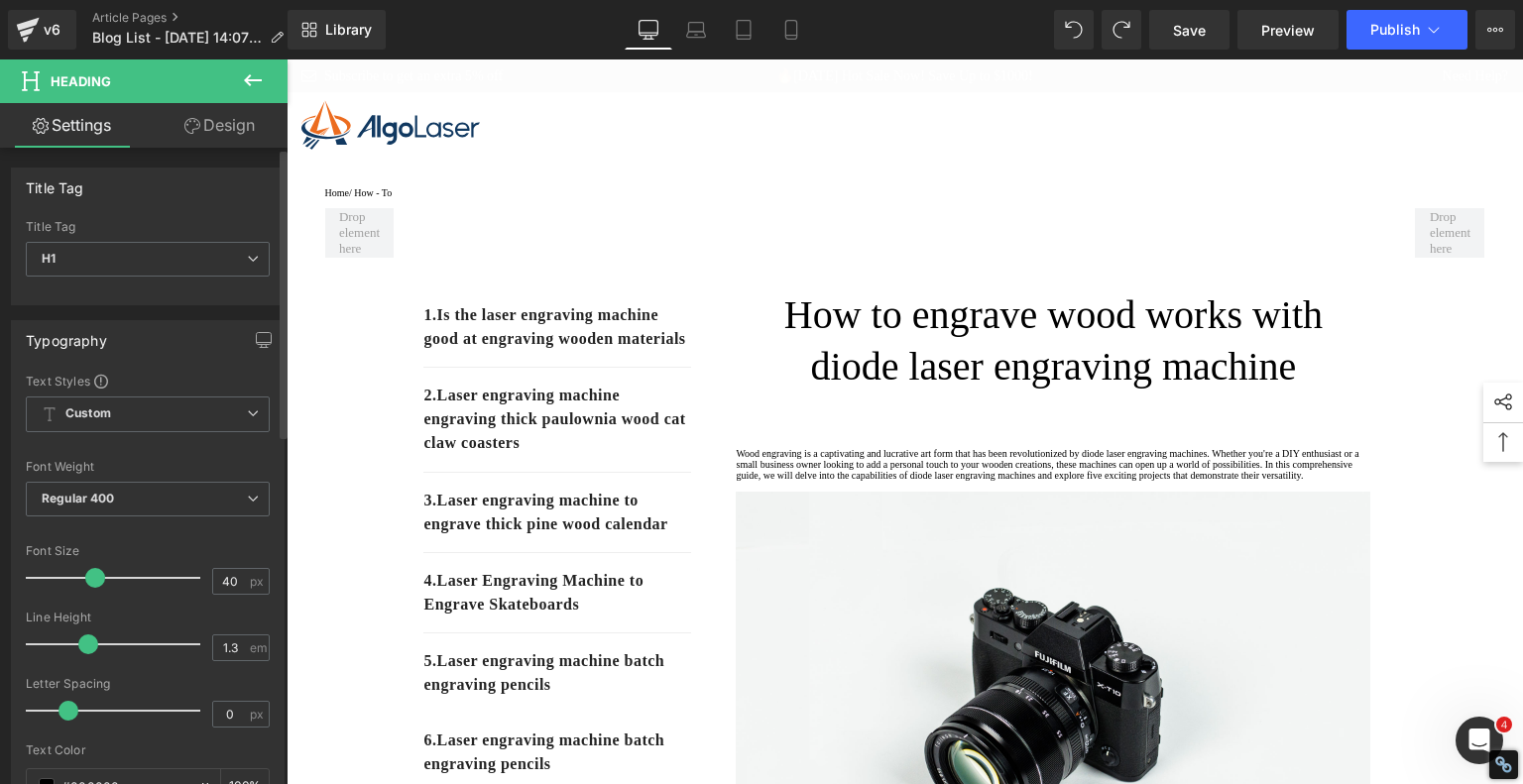 click at bounding box center (118, 644) 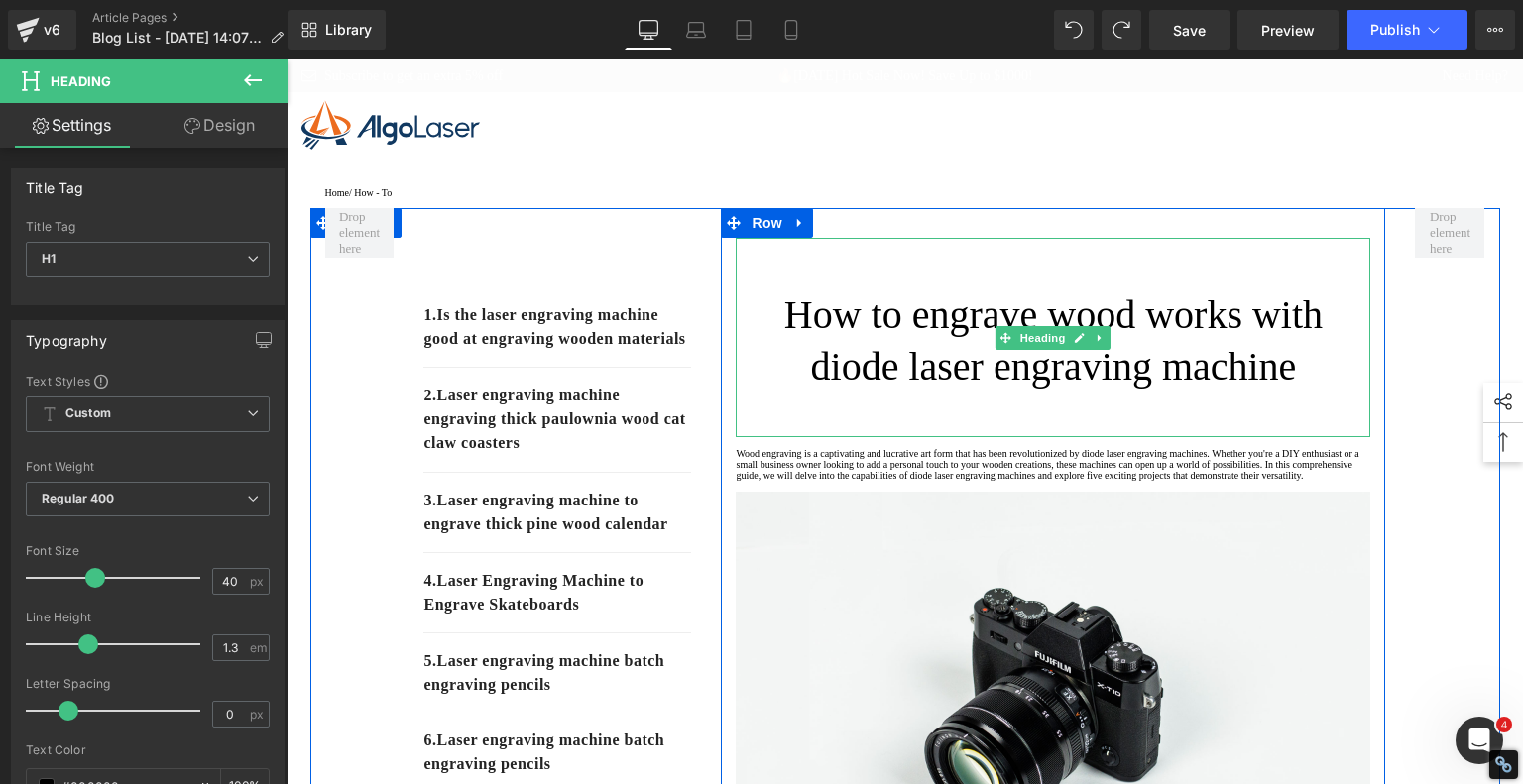 click on "How to engrave wood works with  diode laser engraving machine" at bounding box center (1053, 341) 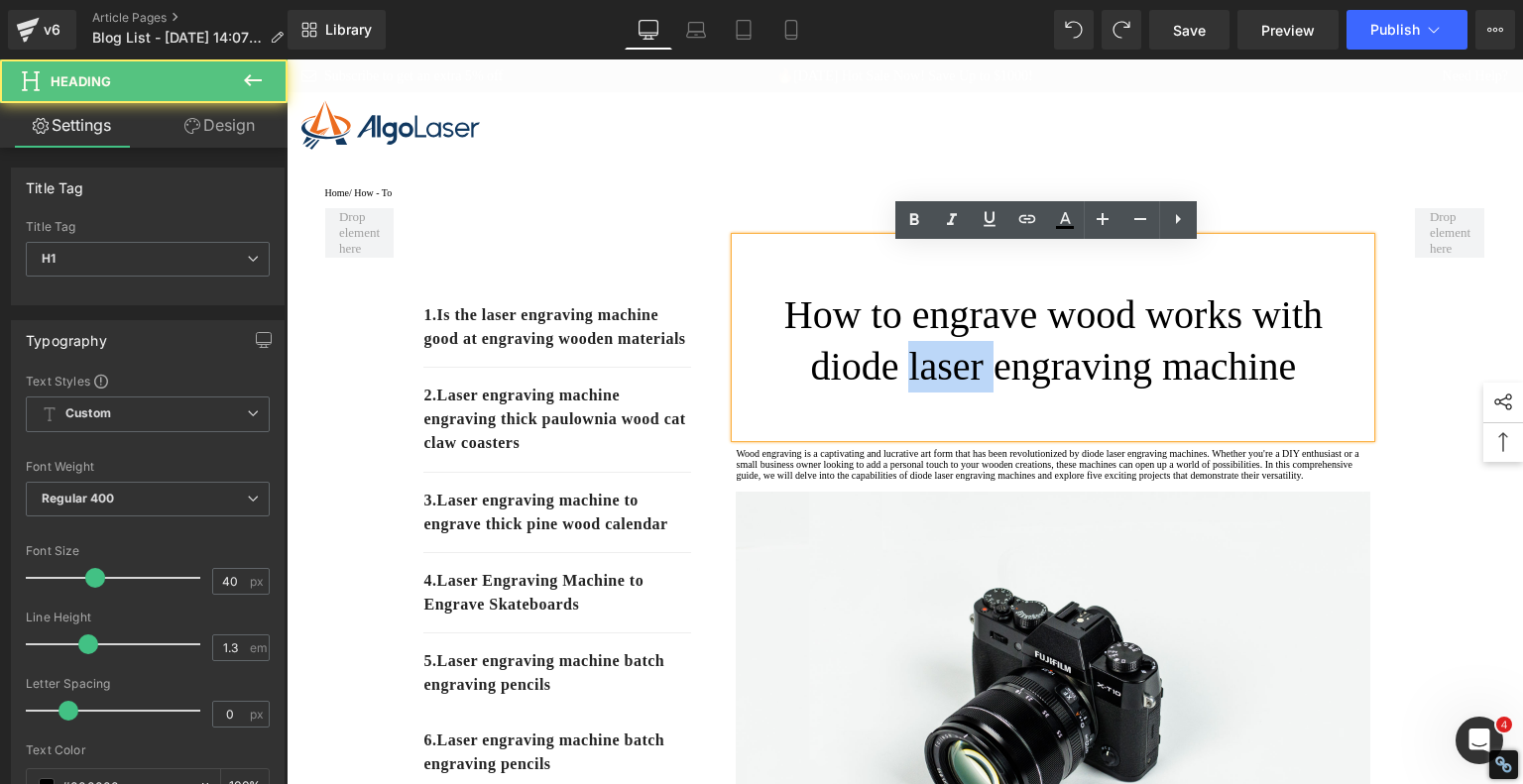 click on "How to engrave wood works with  diode laser engraving machine" at bounding box center [1053, 341] 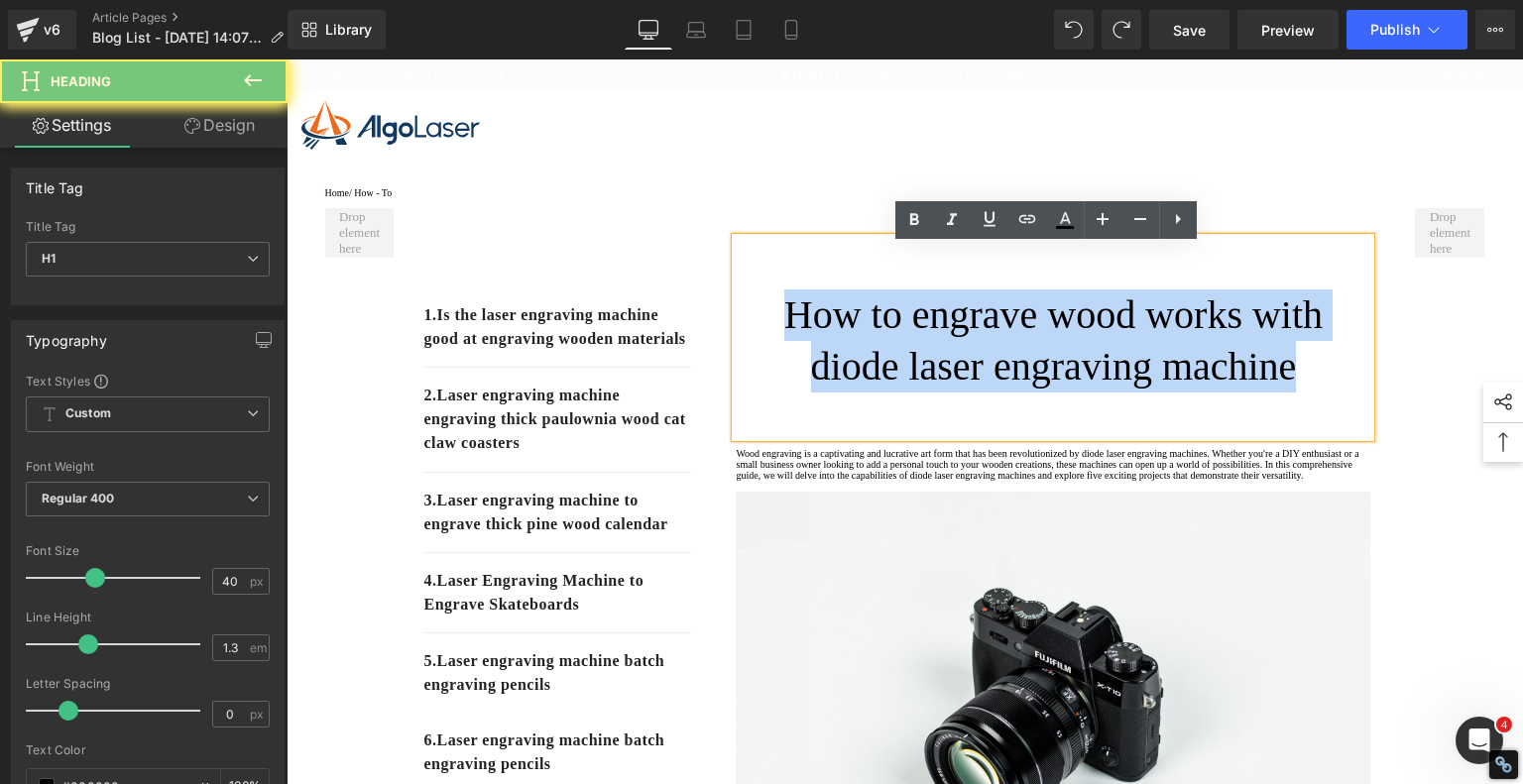 click on "How to engrave wood works with  diode laser engraving machine" at bounding box center (1053, 341) 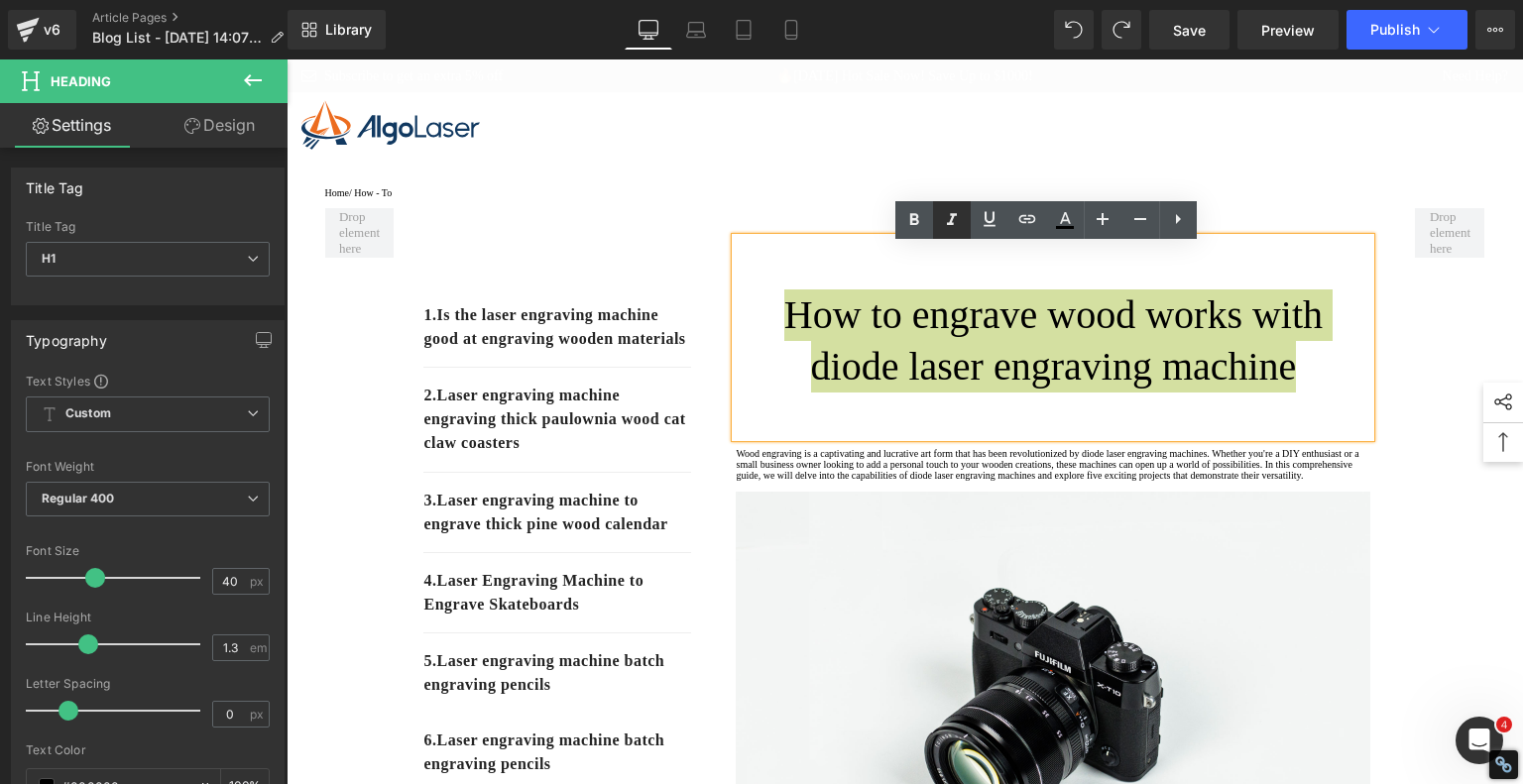 drag, startPoint x: 912, startPoint y: 211, endPoint x: 936, endPoint y: 225, distance: 27.784888 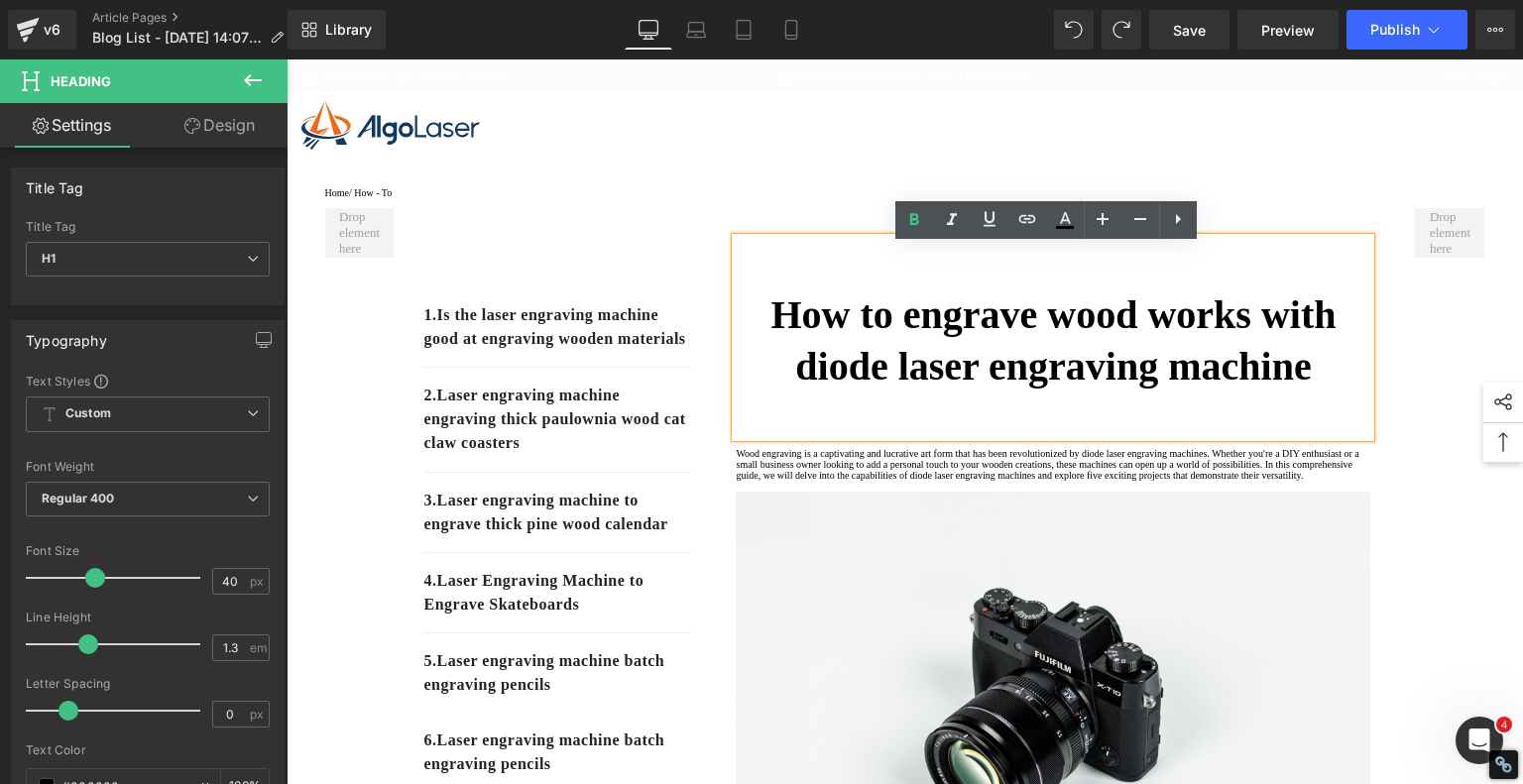 click on "1.  Is the laser engraving machine good at engraving wooden materials Text Block         2.  Laser engraving machine engraving thick paulownia wood cat claw coasters Text Block         3.  Laser engraving machine to engrave thick pine wood calendar Text Block         4.  Laser Engraving Machine to Engrave Skateboards Text Block         5.  Laser engraving machine batch engraving pencils Text Block         6 .  Laser engraving machine batch engraving pencils Text Block         7 .  Laser engraving machine batch engraving pencils Text Block         Row         How to engrave wood works with  diode laser engraving machine Heading         Text Block         Image         Row         How to engrave wood works with  diode laser engraving machine Heading         Text Block         Image         Row         How to engrave wood works with  diode laser engraving machine Heading         Text Block         Image         Row         Row" at bounding box center (905, 1150) 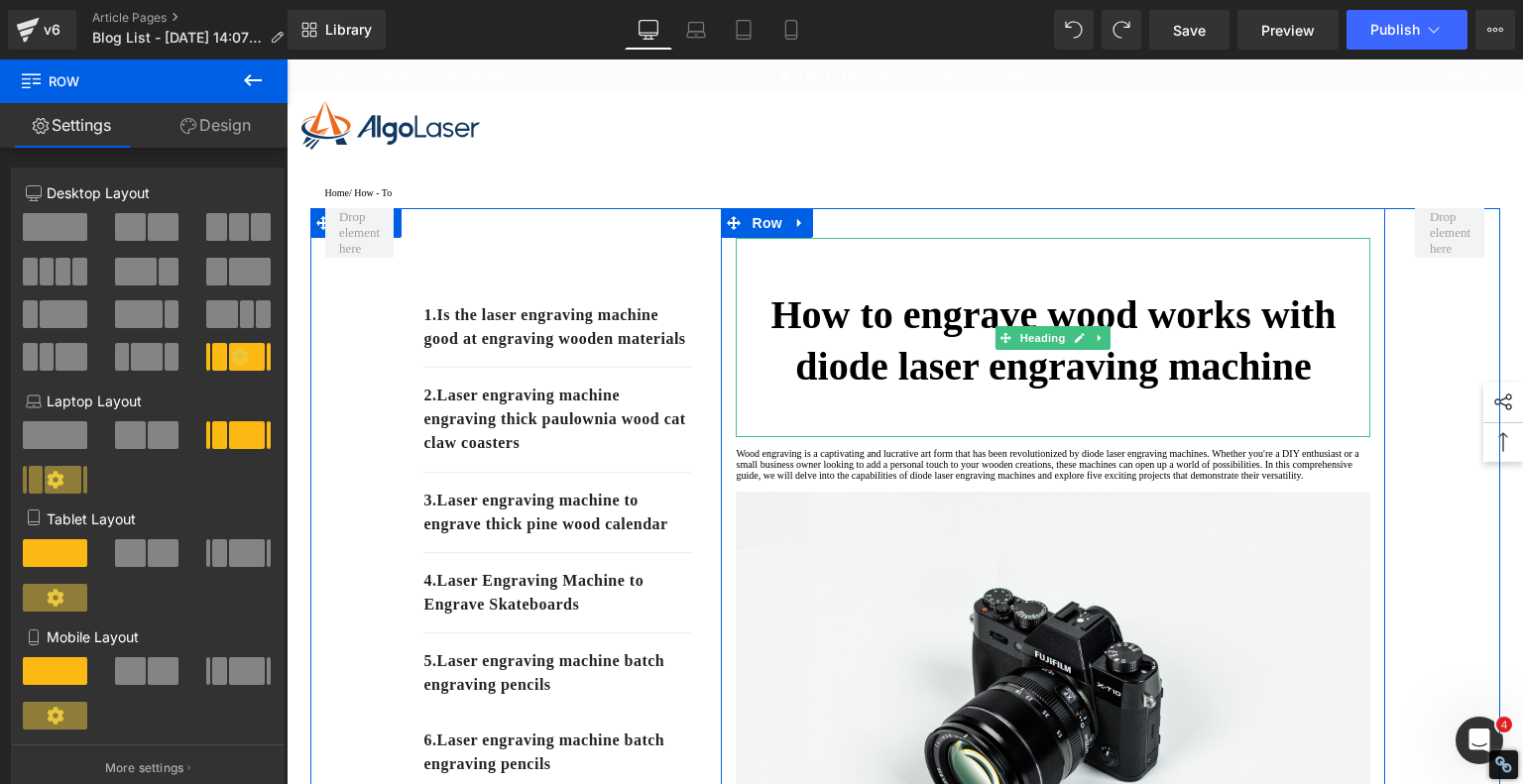 click on "How to engrave wood works with  diode laser engraving machine" at bounding box center (1053, 340) 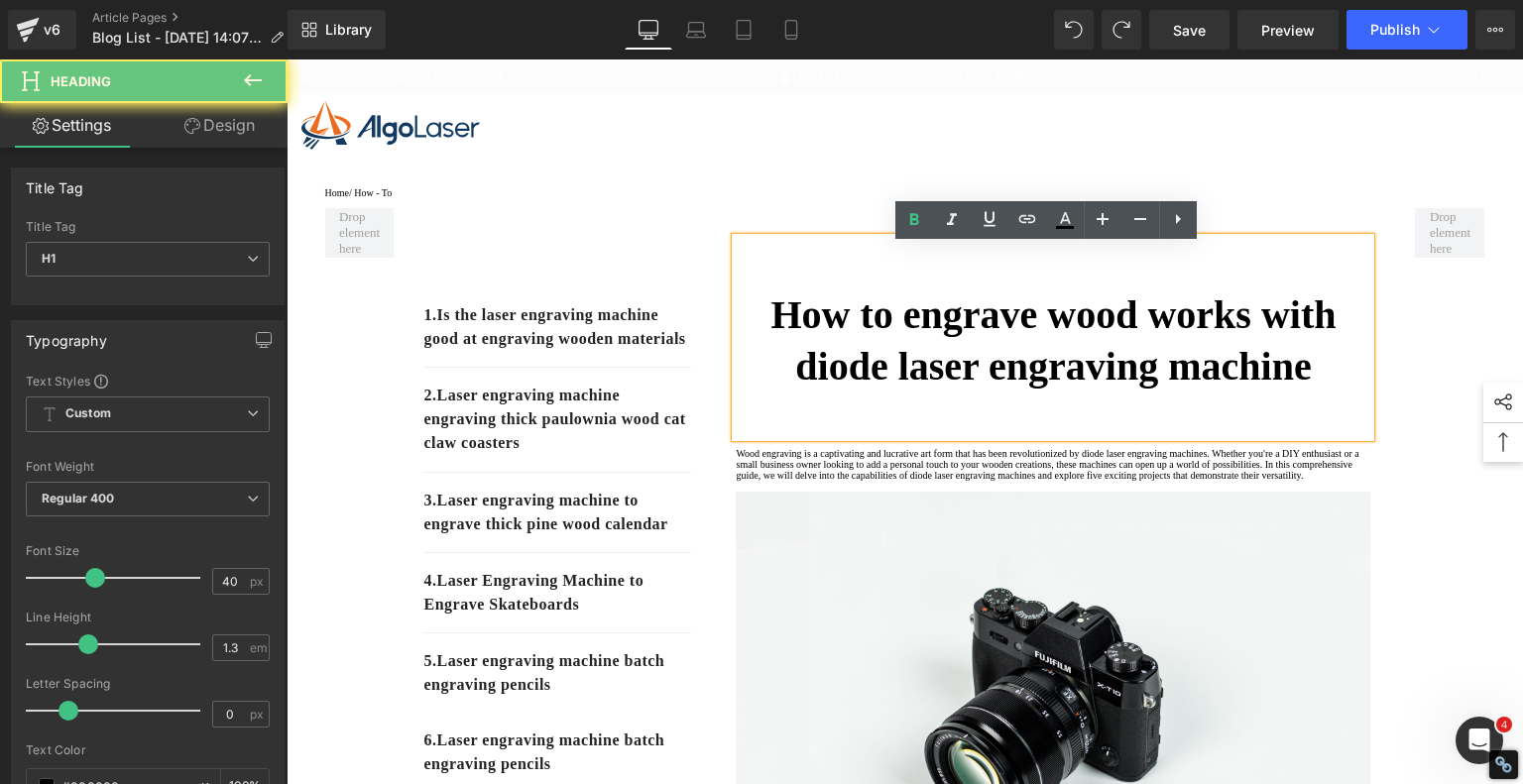 click on "How to engrave wood works with  diode laser engraving machine" at bounding box center (1053, 340) 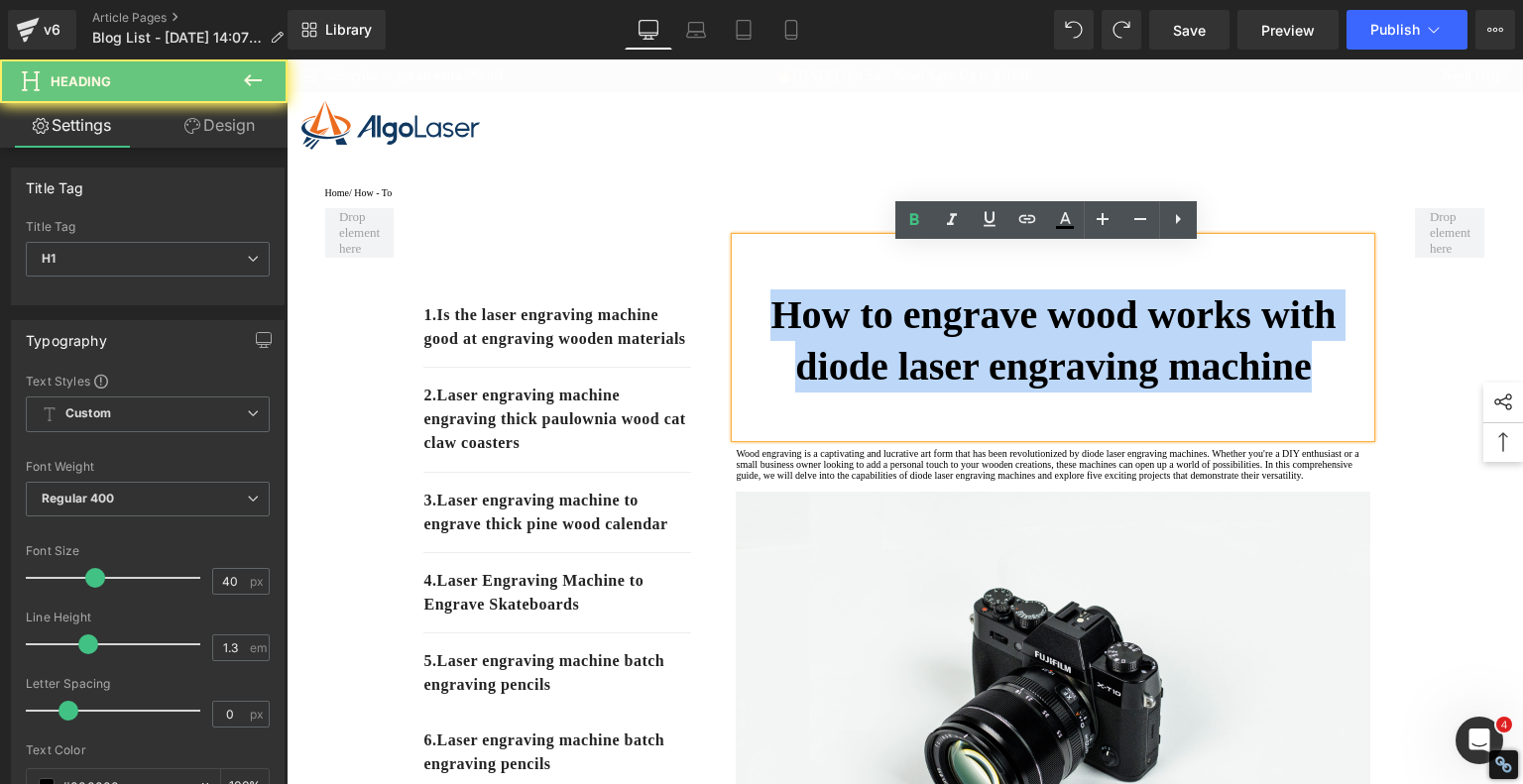 click on "How to engrave wood works with  diode laser engraving machine" at bounding box center (1053, 340) 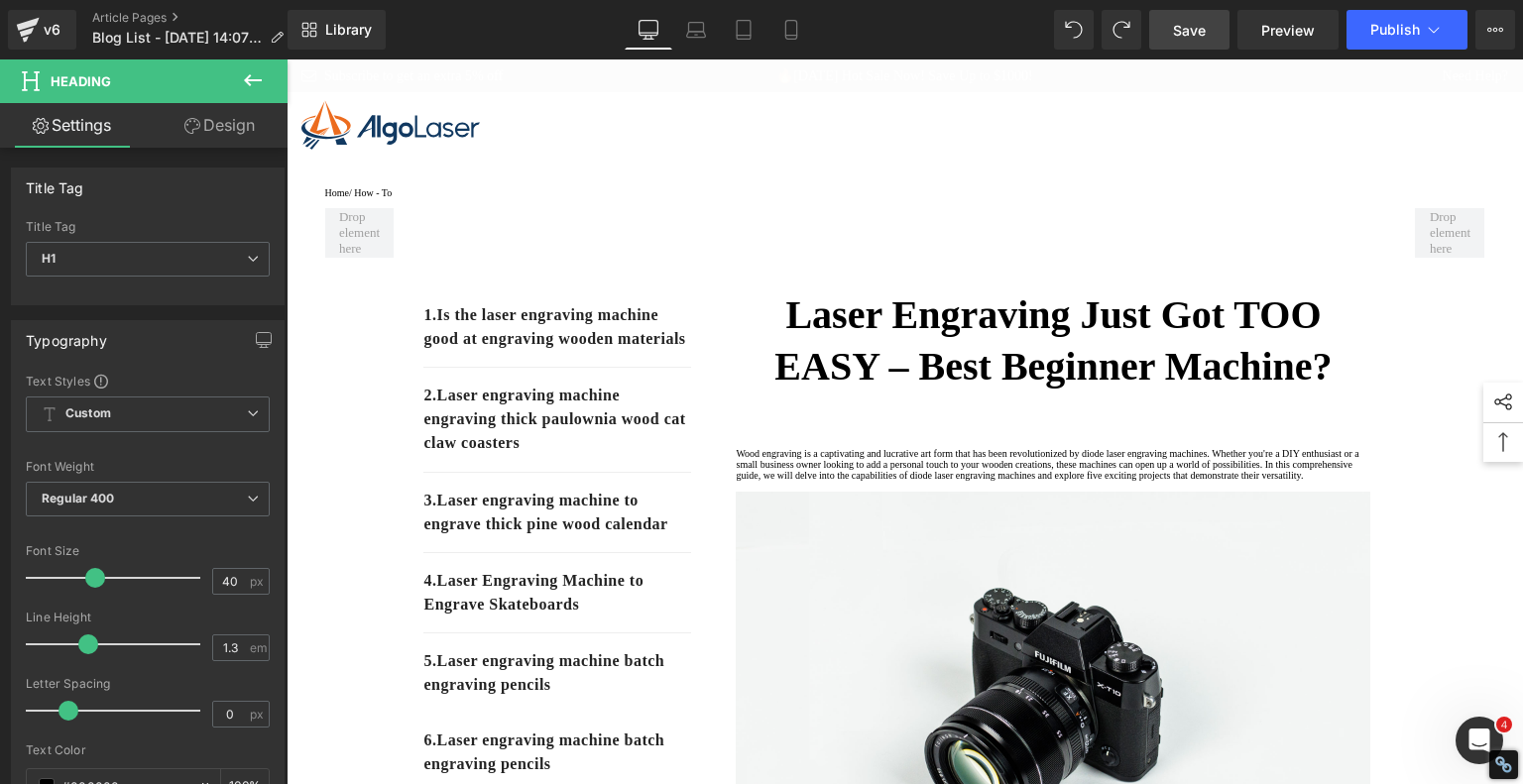 click on "Save" at bounding box center [1189, 30] 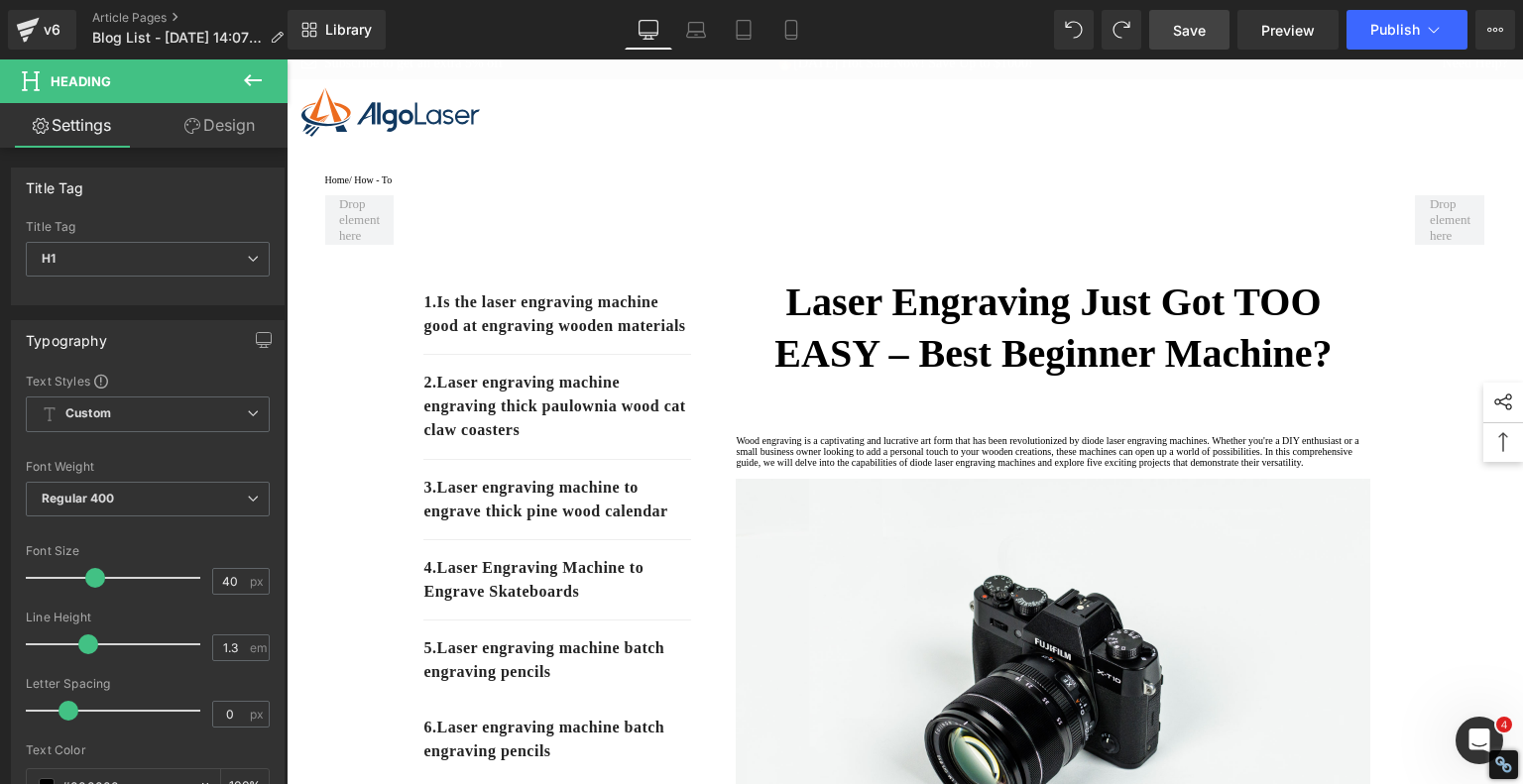 scroll, scrollTop: 0, scrollLeft: 0, axis: both 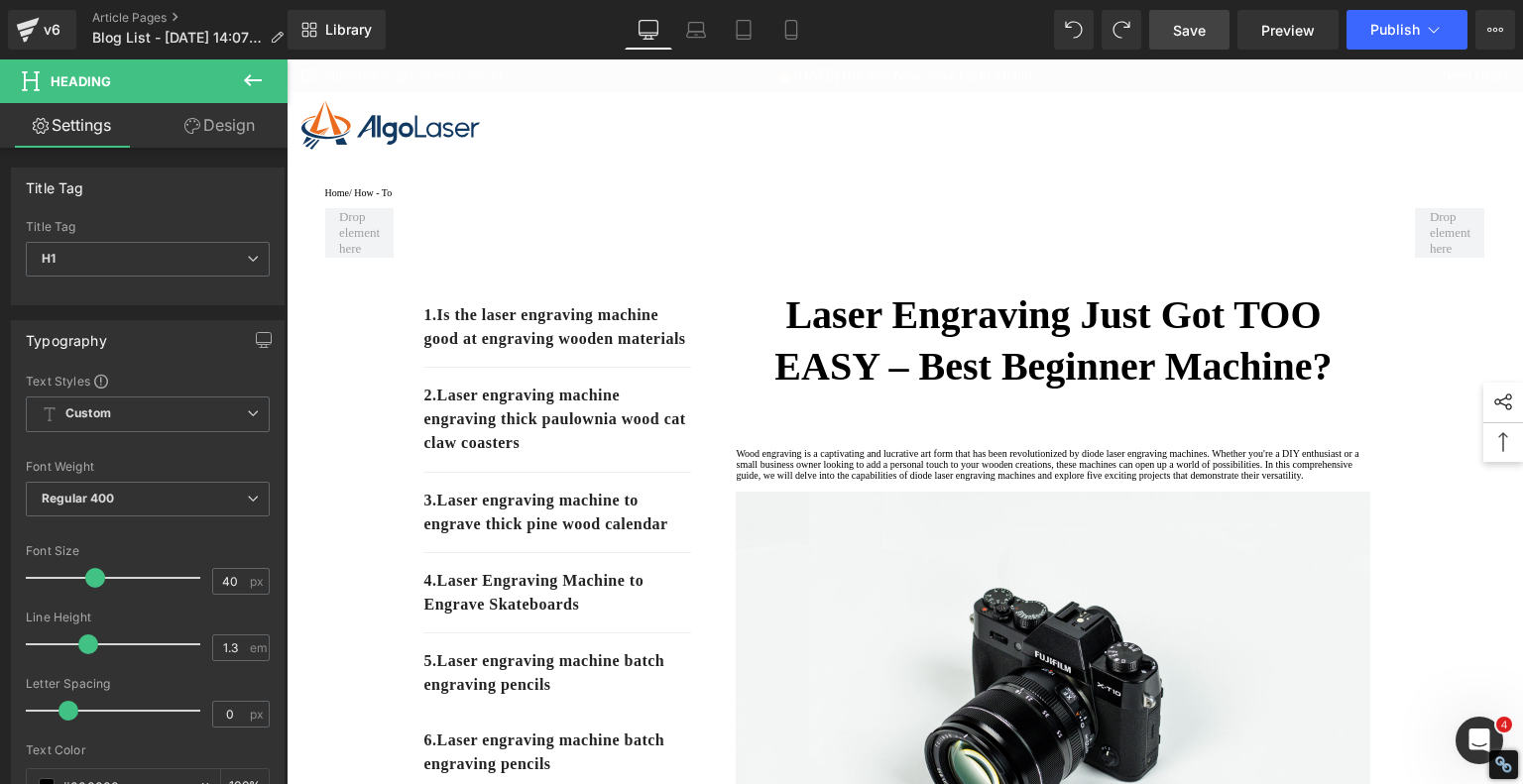 click on "Save" at bounding box center (1189, 30) 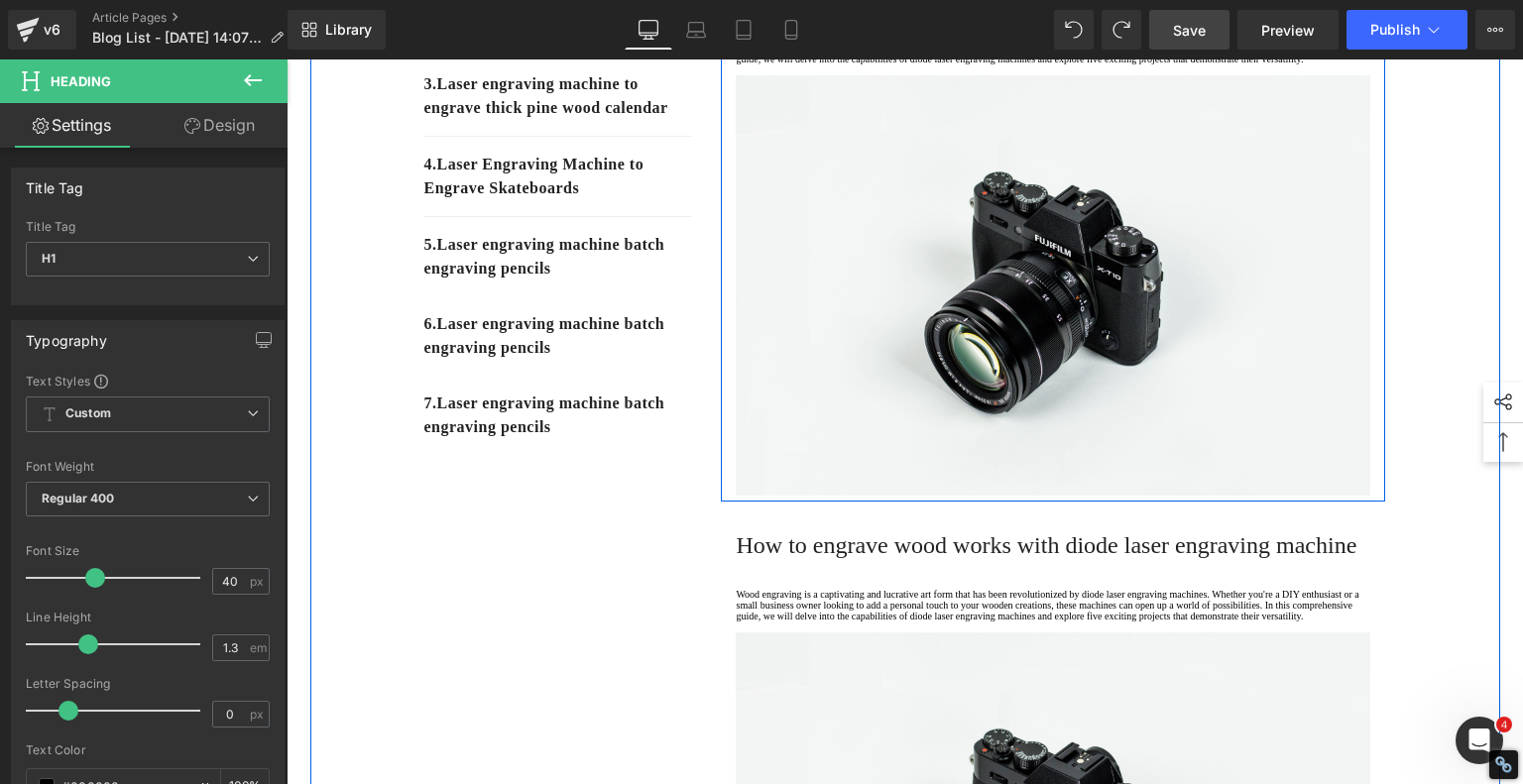 scroll, scrollTop: 496, scrollLeft: 0, axis: vertical 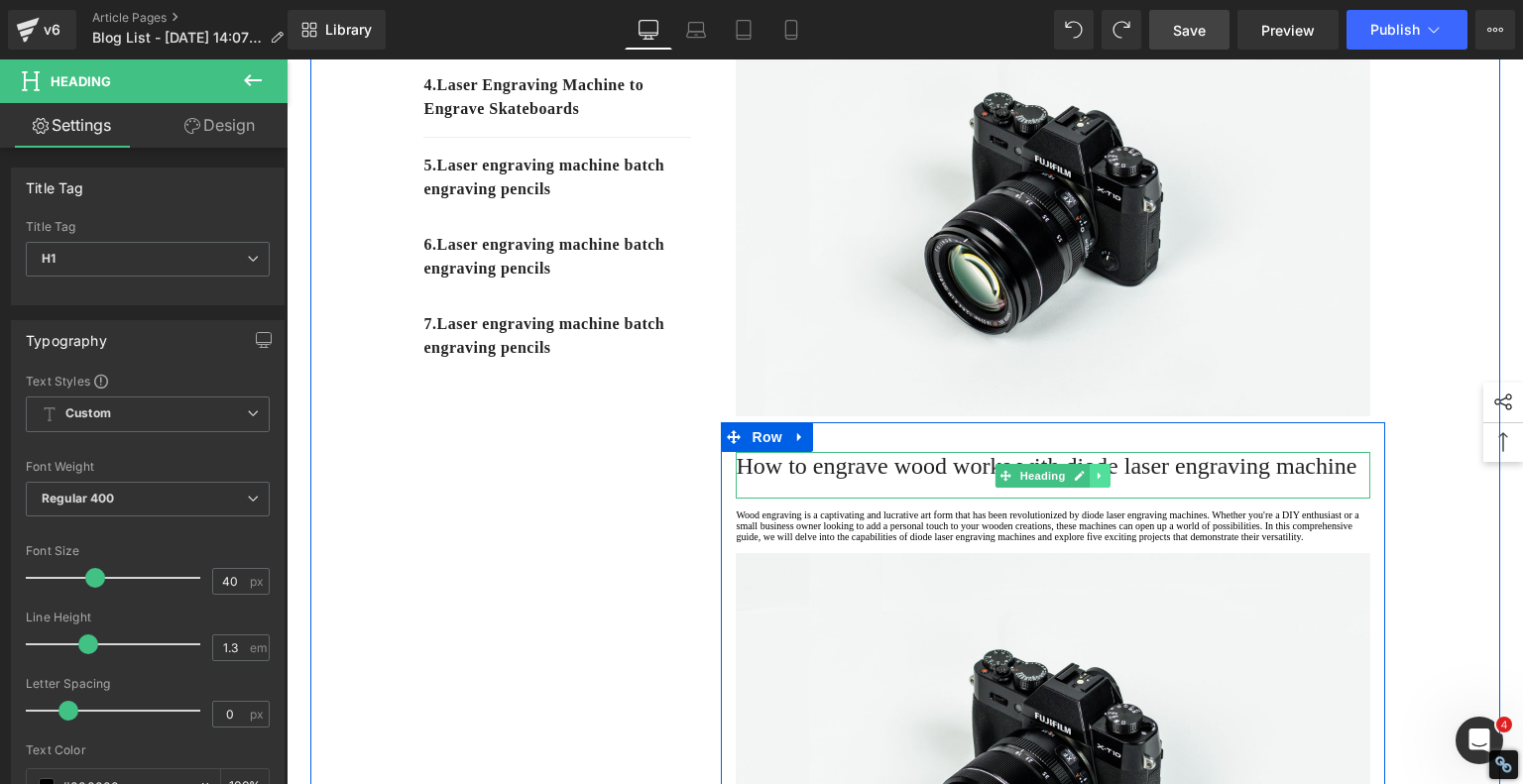 click 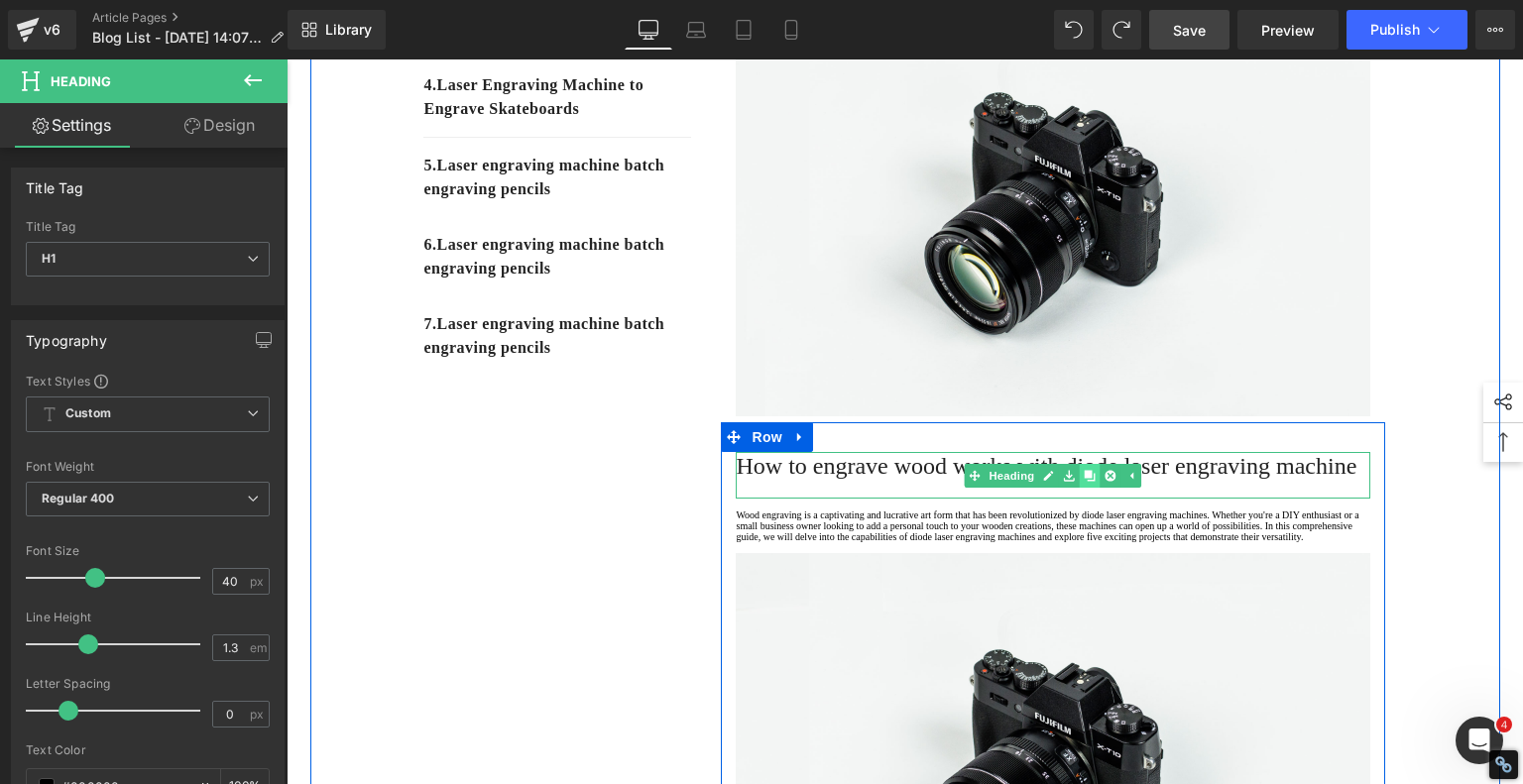 click 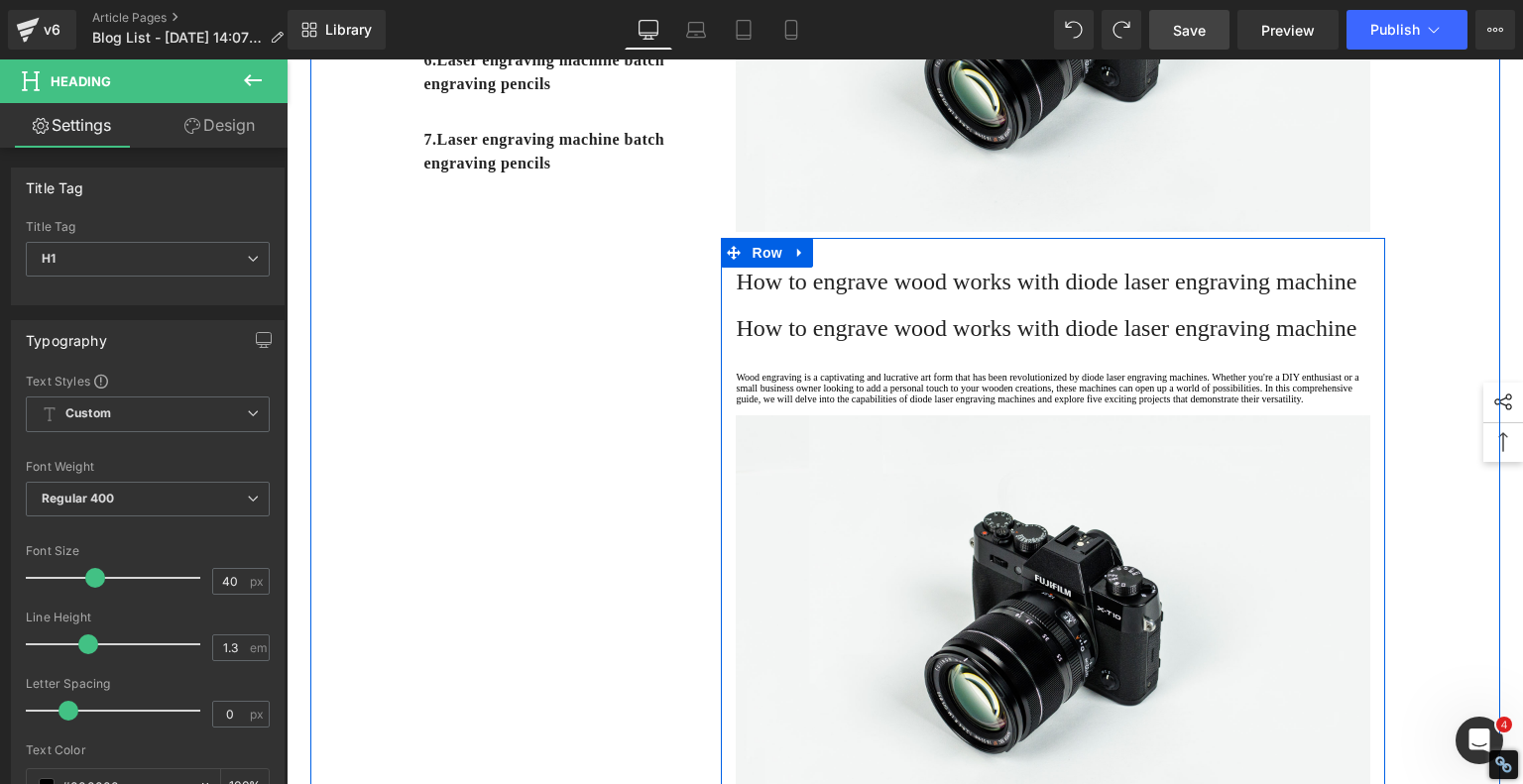 scroll, scrollTop: 662, scrollLeft: 0, axis: vertical 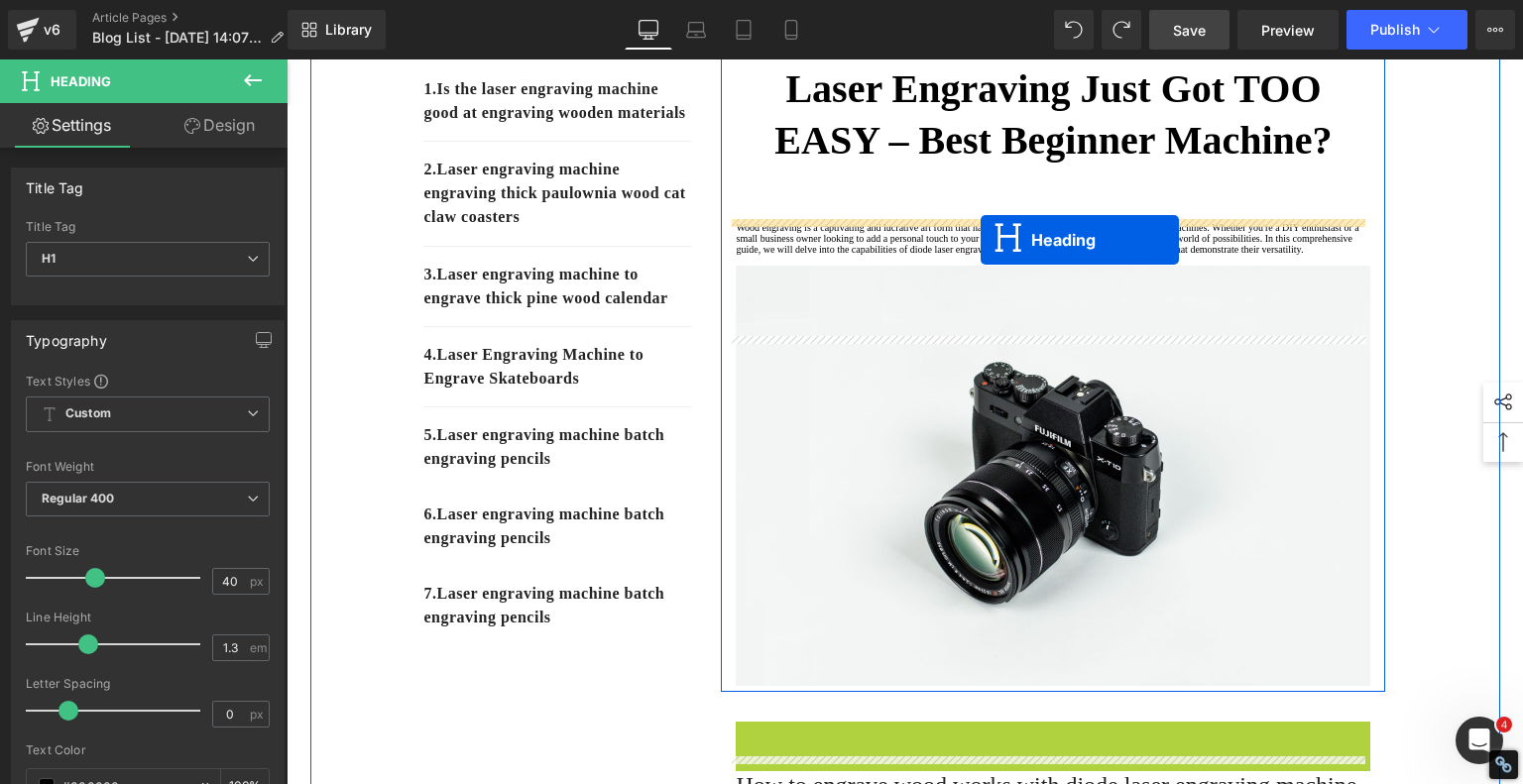drag, startPoint x: 968, startPoint y: 389, endPoint x: 981, endPoint y: 240, distance: 149.56604 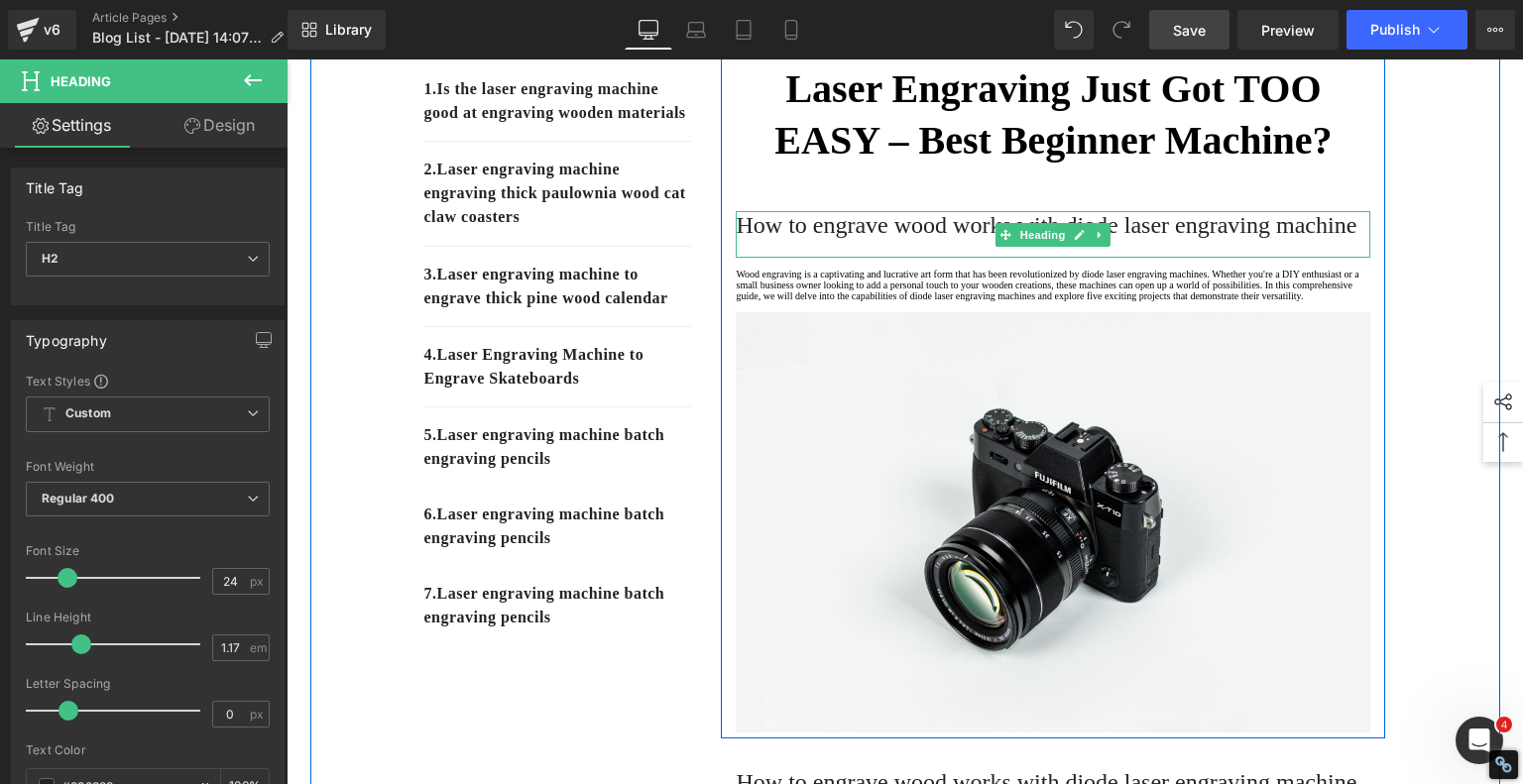click on "How to engrave wood works with  diode laser engraving machine" at bounding box center [1053, 225] 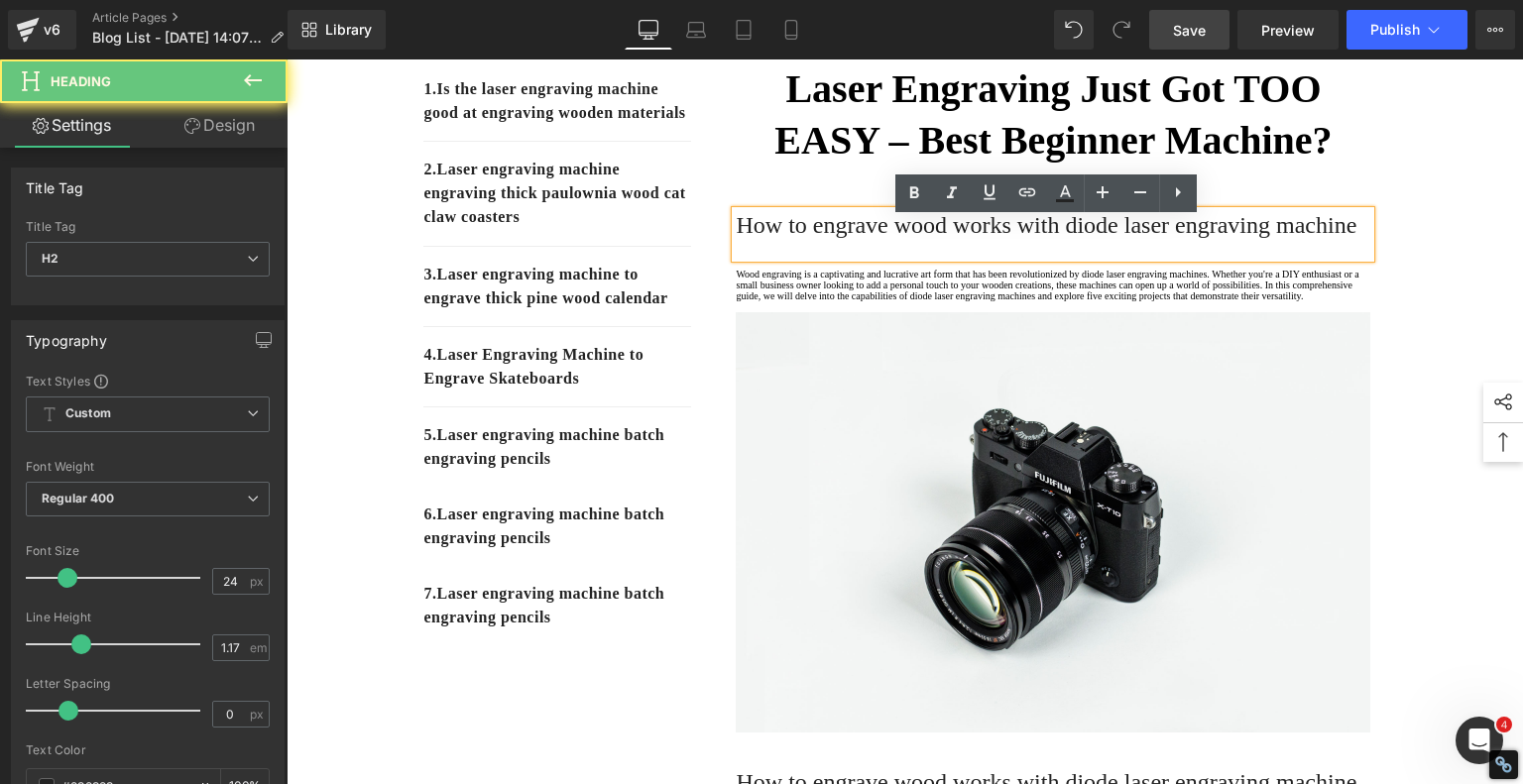 click on "How to engrave wood works with  diode laser engraving machine" at bounding box center (1053, 225) 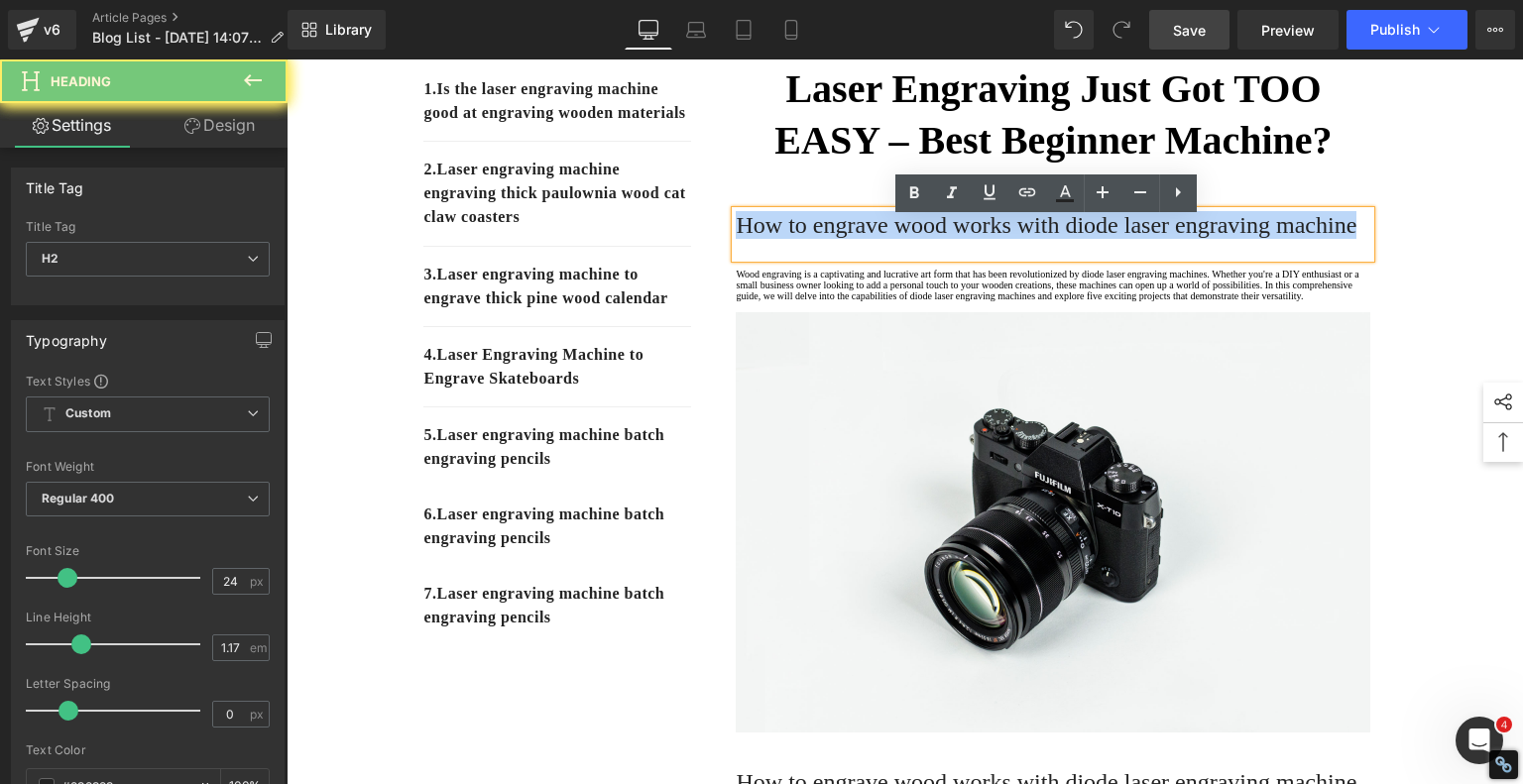 click on "How to engrave wood works with  diode laser engraving machine" at bounding box center [1053, 225] 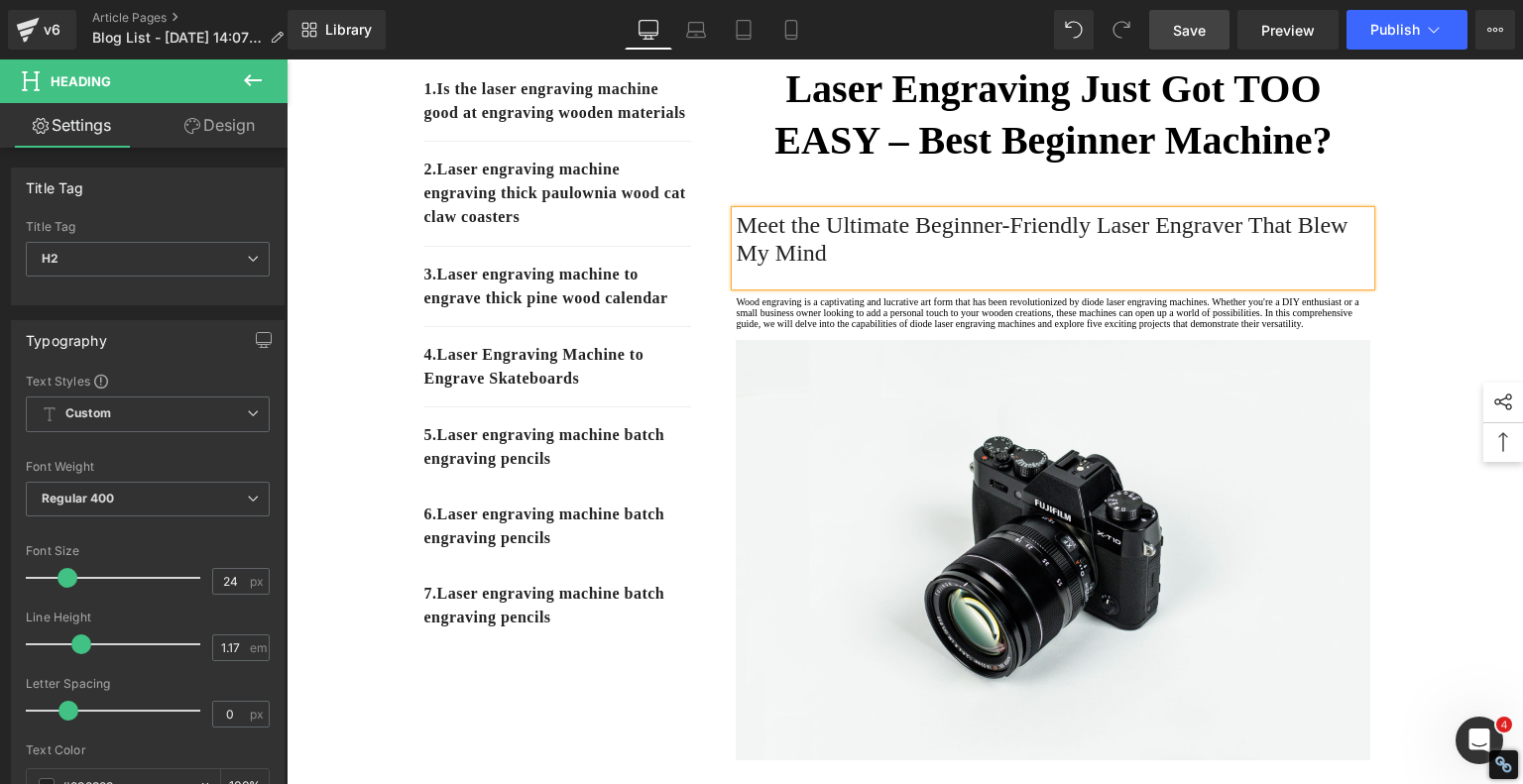 click on "Meet the Ultimate Beginner-Friendly Laser Engraver That Blew My Mind" at bounding box center (1053, 239) 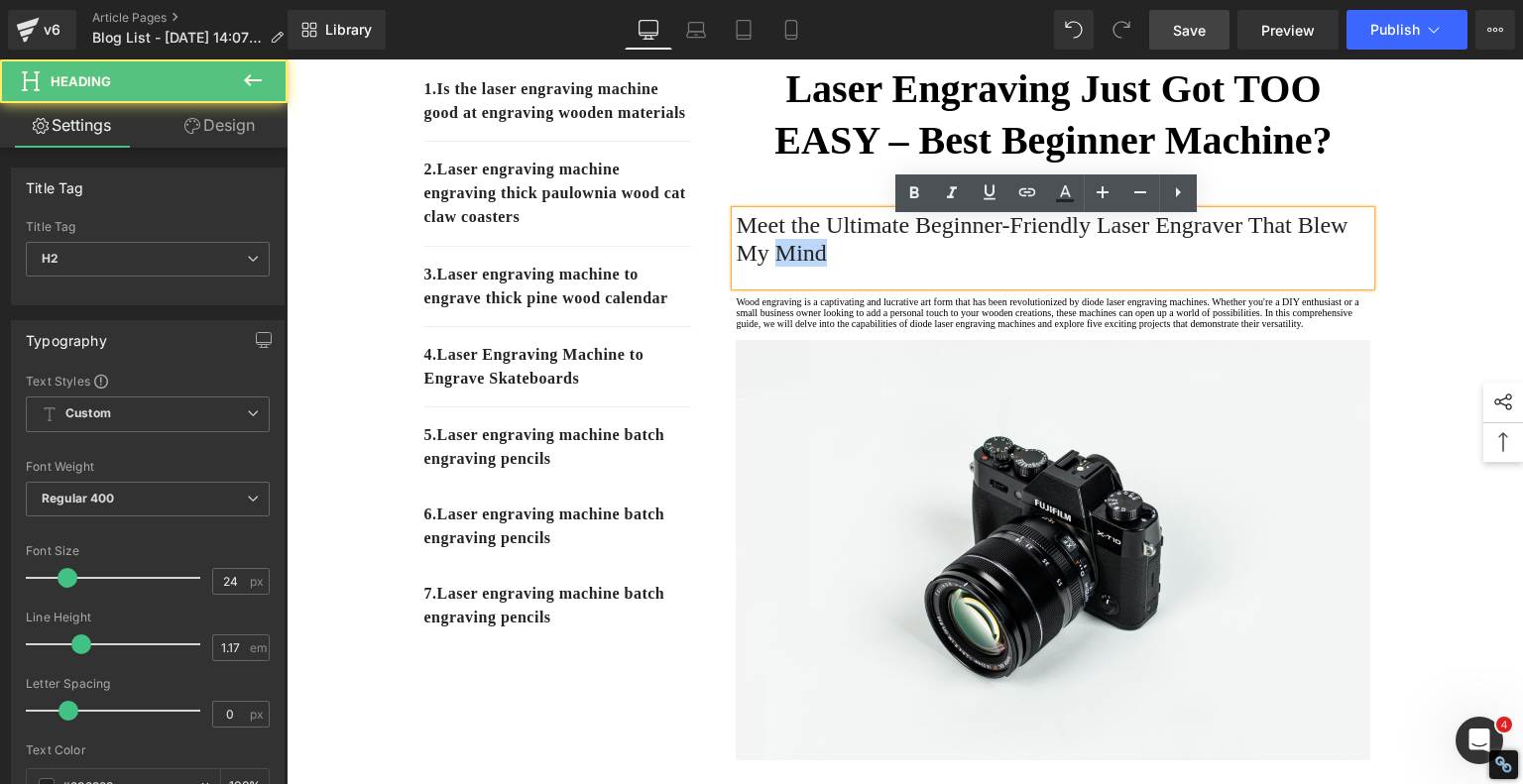 click on "Meet the Ultimate Beginner-Friendly Laser Engraver That Blew My Mind" at bounding box center (1053, 239) 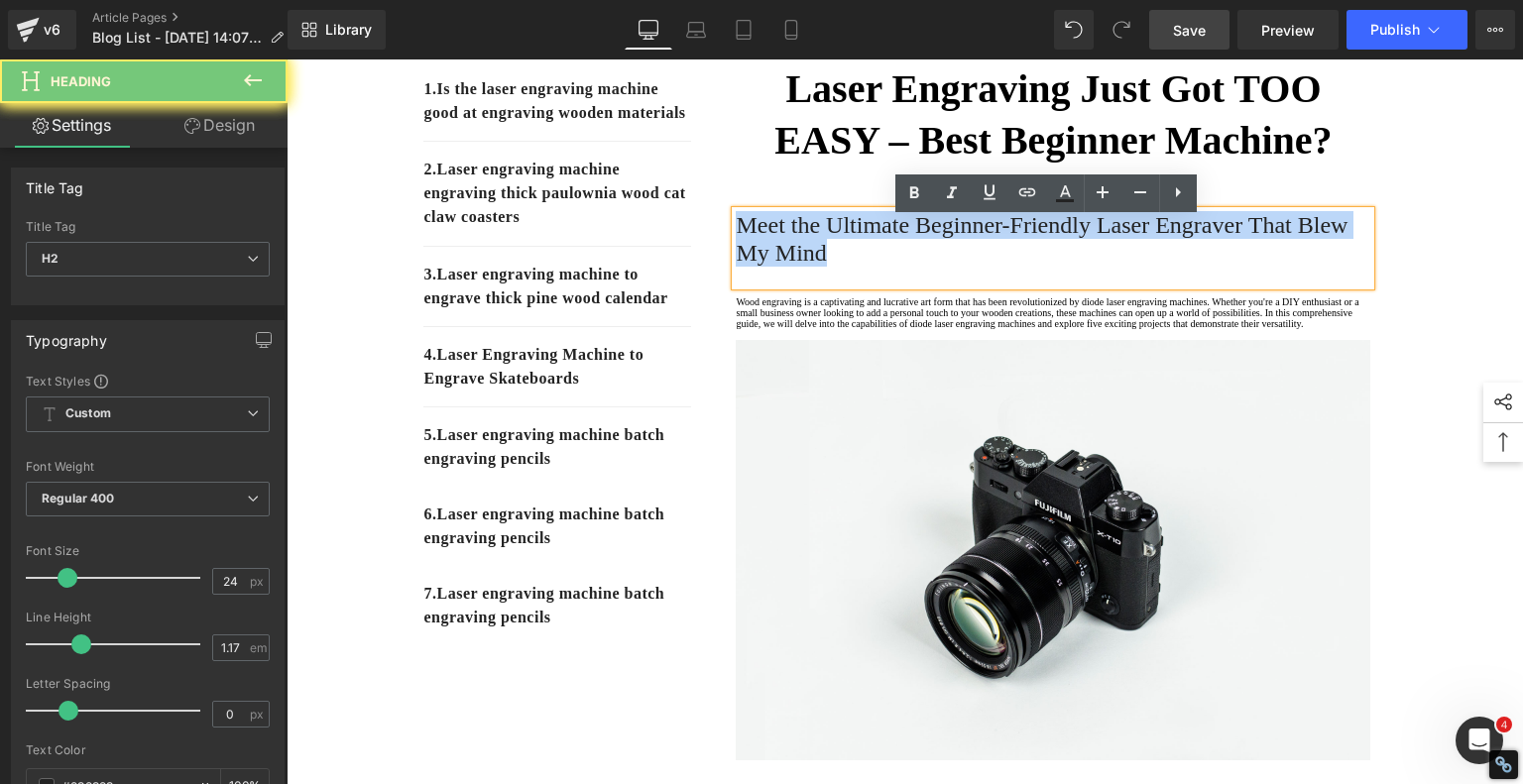 click on "Meet the Ultimate Beginner-Friendly Laser Engraver That Blew My Mind" at bounding box center [1053, 239] 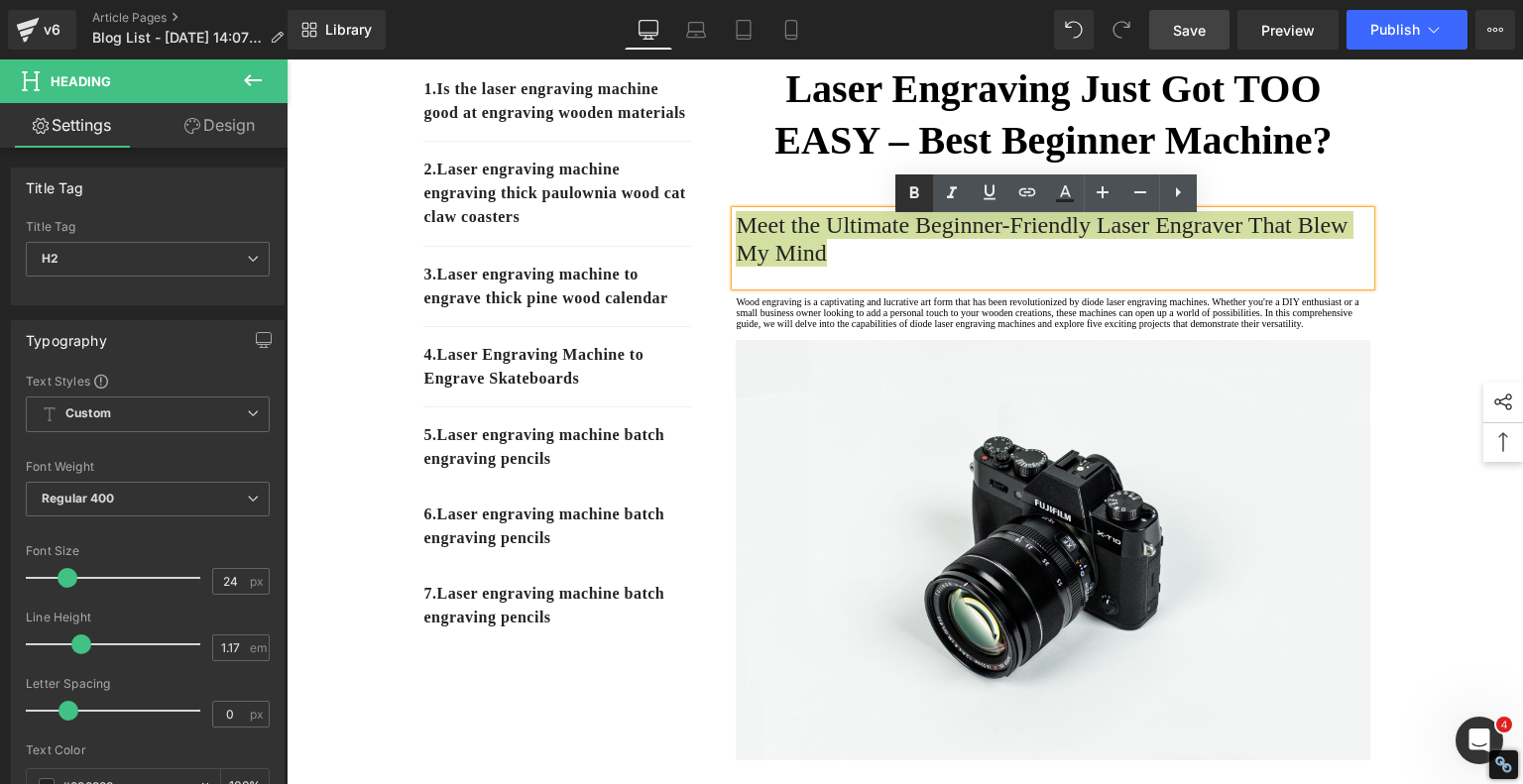 click 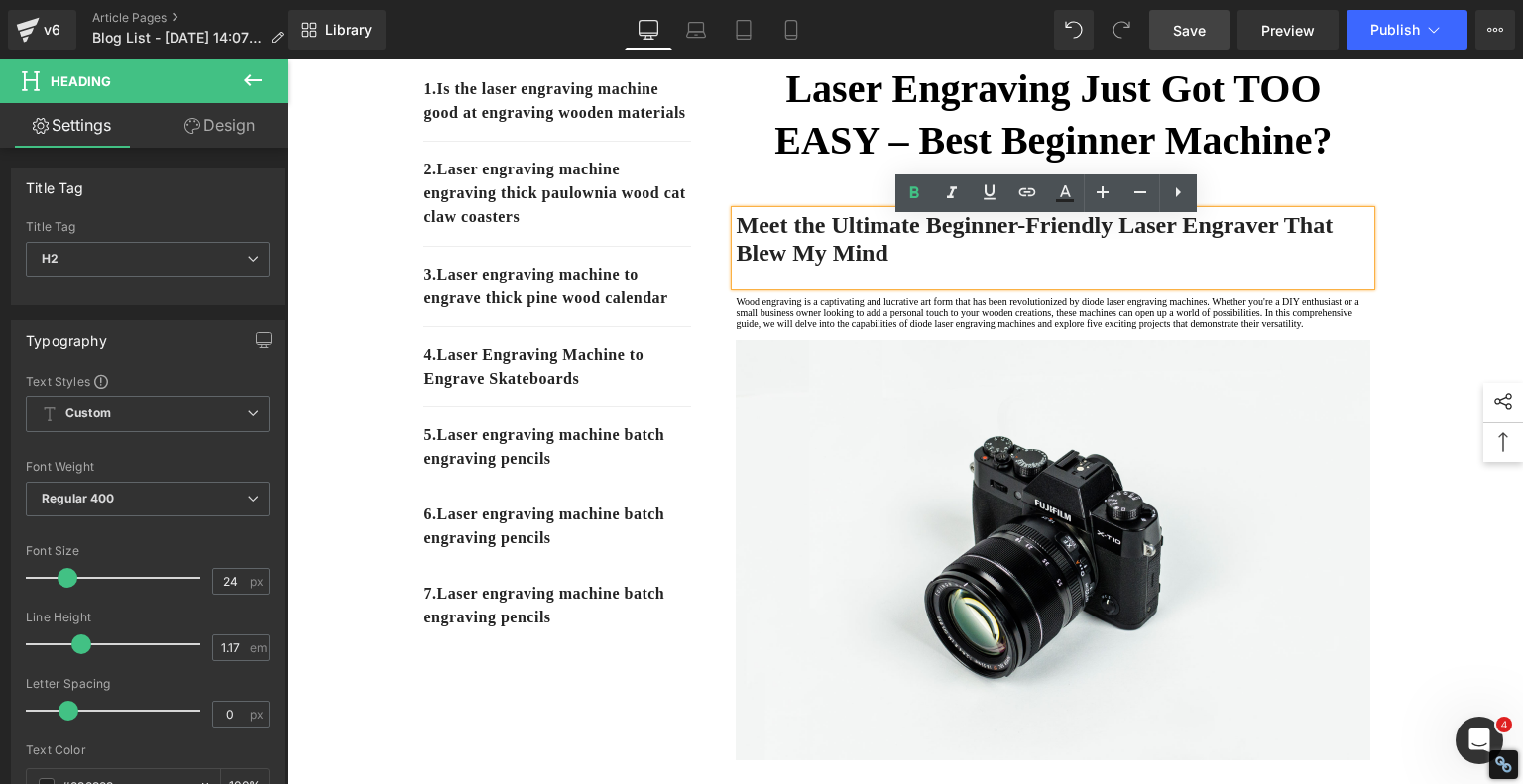click on "1.  Is the laser engraving machine good at engraving wooden materials Text Block         2.  Laser engraving machine engraving thick paulownia wood cat claw coasters Text Block         3.  Laser engraving machine to engrave thick pine wood calendar Text Block         4.  Laser Engraving Machine to Engrave Skateboards Text Block         5.  Laser engraving machine batch engraving pencils Text Block         6 .  Laser engraving machine batch engraving pencils Text Block         7 .  Laser engraving machine batch engraving pencils Text Block         Row         Laser Engraving Just Got TOO EASY – Best Beginner Machine? Heading         Meet the Ultimate Beginner-Friendly Laser Engraver That Blew My Mind Heading         Text Block         Image         Row         How to engrave wood works with  diode laser engraving machine Heading         Text Block         Image         Row         How to engrave wood works with  diode laser engraving machine Heading         Text Block         Image         Row" at bounding box center [905, 960] 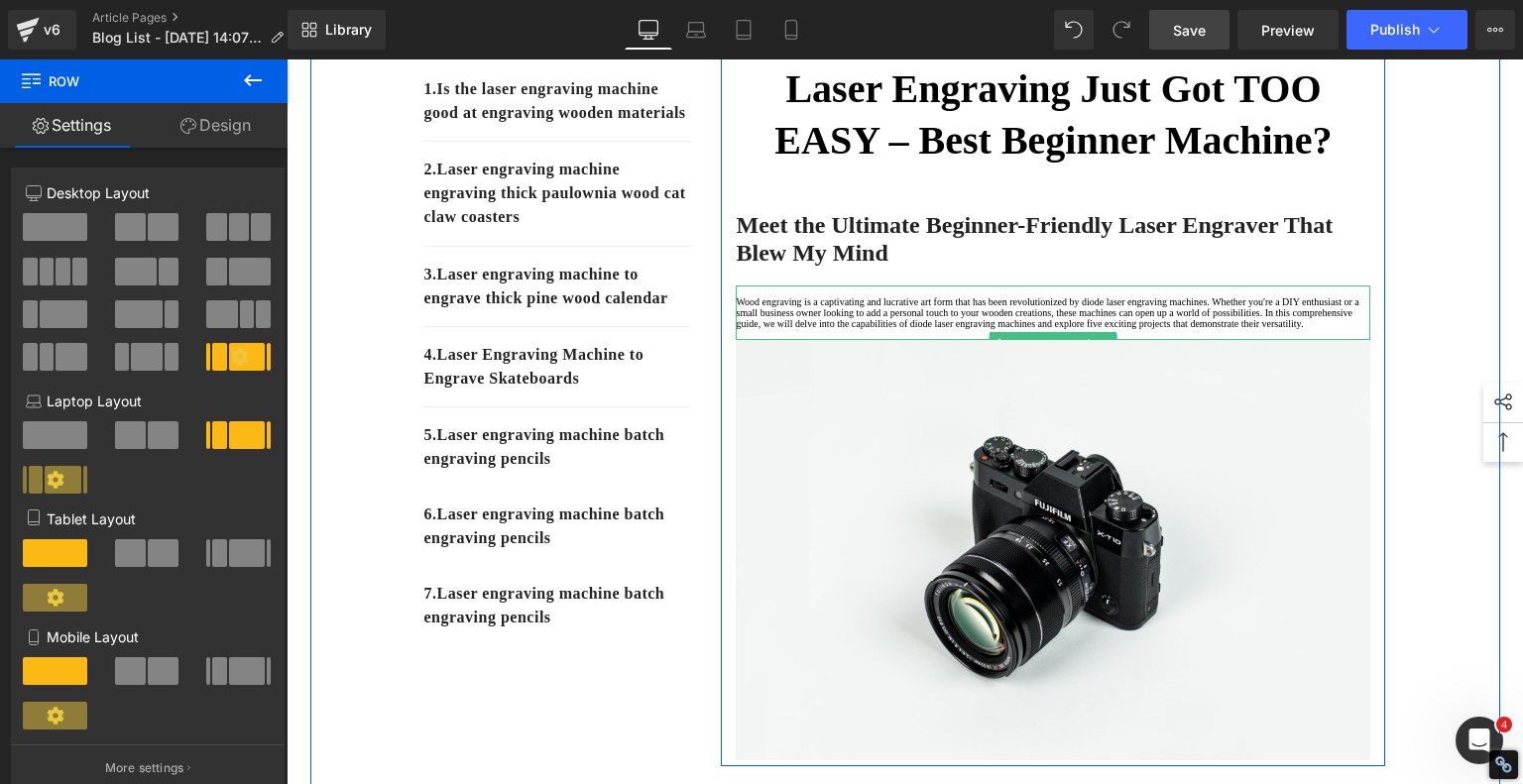 click on "Wood engraving is a captivating and lucrative art form that has been revolutionized by diode laser engraving machines. Whether you're a DIY enthusiast or a small business owner looking to add a personal touch to your wooden creations, these machines can open up a world of possibilities. In this comprehensive guide, we will delve into the capabilities of diode laser engraving machines and explore five exciting projects that demonstrate their versatility." at bounding box center [1053, 312] 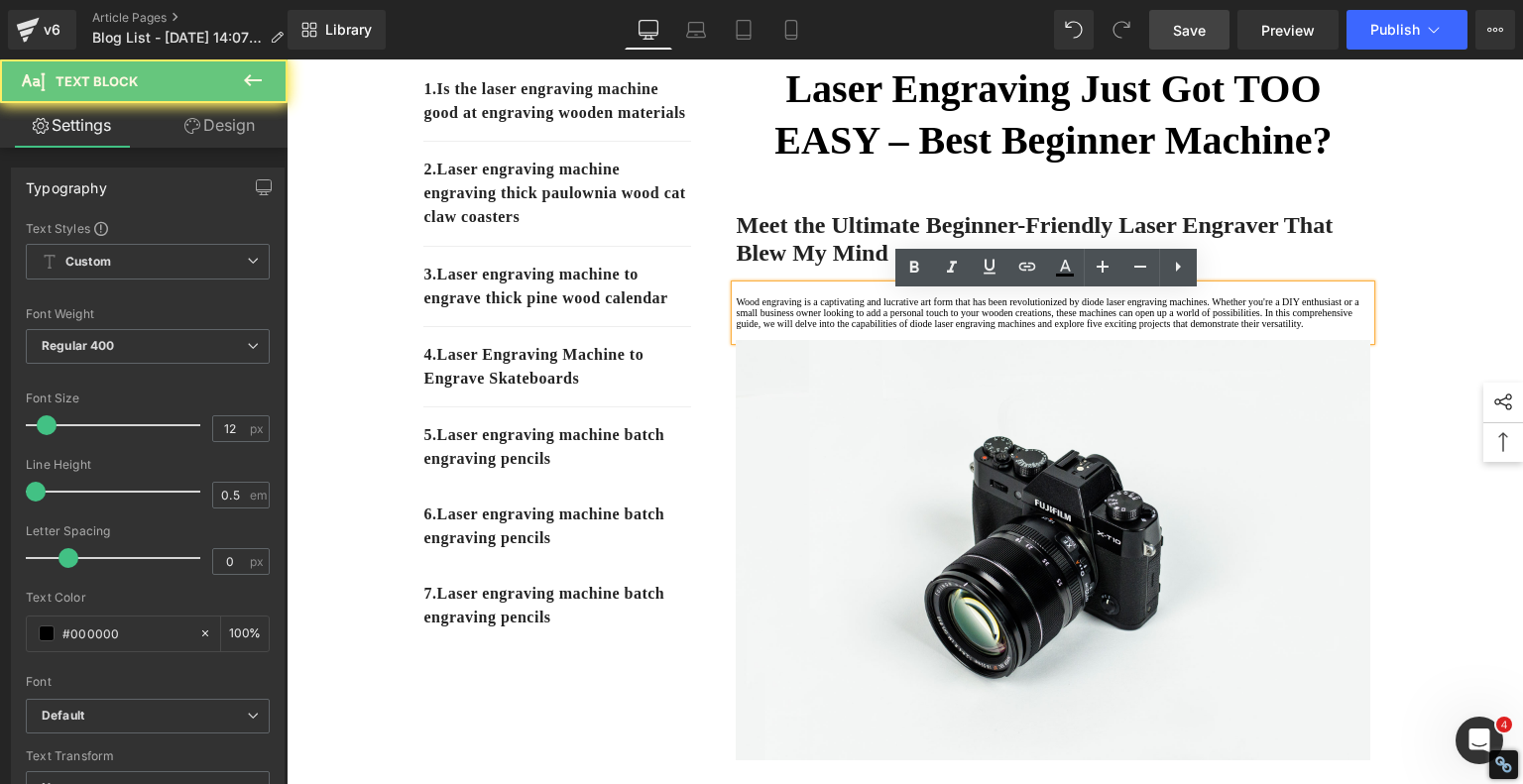 click on "Wood engraving is a captivating and lucrative art form that has been revolutionized by diode laser engraving machines. Whether you're a DIY enthusiast or a small business owner looking to add a personal touch to your wooden creations, these machines can open up a world of possibilities. In this comprehensive guide, we will delve into the capabilities of diode laser engraving machines and explore five exciting projects that demonstrate their versatility." at bounding box center [1053, 312] 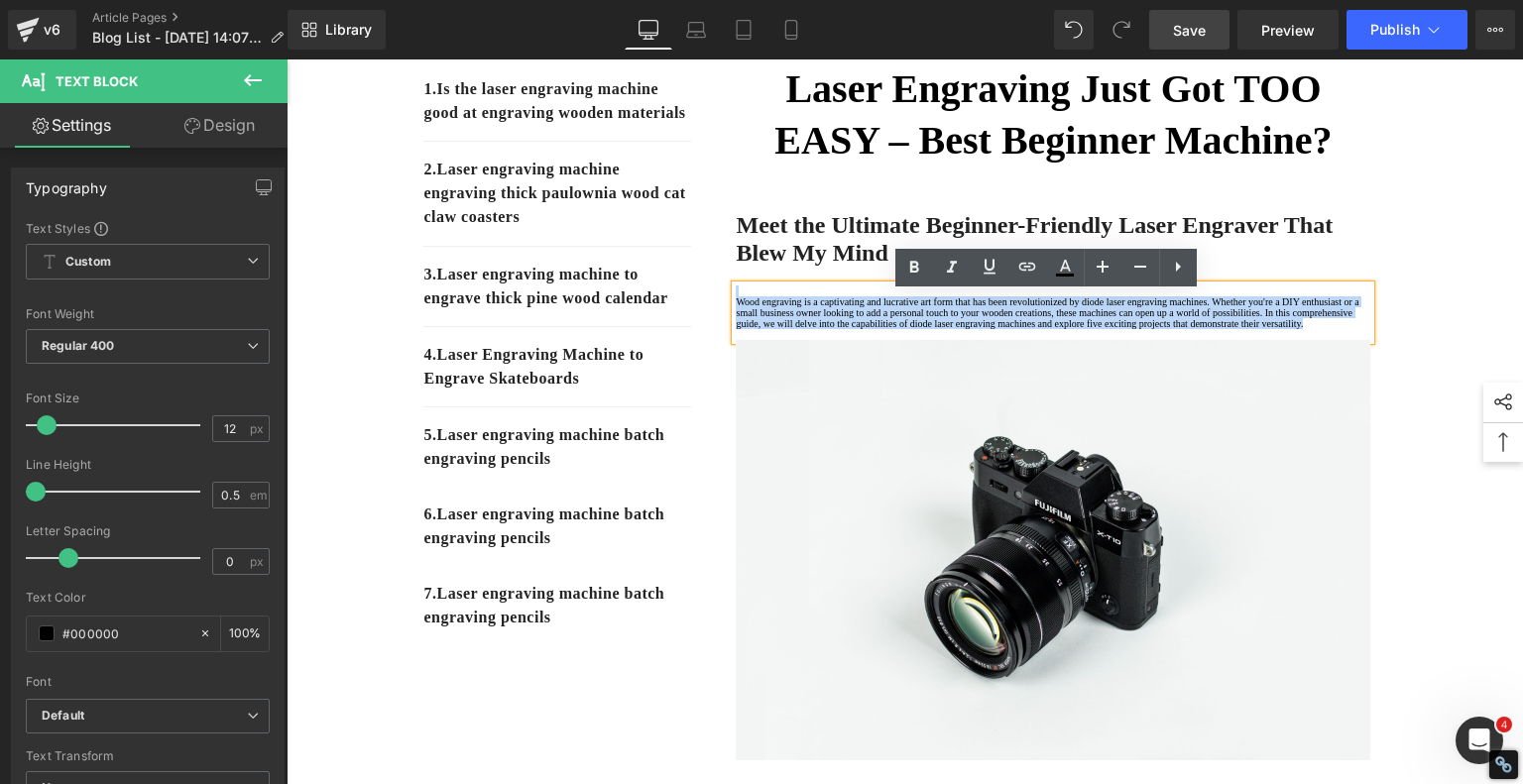 drag, startPoint x: 805, startPoint y: 388, endPoint x: 702, endPoint y: 257, distance: 166.6433 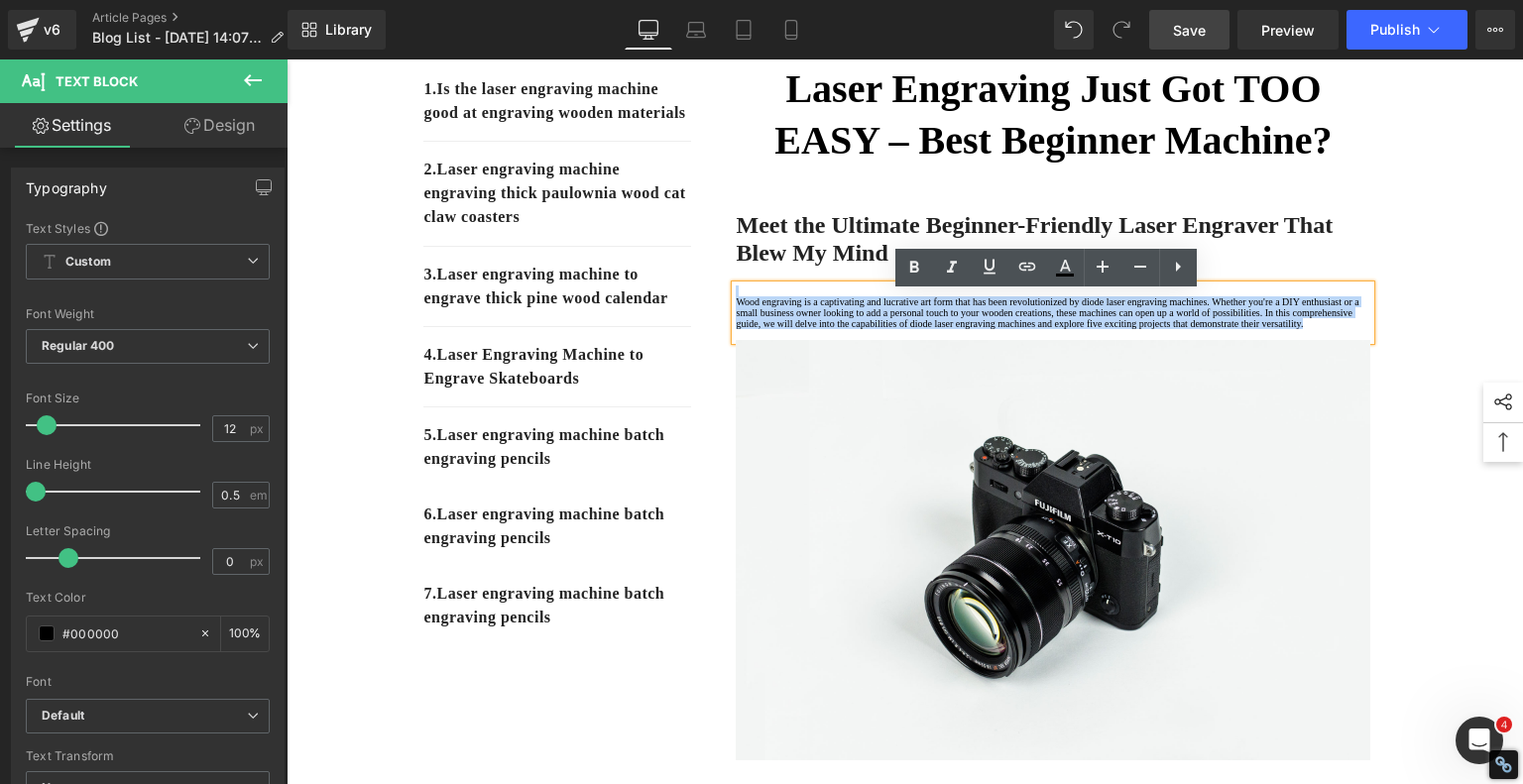 click on "Laser Engraving Just Got TOO EASY – Best Beginner Machine? Heading         Meet the Ultimate Beginner-Friendly Laser Engraver That Blew My Mind Heading         Wood engraving is a captivating and lucrative art form that has been revolutionized by diode laser engraving machines. Whether you're a DIY enthusiast or a small business owner looking to add a personal touch to your wooden creations, these machines can open up a world of possibilities. In this comprehensive guide, we will delve into the capabilities of diode laser engraving machines and explore five exciting projects that demonstrate their versatility. Text Block         Image         Row         How to engrave wood works with  diode laser engraving machine Heading         Text Block         Image         Row         How to engrave wood works with  diode laser engraving machine Heading         Text Block         Image         Row" at bounding box center (1053, 931) 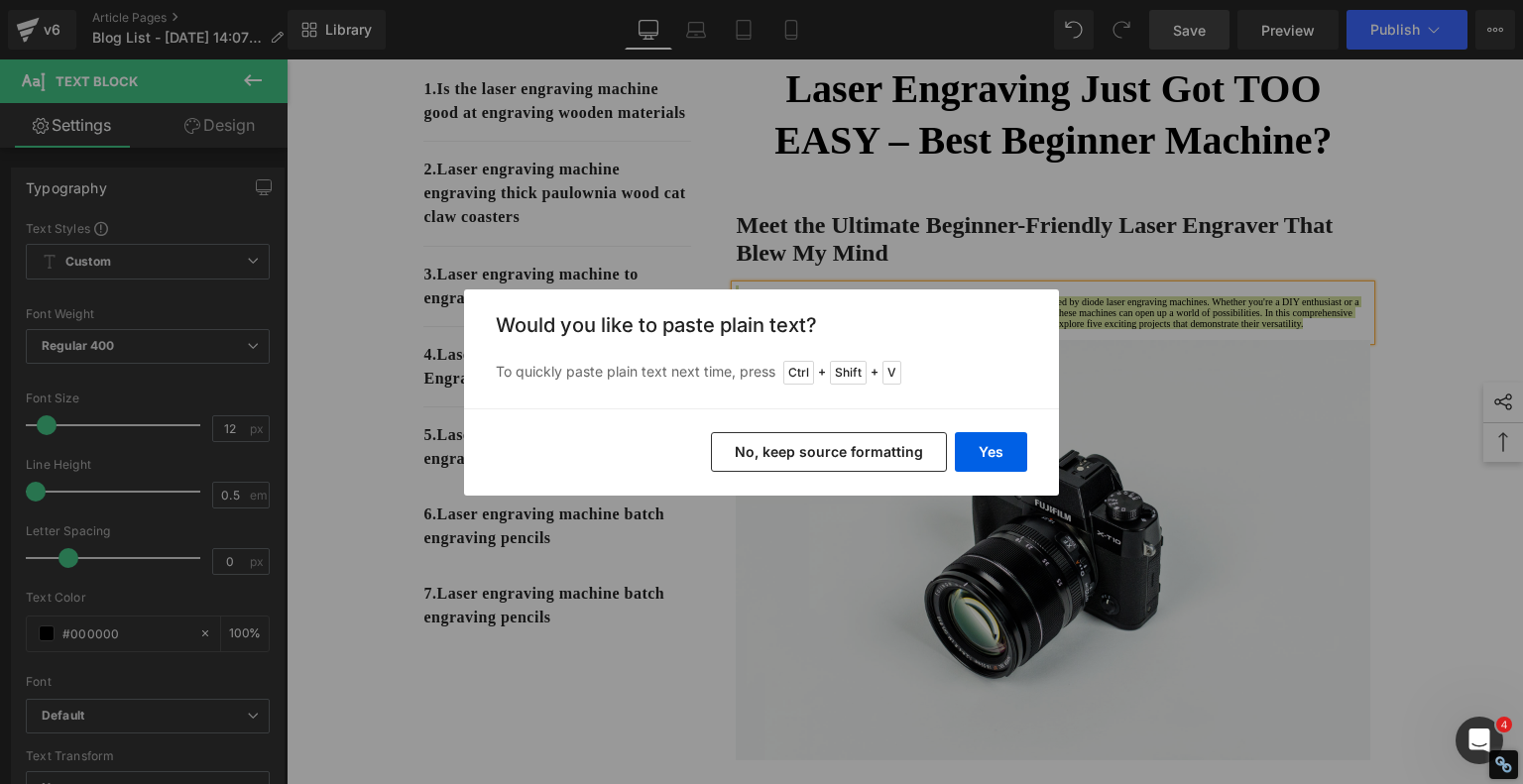 click on "No, keep source formatting" at bounding box center (829, 452) 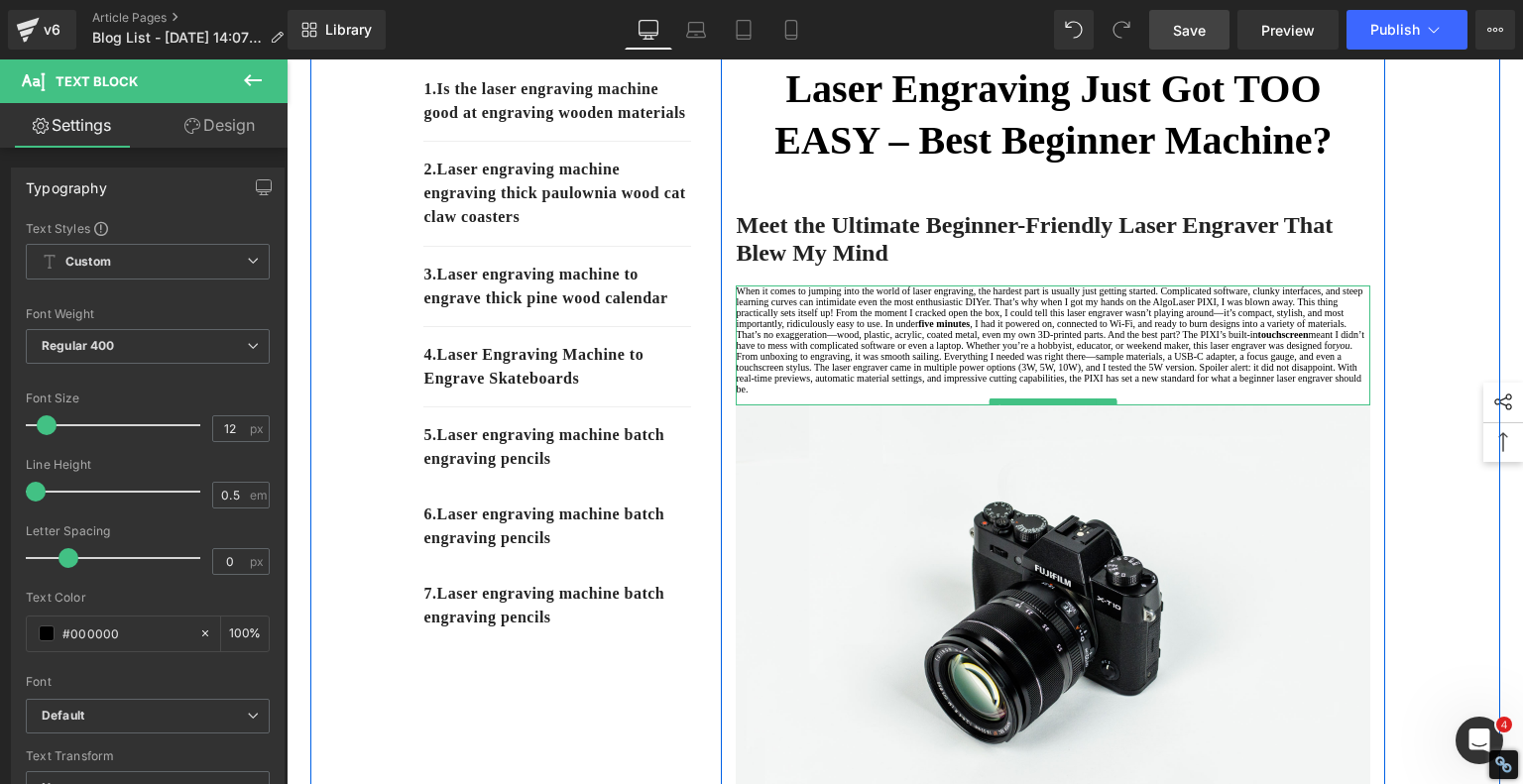 drag, startPoint x: 1133, startPoint y: 439, endPoint x: 1142, endPoint y: 434, distance: 10.29563 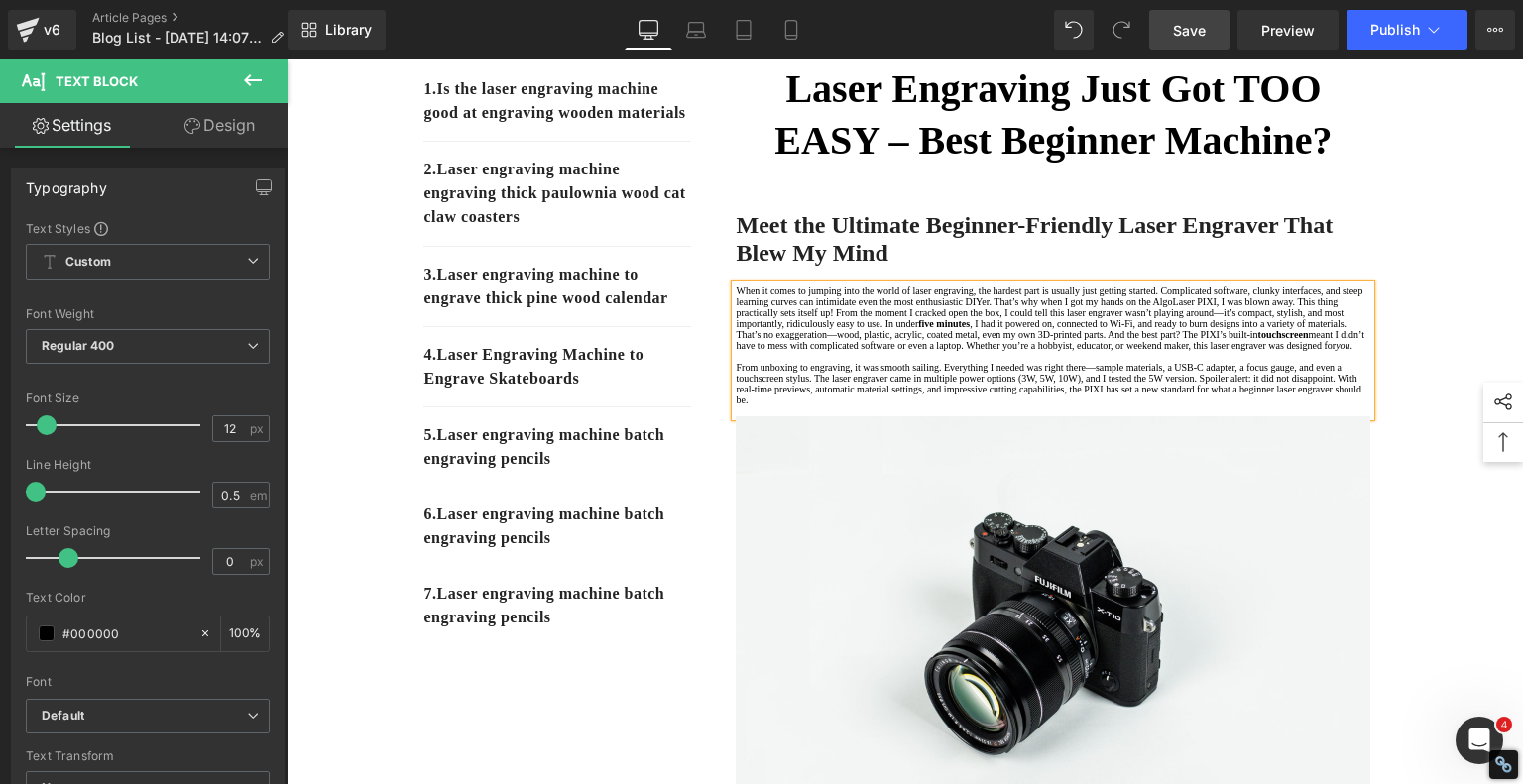 click on "1.  Is the laser engraving machine good at engraving wooden materials Text Block         2.  Laser engraving machine engraving thick paulownia wood cat claw coasters Text Block         3.  Laser engraving machine to engrave thick pine wood calendar Text Block         4.  Laser Engraving Machine to Engrave Skateboards Text Block         5.  Laser engraving machine batch engraving pencils Text Block         6 .  Laser engraving machine batch engraving pencils Text Block         7 .  Laser engraving machine batch engraving pencils Text Block         Row         Laser Engraving Just Got TOO EASY – Best Beginner Machine? Heading         Meet the Ultimate Beginner-Friendly Laser Engraver That Blew My Mind Heading         five minutes , I had it powered on, connected to Wi-Fi, and ready to burn designs into a variety of materials. That’s no exaggeration—wood, plastic, acrylic, coated metal, even my own 3D-printed parts. And the best part? The PIXI’s built-in  touchscreen you .
Text Block" at bounding box center (905, 999) 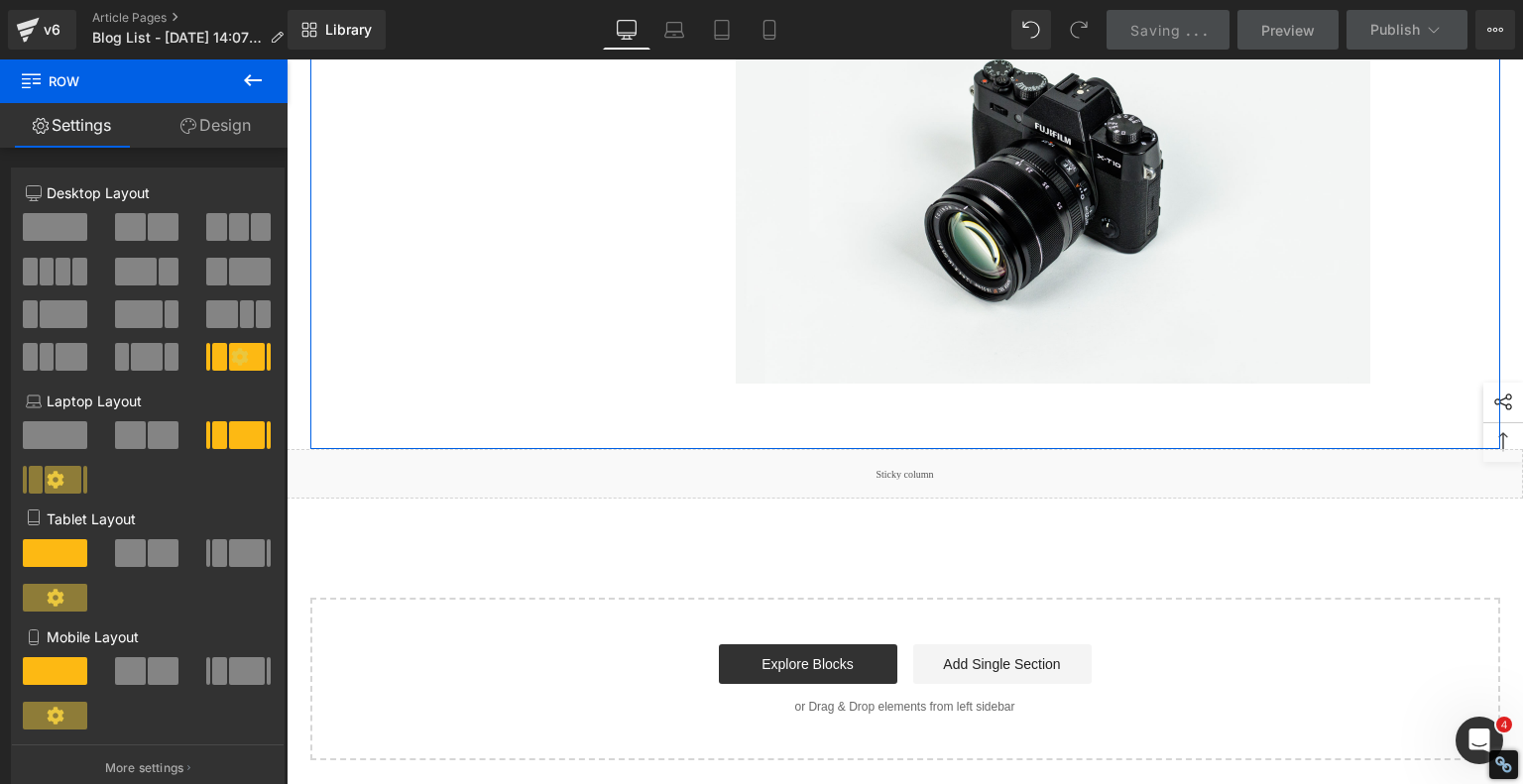 scroll, scrollTop: 1812, scrollLeft: 0, axis: vertical 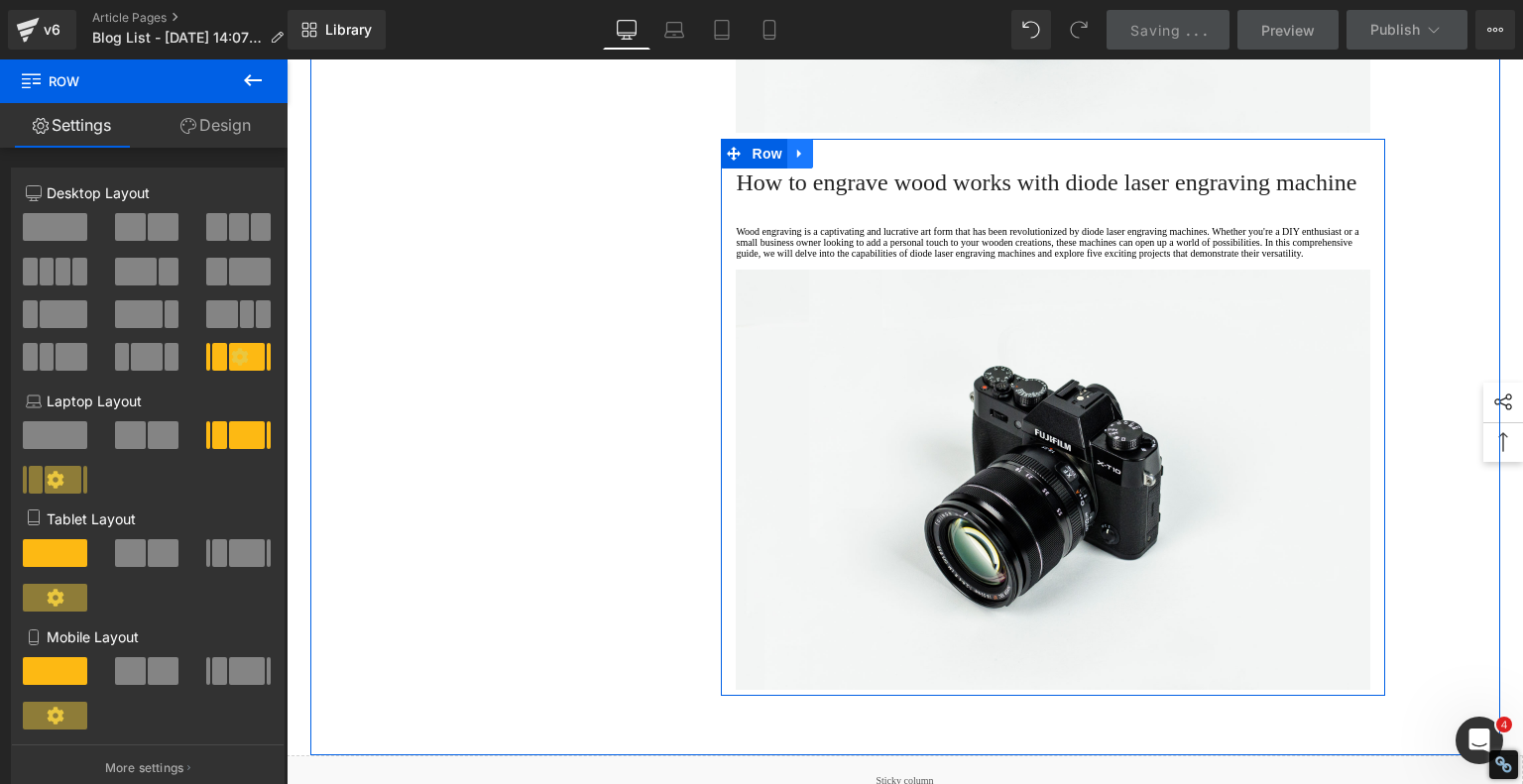 click 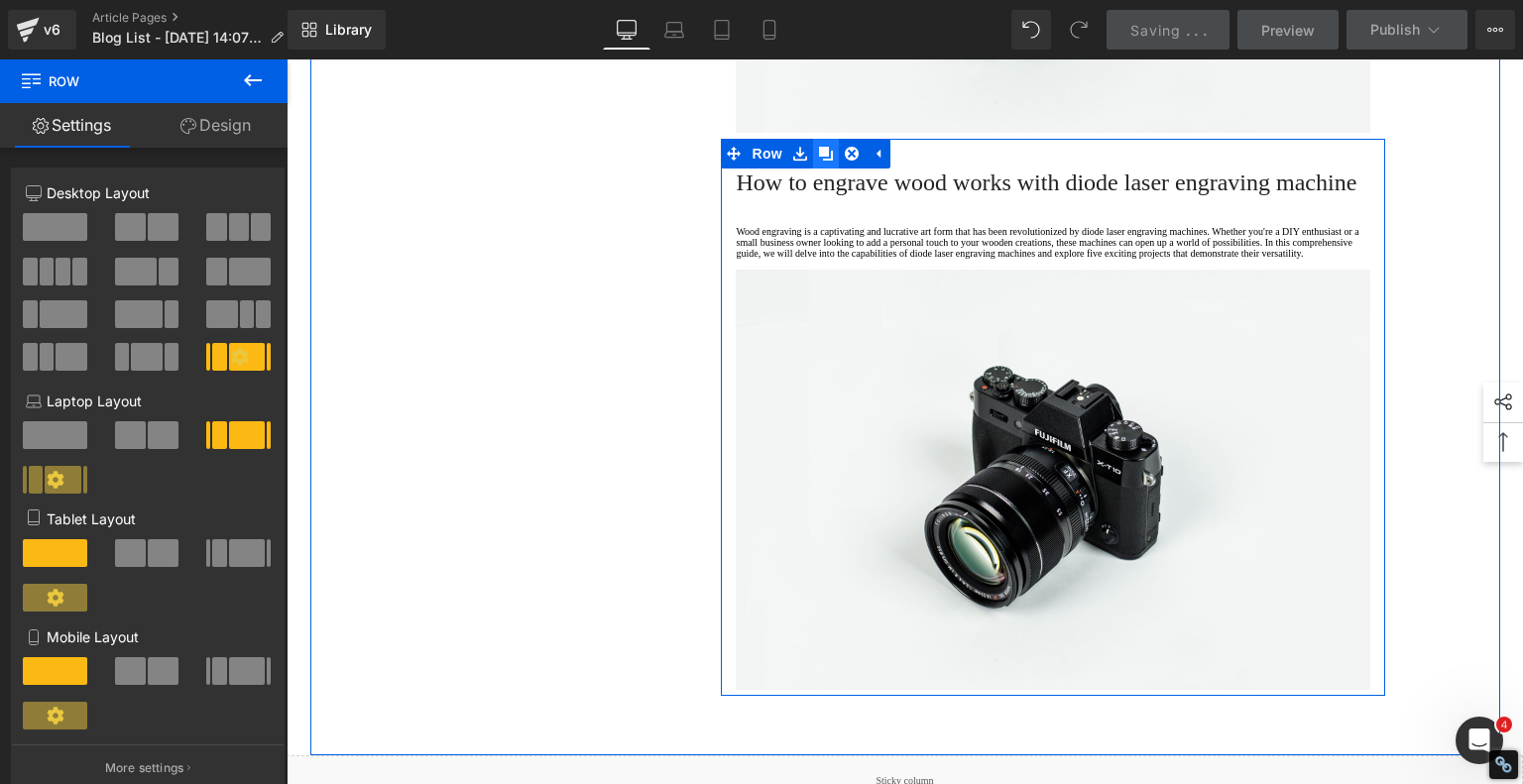 click 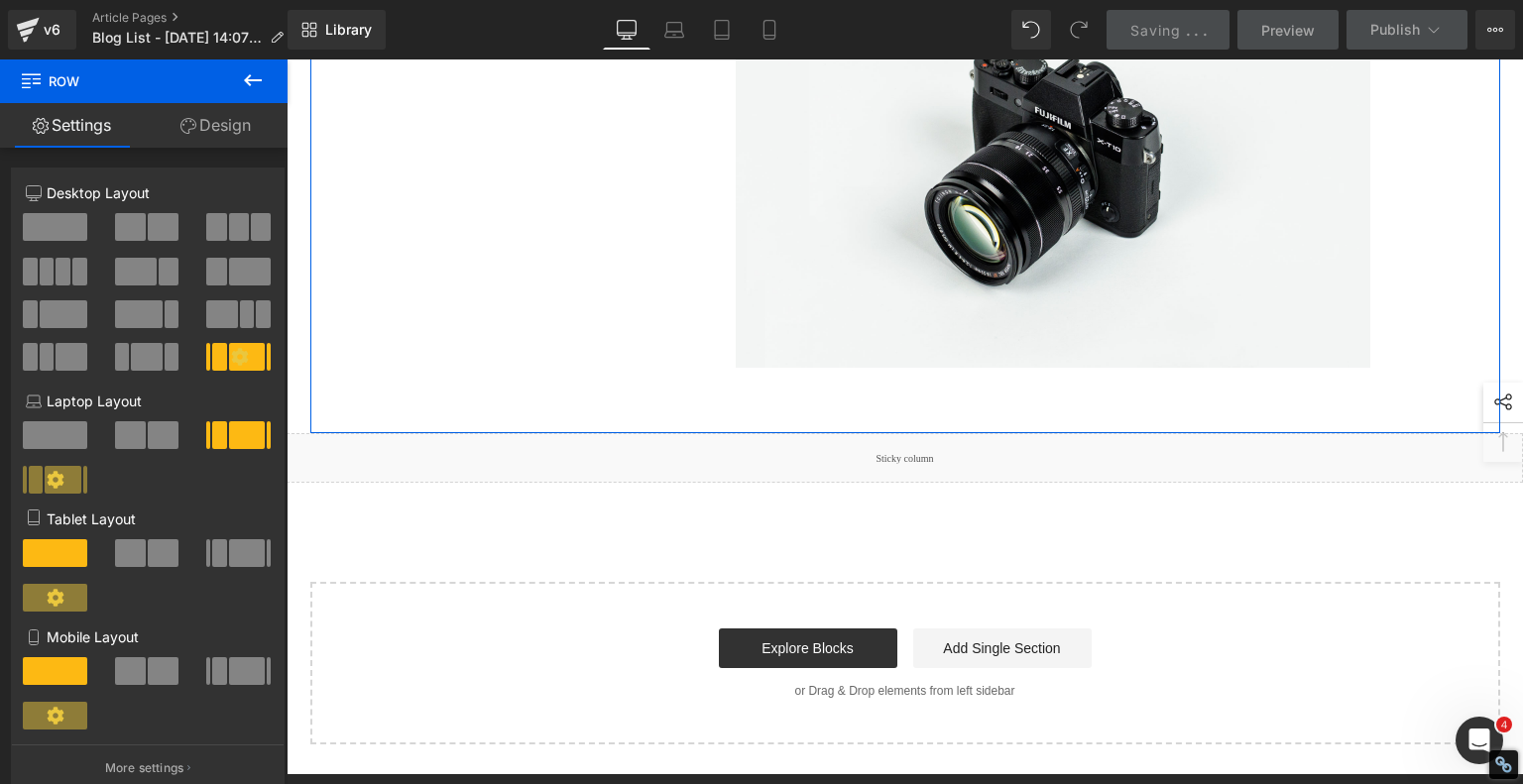 scroll, scrollTop: 2368, scrollLeft: 0, axis: vertical 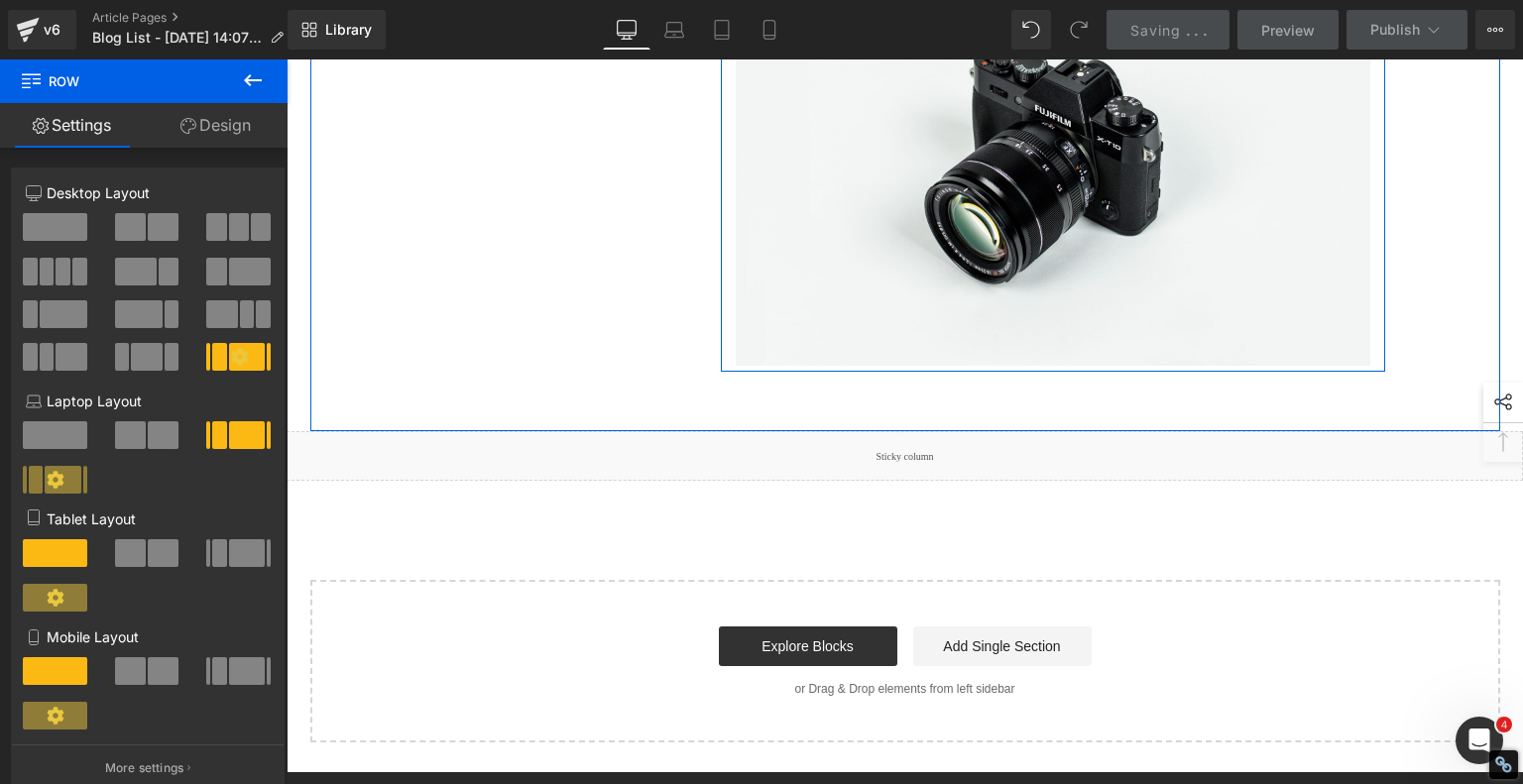 click 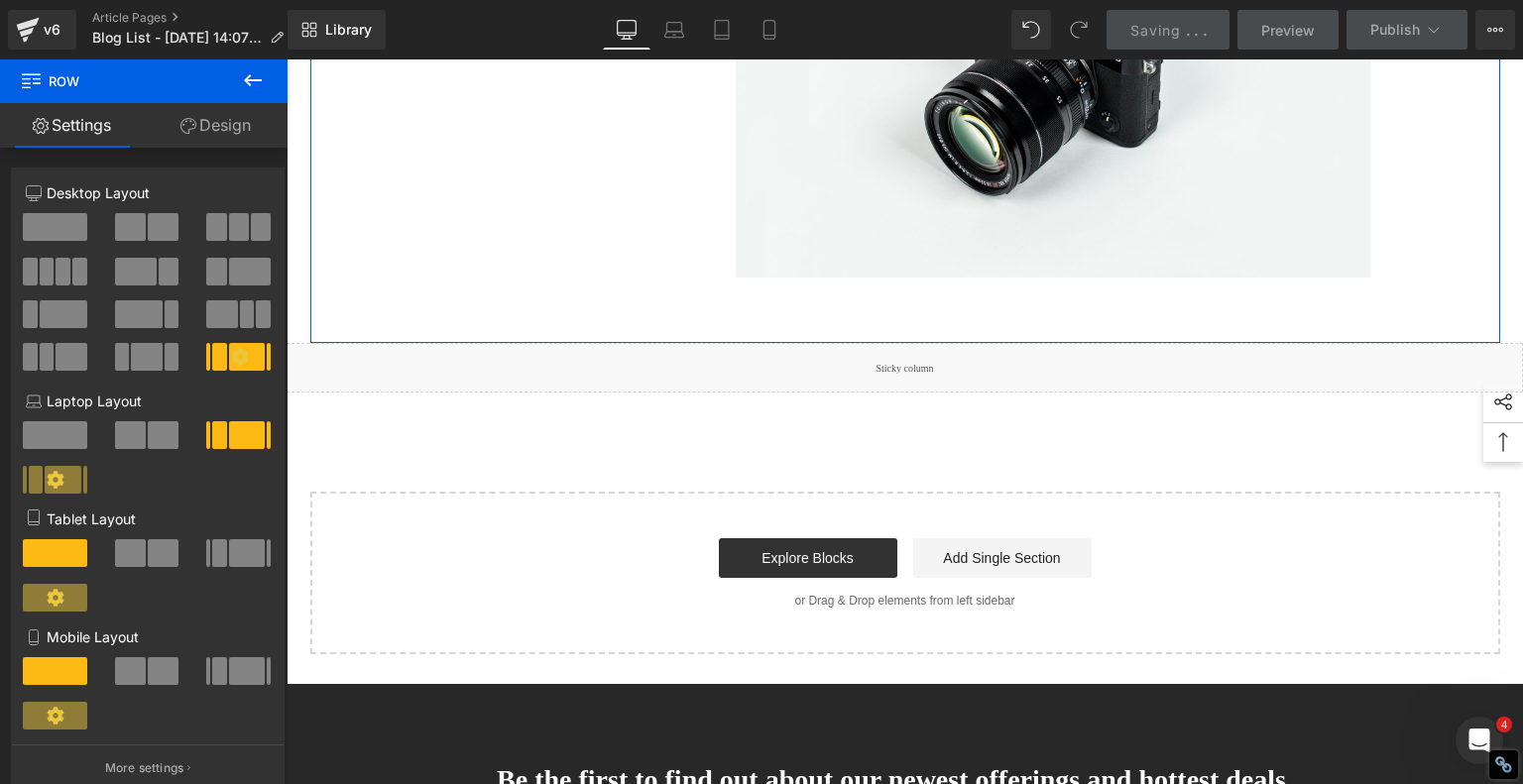 scroll, scrollTop: 3014, scrollLeft: 0, axis: vertical 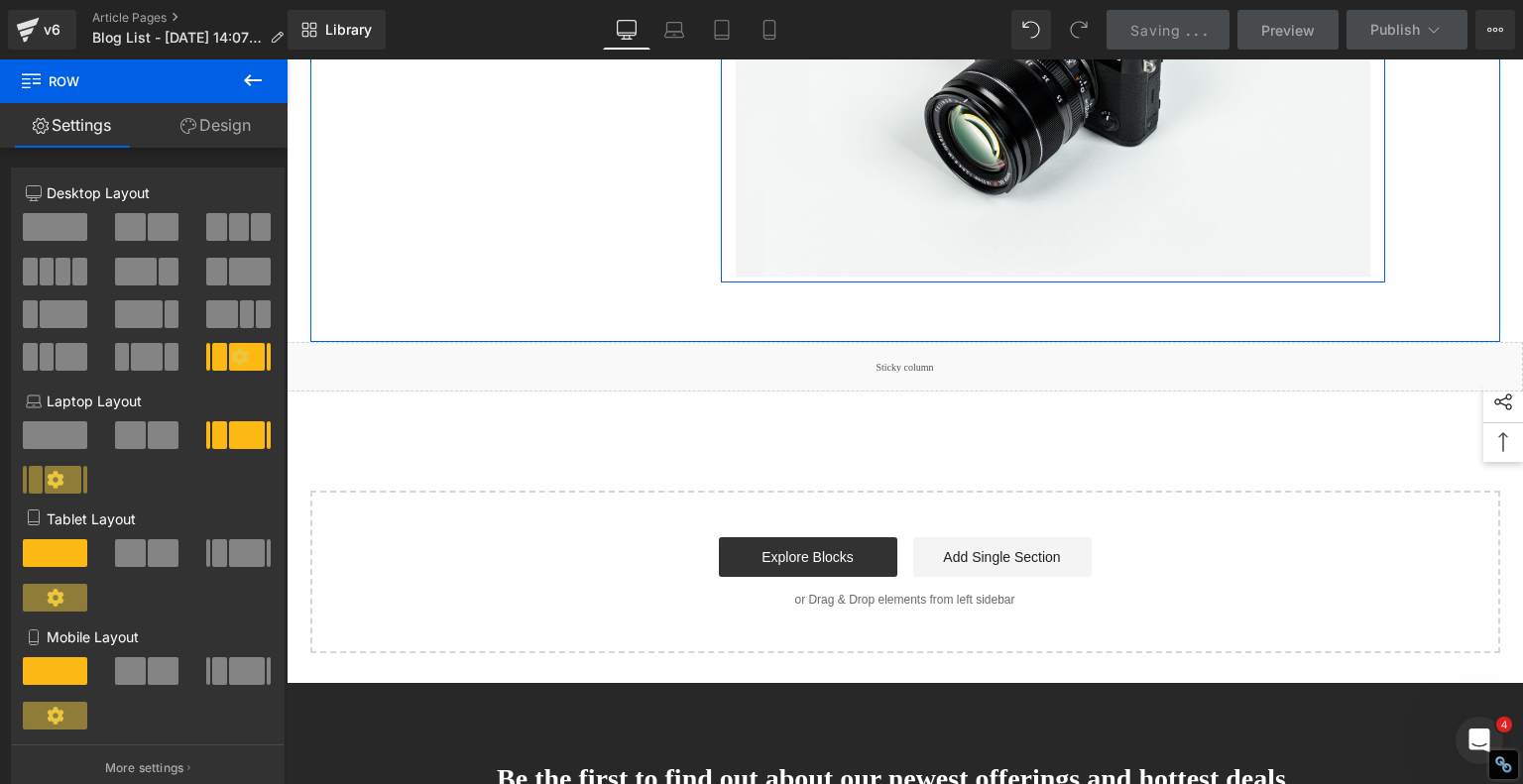 click 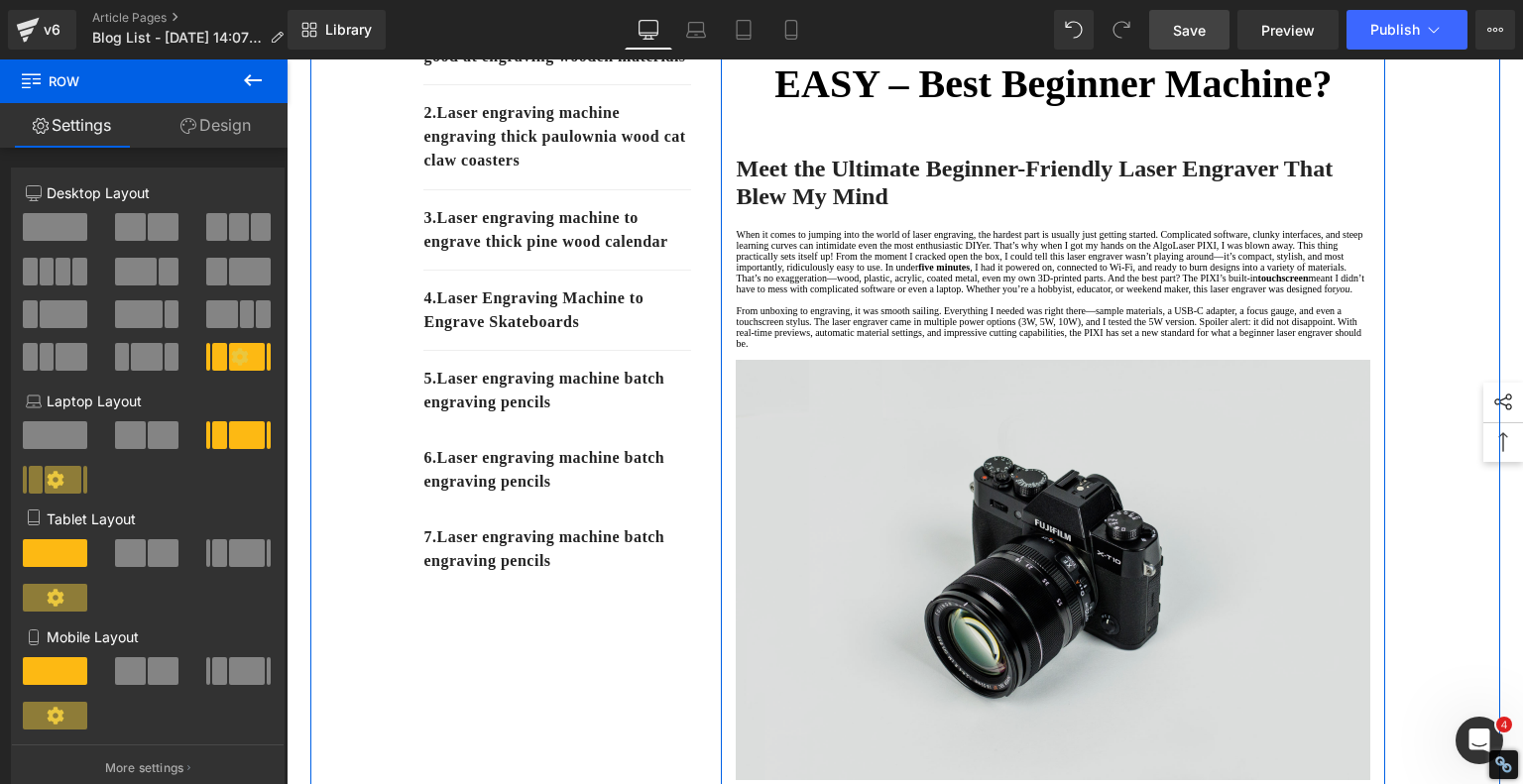 scroll, scrollTop: 297, scrollLeft: 0, axis: vertical 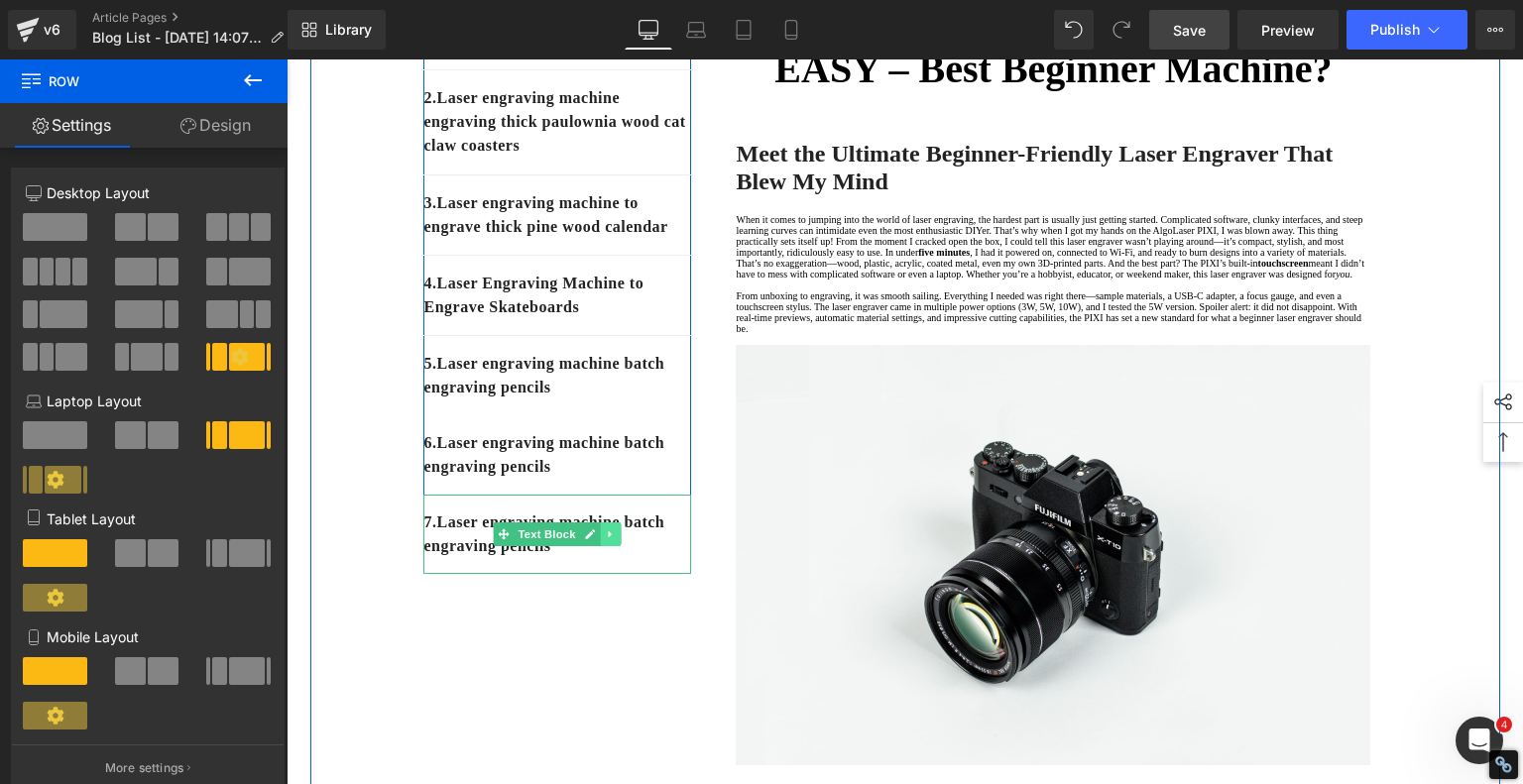 click 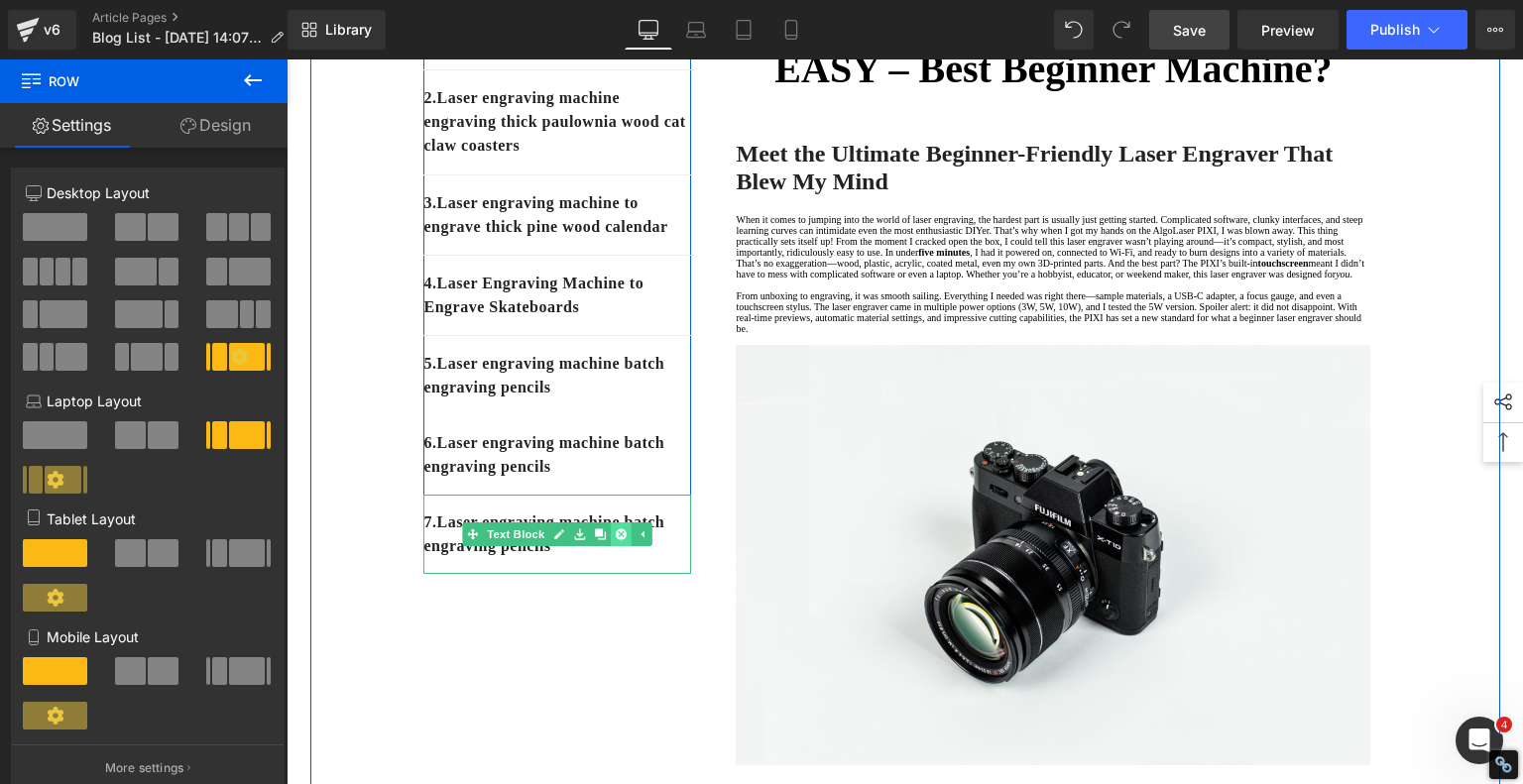 click 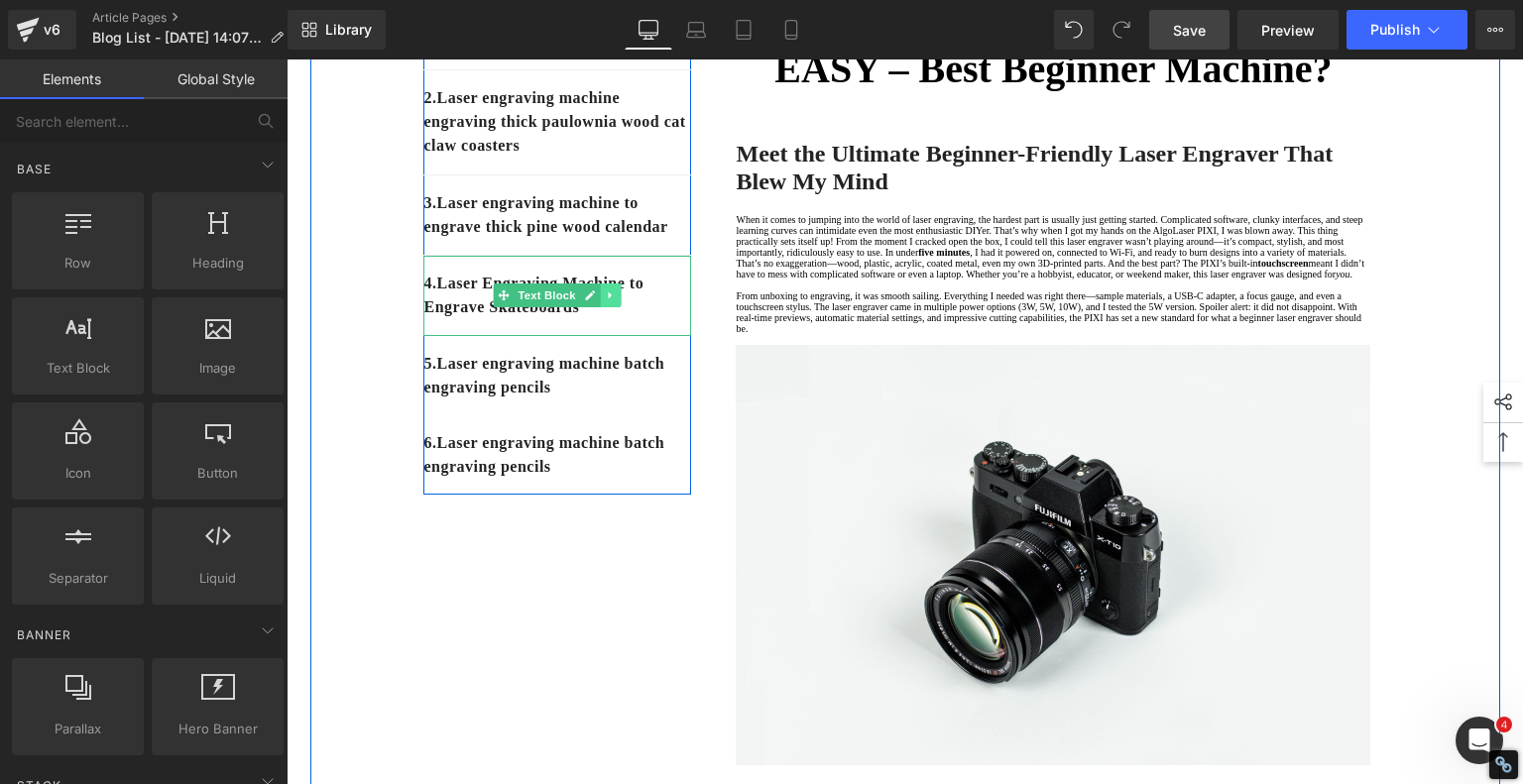 click 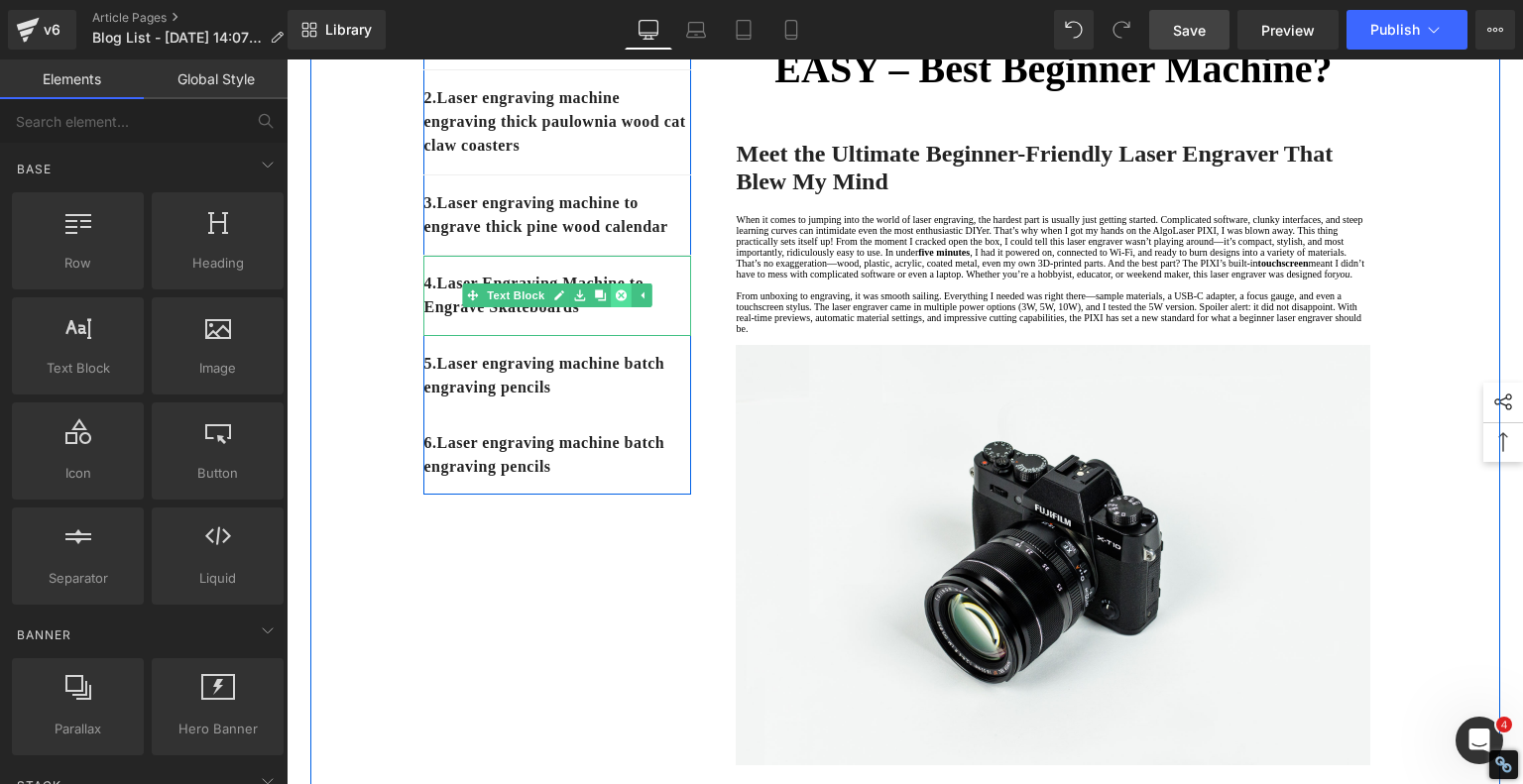 click 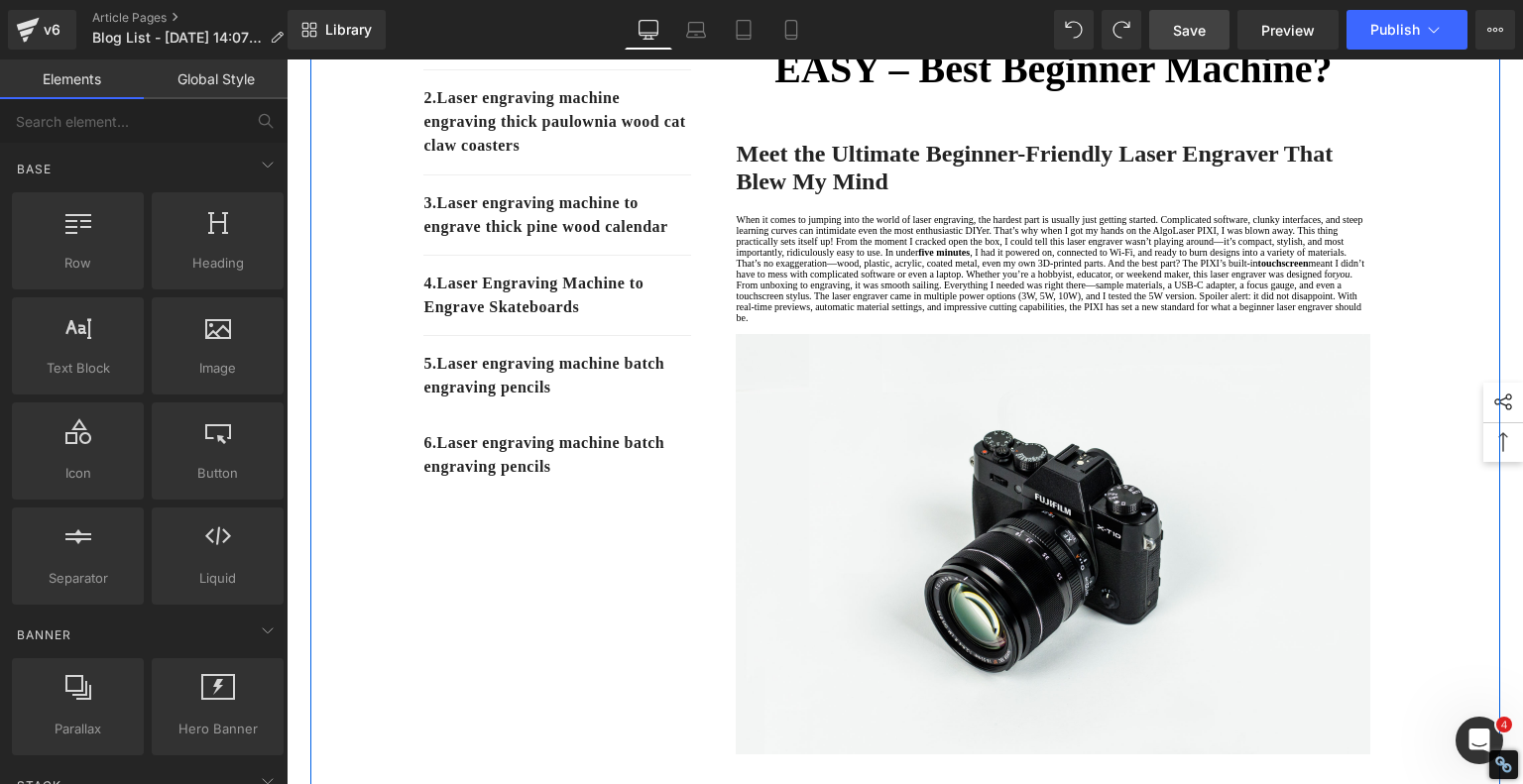 drag, startPoint x: 587, startPoint y: 683, endPoint x: 582, endPoint y: 673, distance: 11.18034 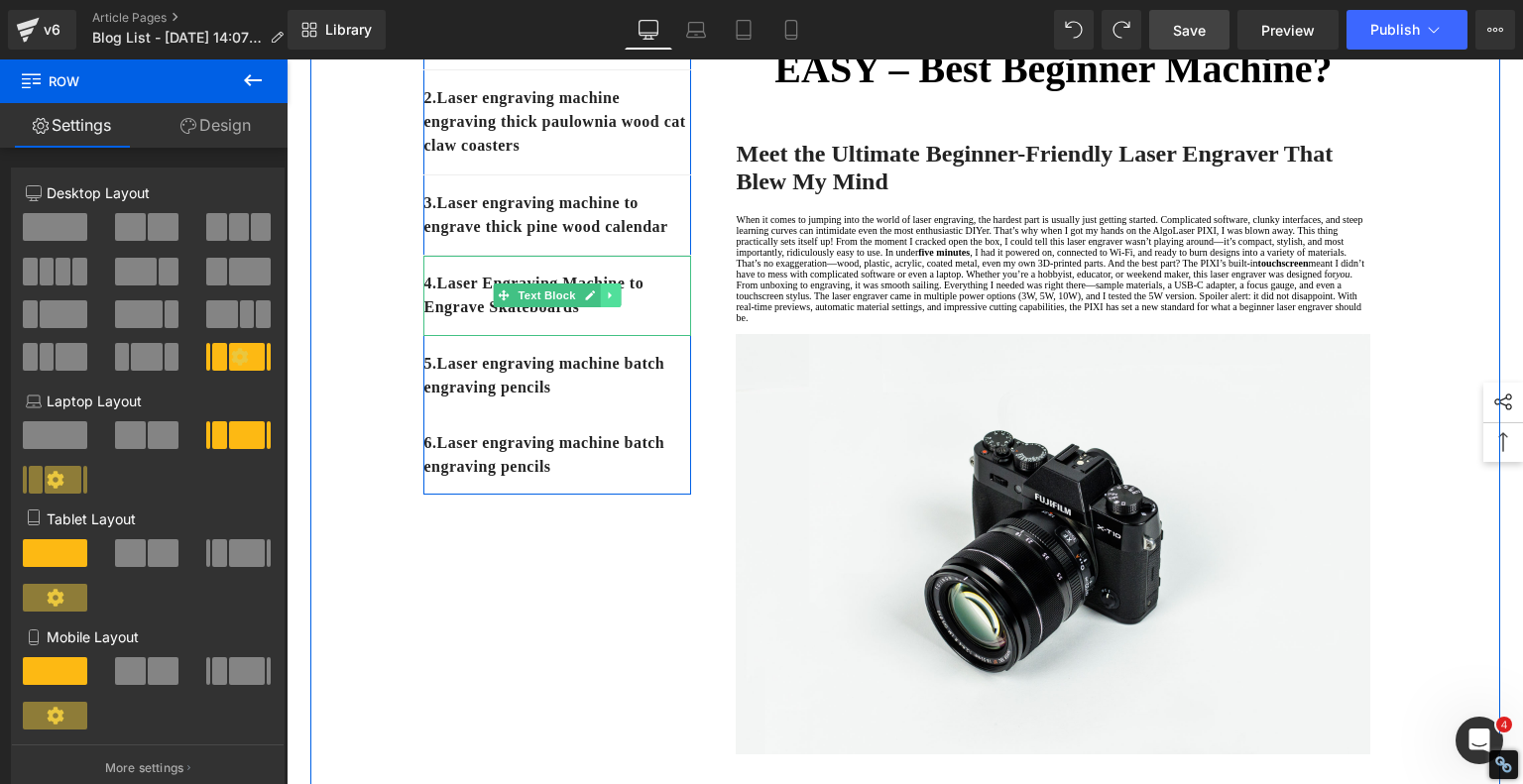 click 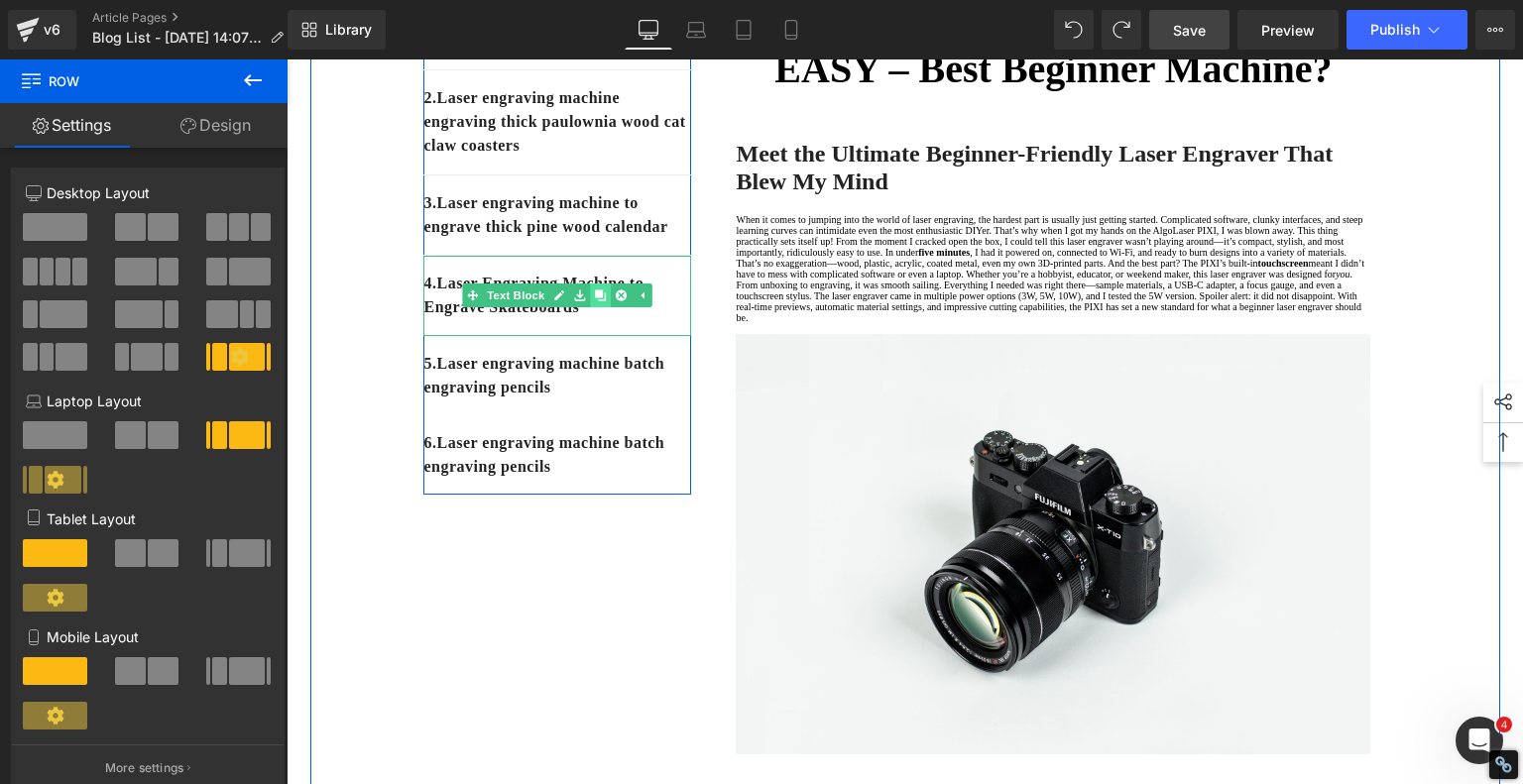 click 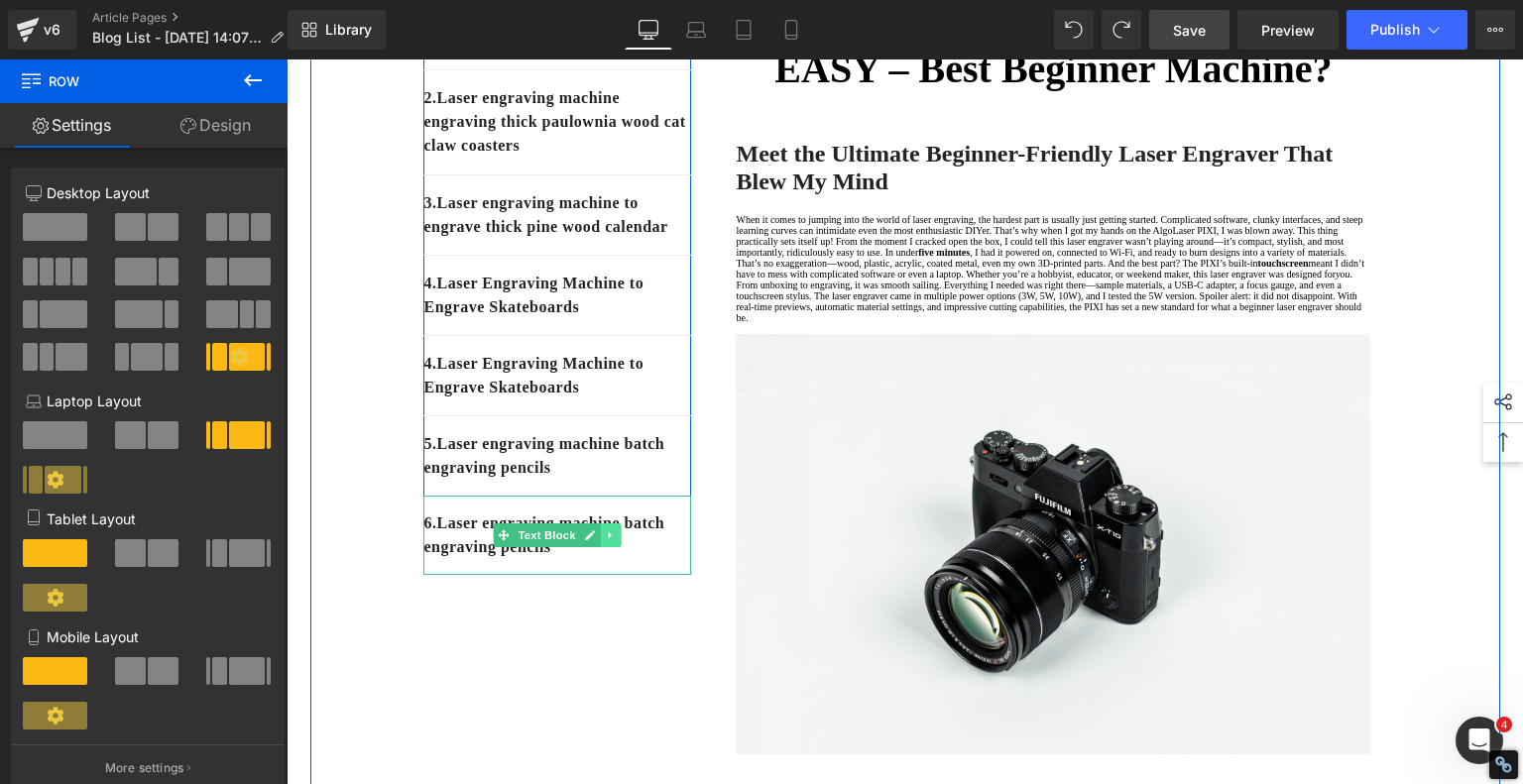 click 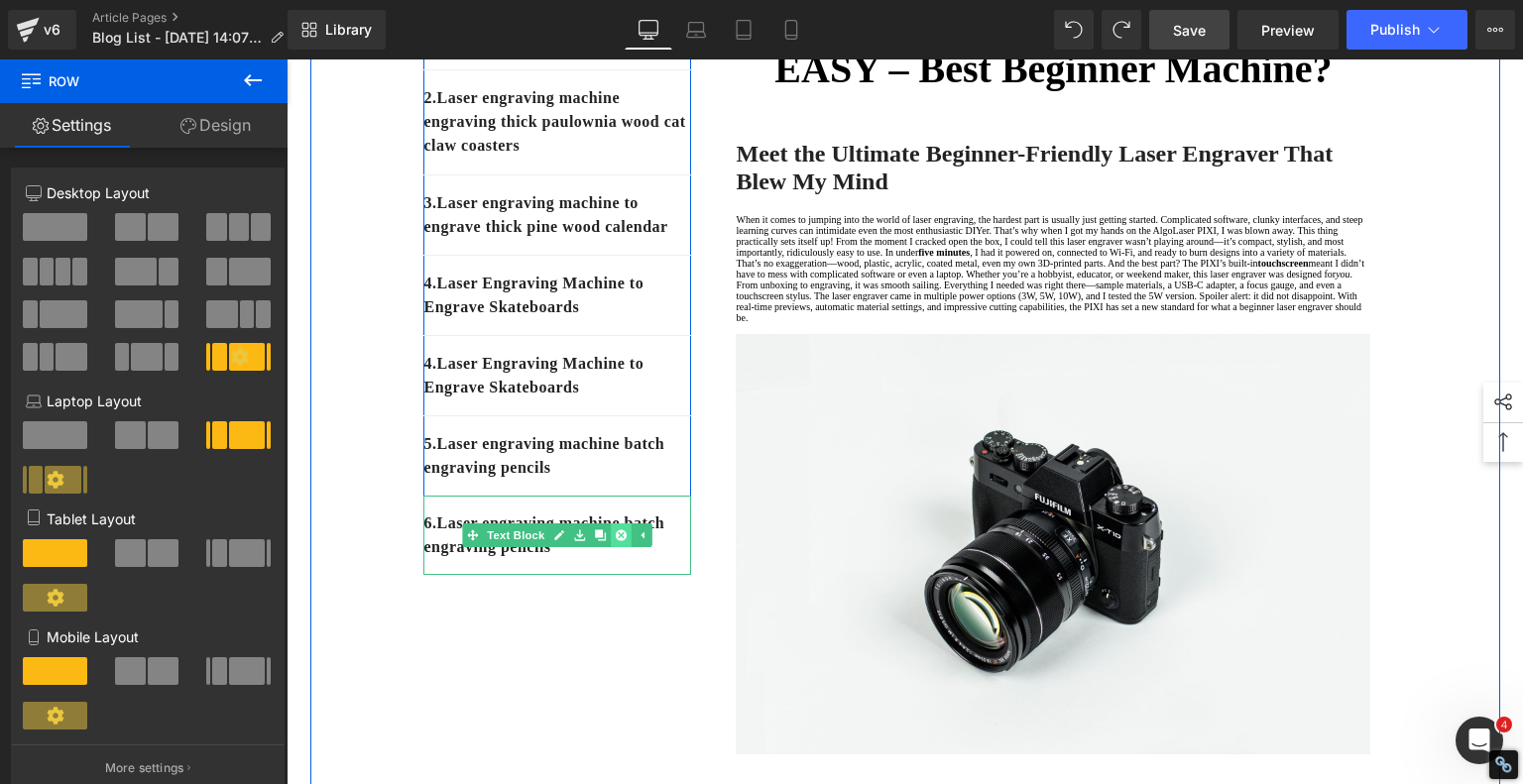 click 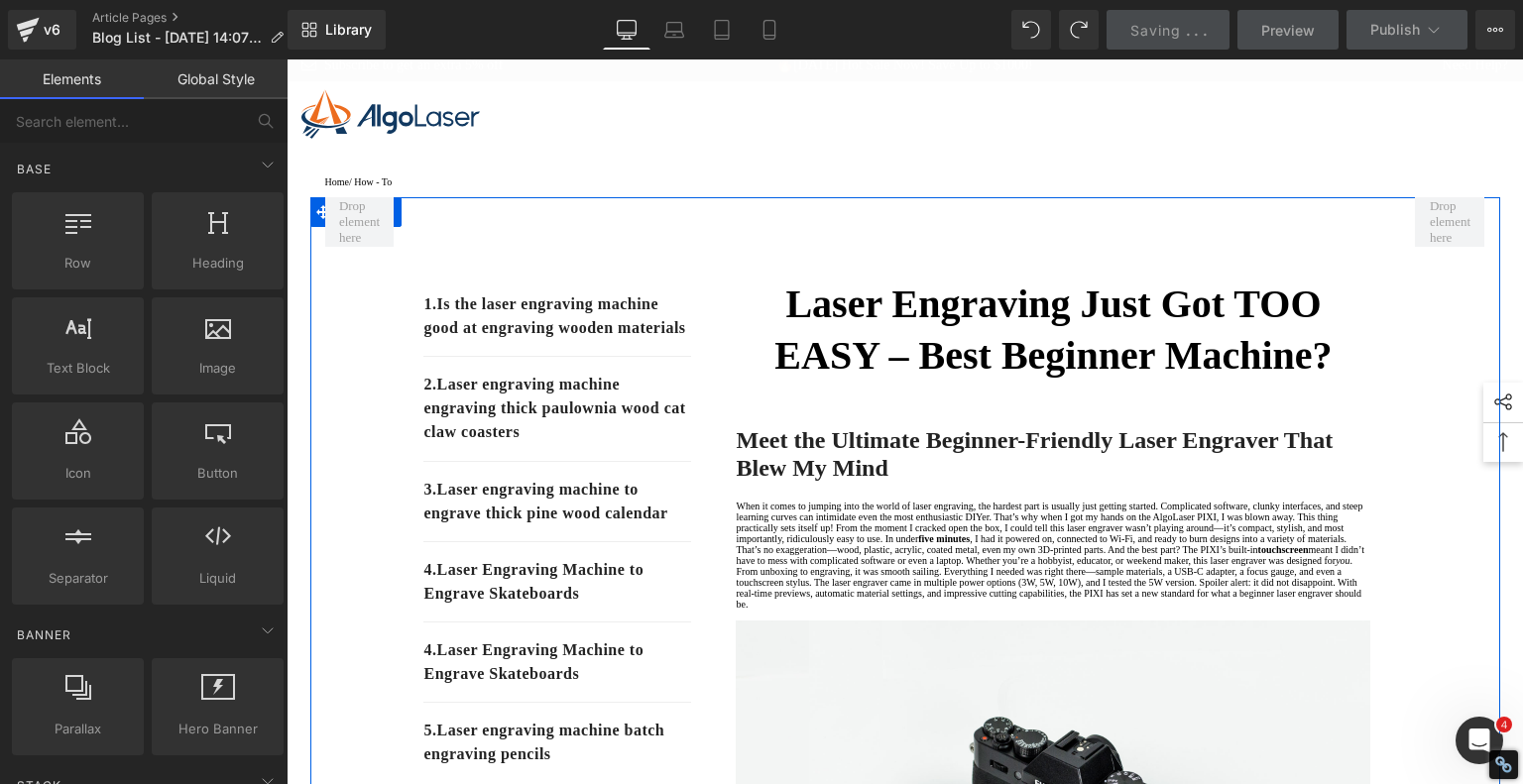 scroll, scrollTop: 0, scrollLeft: 0, axis: both 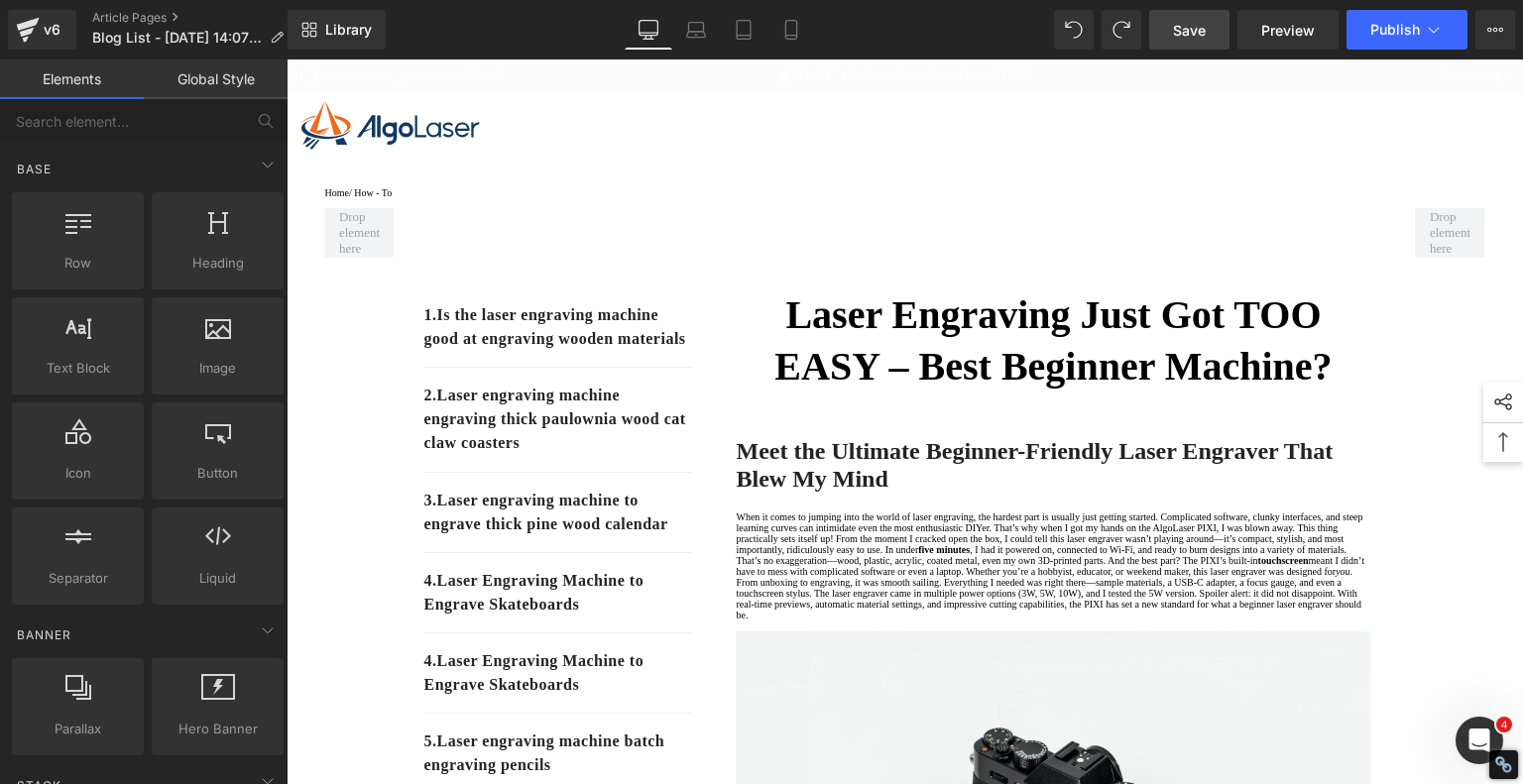 click on "Save" at bounding box center (1189, 30) 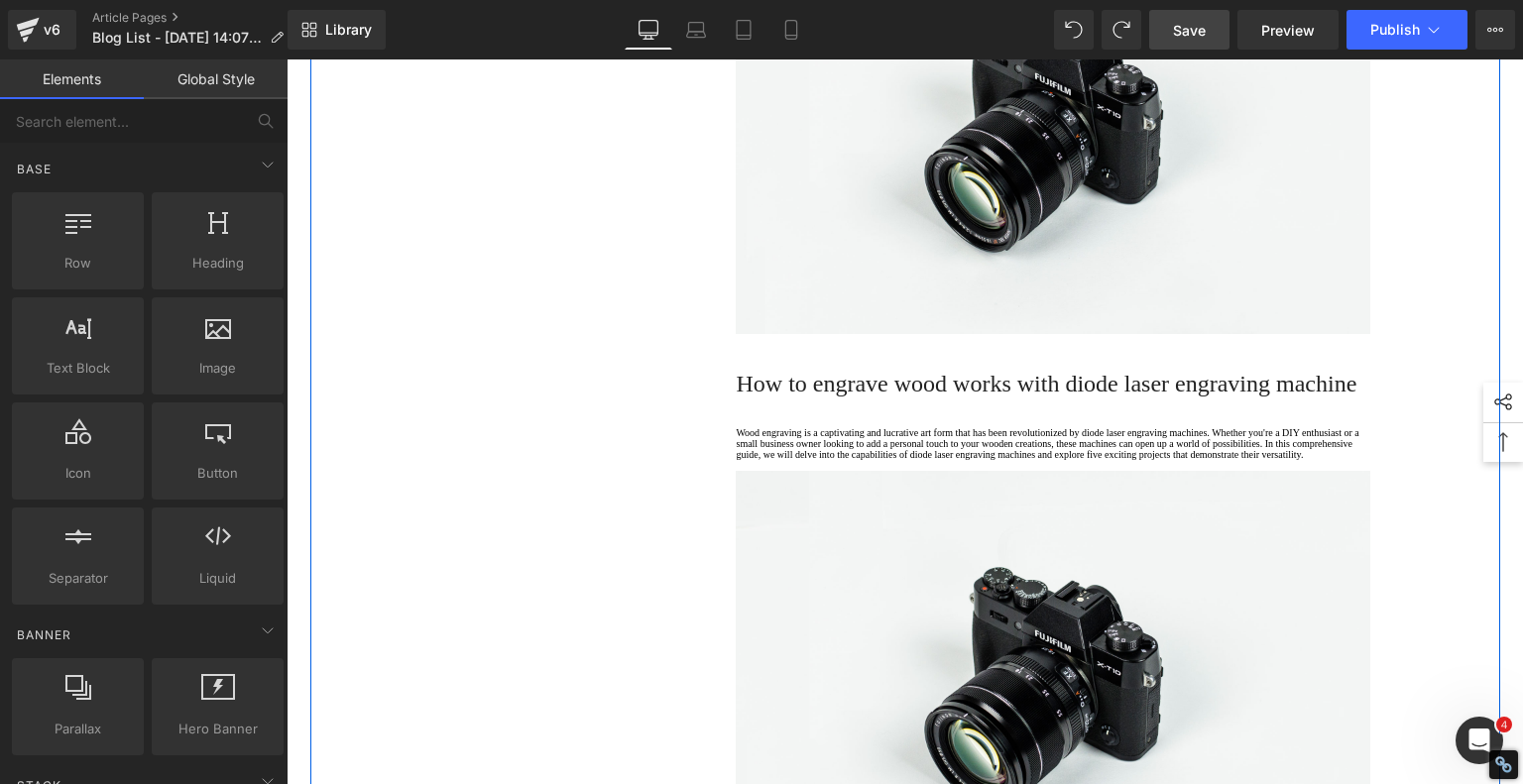 scroll, scrollTop: 793, scrollLeft: 0, axis: vertical 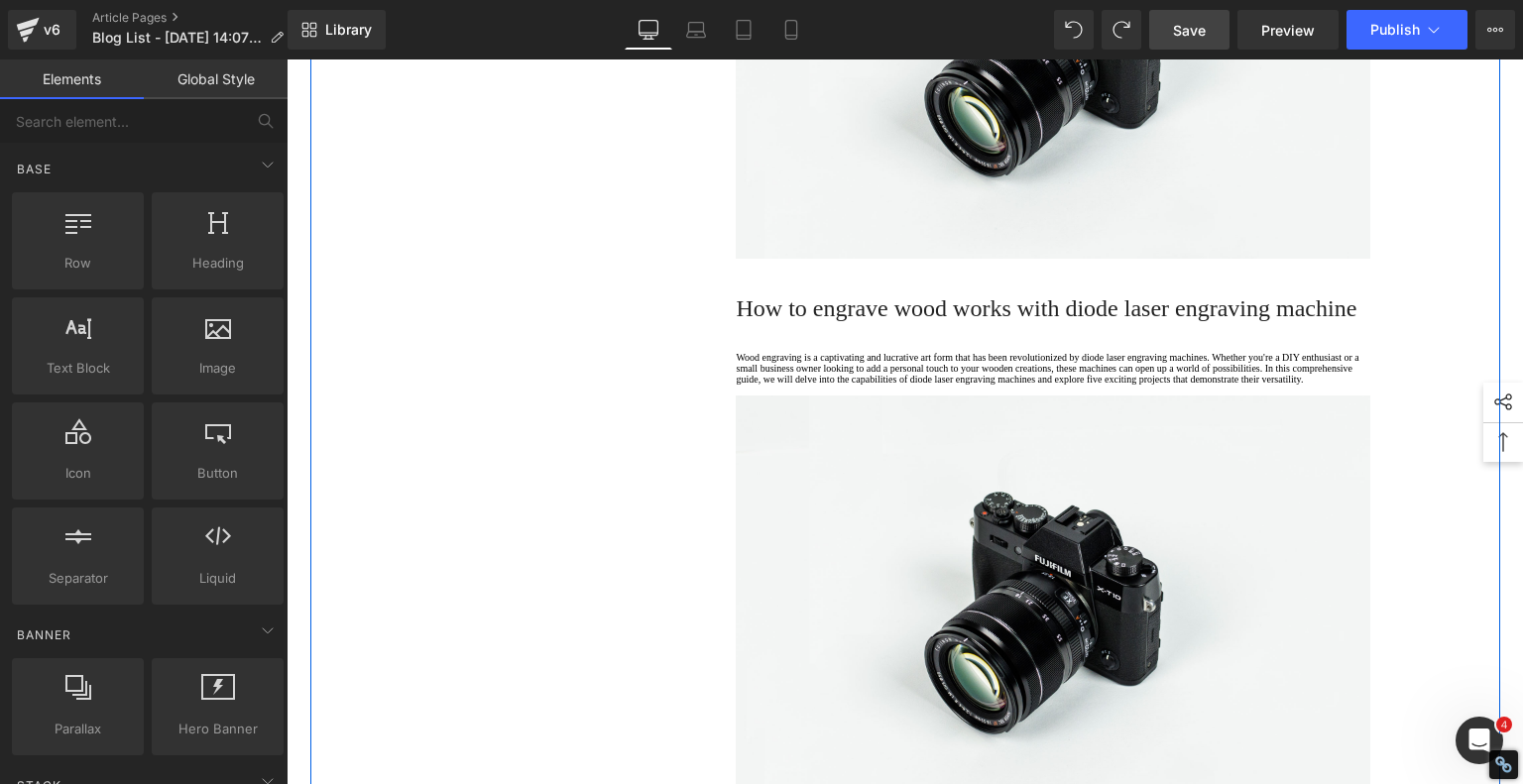 click on "How to engrave wood works with  diode laser engraving machine" at bounding box center [1046, 308] 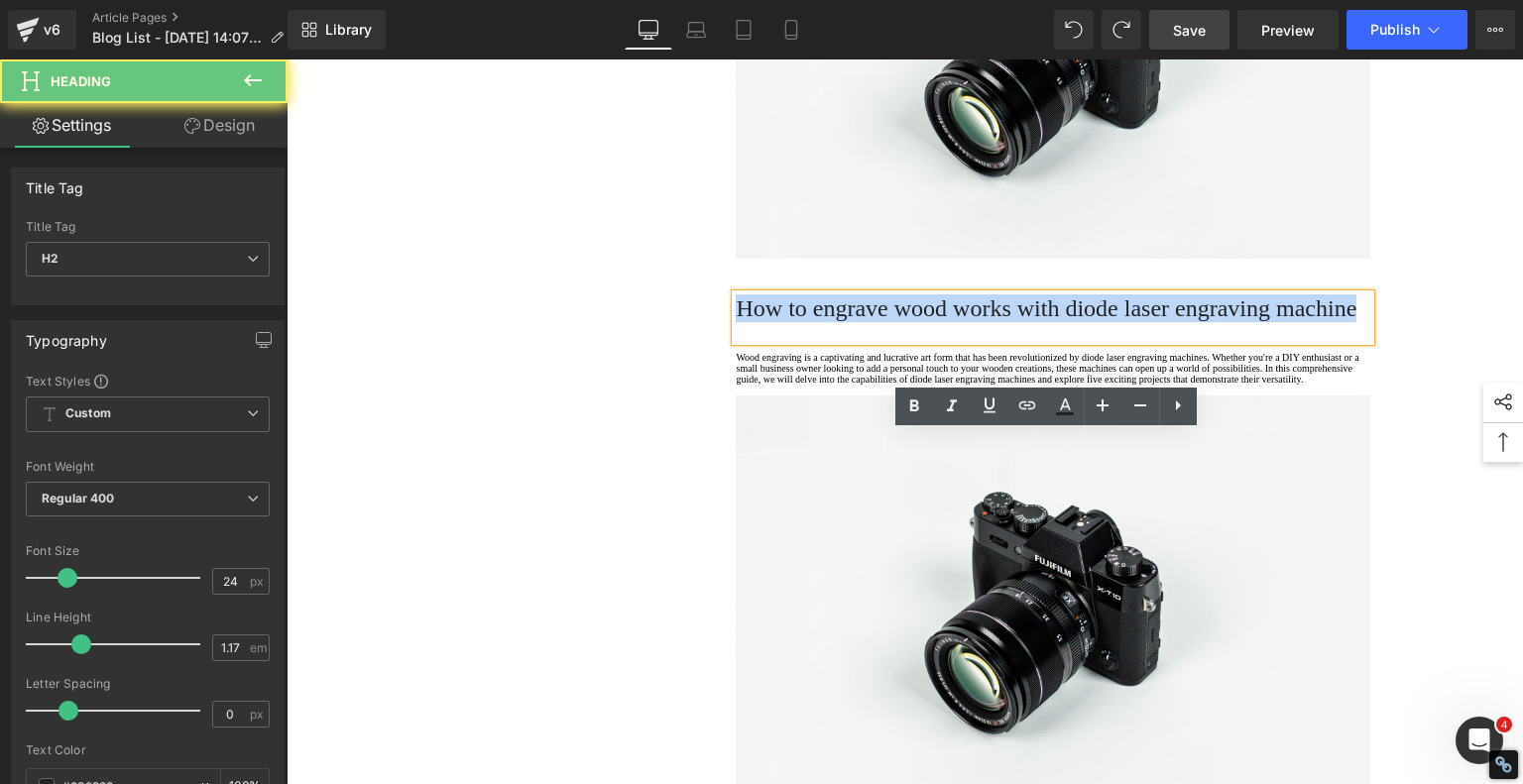 click on "How to engrave wood works with  diode laser engraving machine" at bounding box center [1046, 308] 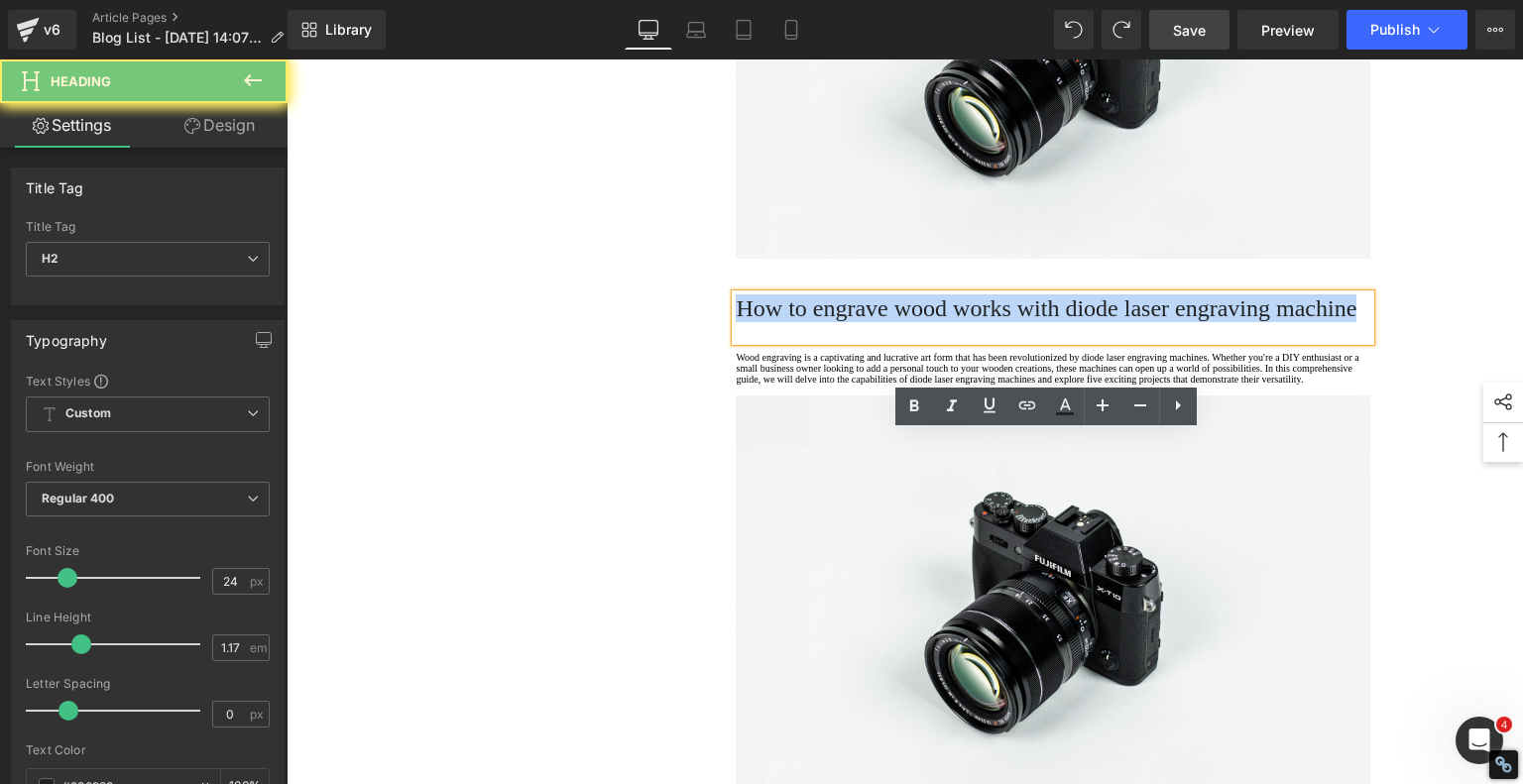 paste 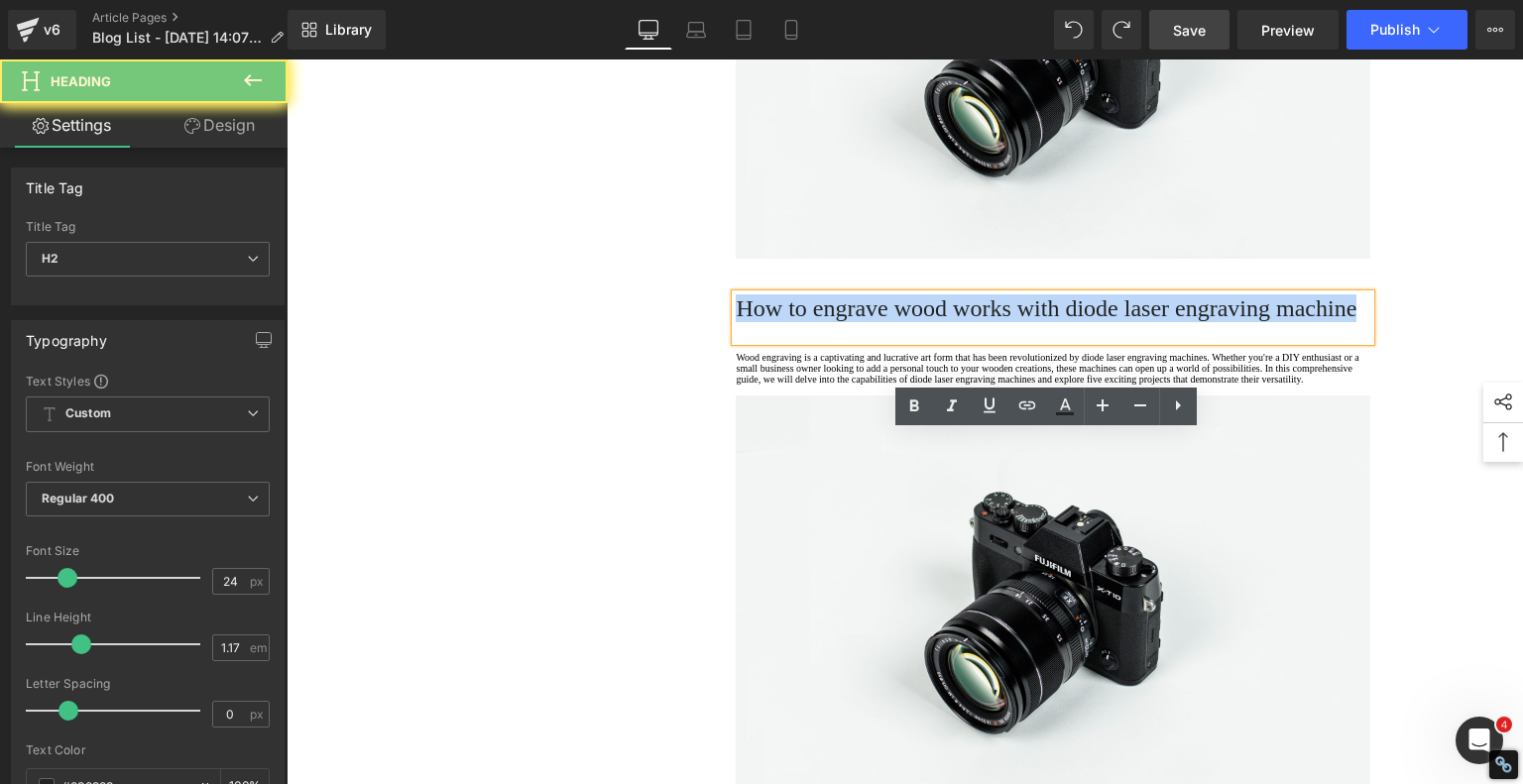 type 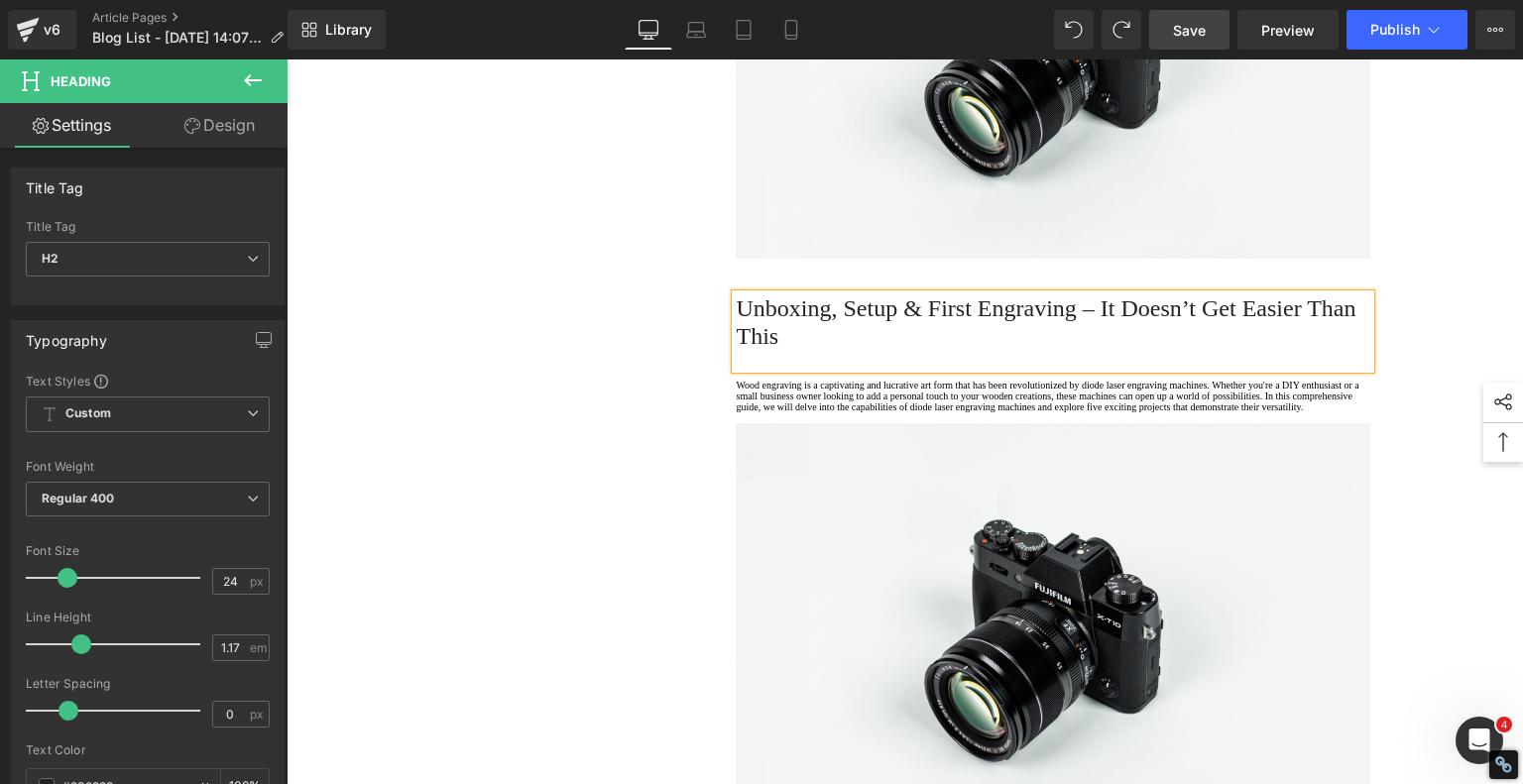 click on "Unboxing, Setup & First Engraving – It Doesn’t Get Easier Than This" at bounding box center (1053, 322) 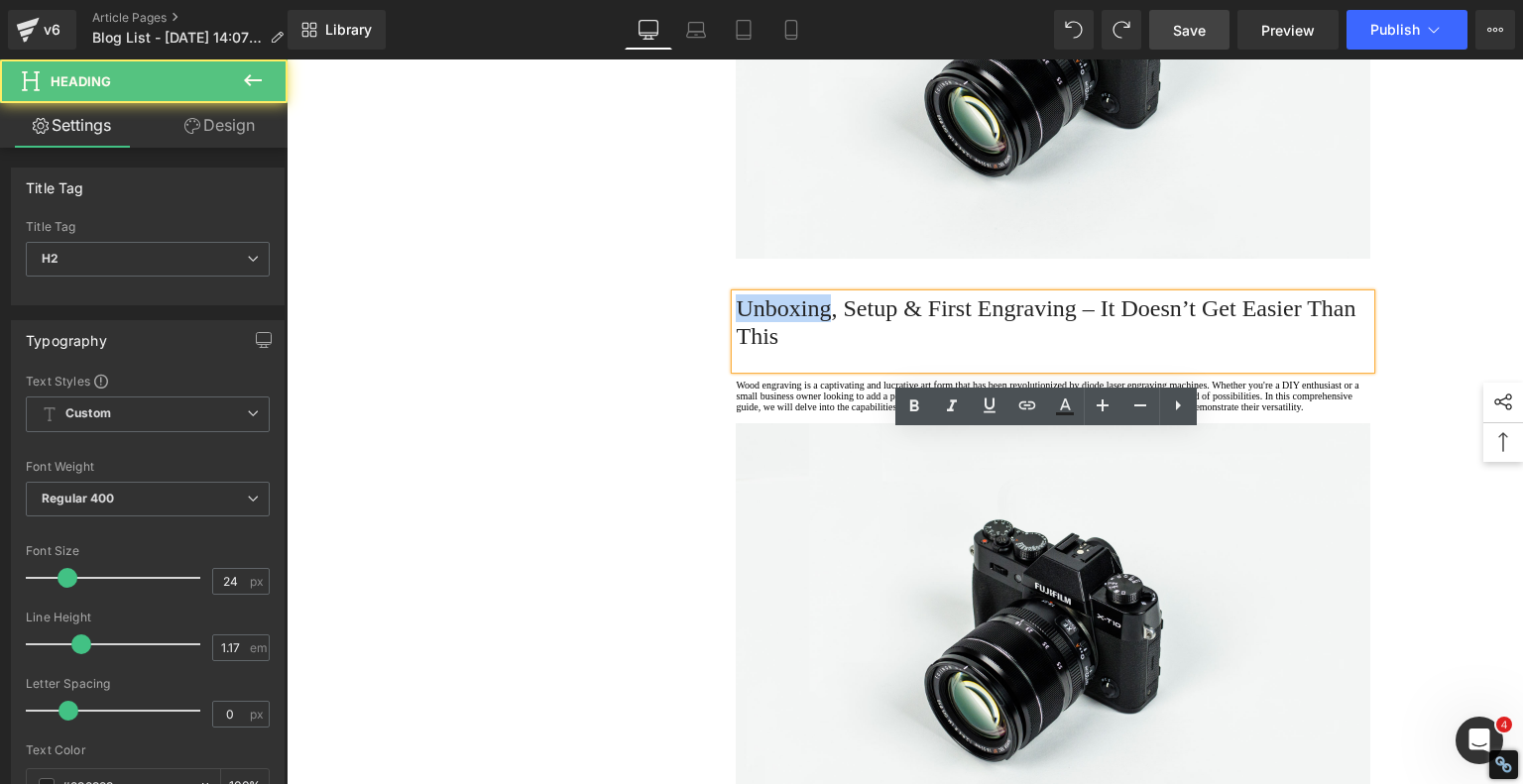 click on "Unboxing, Setup & First Engraving – It Doesn’t Get Easier Than This" at bounding box center [1053, 322] 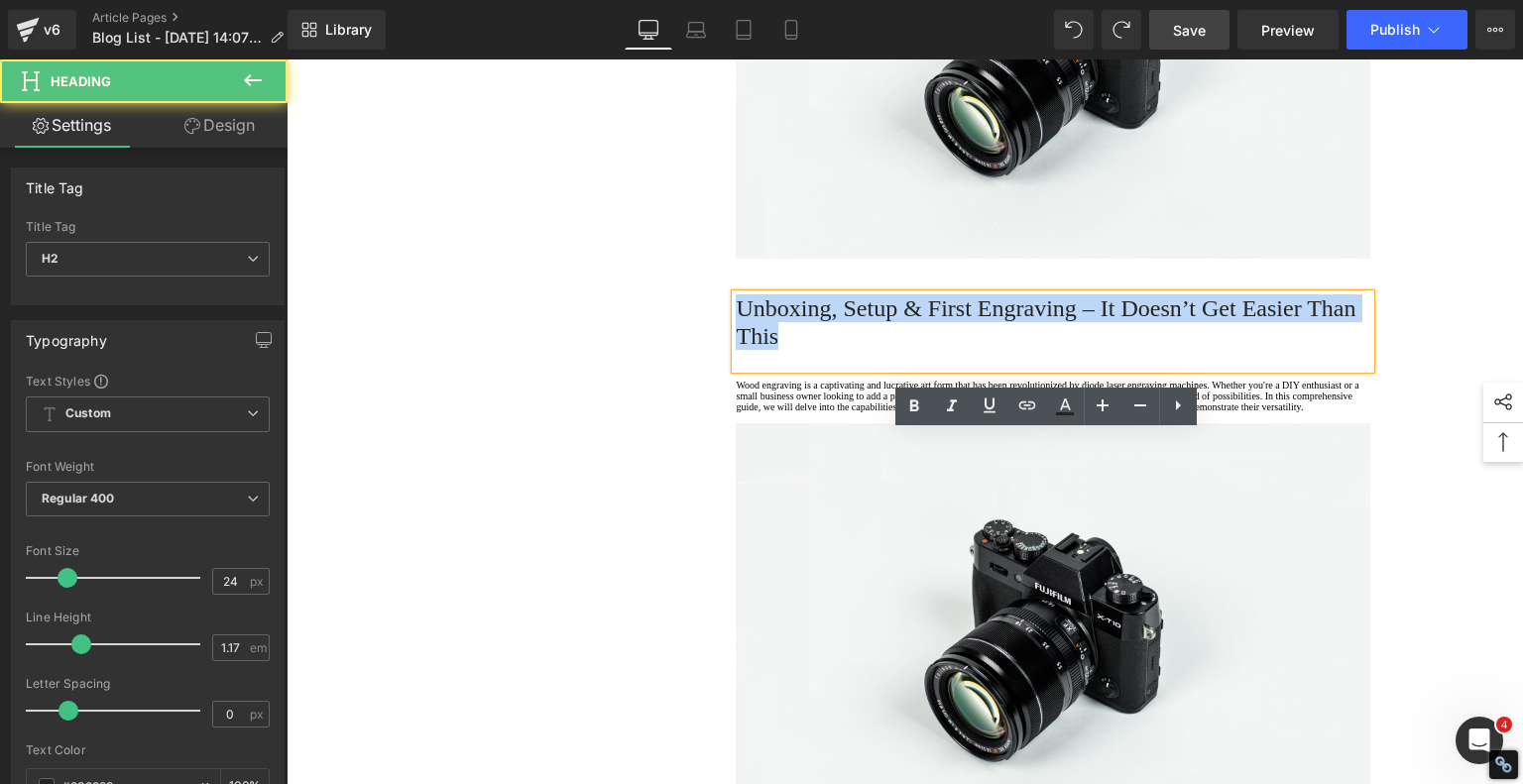 click on "Unboxing, Setup & First Engraving – It Doesn’t Get Easier Than This" at bounding box center [1053, 322] 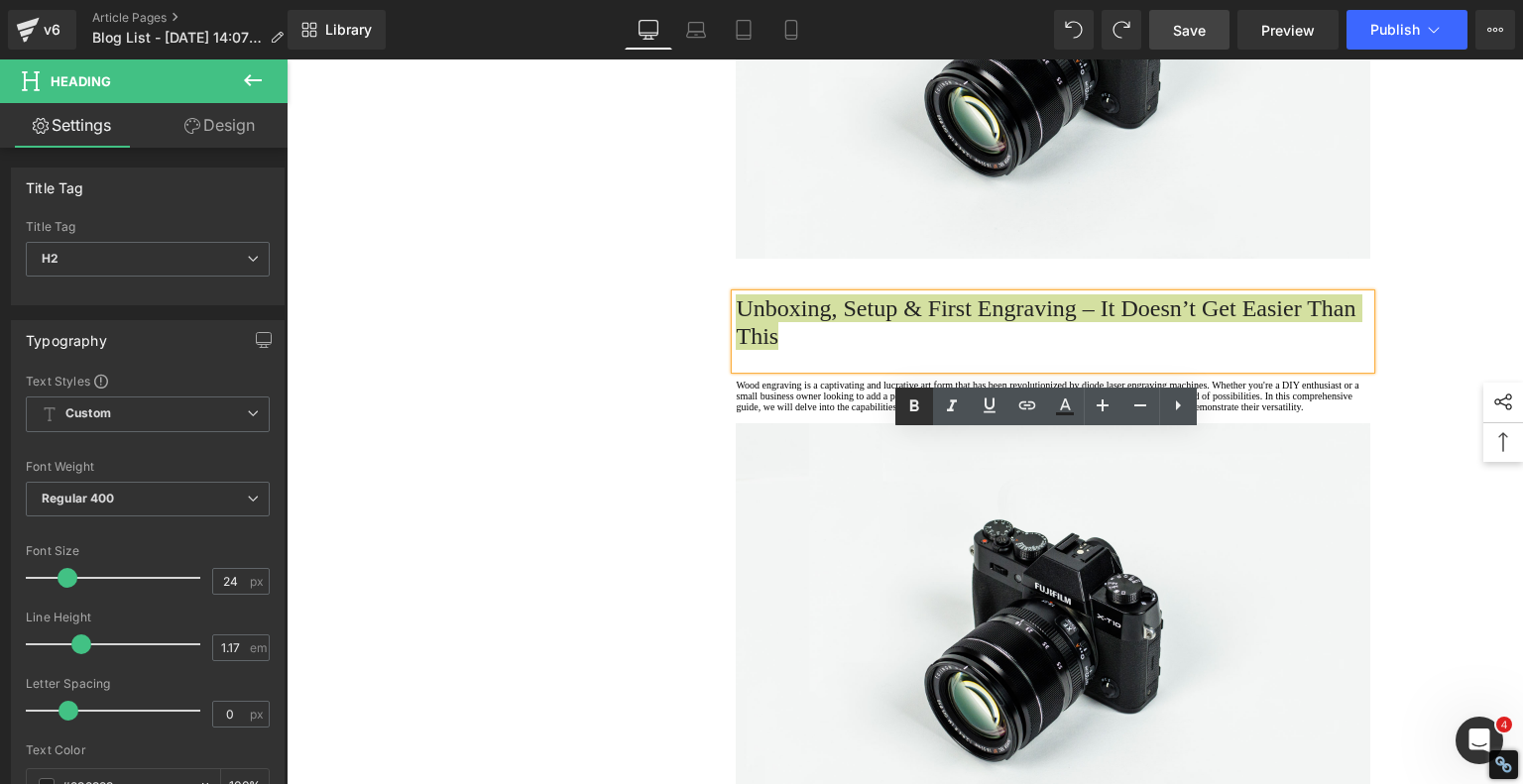 drag, startPoint x: 912, startPoint y: 410, endPoint x: 898, endPoint y: 413, distance: 14.3178211 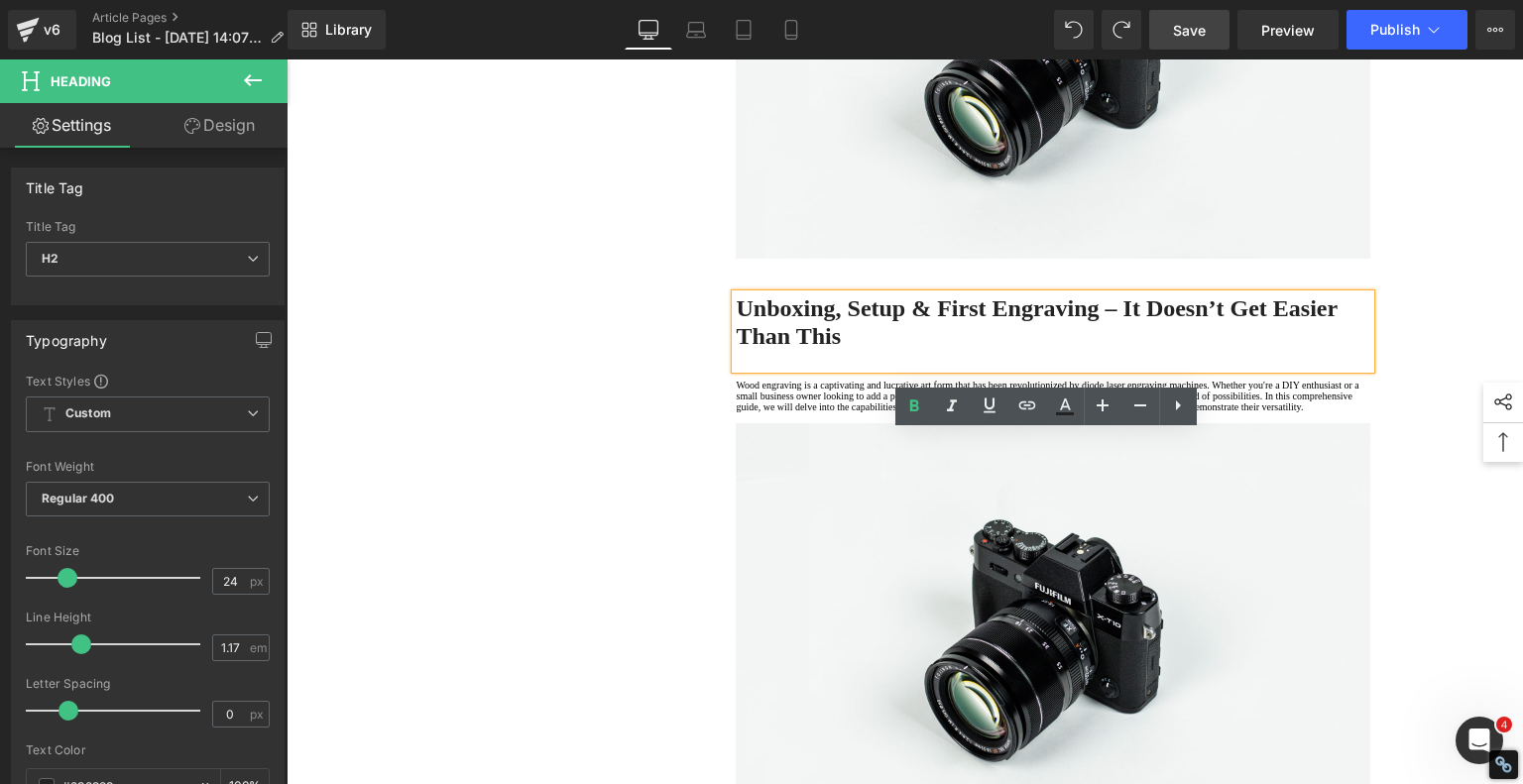 click on "1.  Is the laser engraving machine good at engraving wooden materials Text Block         2.  Laser engraving machine engraving thick paulownia wood cat claw coasters Text Block         3.  Laser engraving machine to engrave thick pine wood calendar Text Block         4.  Laser Engraving Machine to Engrave Skateboards Text Block         4.  Laser Engraving Machine to Engrave Skateboards Text Block         5.  Laser engraving machine batch engraving pencils Text Block         Row         Laser Engraving Just Got TOO EASY – Best Beginner Machine? Heading         Meet the Ultimate Beginner-Friendly Laser Engraver That Blew My Mind Heading         five minutes , I had it powered on, connected to Wi-Fi, and ready to burn designs into a variety of materials. That’s no exaggeration—wood, plastic, acrylic, coated metal, even my own 3D-printed parts. And the best part? The PIXI’s built-in  touchscreen you .
Text Block         Image         Row         Heading         Text Block         Image         Row" at bounding box center (905, 1277) 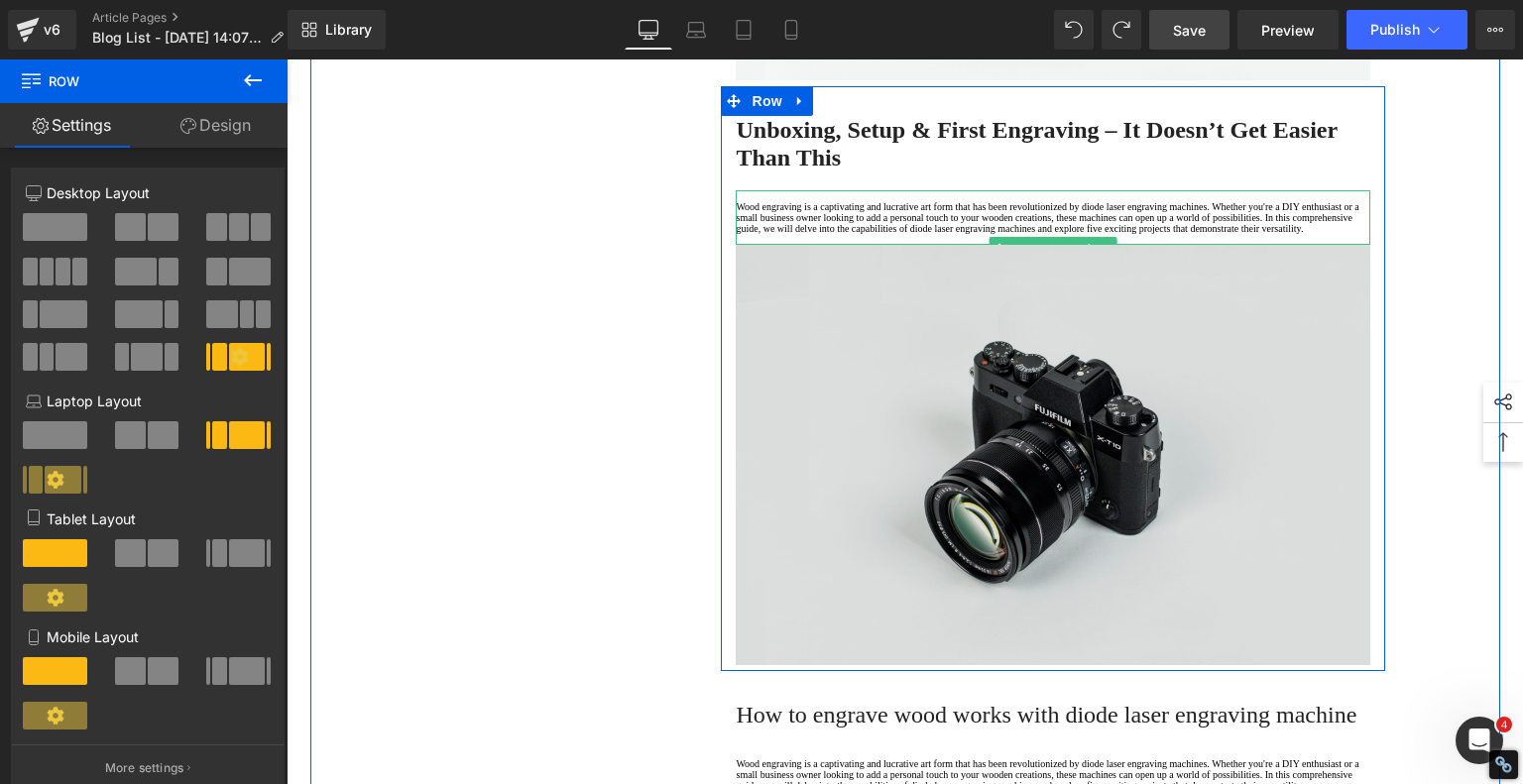 scroll, scrollTop: 991, scrollLeft: 0, axis: vertical 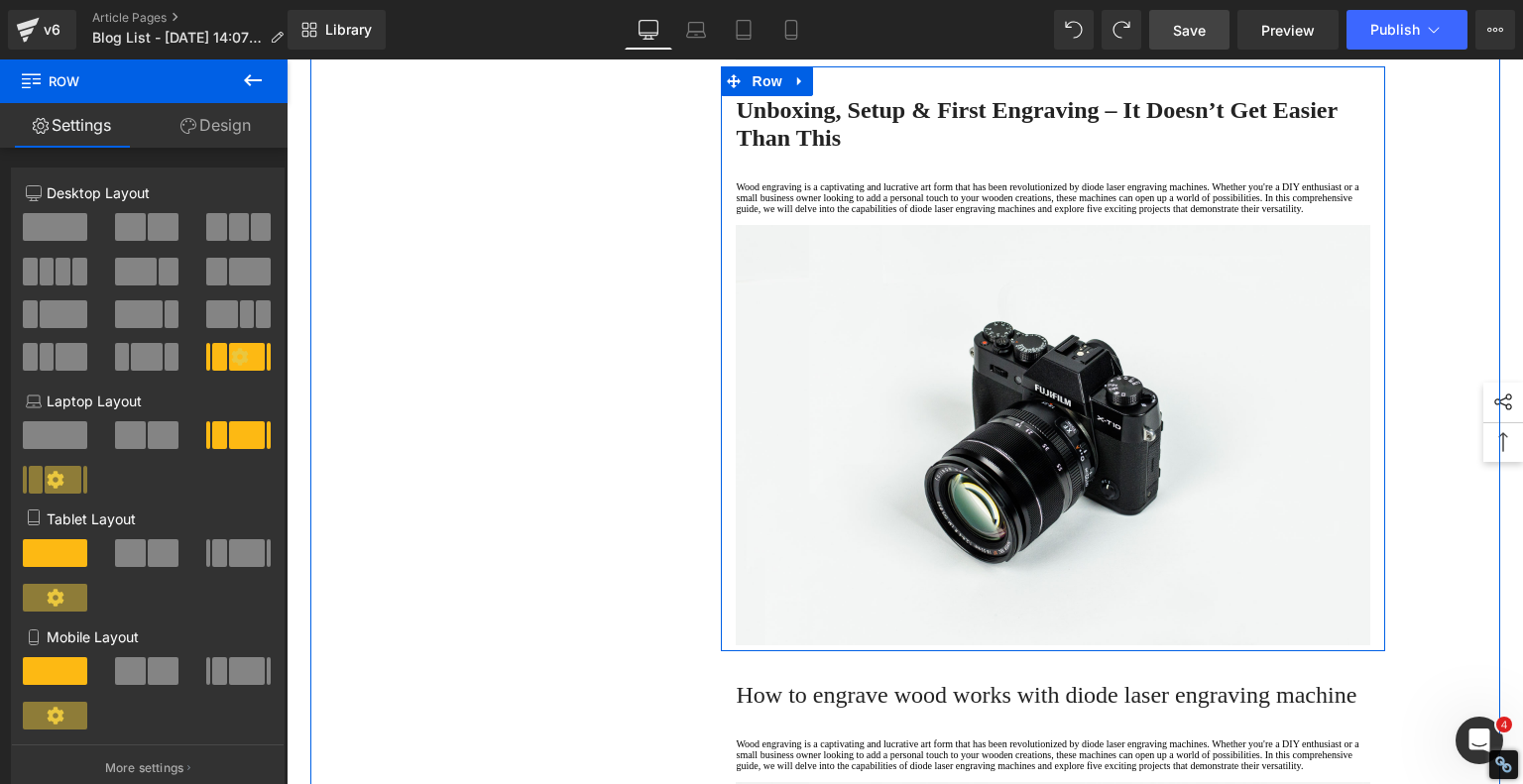 click on "Wood engraving is a captivating and lucrative art form that has been revolutionized by diode laser engraving machines. Whether you're a DIY enthusiast or a small business owner looking to add a personal touch to your wooden creations, these machines can open up a world of possibilities. In this comprehensive guide, we will delve into the capabilities of diode laser engraving machines and explore five exciting projects that demonstrate their versatility." at bounding box center (1053, 197) 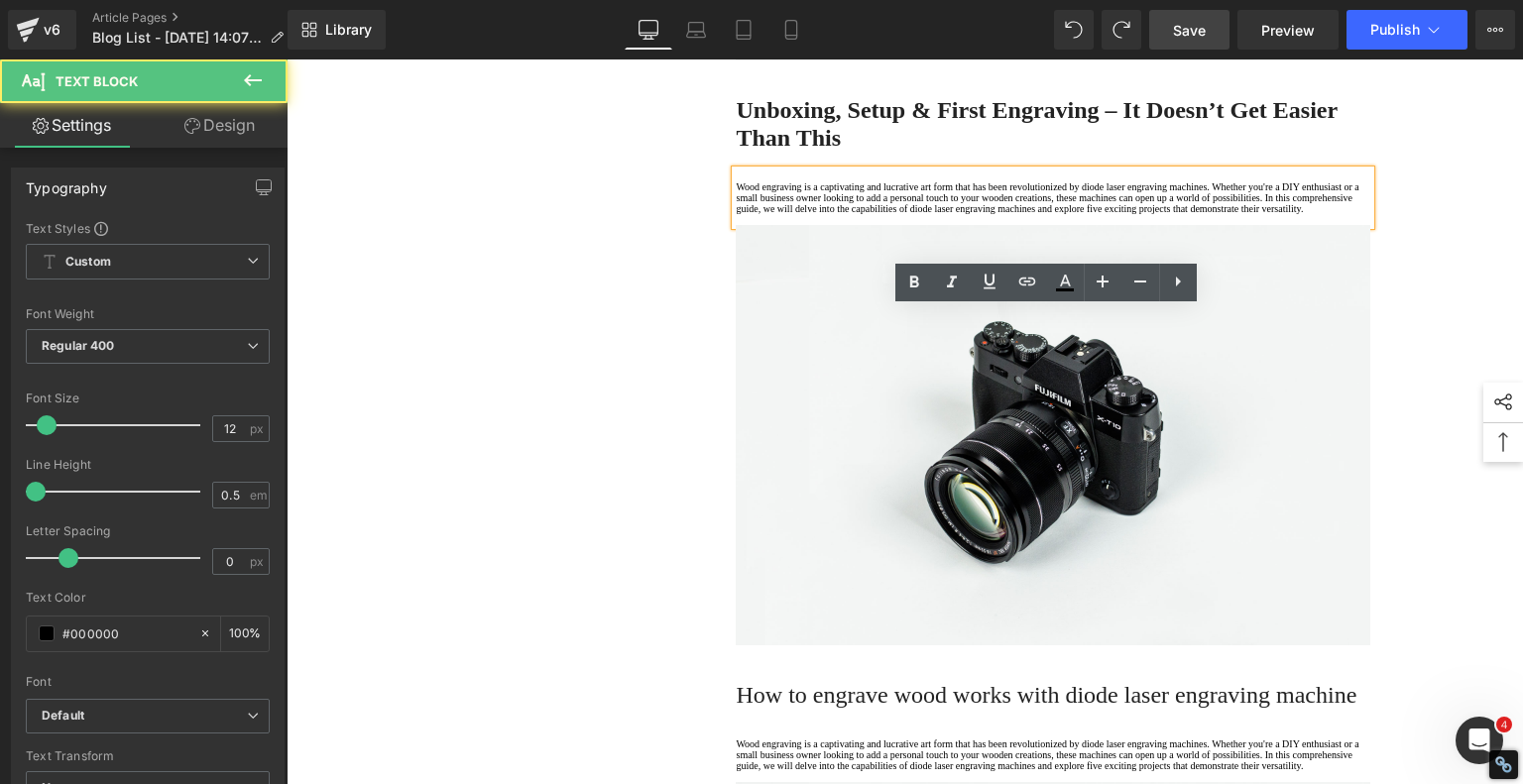 click on "Wood engraving is a captivating and lucrative art form that has been revolutionized by diode laser engraving machines. Whether you're a DIY enthusiast or a small business owner looking to add a personal touch to your wooden creations, these machines can open up a world of possibilities. In this comprehensive guide, we will delve into the capabilities of diode laser engraving machines and explore five exciting projects that demonstrate their versatility." at bounding box center [1053, 197] 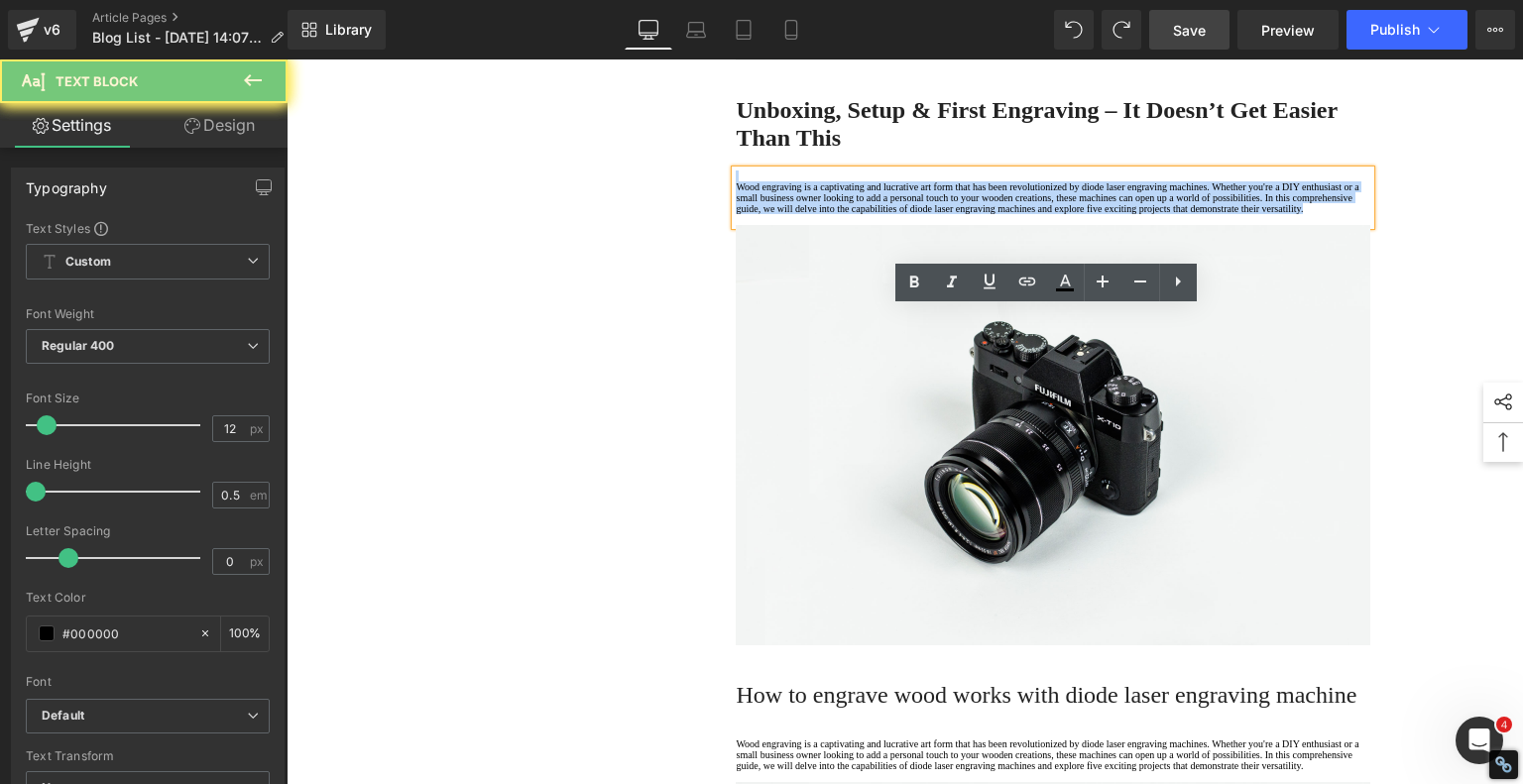 drag, startPoint x: 801, startPoint y: 400, endPoint x: 622, endPoint y: 273, distance: 219.47665 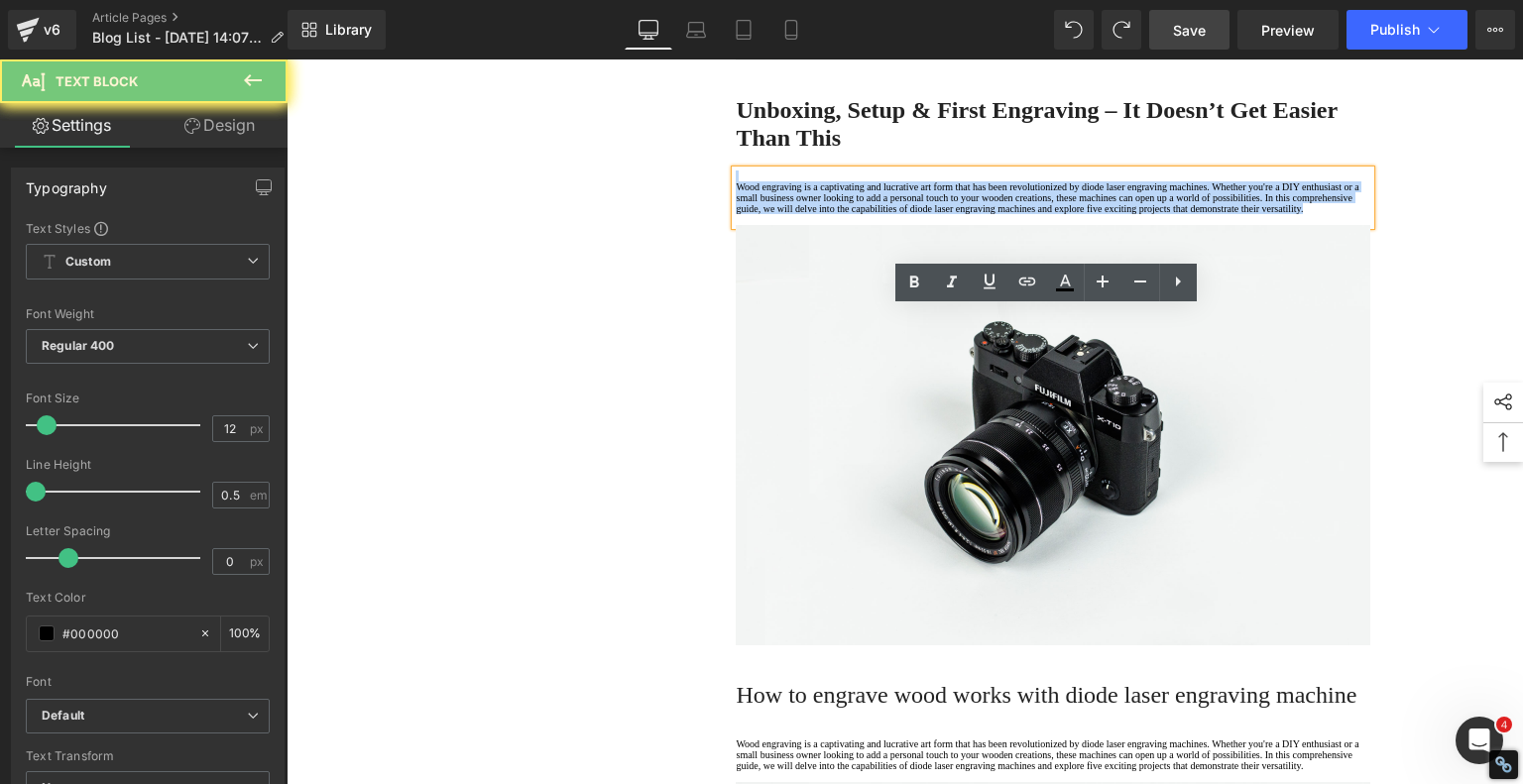 click on "1.  Is the laser engraving machine good at engraving wooden materials Text Block         2.  Laser engraving machine engraving thick paulownia wood cat claw coasters Text Block         3.  Laser engraving machine to engrave thick pine wood calendar Text Block         4.  Laser Engraving Machine to Engrave Skateboards Text Block         4.  Laser Engraving Machine to Engrave Skateboards Text Block         5.  Laser engraving machine batch engraving pencils Text Block         Row         Laser Engraving Just Got TOO EASY – Best Beginner Machine? Heading         Meet the Ultimate Beginner-Friendly Laser Engraver That Blew My Mind Heading         five minutes , I had it powered on, connected to Wi-Fi, and ready to burn designs into a variety of materials. That’s no exaggeration—wood, plastic, acrylic, coated metal, even my own 3D-printed parts. And the best part? The PIXI’s built-in  touchscreen you .
Text Block         Image         Row         Heading         Text Block         Image         Row" at bounding box center (905, 1078) 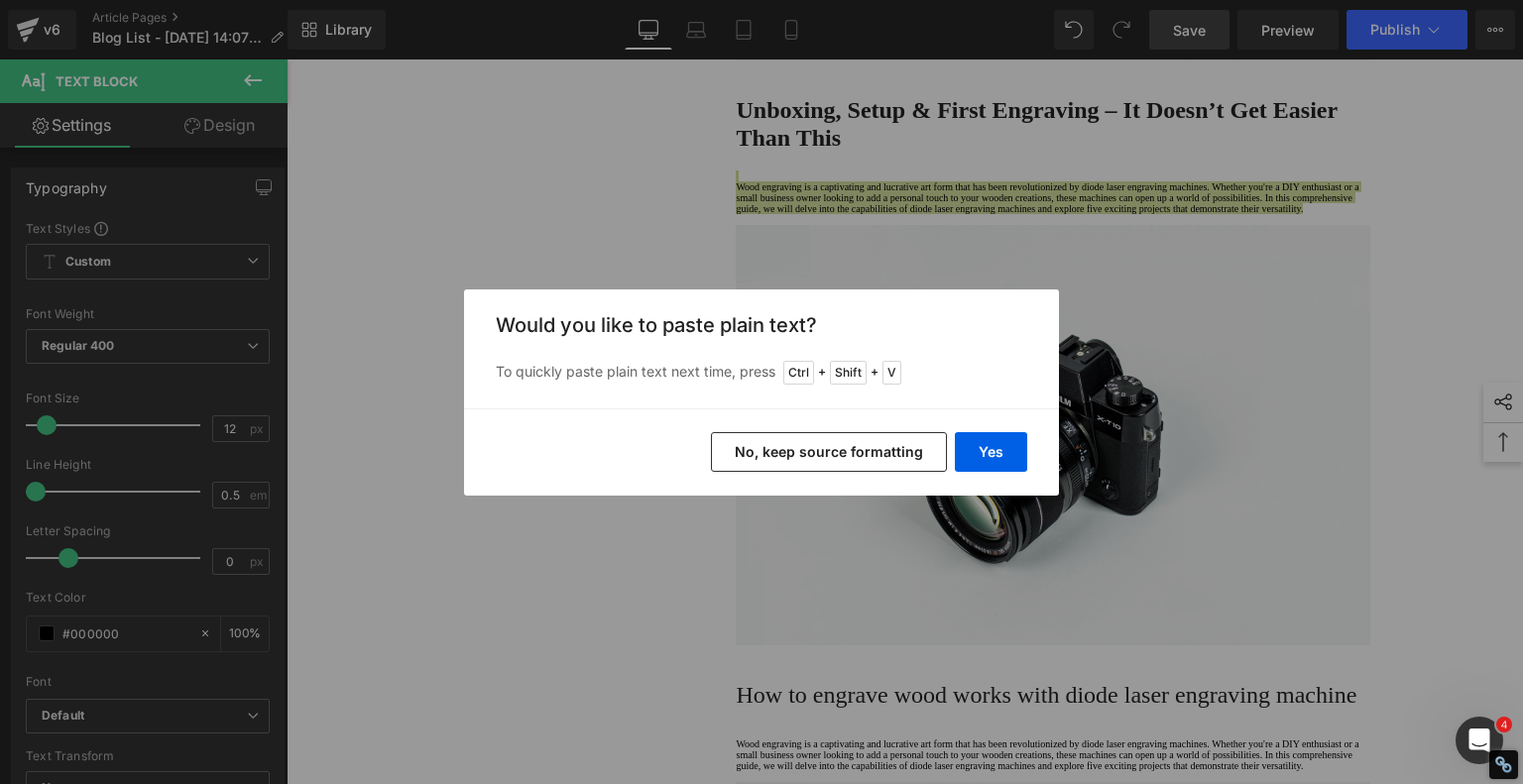 click on "No, keep source formatting" at bounding box center (829, 452) 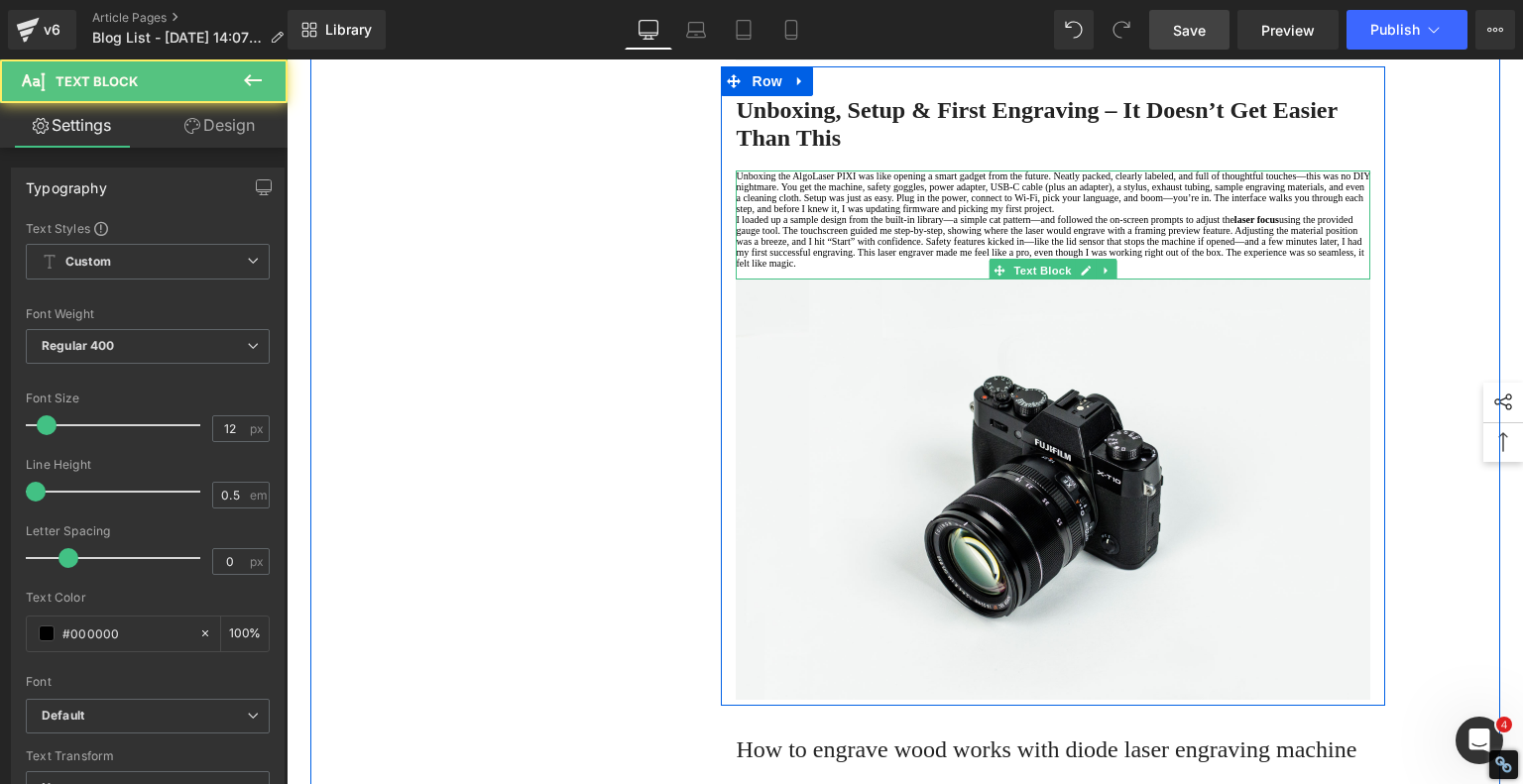 click on "Unboxing the AlgoLaser PIXI was like opening a smart gadget from the future. Neatly packed, clearly labeled, and full of thoughtful touches—this was no DIY nightmare. You get the machine, safety goggles, power adapter, USB-C cable (plus an adapter), a stylus, exhaust tubing, sample engraving materials, and even a cleaning cloth. Setup was just as easy. Plug in the power, connect to Wi-Fi, pick your language, and boom—you’re in. The interface walks you through each step, and before I knew it, I was updating firmware and picking my first project." at bounding box center [1053, 192] 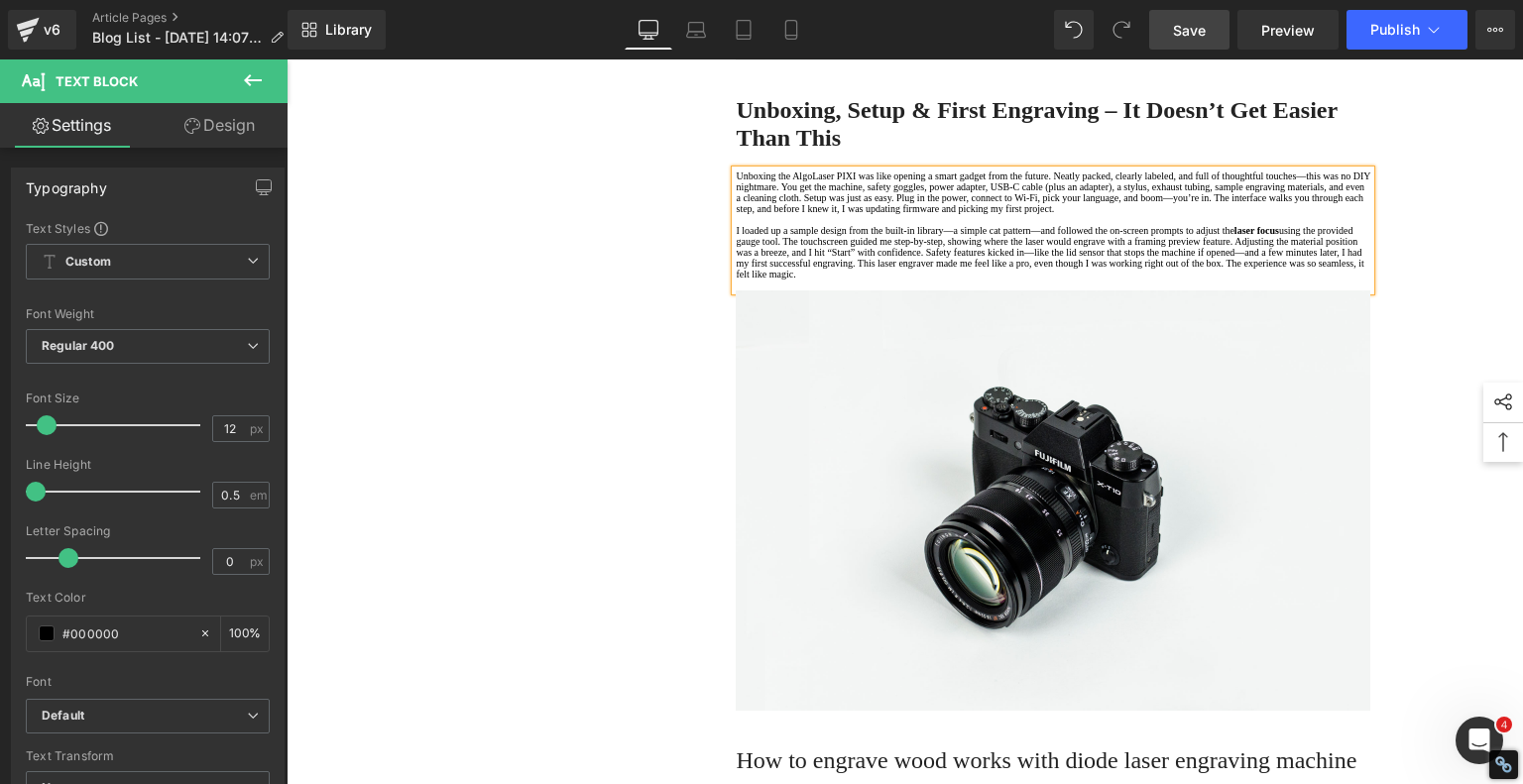 click on "1.  Is the laser engraving machine good at engraving wooden materials Text Block         2.  Laser engraving machine engraving thick paulownia wood cat claw coasters Text Block         3.  Laser engraving machine to engrave thick pine wood calendar Text Block         4.  Laser Engraving Machine to Engrave Skateboards Text Block         4.  Laser Engraving Machine to Engrave Skateboards Text Block         5.  Laser engraving machine batch engraving pencils Text Block         Row         Laser Engraving Just Got TOO EASY – Best Beginner Machine? Heading         Meet the Ultimate Beginner-Friendly Laser Engraver That Blew My Mind Heading         five minutes , I had it powered on, connected to Wi-Fi, and ready to burn designs into a variety of materials. That’s no exaggeration—wood, plastic, acrylic, coated metal, even my own 3D-printed parts. And the best part? The PIXI’s built-in  touchscreen you .
Text Block         Image         Row         Heading
laser focus Text Block" at bounding box center [905, 1111] 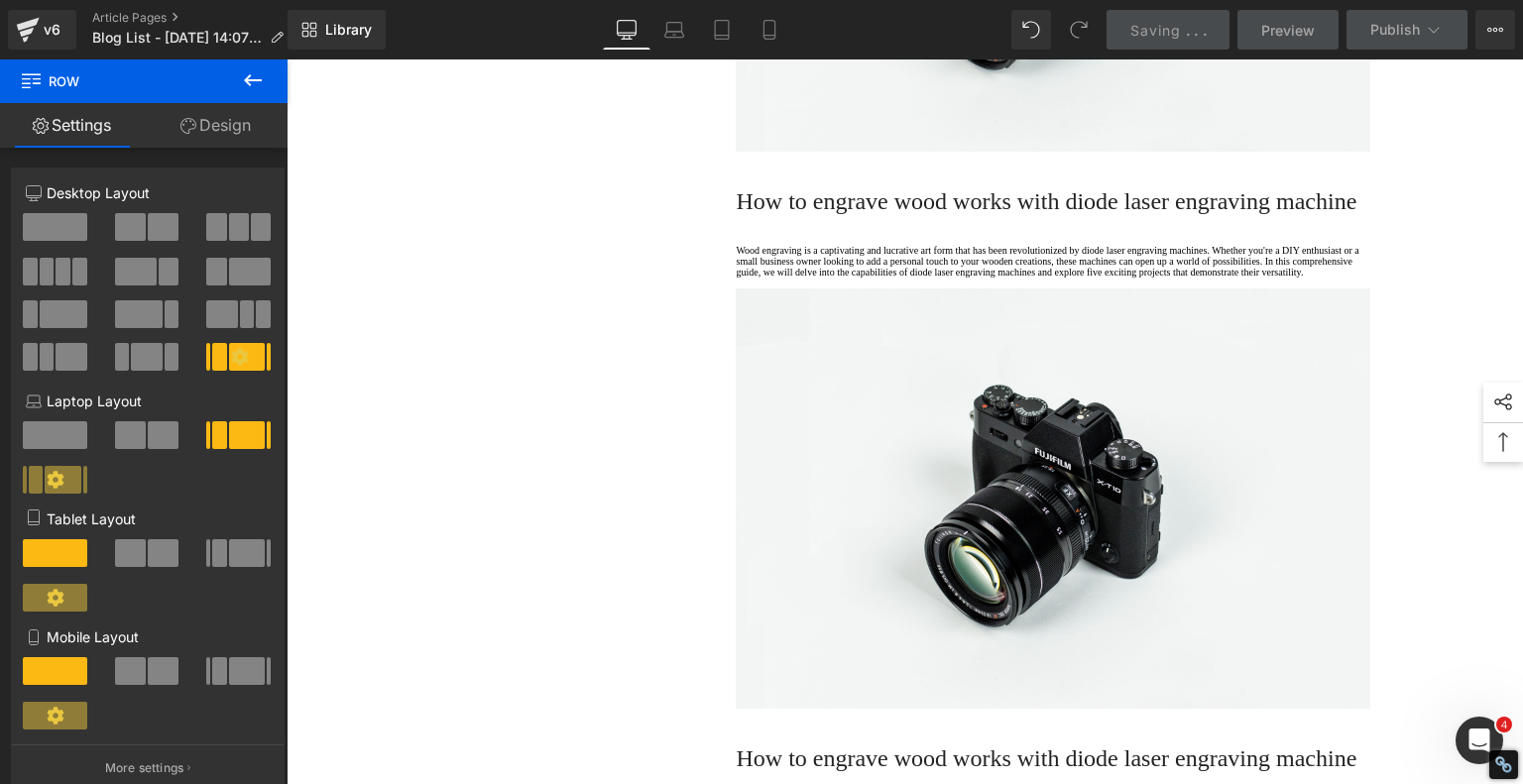 scroll, scrollTop: 1586, scrollLeft: 0, axis: vertical 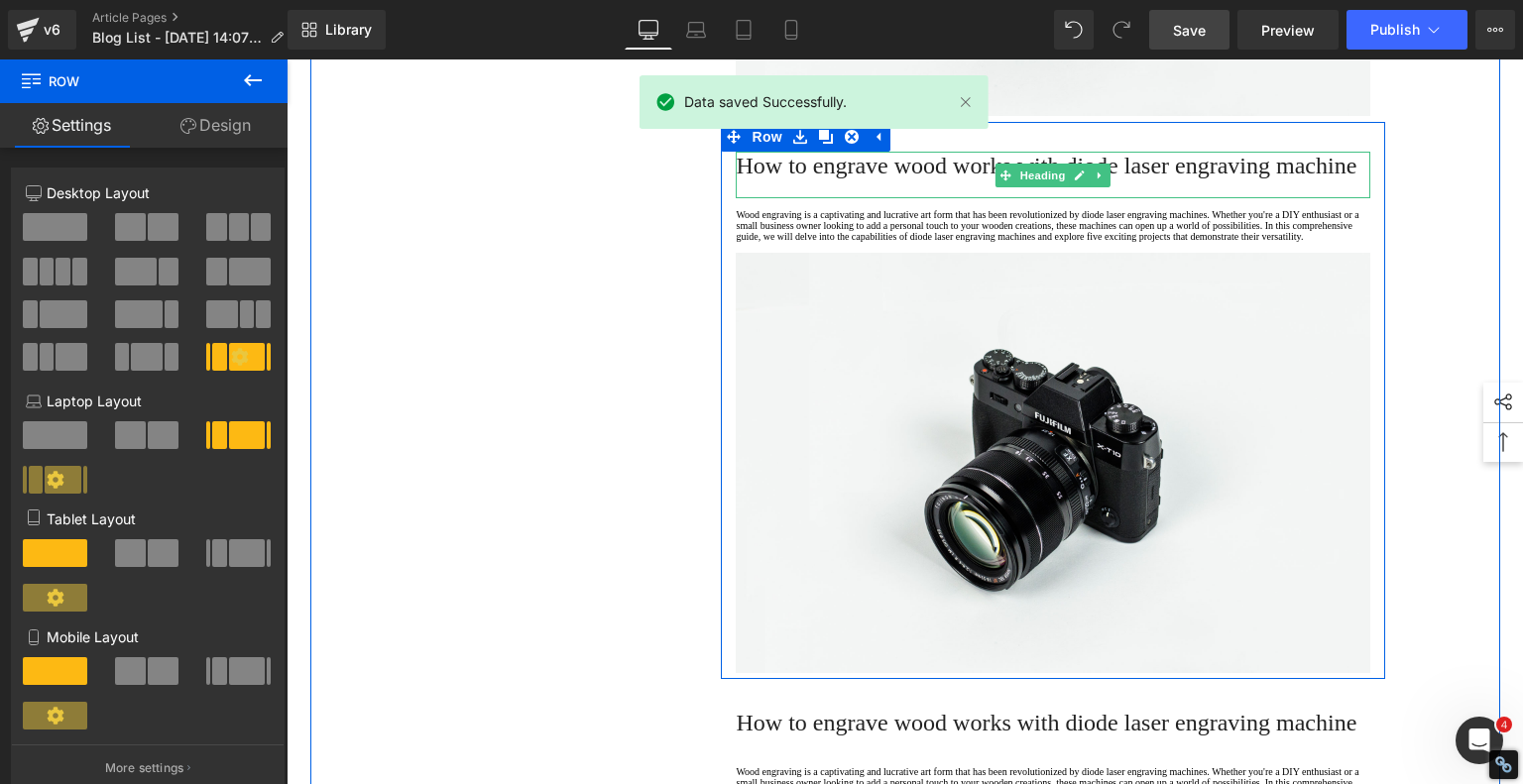 click on "How to engrave wood works with  diode laser engraving machine" at bounding box center (1046, 166) 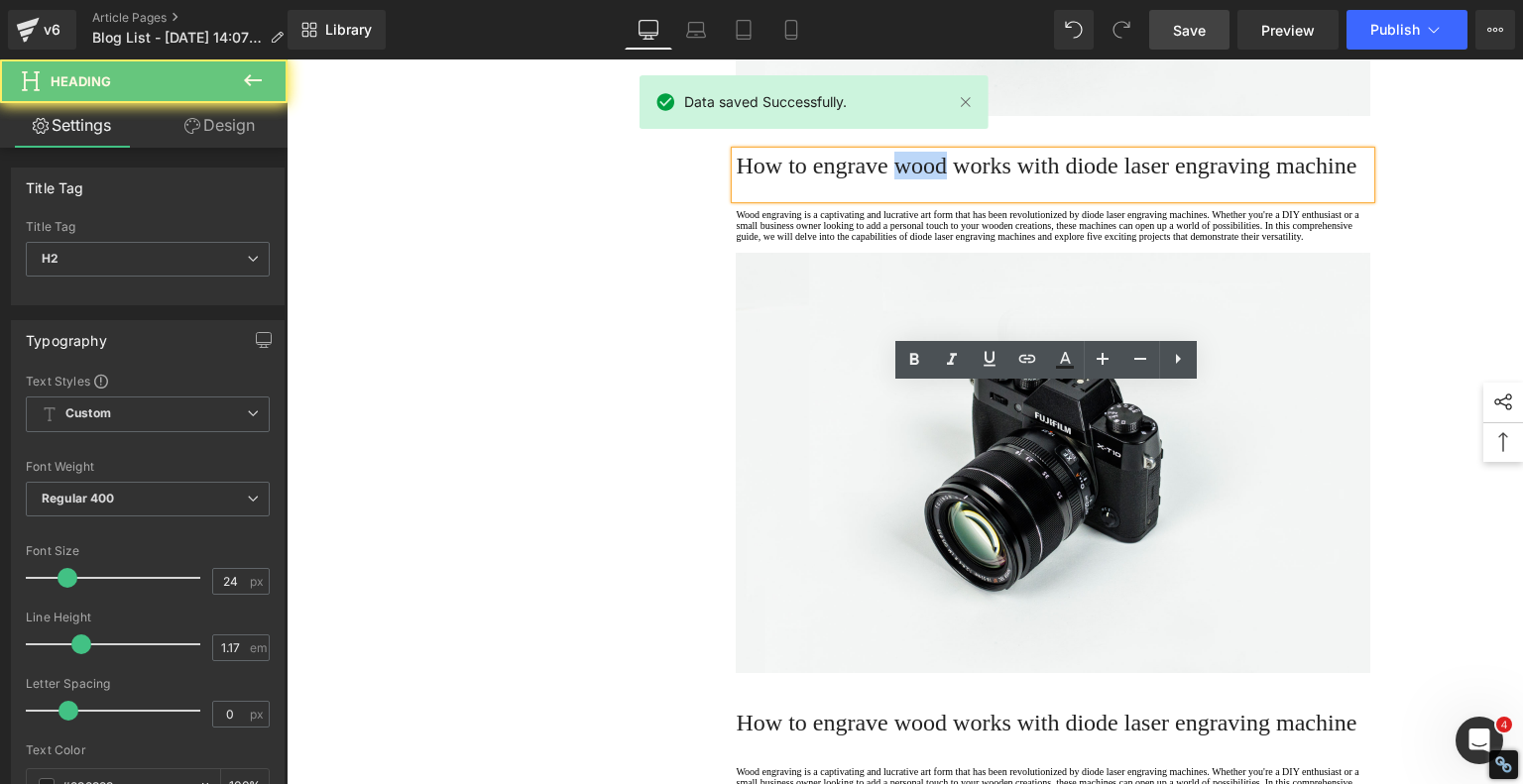 click on "How to engrave wood works with  diode laser engraving machine" at bounding box center (1046, 166) 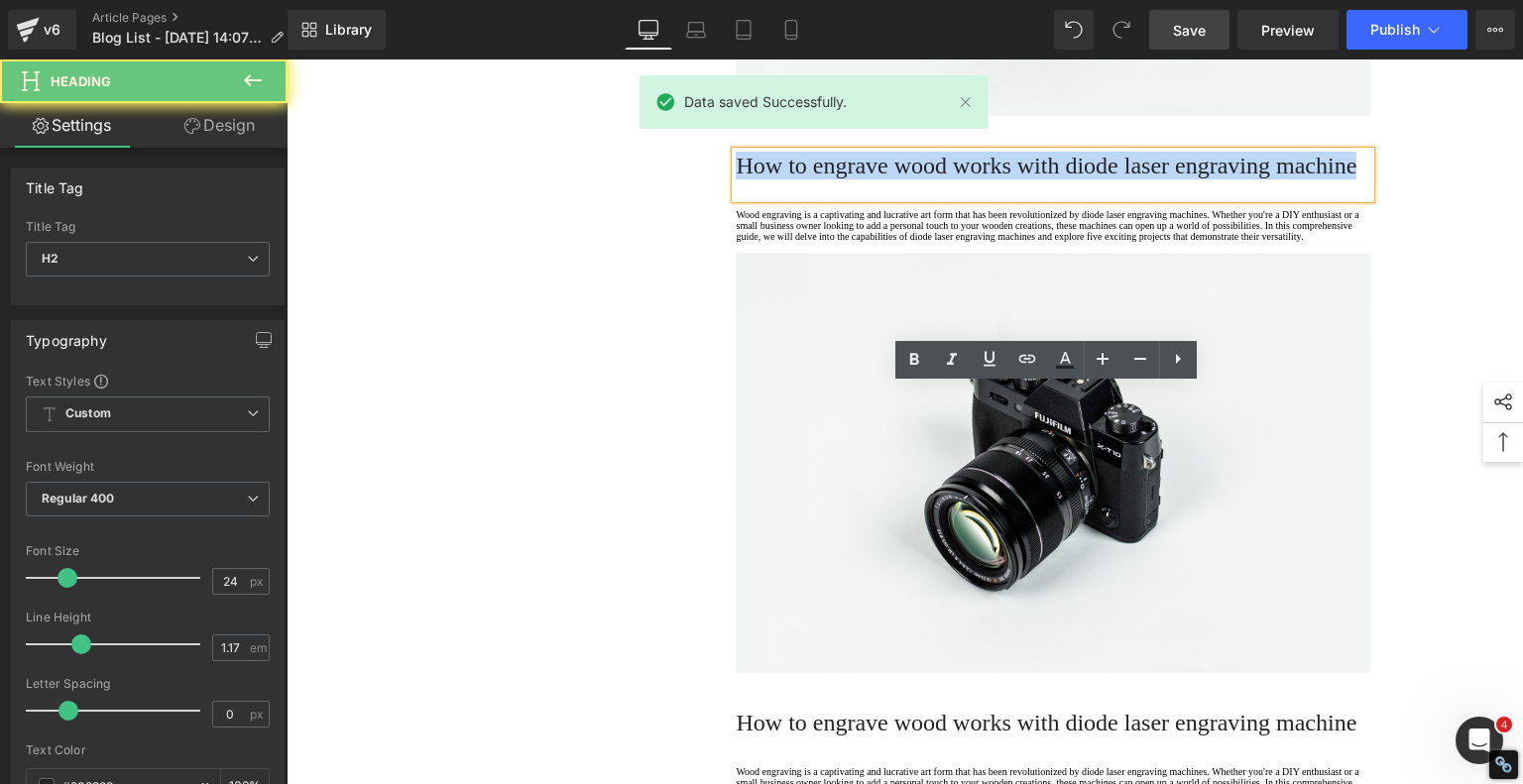 click on "How to engrave wood works with  diode laser engraving machine" at bounding box center [1046, 166] 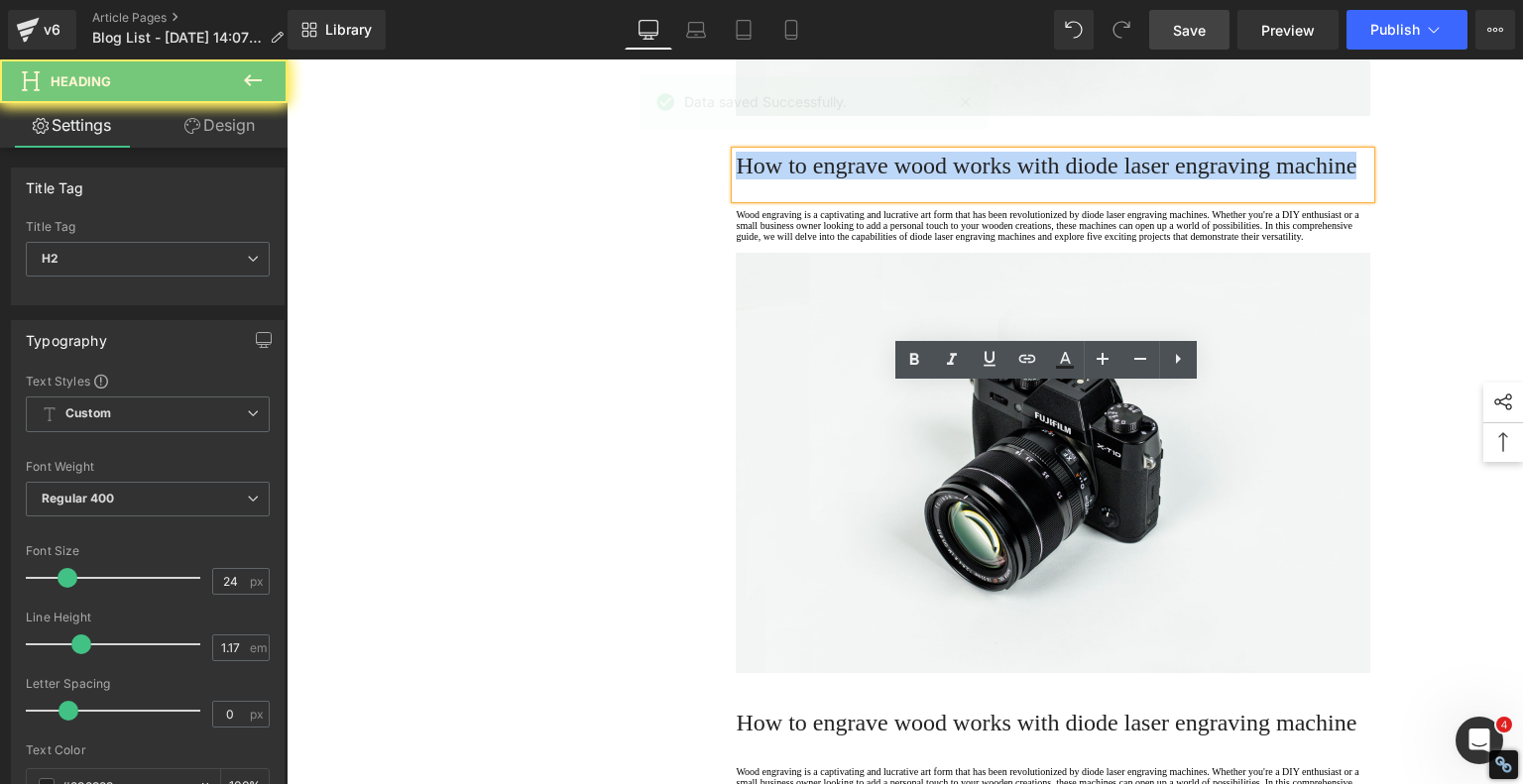 paste 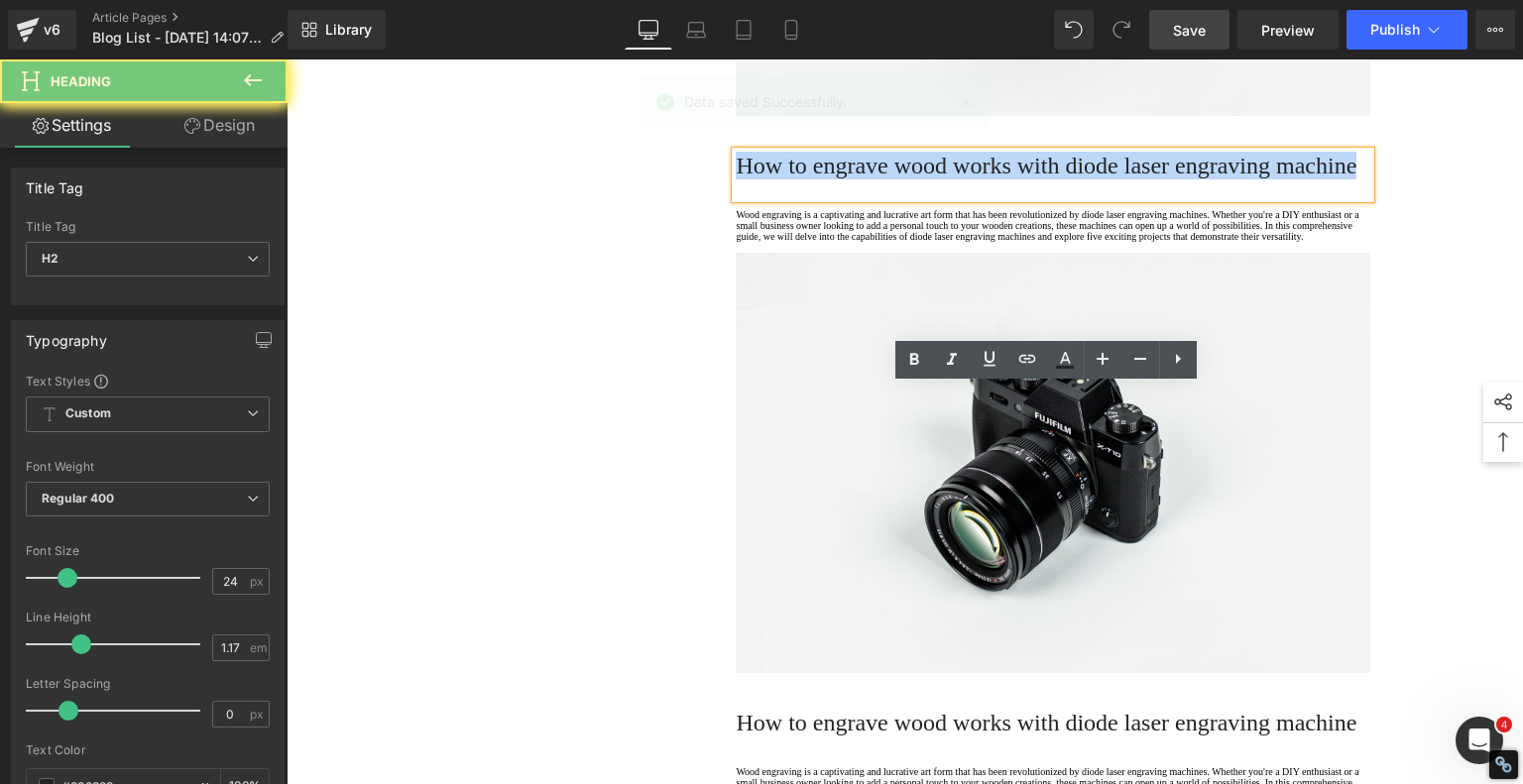 type 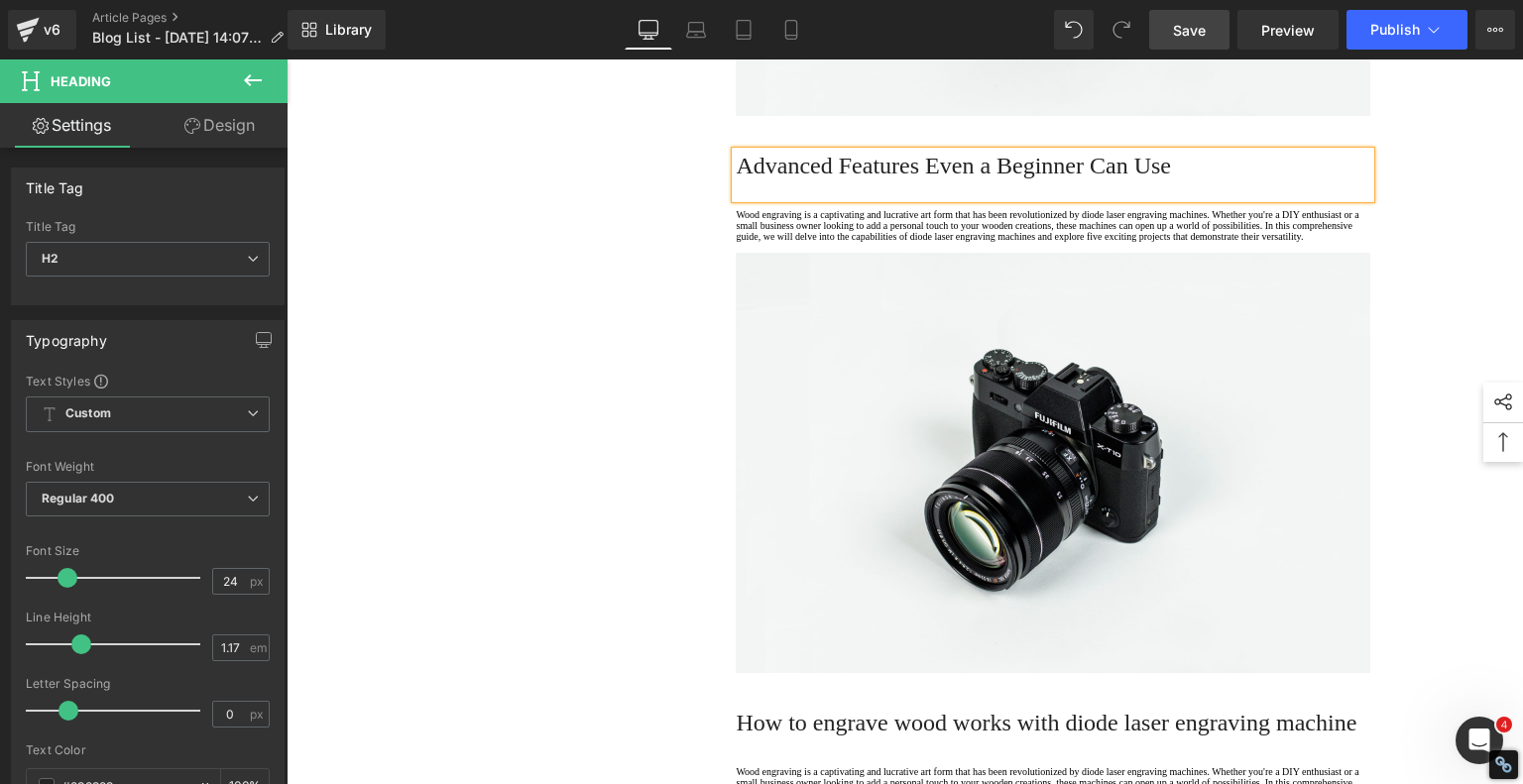 click on "Advanced Features Even a Beginner Can Use" at bounding box center (1053, 166) 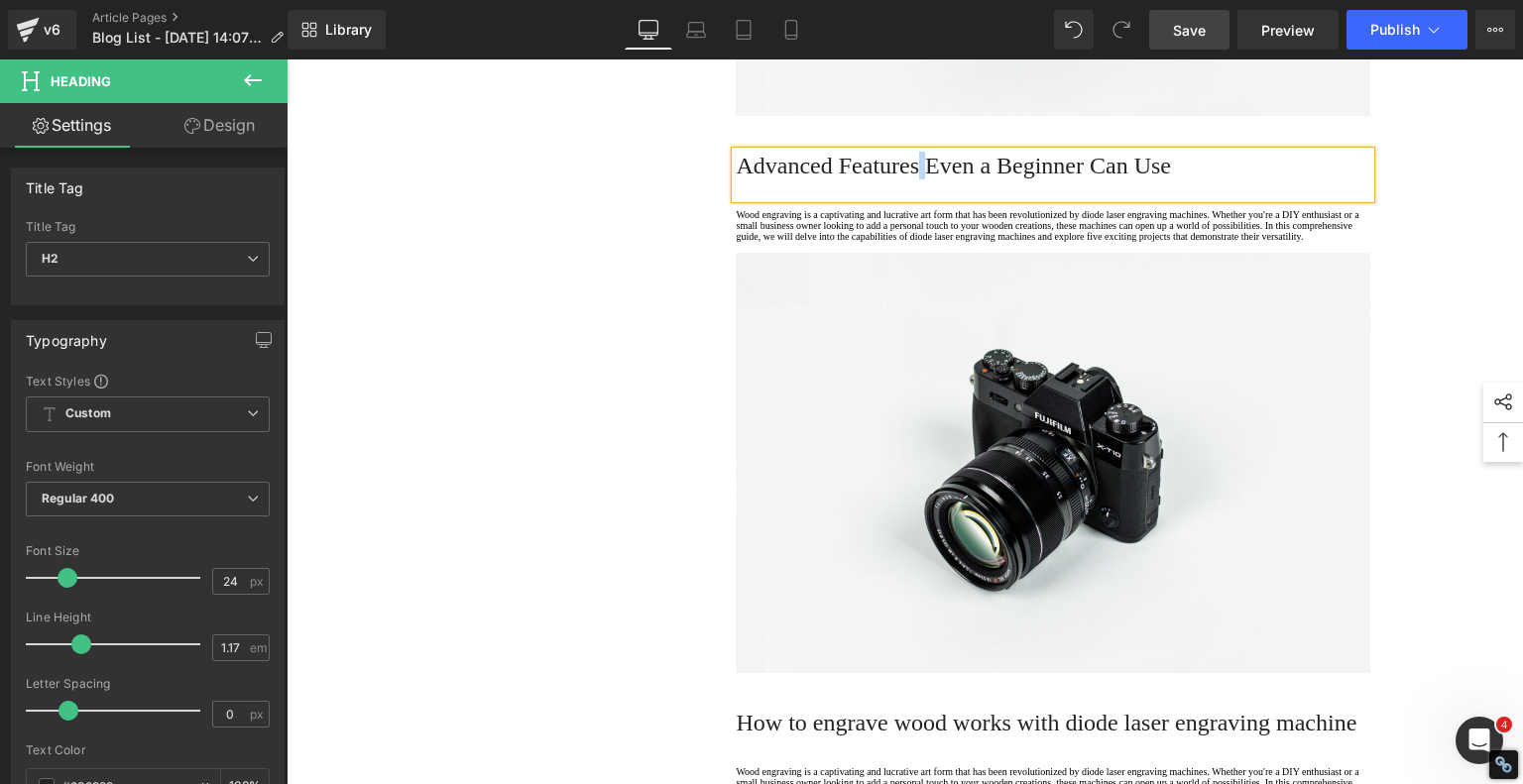 click on "Advanced Features Even a Beginner Can Use" at bounding box center (1053, 166) 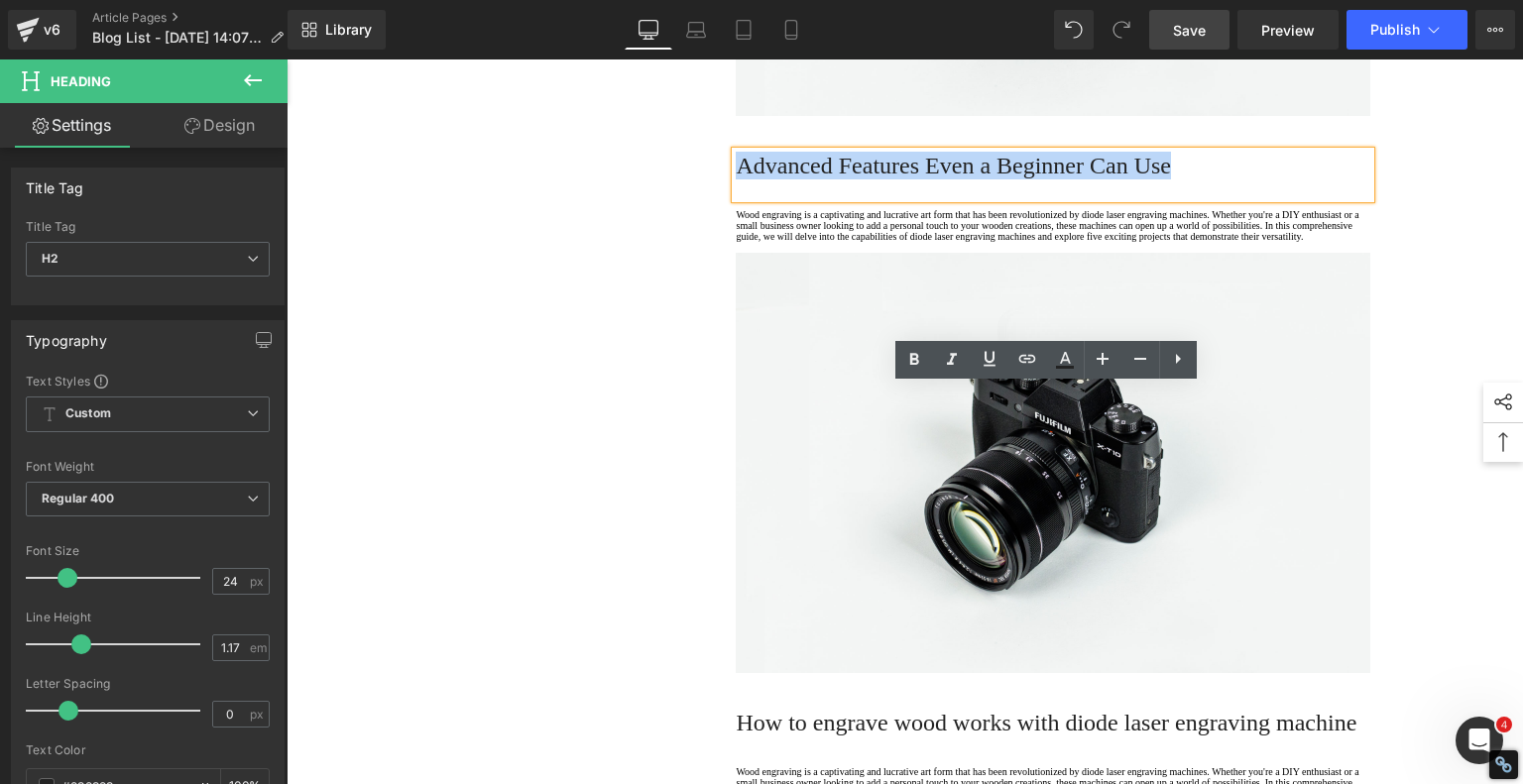 click on "Advanced Features Even a Beginner Can Use" at bounding box center (1053, 166) 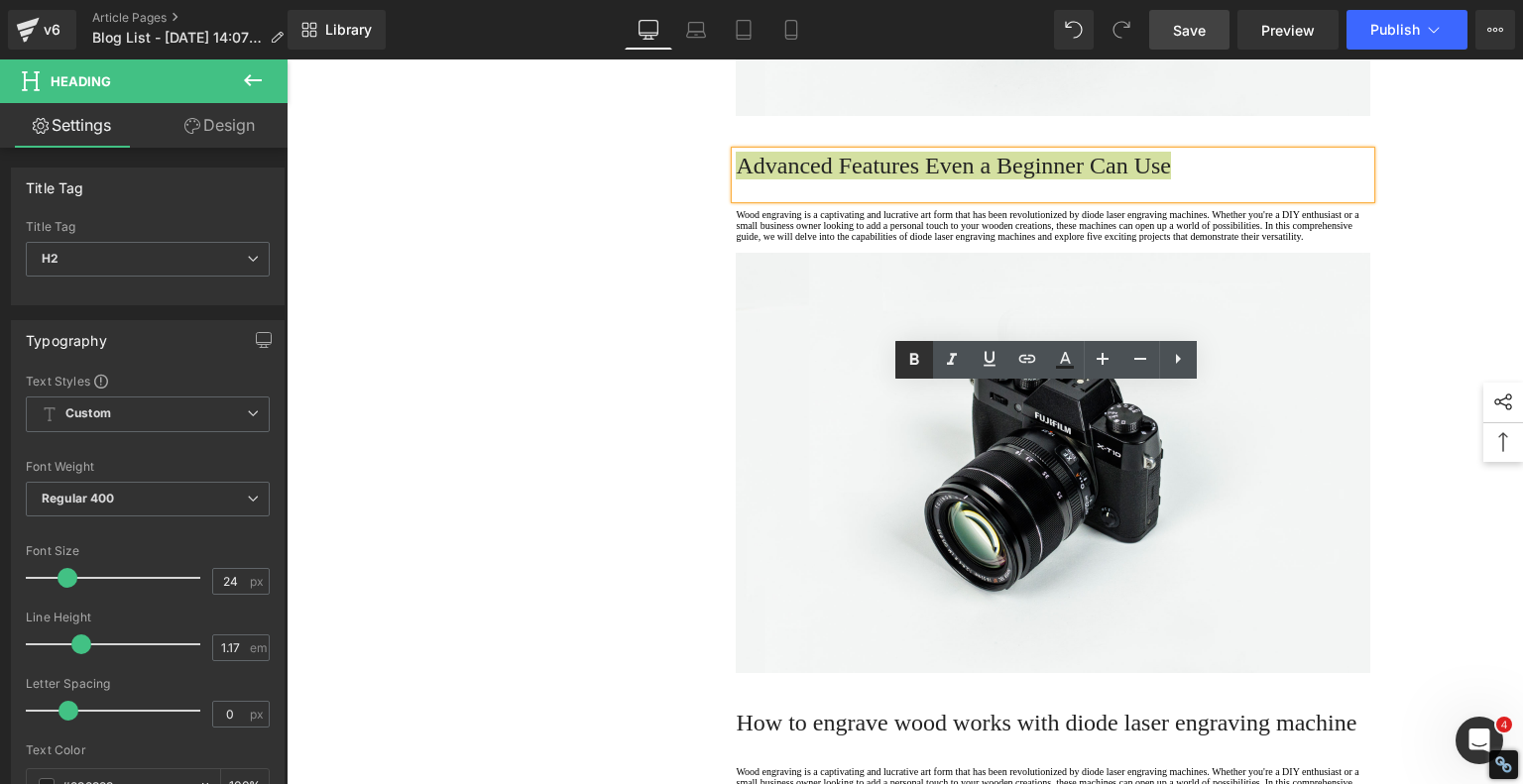 drag, startPoint x: 913, startPoint y: 359, endPoint x: 898, endPoint y: 360, distance: 15.033296 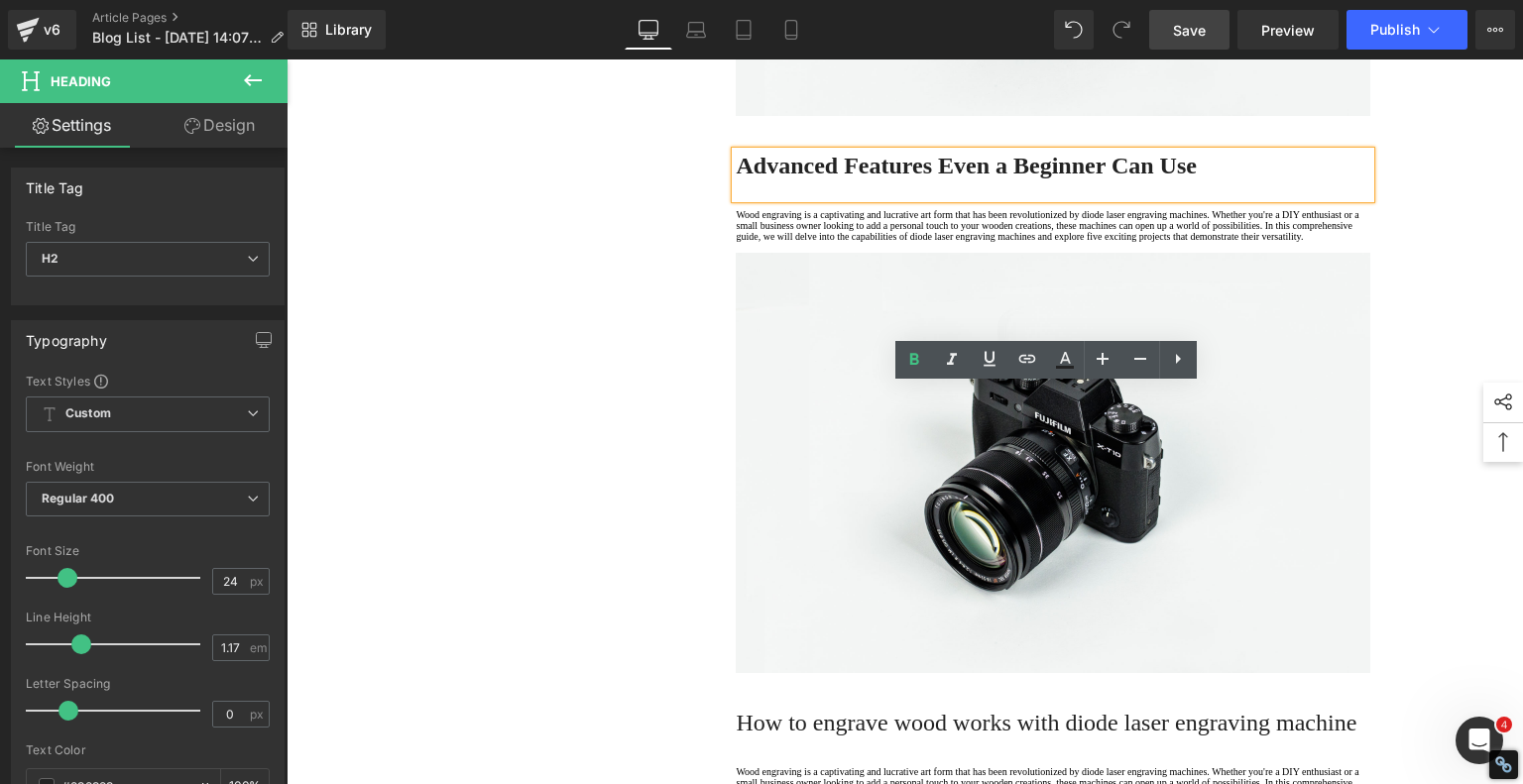 click on "1.  Is the laser engraving machine good at engraving wooden materials Text Block         2.  Laser engraving machine engraving thick paulownia wood cat claw coasters Text Block         3.  Laser engraving machine to engrave thick pine wood calendar Text Block         4.  Laser Engraving Machine to Engrave Skateboards Text Block         4.  Laser Engraving Machine to Engrave Skateboards Text Block         5.  Laser engraving machine batch engraving pencils Text Block         Row         Laser Engraving Just Got TOO EASY – Best Beginner Machine? Heading         Meet the Ultimate Beginner-Friendly Laser Engraver That Blew My Mind Heading         five minutes , I had it powered on, connected to Wi-Fi, and ready to burn designs into a variety of materials. That’s no exaggeration—wood, plastic, acrylic, coated metal, even my own 3D-printed parts. And the best part? The PIXI’s built-in  touchscreen you .
Text Block         Image         Row         Heading
laser focus Text Block" at bounding box center (905, 516) 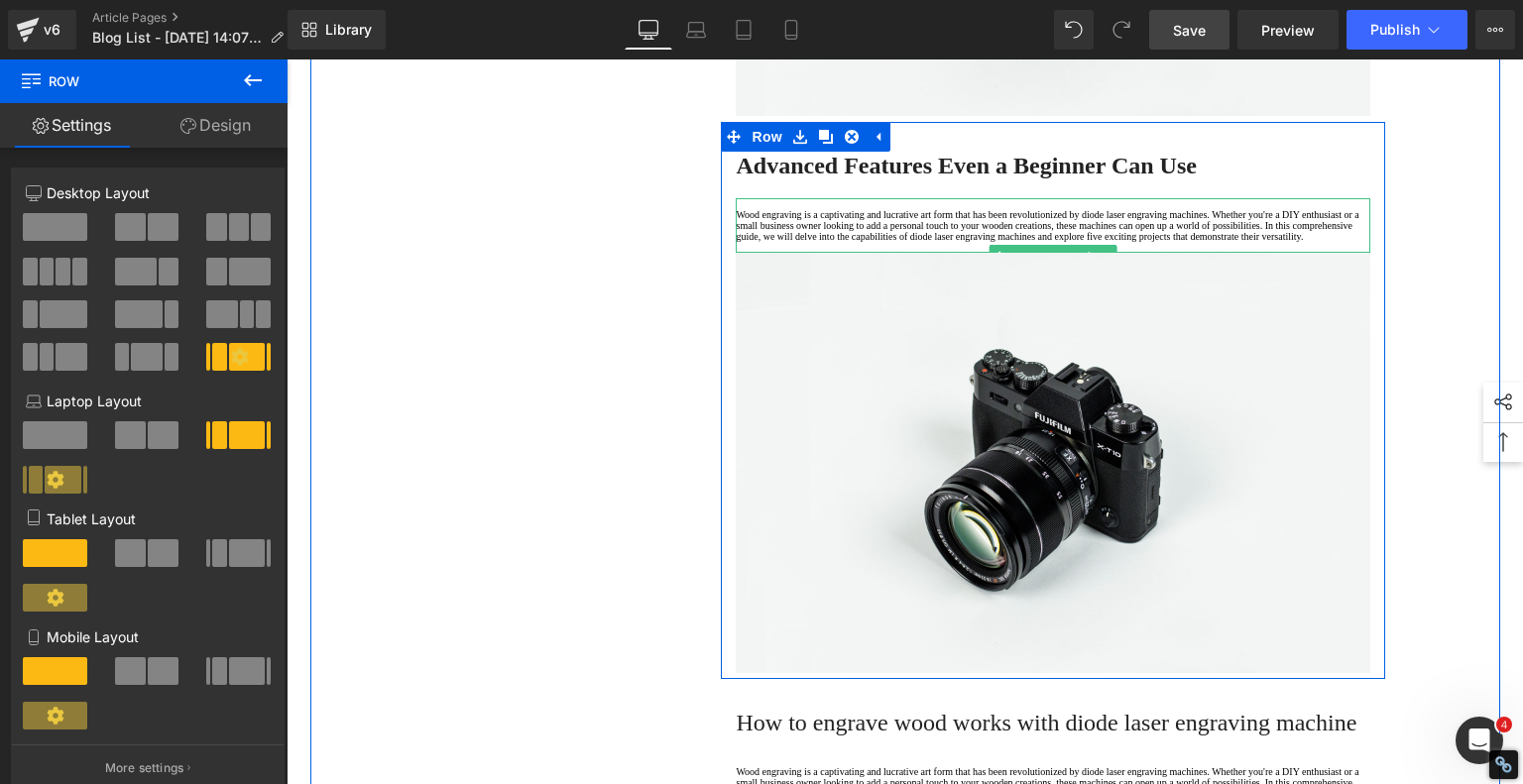 click on "Wood engraving is a captivating and lucrative art form that has been revolutionized by diode laser engraving machines. Whether you're a DIY enthusiast or a small business owner looking to add a personal touch to your wooden creations, these machines can open up a world of possibilities. In this comprehensive guide, we will delve into the capabilities of diode laser engraving machines and explore five exciting projects that demonstrate their versatility." at bounding box center (1053, 225) 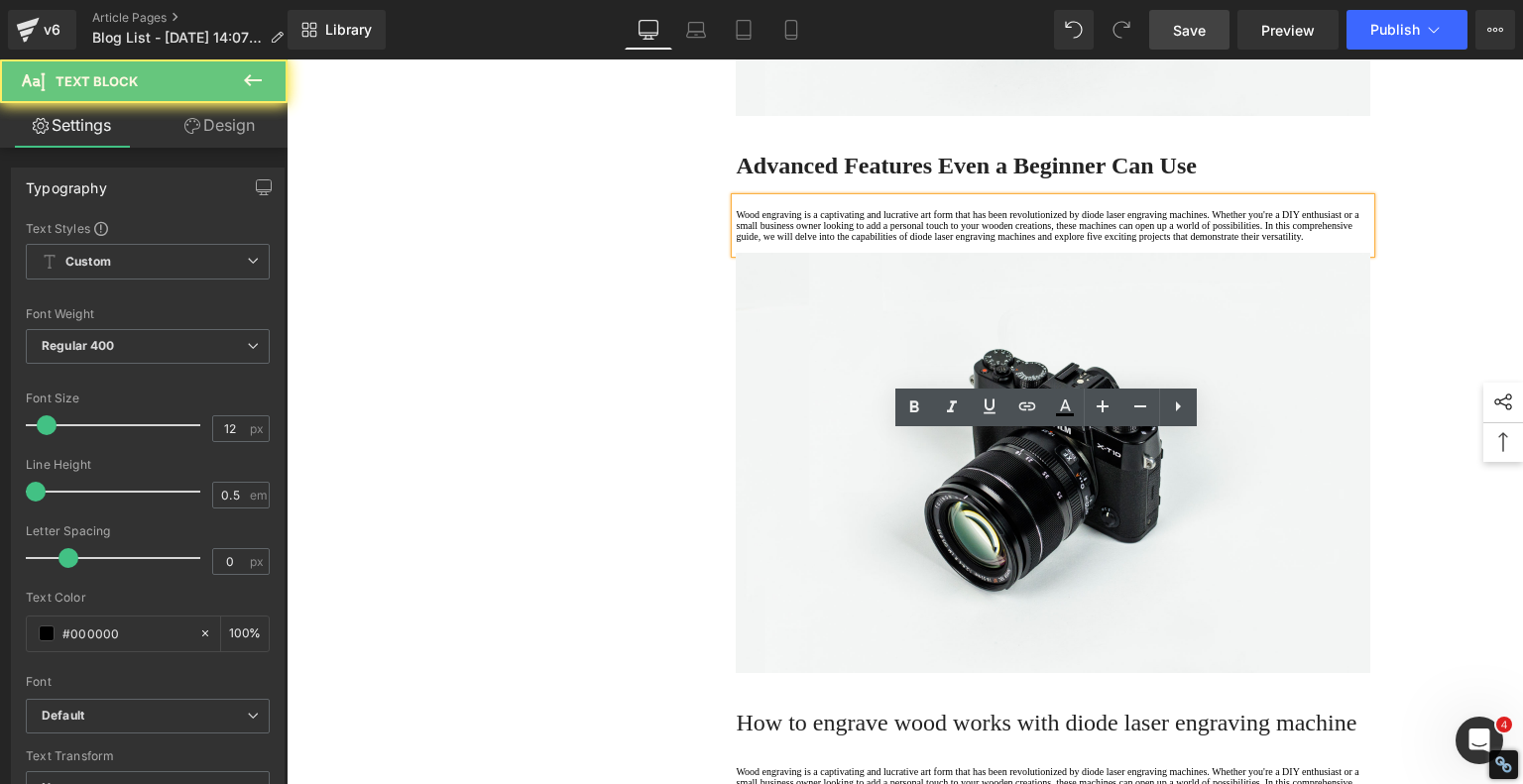 click on "Wood engraving is a captivating and lucrative art form that has been revolutionized by diode laser engraving machines. Whether you're a DIY enthusiast or a small business owner looking to add a personal touch to your wooden creations, these machines can open up a world of possibilities. In this comprehensive guide, we will delve into the capabilities of diode laser engraving machines and explore five exciting projects that demonstrate their versatility." at bounding box center [1053, 225] 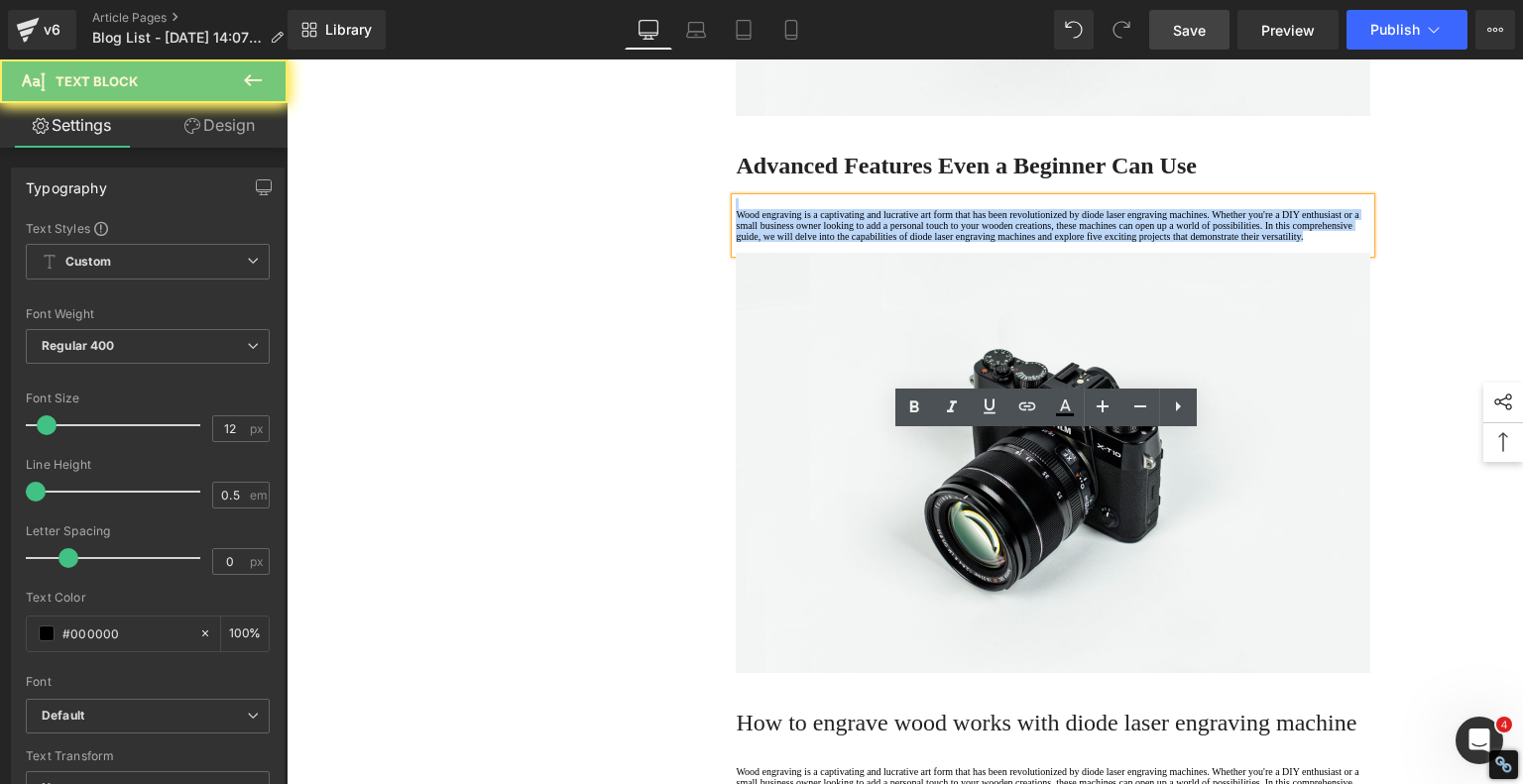 drag, startPoint x: 809, startPoint y: 526, endPoint x: 651, endPoint y: 404, distance: 199.61964 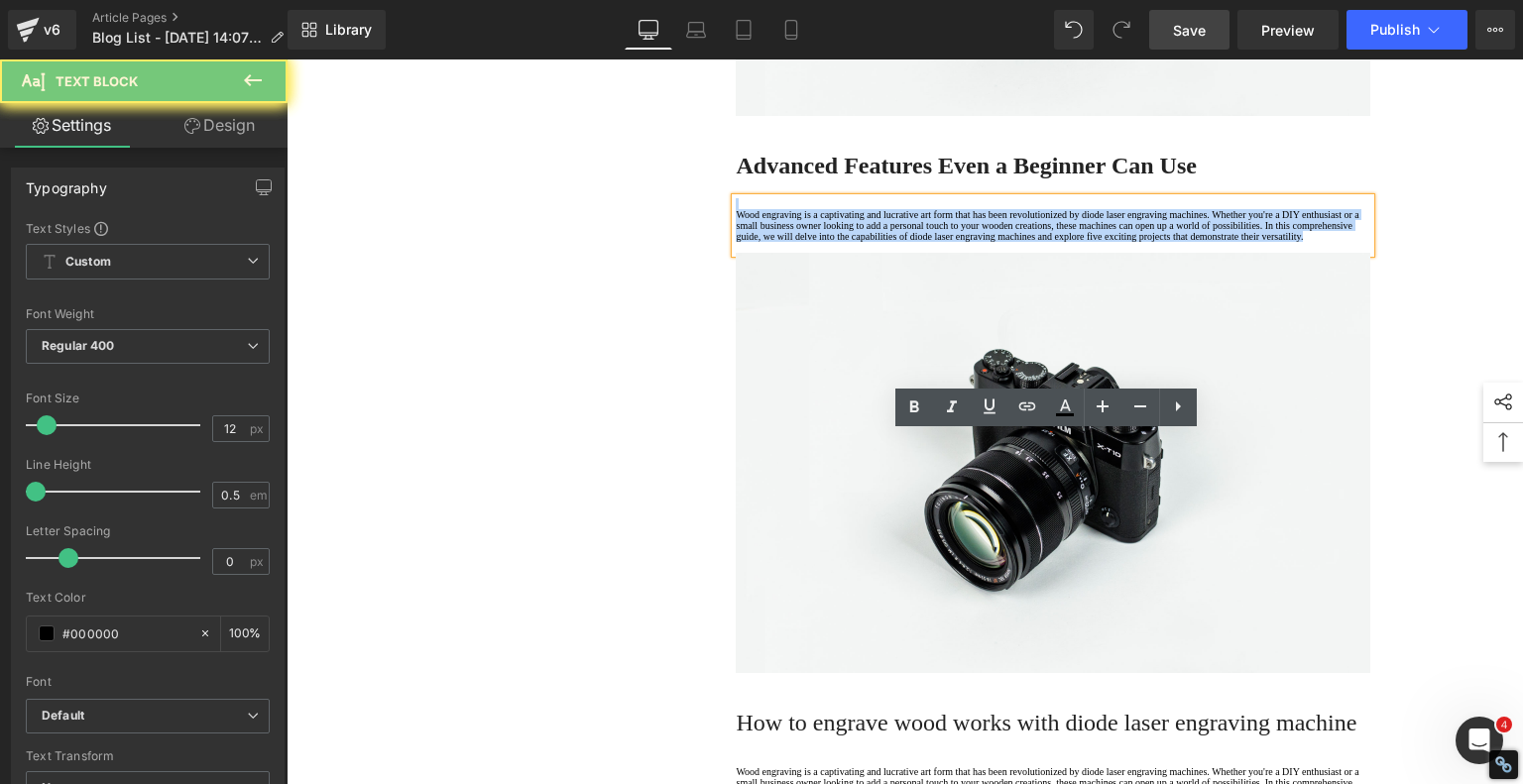click on "1.  Is the laser engraving machine good at engraving wooden materials Text Block         2.  Laser engraving machine engraving thick paulownia wood cat claw coasters Text Block         3.  Laser engraving machine to engrave thick pine wood calendar Text Block         4.  Laser Engraving Machine to Engrave Skateboards Text Block         4.  Laser Engraving Machine to Engrave Skateboards Text Block         5.  Laser engraving machine batch engraving pencils Text Block         Row         Laser Engraving Just Got TOO EASY – Best Beginner Machine? Heading         Meet the Ultimate Beginner-Friendly Laser Engraver That Blew My Mind Heading         five minutes , I had it powered on, connected to Wi-Fi, and ready to burn designs into a variety of materials. That’s no exaggeration—wood, plastic, acrylic, coated metal, even my own 3D-printed parts. And the best part? The PIXI’s built-in  touchscreen you .
Text Block         Image         Row         Heading
laser focus Text Block" at bounding box center [905, 516] 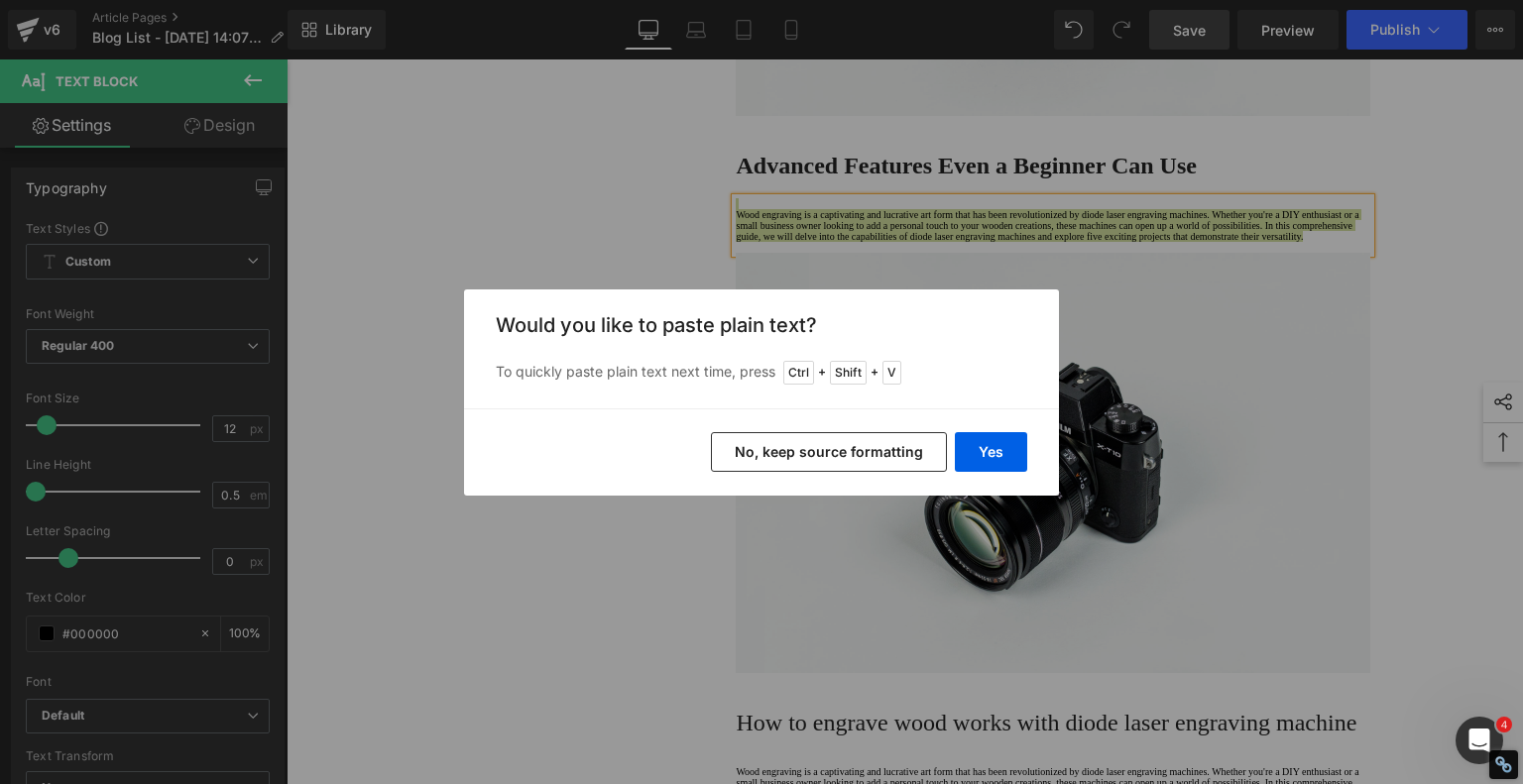 click on "No, keep source formatting" at bounding box center (829, 452) 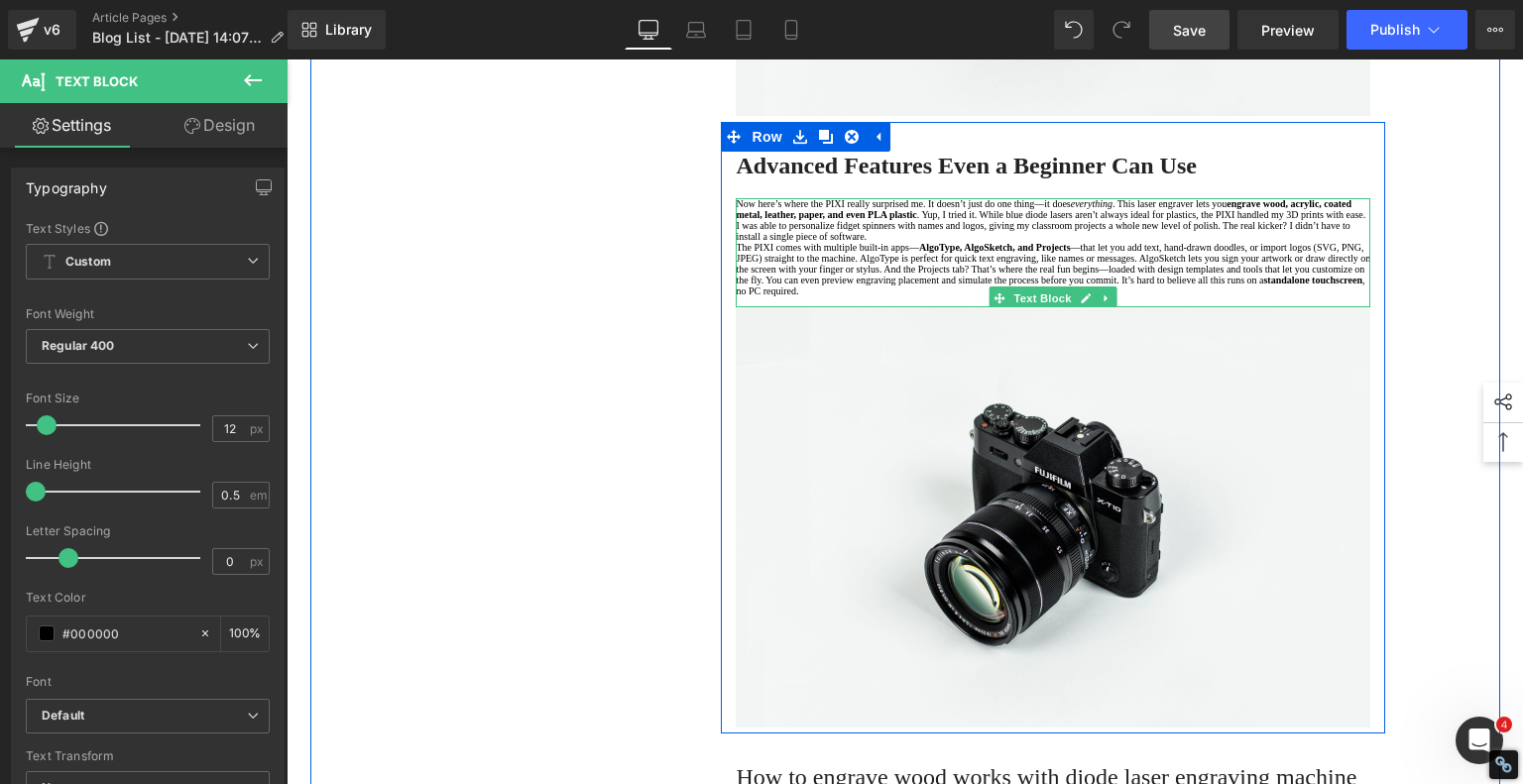 click on "Now here’s where the PIXI really surprised me. It doesn’t just do one thing—it does  everything . This laser engraver lets you  engrave wood, acrylic, coated metal, leather, paper, and even PLA plastic . Yup, I tried it. While blue diode lasers aren’t always ideal for plastics, the PIXI handled my 3D prints with ease. I was able to personalize fidget spinners with names and logos, giving my classroom projects a whole new level of polish. The real kicker? I didn’t have to install a single piece of software." at bounding box center (1053, 220) 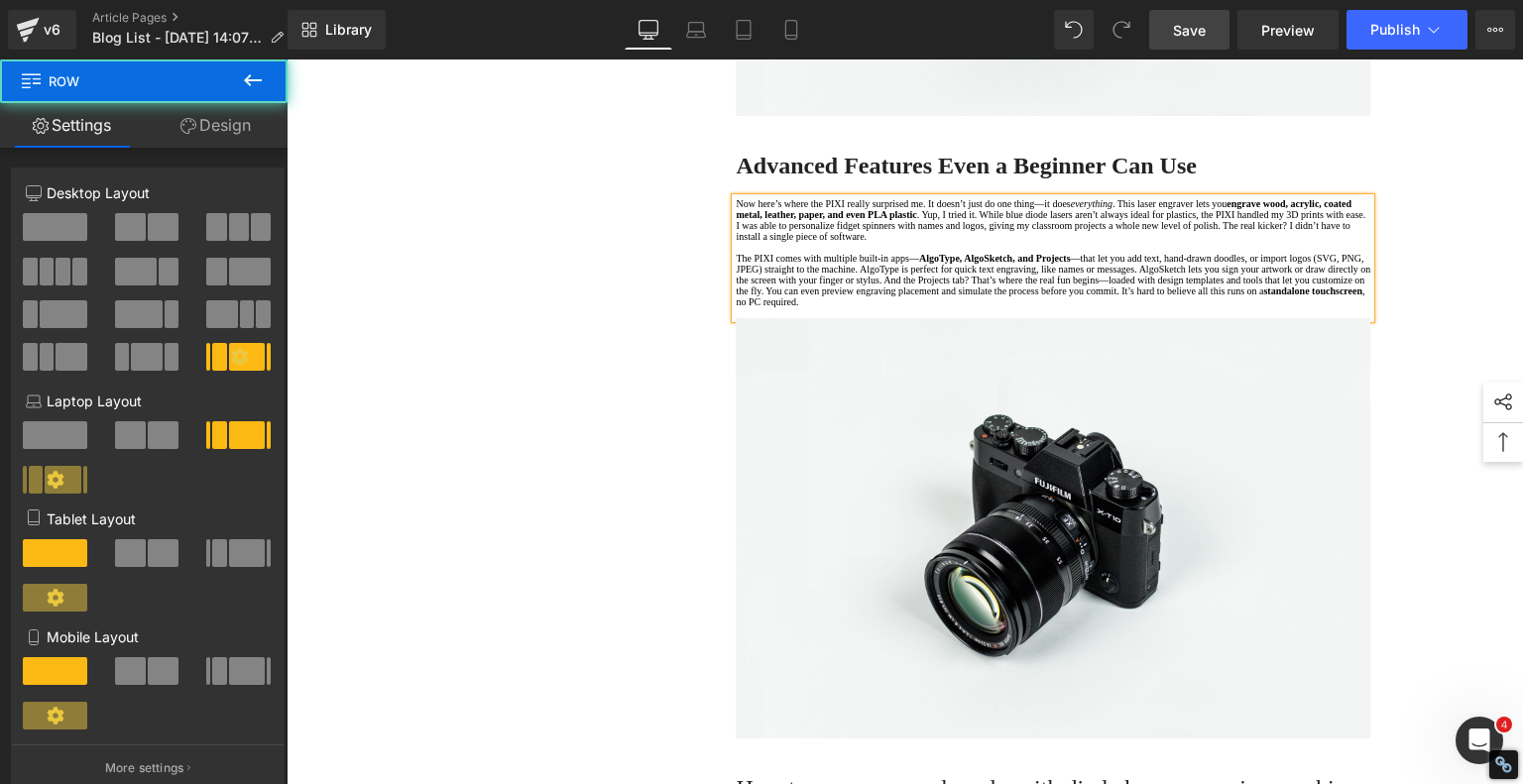 click on "1.  Is the laser engraving machine good at engraving wooden materials Text Block         2.  Laser engraving machine engraving thick paulownia wood cat claw coasters Text Block         3.  Laser engraving machine to engrave thick pine wood calendar Text Block         4.  Laser Engraving Machine to Engrave Skateboards Text Block         4.  Laser Engraving Machine to Engrave Skateboards Text Block         5.  Laser engraving machine batch engraving pencils Text Block         Row         Laser Engraving Just Got TOO EASY – Best Beginner Machine? Heading         Meet the Ultimate Beginner-Friendly Laser Engraver That Blew My Mind Heading         five minutes , I had it powered on, connected to Wi-Fi, and ready to burn designs into a variety of materials. That’s no exaggeration—wood, plastic, acrylic, coated metal, even my own 3D-printed parts. And the best part? The PIXI’s built-in  touchscreen you .
Text Block         Image         Row         Heading
laser focus Text Block" at bounding box center (905, 549) 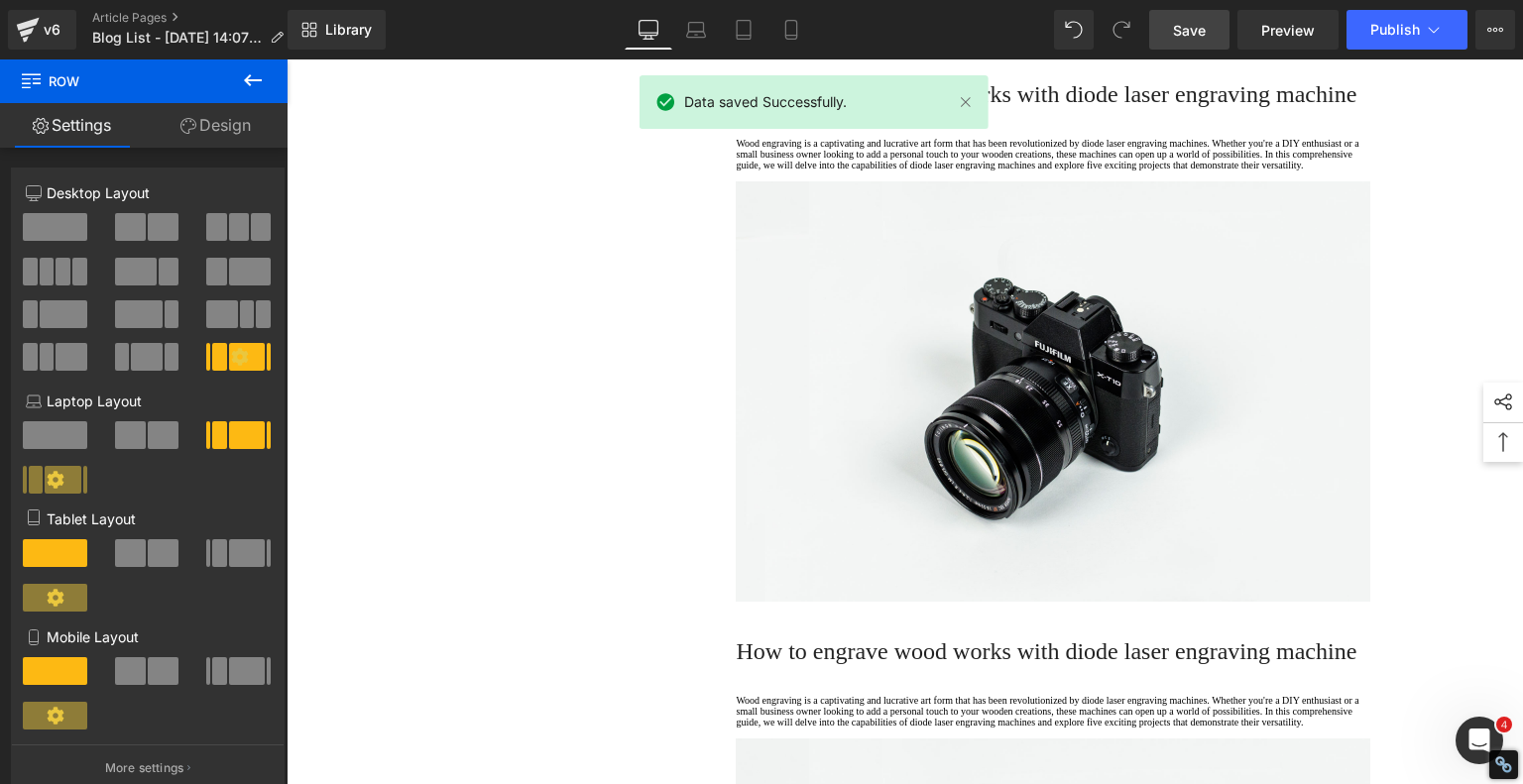 scroll, scrollTop: 2379, scrollLeft: 0, axis: vertical 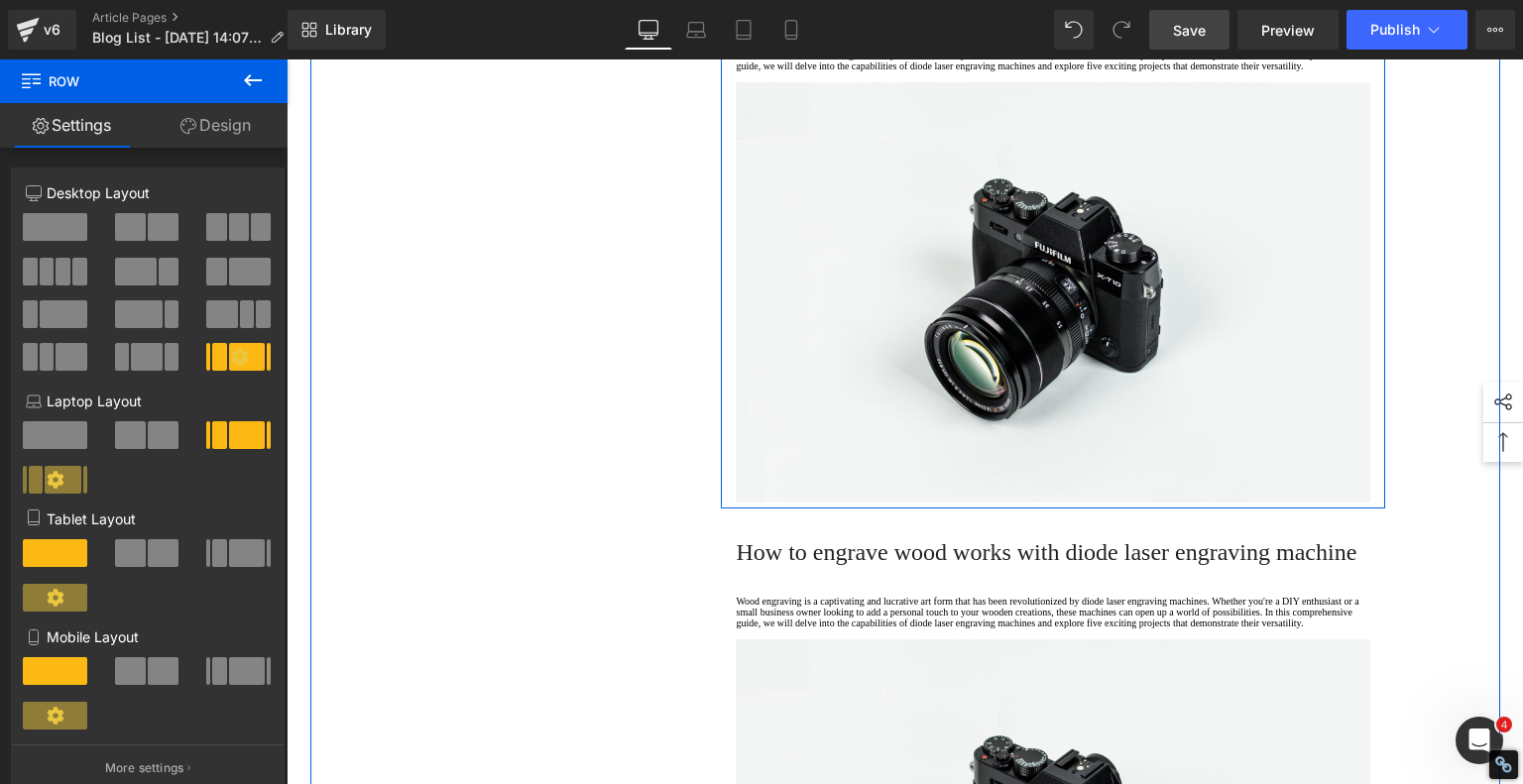 click on "How to engrave wood works with  diode laser engraving machine" at bounding box center (1046, -5) 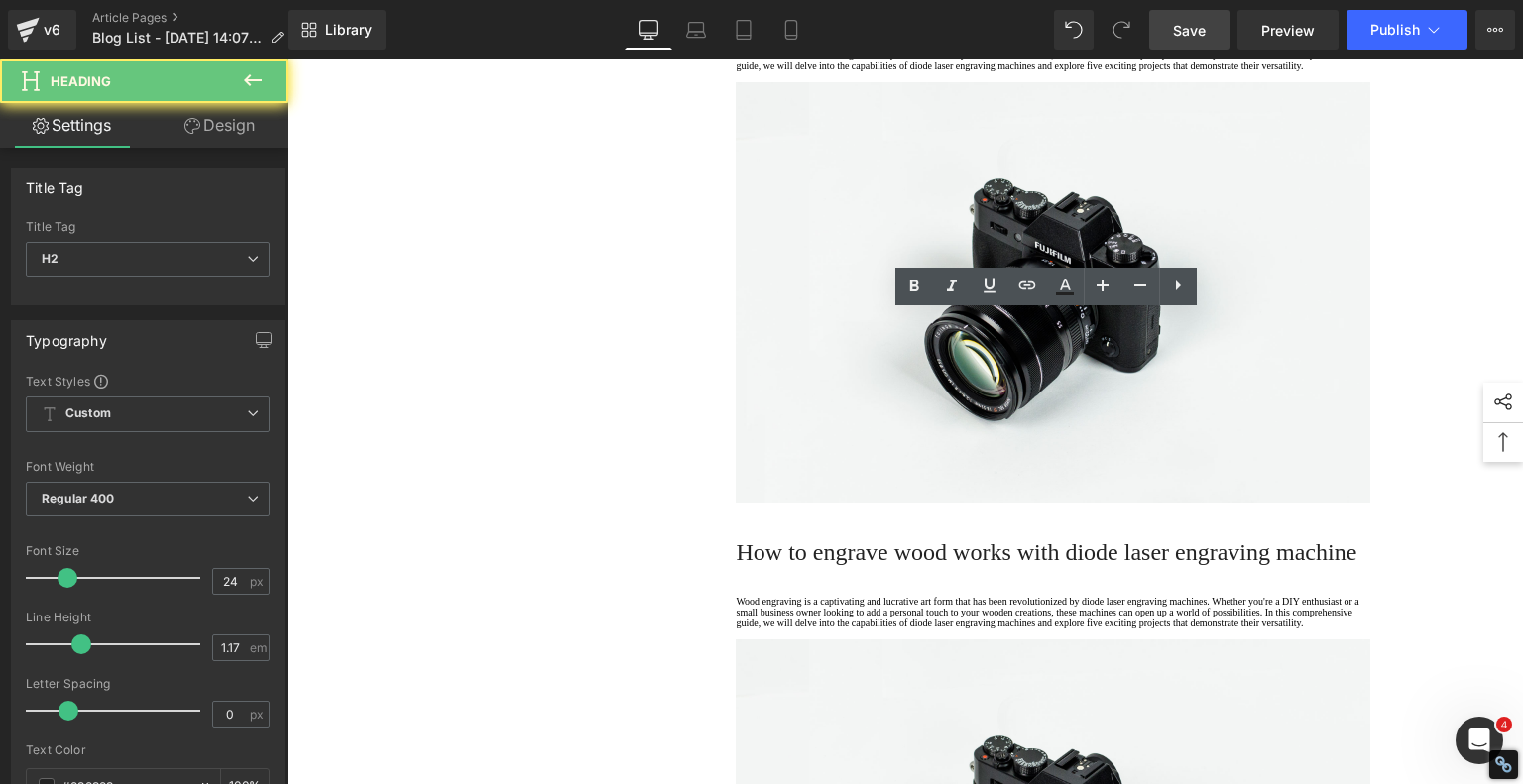 click on "How to engrave wood works with  diode laser engraving machine" at bounding box center [1046, -5] 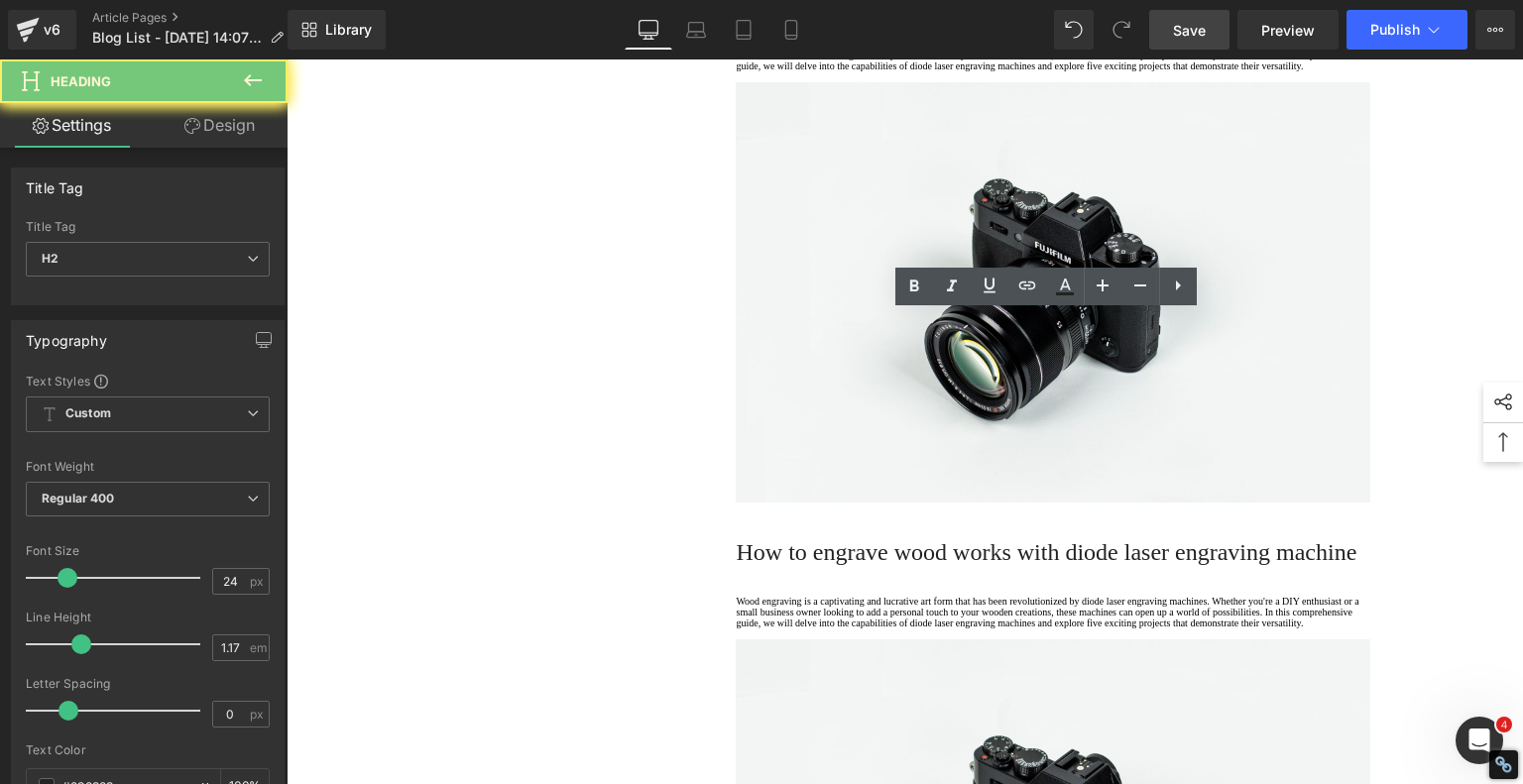 paste 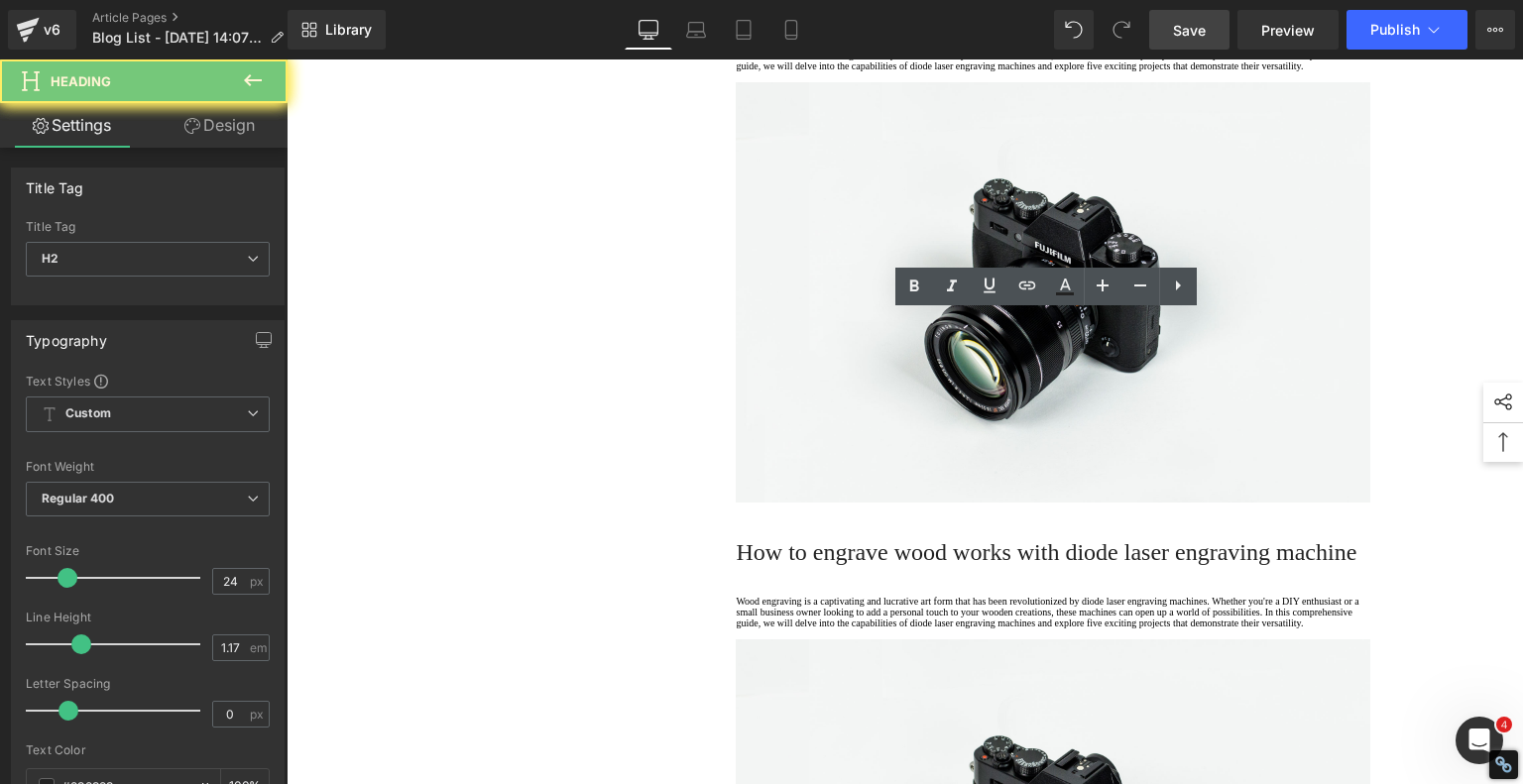 type 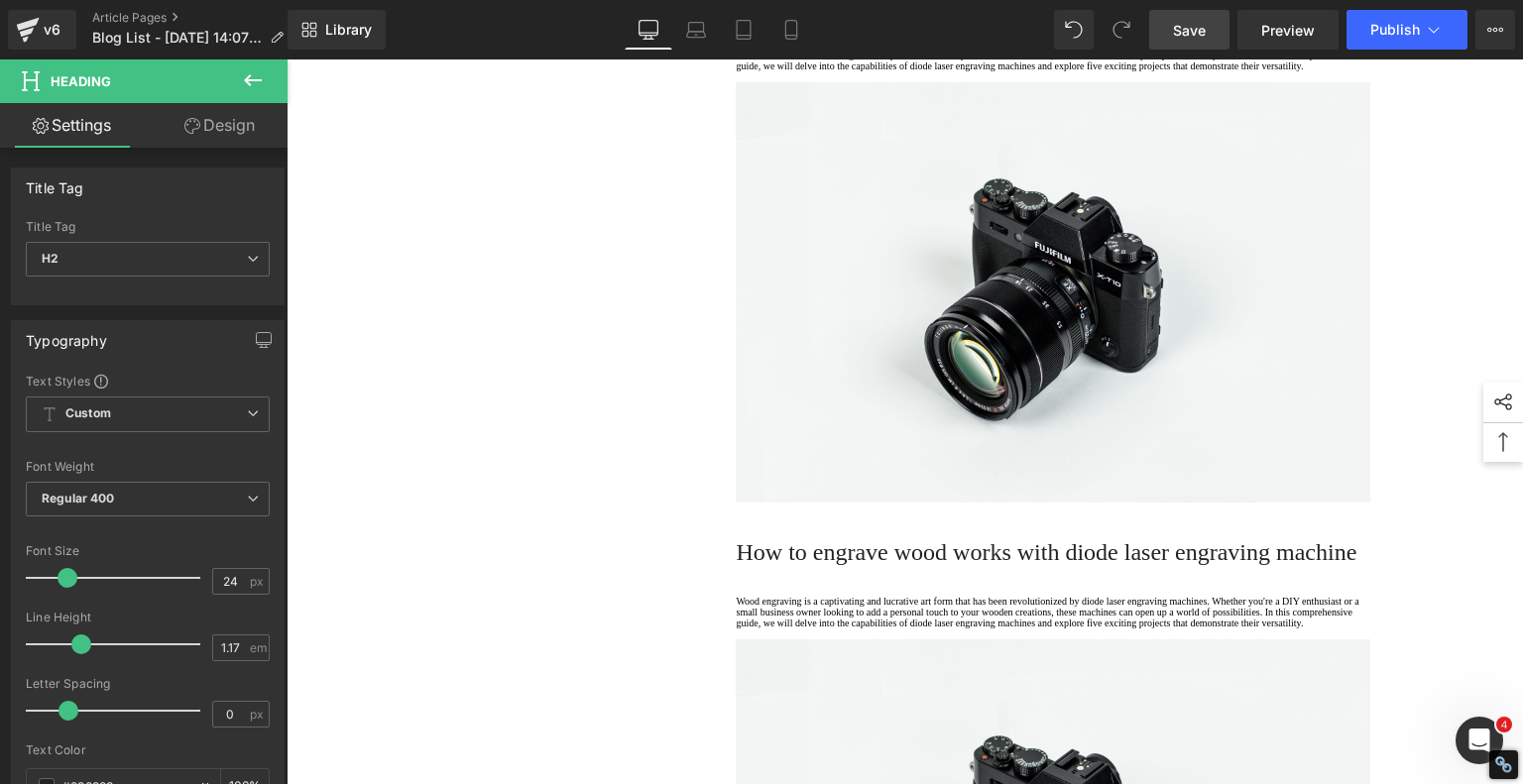 click on "Engraving, Cutting & Fine Tuning—Yes, It Does That Too" at bounding box center (1053, -5) 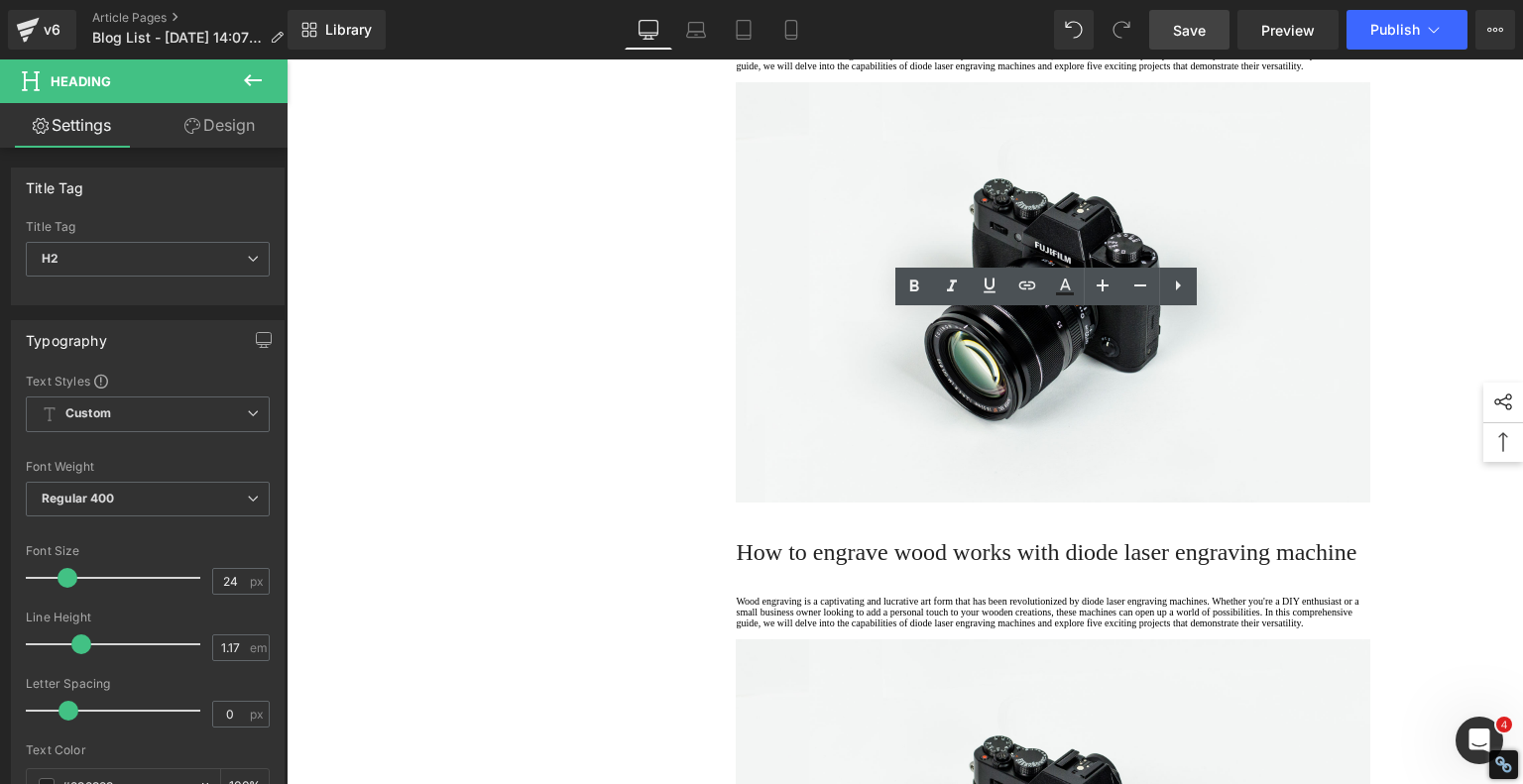 click on "Engraving, Cutting & Fine Tuning—Yes, It Does That Too" at bounding box center [1053, -5] 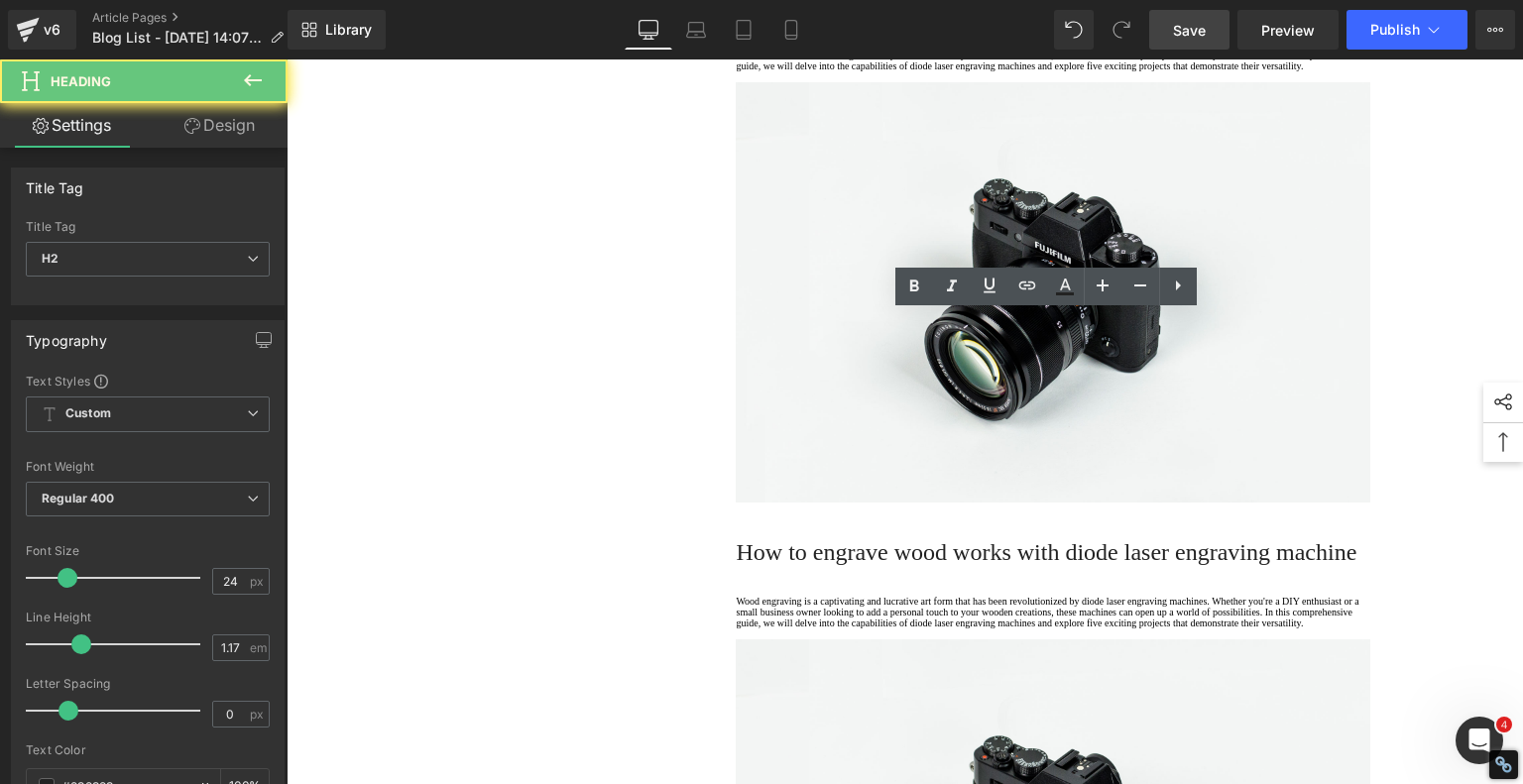 click on "Engraving, Cutting & Fine Tuning—Yes, It Does That Too" at bounding box center (1053, -5) 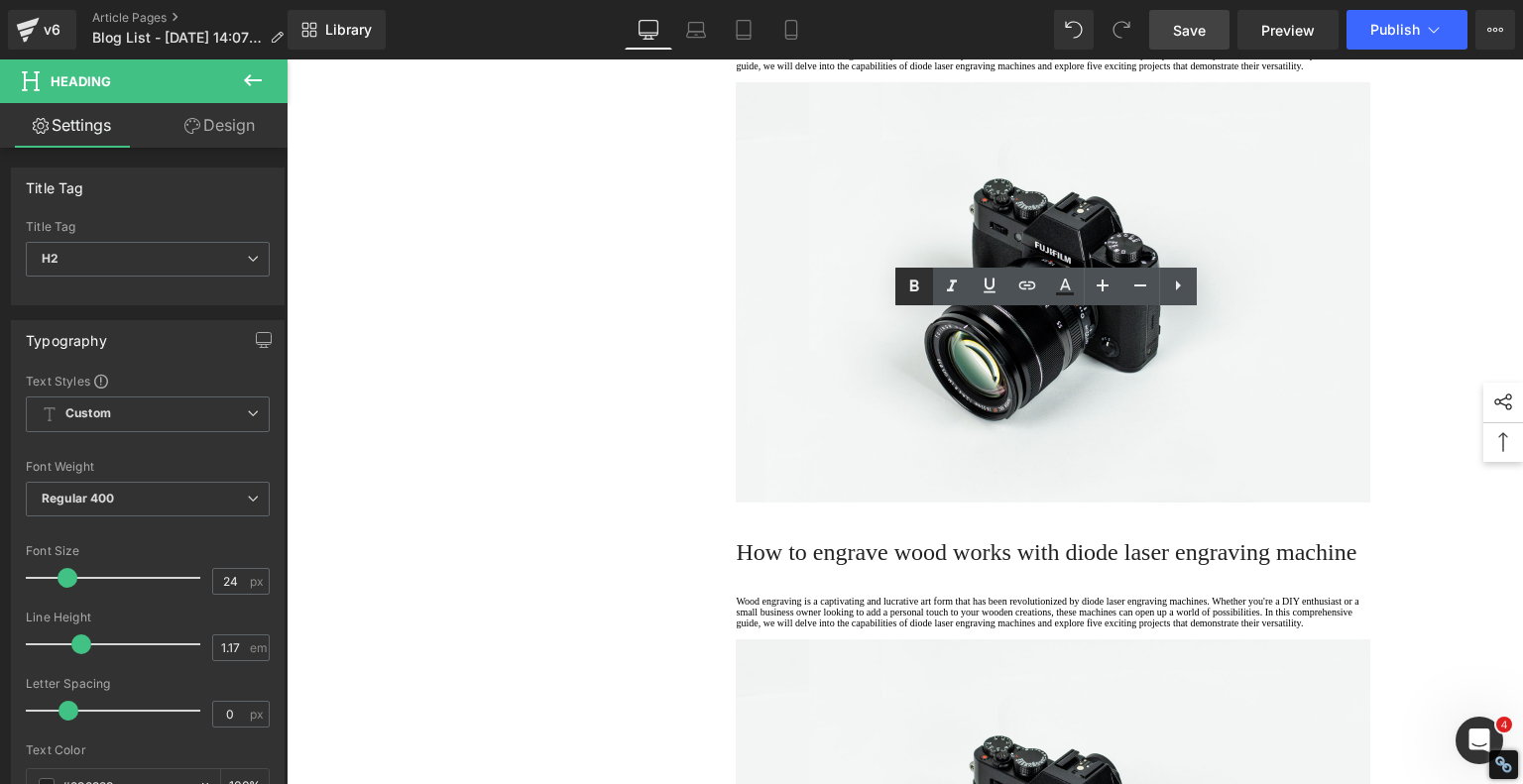 click 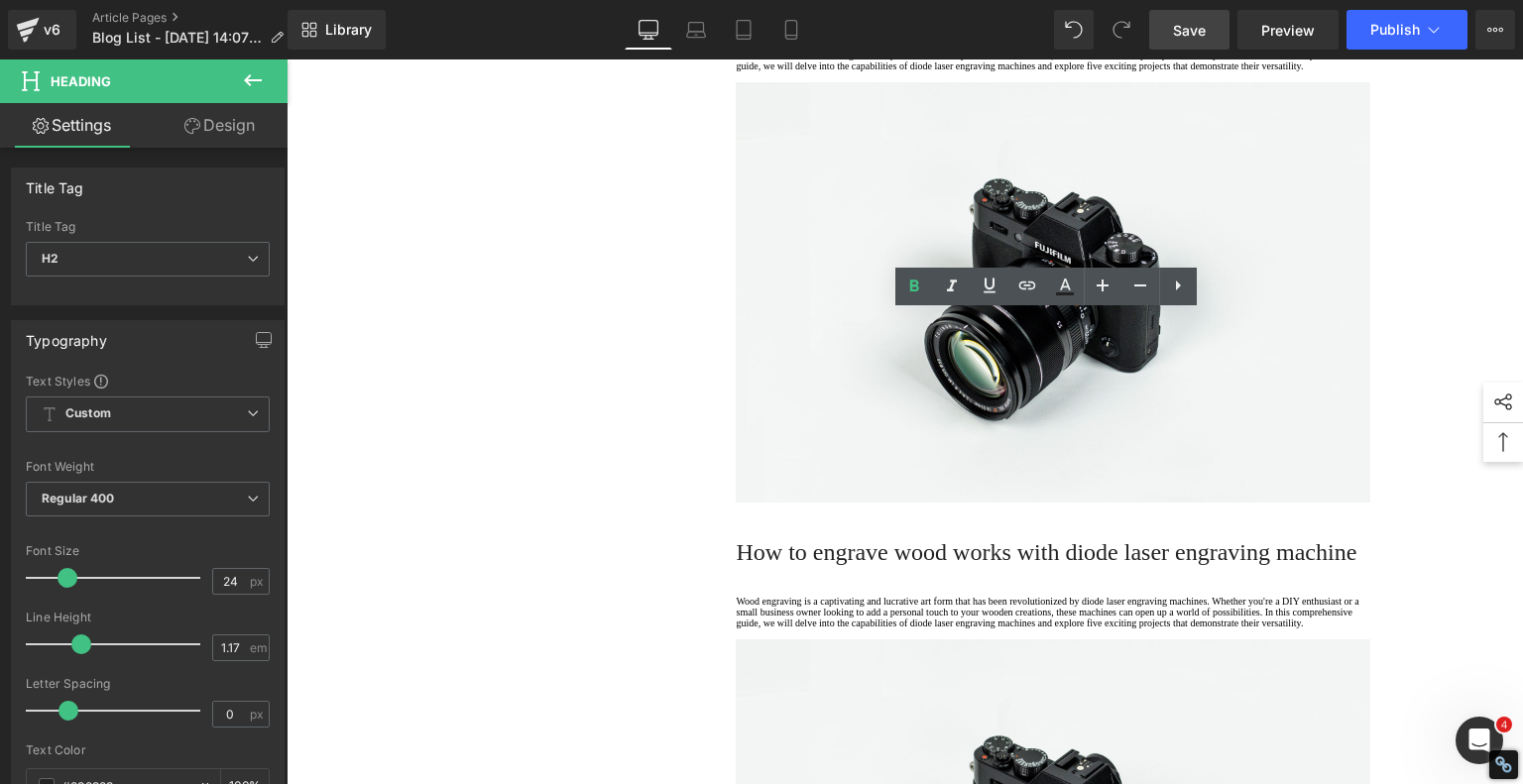click on "1.  Is the laser engraving machine good at engraving wooden materials Text Block         2.  Laser engraving machine engraving thick paulownia wood cat claw coasters Text Block         3.  Laser engraving machine to engrave thick pine wood calendar Text Block         4.  Laser Engraving Machine to Engrave Skateboards Text Block         4.  Laser Engraving Machine to Engrave Skateboards Text Block         5.  Laser engraving machine batch engraving pencils Text Block         Row         Laser Engraving Just Got TOO EASY – Best Beginner Machine? Heading         Meet the Ultimate Beginner-Friendly Laser Engraver That Blew My Mind Heading         five minutes , I had it powered on, connected to Wi-Fi, and ready to burn designs into a variety of materials. That’s no exaggeration—wood, plastic, acrylic, coated metal, even my own 3D-printed parts. And the best part? The PIXI’s built-in  touchscreen you .
Text Block         Image         Row         Heading
laser focus Text Block" at bounding box center (905, -244) 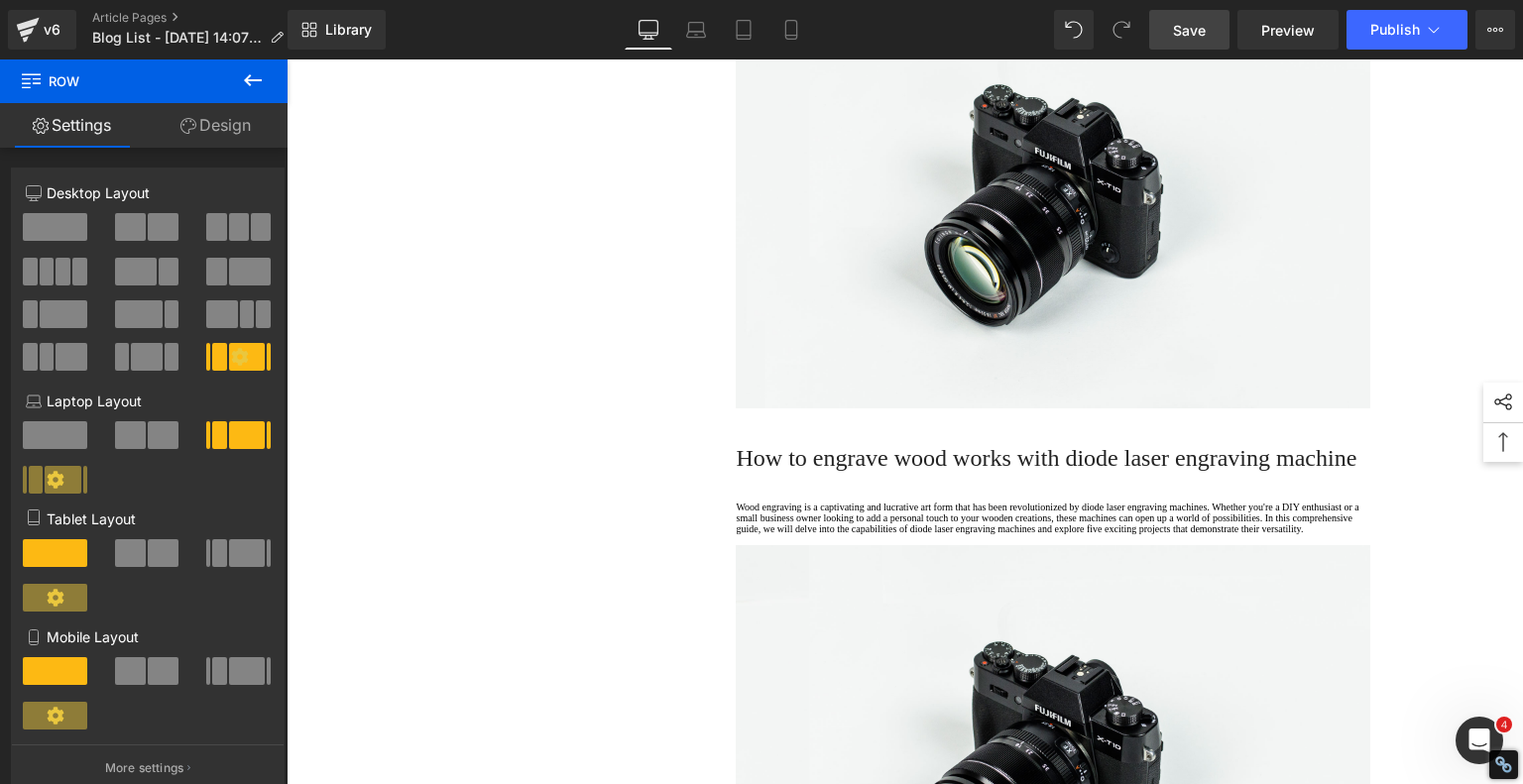 scroll, scrollTop: 2478, scrollLeft: 0, axis: vertical 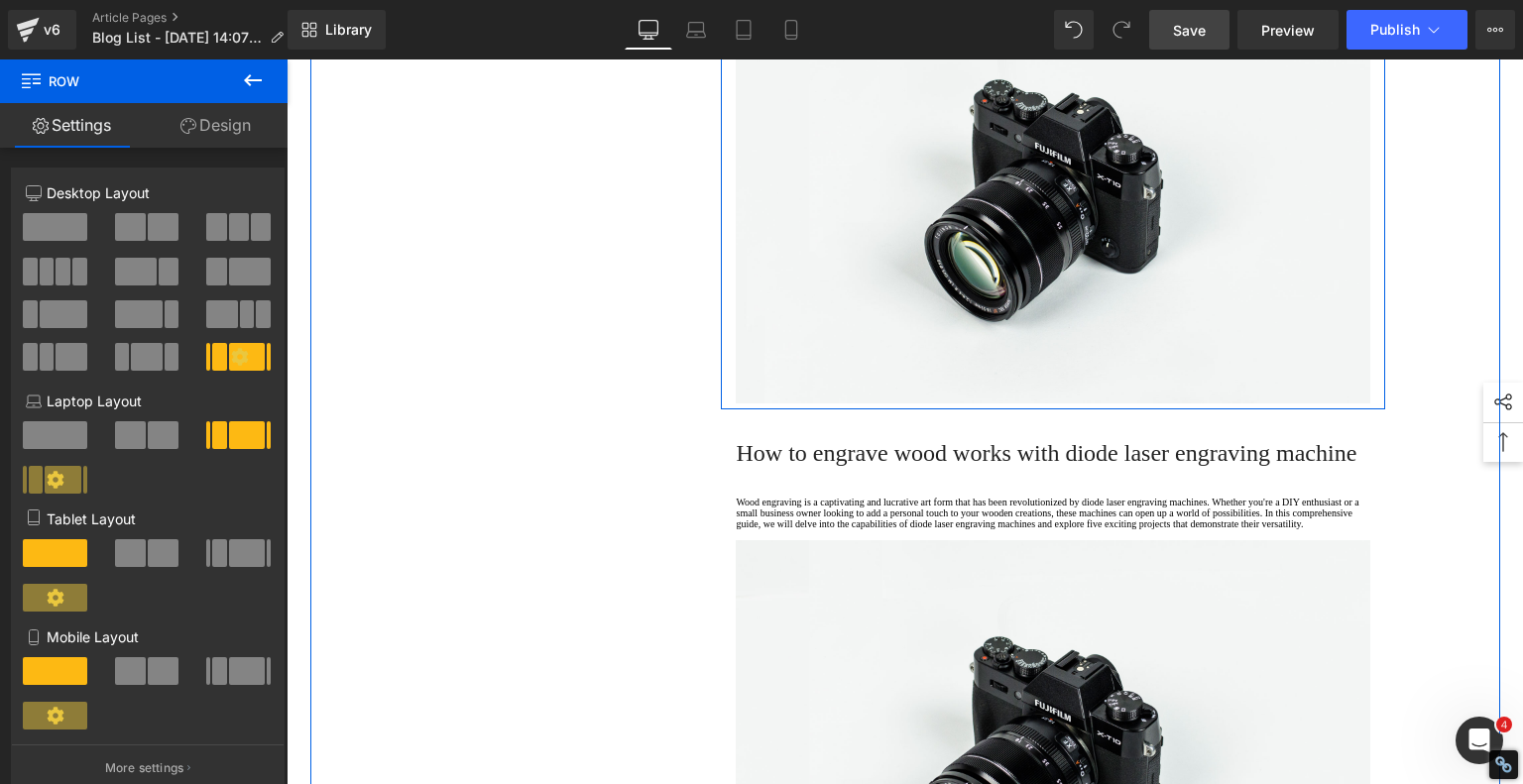 click on "Wood engraving is a captivating and lucrative art form that has been revolutionized by diode laser engraving machines. Whether you're a DIY enthusiast or a small business owner looking to add a personal touch to your wooden creations, these machines can open up a world of possibilities. In this comprehensive guide, we will delve into the capabilities of diode laser engraving machines and explore five exciting projects that demonstrate their versatility." at bounding box center [1053, -45] 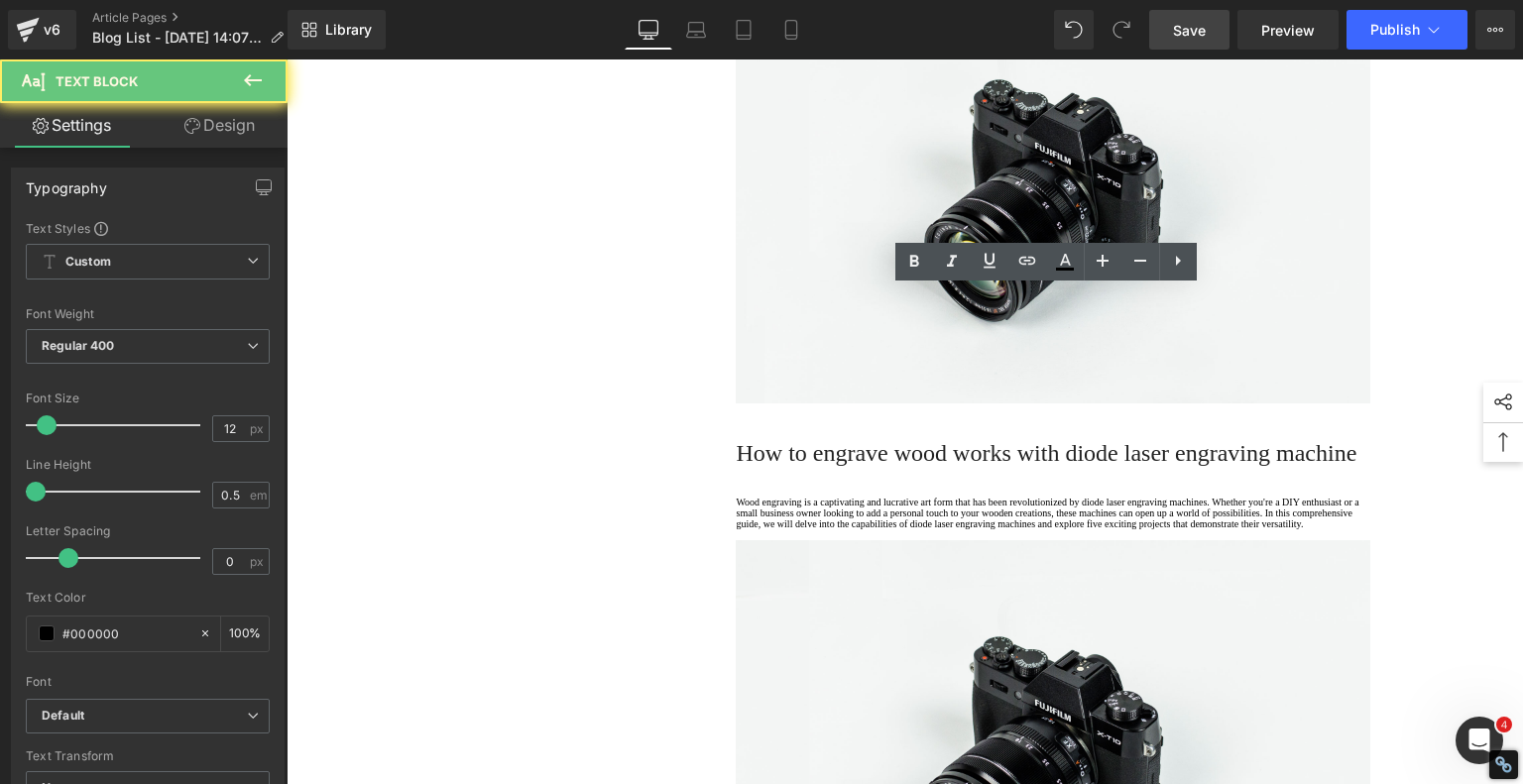 click on "Wood engraving is a captivating and lucrative art form that has been revolutionized by diode laser engraving machines. Whether you're a DIY enthusiast or a small business owner looking to add a personal touch to your wooden creations, these machines can open up a world of possibilities. In this comprehensive guide, we will delve into the capabilities of diode laser engraving machines and explore five exciting projects that demonstrate their versatility." at bounding box center (1053, -45) 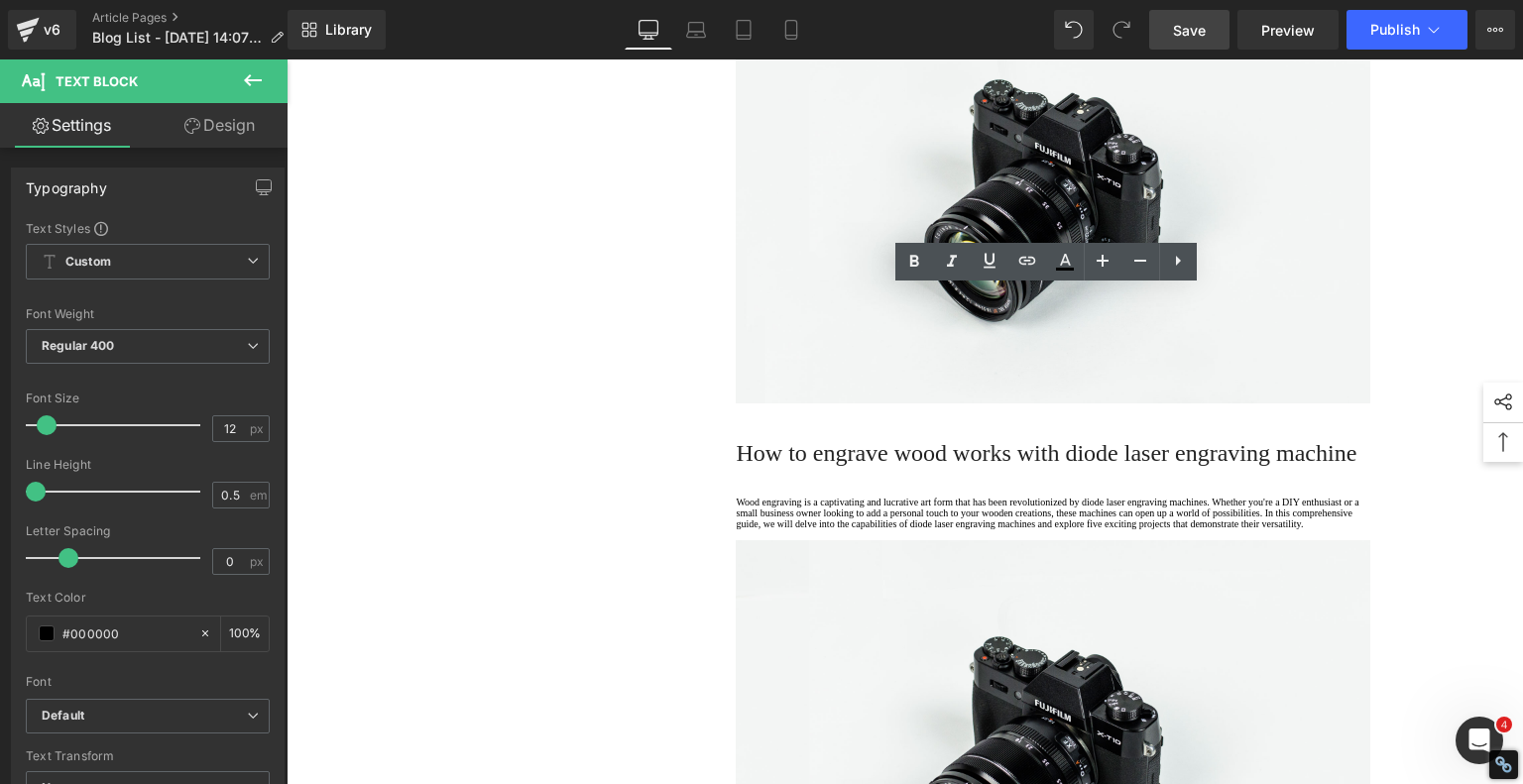 drag, startPoint x: 829, startPoint y: 382, endPoint x: 602, endPoint y: 273, distance: 251.81342 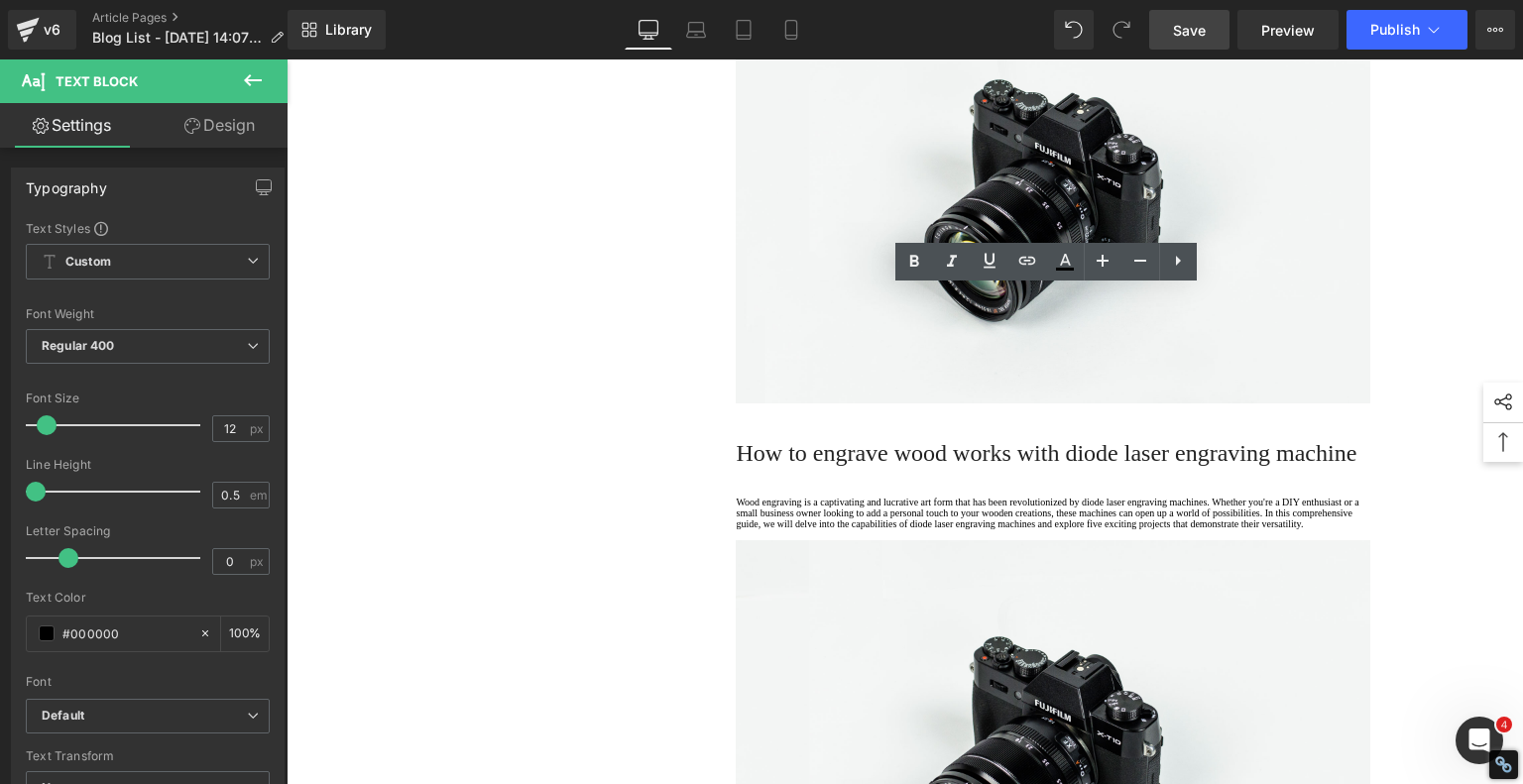 click on "1.  Is the laser engraving machine good at engraving wooden materials Text Block         2.  Laser engraving machine engraving thick paulownia wood cat claw coasters Text Block         3.  Laser engraving machine to engrave thick pine wood calendar Text Block         4.  Laser Engraving Machine to Engrave Skateboards Text Block         4.  Laser Engraving Machine to Engrave Skateboards Text Block         5.  Laser engraving machine batch engraving pencils Text Block         Row         Laser Engraving Just Got TOO EASY – Best Beginner Machine? Heading         Meet the Ultimate Beginner-Friendly Laser Engraver That Blew My Mind Heading         five minutes , I had it powered on, connected to Wi-Fi, and ready to burn designs into a variety of materials. That’s no exaggeration—wood, plastic, acrylic, coated metal, even my own 3D-printed parts. And the best part? The PIXI’s built-in  touchscreen you .
Text Block         Image         Row         Heading
laser focus Text Block" at bounding box center [905, -343] 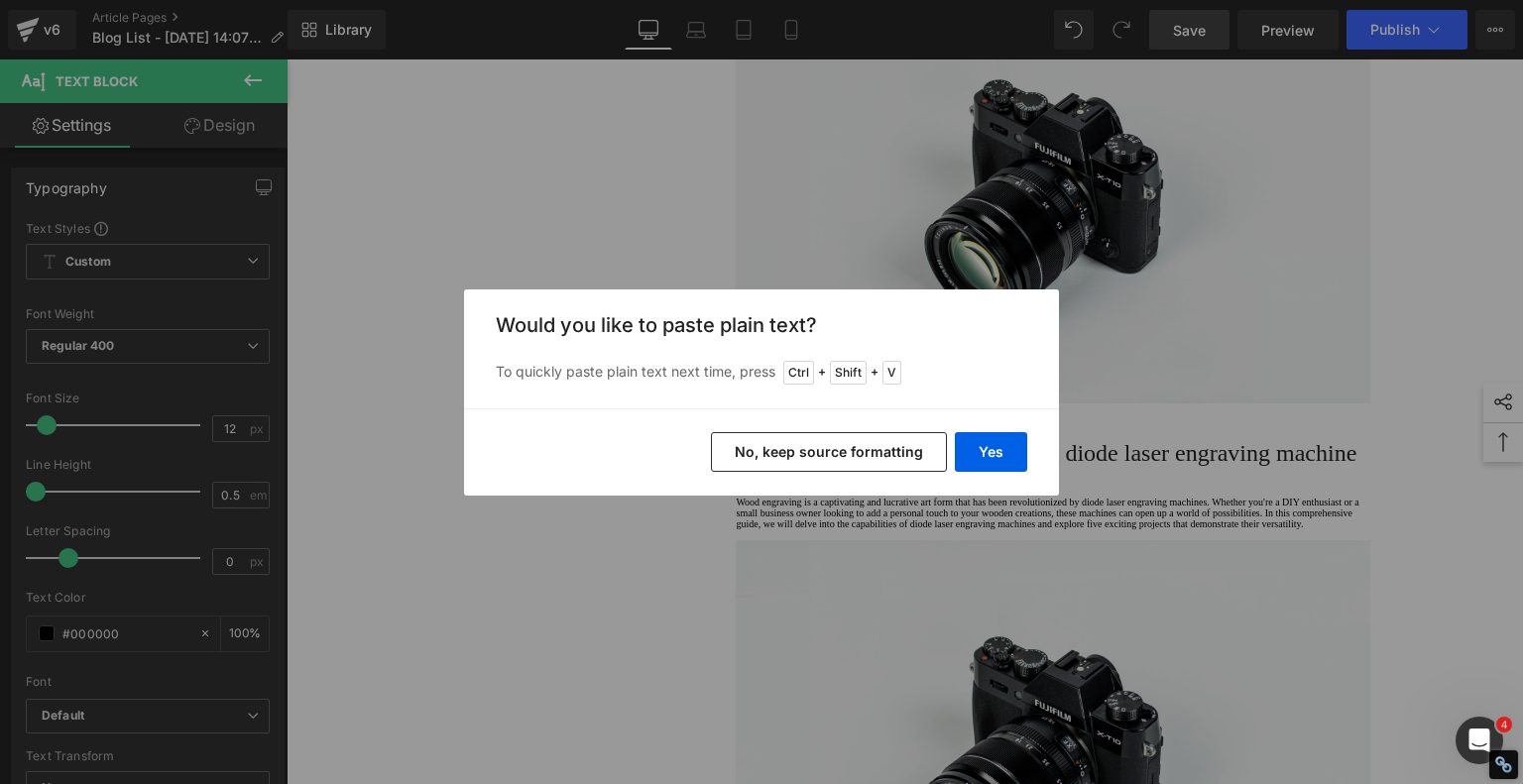 click on "No, keep source formatting" at bounding box center [829, 452] 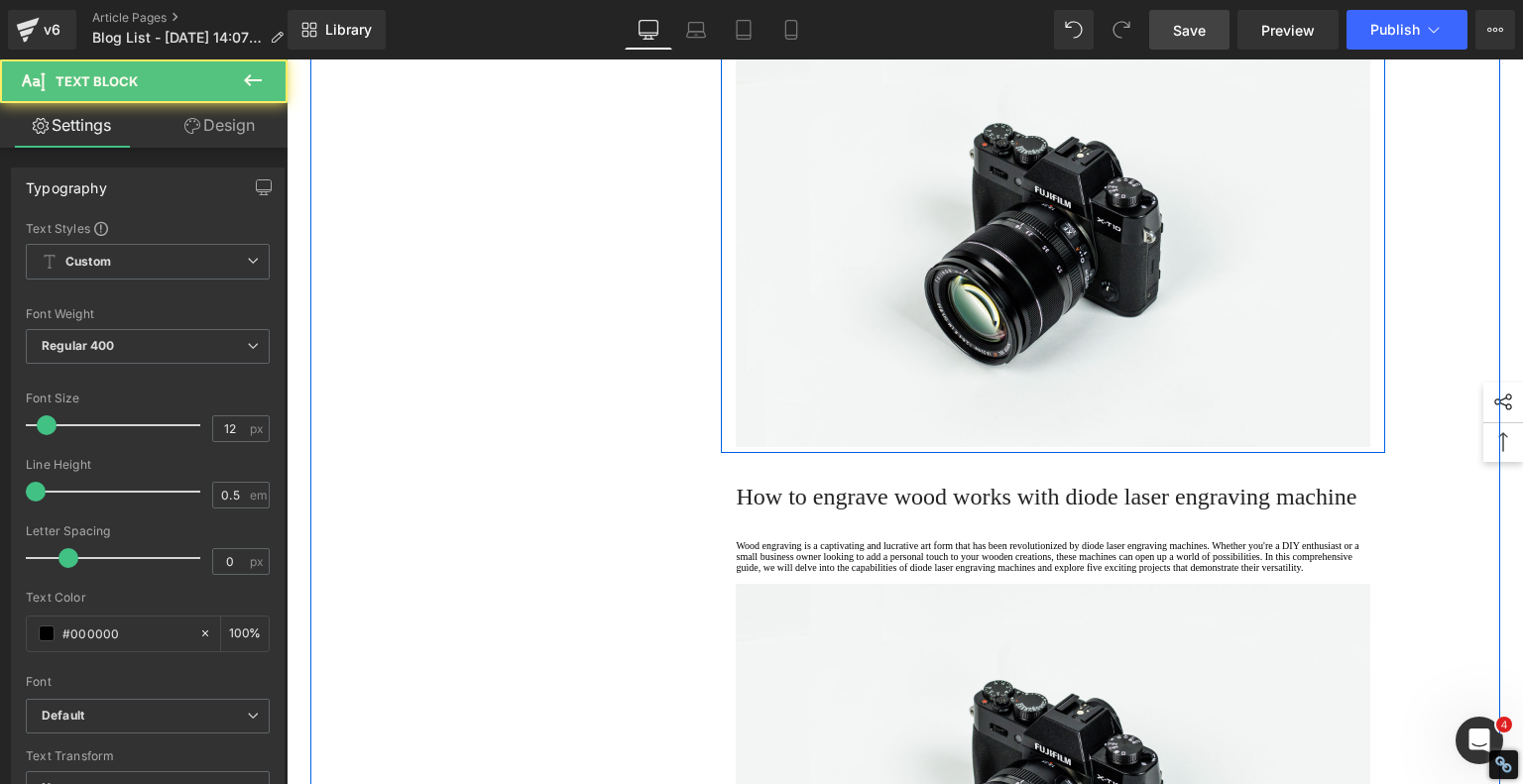 click on "Cutting is usually reserved for bigger, more expensive laser engravers—but the PIXI handles it just fine. The 5W model cut through wood and acrylic cleanly with no issue. Want to make keychains, tags, or little signs? This laser engraver can do it all. I used it to cut a circular wood design with detailed engravings and smooth edges, and I didn’t need any additional tools or adjustments. The system let me tweak laser  power, depth, and speed , but honestly, the default settings worked great." at bounding box center (1053, -50) 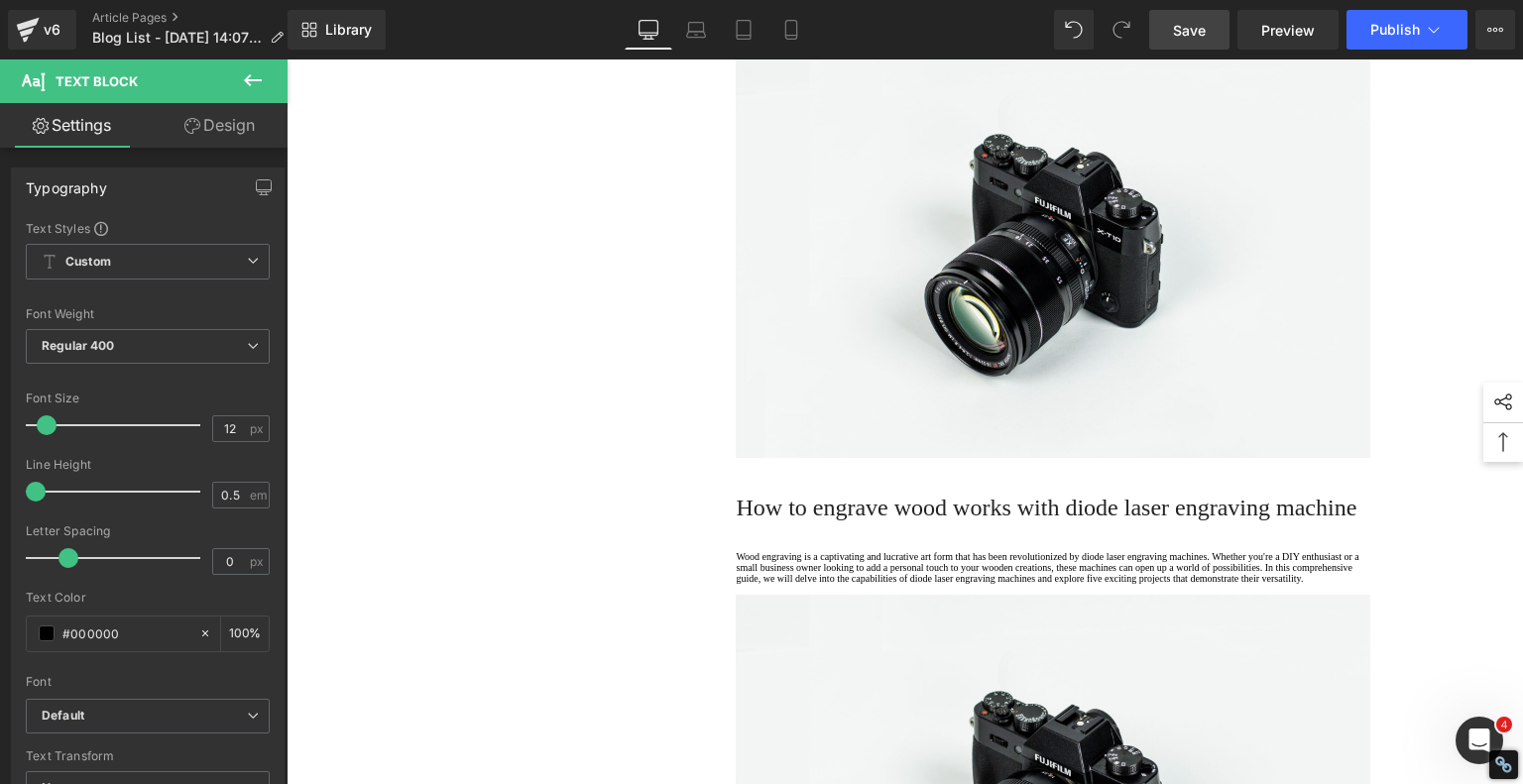click on "1.  Is the laser engraving machine good at engraving wooden materials Text Block         2.  Laser engraving machine engraving thick paulownia wood cat claw coasters Text Block         3.  Laser engraving machine to engrave thick pine wood calendar Text Block         4.  Laser Engraving Machine to Engrave Skateboards Text Block         4.  Laser Engraving Machine to Engrave Skateboards Text Block         5.  Laser engraving machine batch engraving pencils Text Block         Row         Laser Engraving Just Got TOO EASY – Best Beginner Machine? Heading         Meet the Ultimate Beginner-Friendly Laser Engraver That Blew My Mind Heading         five minutes , I had it powered on, connected to Wi-Fi, and ready to burn designs into a variety of materials. That’s no exaggeration—wood, plastic, acrylic, coated metal, even my own 3D-printed parts. And the best part? The PIXI’s built-in  touchscreen you .
Text Block         Image         Row         Heading
laser focus Text Block" at bounding box center [905, -316] 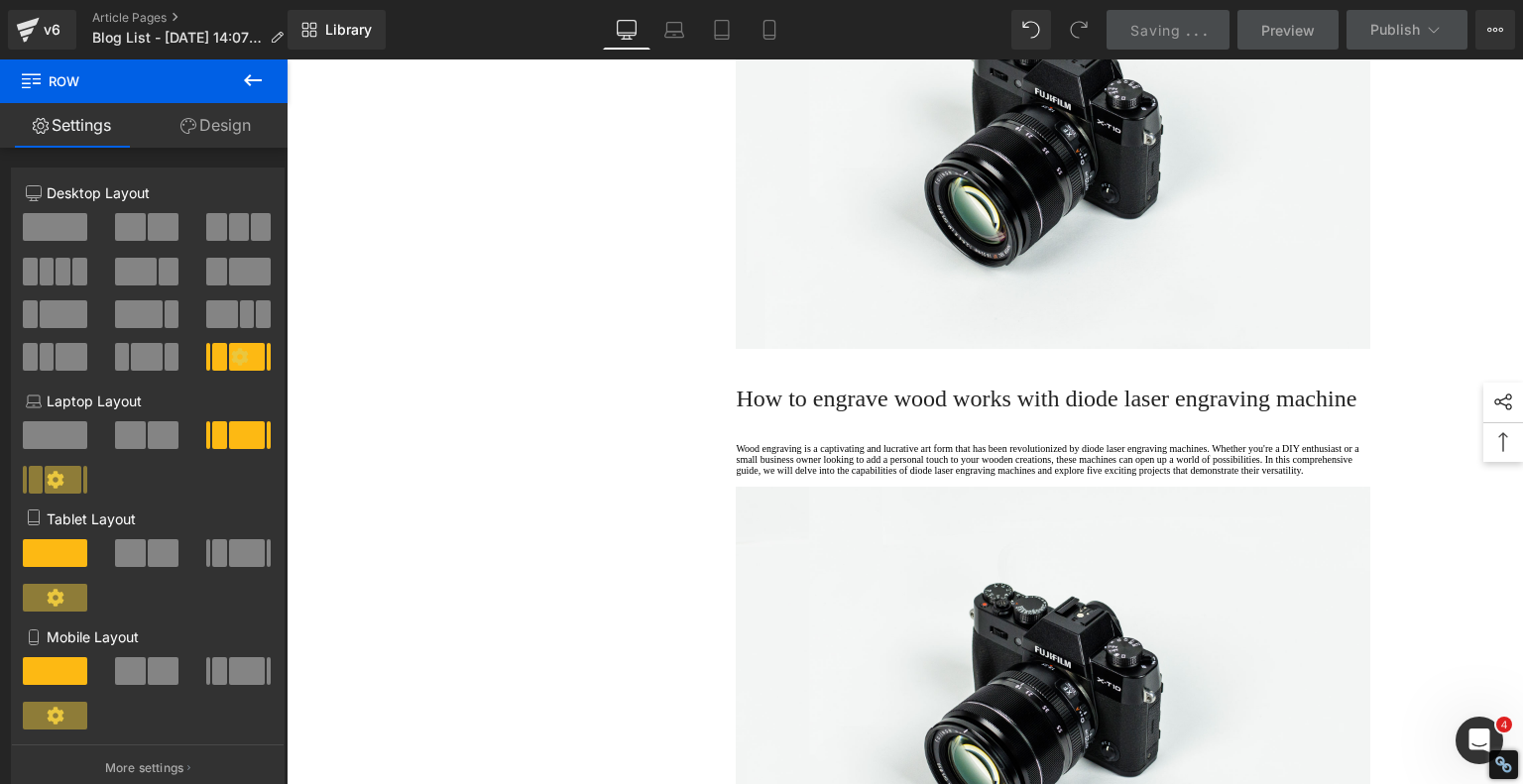 scroll, scrollTop: 3172, scrollLeft: 0, axis: vertical 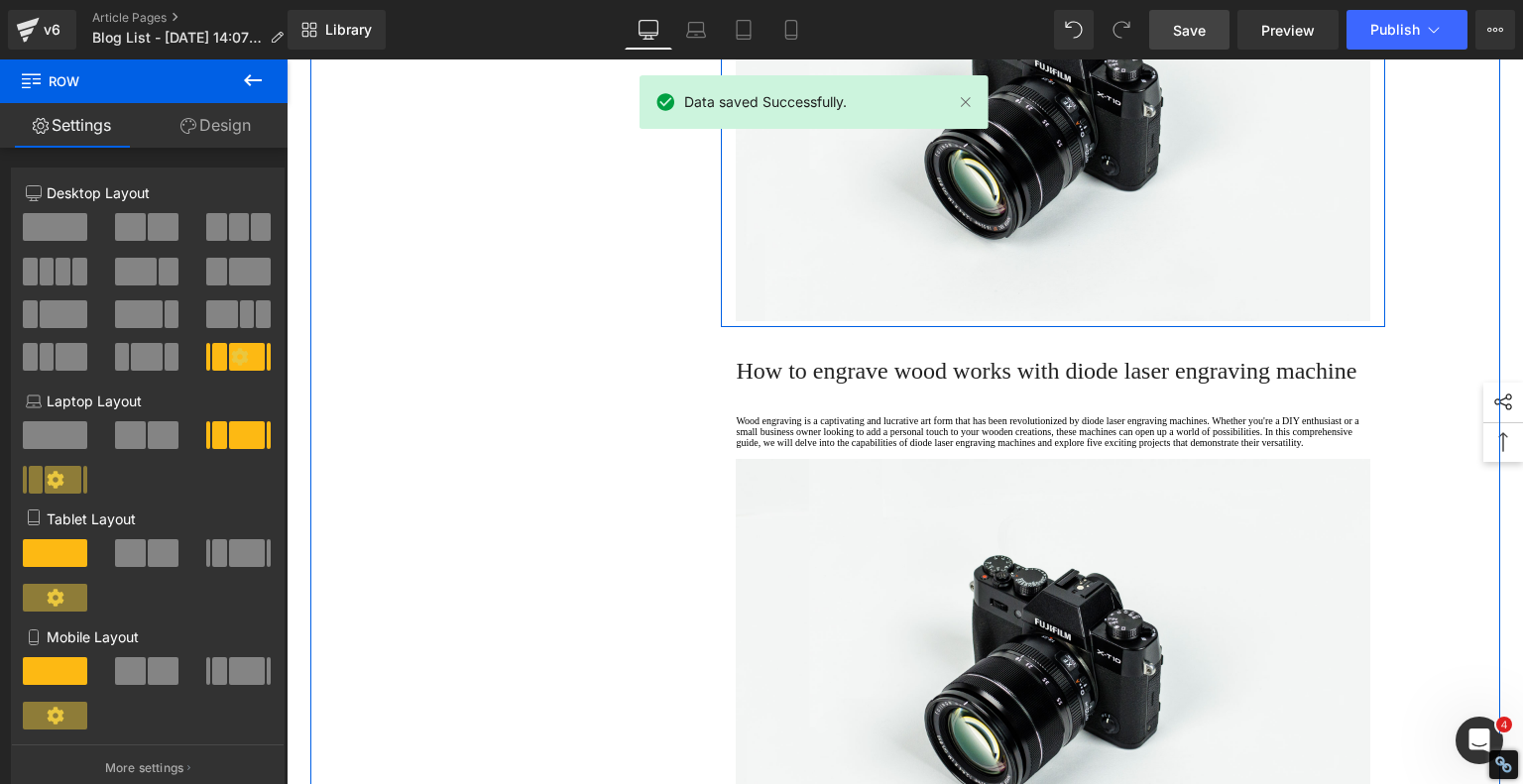 click on "How to engrave wood works with  diode laser engraving machine" at bounding box center [1046, -186] 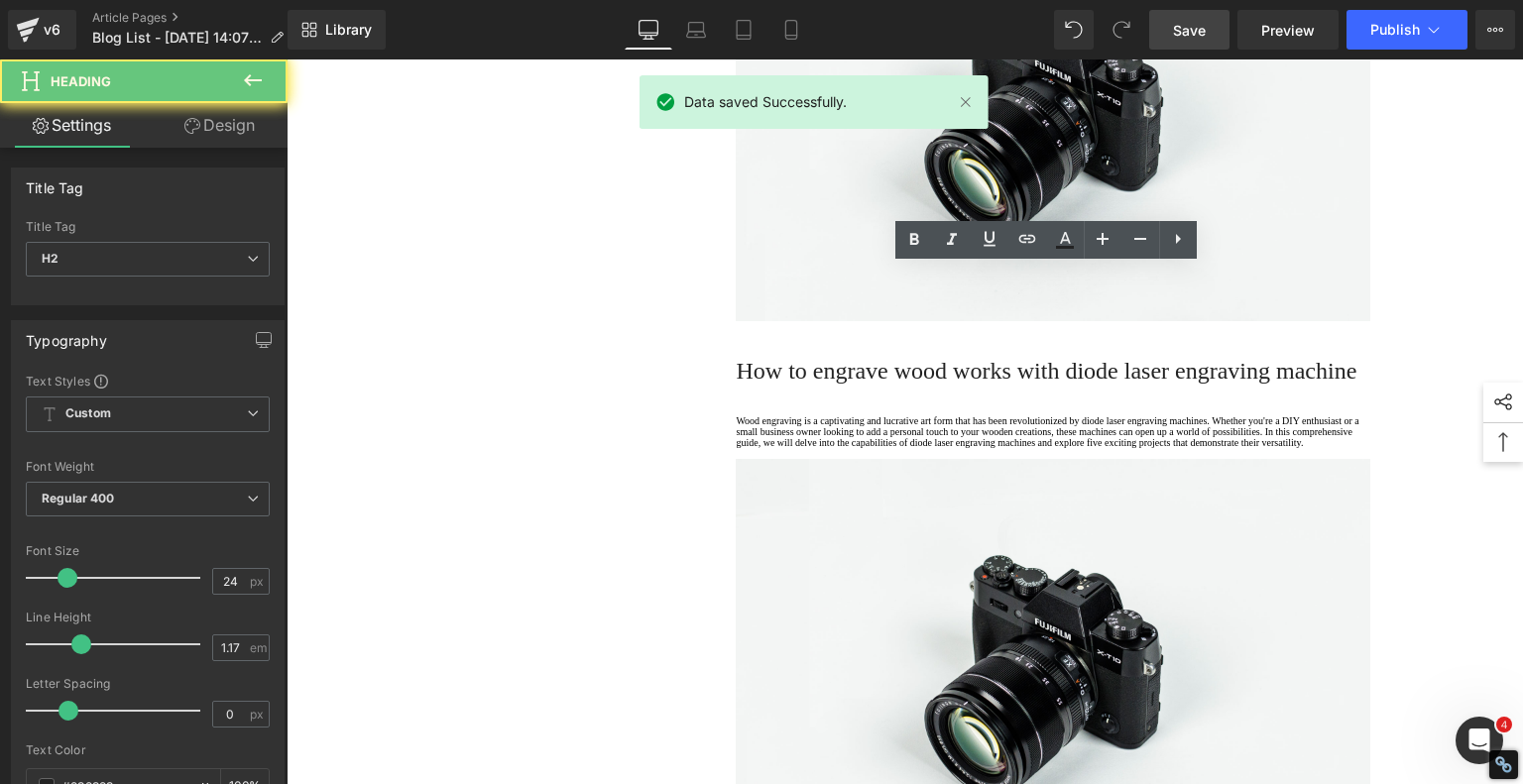 click on "How to engrave wood works with  diode laser engraving machine" at bounding box center (1046, -186) 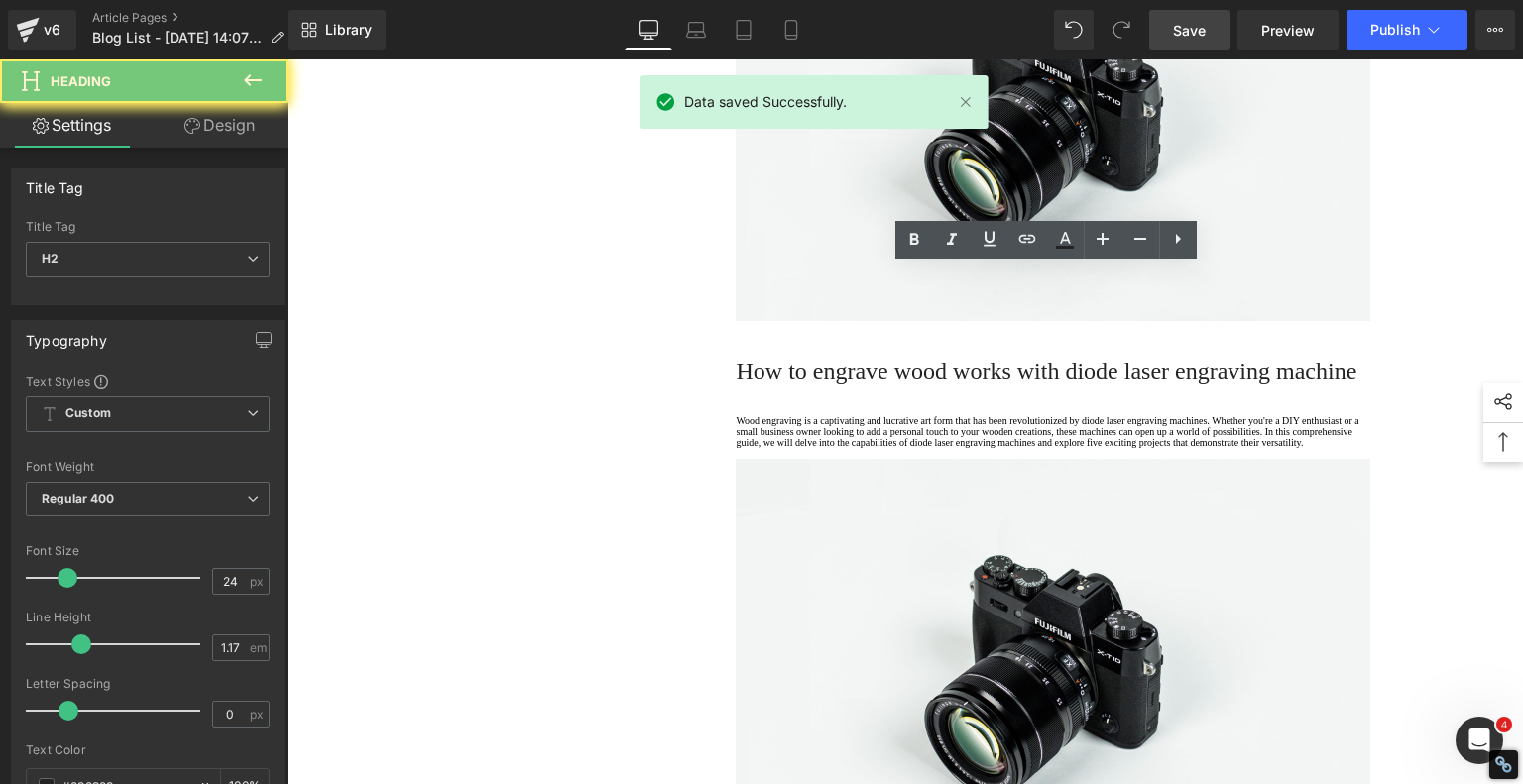 click on "How to engrave wood works with  diode laser engraving machine" at bounding box center [1046, -186] 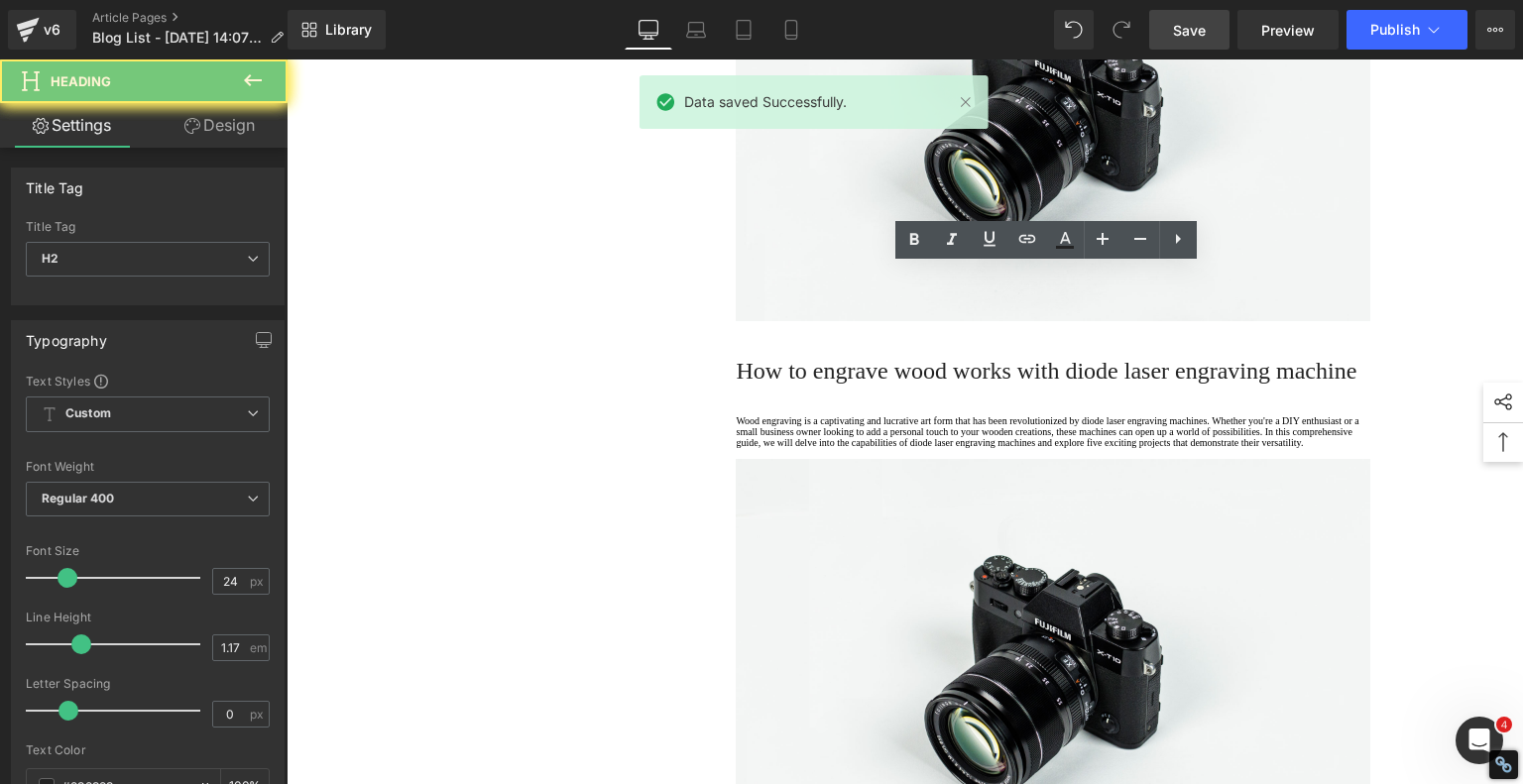 paste 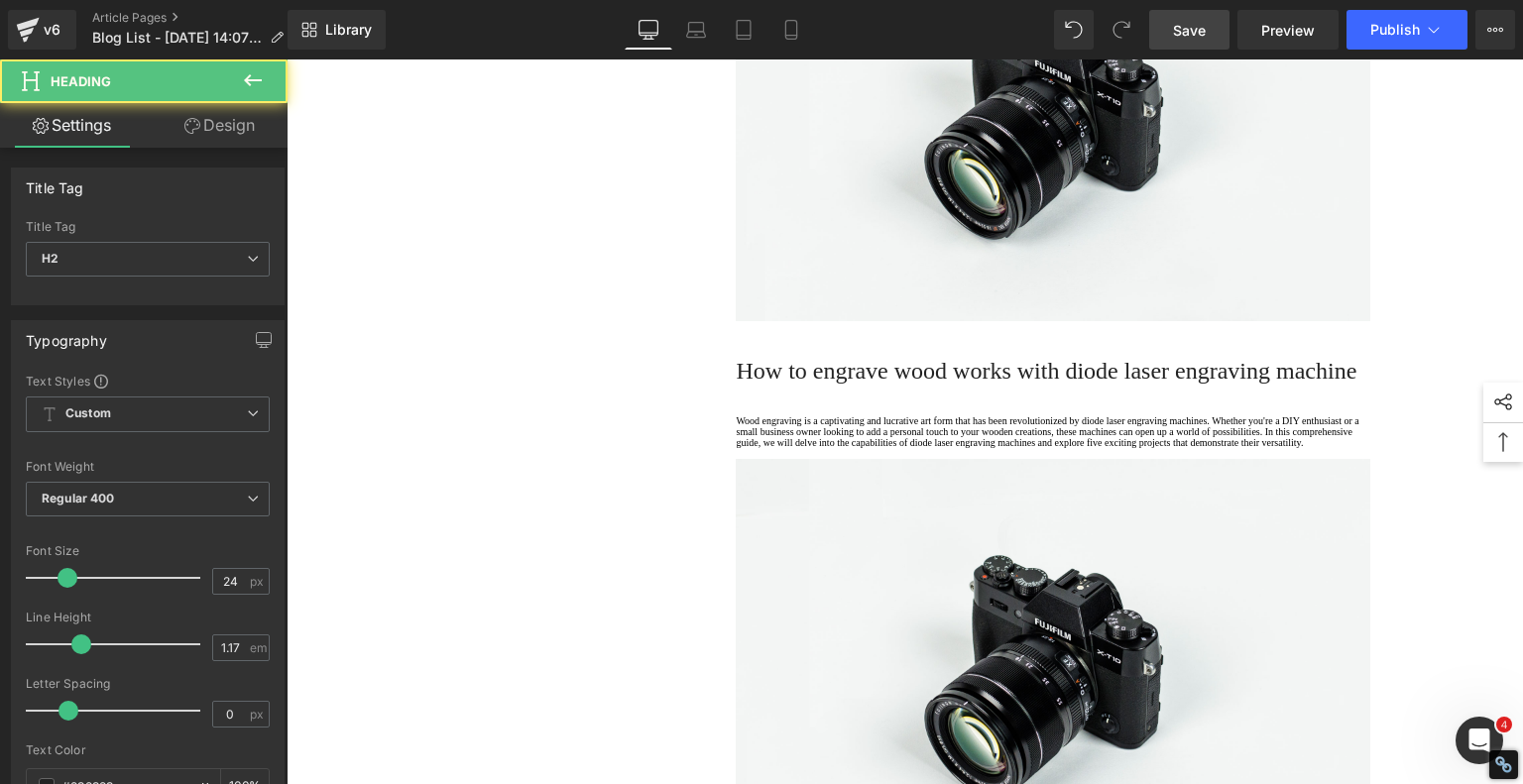 click on "Three Models, One Clear Winner for Beginners" at bounding box center [1053, -186] 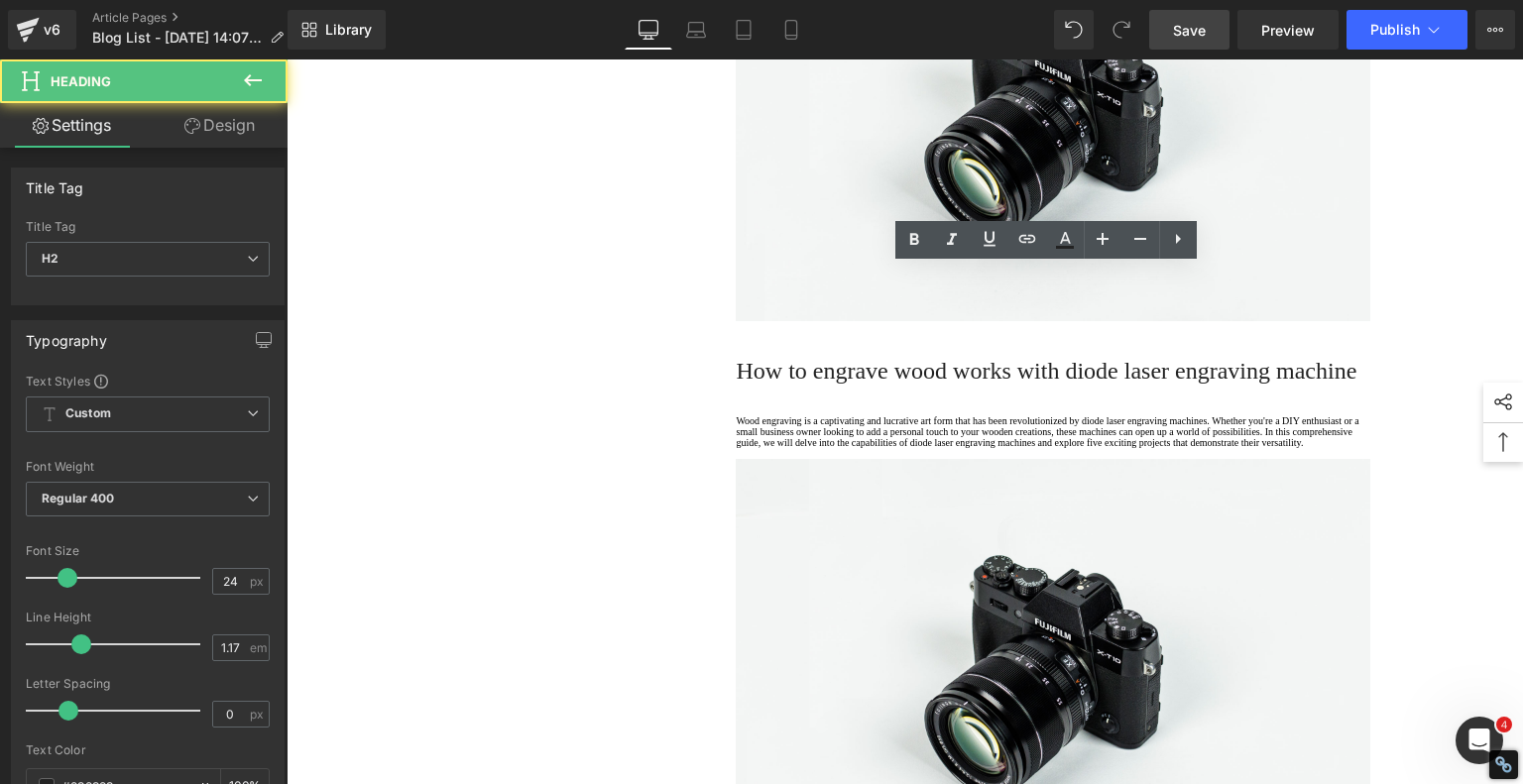 click on "Three Models, One Clear Winner for Beginners" at bounding box center (1053, -186) 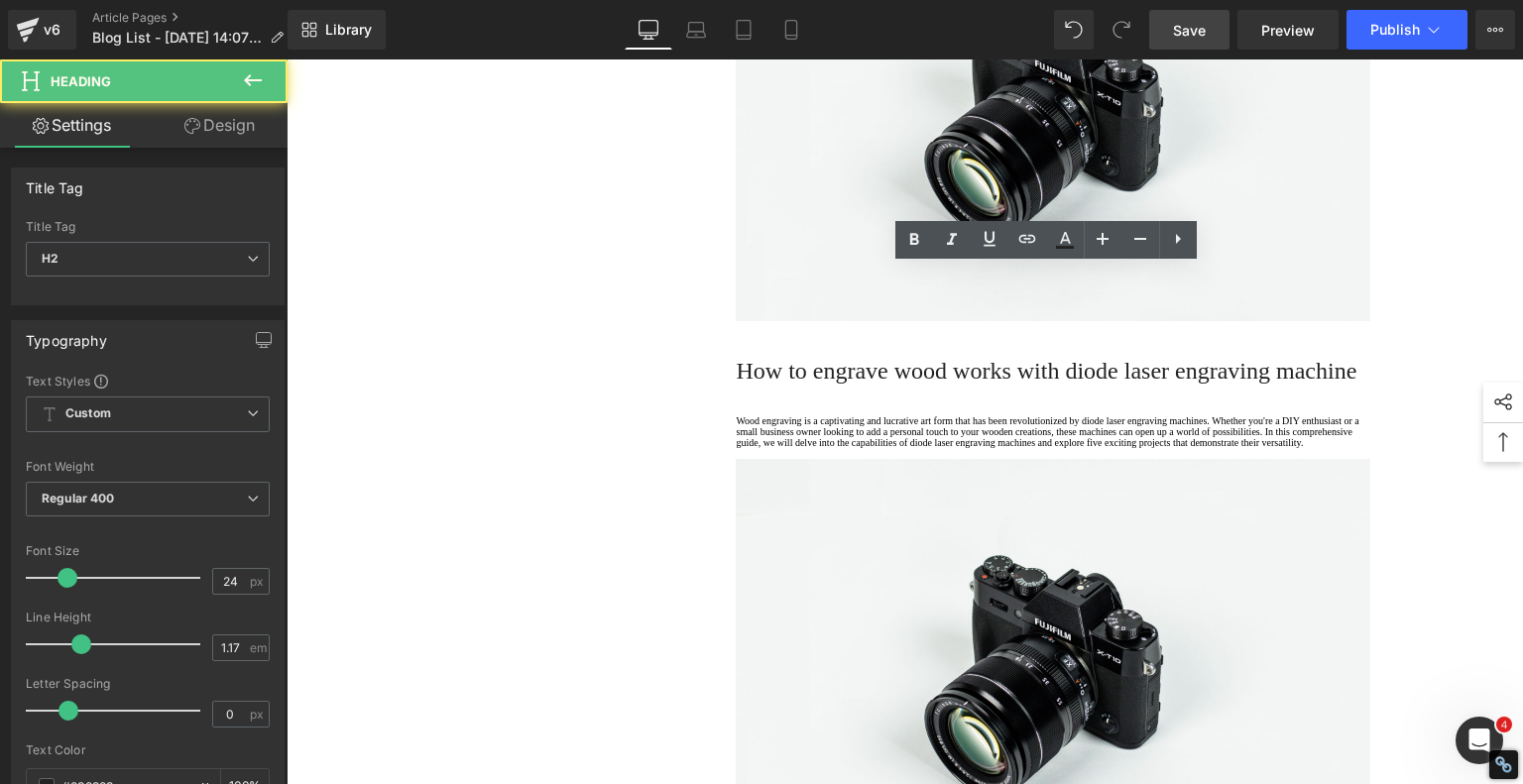 click on "Three Models, One Clear Winner for Beginners" at bounding box center (1053, -186) 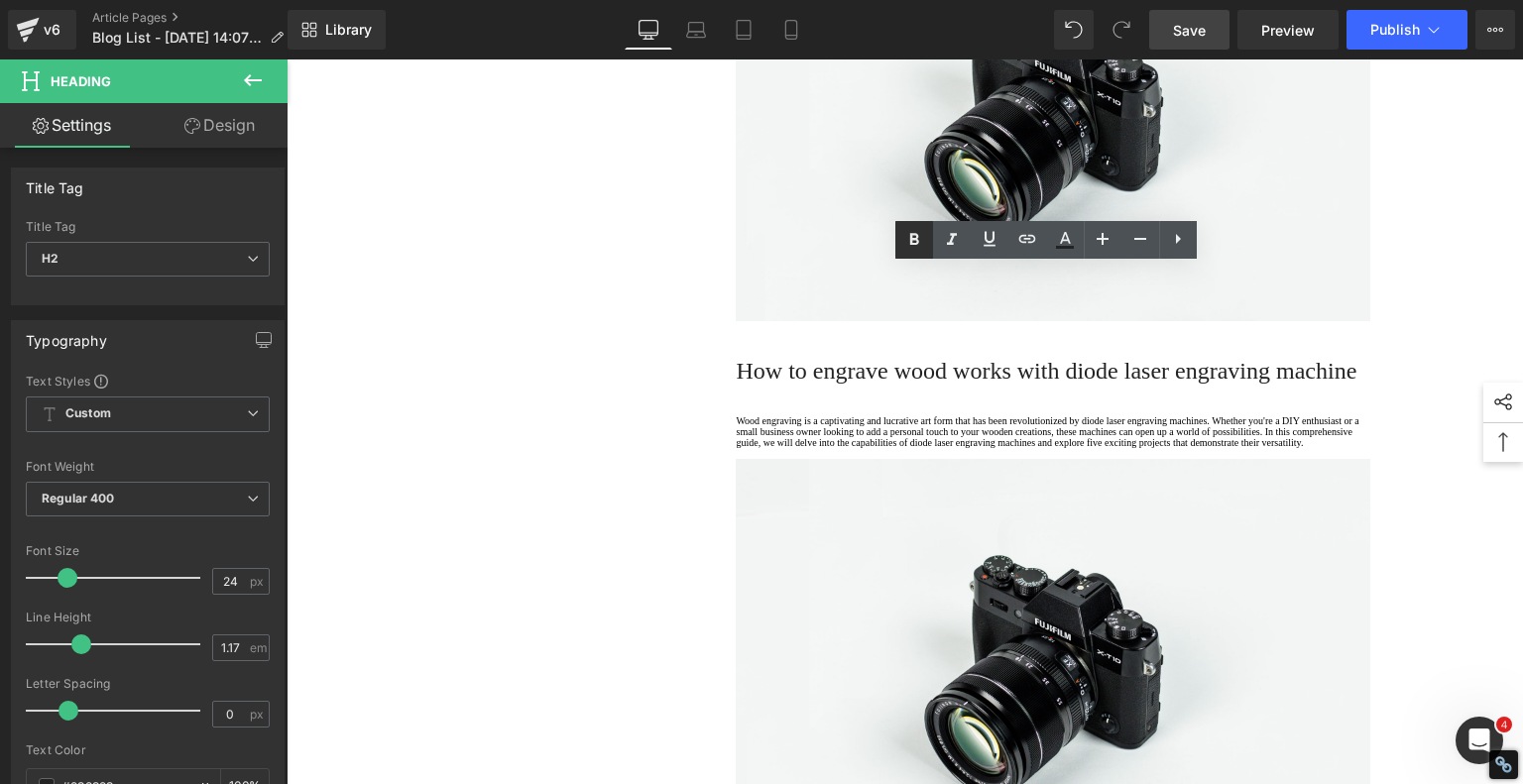 drag, startPoint x: 918, startPoint y: 241, endPoint x: 896, endPoint y: 247, distance: 22.803509 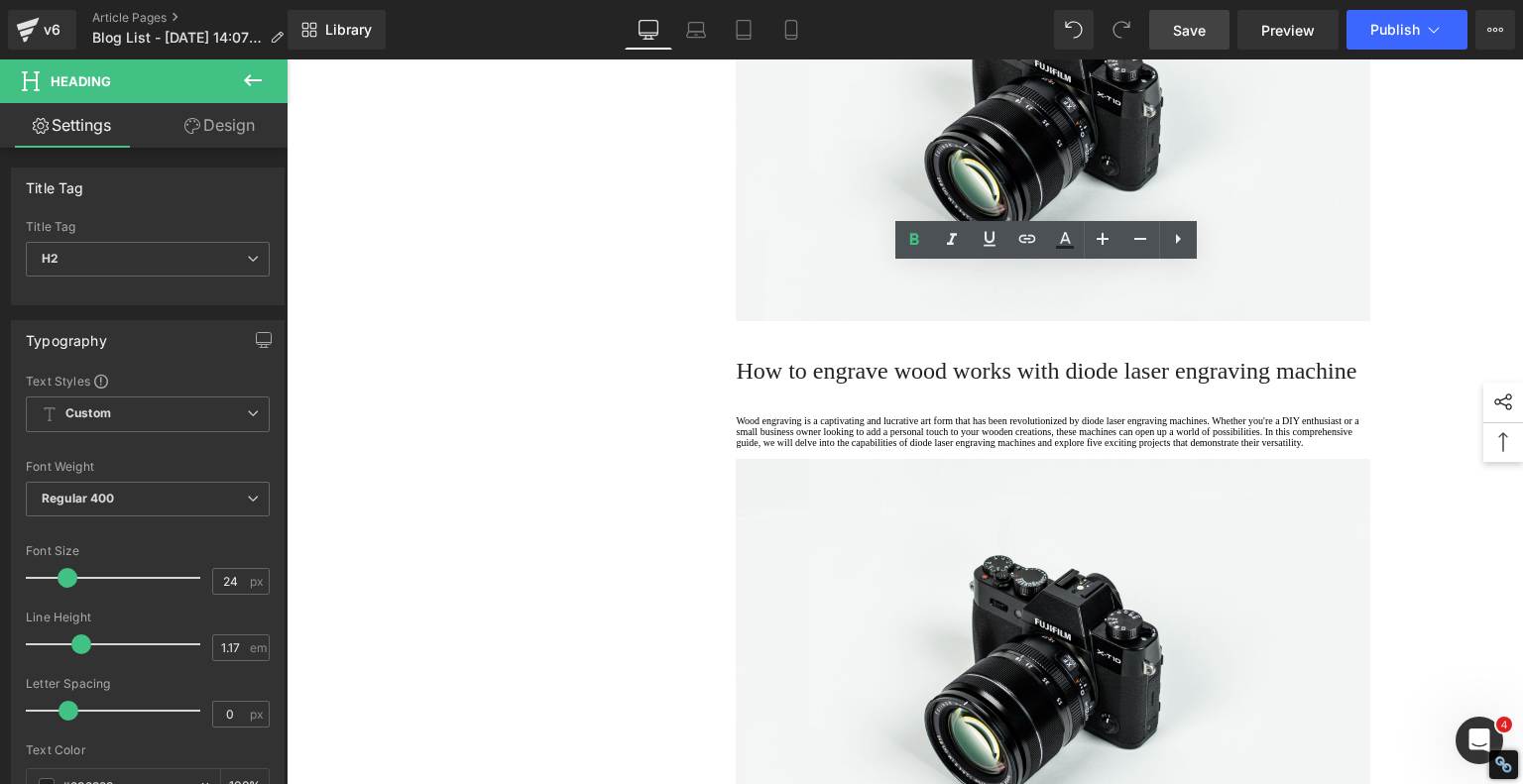 click on "1.  Is the laser engraving machine good at engraving wooden materials Text Block         2.  Laser engraving machine engraving thick paulownia wood cat claw coasters Text Block         3.  Laser engraving machine to engrave thick pine wood calendar Text Block         4.  Laser Engraving Machine to Engrave Skateboards Text Block         4.  Laser Engraving Machine to Engrave Skateboards Text Block         5.  Laser engraving machine batch engraving pencils Text Block         Row         Laser Engraving Just Got TOO EASY – Best Beginner Machine? Heading         Meet the Ultimate Beginner-Friendly Laser Engraver That Blew My Mind Heading         five minutes , I had it powered on, connected to Wi-Fi, and ready to burn designs into a variety of materials. That’s no exaggeration—wood, plastic, acrylic, coated metal, even my own 3D-printed parts. And the best part? The PIXI’s built-in  touchscreen you .
Text Block         Image         Row         Heading
laser focus Text Block" at bounding box center [905, -1010] 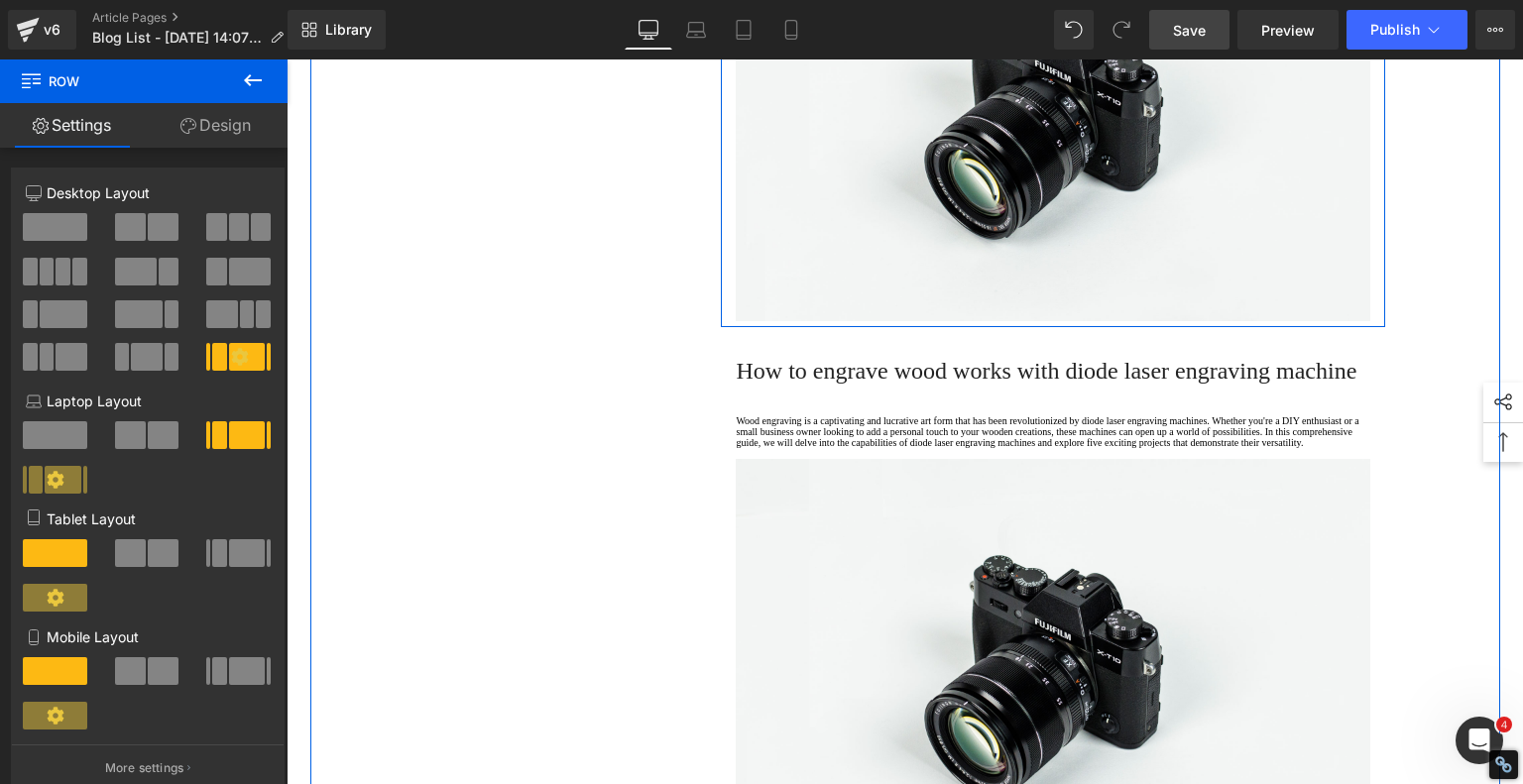click on "Wood engraving is a captivating and lucrative art form that has been revolutionized by diode laser engraving machines. Whether you're a DIY enthusiast or a small business owner looking to add a personal touch to your wooden creations, these machines can open up a world of possibilities. In this comprehensive guide, we will delve into the capabilities of diode laser engraving machines and explore five exciting projects that demonstrate their versatility." at bounding box center (1053, -127) 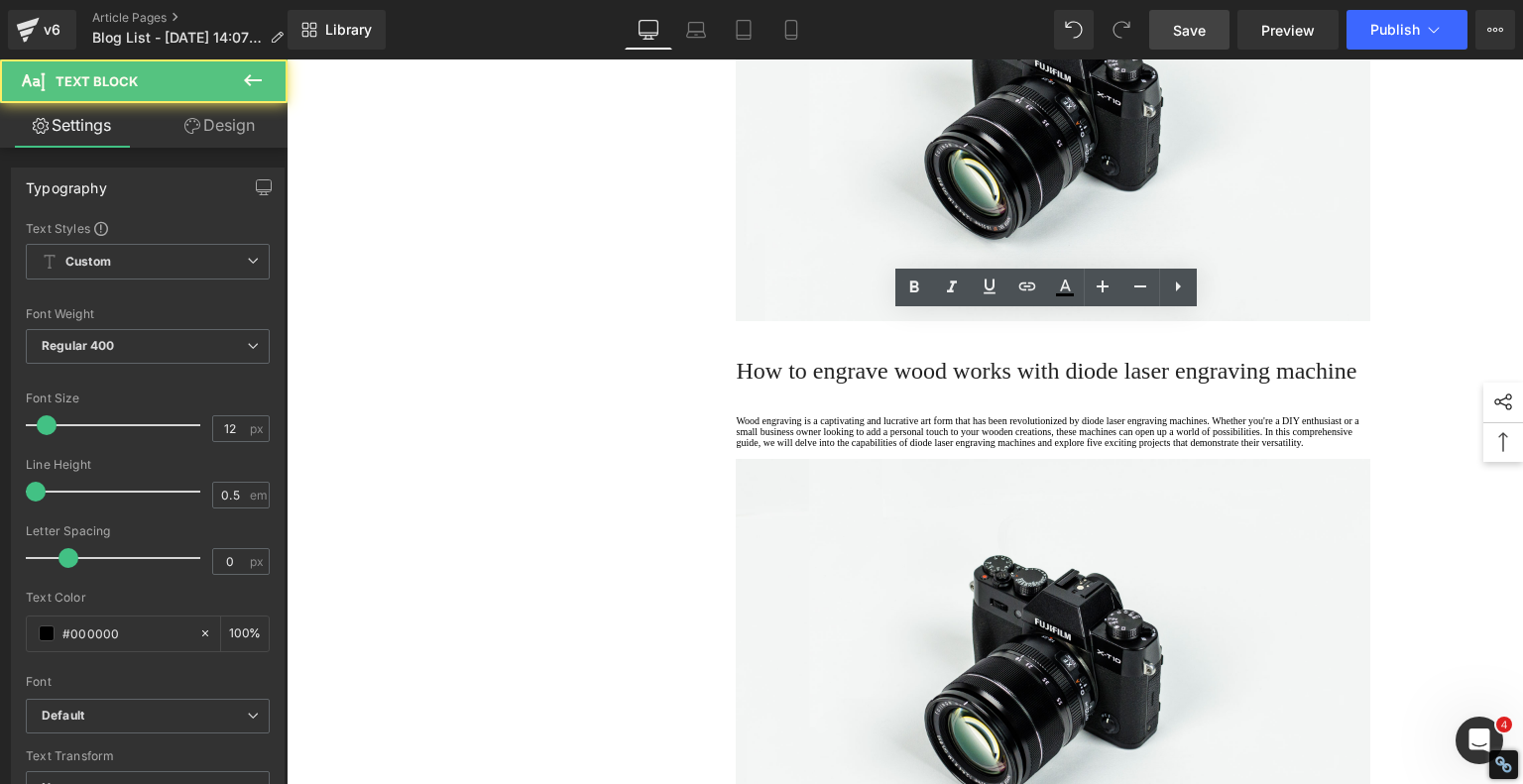 click on "Wood engraving is a captivating and lucrative art form that has been revolutionized by diode laser engraving machines. Whether you're a DIY enthusiast or a small business owner looking to add a personal touch to your wooden creations, these machines can open up a world of possibilities. In this comprehensive guide, we will delve into the capabilities of diode laser engraving machines and explore five exciting projects that demonstrate their versatility." at bounding box center [1053, -127] 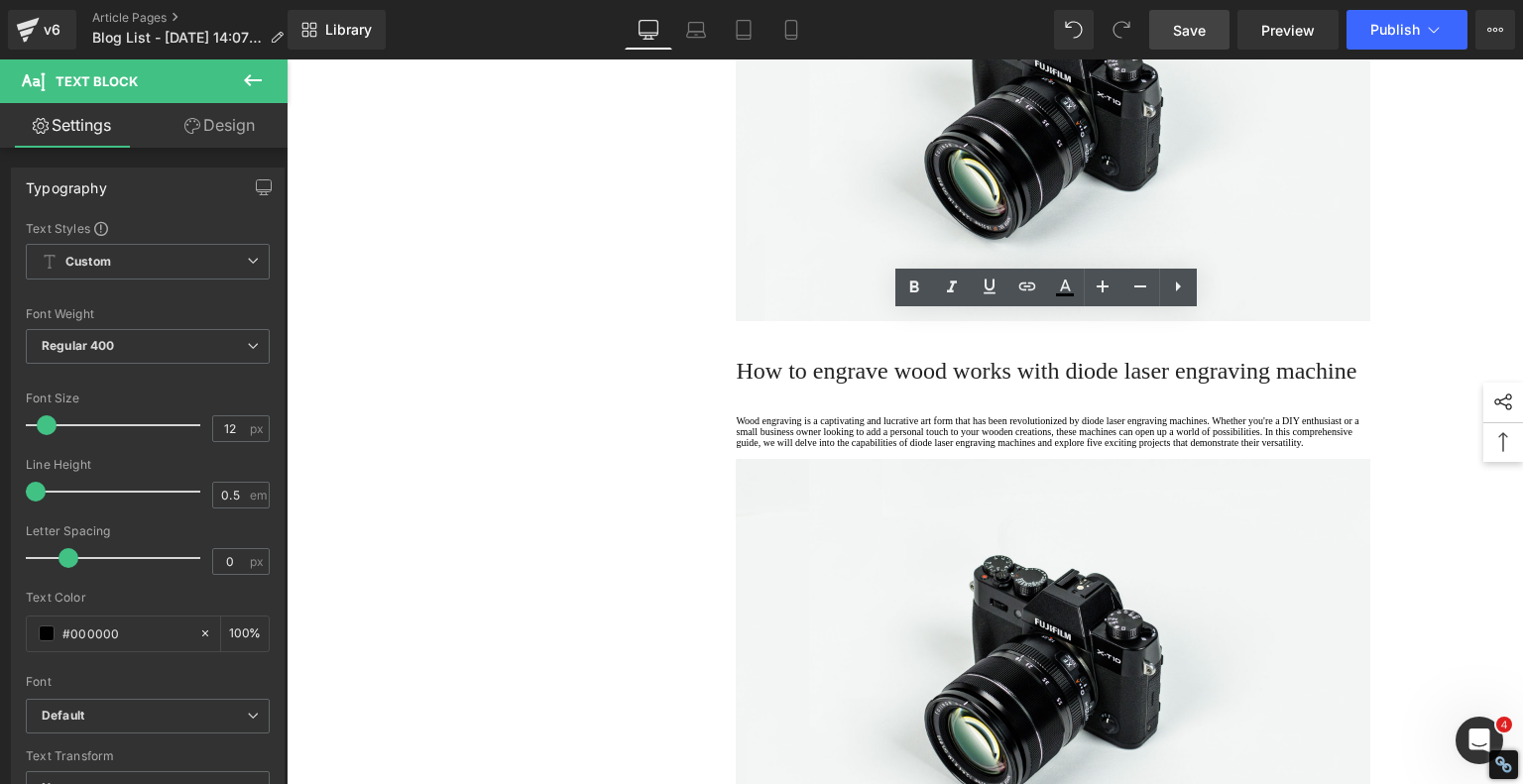drag, startPoint x: 812, startPoint y: 409, endPoint x: 635, endPoint y: 293, distance: 211.62467 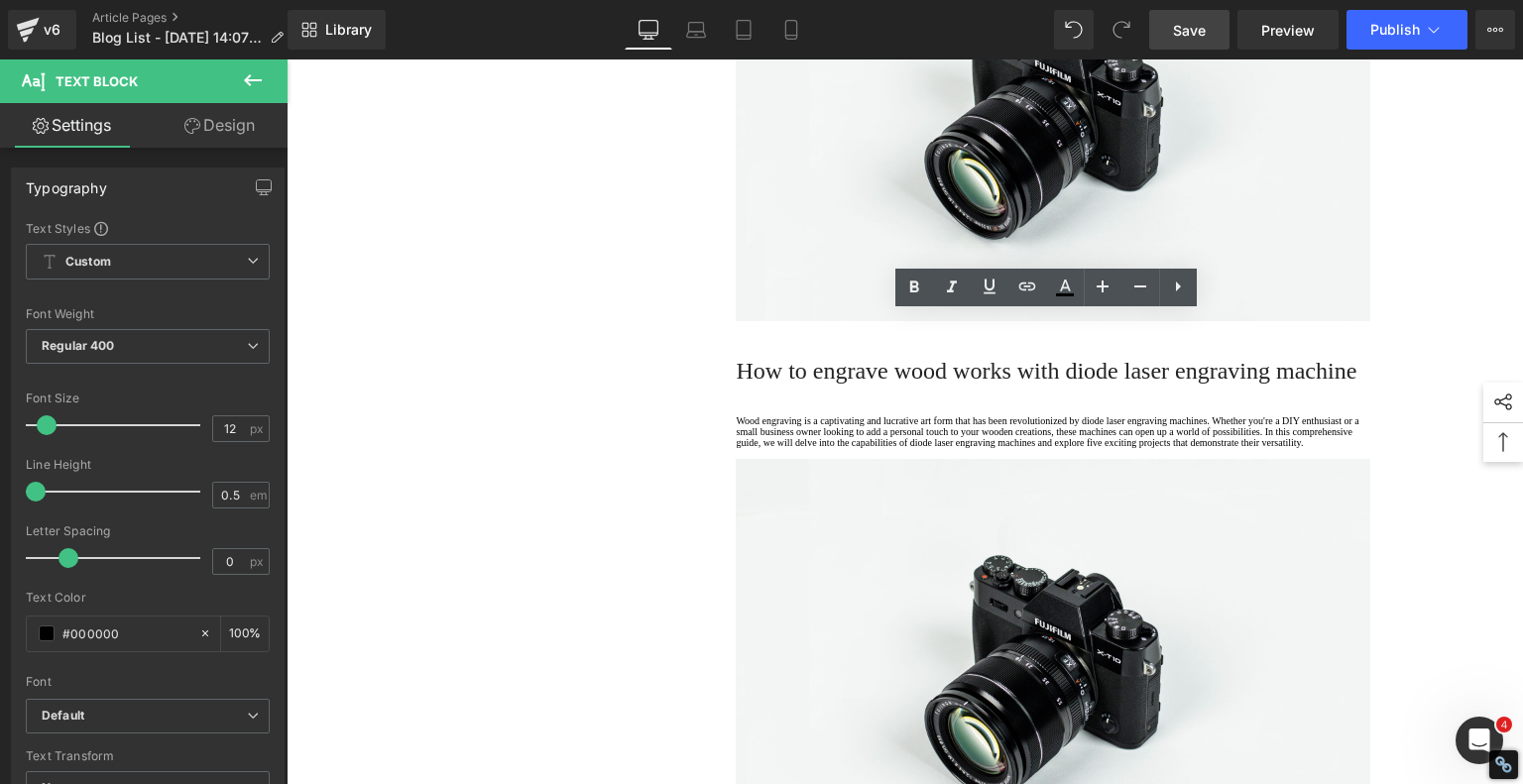 click on "1.  Is the laser engraving machine good at engraving wooden materials Text Block         2.  Laser engraving machine engraving thick paulownia wood cat claw coasters Text Block         3.  Laser engraving machine to engrave thick pine wood calendar Text Block         4.  Laser Engraving Machine to Engrave Skateboards Text Block         4.  Laser Engraving Machine to Engrave Skateboards Text Block         5.  Laser engraving machine batch engraving pencils Text Block         Row         Laser Engraving Just Got TOO EASY – Best Beginner Machine? Heading         Meet the Ultimate Beginner-Friendly Laser Engraver That Blew My Mind Heading         five minutes , I had it powered on, connected to Wi-Fi, and ready to burn designs into a variety of materials. That’s no exaggeration—wood, plastic, acrylic, coated metal, even my own 3D-printed parts. And the best part? The PIXI’s built-in  touchscreen you .
Text Block         Image         Row         Heading
laser focus Text Block" at bounding box center [905, -1010] 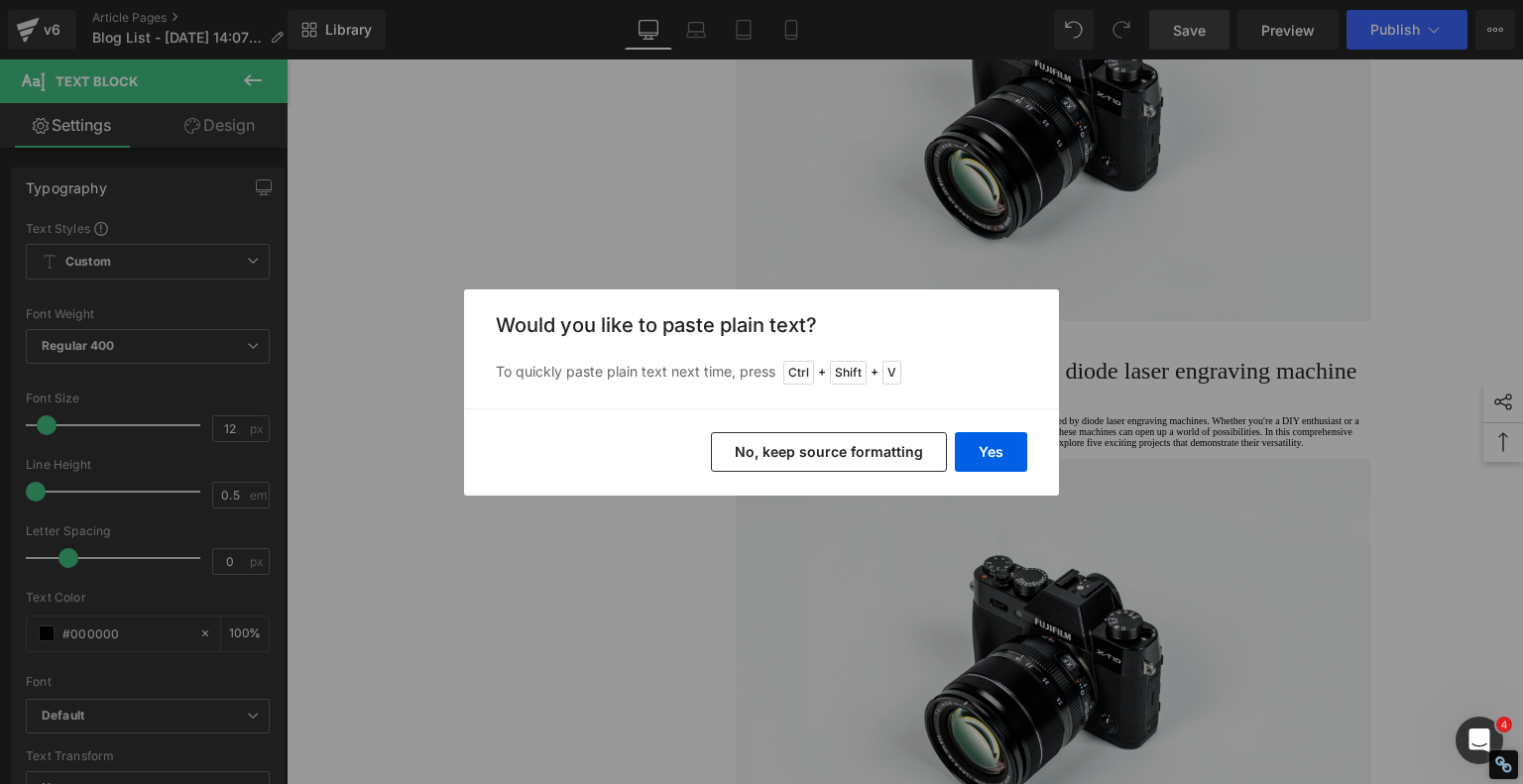 click on "No, keep source formatting" at bounding box center [829, 452] 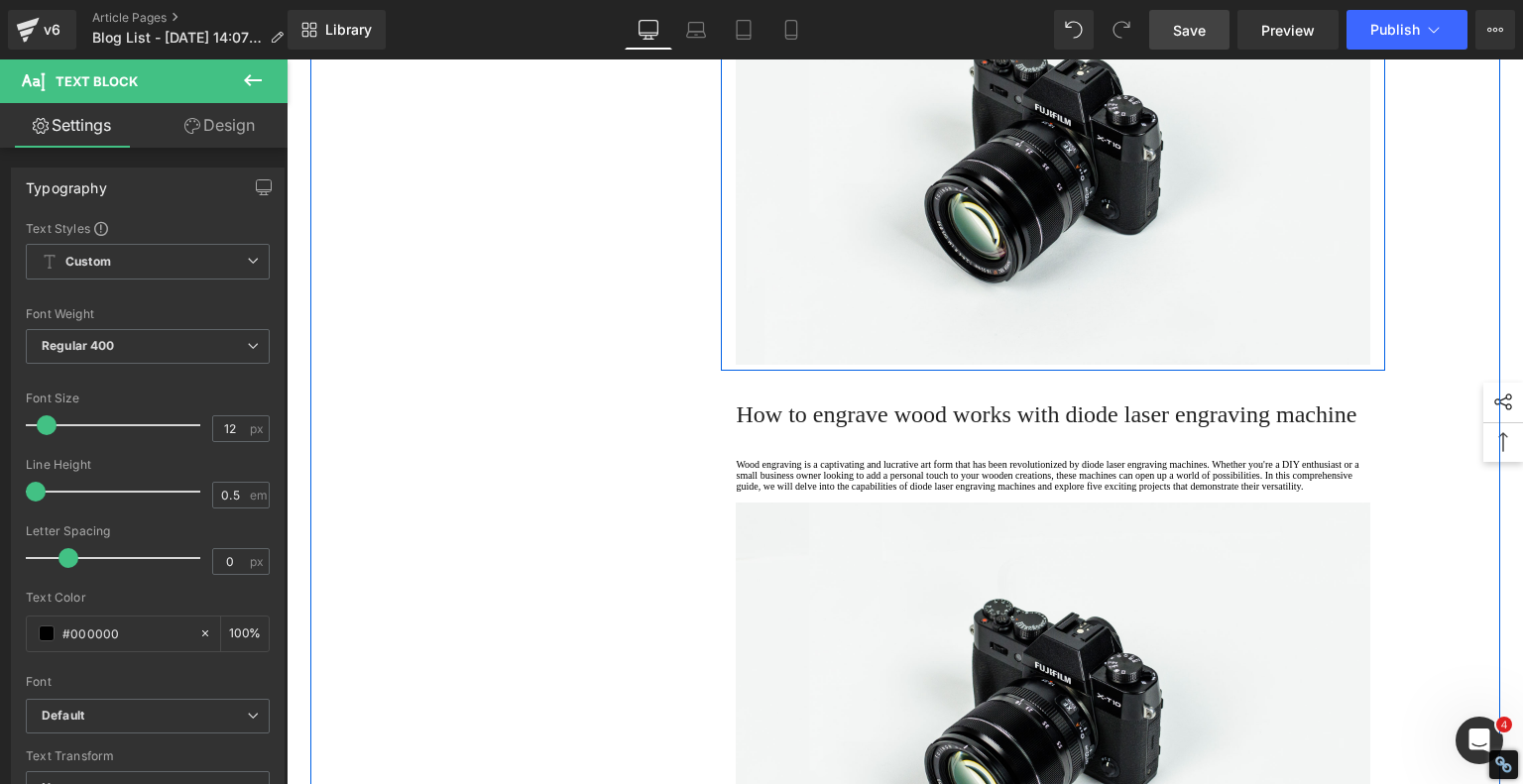 click on "Let’s break down your options. The AlgoLaser PIXI comes in  3W, 5W, and 10W  models. The  3W model  is best for ultra-fine detail engraving—think intricate patterns or delicate paper designs. It’s great if you’re mostly working with photos or thin materials. The  5W version  (my personal pick) hits the sweet spot—it handles both engraving and light cutting (up to 8mm acrylic and 10mm wood). It’s versatile enough for daily projects, small businesses, or classrooms. The  10W model  steps it up for faster cutting and deeper engraving, perfect if you’re working on thicker wood or need speed for batch jobs." at bounding box center [1053, -132] 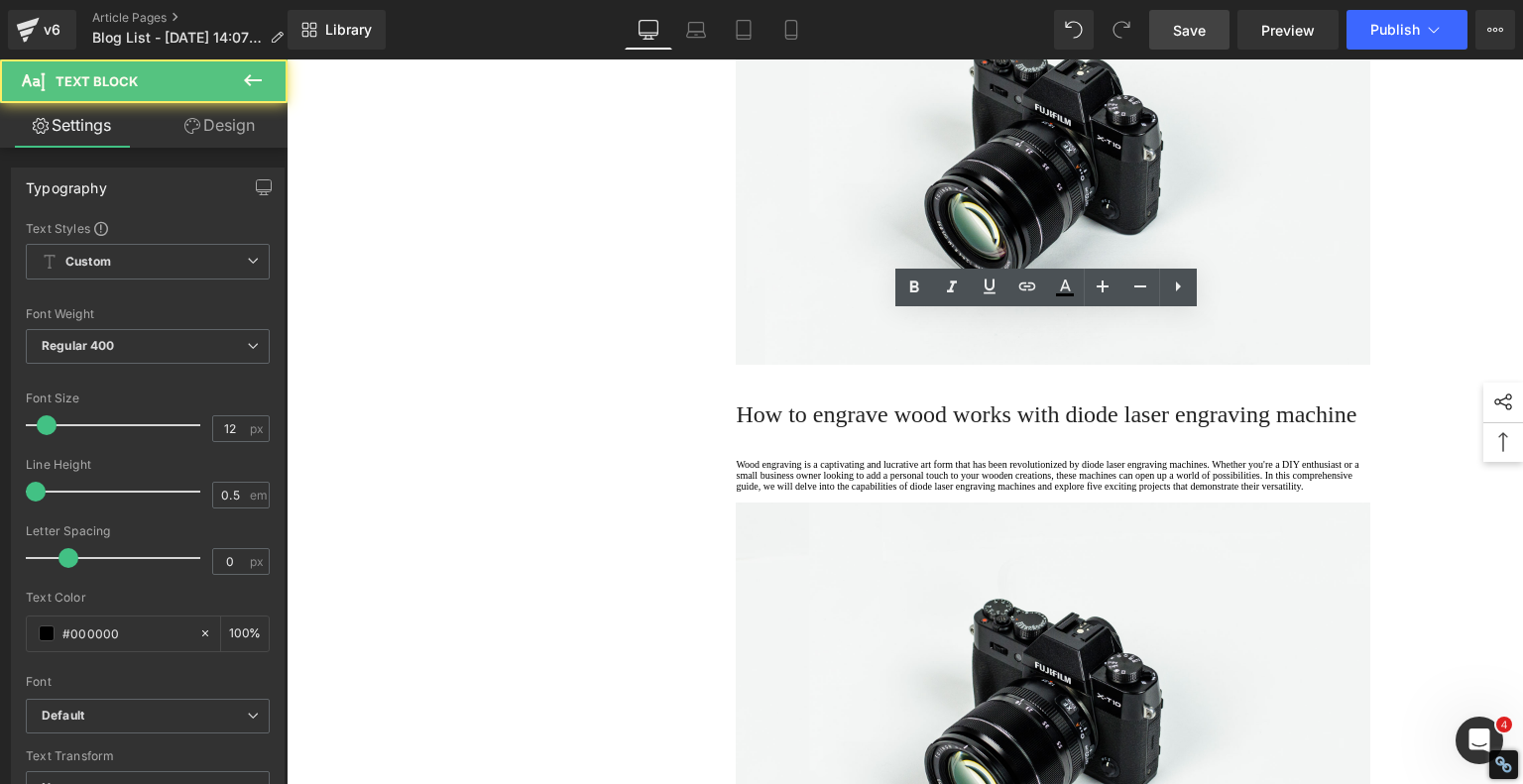 click on "Let’s break down your options. The AlgoLaser PIXI comes in  3W, 5W, and 10W  models. The  3W model  is best for ultra-fine detail engraving—think intricate patterns or delicate paper designs. It’s great if you’re mostly working with photos or thin materials. The  5W version  (my personal pick) hits the sweet spot—it handles both engraving and light cutting (up to 8mm acrylic and 10mm wood). It’s versatile enough for daily projects, small businesses, or classrooms. The  10W model  steps it up for faster cutting and deeper engraving, perfect if you’re working on thicker wood or need speed for batch jobs." at bounding box center (1053, -132) 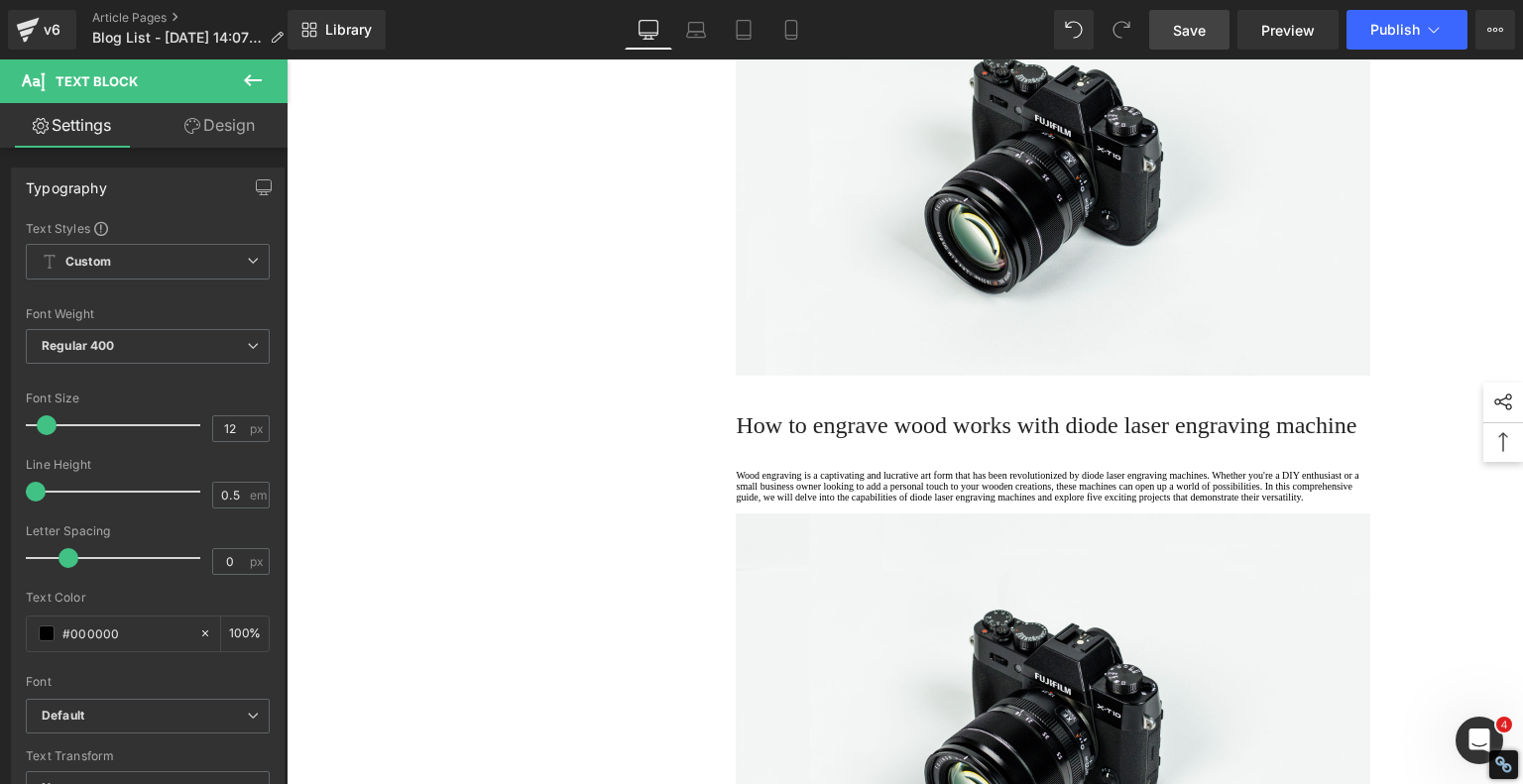 click on "1.  Is the laser engraving machine good at engraving wooden materials Text Block         2.  Laser engraving machine engraving thick paulownia wood cat claw coasters Text Block         3.  Laser engraving machine to engrave thick pine wood calendar Text Block         4.  Laser Engraving Machine to Engrave Skateboards Text Block         4.  Laser Engraving Machine to Engrave Skateboards Text Block         5.  Laser engraving machine batch engraving pencils Text Block         Row         Laser Engraving Just Got TOO EASY – Best Beginner Machine? Heading         Meet the Ultimate Beginner-Friendly Laser Engraver That Blew My Mind Heading         five minutes , I had it powered on, connected to Wi-Fi, and ready to burn designs into a variety of materials. That’s no exaggeration—wood, plastic, acrylic, coated metal, even my own 3D-printed parts. And the best part? The PIXI’s built-in  touchscreen you .
Text Block         Image         Row         Heading
laser focus Text Block" at bounding box center [905, -982] 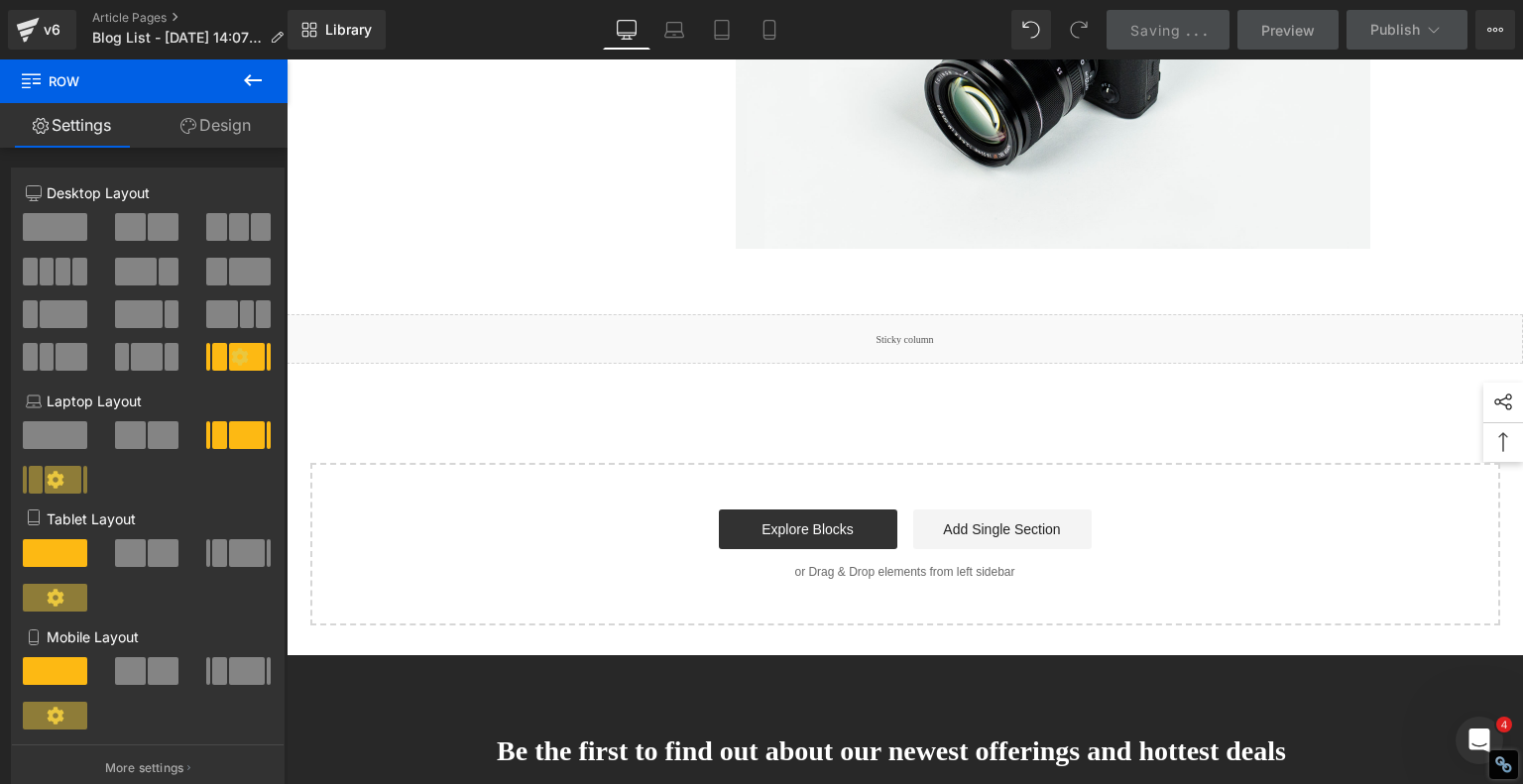 scroll, scrollTop: 3865, scrollLeft: 0, axis: vertical 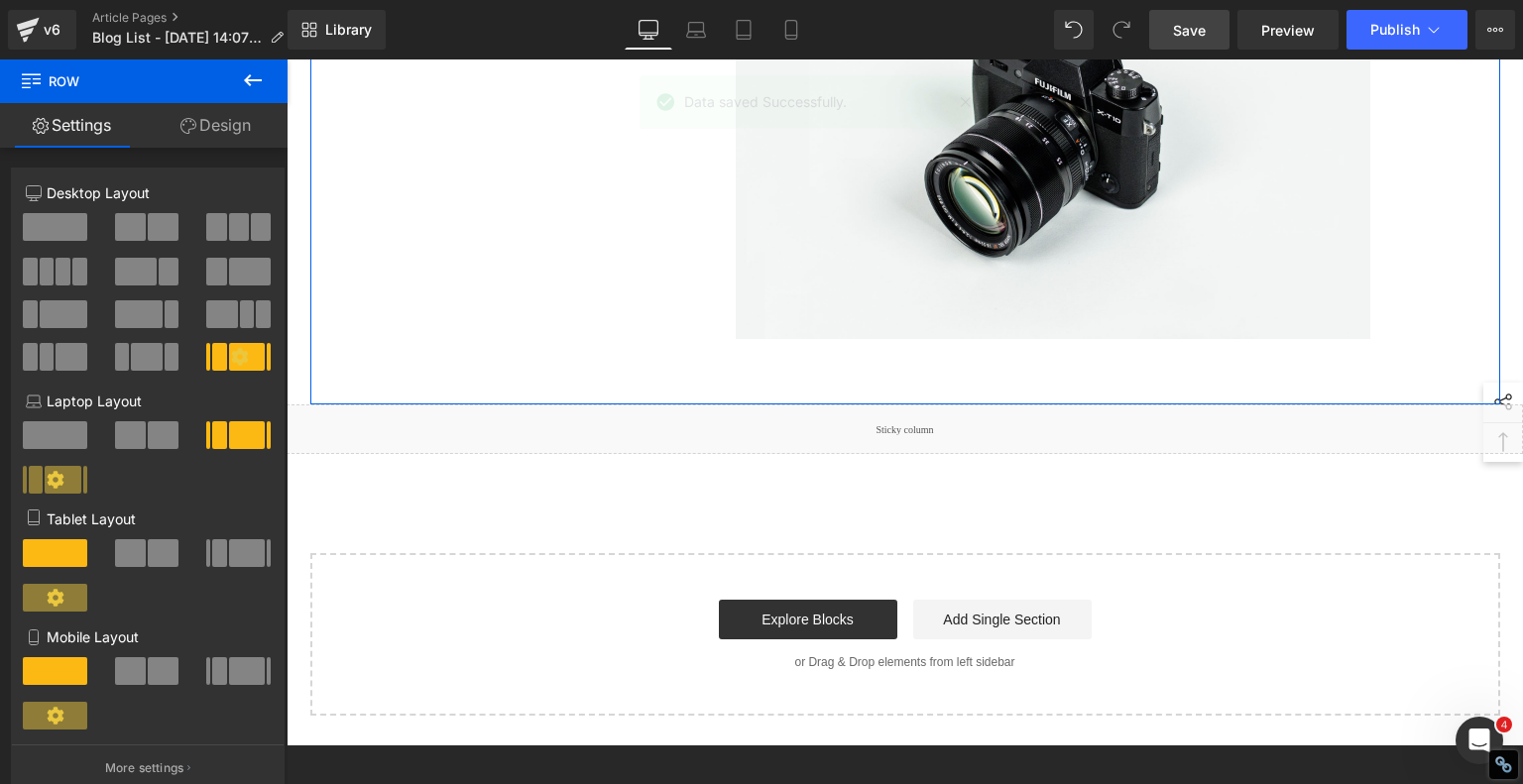 click on "How to engrave wood works with  diode laser engraving machine" at bounding box center [1046, -169] 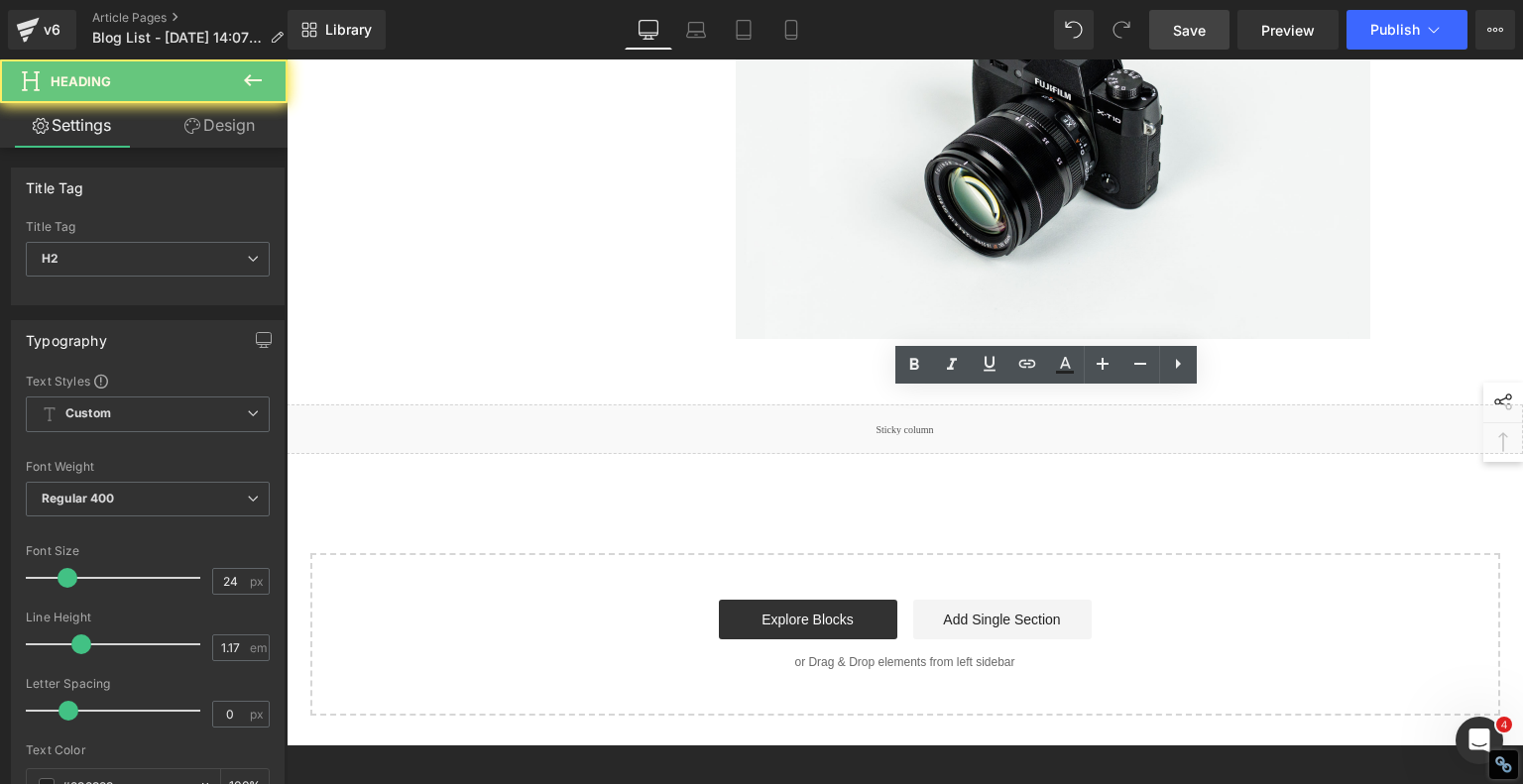 click on "How to engrave wood works with  diode laser engraving machine" at bounding box center [1046, -169] 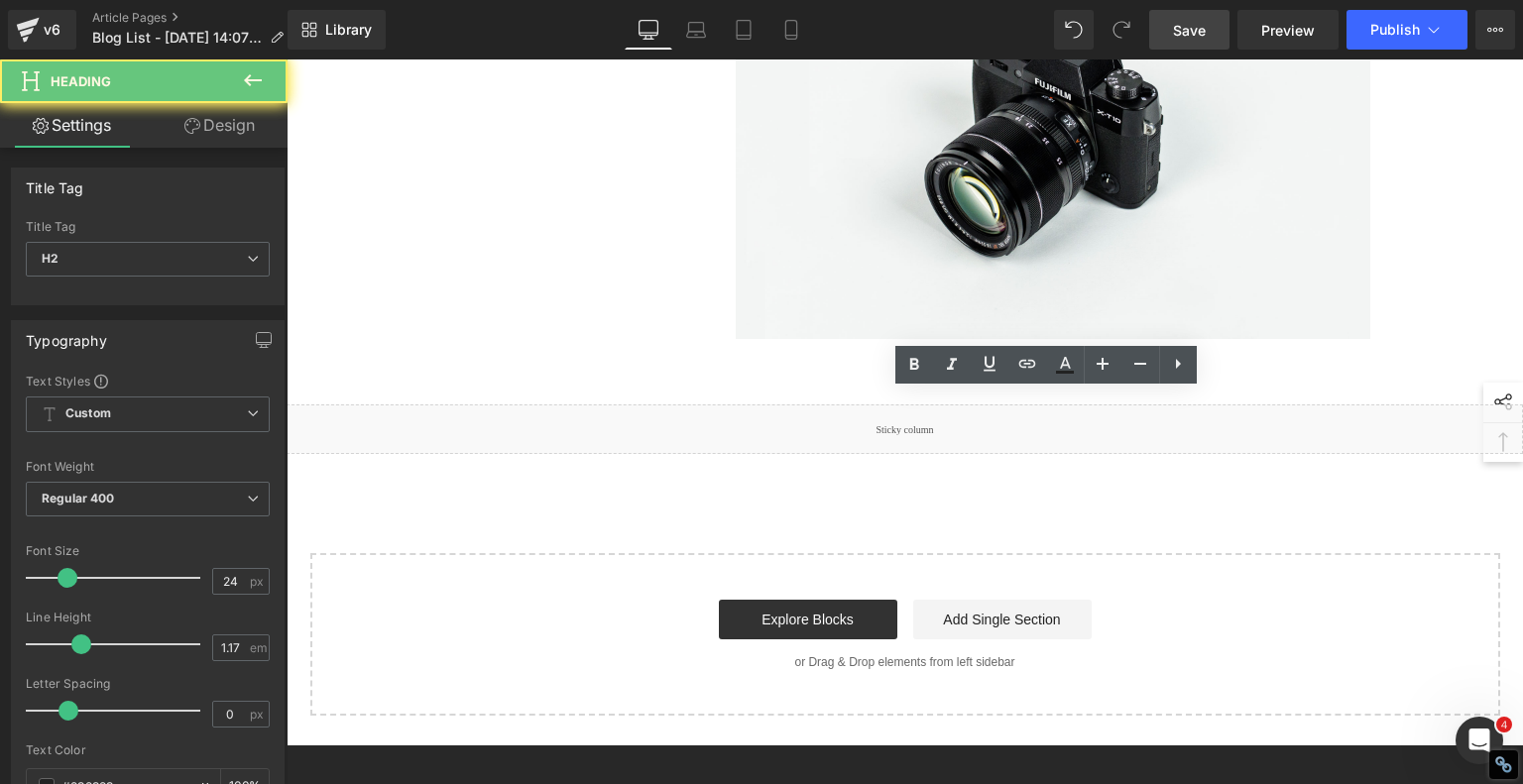 click on "How to engrave wood works with  diode laser engraving machine" at bounding box center (1046, -169) 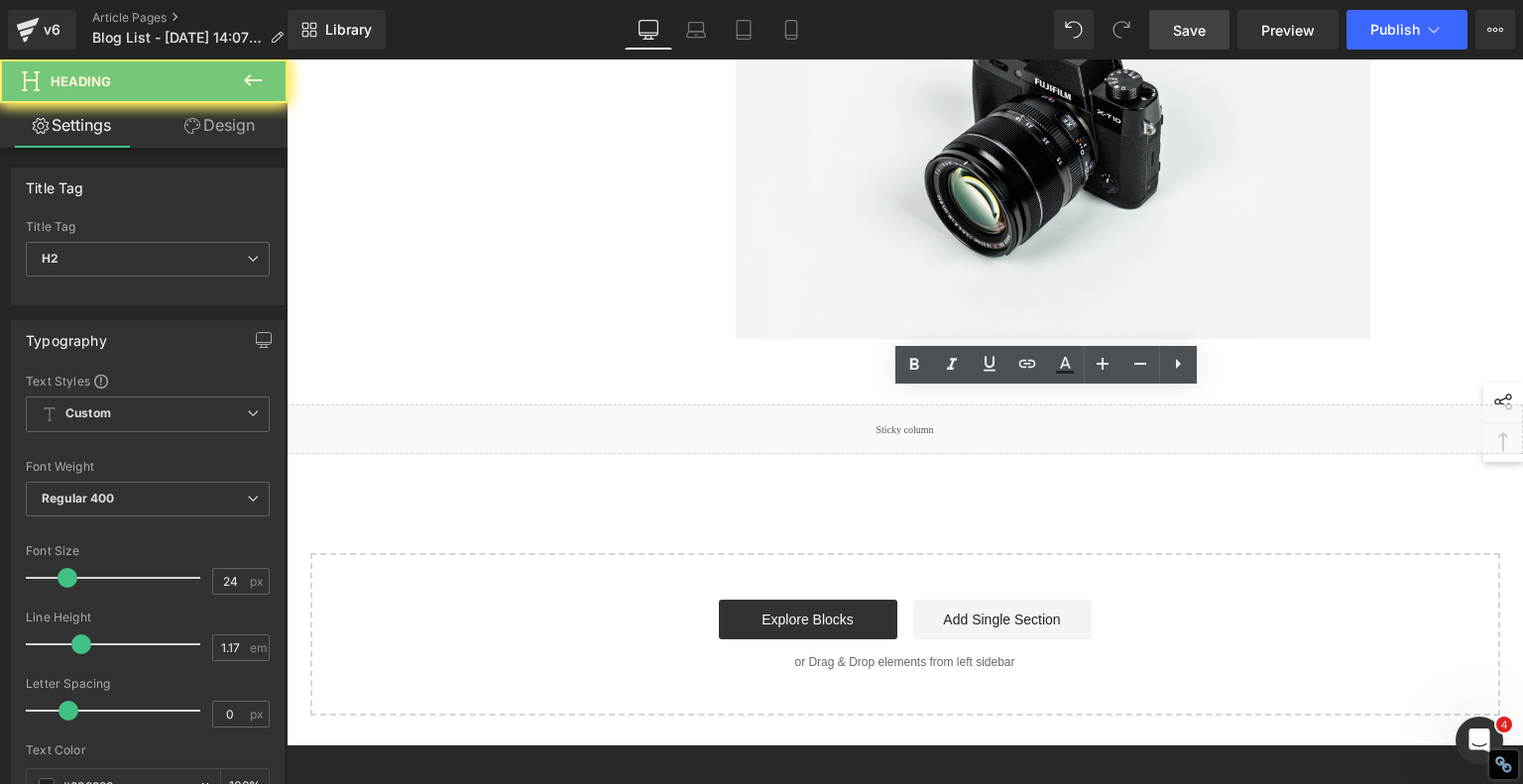 paste 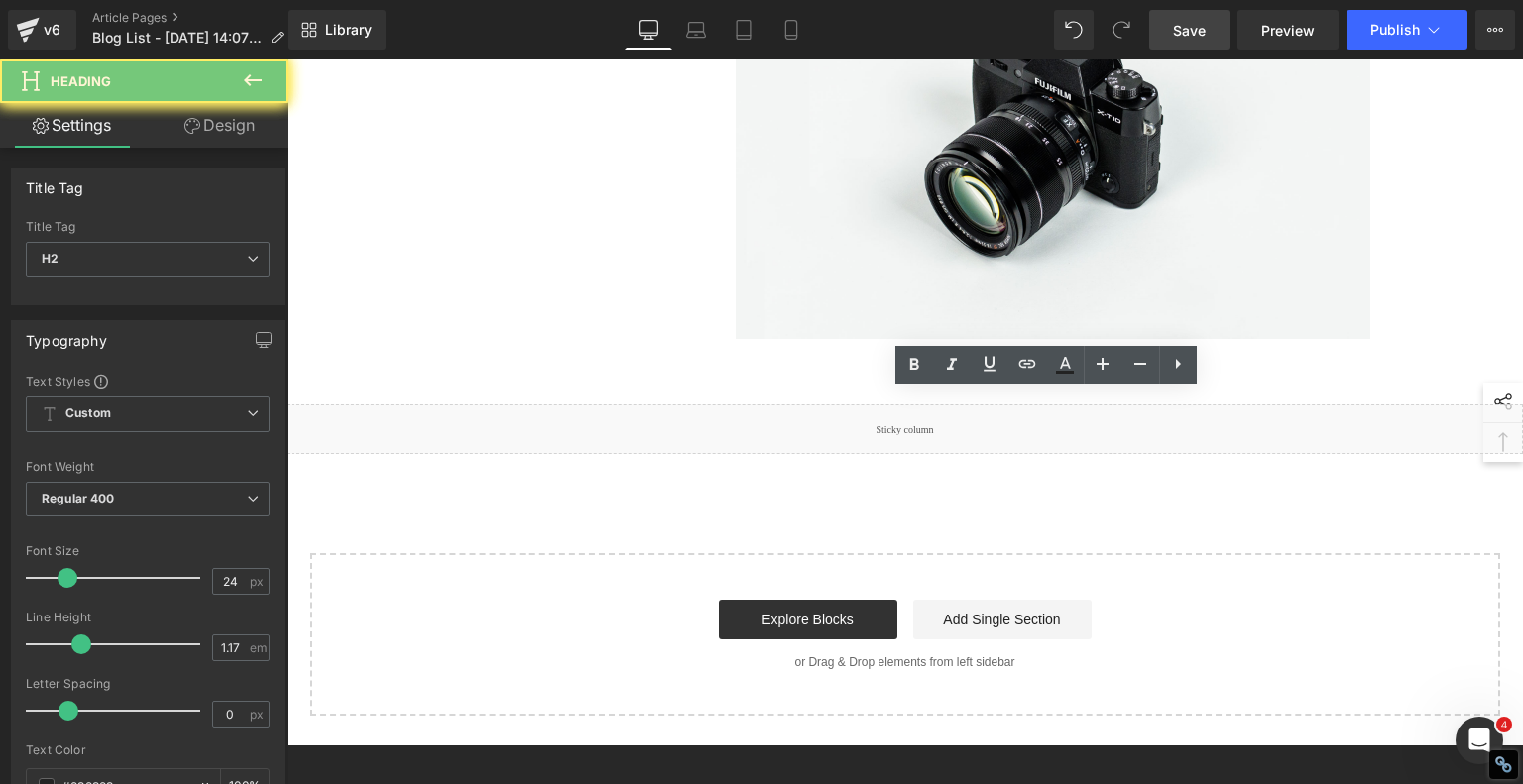 type 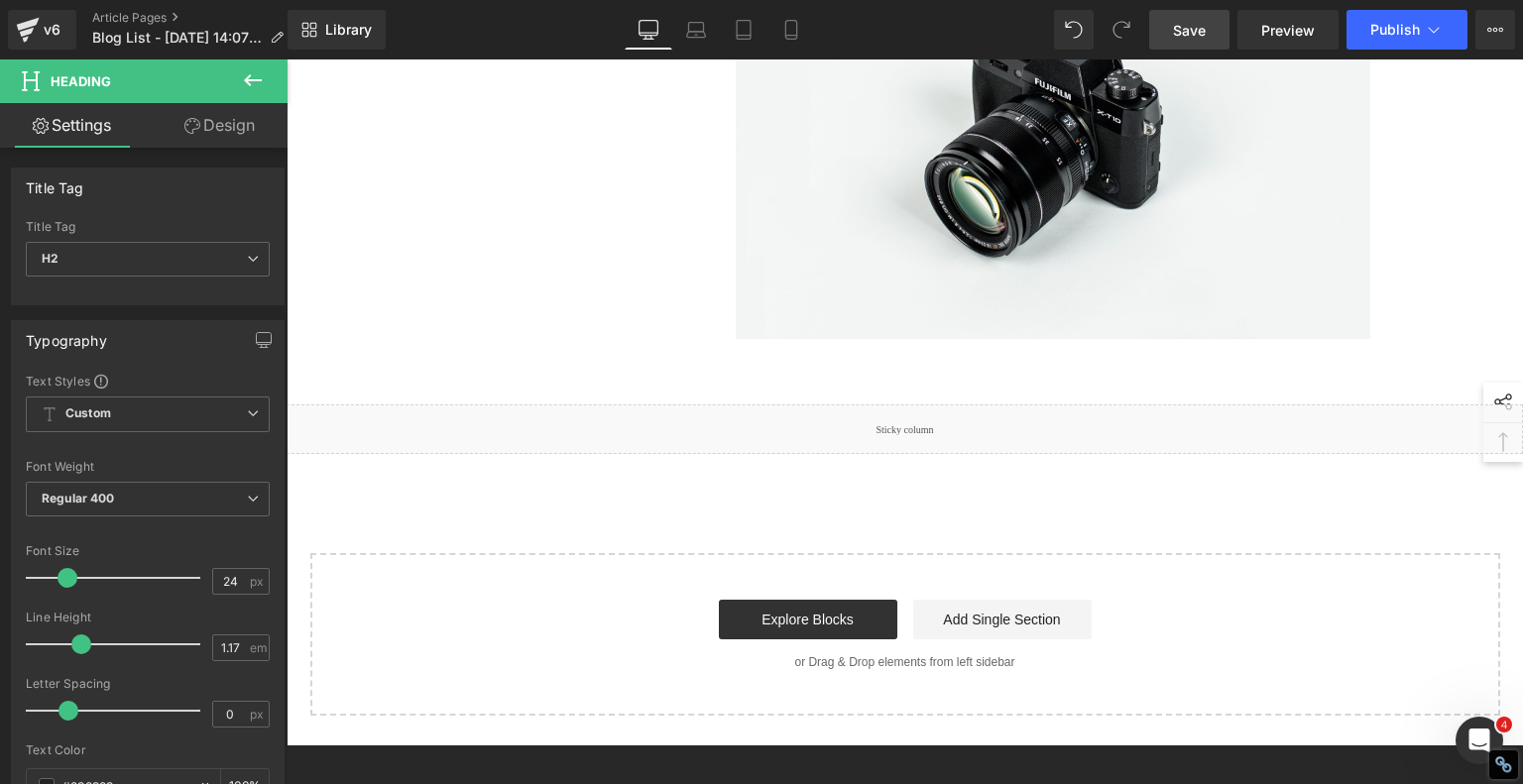 click on "Final Verdict: The Best Beginner Laser Engraver of 2025?" at bounding box center (1053, -169) 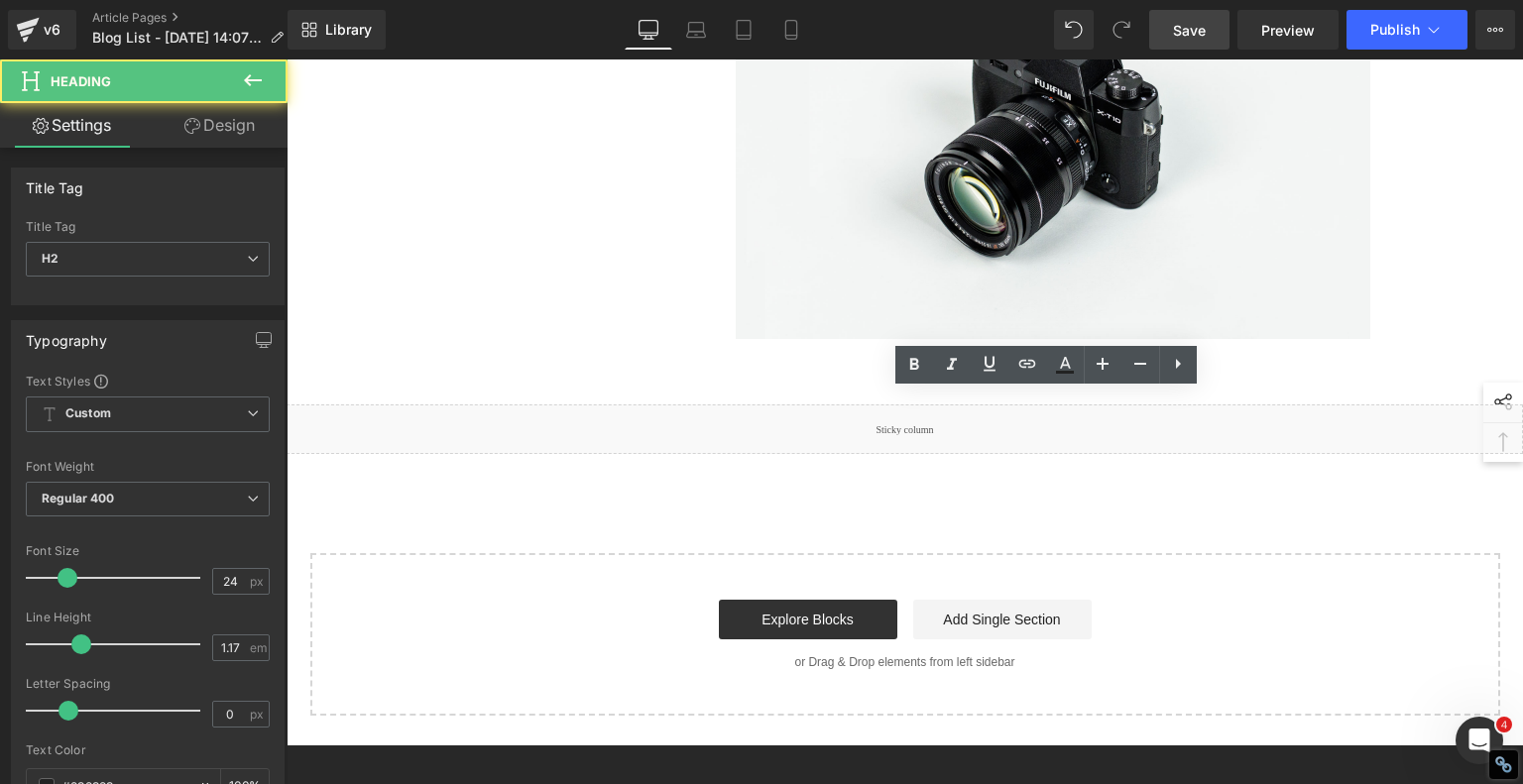 click on "Final Verdict: The Best Beginner Laser Engraver of 2025?" at bounding box center (1053, -169) 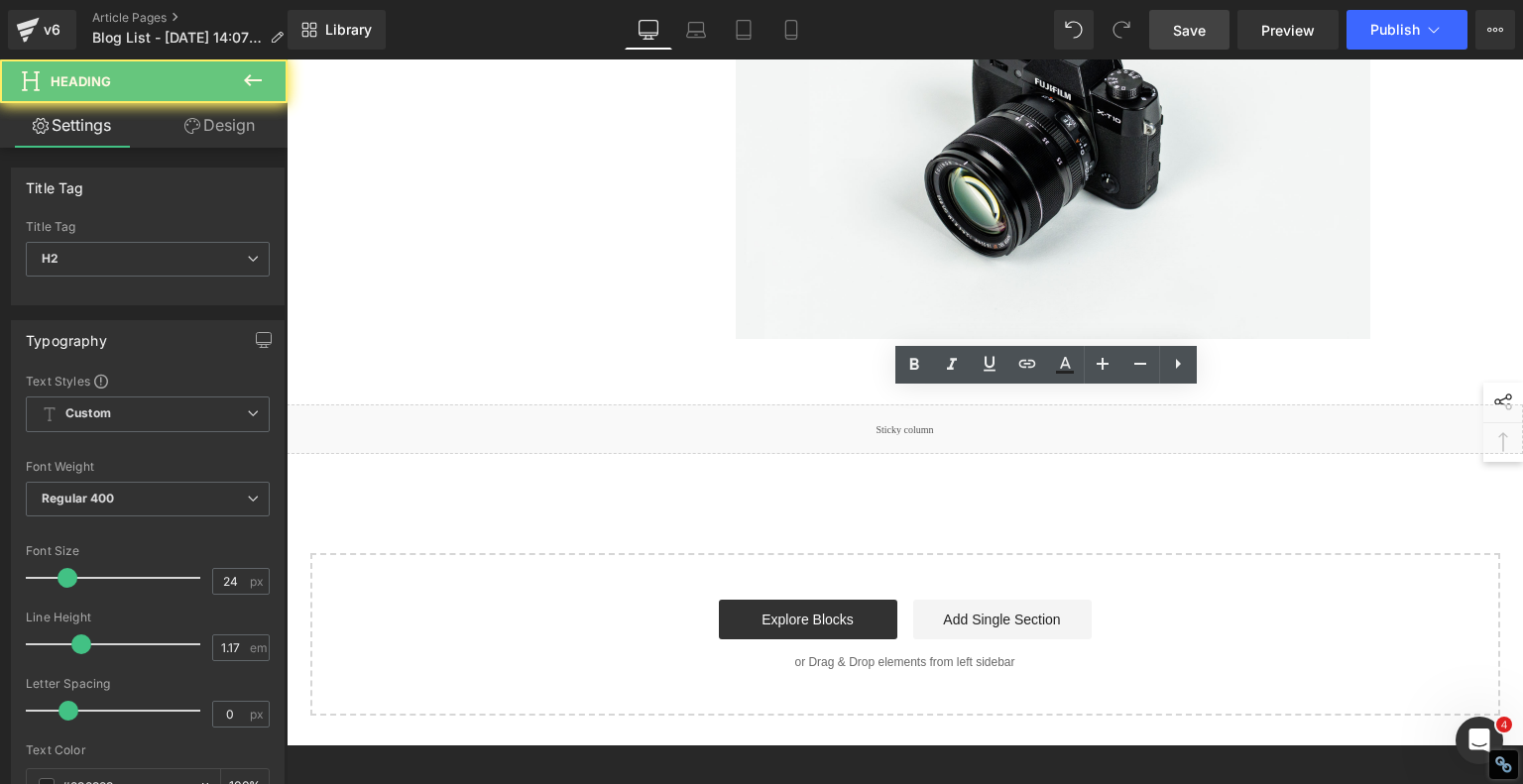 click on "Final Verdict: The Best Beginner Laser Engraver of 2025?" at bounding box center (1053, -169) 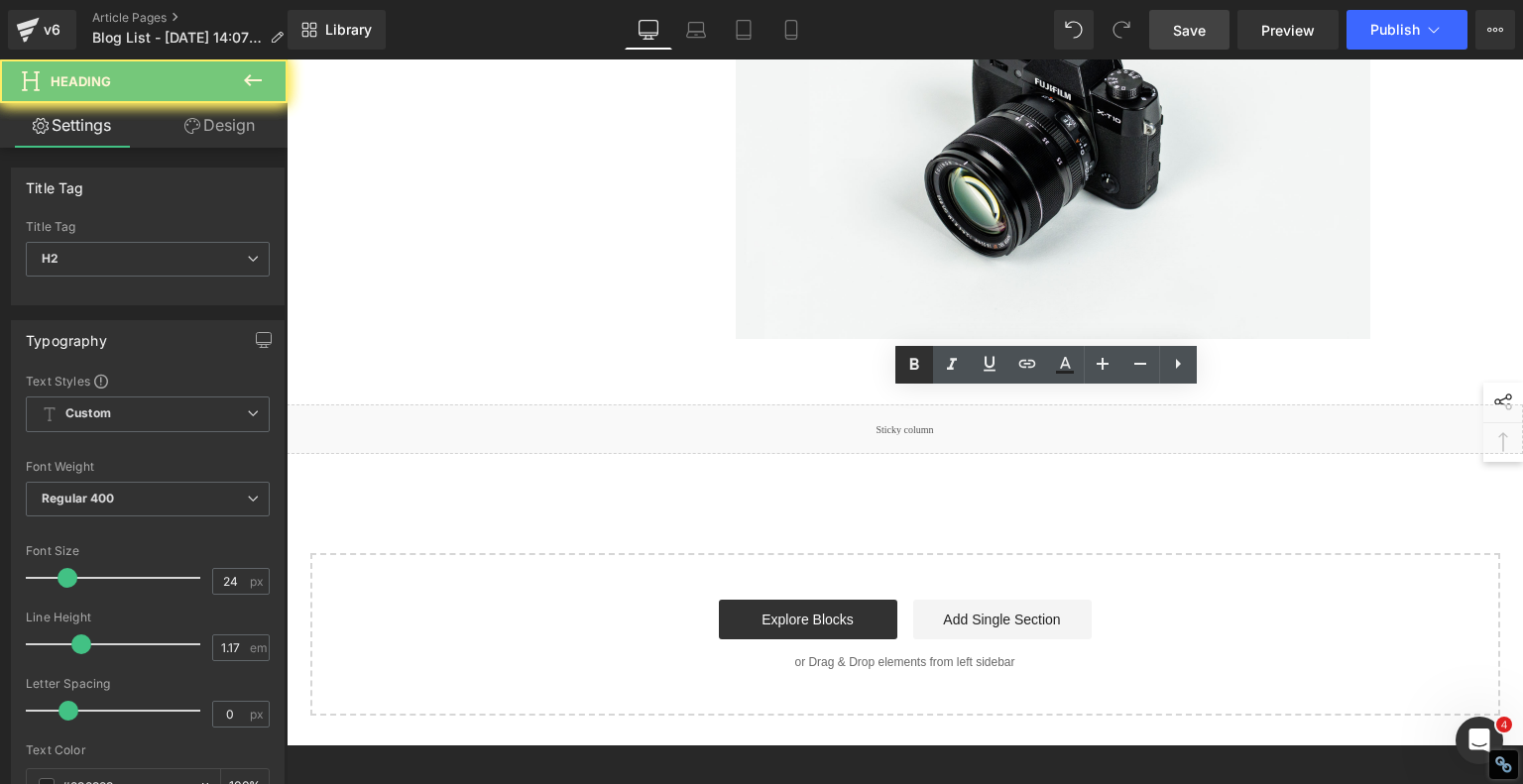 click 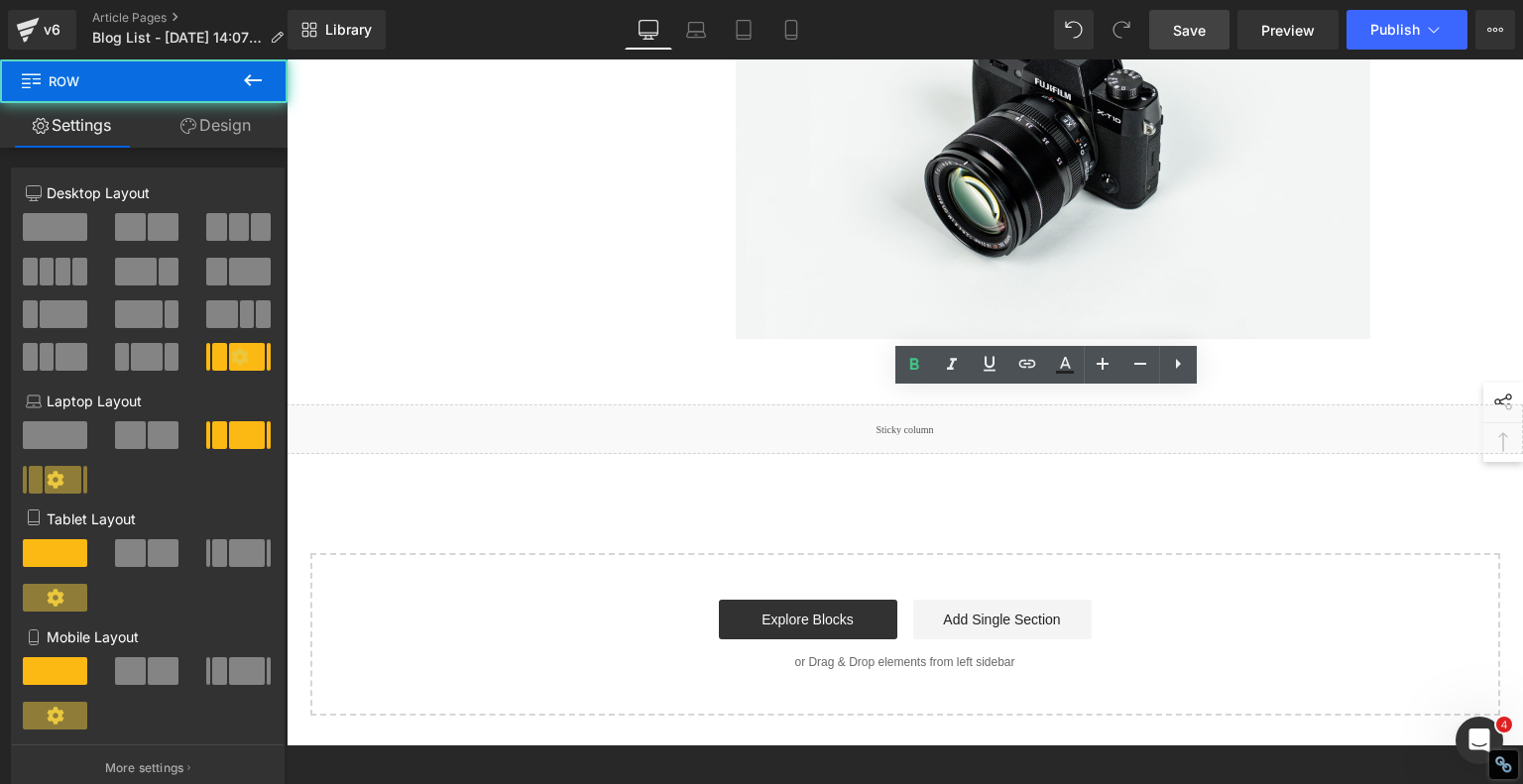 click on "1.  Is the laser engraving machine good at engraving wooden materials Text Block         2.  Laser engraving machine engraving thick paulownia wood cat claw coasters Text Block         3.  Laser engraving machine to engrave thick pine wood calendar Text Block         4.  Laser Engraving Machine to Engrave Skateboards Text Block         4.  Laser Engraving Machine to Engrave Skateboards Text Block         5.  Laser engraving machine batch engraving pencils Text Block         Row         Laser Engraving Just Got TOO EASY – Best Beginner Machine? Heading         Meet the Ultimate Beginner-Friendly Laser Engraver That Blew My Mind Heading         five minutes , I had it powered on, connected to Wi-Fi, and ready to burn designs into a variety of materials. That’s no exaggeration—wood, plastic, acrylic, coated metal, even my own 3D-printed parts. And the best part? The PIXI’s built-in  touchscreen you .
Text Block         Image         Row         Heading
laser focus Text Block" at bounding box center (905, -1577) 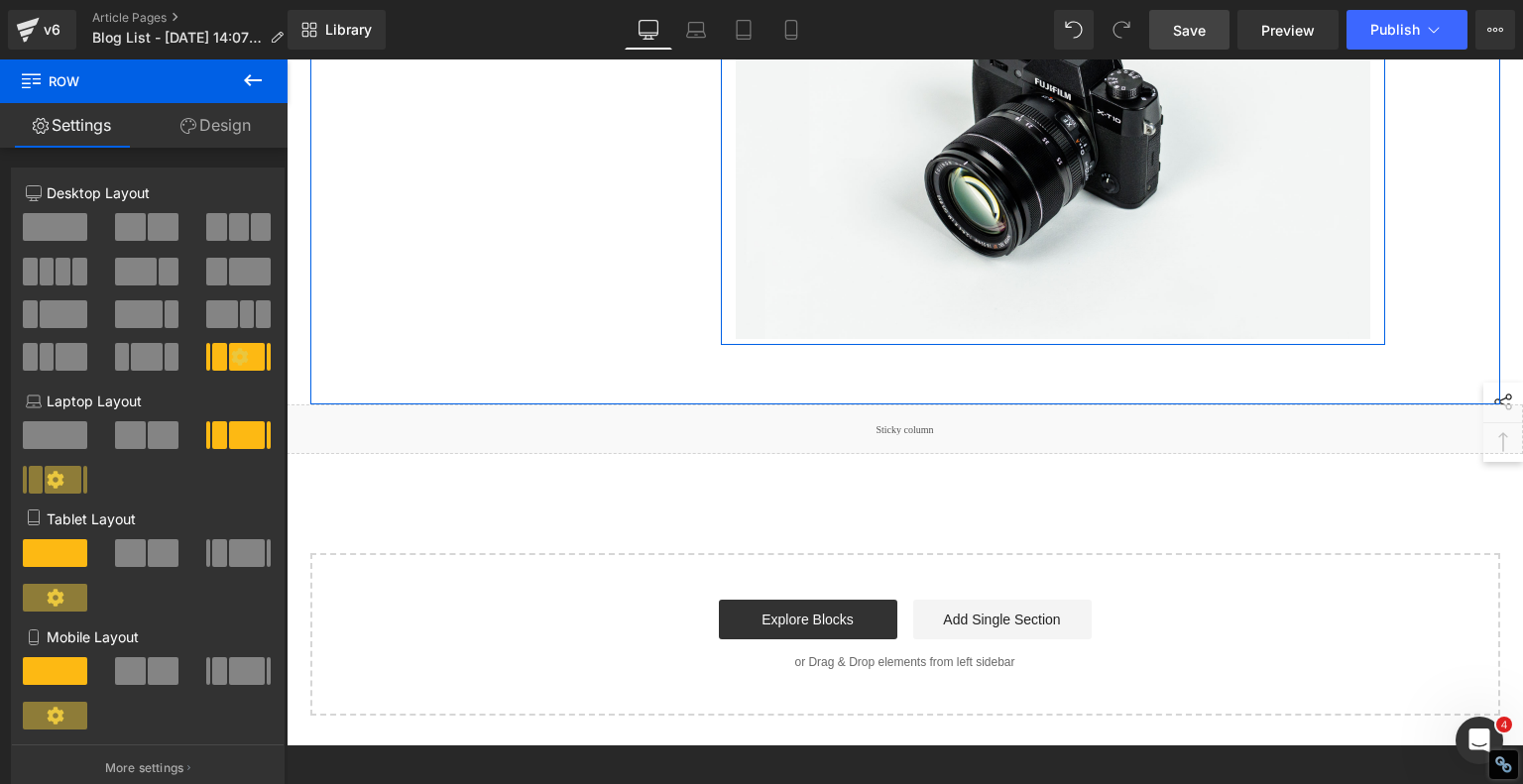 click on "Wood engraving is a captivating and lucrative art form that has been revolutionized by diode laser engraving machines. Whether you're a DIY enthusiast or a small business owner looking to add a personal touch to your wooden creations, these machines can open up a world of possibilities. In this comprehensive guide, we will delve into the capabilities of diode laser engraving machines and explore five exciting projects that demonstrate their versatility." at bounding box center [1053, -109] 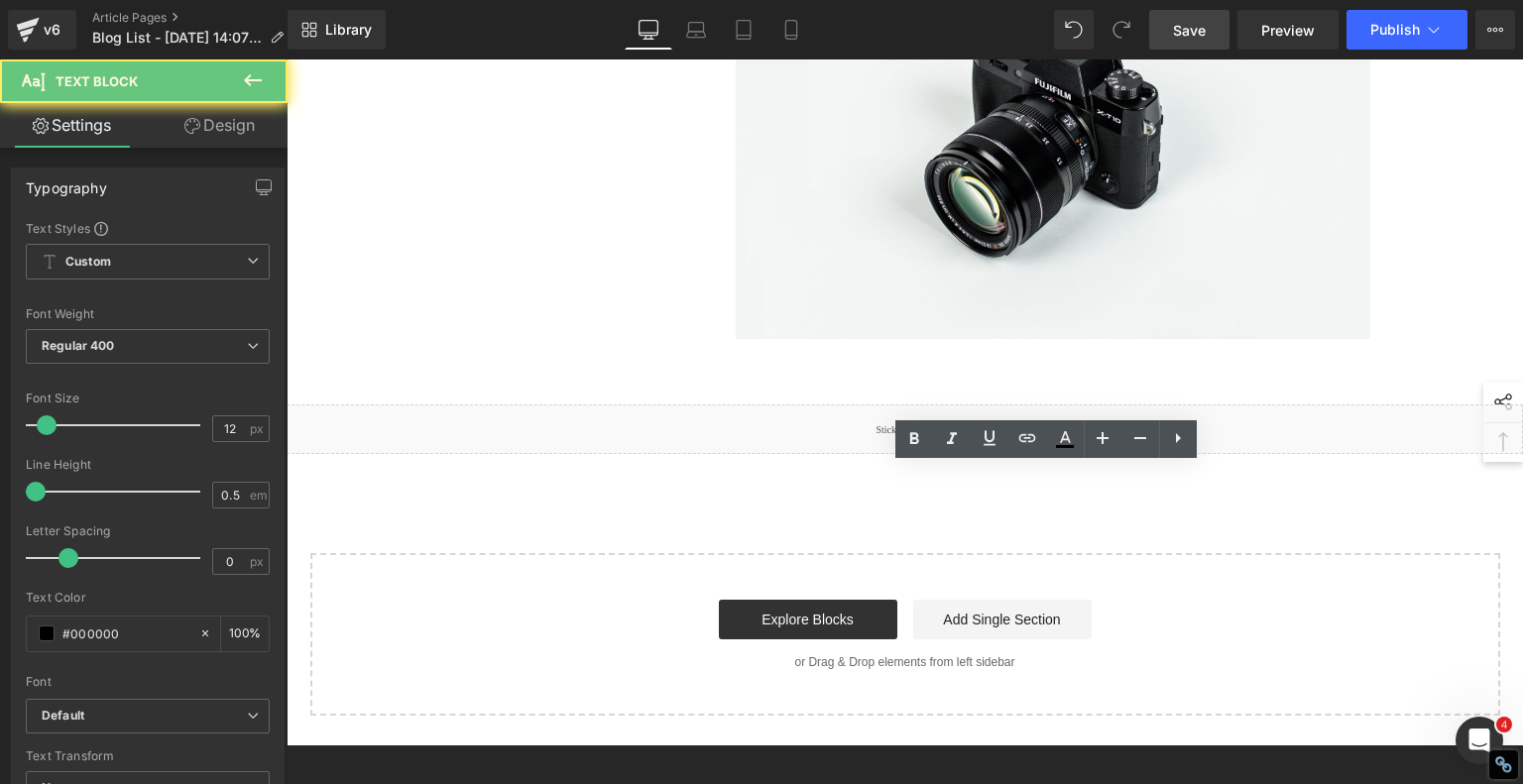 click on "Wood engraving is a captivating and lucrative art form that has been revolutionized by diode laser engraving machines. Whether you're a DIY enthusiast or a small business owner looking to add a personal touch to your wooden creations, these machines can open up a world of possibilities. In this comprehensive guide, we will delve into the capabilities of diode laser engraving machines and explore five exciting projects that demonstrate their versatility." at bounding box center [1053, -109] 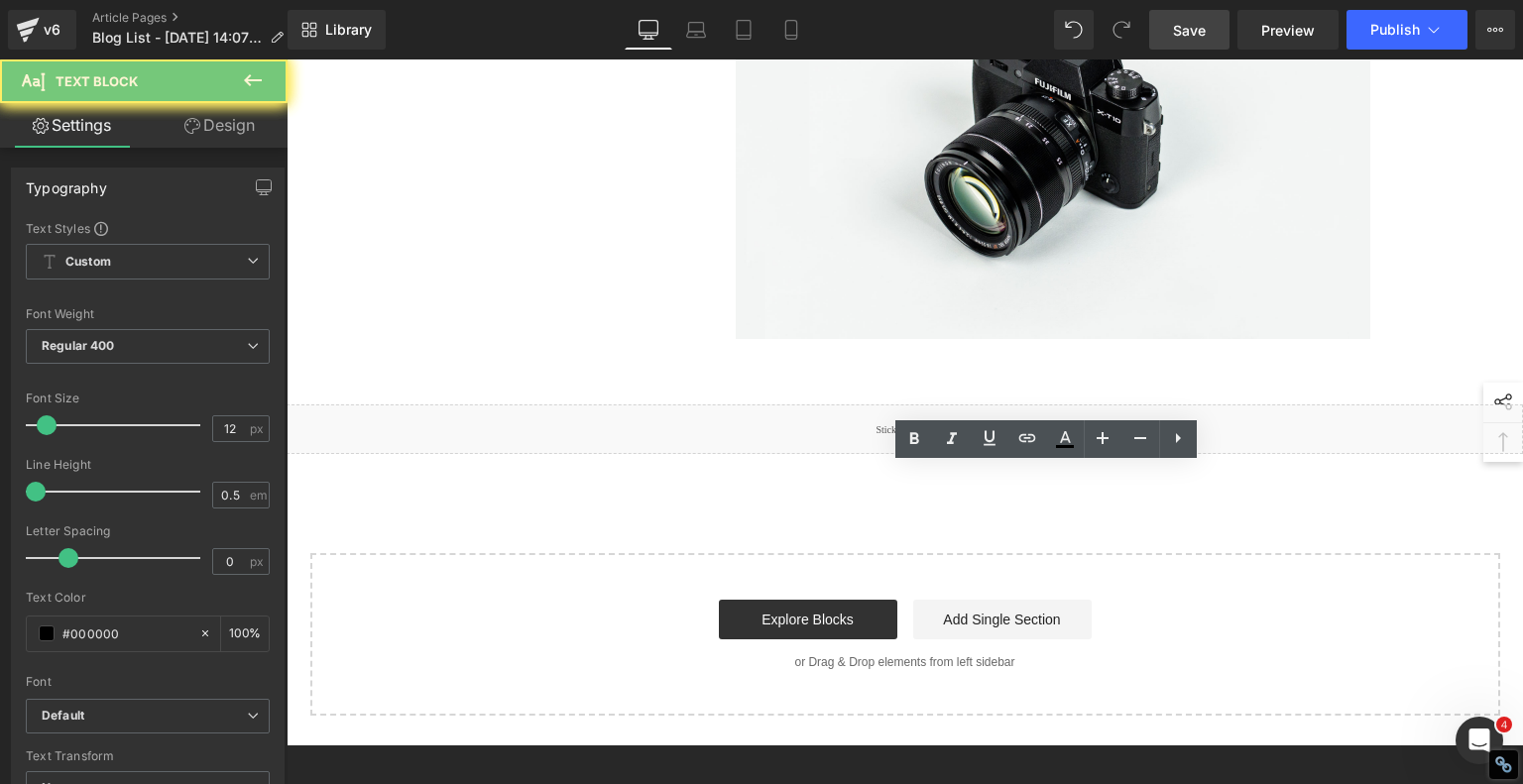 drag, startPoint x: 804, startPoint y: 561, endPoint x: 586, endPoint y: 420, distance: 259.6247 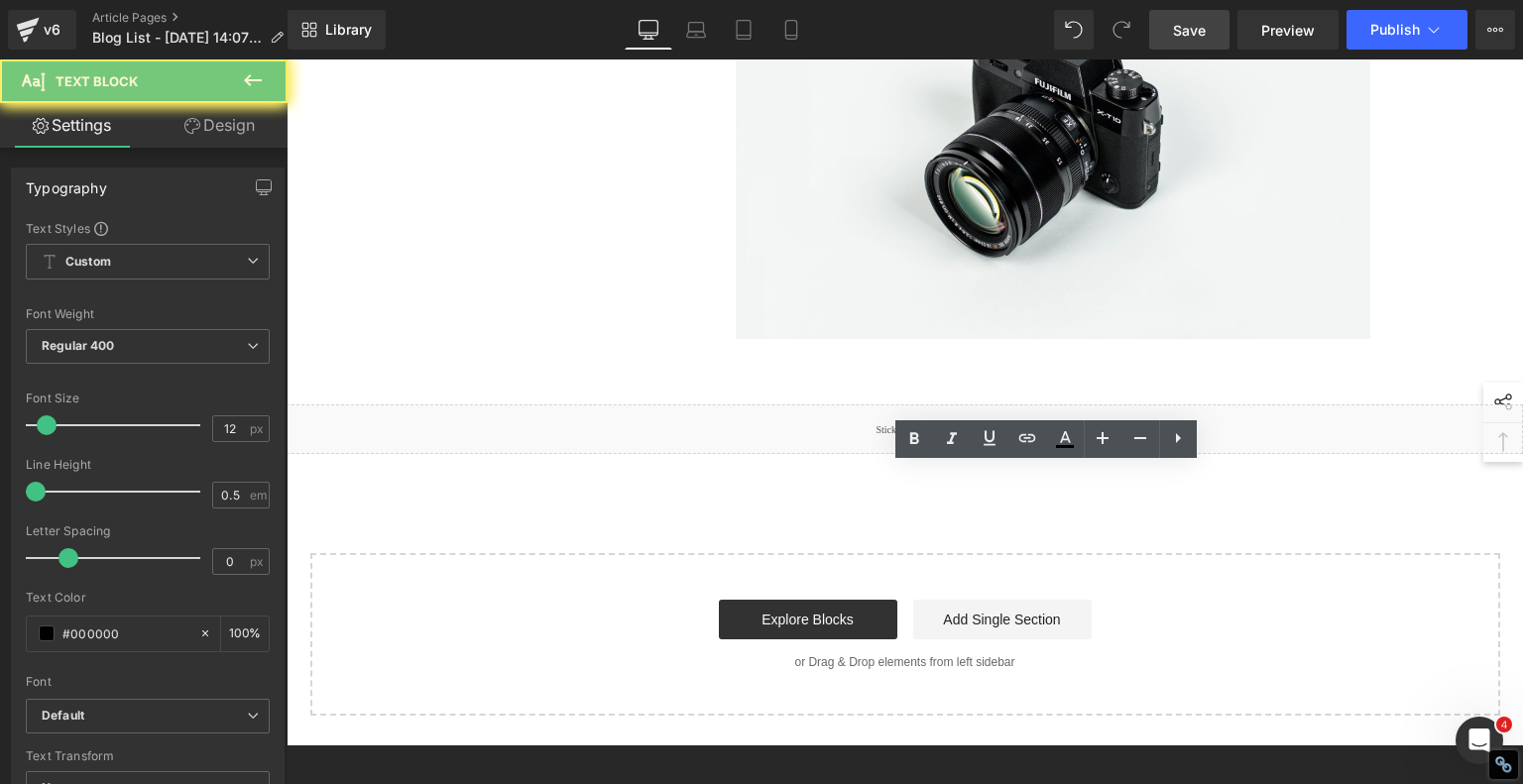 click on "1.  Is the laser engraving machine good at engraving wooden materials Text Block         2.  Laser engraving machine engraving thick paulownia wood cat claw coasters Text Block         3.  Laser engraving machine to engrave thick pine wood calendar Text Block         4.  Laser Engraving Machine to Engrave Skateboards Text Block         4.  Laser Engraving Machine to Engrave Skateboards Text Block         5.  Laser engraving machine batch engraving pencils Text Block         Row         Laser Engraving Just Got TOO EASY – Best Beginner Machine? Heading         Meet the Ultimate Beginner-Friendly Laser Engraver That Blew My Mind Heading         five minutes , I had it powered on, connected to Wi-Fi, and ready to burn designs into a variety of materials. That’s no exaggeration—wood, plastic, acrylic, coated metal, even my own 3D-printed parts. And the best part? The PIXI’s built-in  touchscreen you .
Text Block         Image         Row         Heading
laser focus Text Block" at bounding box center [905, -1577] 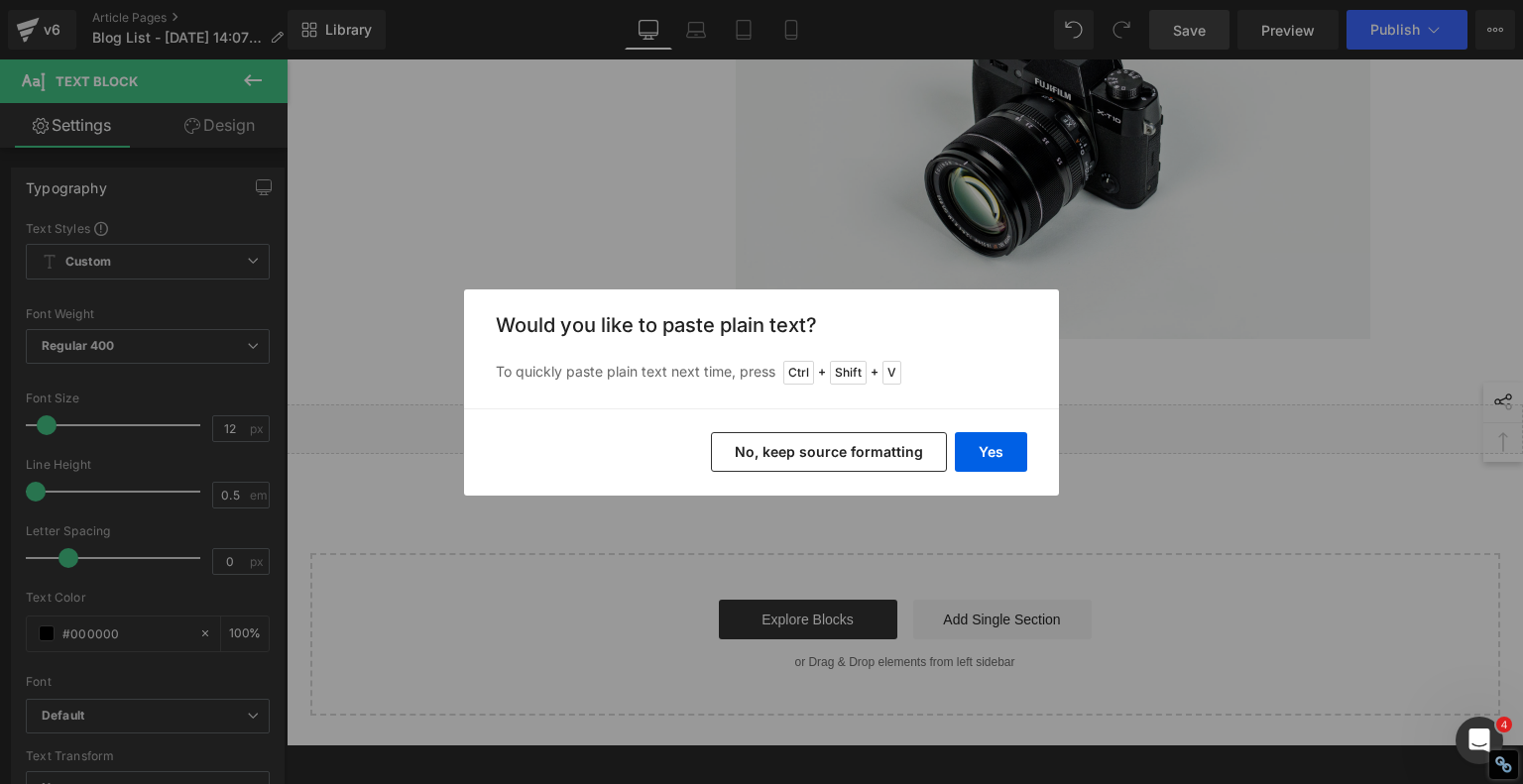 click on "No, keep source formatting" at bounding box center [829, 452] 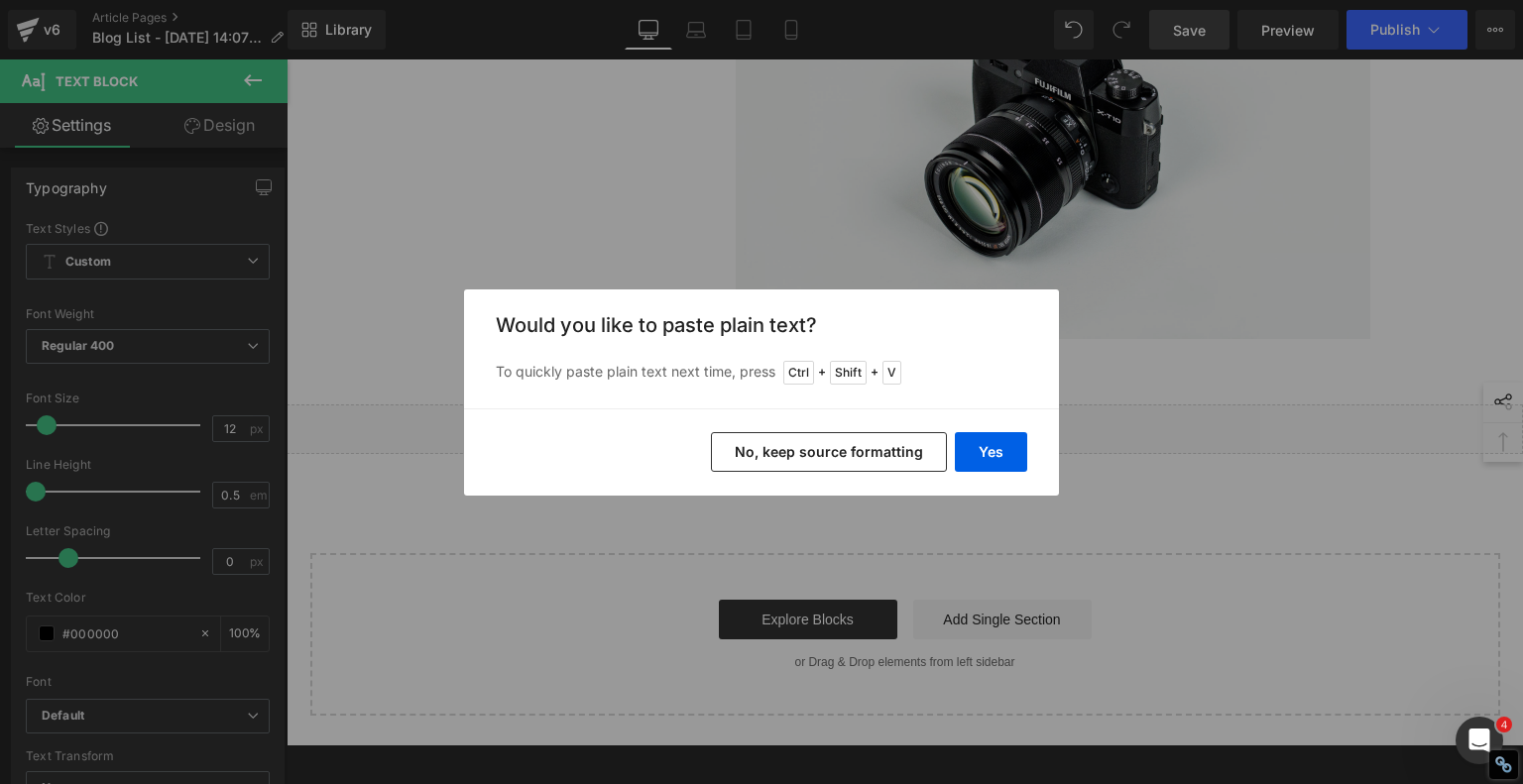 type 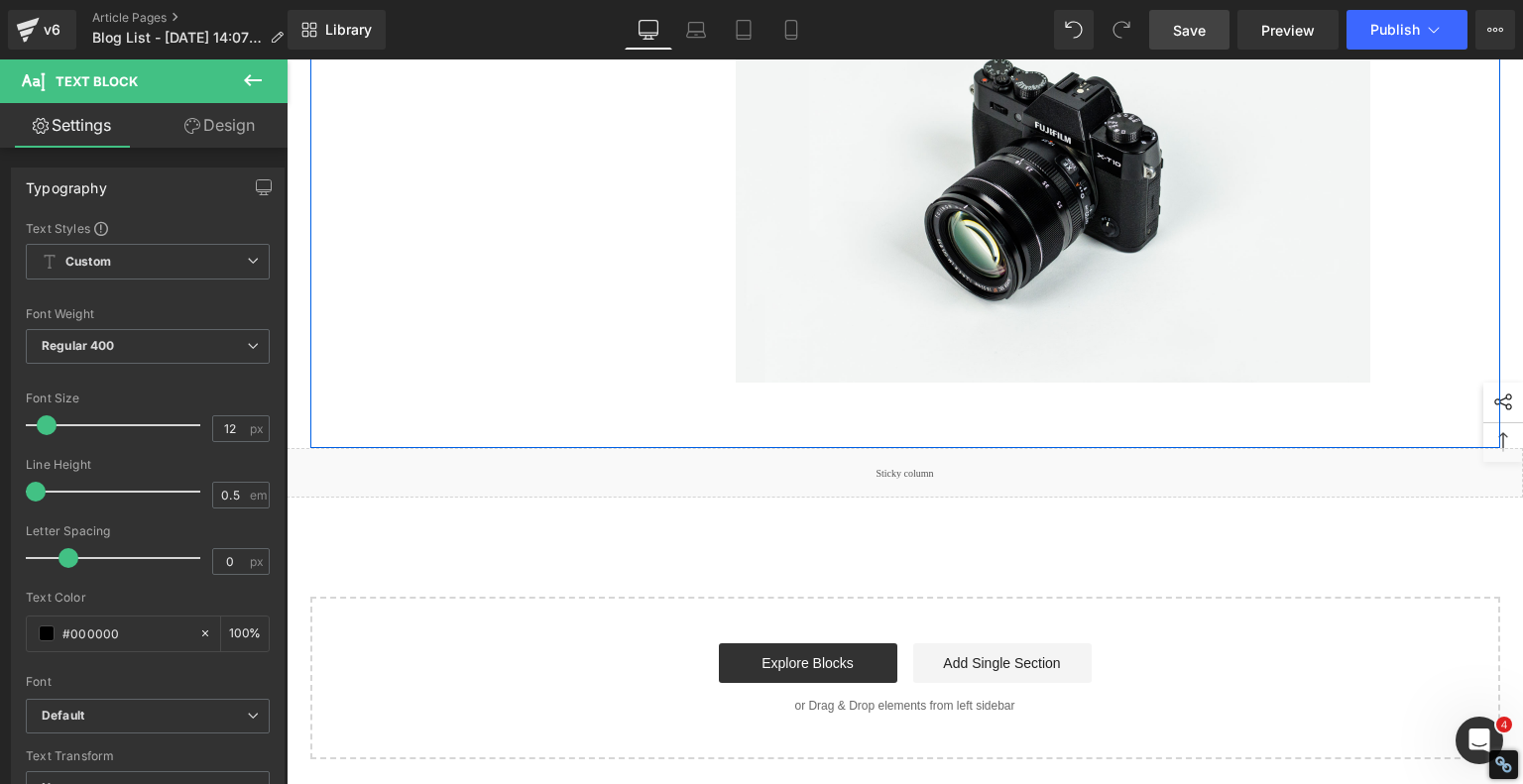 scroll, scrollTop: 3965, scrollLeft: 0, axis: vertical 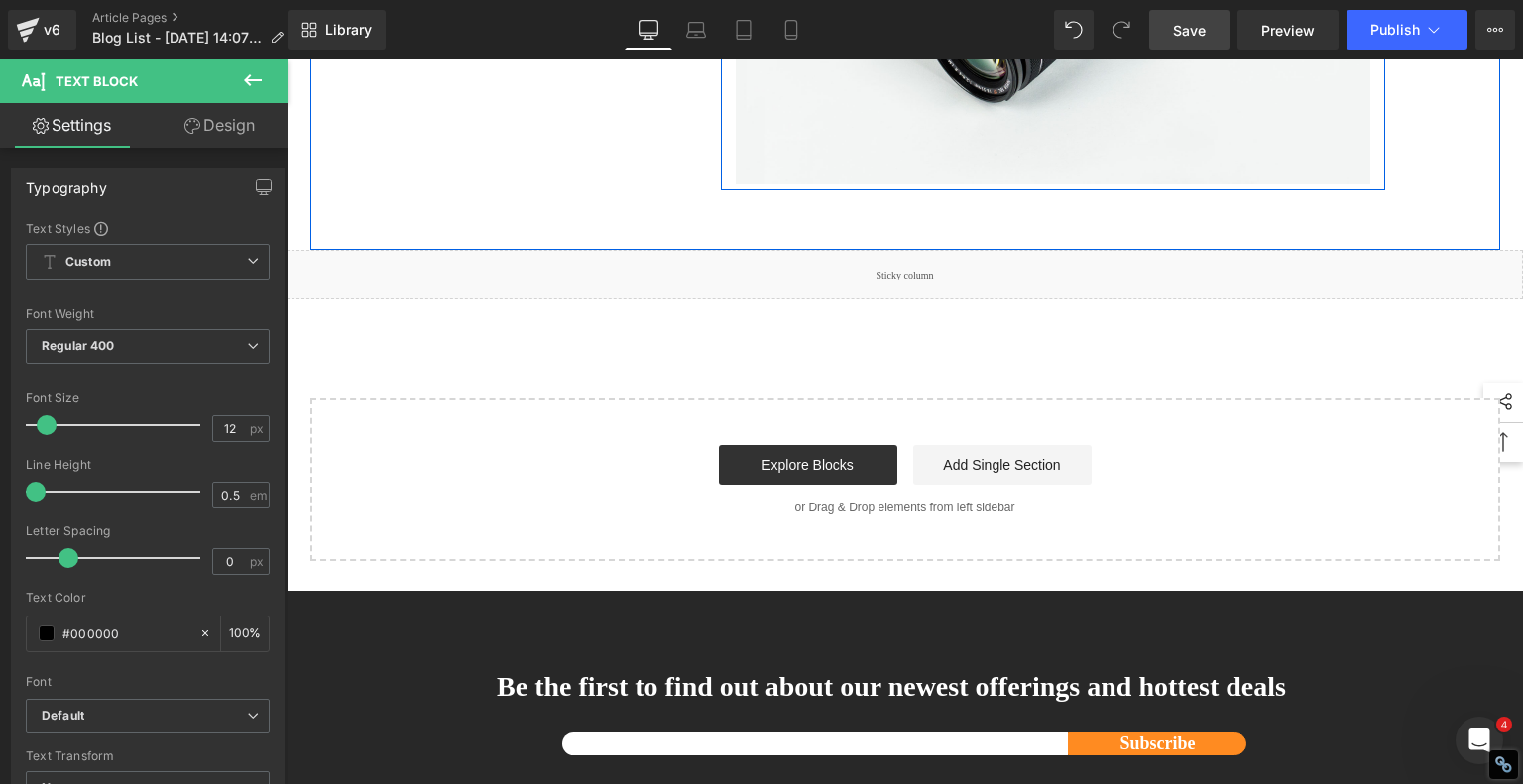 click on "I’ve used a lot of machines—from industrial cutters to DIY diode kits—but  this one’s different . The AlgoLaser PIXI makes laser engraving feel effortless. From touchscreen controls and built-in safety features to flexible material support and app integrations, it’s the ultimate beginner tool. The setup takes minutes, there’s no steep learning curve, and the results are consistently clean, detailed, and professional. Whether you're an educator looking to bring hands-on STEM projects to the classroom, a small business owner personalizing products, or just a hobbyist exploring your creative side, this laser engraver delivers." at bounding box center (1053, -312) 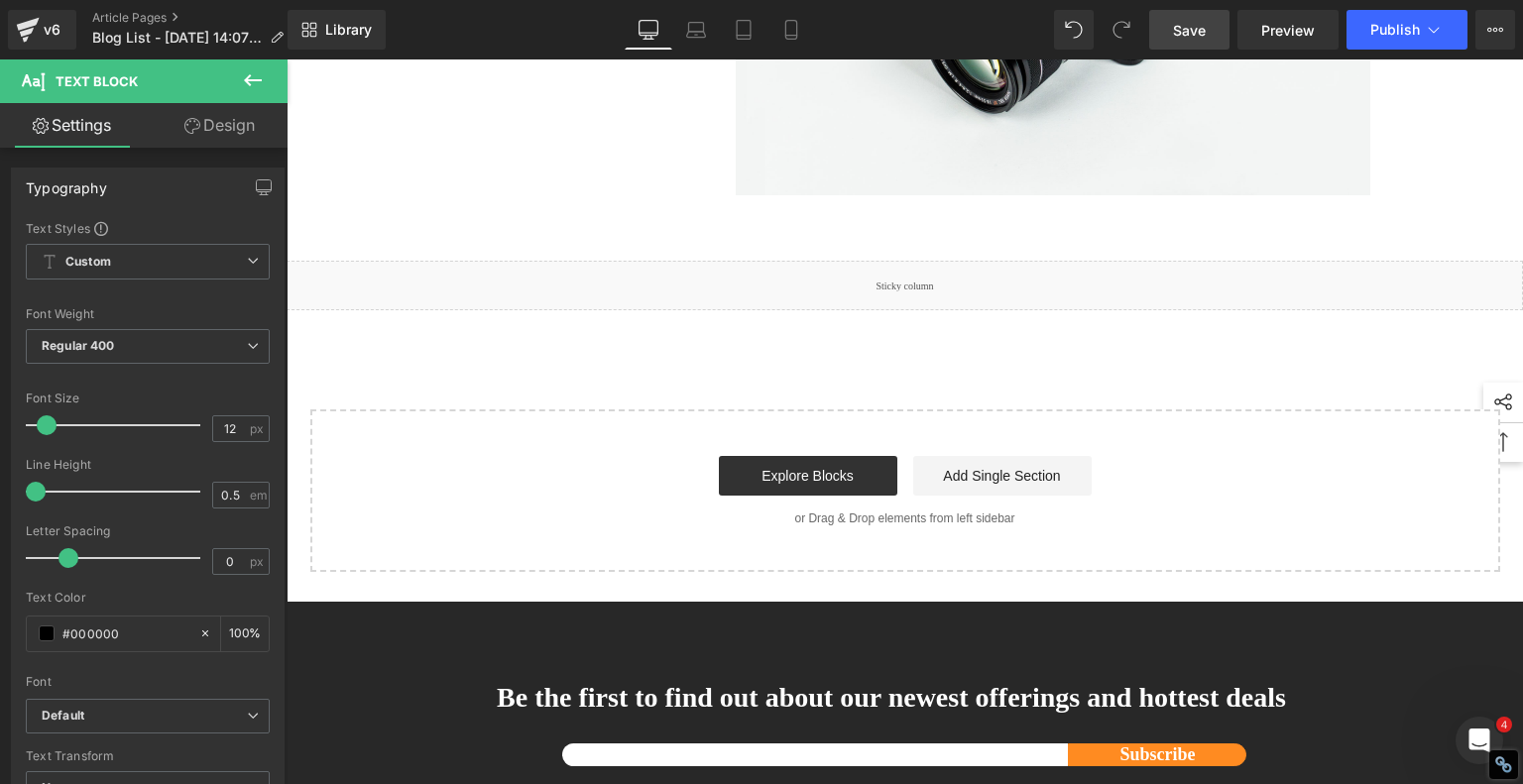 click on "1.  Is the laser engraving machine good at engraving wooden materials Text Block         2.  Laser engraving machine engraving thick paulownia wood cat claw coasters Text Block         3.  Laser engraving machine to engrave thick pine wood calendar Text Block         4.  Laser Engraving Machine to Engrave Skateboards Text Block         4.  Laser Engraving Machine to Engrave Skateboards Text Block         5.  Laser engraving machine batch engraving pencils Text Block         Row         Laser Engraving Just Got TOO EASY – Best Beginner Machine? Heading         Meet the Ultimate Beginner-Friendly Laser Engraver That Blew My Mind Heading         five minutes , I had it powered on, connected to Wi-Fi, and ready to burn designs into a variety of materials. That’s no exaggeration—wood, plastic, acrylic, coated metal, even my own 3D-printed parts. And the best part? The PIXI’s built-in  touchscreen you .
Text Block         Image         Row         Heading
laser focus Text Block" at bounding box center [905, -1748] 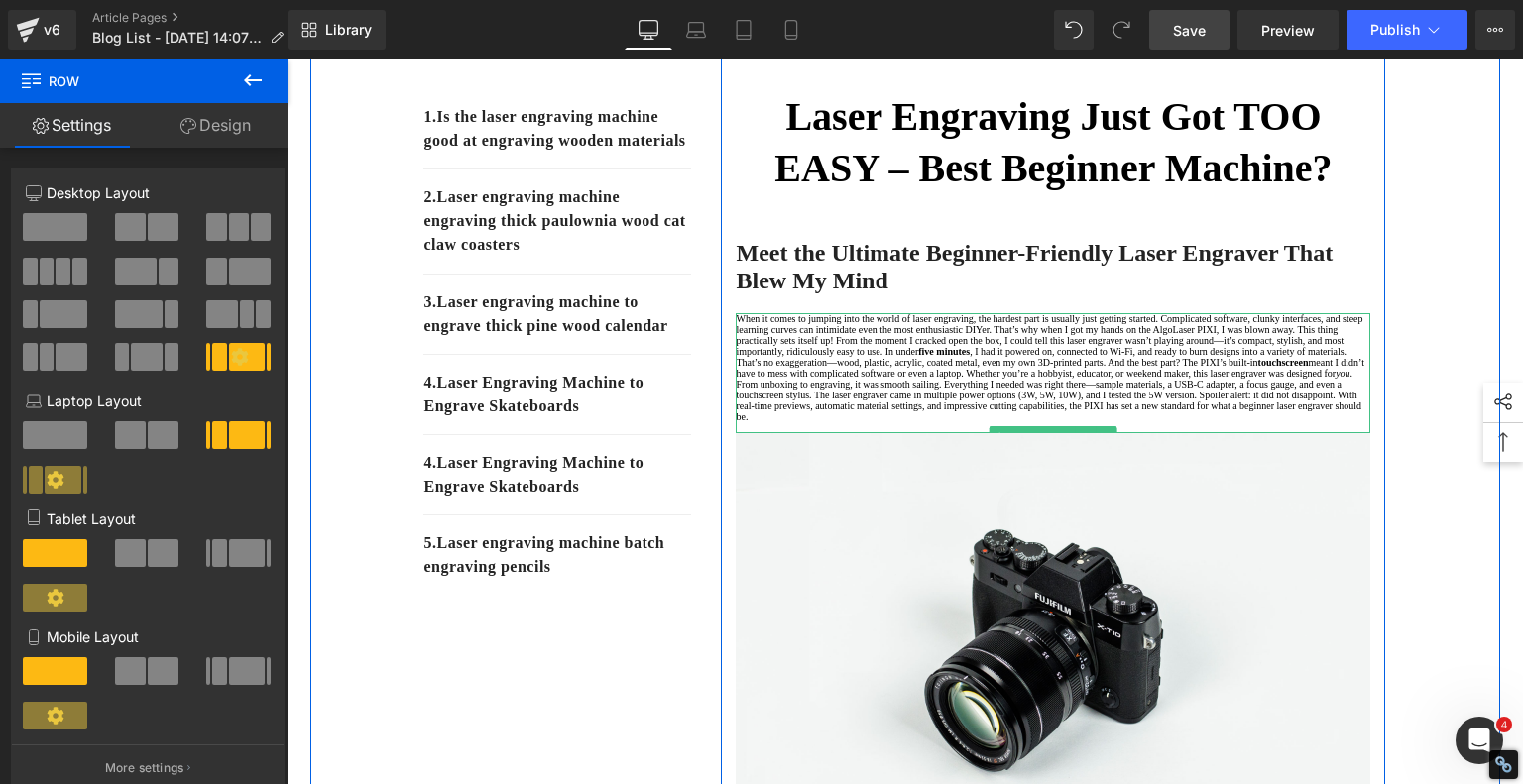 scroll, scrollTop: 99, scrollLeft: 0, axis: vertical 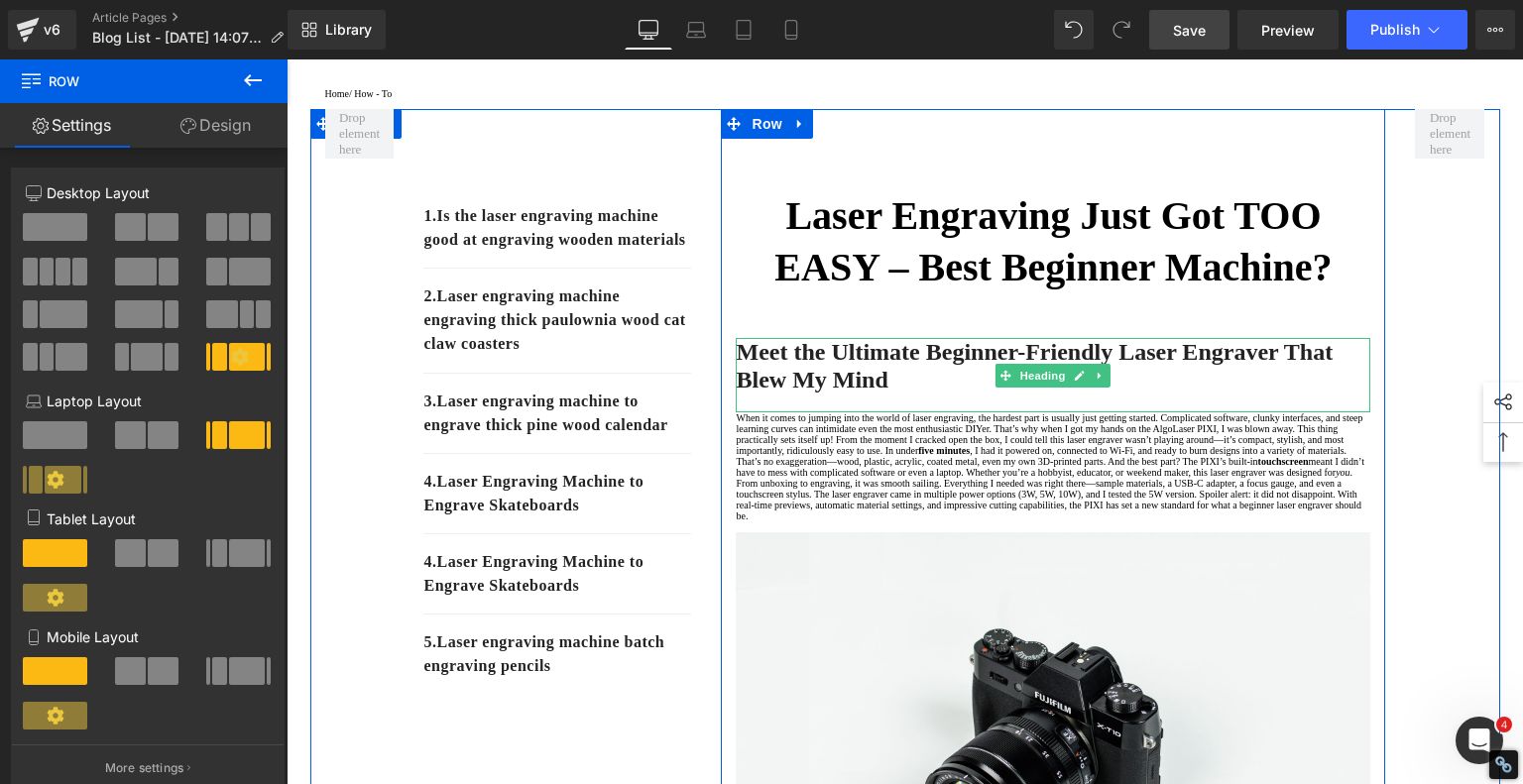 click on "Meet the Ultimate Beginner-Friendly Laser Engraver That Blew My Mind" at bounding box center [1053, 366] 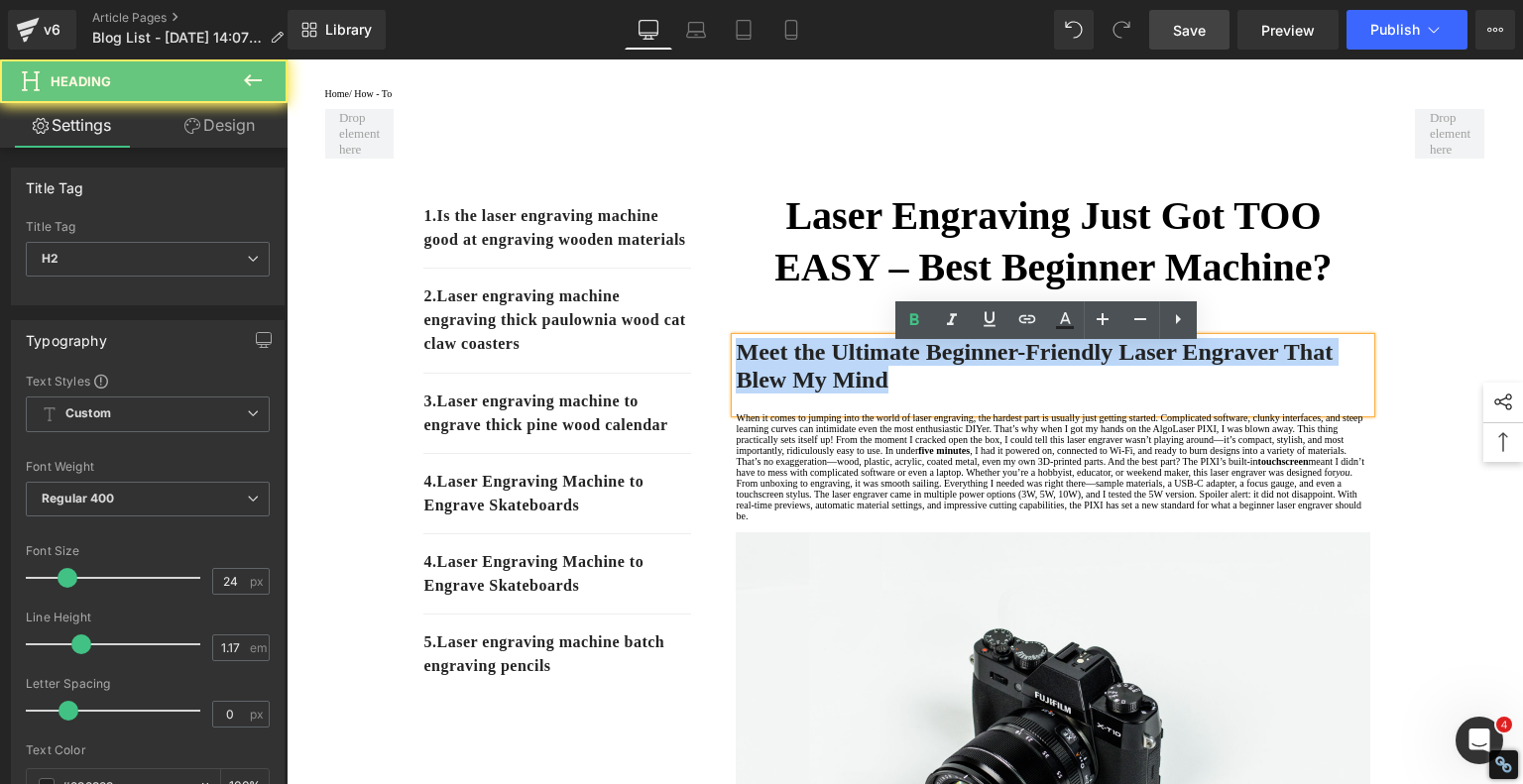 drag, startPoint x: 956, startPoint y: 391, endPoint x: 689, endPoint y: 369, distance: 267.90483 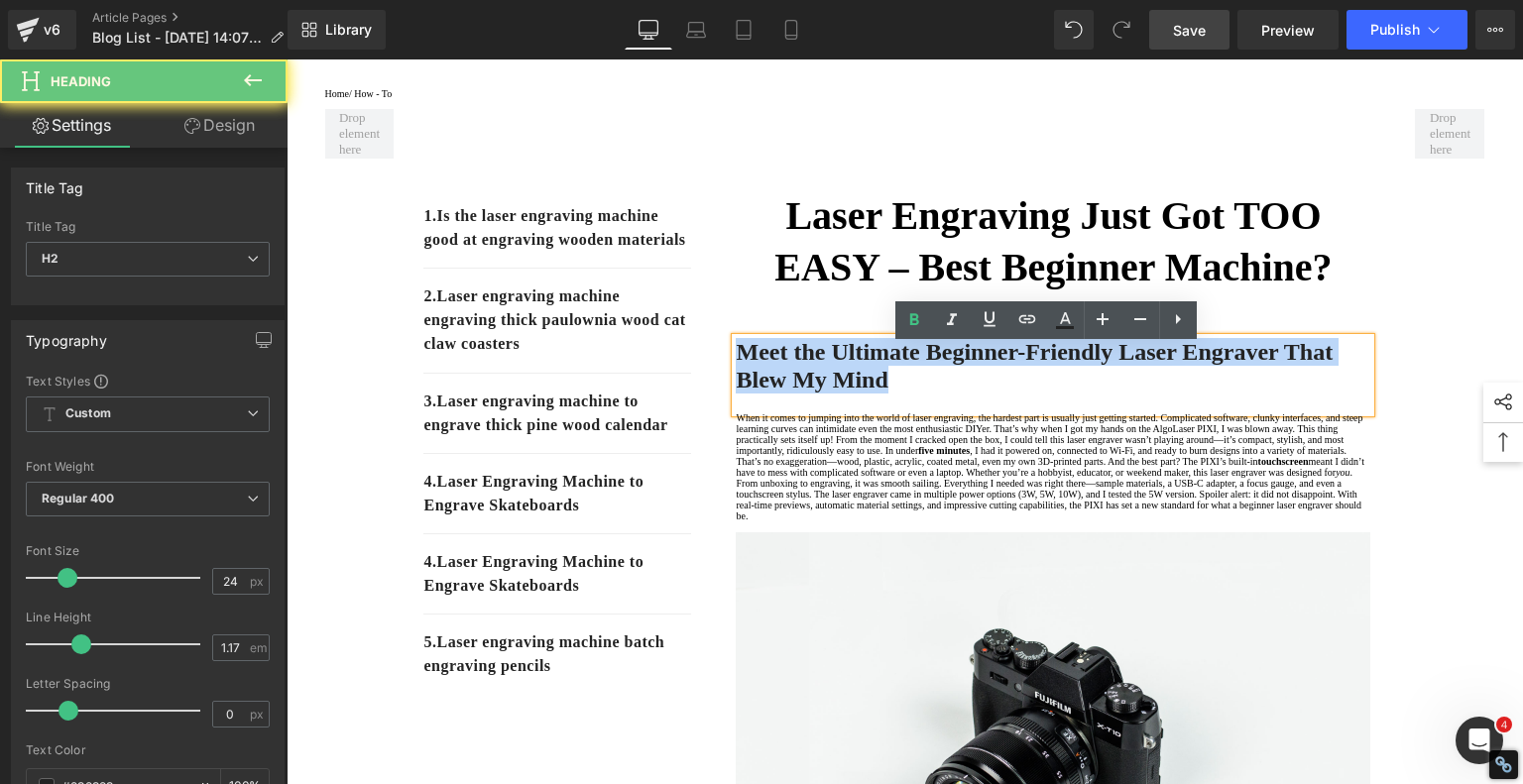 click on "1.  Is the laser engraving machine good at engraving wooden materials Text Block         2.  Laser engraving machine engraving thick paulownia wood cat claw coasters Text Block         3.  Laser engraving machine to engrave thick pine wood calendar Text Block         4.  Laser Engraving Machine to Engrave Skateboards Text Block         4.  Laser Engraving Machine to Engrave Skateboards Text Block         5.  Laser engraving machine batch engraving pencils Text Block         Row         Laser Engraving Just Got TOO EASY – Best Beginner Machine? Heading         Meet the Ultimate Beginner-Friendly Laser Engraver That Blew My Mind Heading         five minutes , I had it powered on, connected to Wi-Fi, and ready to burn designs into a variety of materials. That’s no exaggeration—wood, plastic, acrylic, coated metal, even my own 3D-printed parts. And the best part? The PIXI’s built-in  touchscreen you .
Text Block         Image         Row         Heading
laser focus Text Block" at bounding box center [905, 2117] 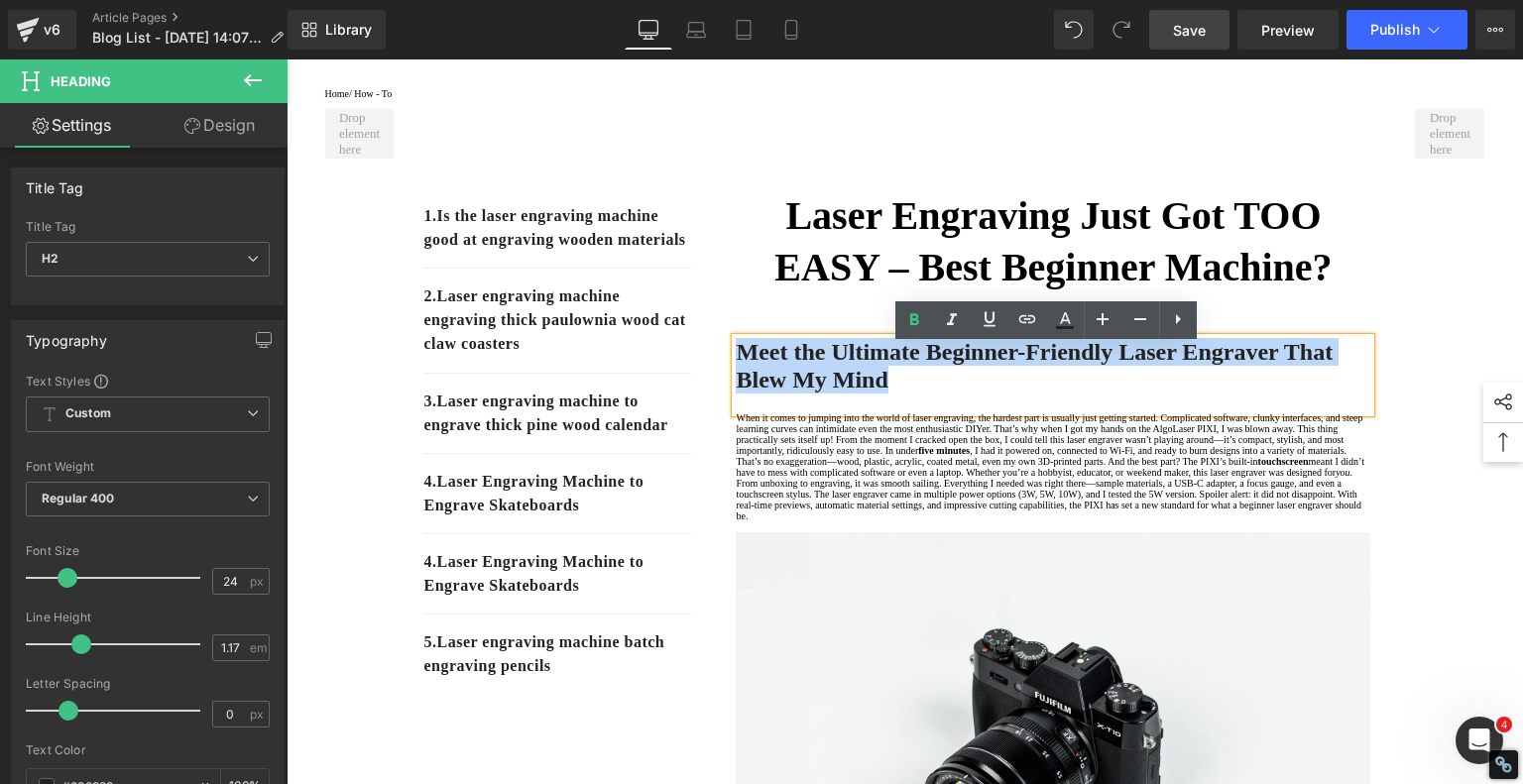 copy on "Meet the Ultimate Beginner-Friendly Laser Engraver That Blew My Mind" 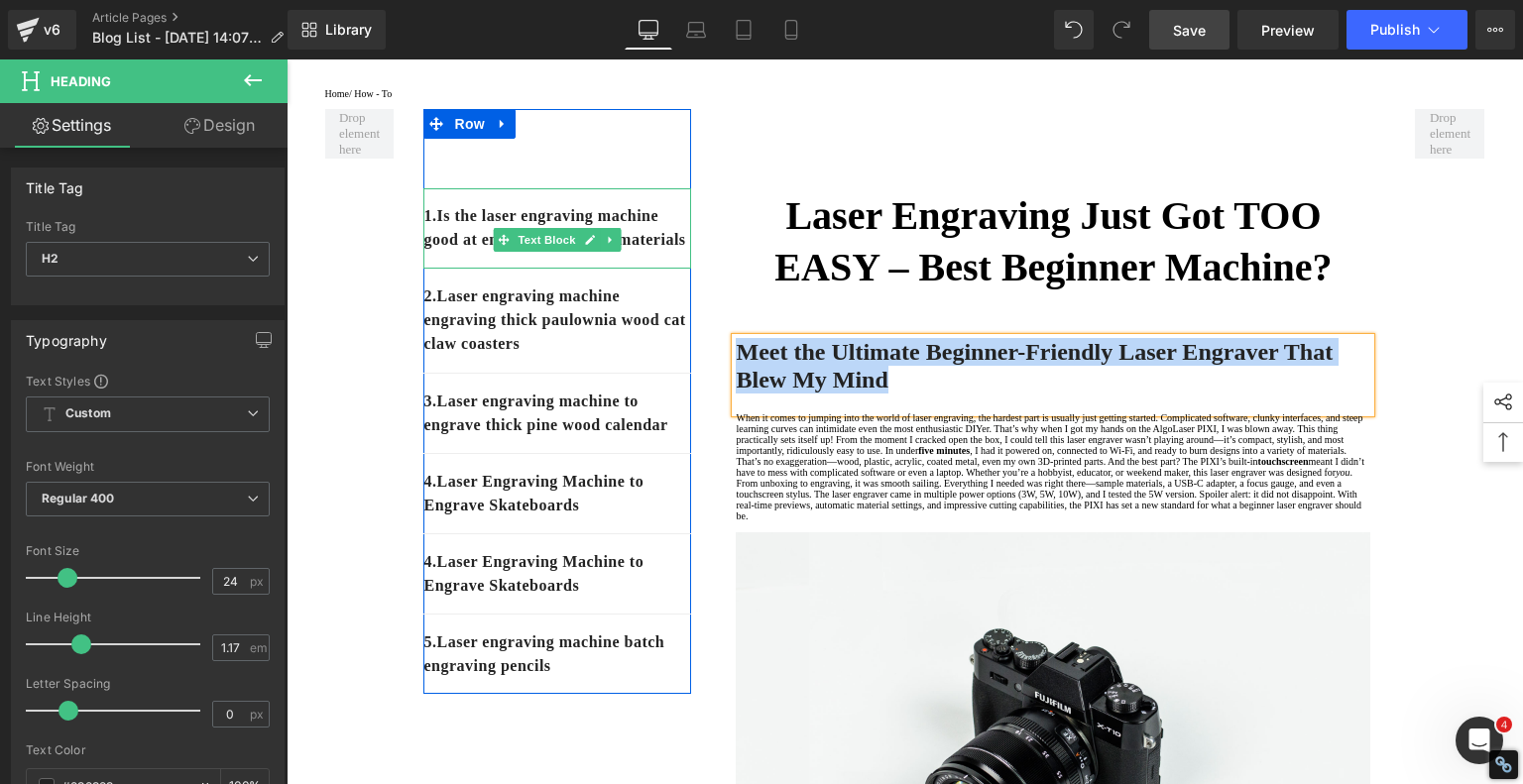 click on "1.  Is the laser engraving machine good at engraving wooden materials" at bounding box center (557, 228) 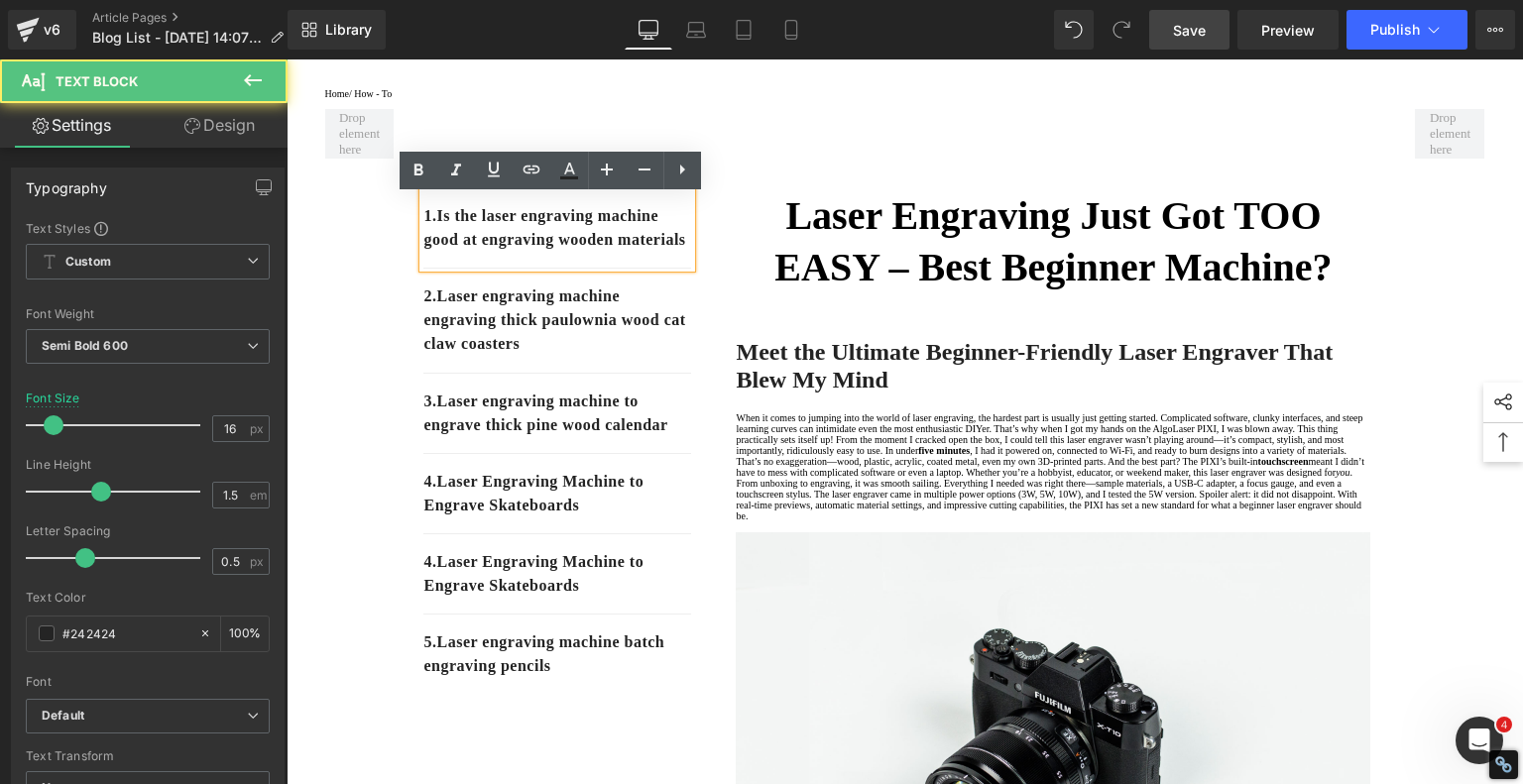 click on "1.  Is the laser engraving machine good at engraving wooden materials" at bounding box center [557, 228] 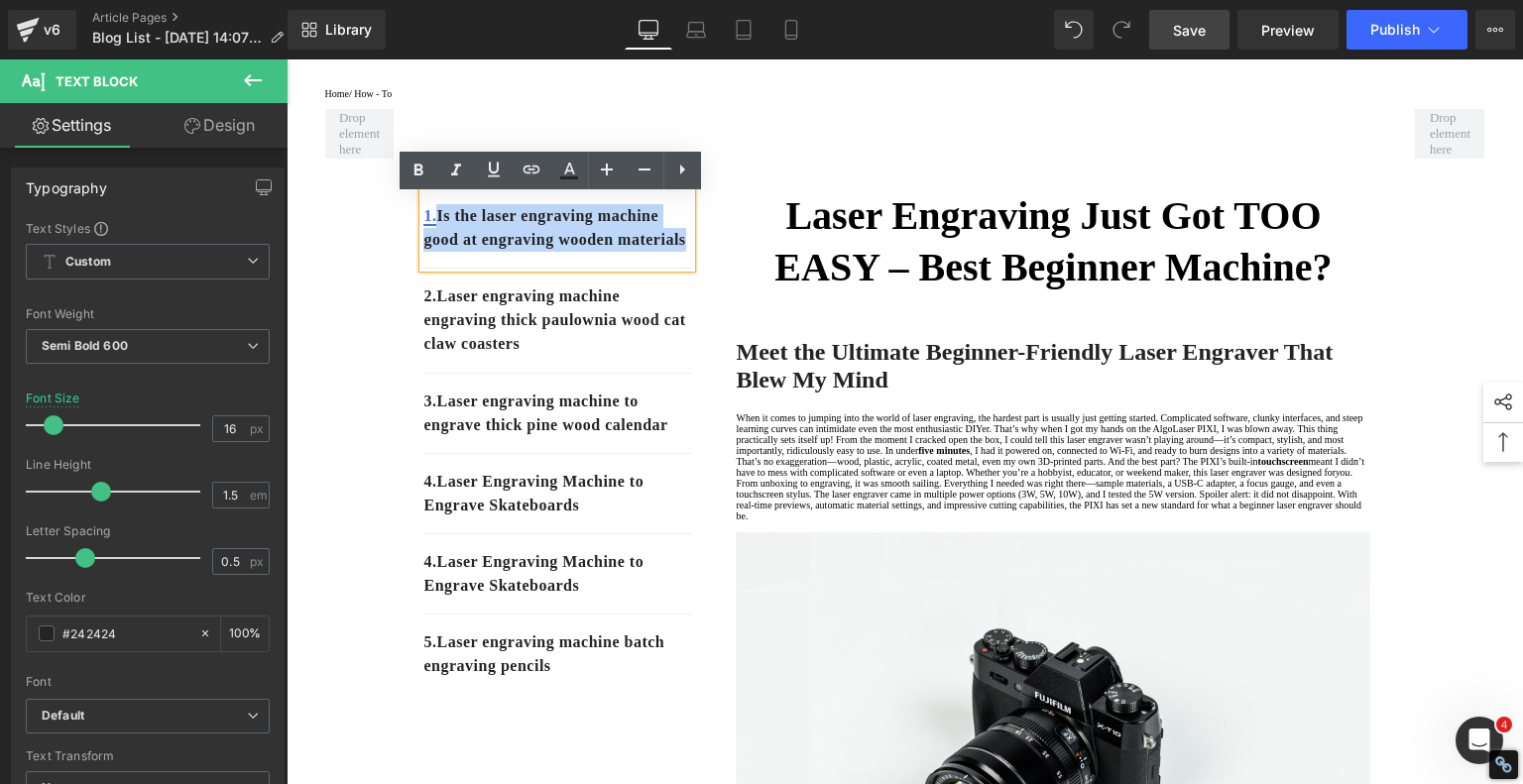 drag, startPoint x: 572, startPoint y: 272, endPoint x: 434, endPoint y: 229, distance: 144.54411 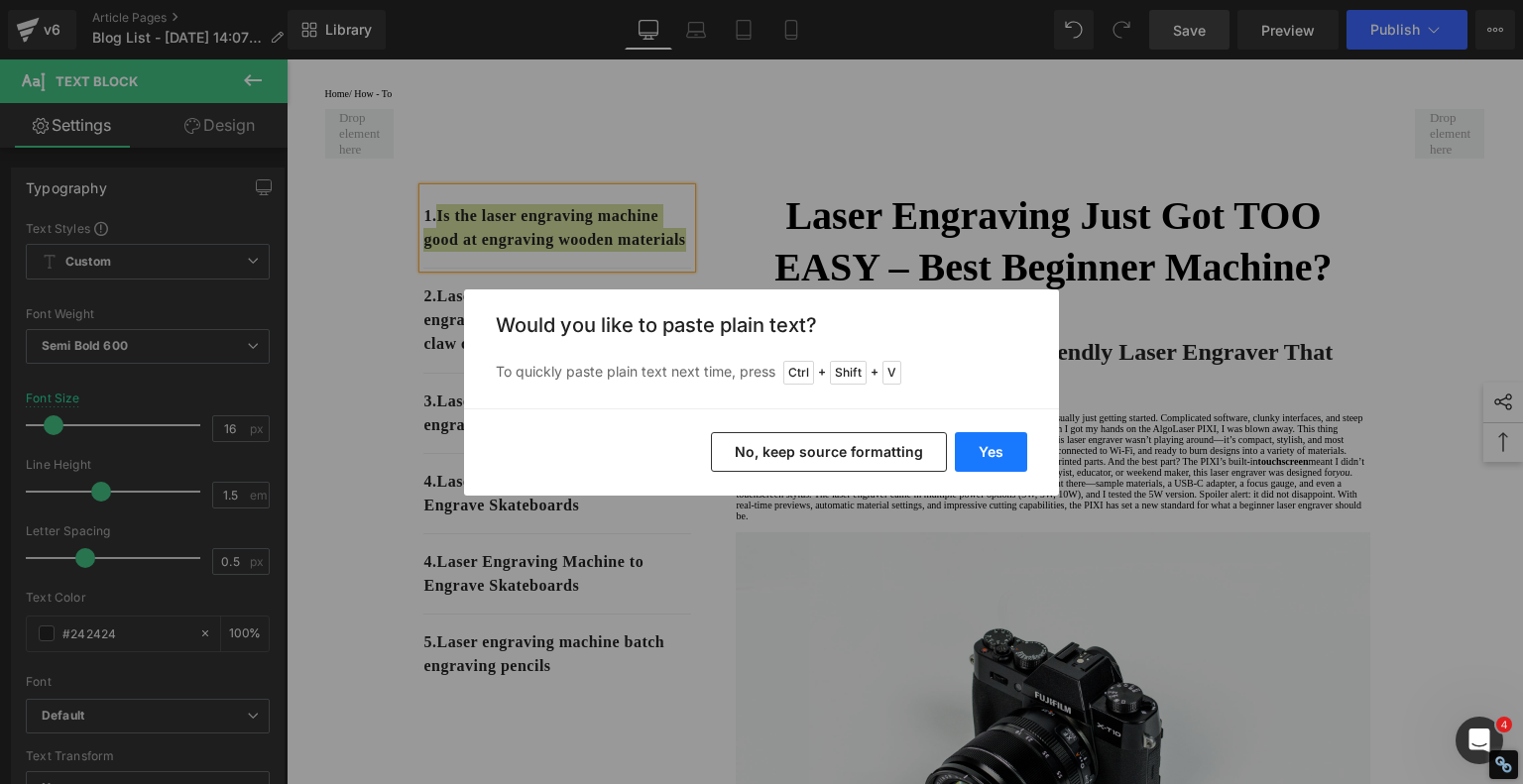 click on "Yes" at bounding box center [991, 452] 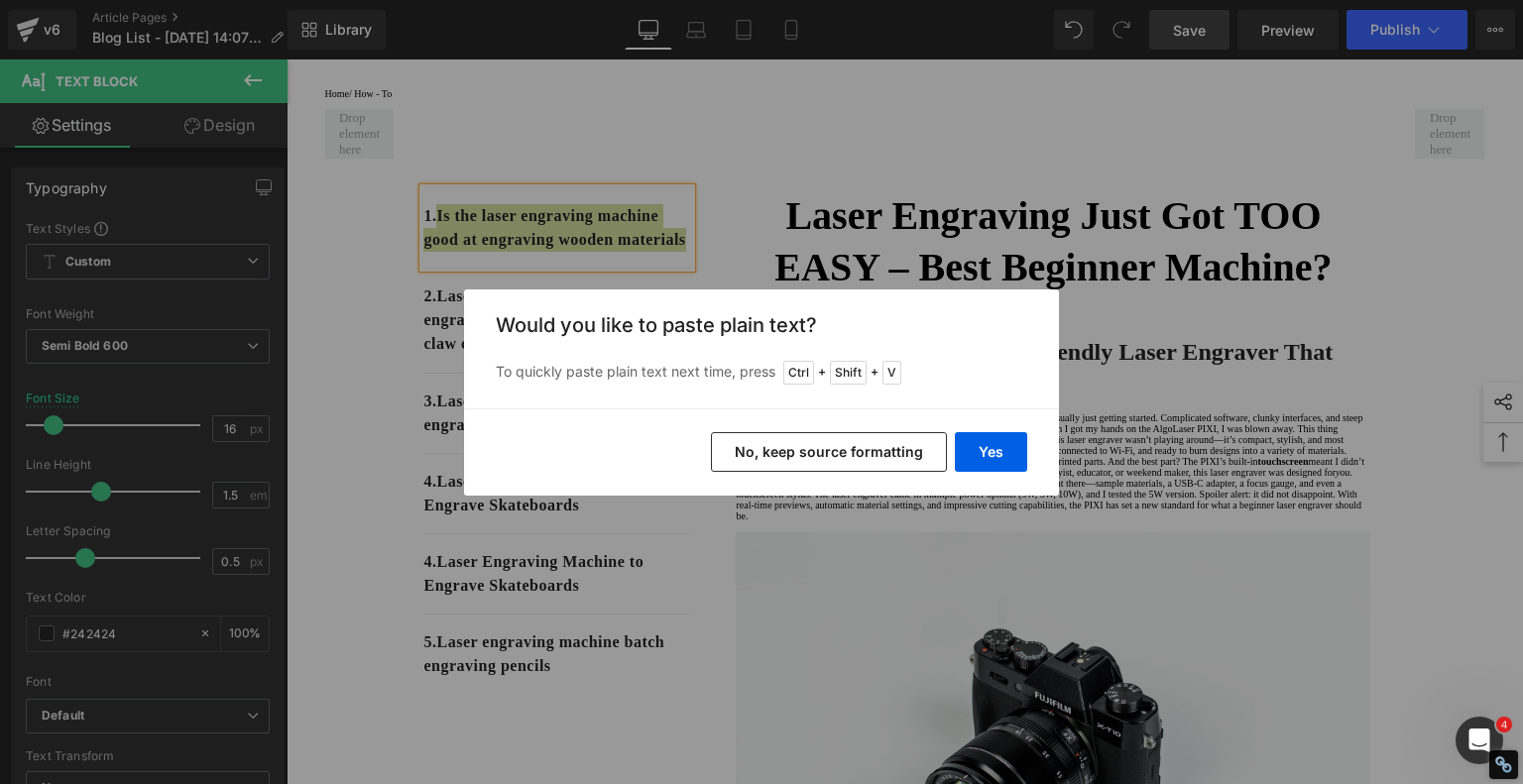 type 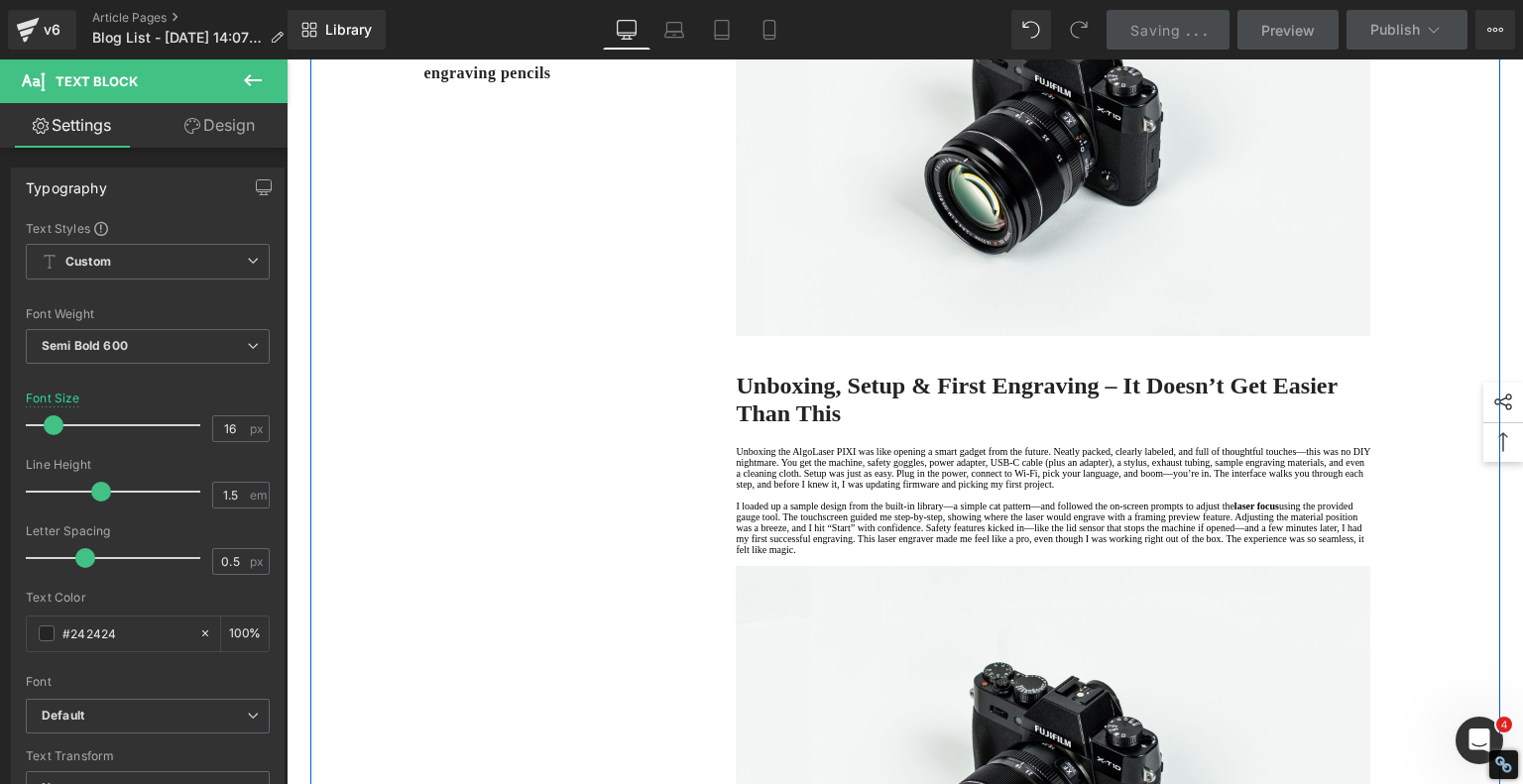 scroll, scrollTop: 892, scrollLeft: 0, axis: vertical 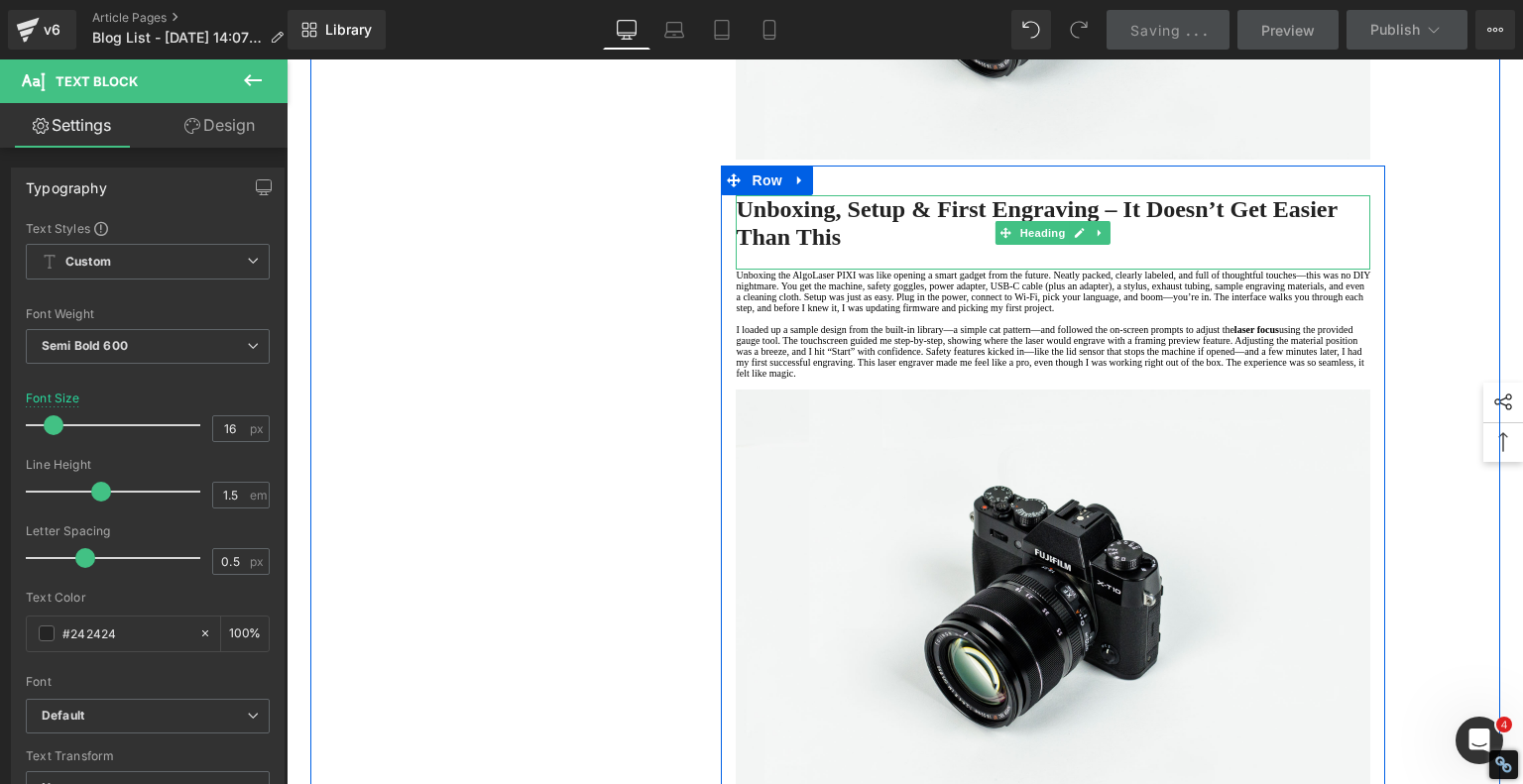 click on "Unboxing, Setup & First Engraving – It Doesn’t Get Easier Than This" at bounding box center [1053, 223] 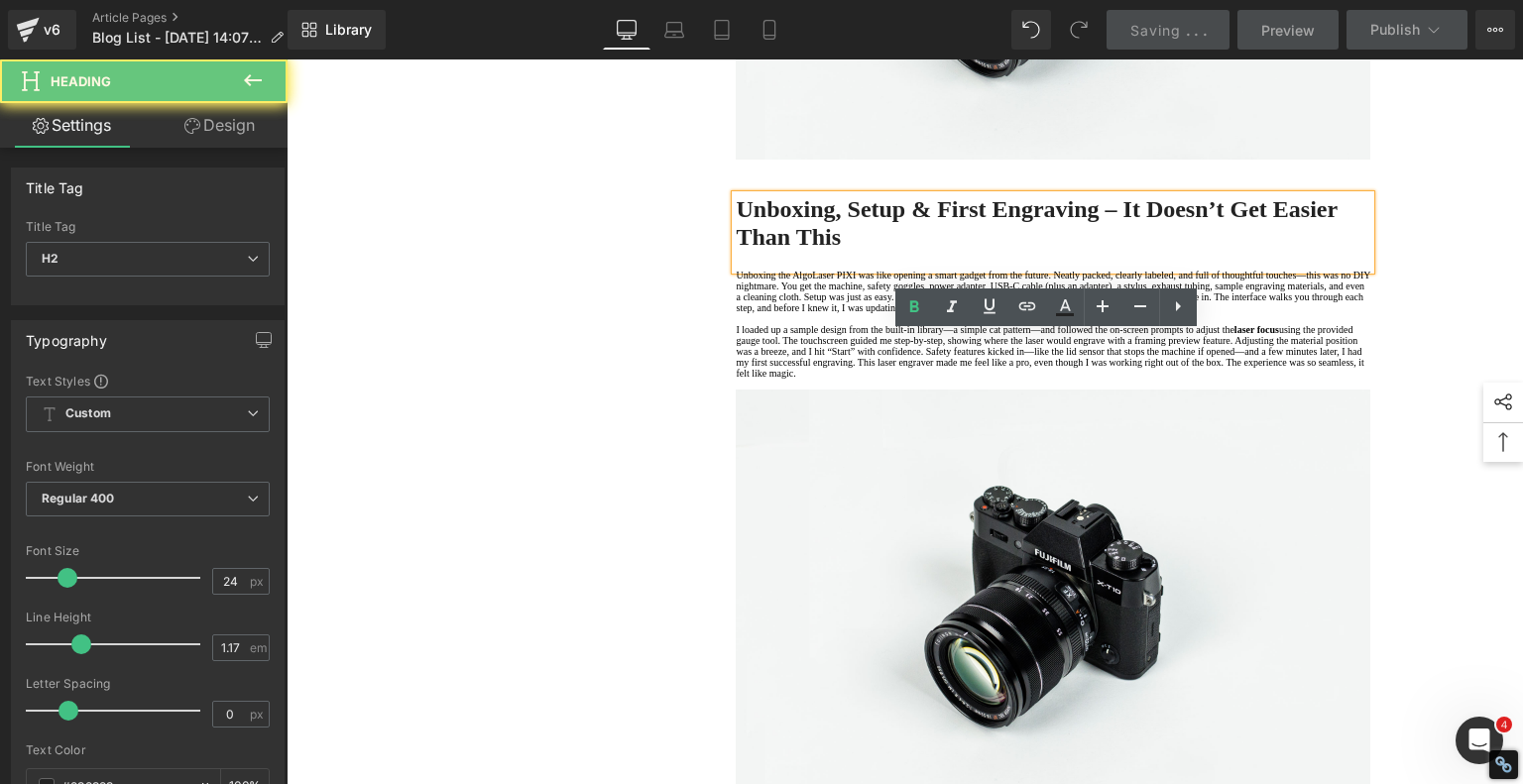 click on "Unboxing, Setup & First Engraving – It Doesn’t Get Easier Than This" at bounding box center [1053, 223] 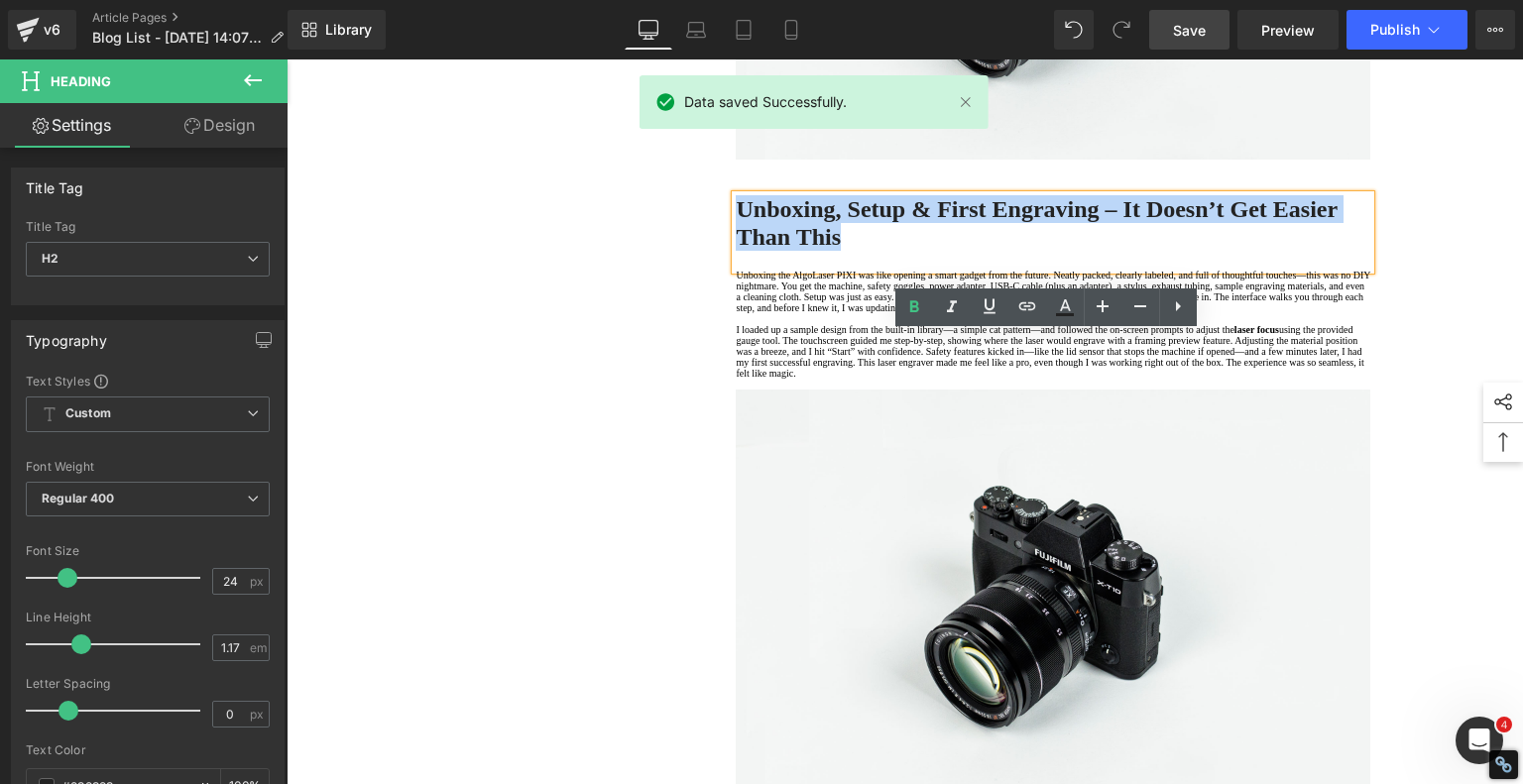 drag, startPoint x: 944, startPoint y: 375, endPoint x: 707, endPoint y: 359, distance: 237.53947 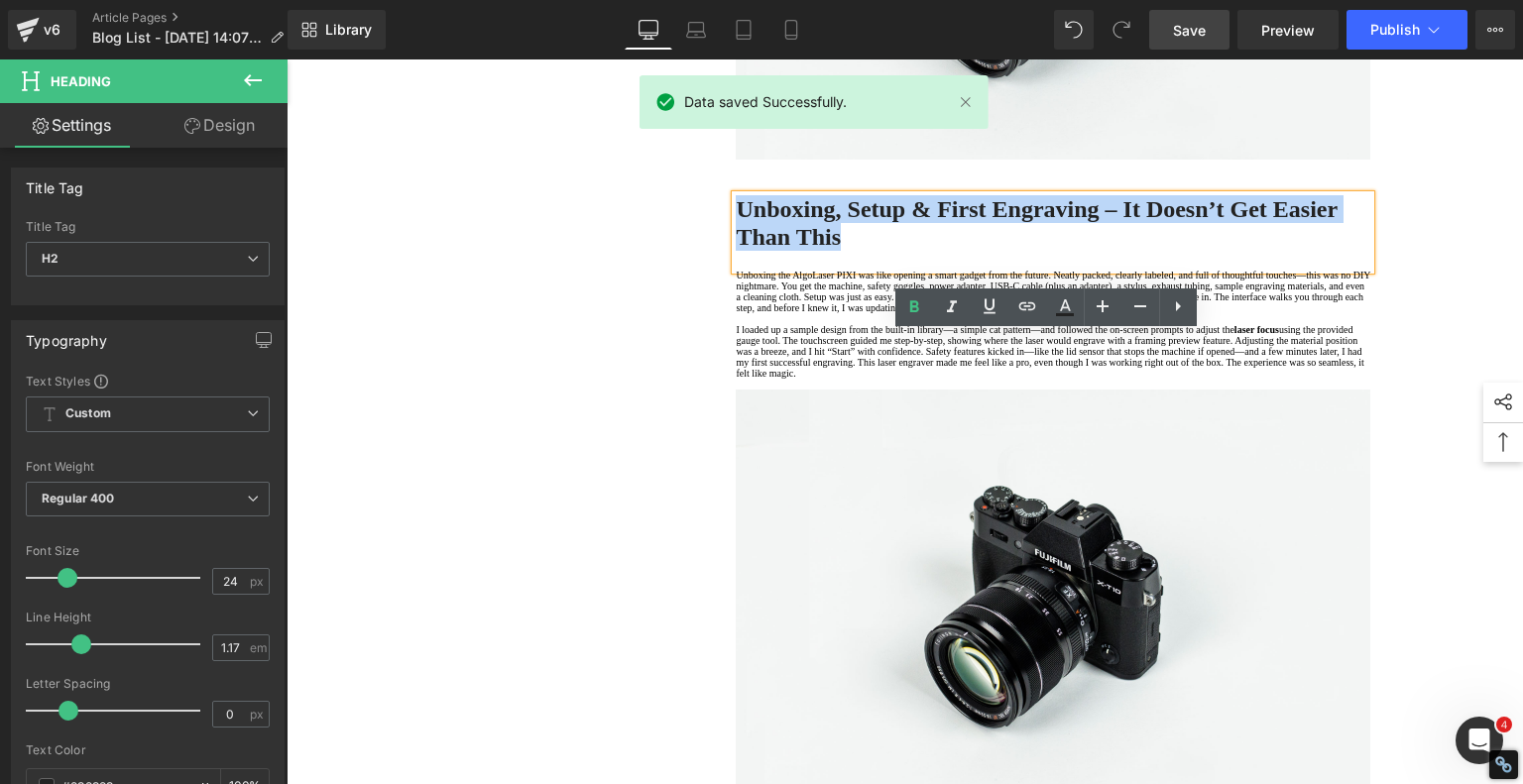 click on "Laser Engraving Just Got TOO EASY – Best Beginner Machine? Heading         Meet the Ultimate Beginner-Friendly Laser Engraver That Blew My Mind Heading         When it comes to jumping into the world of laser engraving, the hardest part is usually just getting started. Complicated software, clunky interfaces, and steep learning curves can intimidate even the most enthusiastic DIYer. That’s why when I got my hands on the AlgoLaser PIXI, I was blown away. This thing practically sets itself up! From the moment I cracked open the box, I could tell this laser engraver wasn’t playing around—it’s compact, stylish, and most importantly, ridiculously easy to use. In under  five minutes , I had it powered on, connected to Wi-Fi, and ready to burn designs into a variety of materials. That’s no exaggeration—wood, plastic, acrylic, coated metal, even my own 3D-printed parts. And the best part? The PIXI’s built-in  touchscreen you .
Text Block         Image         Row         Heading
Text Block" at bounding box center [1053, 1294] 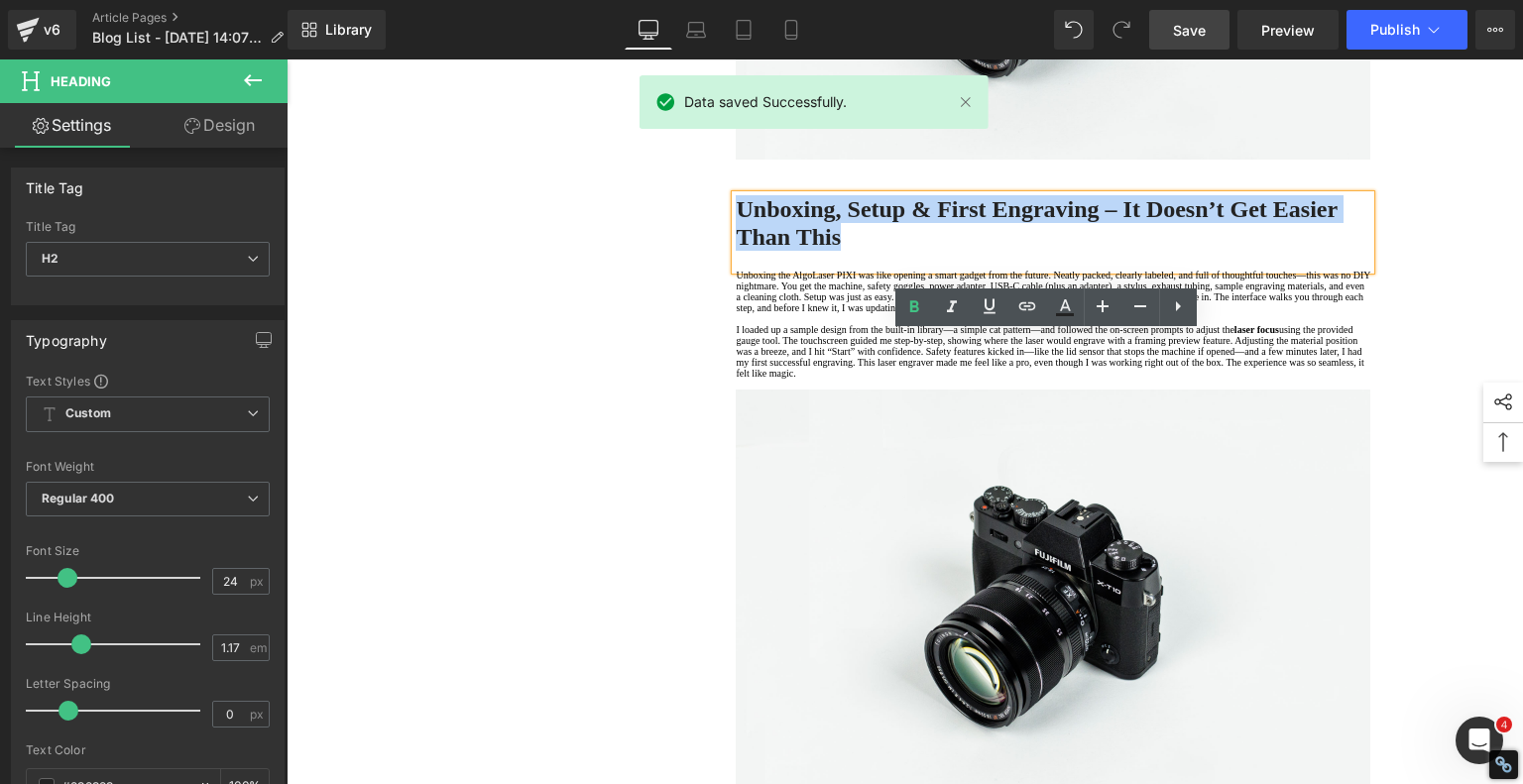copy on "Unboxing, Setup & First Engraving – It Doesn’t Get Easier Than This" 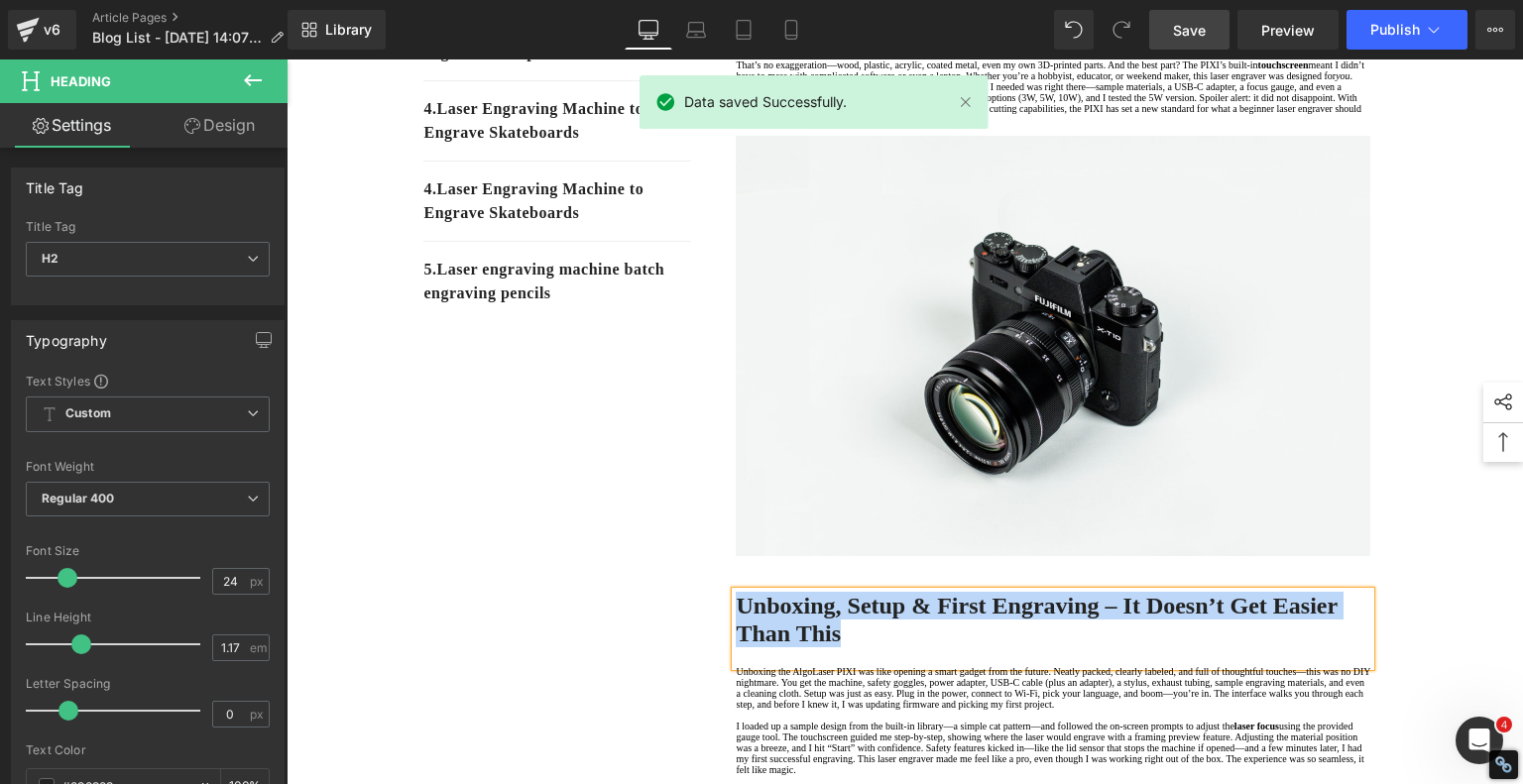 scroll, scrollTop: 0, scrollLeft: 0, axis: both 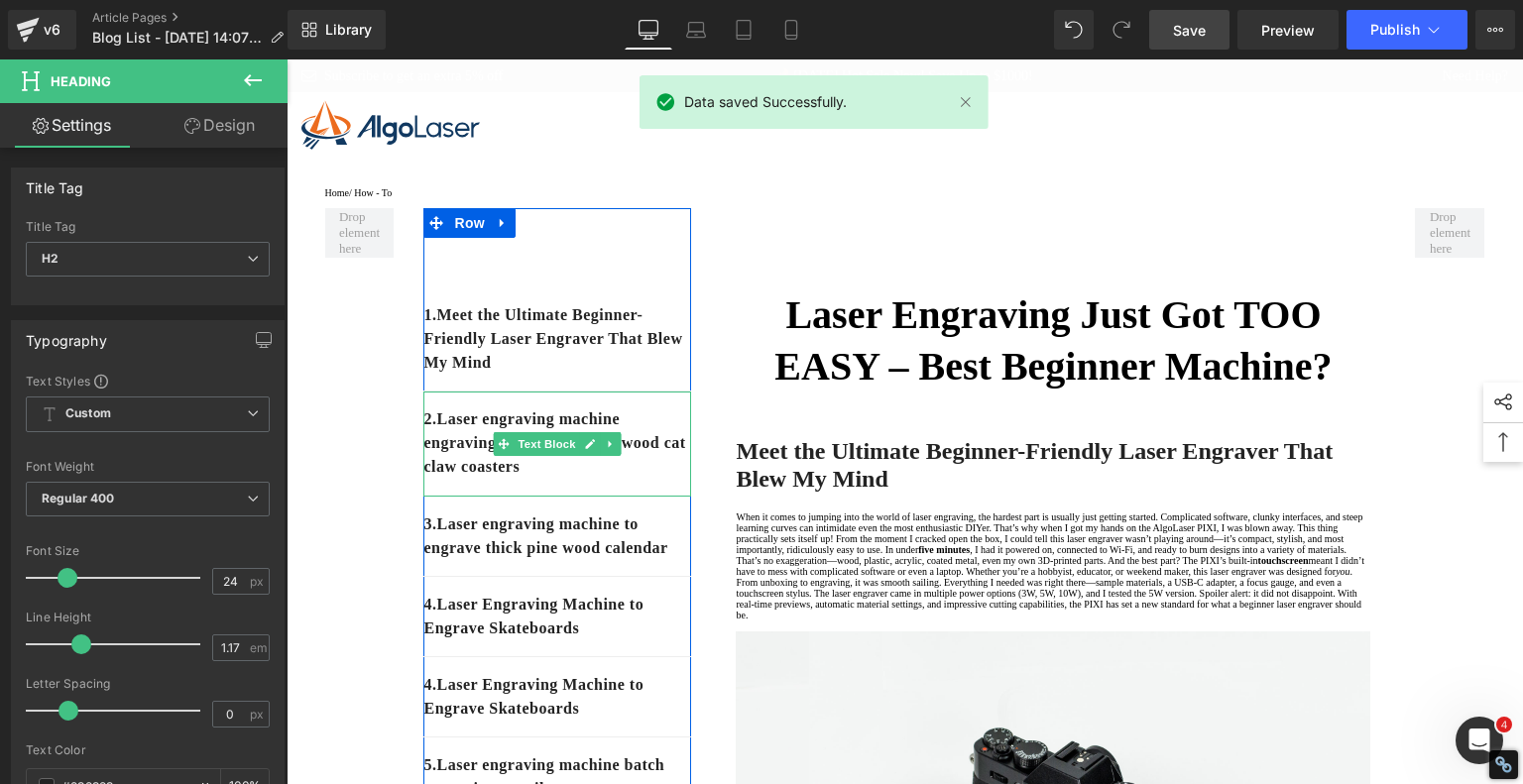 click on "2.  Laser engraving machine engraving thick paulownia wood cat claw coasters" at bounding box center (557, 443) 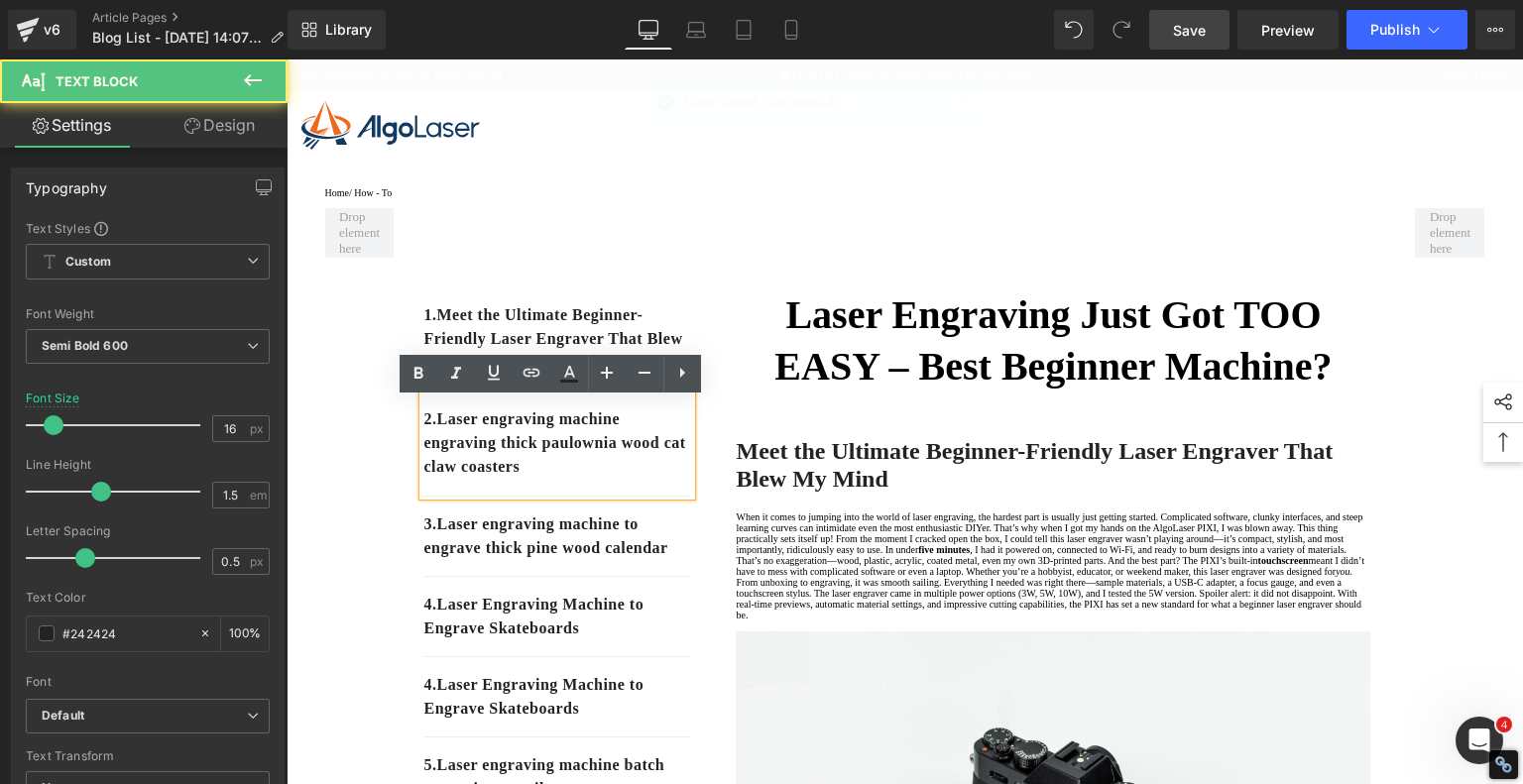 drag, startPoint x: 645, startPoint y: 483, endPoint x: 611, endPoint y: 480, distance: 34.132096 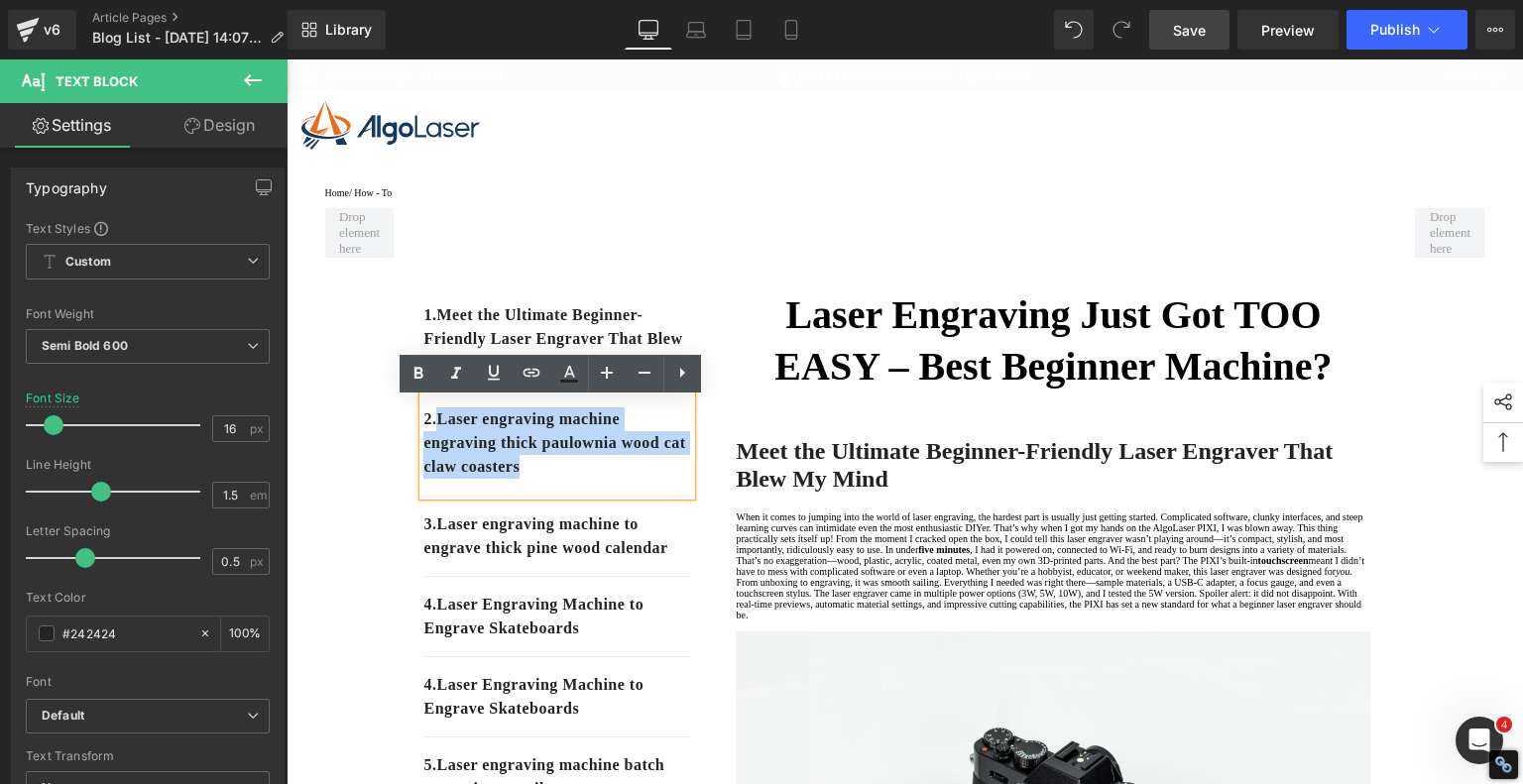 drag, startPoint x: 617, startPoint y: 472, endPoint x: 437, endPoint y: 431, distance: 184.6104 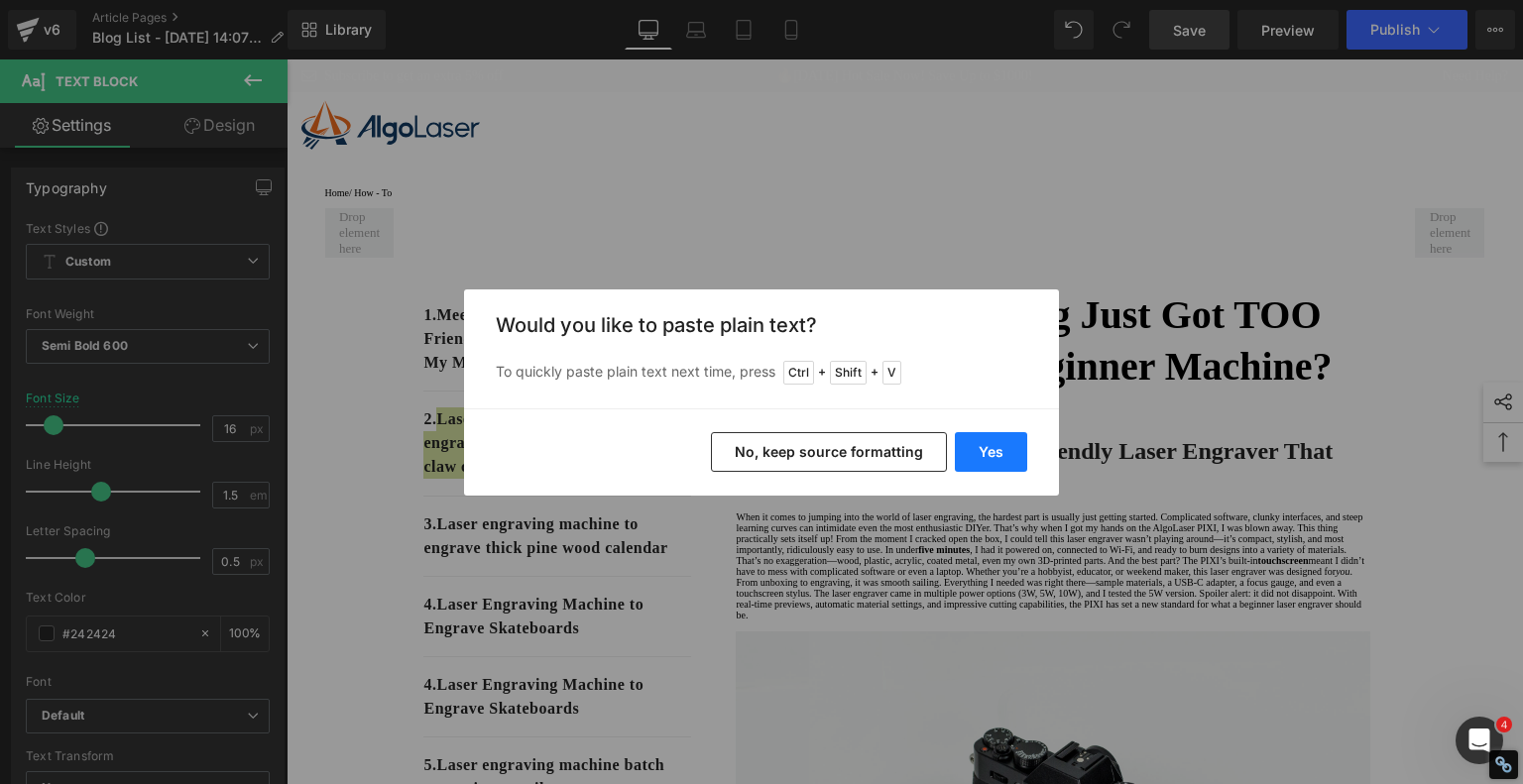click on "Yes" at bounding box center [991, 452] 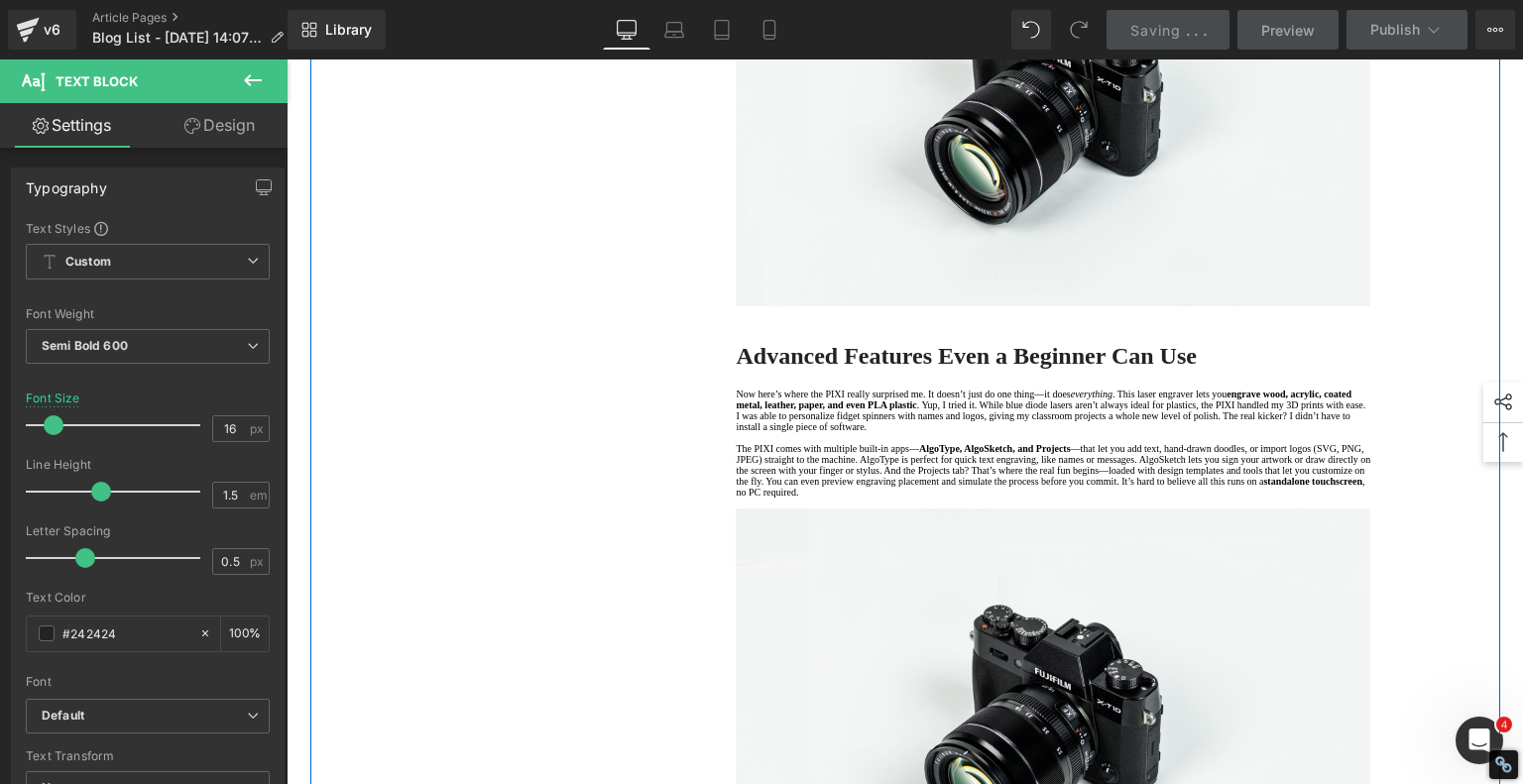 scroll, scrollTop: 1586, scrollLeft: 0, axis: vertical 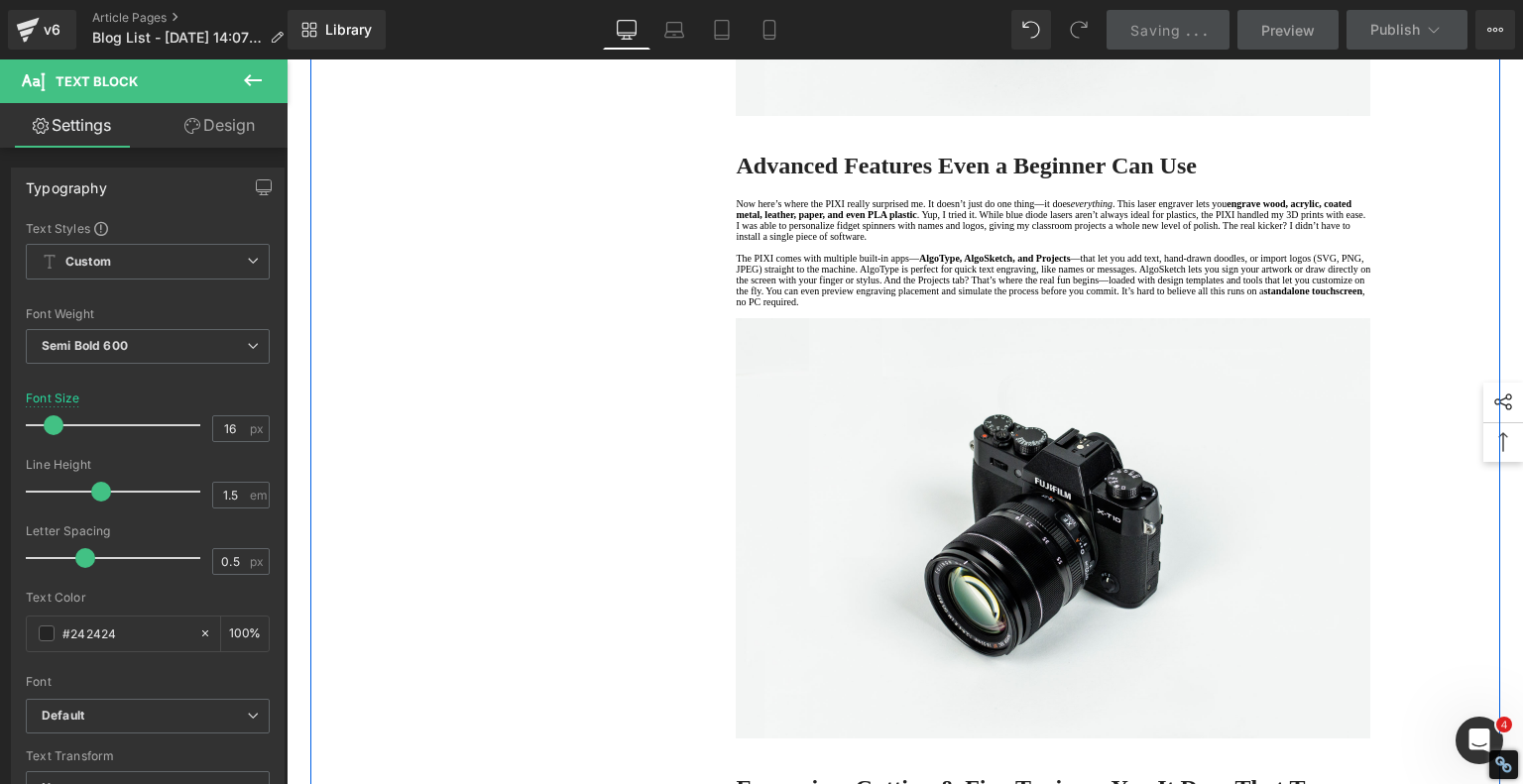click on "Advanced Features Even a Beginner Can Use" at bounding box center [966, 166] 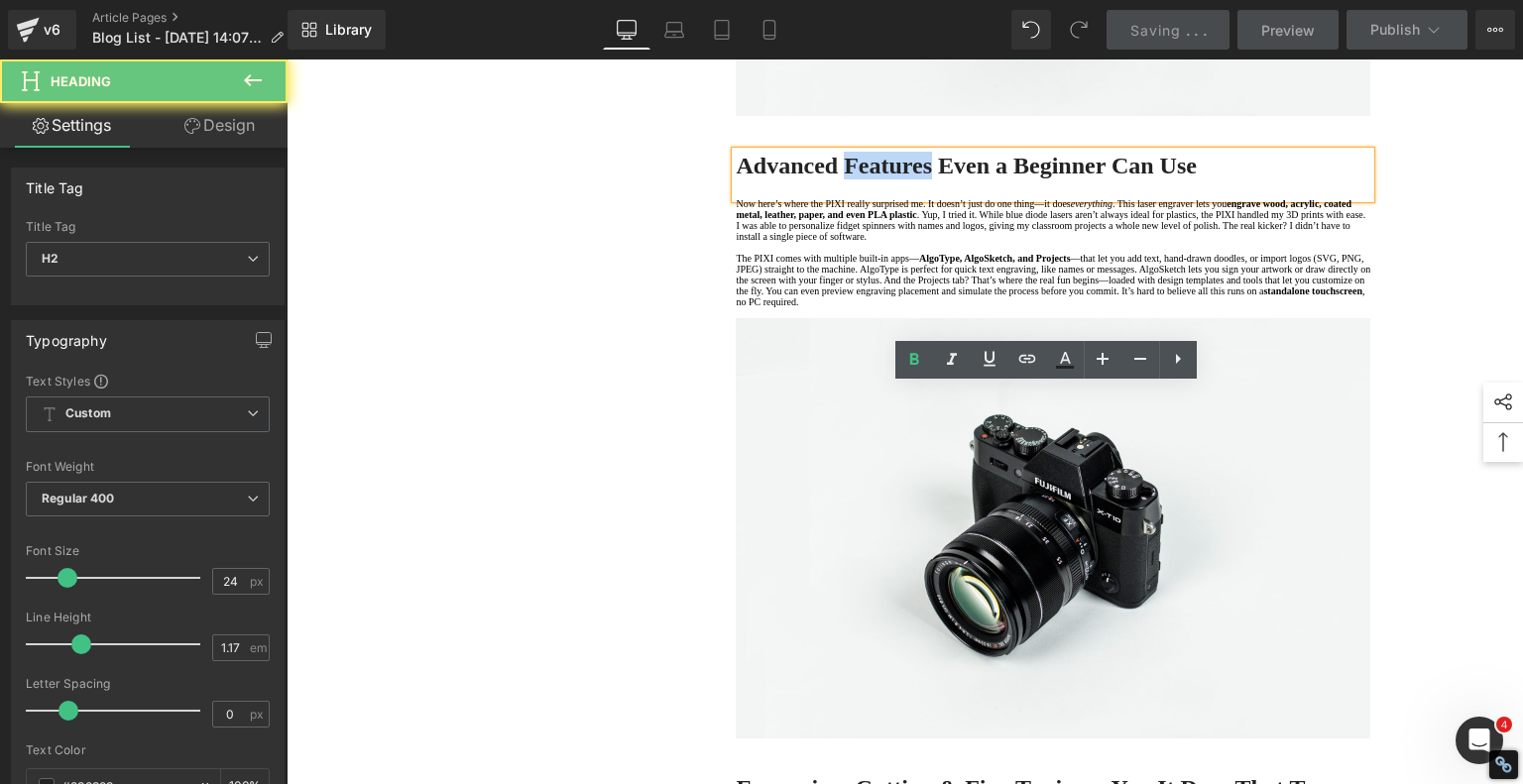 click on "Advanced Features Even a Beginner Can Use" at bounding box center [966, 166] 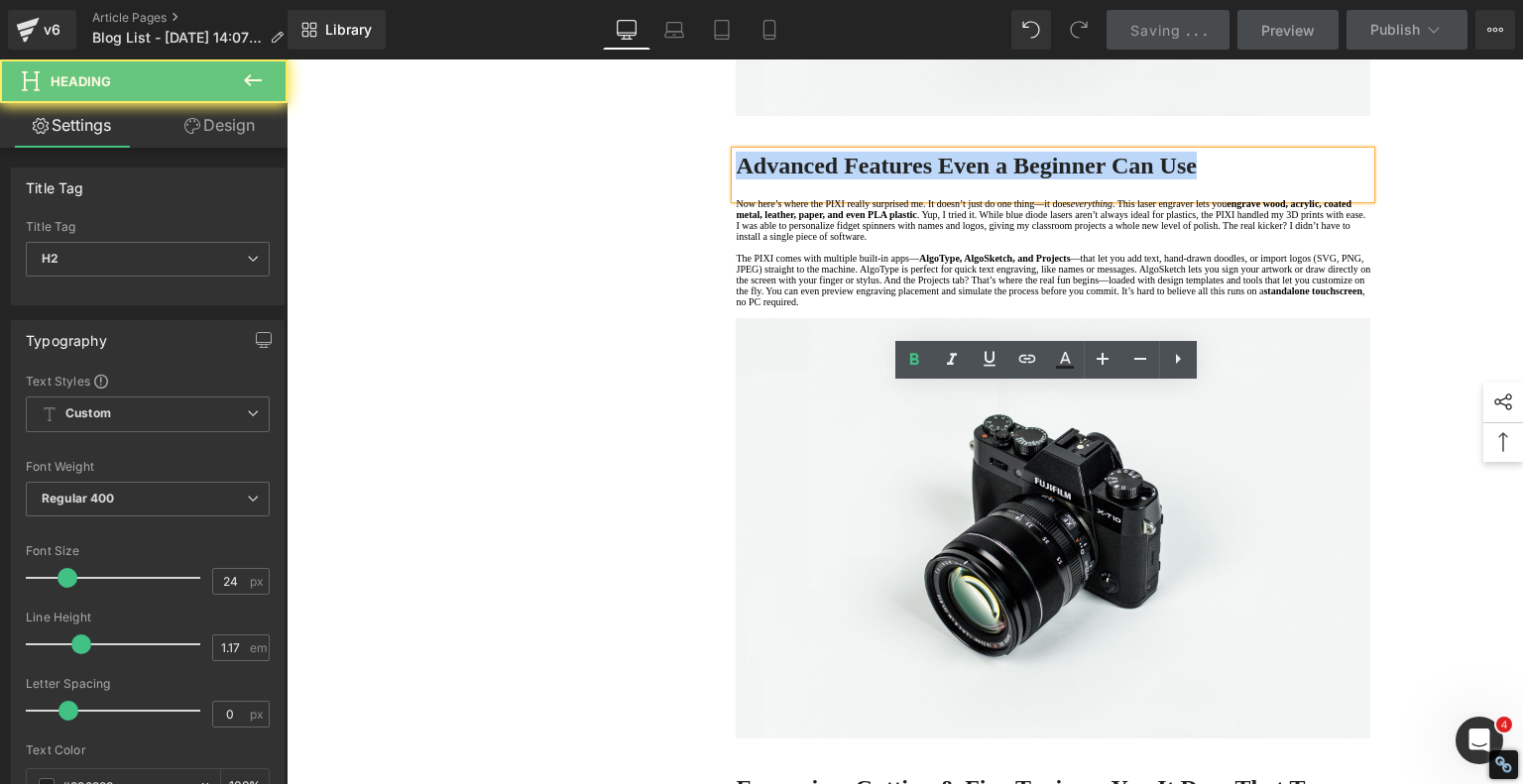 click on "Advanced Features Even a Beginner Can Use" at bounding box center [966, 166] 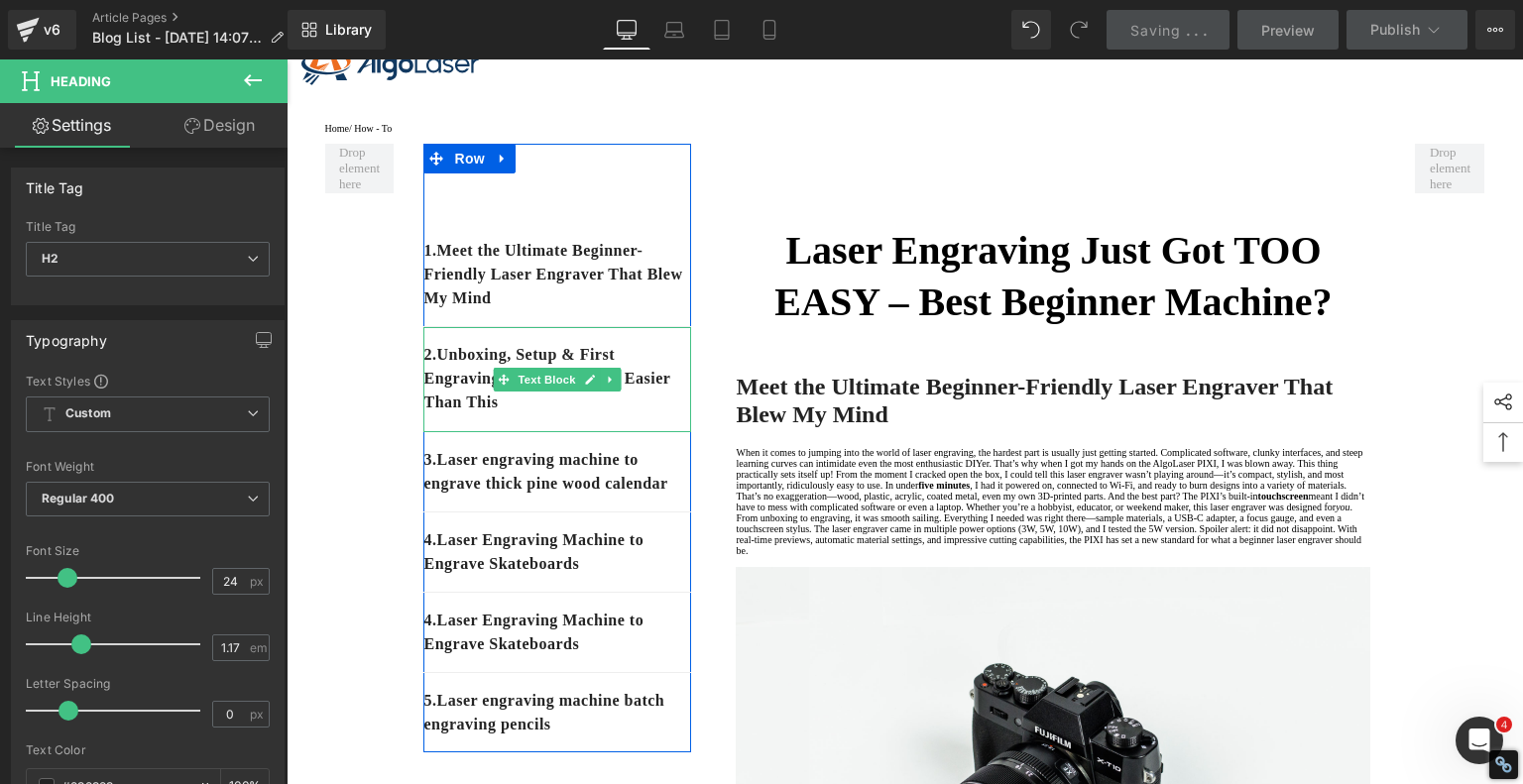 scroll, scrollTop: 99, scrollLeft: 0, axis: vertical 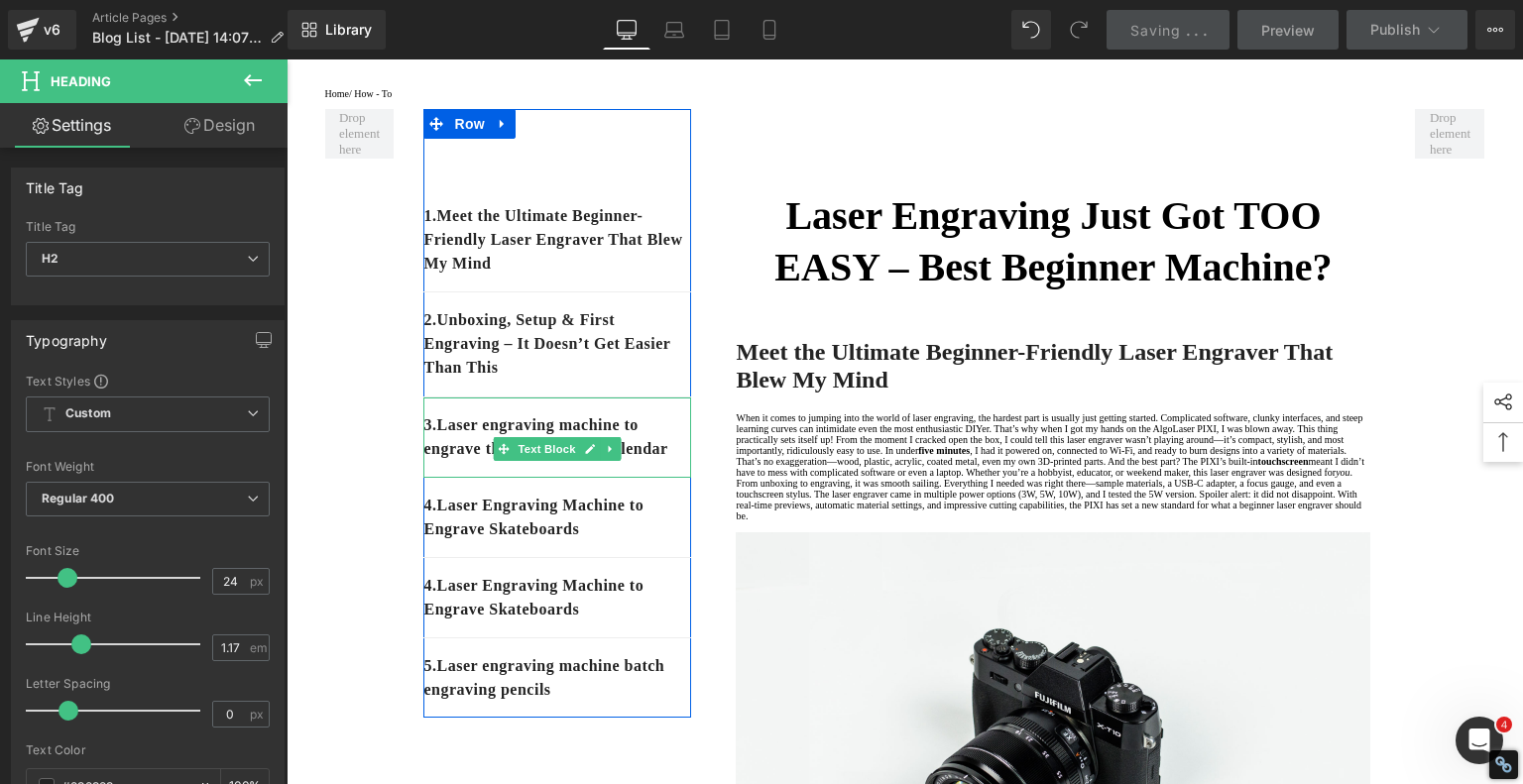 click on "3.  Laser engraving machine to engrave thick pine wood calendar" at bounding box center (557, 437) 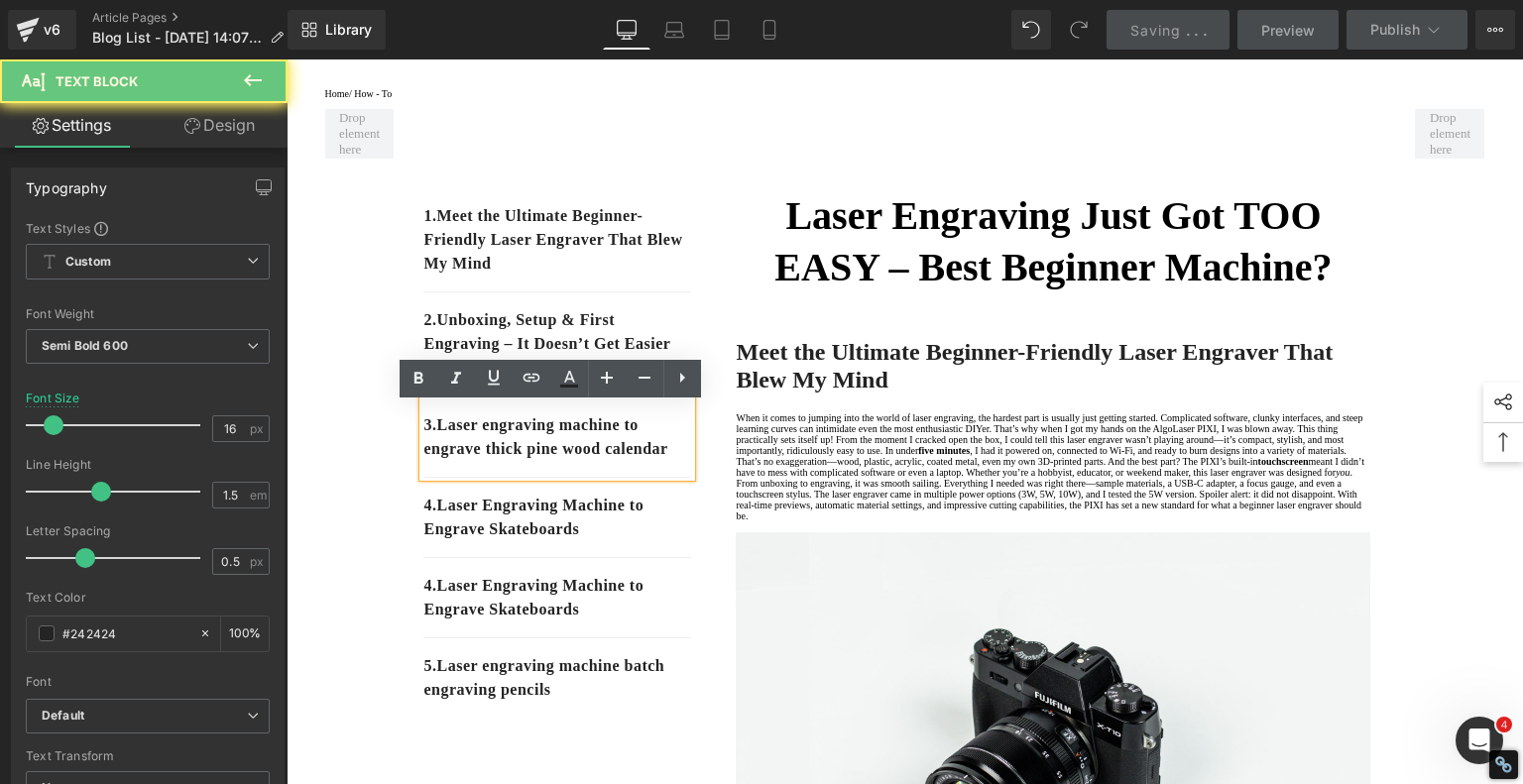 click on "3.  Laser engraving machine to engrave thick pine wood calendar" at bounding box center (557, 437) 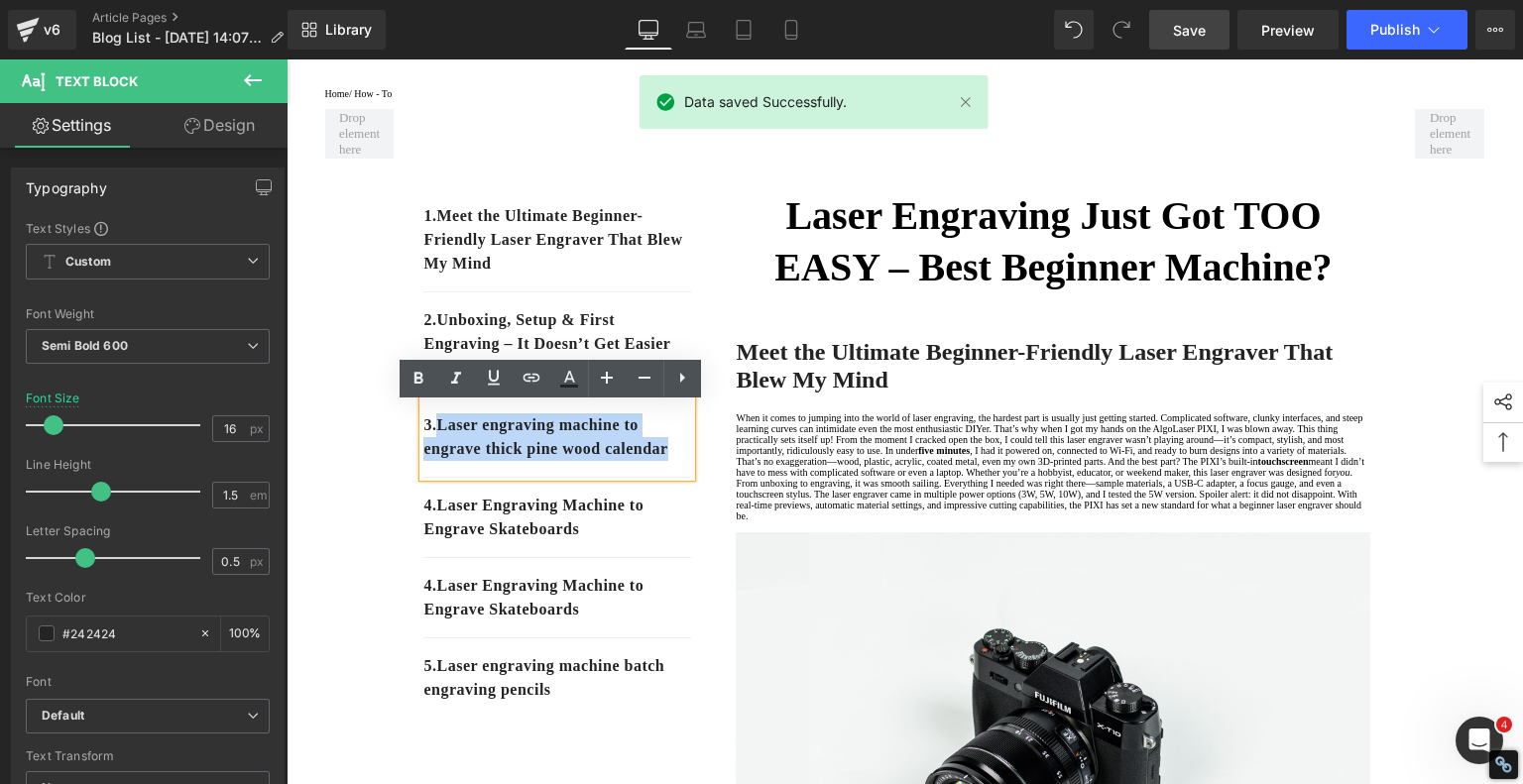 drag, startPoint x: 502, startPoint y: 482, endPoint x: 436, endPoint y: 441, distance: 77.698134 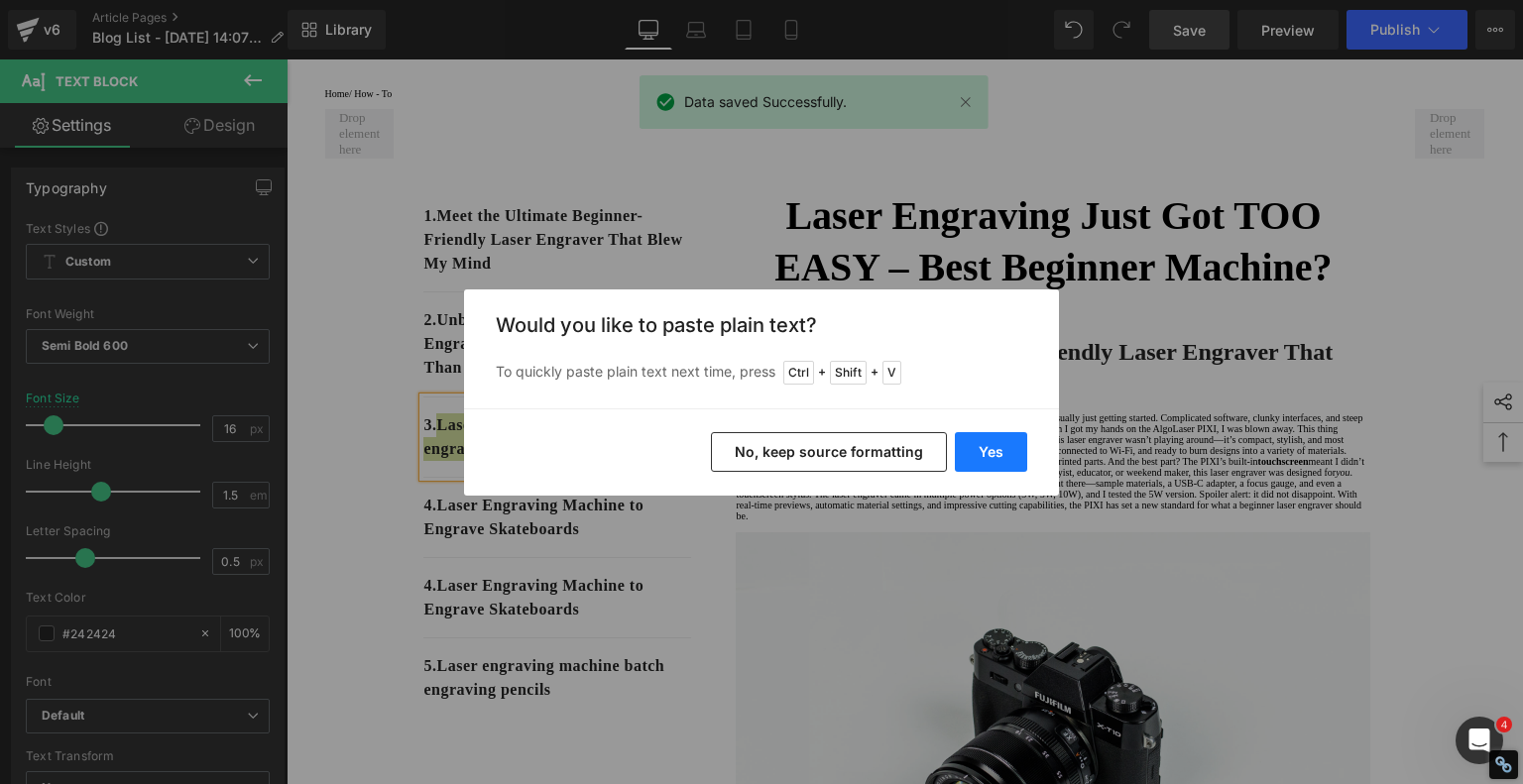 click on "Yes" at bounding box center (991, 452) 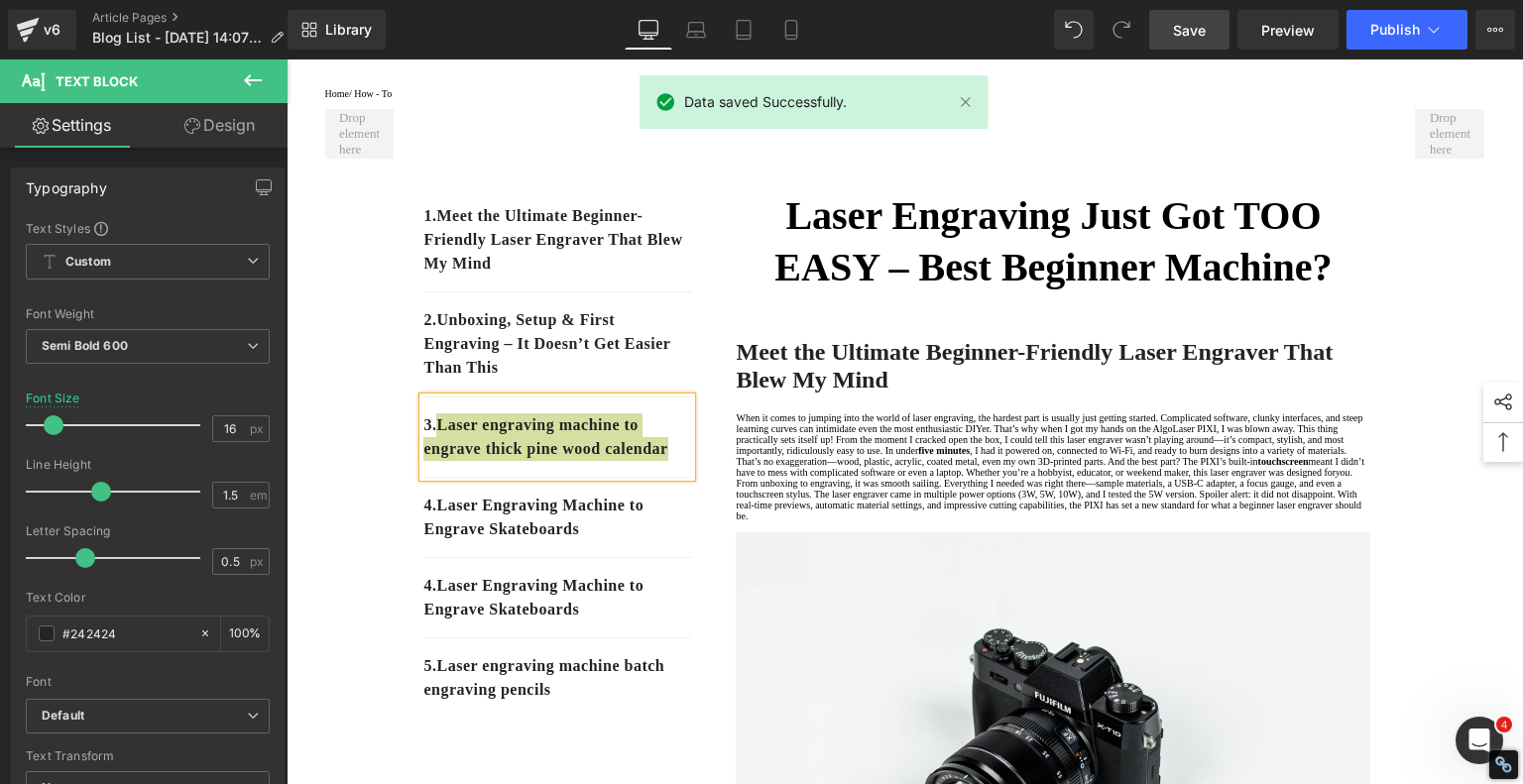 type 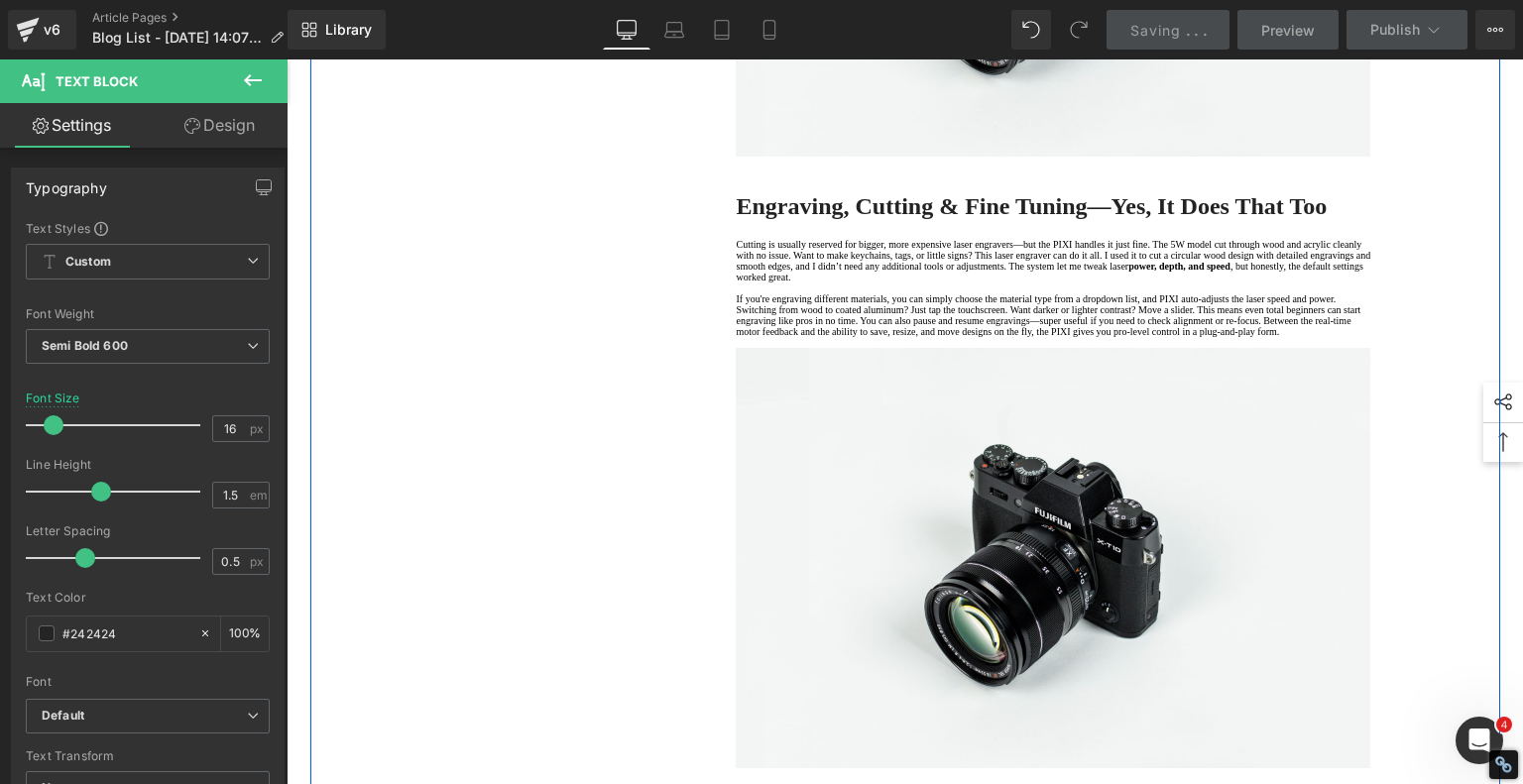 scroll, scrollTop: 2379, scrollLeft: 0, axis: vertical 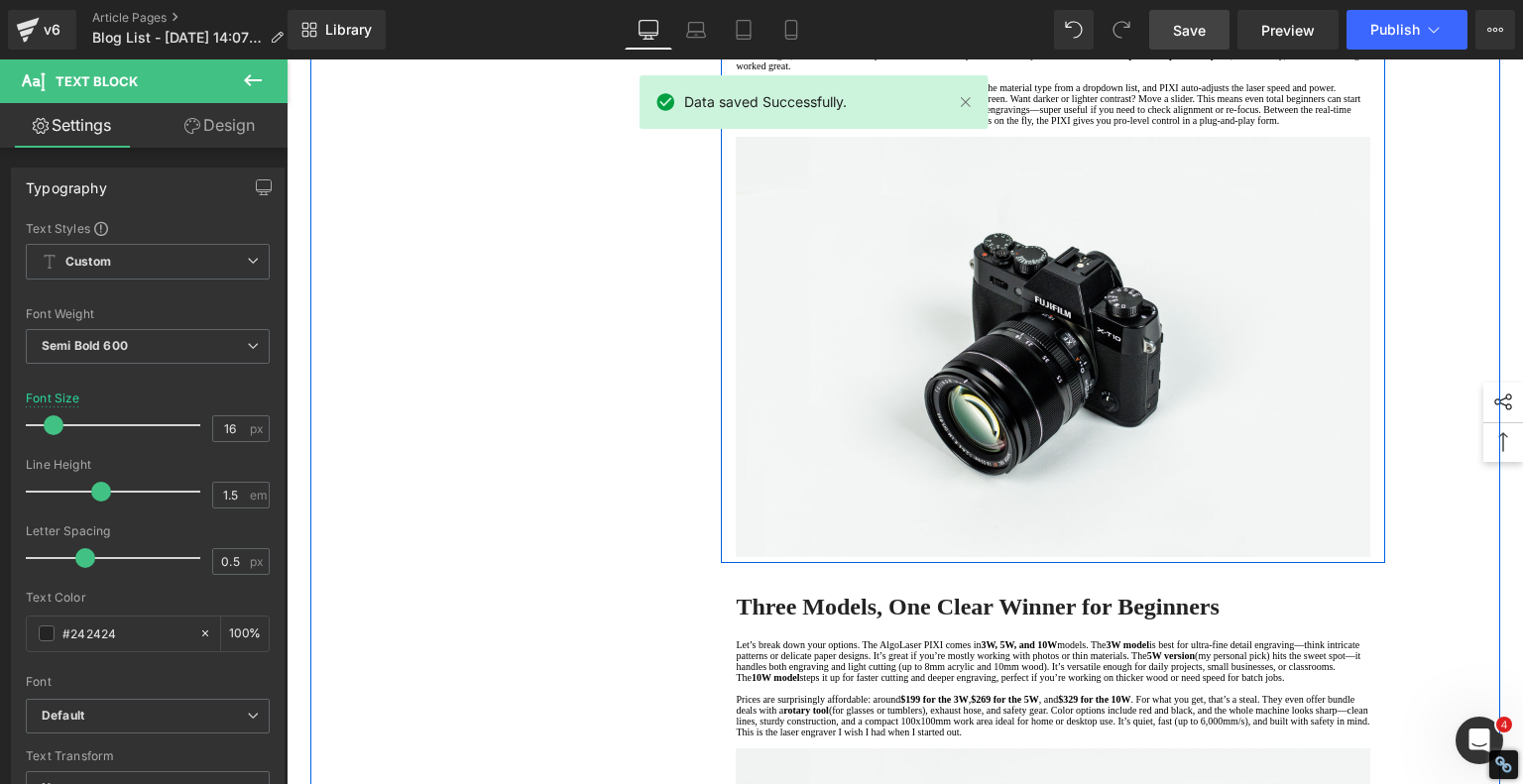 click on "Engraving, Cutting & Fine Tuning—Yes, It Does That Too" at bounding box center (1053, -5) 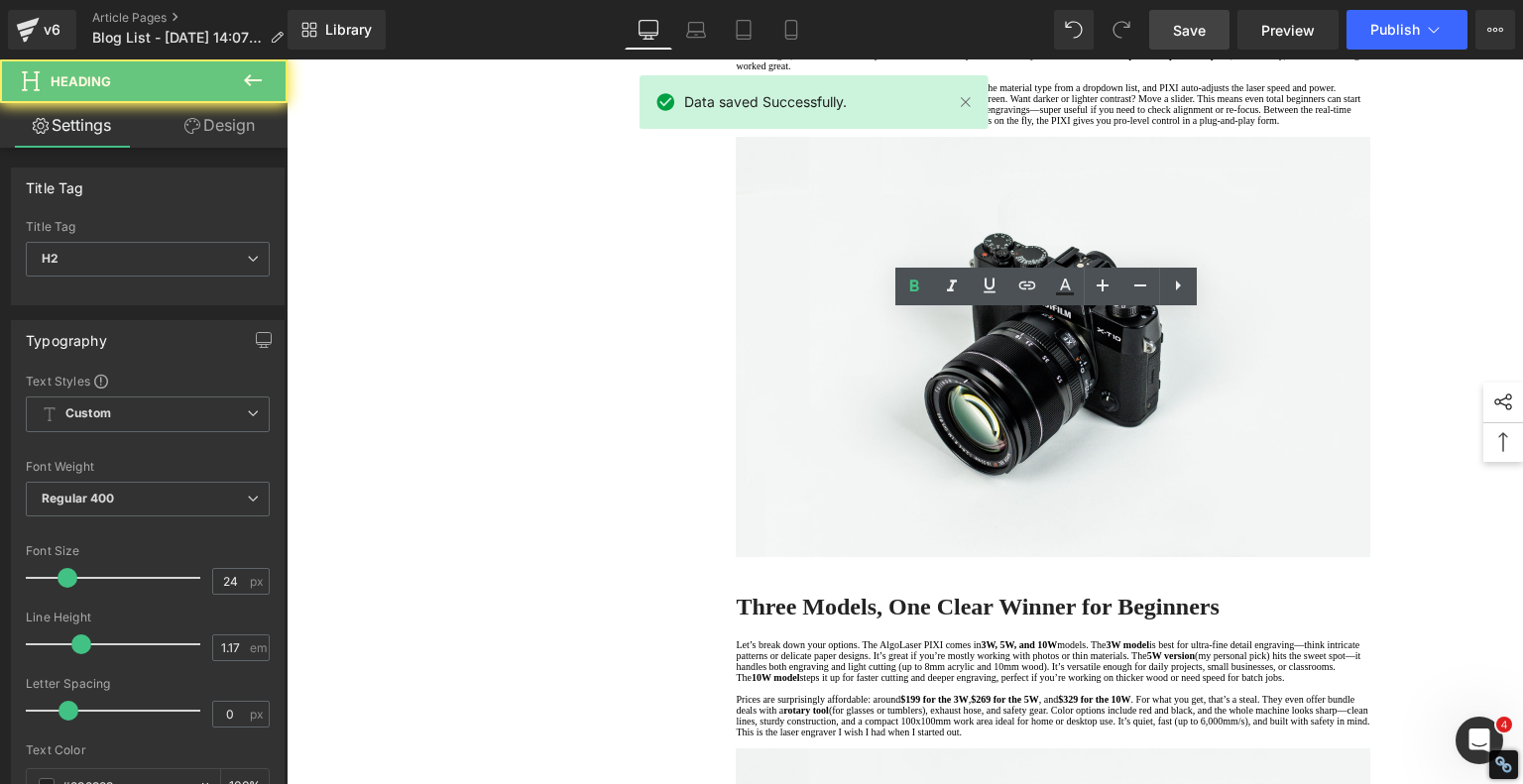 click on "Engraving, Cutting & Fine Tuning—Yes, It Does That Too" at bounding box center (1053, -5) 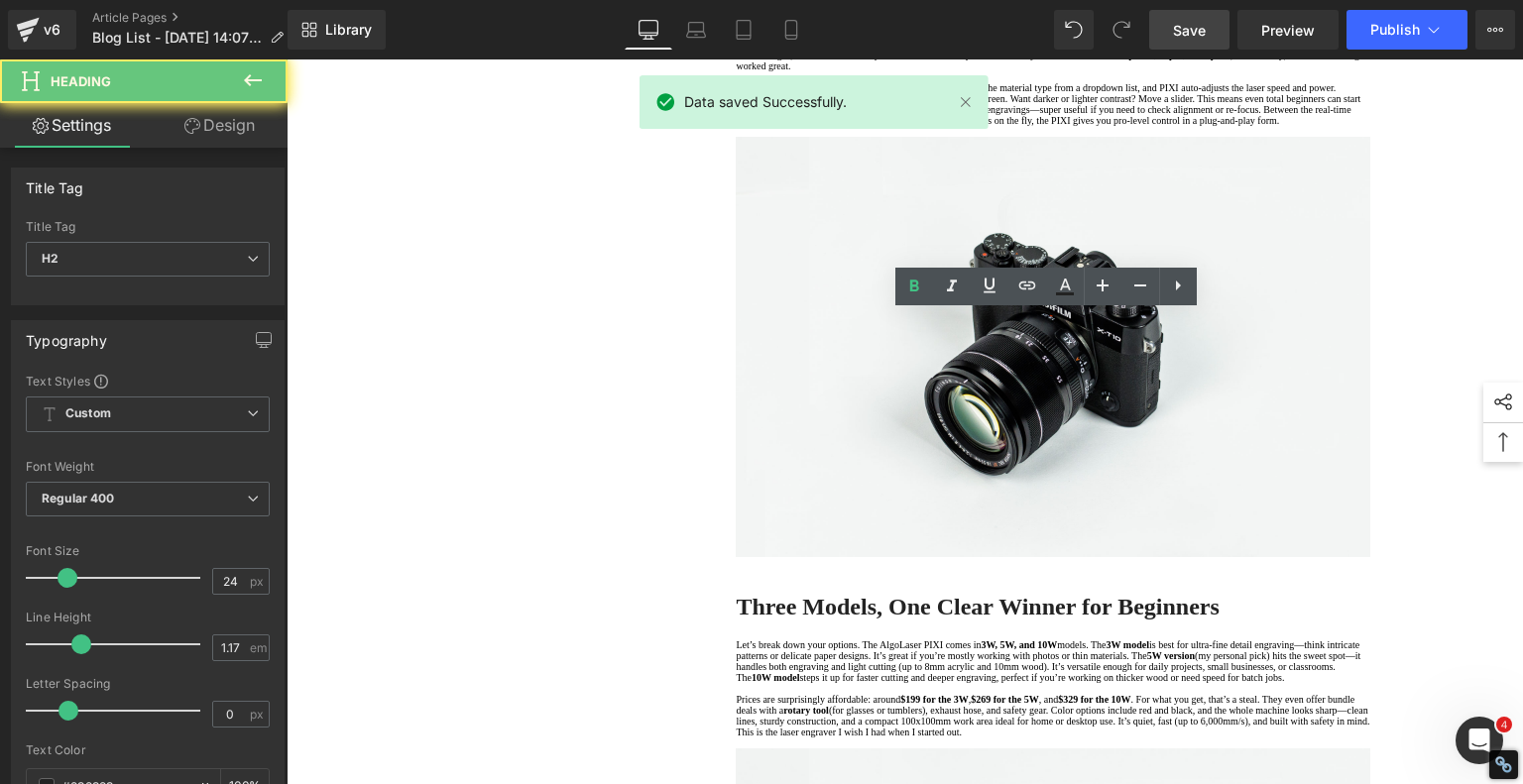 click on "Engraving, Cutting & Fine Tuning—Yes, It Does That Too" at bounding box center (1053, -5) 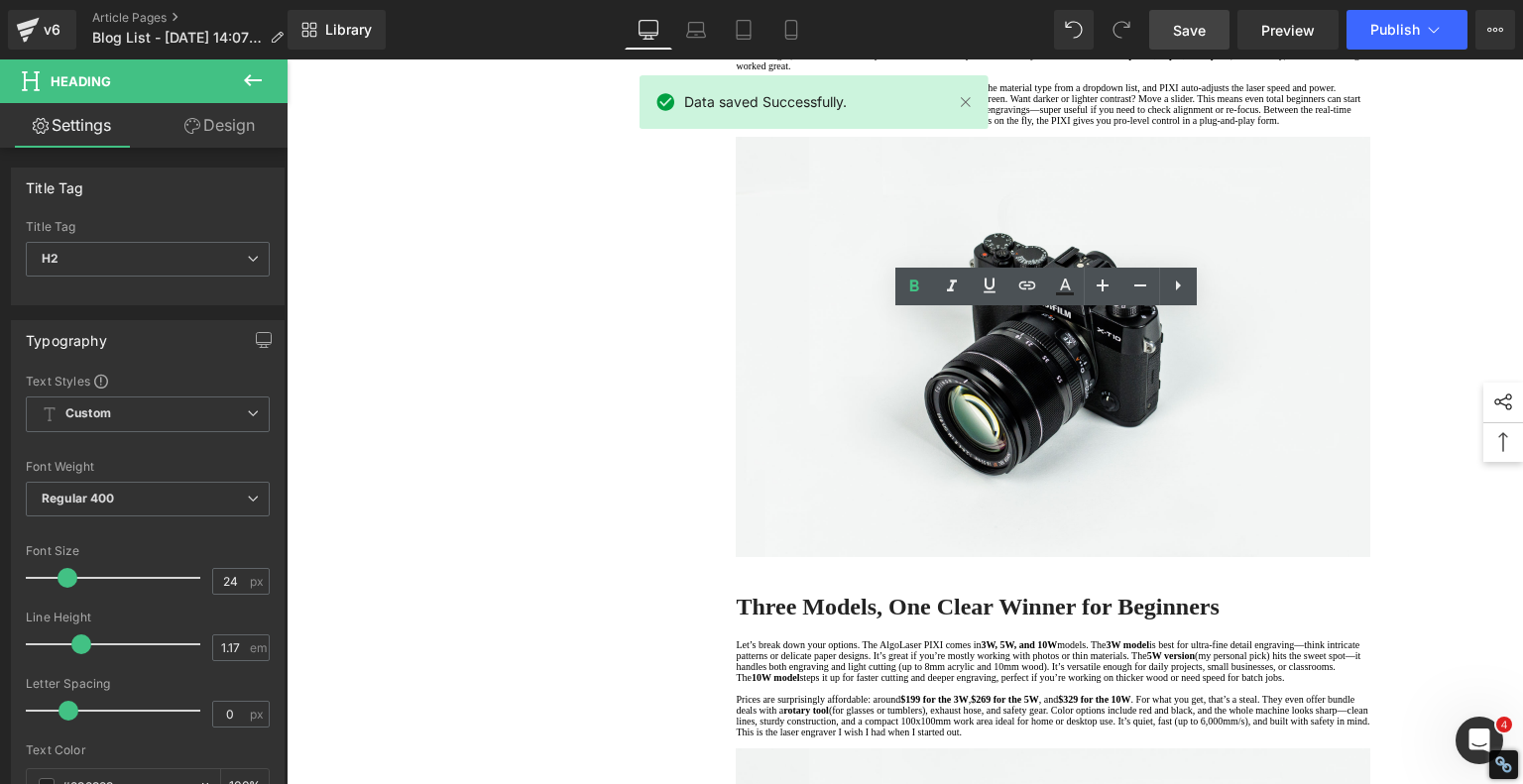 copy on "Engraving, Cutting & Fine Tuning—Yes, It Does That Too" 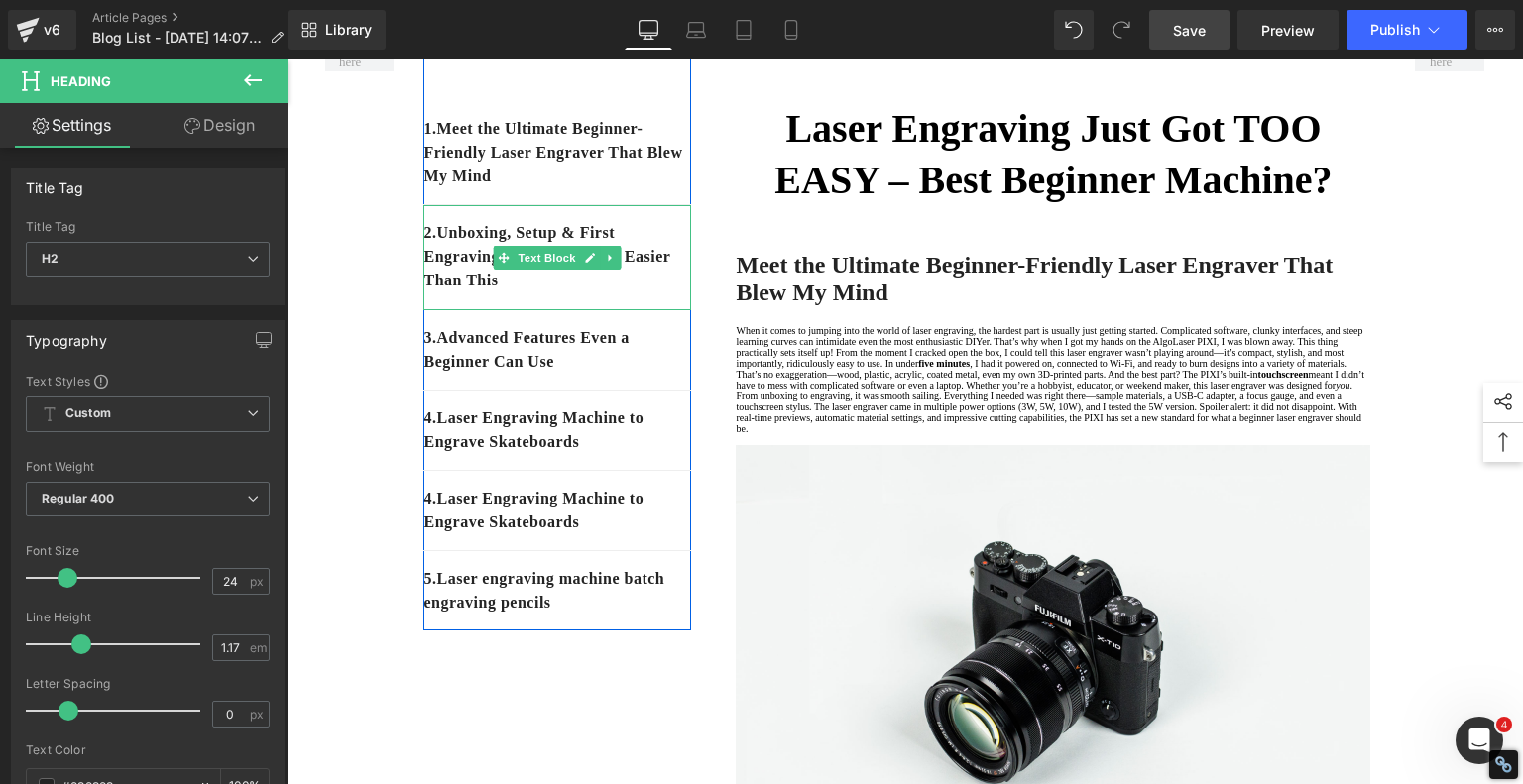 scroll, scrollTop: 198, scrollLeft: 0, axis: vertical 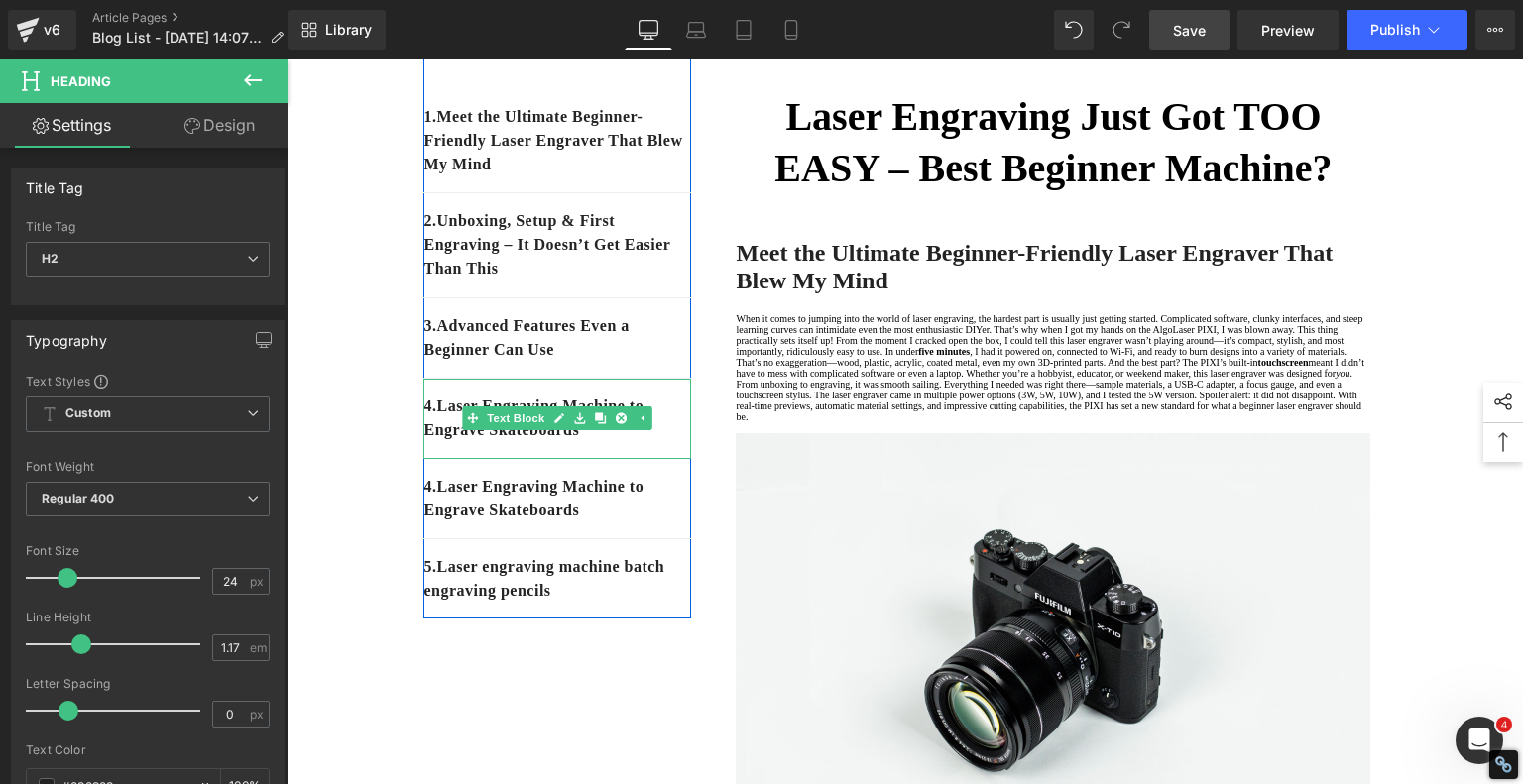 click on "4.  Laser Engraving Machine to Engrave Skateboards" at bounding box center [557, 418] 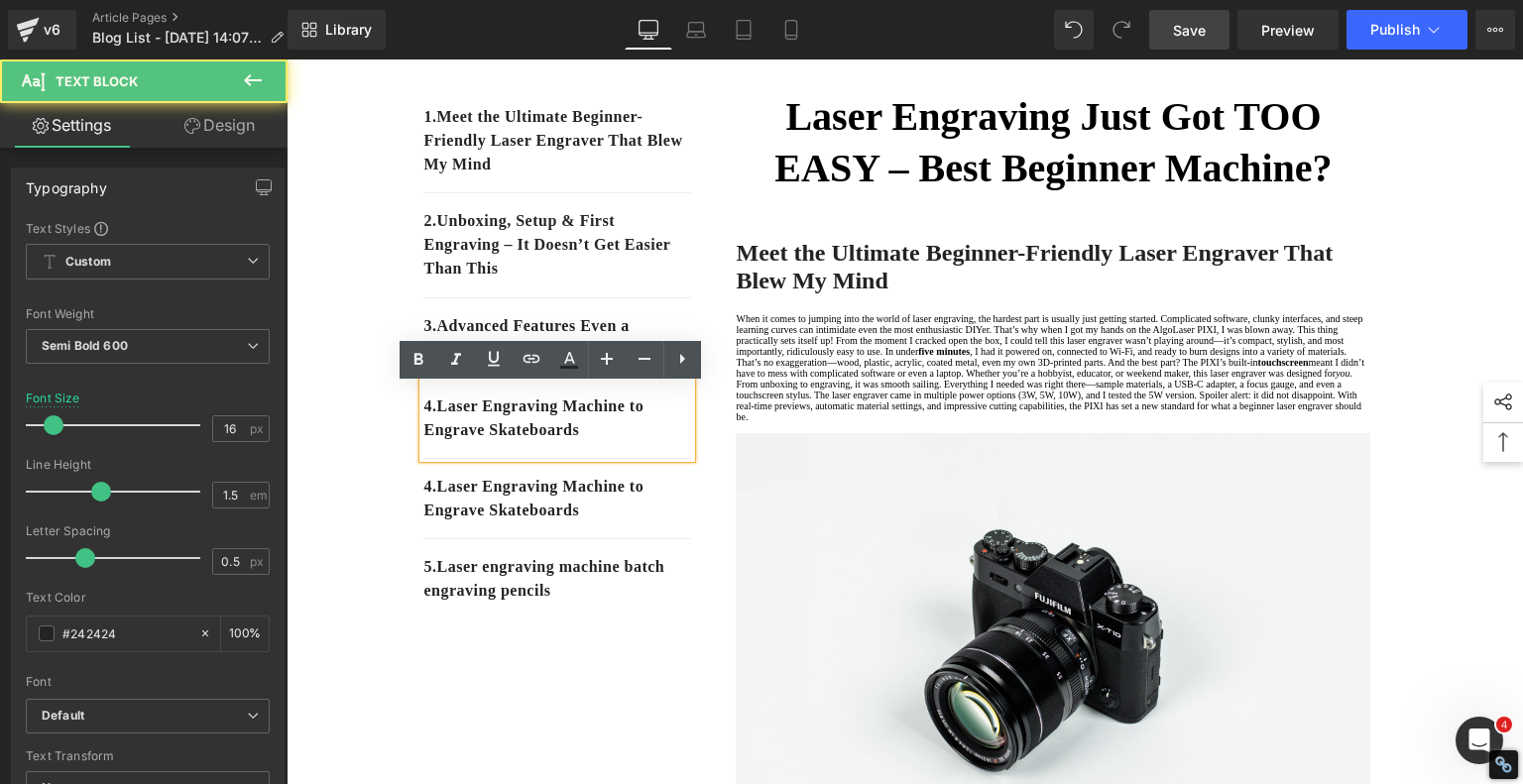 click on "4.  Laser Engraving Machine to Engrave Skateboards" at bounding box center [557, 418] 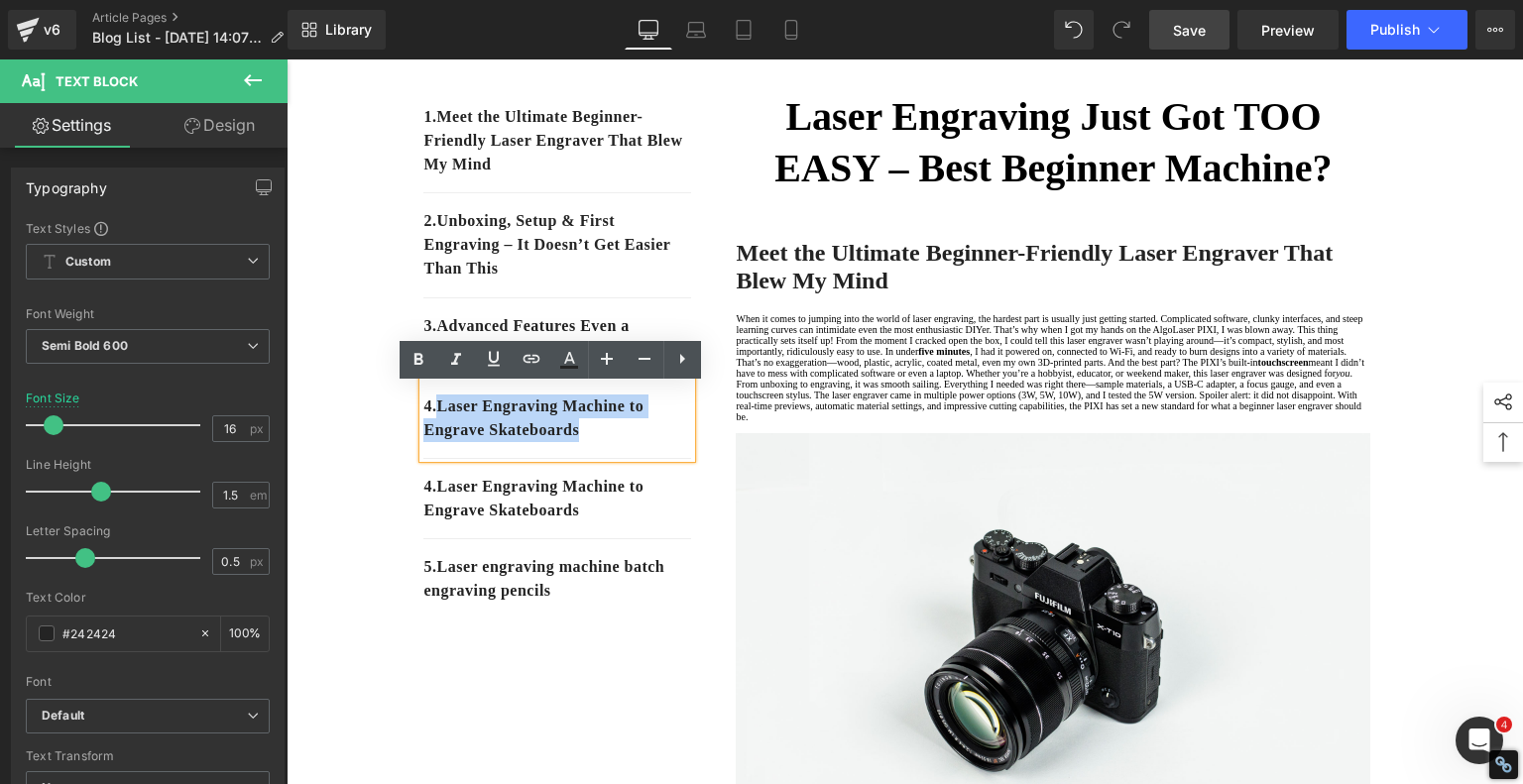 drag, startPoint x: 600, startPoint y: 439, endPoint x: 439, endPoint y: 413, distance: 163.08587 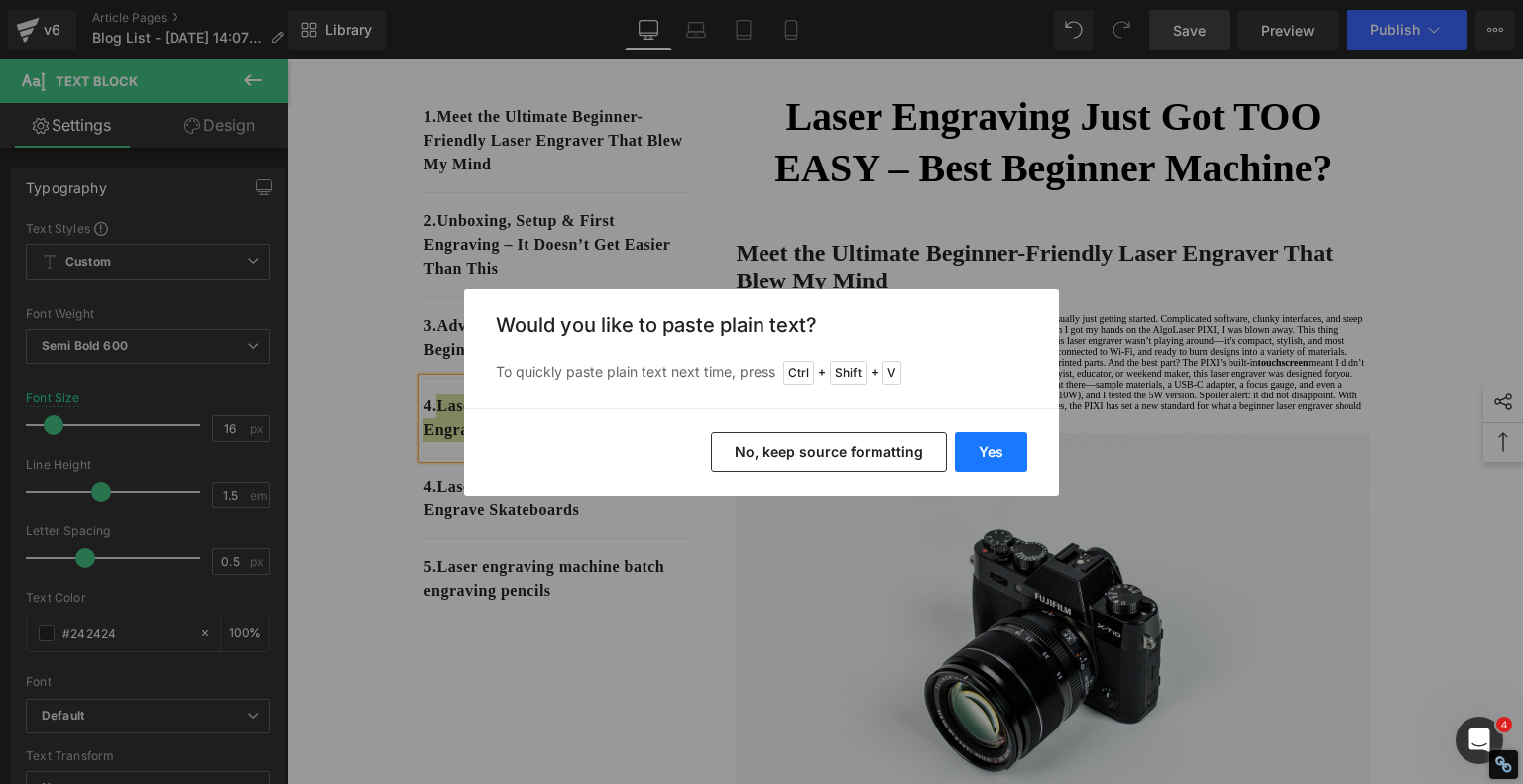 click on "Yes" at bounding box center (991, 452) 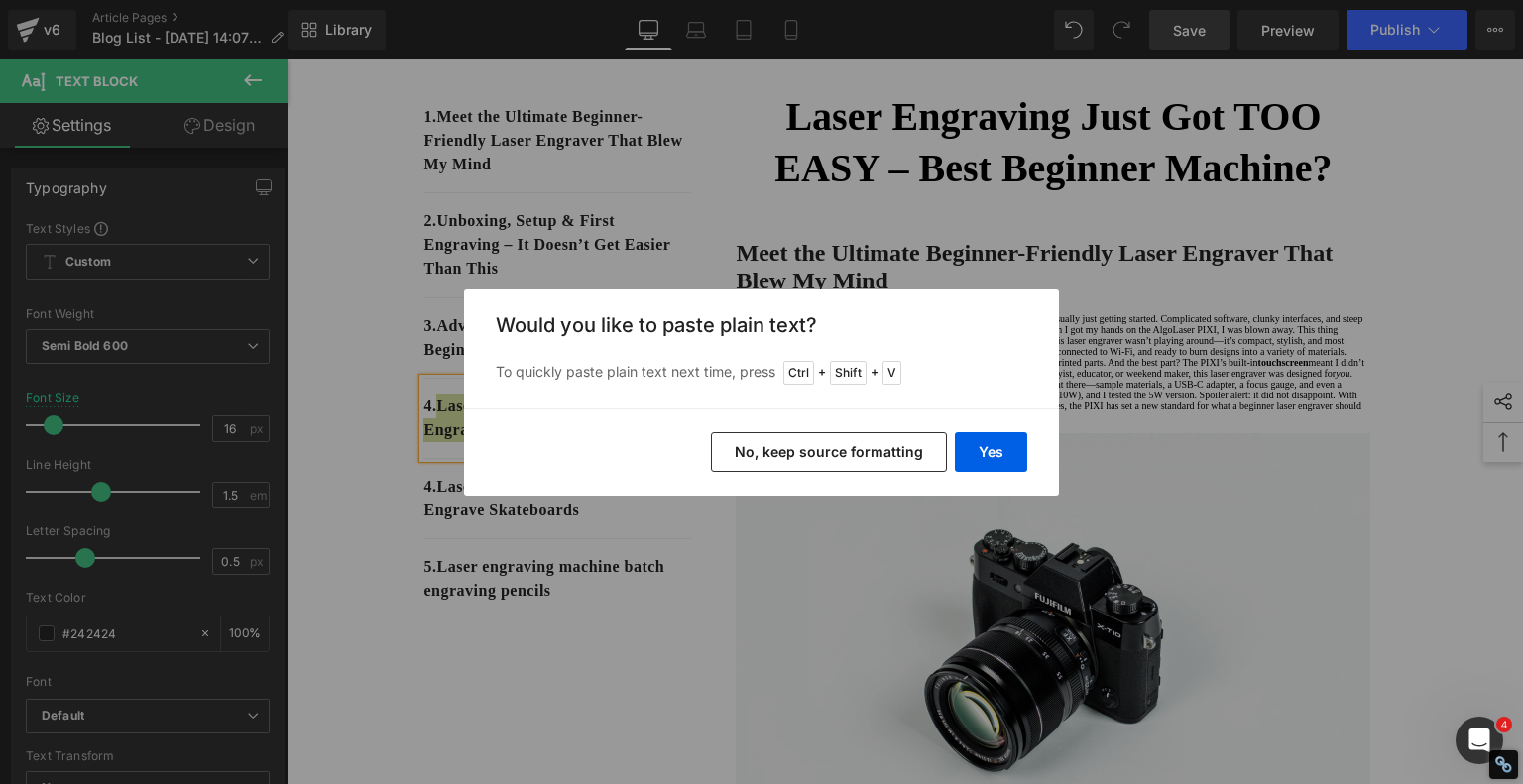 type 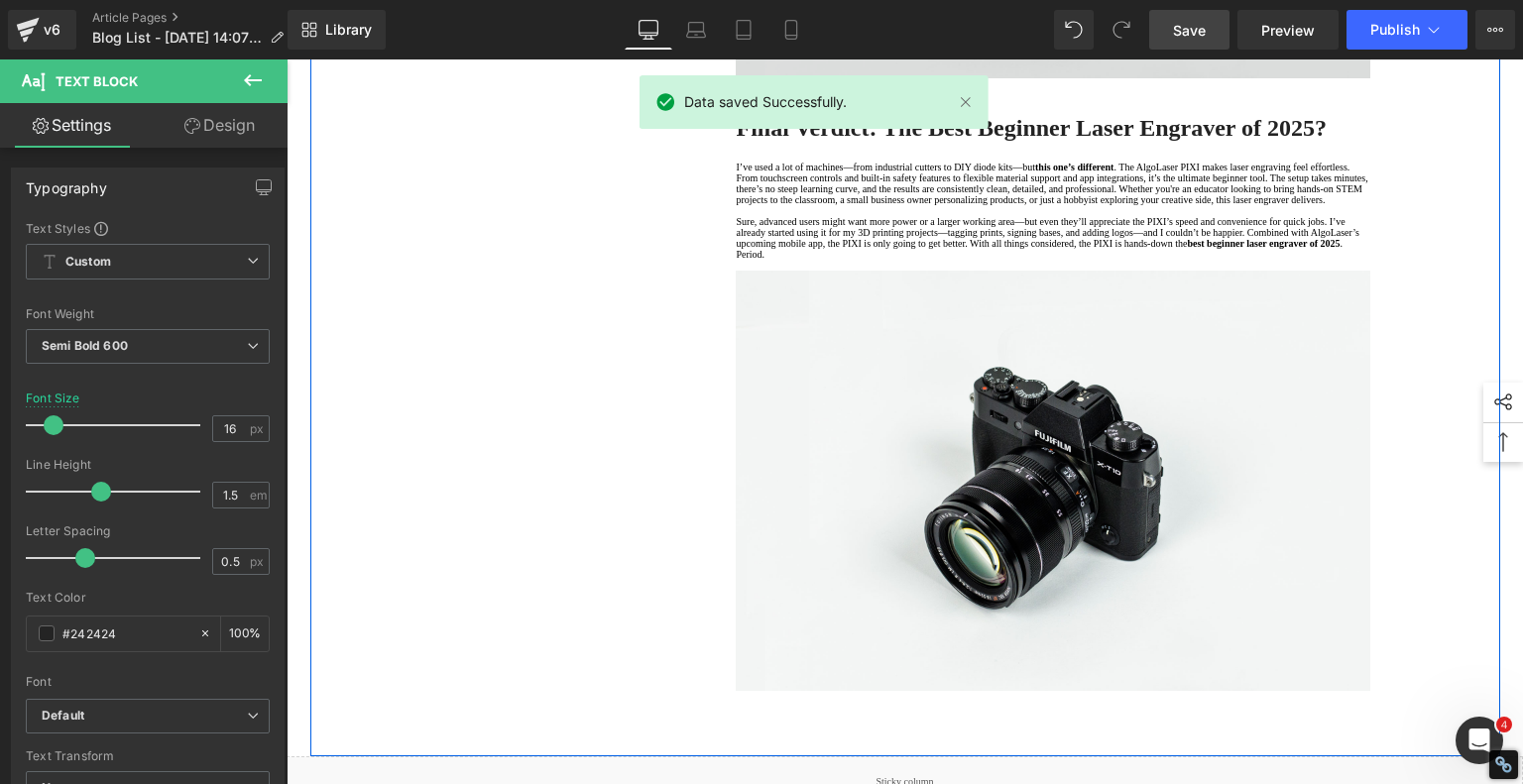 scroll, scrollTop: 3073, scrollLeft: 0, axis: vertical 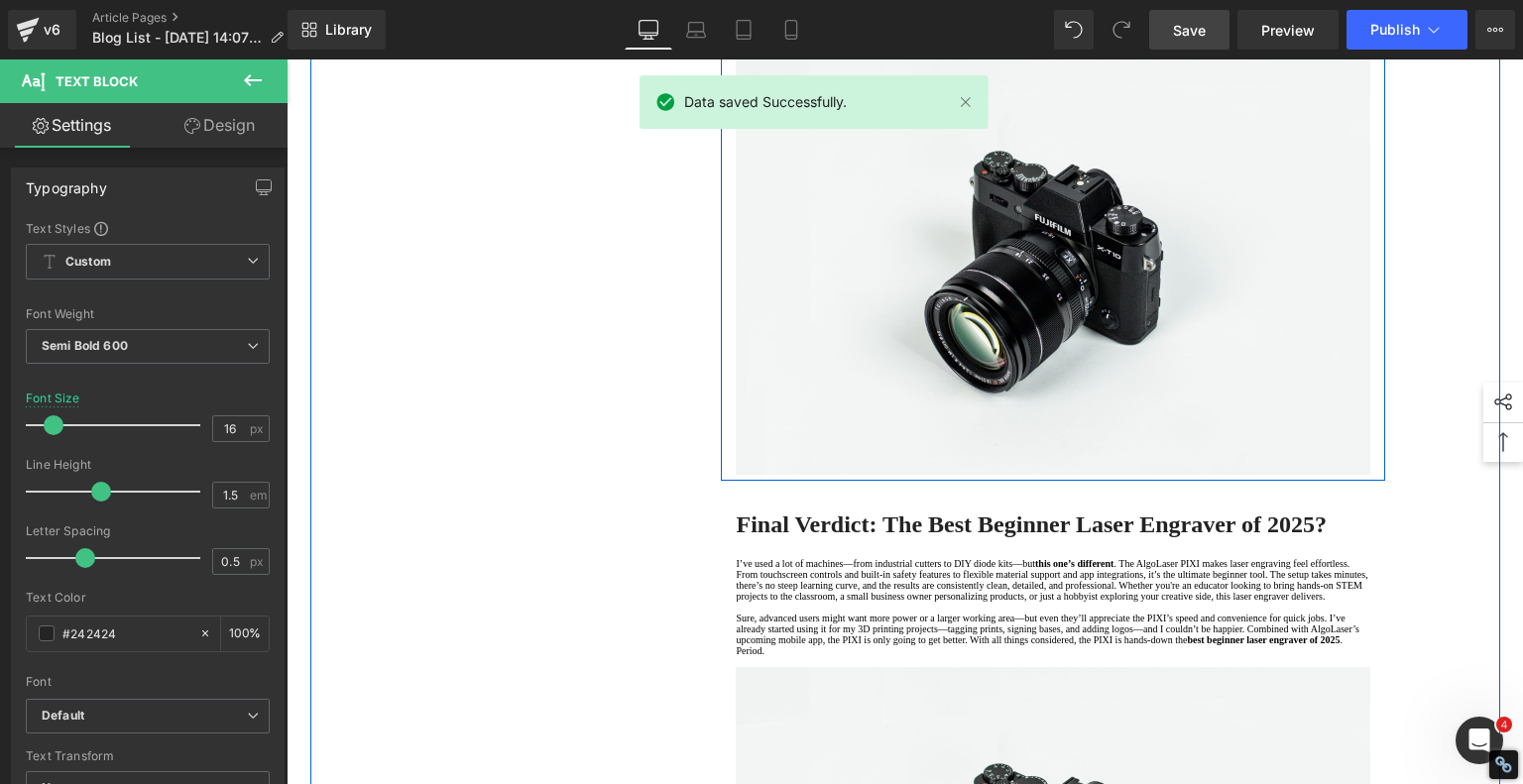 click on "Three Models, One Clear Winner for Beginners" at bounding box center (1053, -87) 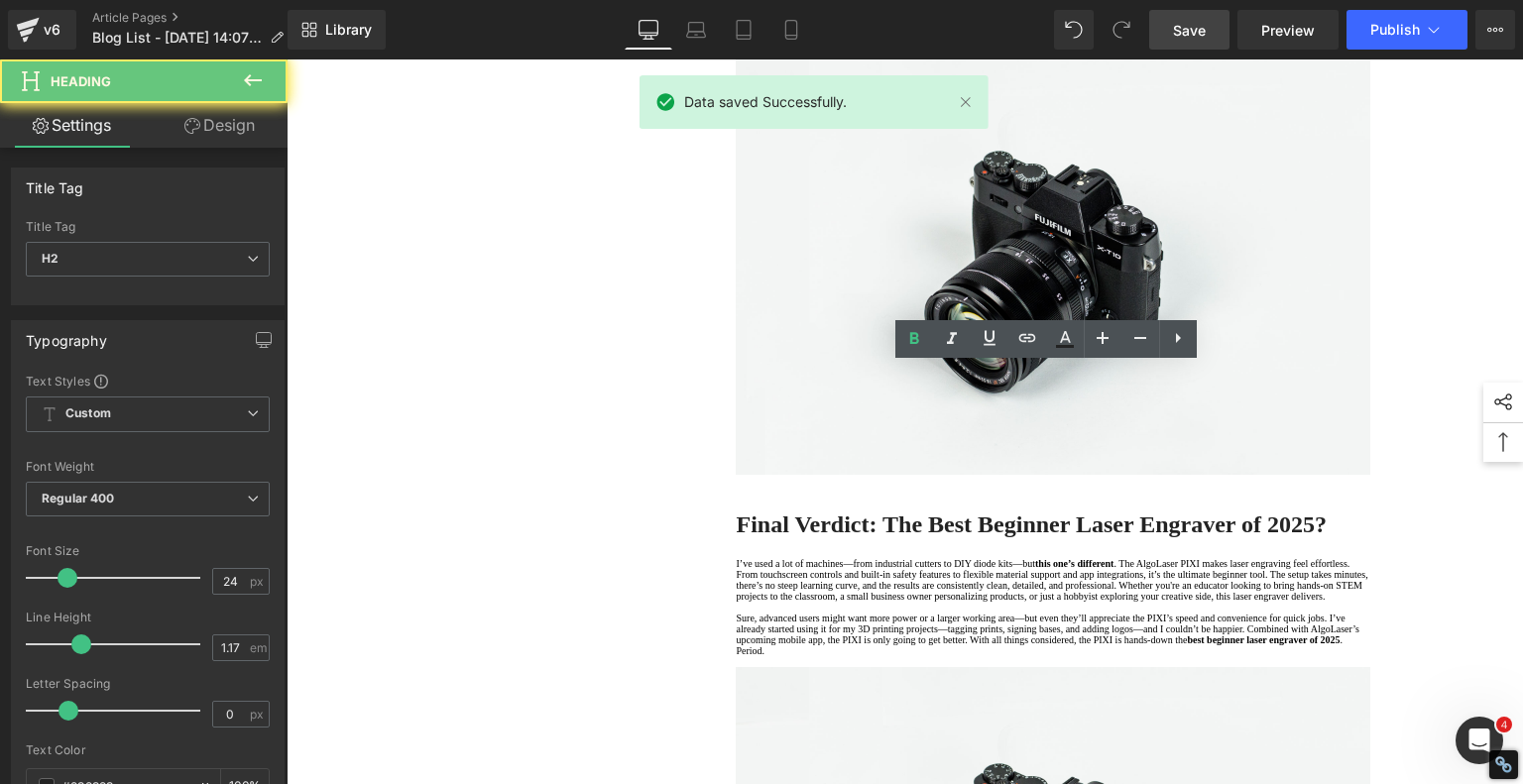 click on "Three Models, One Clear Winner for Beginners" at bounding box center (1053, -87) 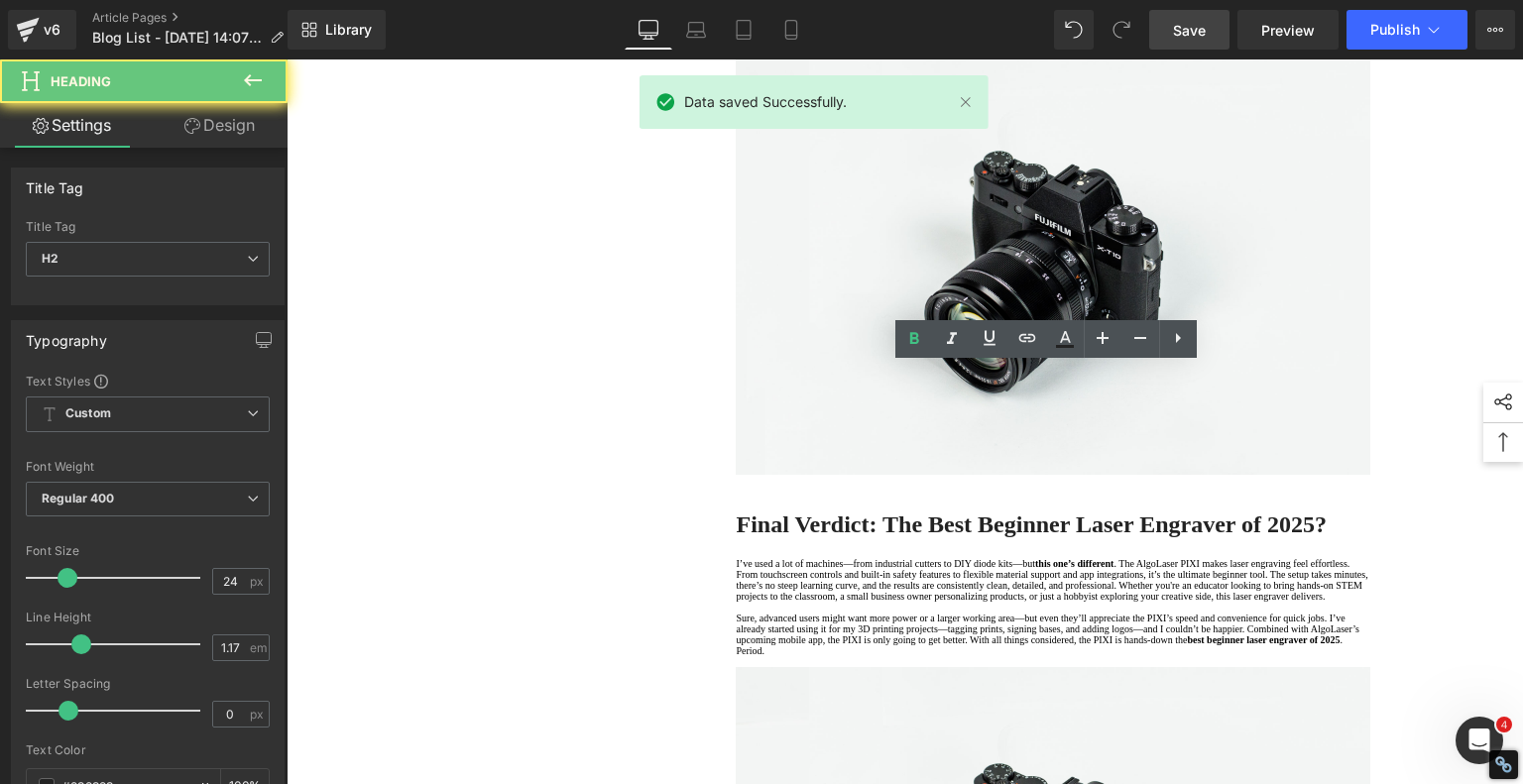 click on "Three Models, One Clear Winner for Beginners" at bounding box center (1053, -87) 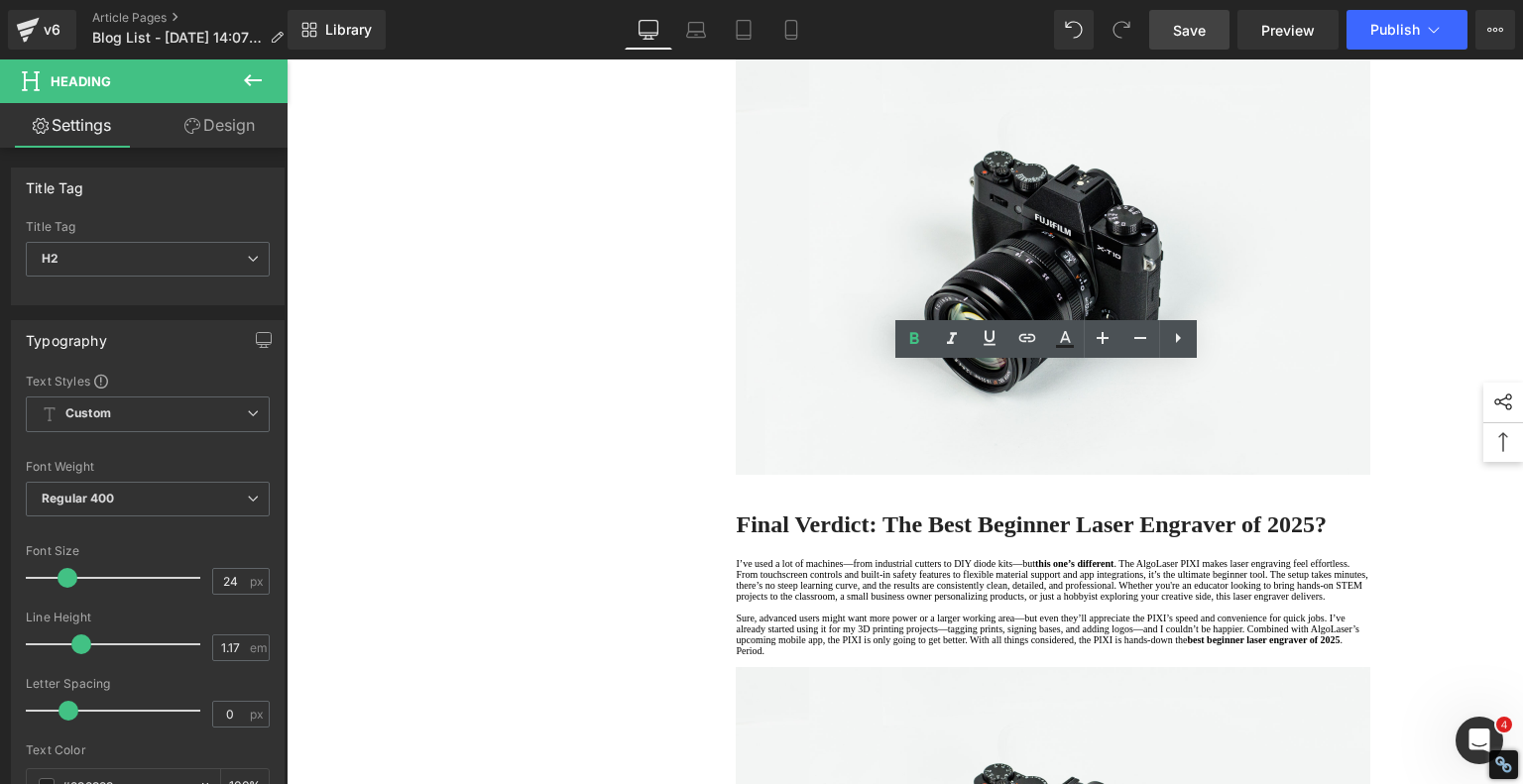 copy on "Three Models, One Clear Winner for Beginners" 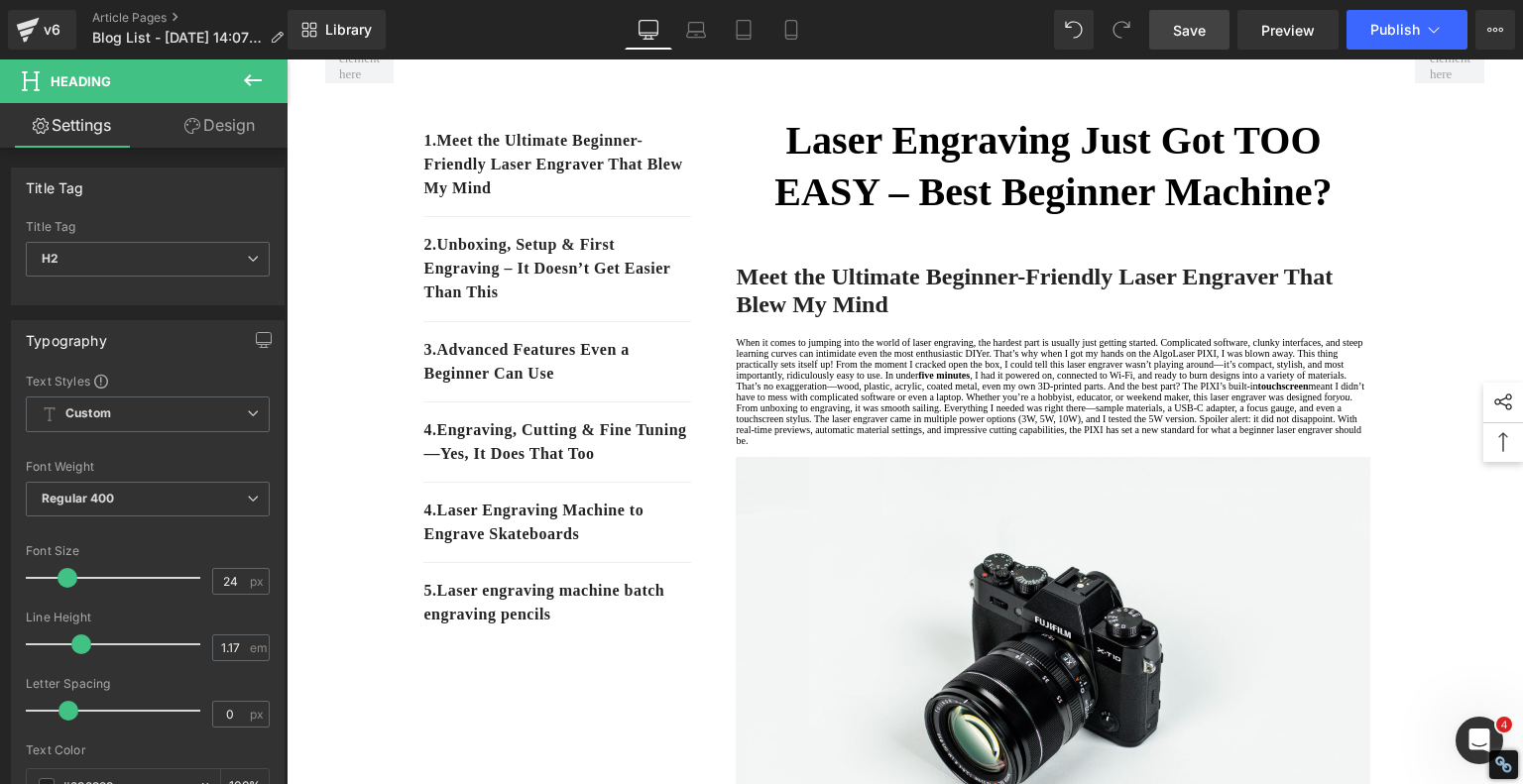 scroll, scrollTop: 297, scrollLeft: 0, axis: vertical 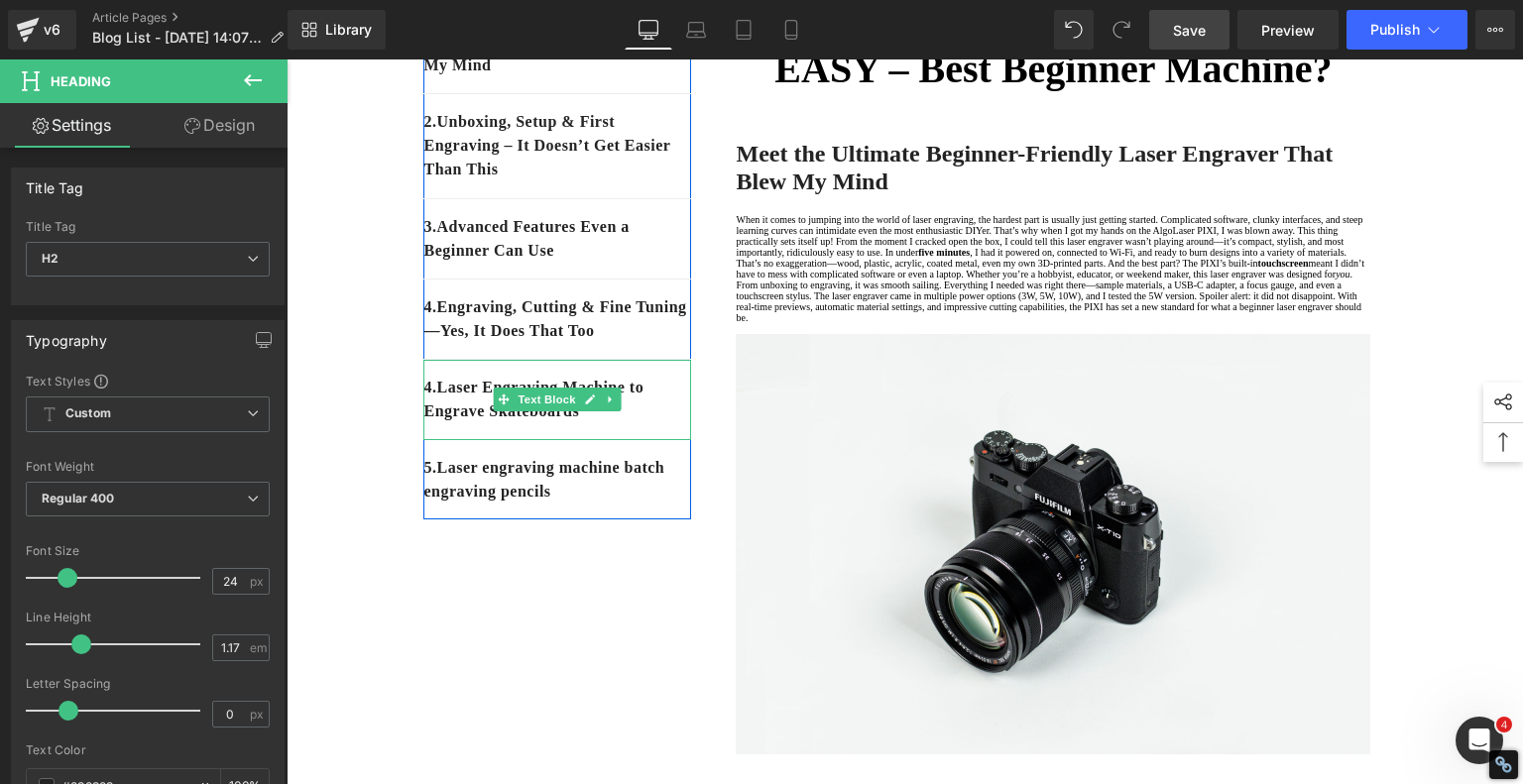 click on "4.  Laser Engraving Machine to Engrave Skateboards" at bounding box center (557, 399) 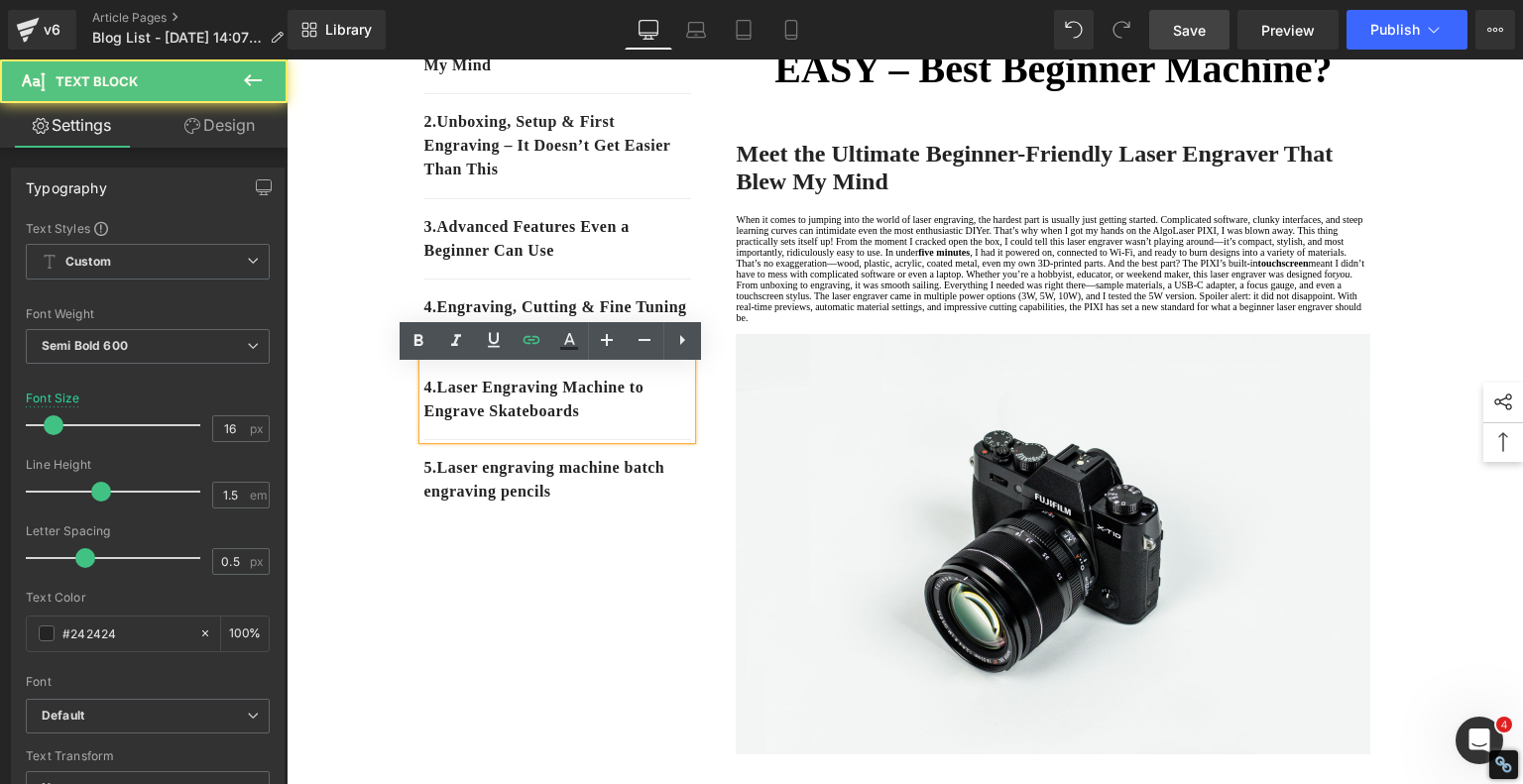 click on "4.  Laser Engraving Machine to Engrave Skateboards" at bounding box center [557, 399] 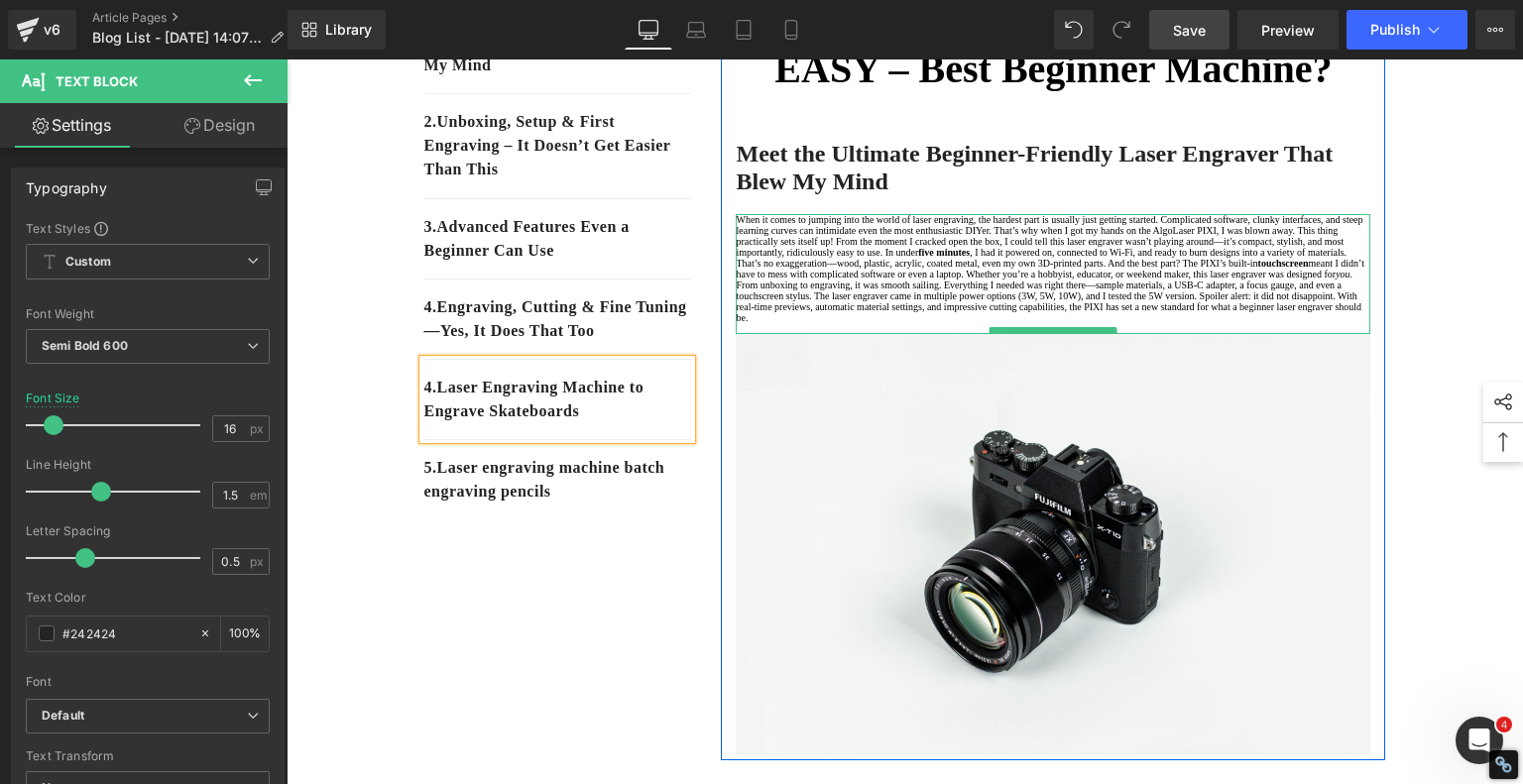 type 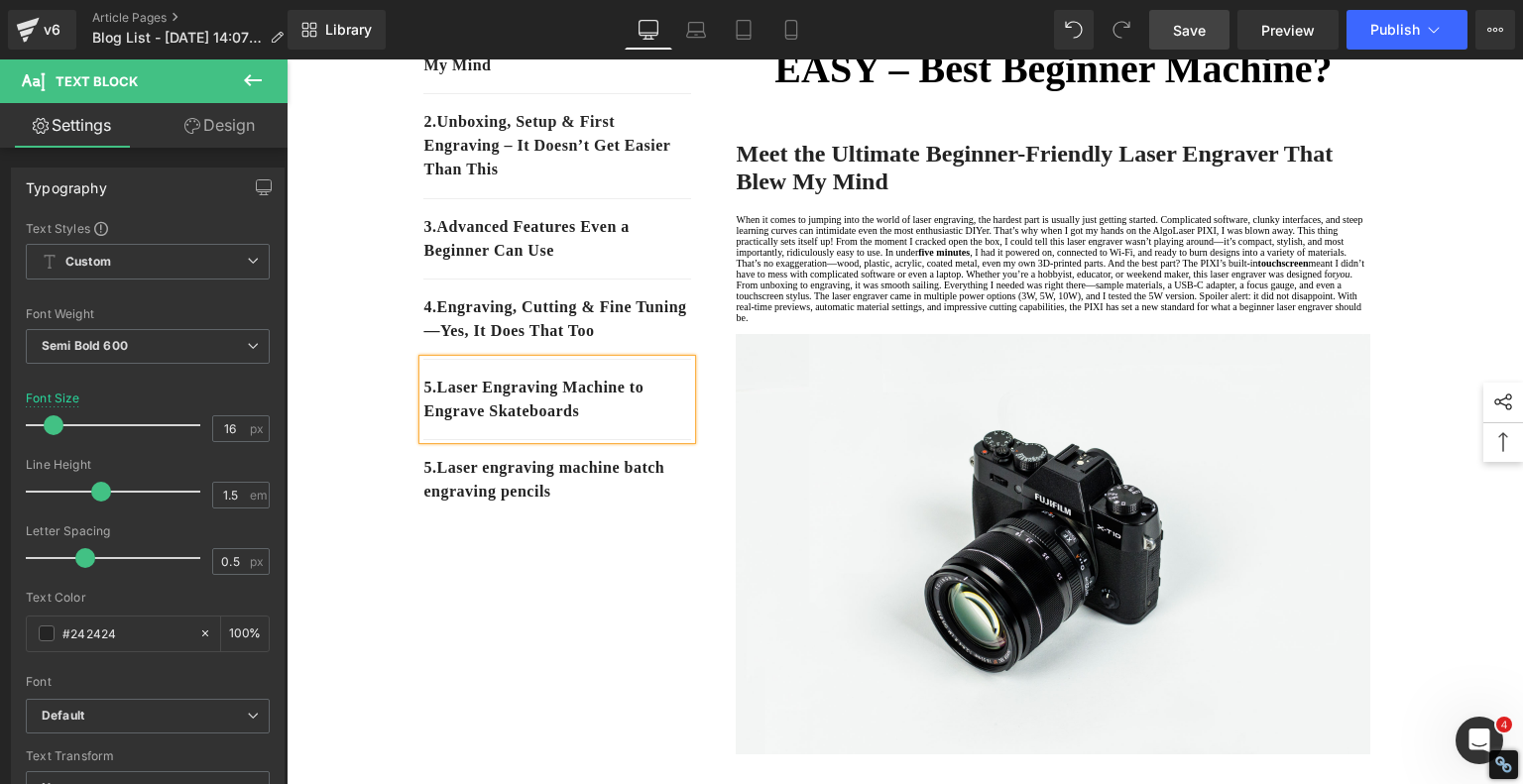 click on "5 .  Laser Engraving Machine to Engrave Skateboards" at bounding box center (557, 399) 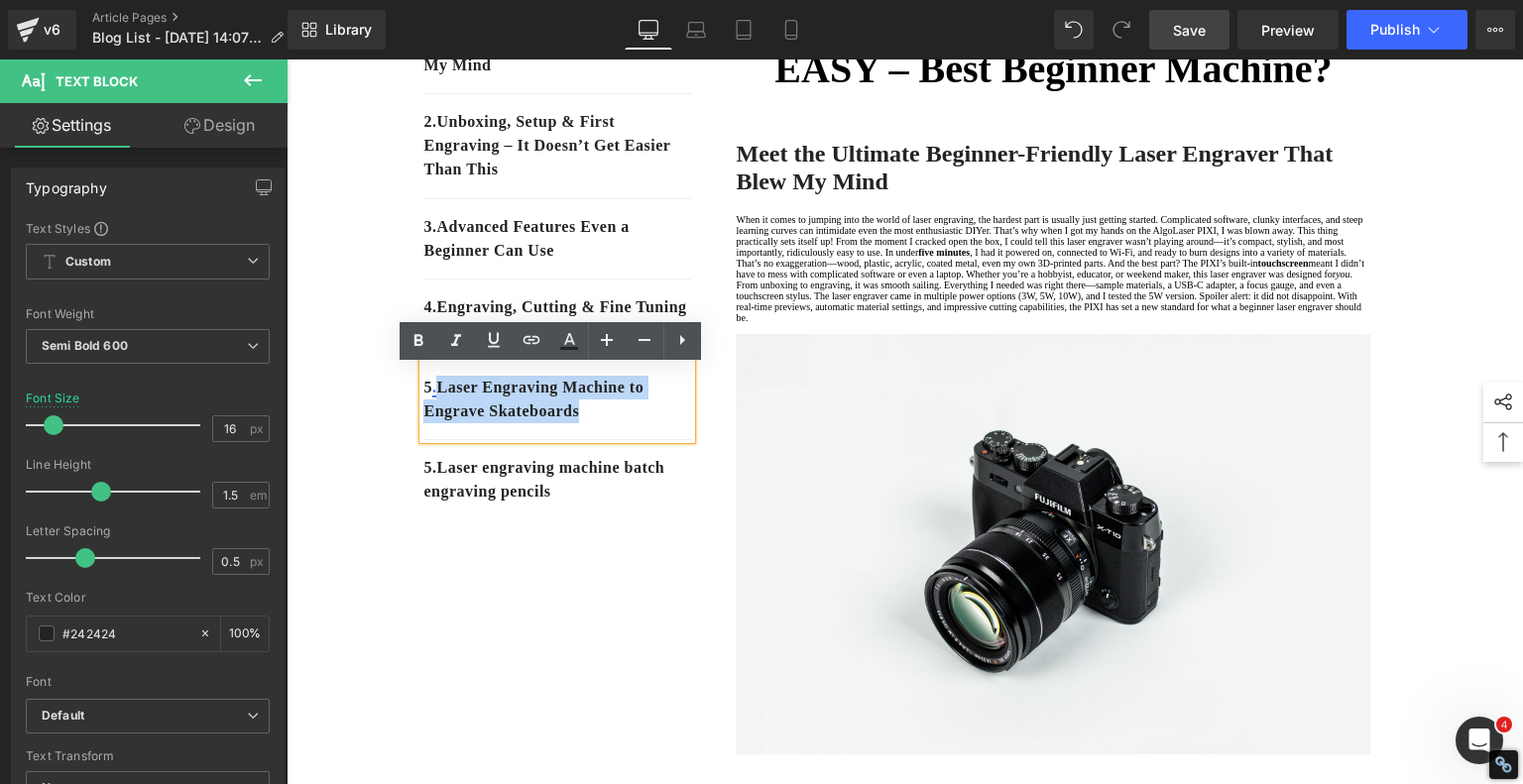 drag, startPoint x: 598, startPoint y: 420, endPoint x: 434, endPoint y: 399, distance: 165.339 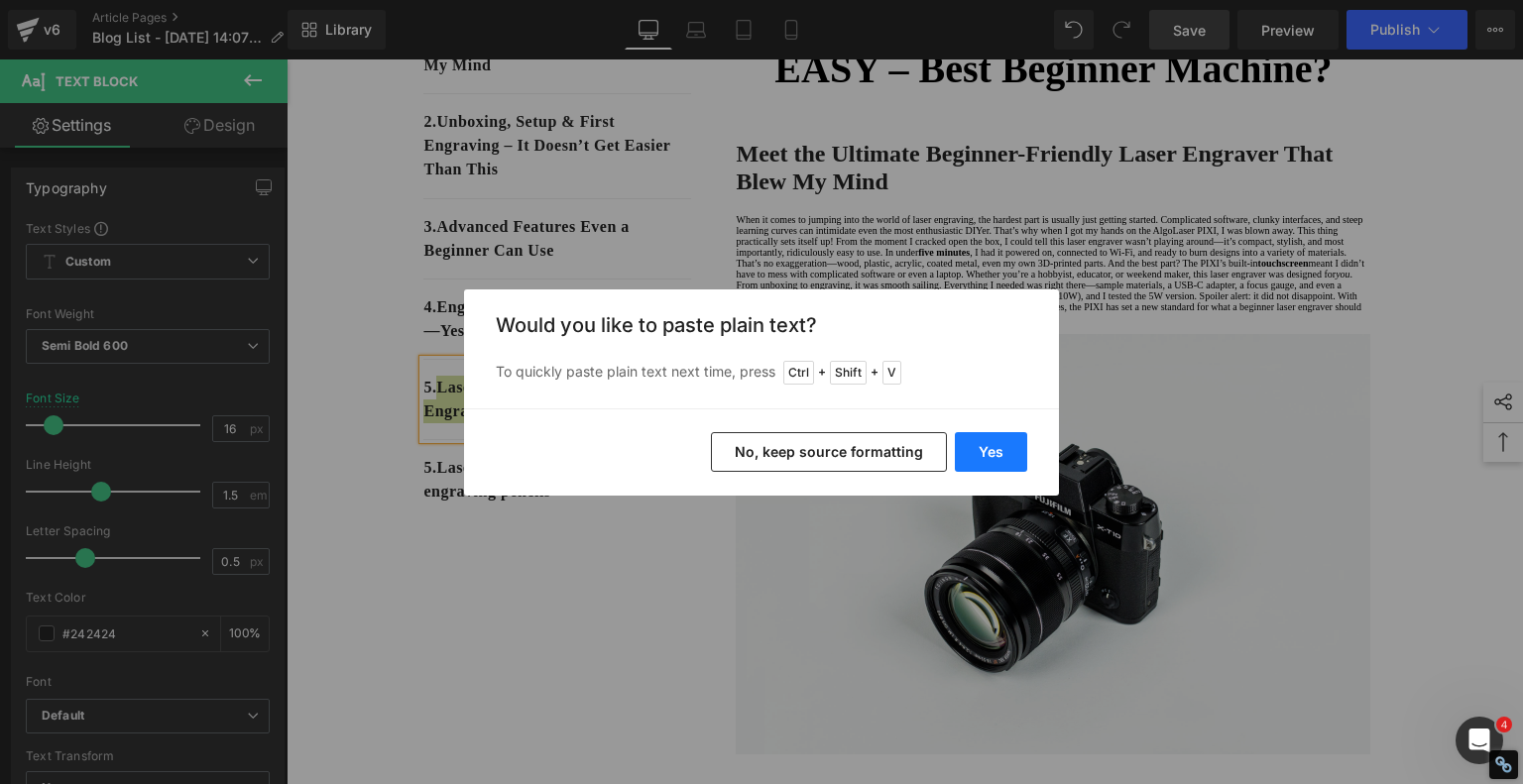click on "Yes" at bounding box center (991, 452) 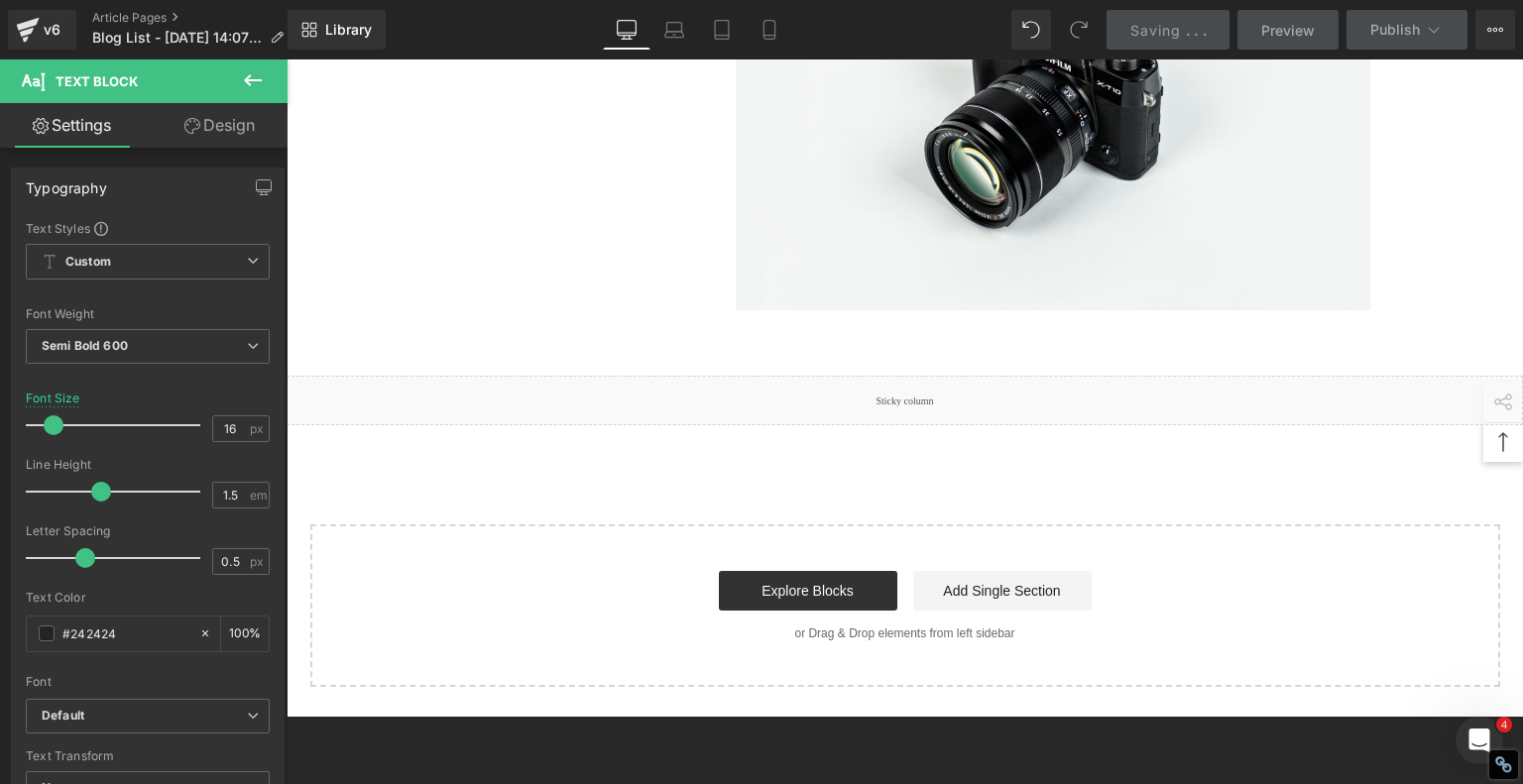 scroll, scrollTop: 3766, scrollLeft: 0, axis: vertical 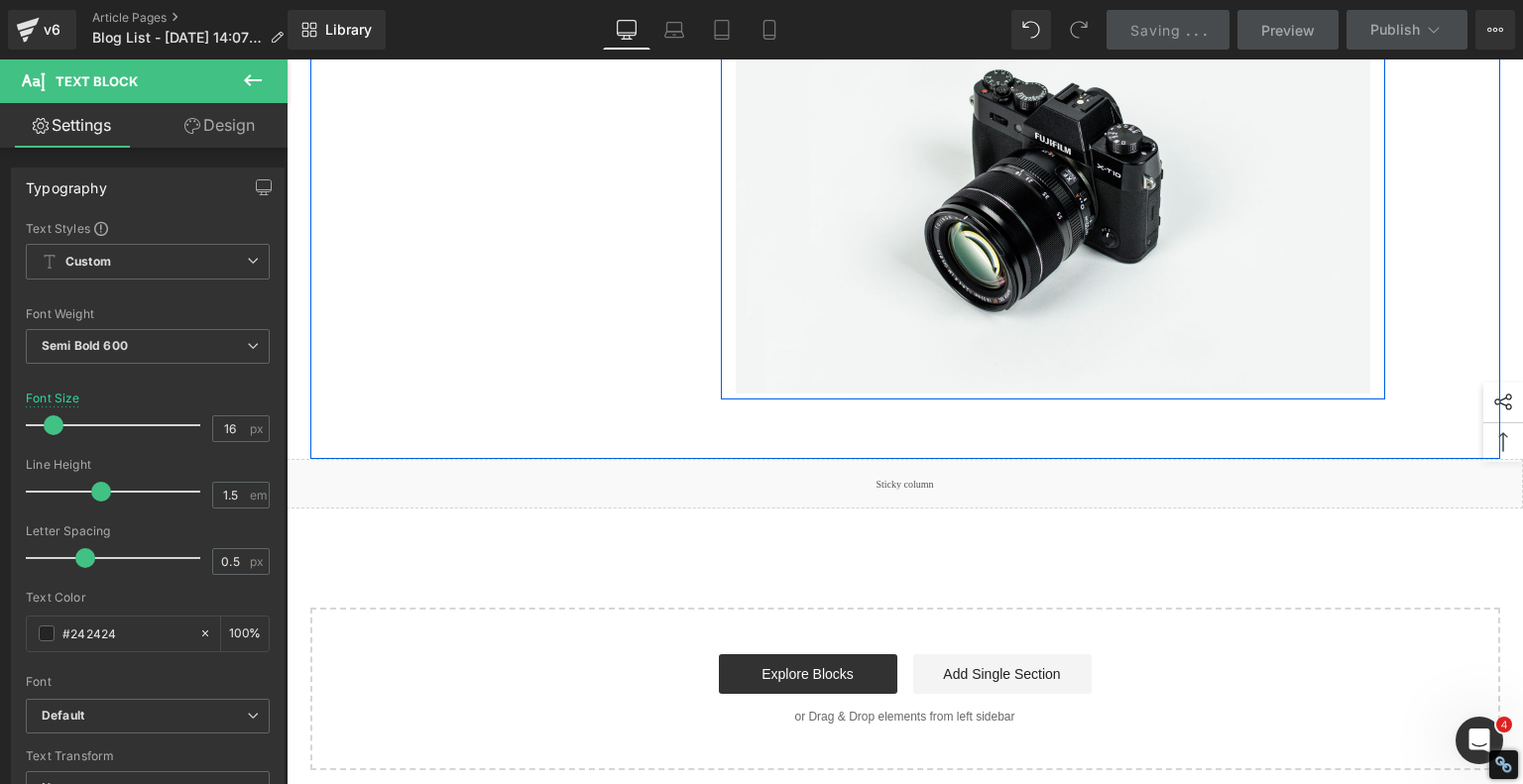 click on "Final Verdict: The Best Beginner Laser Engraver of 2025?" at bounding box center [1053, -169] 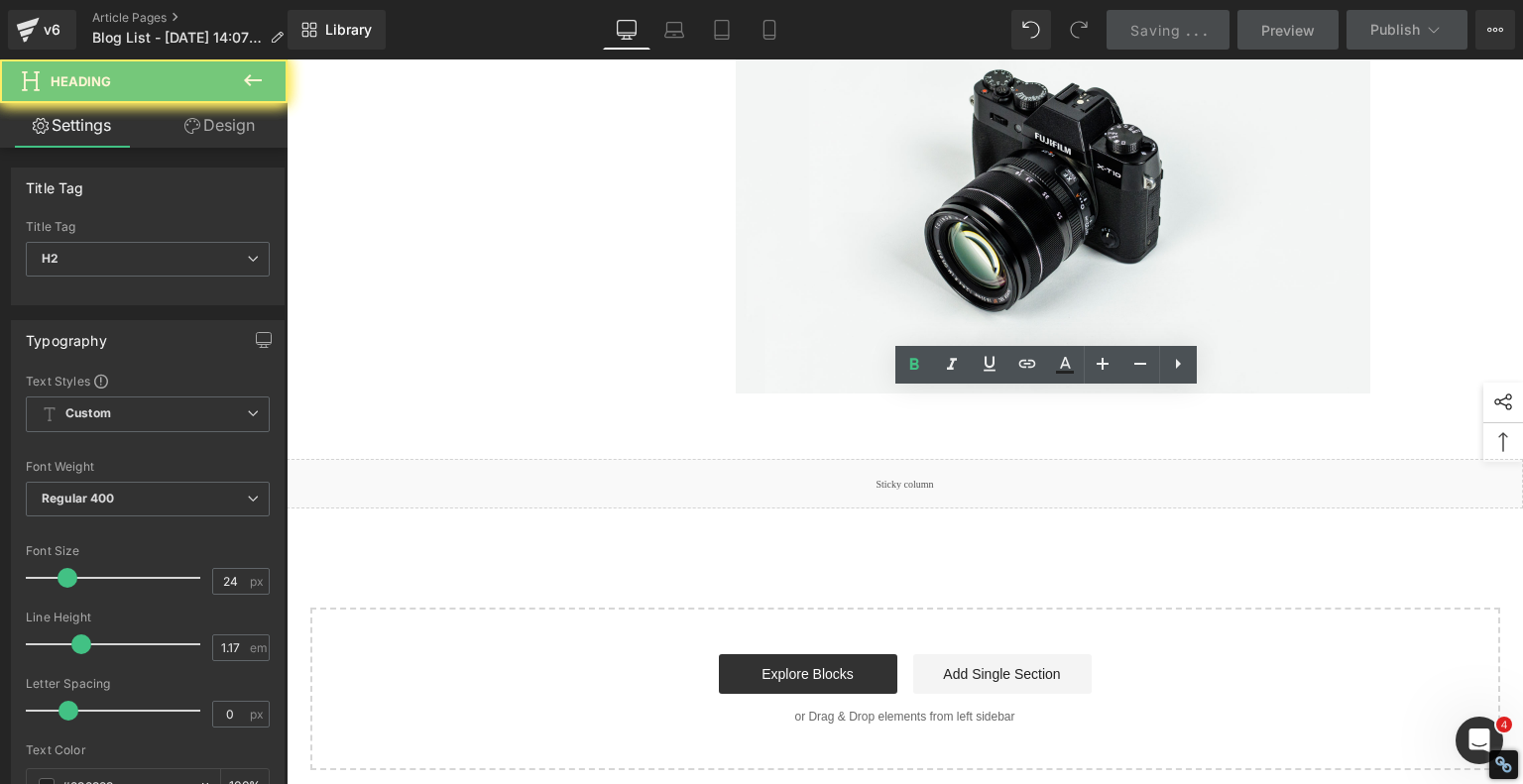 click on "Final Verdict: The Best Beginner Laser Engraver of 2025?" at bounding box center (1053, -169) 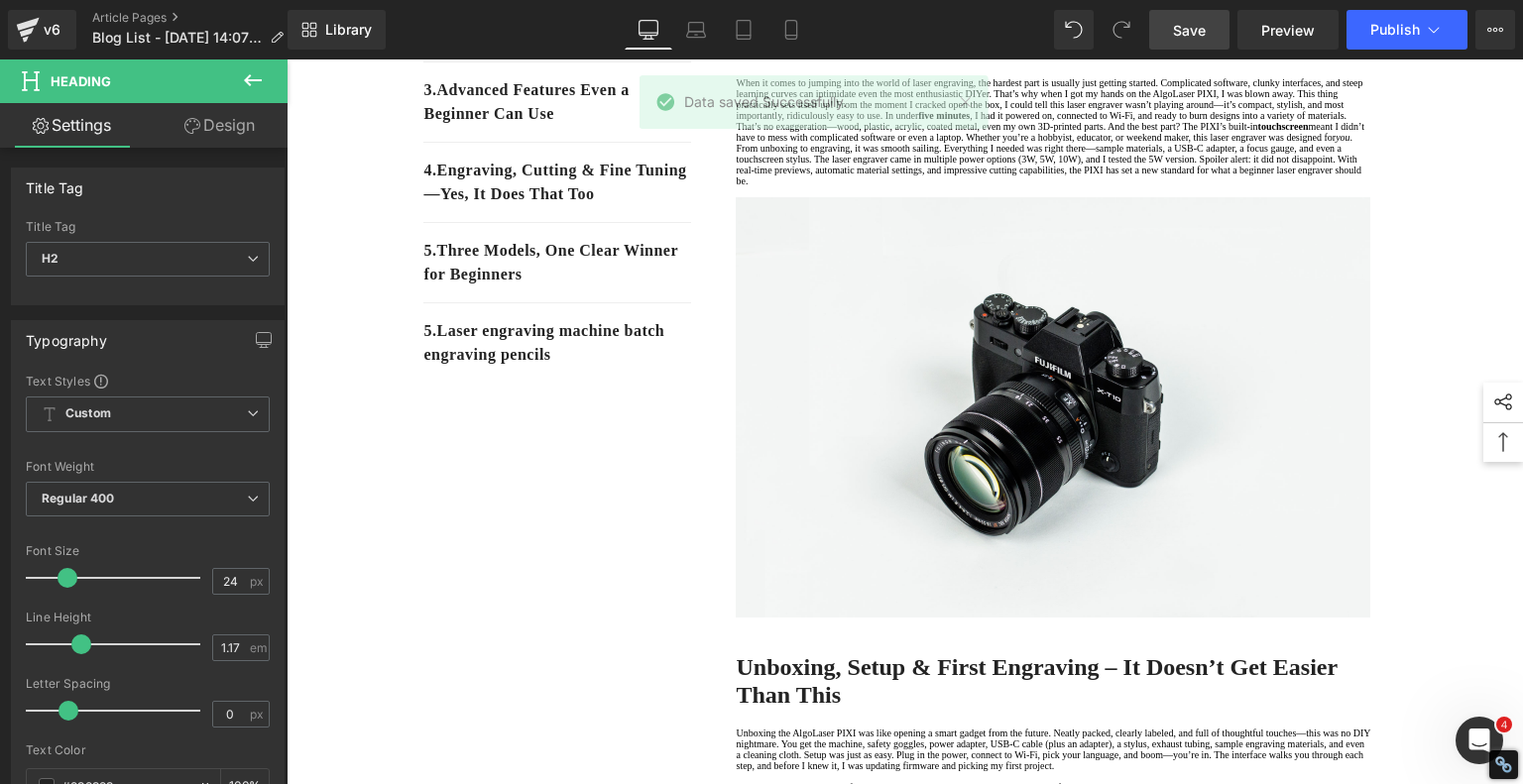 scroll, scrollTop: 297, scrollLeft: 0, axis: vertical 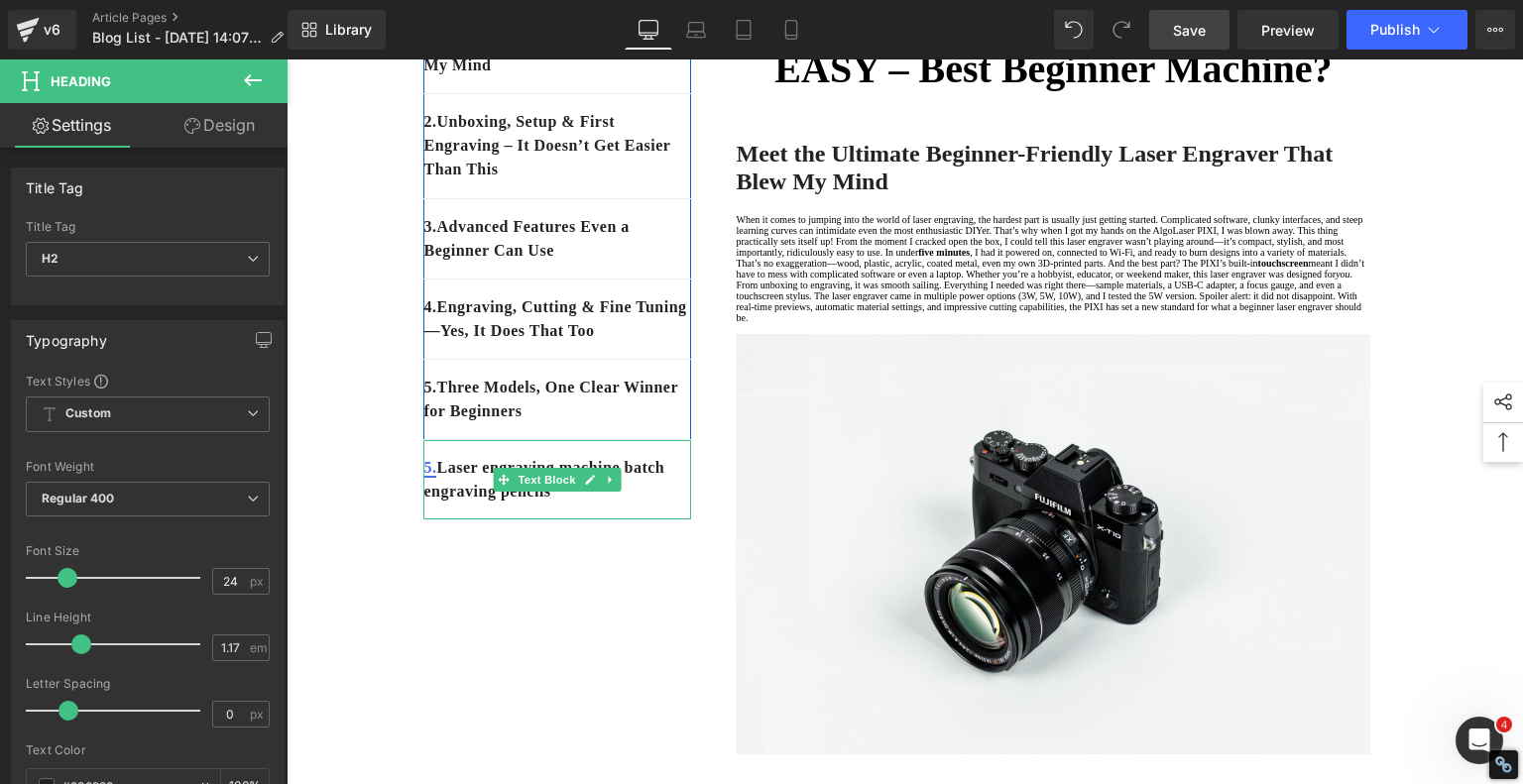 click on "5." at bounding box center (429, 467) 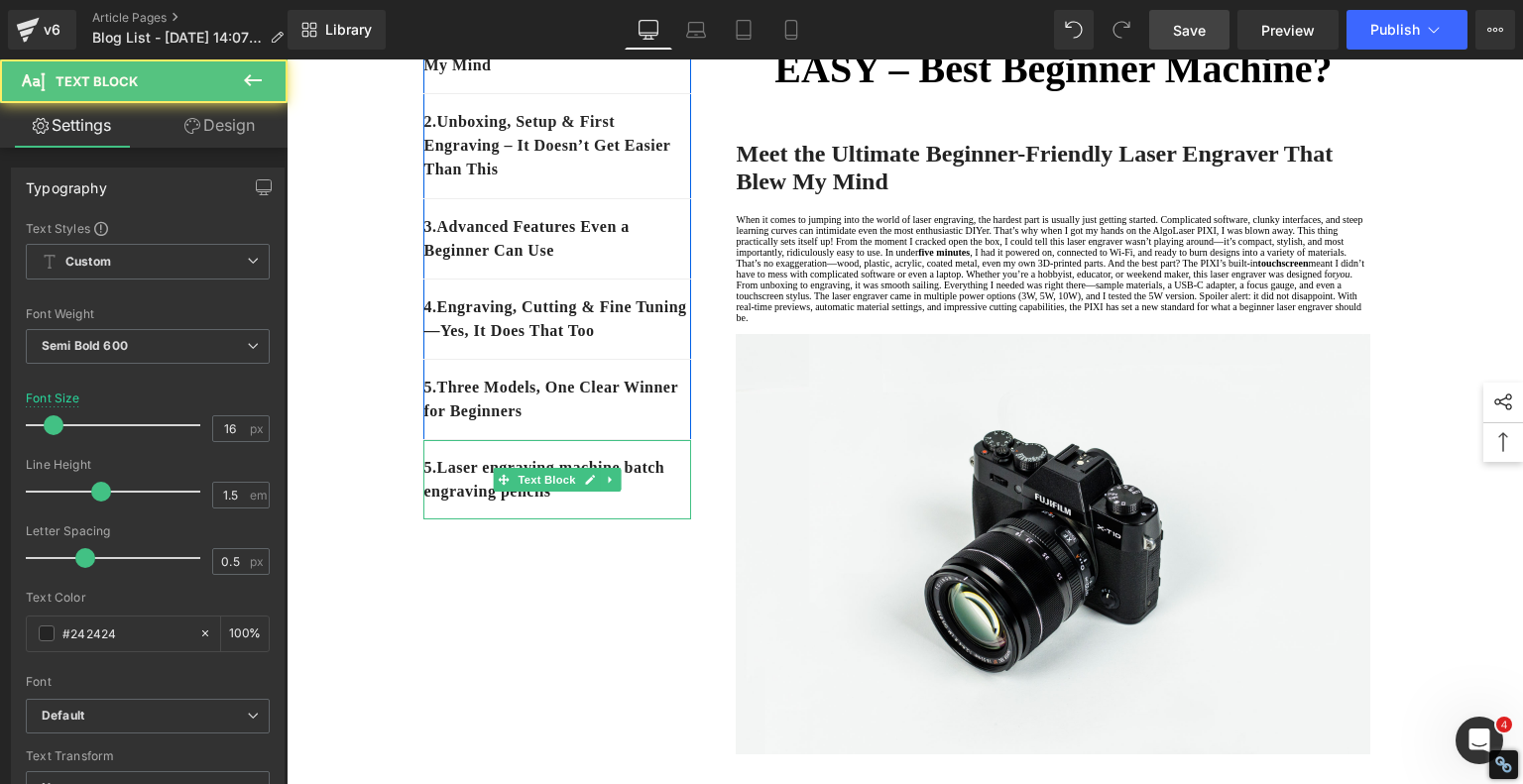 click on "5.  Laser engraving machine batch engraving pencils" at bounding box center (557, 480) 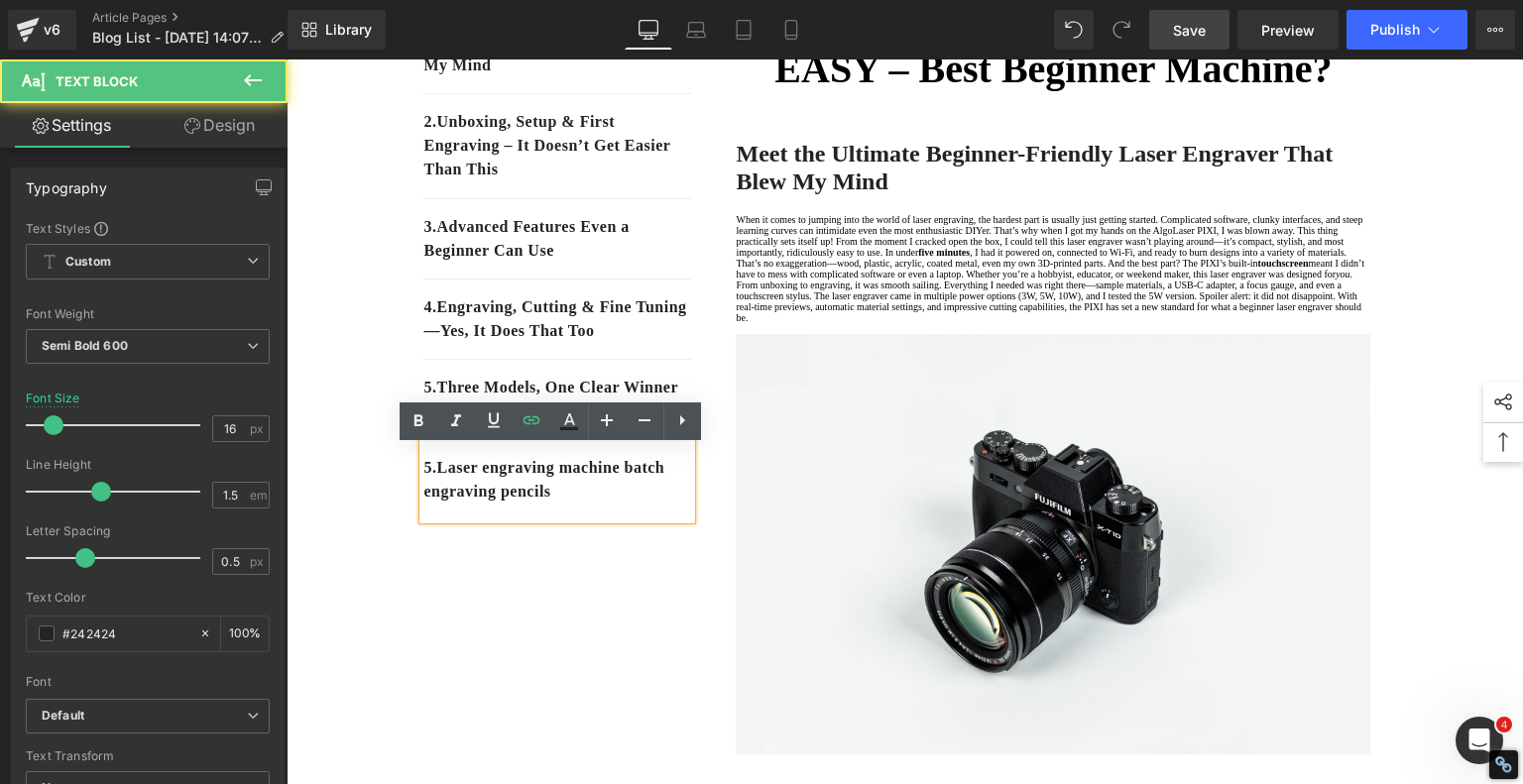 click on "5.  Laser engraving machine batch engraving pencils" at bounding box center [557, 480] 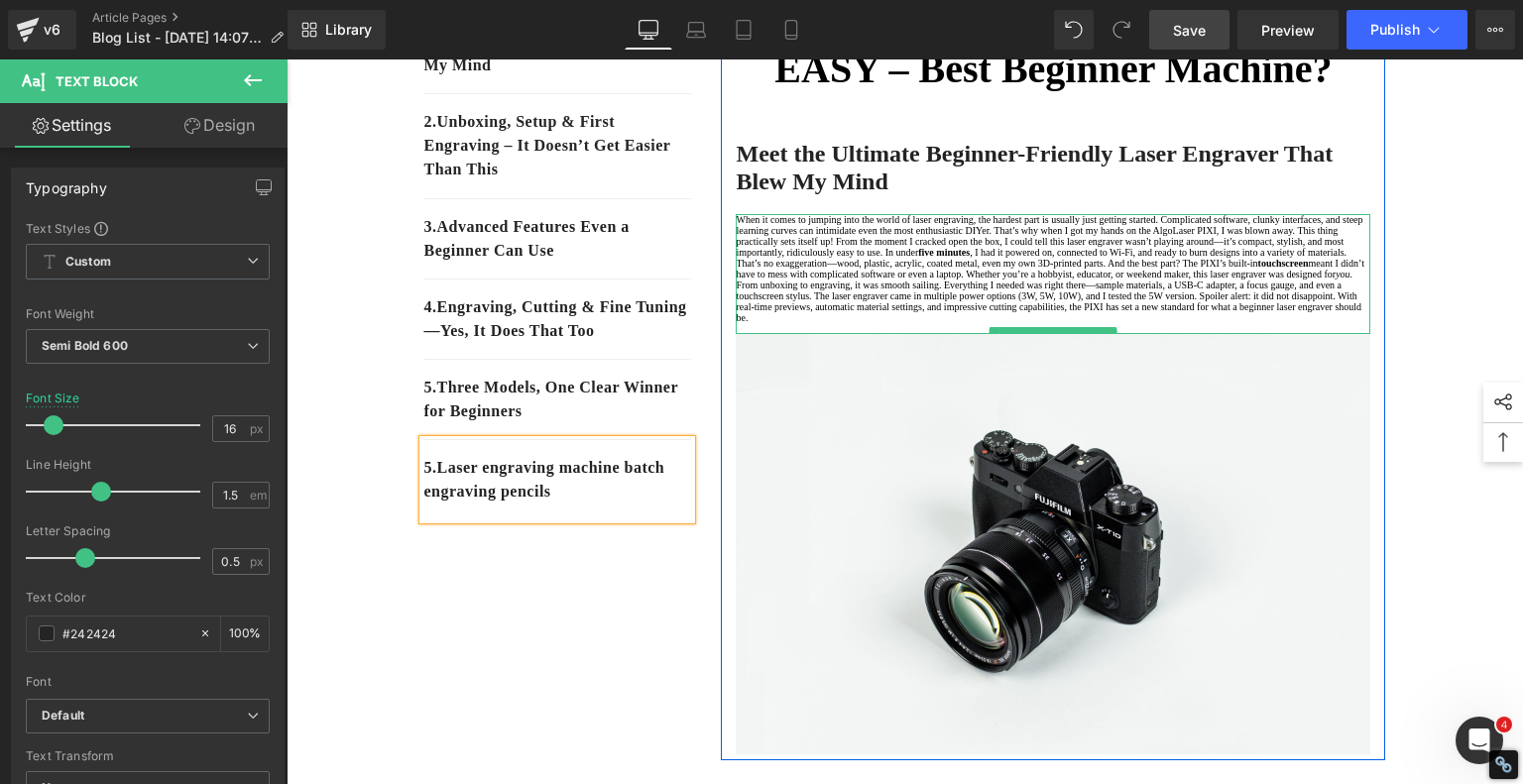 type 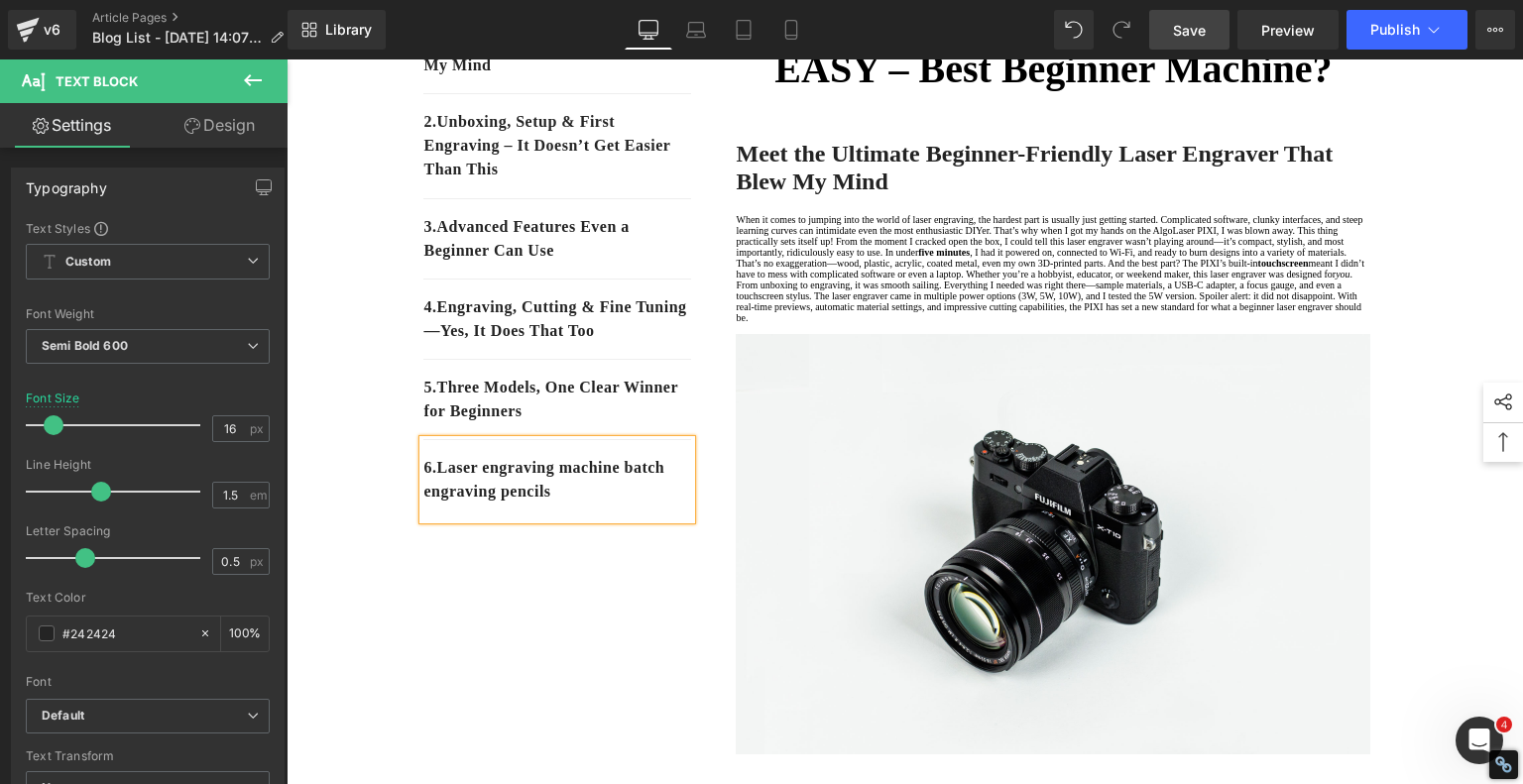 click on "6 .  Laser engraving machine batch engraving pencils" at bounding box center (557, 480) 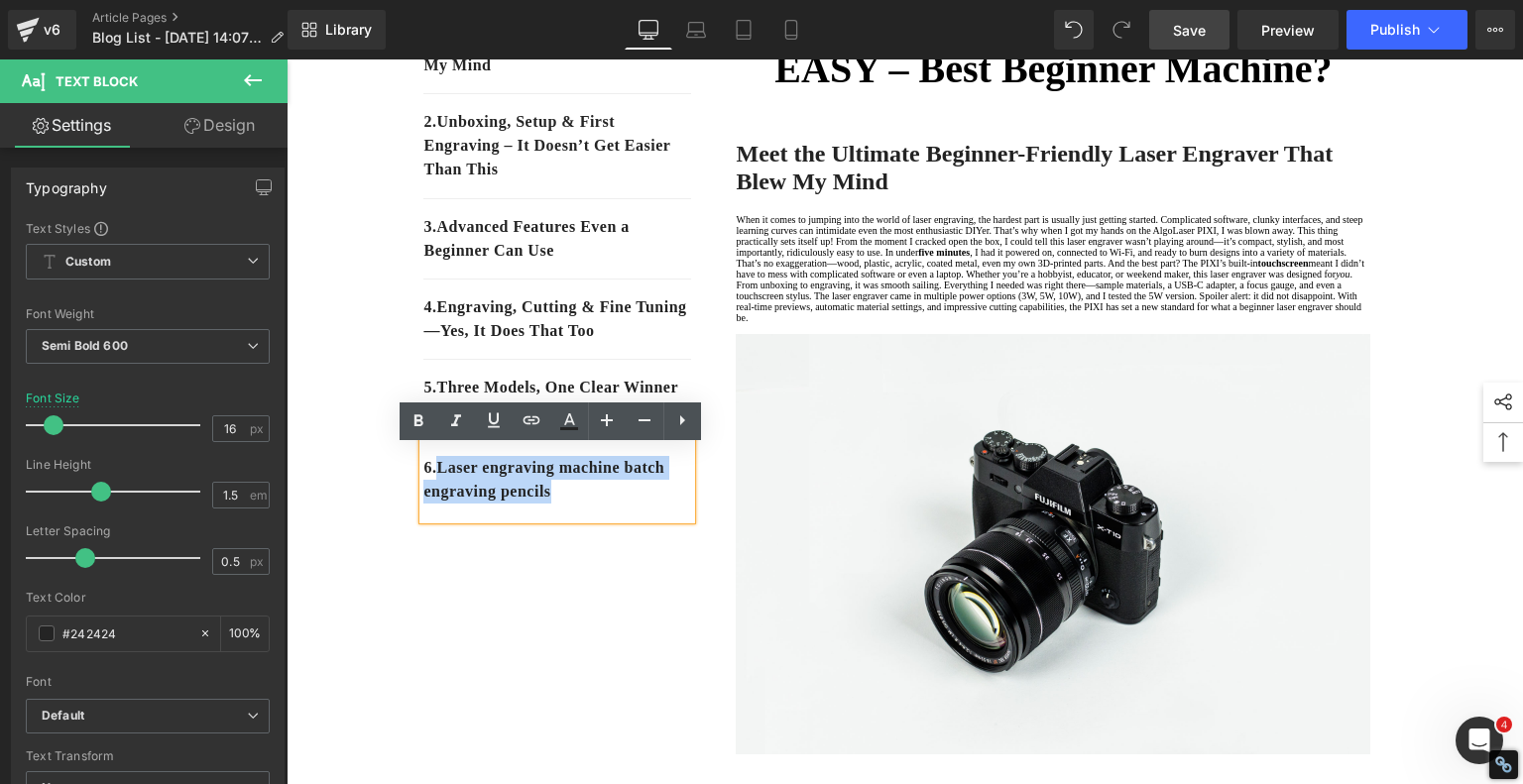 drag, startPoint x: 619, startPoint y: 500, endPoint x: 435, endPoint y: 477, distance: 185.43193 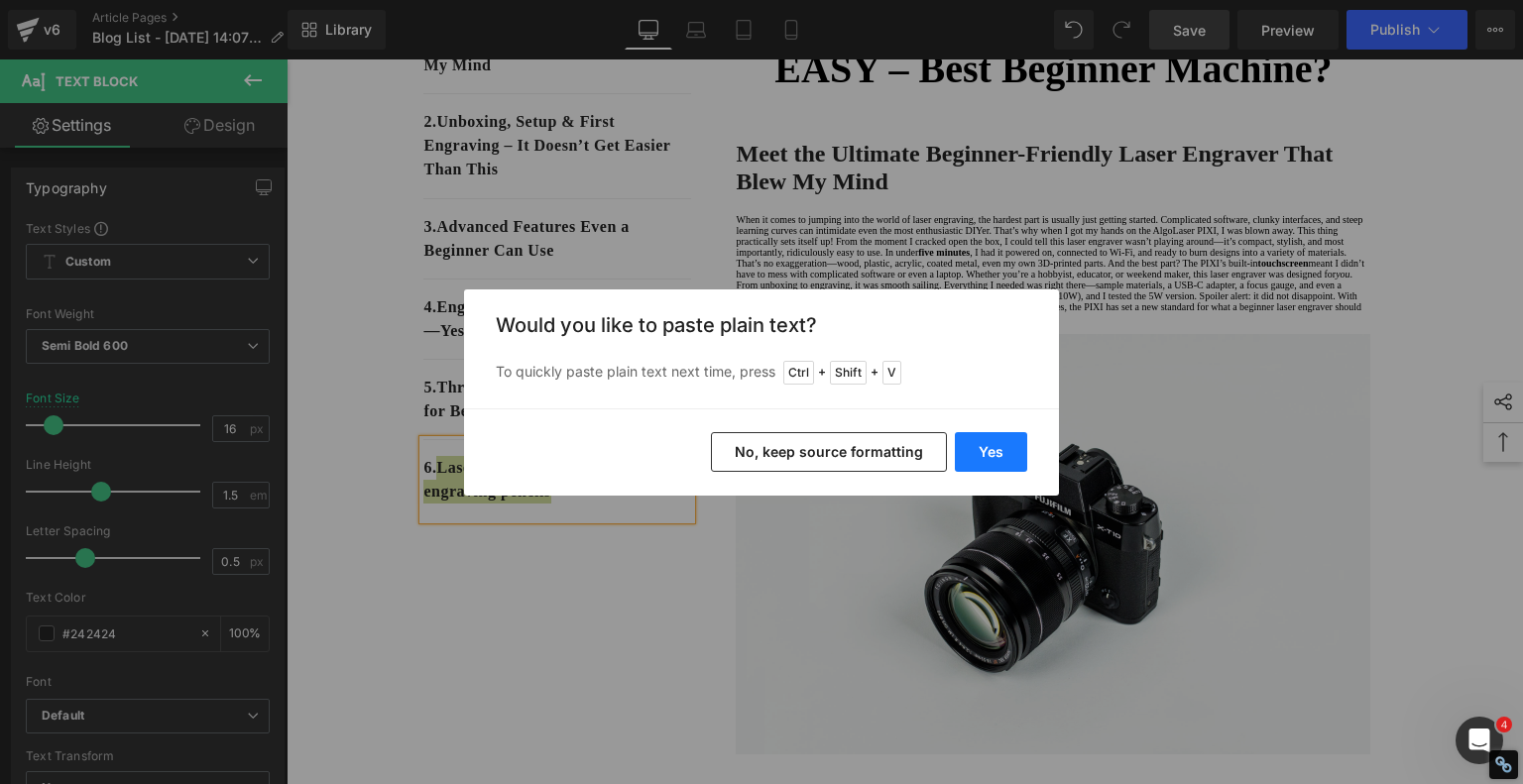 click on "Yes" at bounding box center (991, 452) 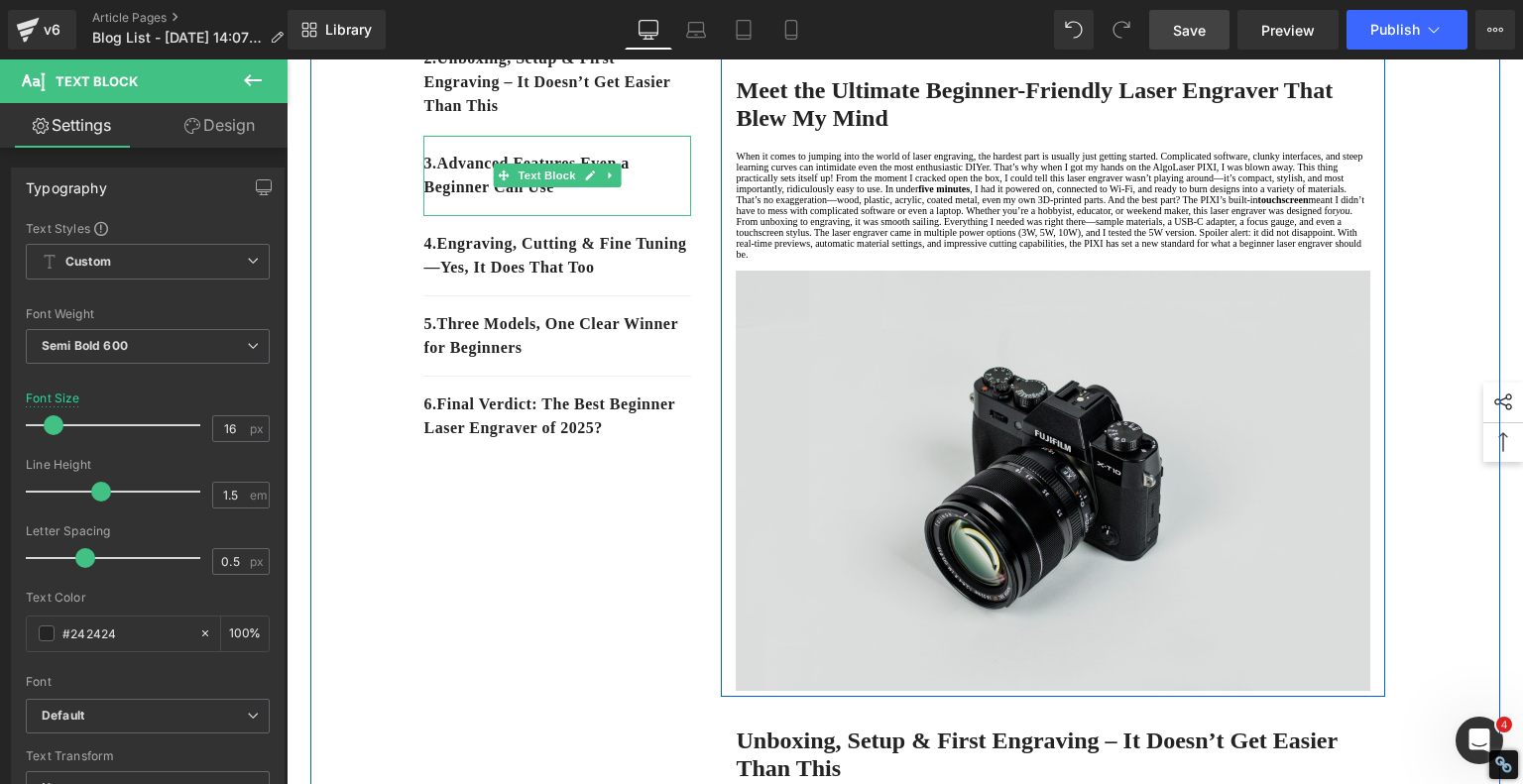 scroll, scrollTop: 396, scrollLeft: 0, axis: vertical 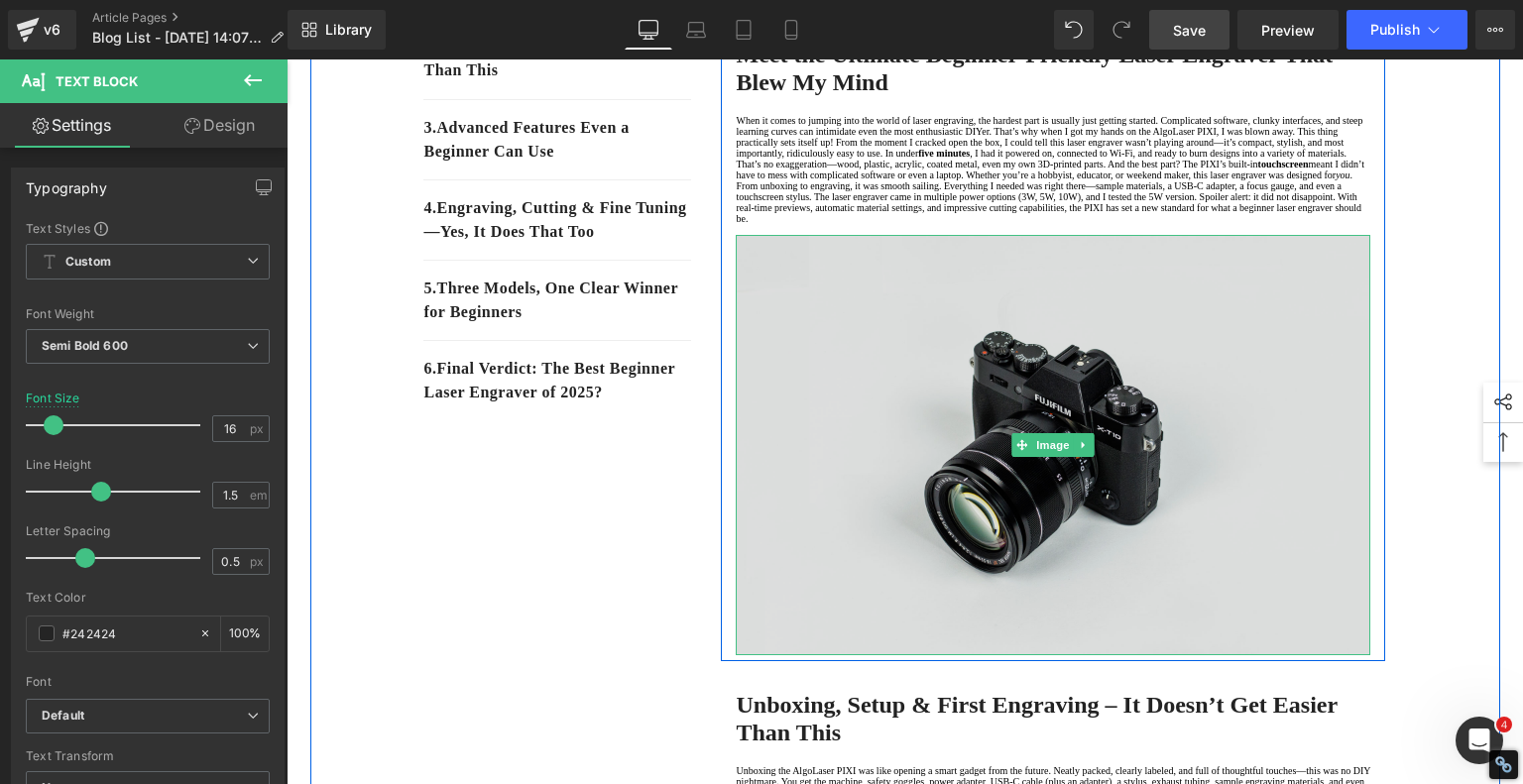 click at bounding box center (1053, 445) 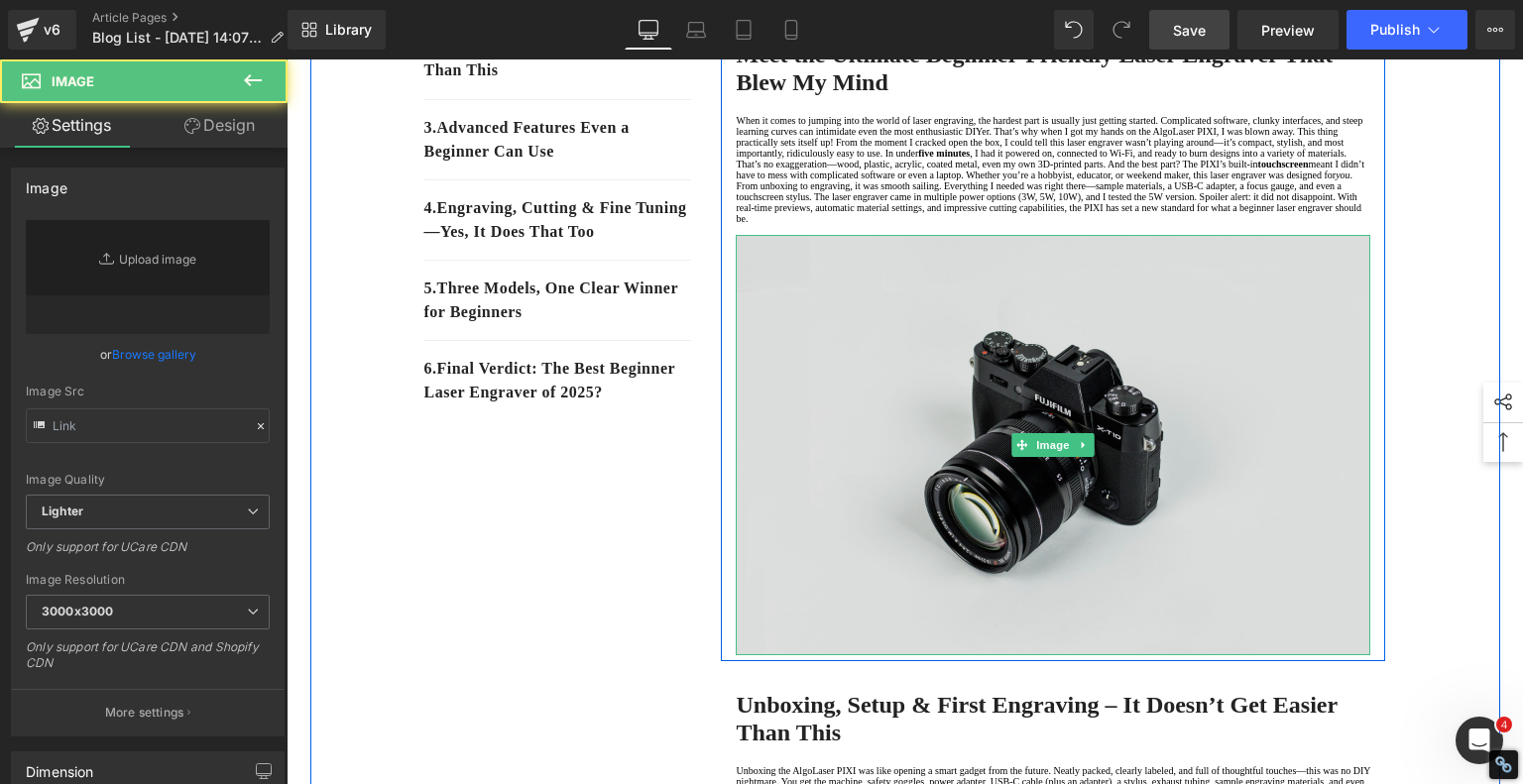 type on "//[DOMAIN_NAME][URL]" 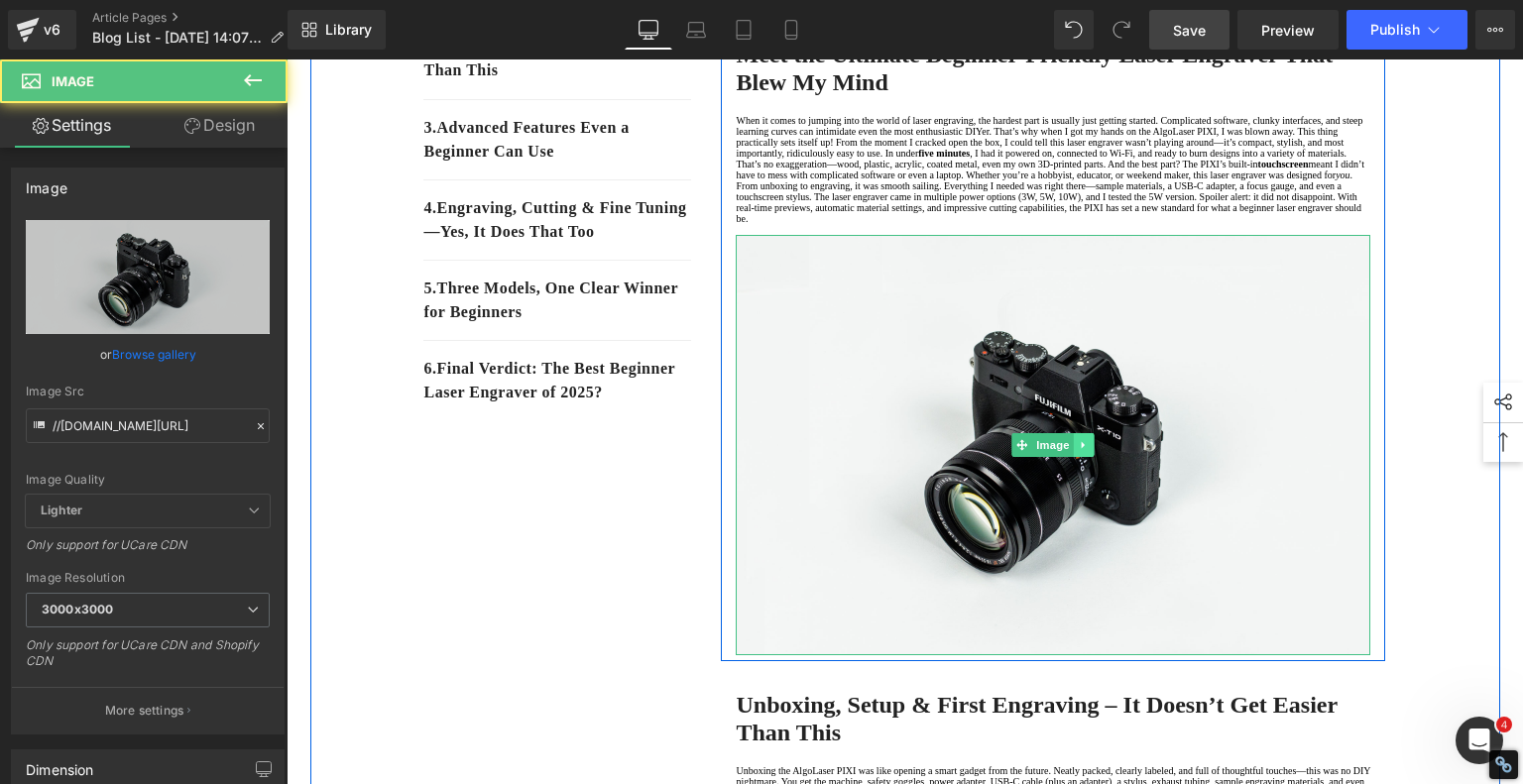 click 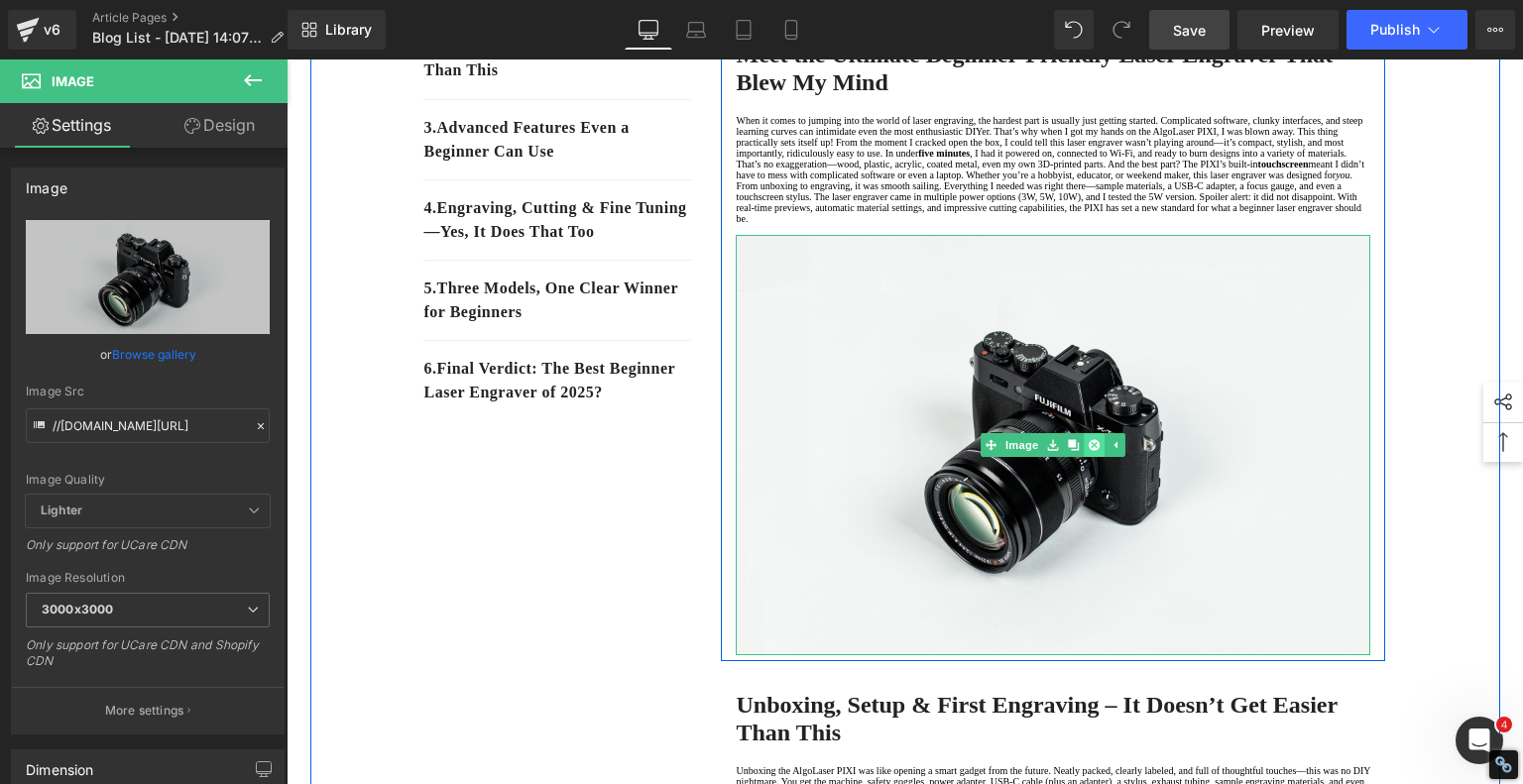 click 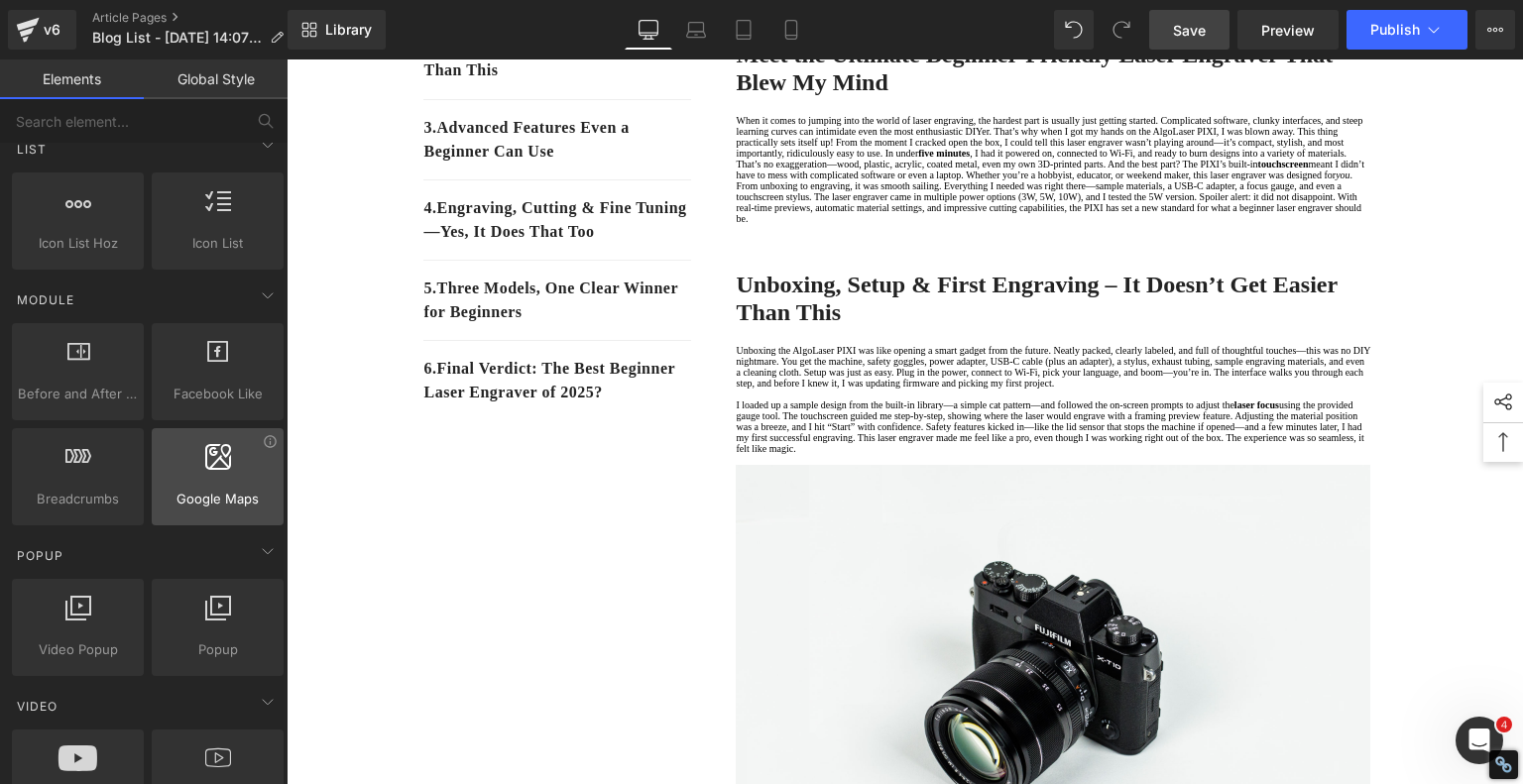 scroll, scrollTop: 1090, scrollLeft: 0, axis: vertical 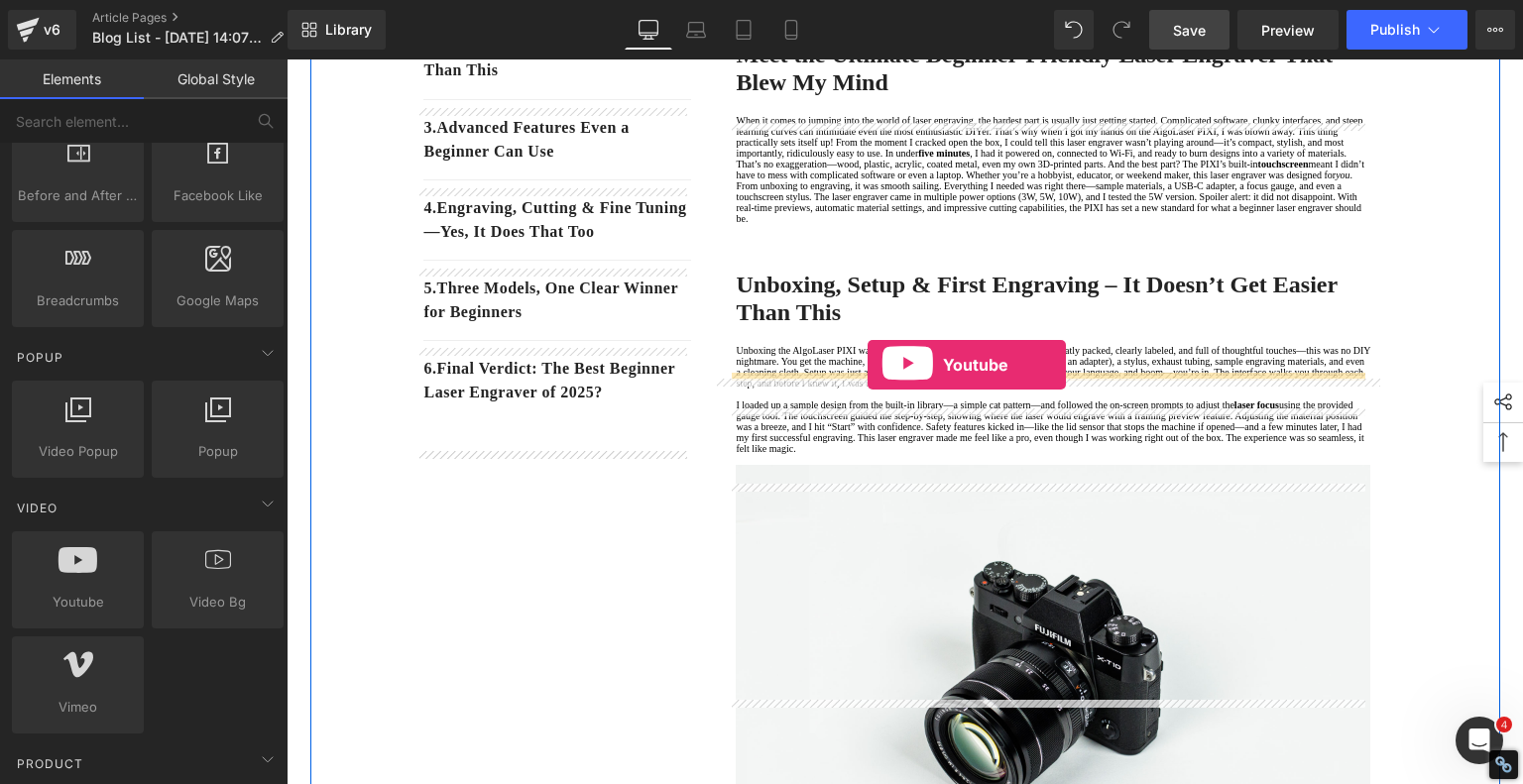 drag, startPoint x: 358, startPoint y: 641, endPoint x: 870, endPoint y: 364, distance: 582.128 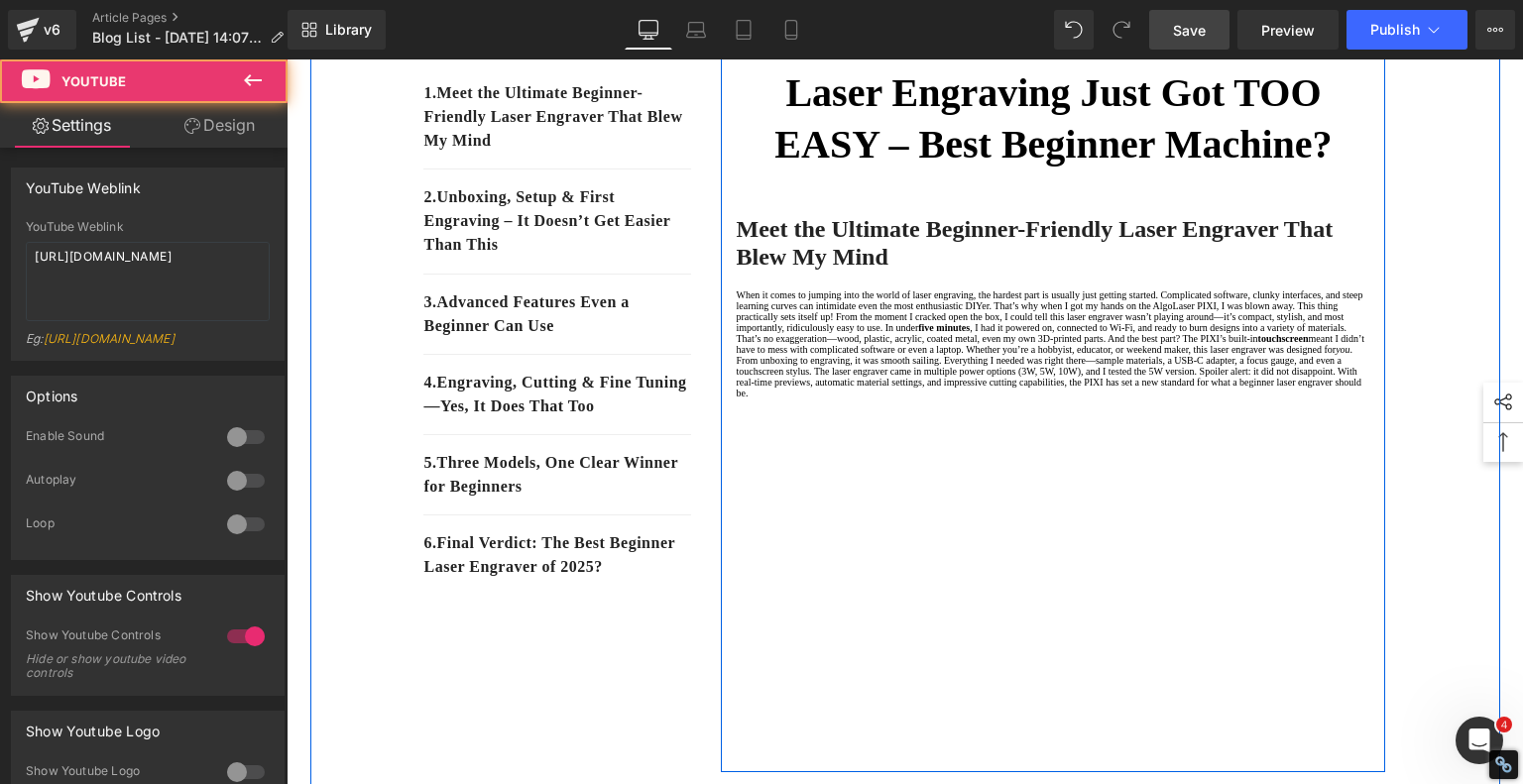 scroll, scrollTop: 496, scrollLeft: 0, axis: vertical 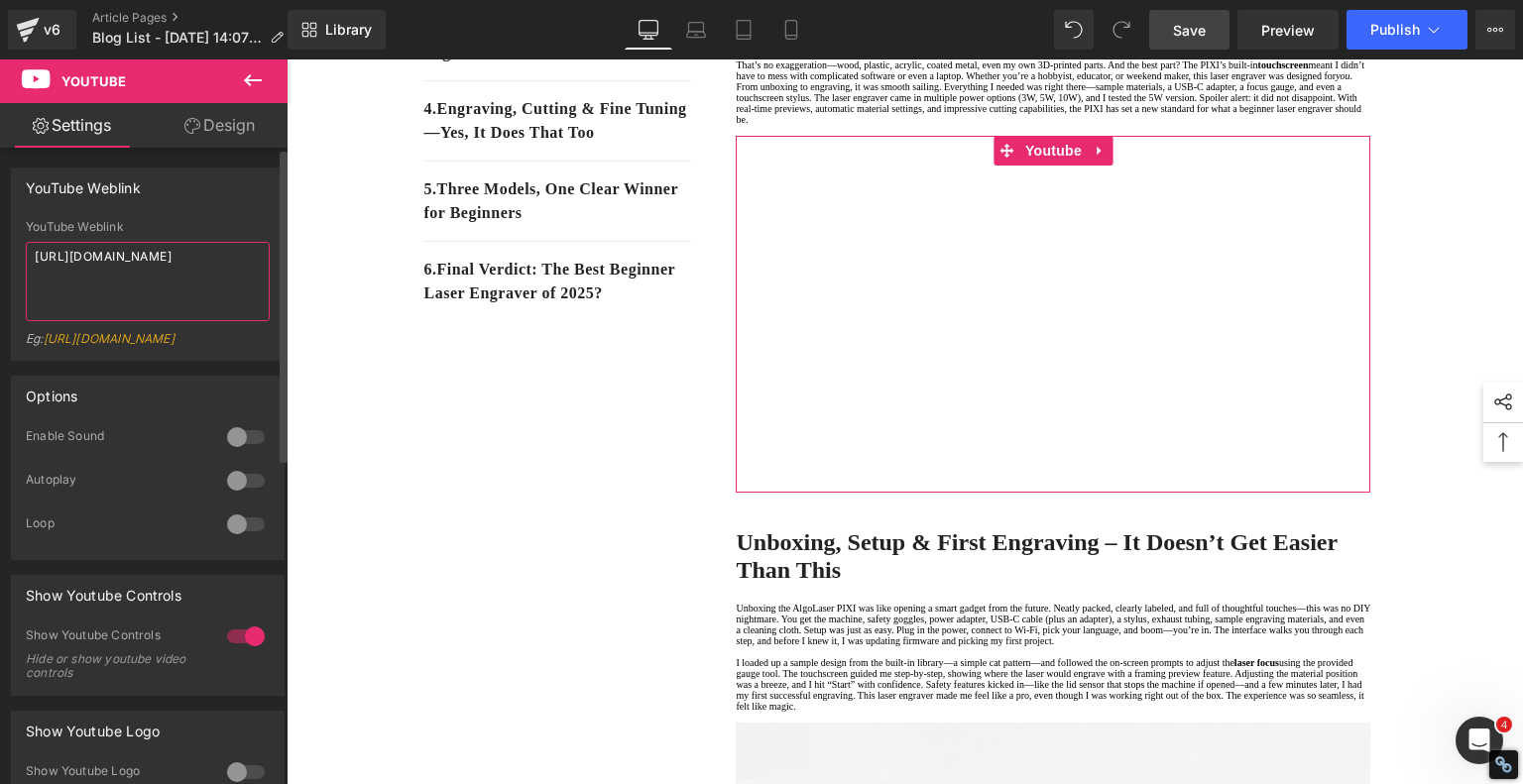 click on "[URL][DOMAIN_NAME]" at bounding box center (148, 281) 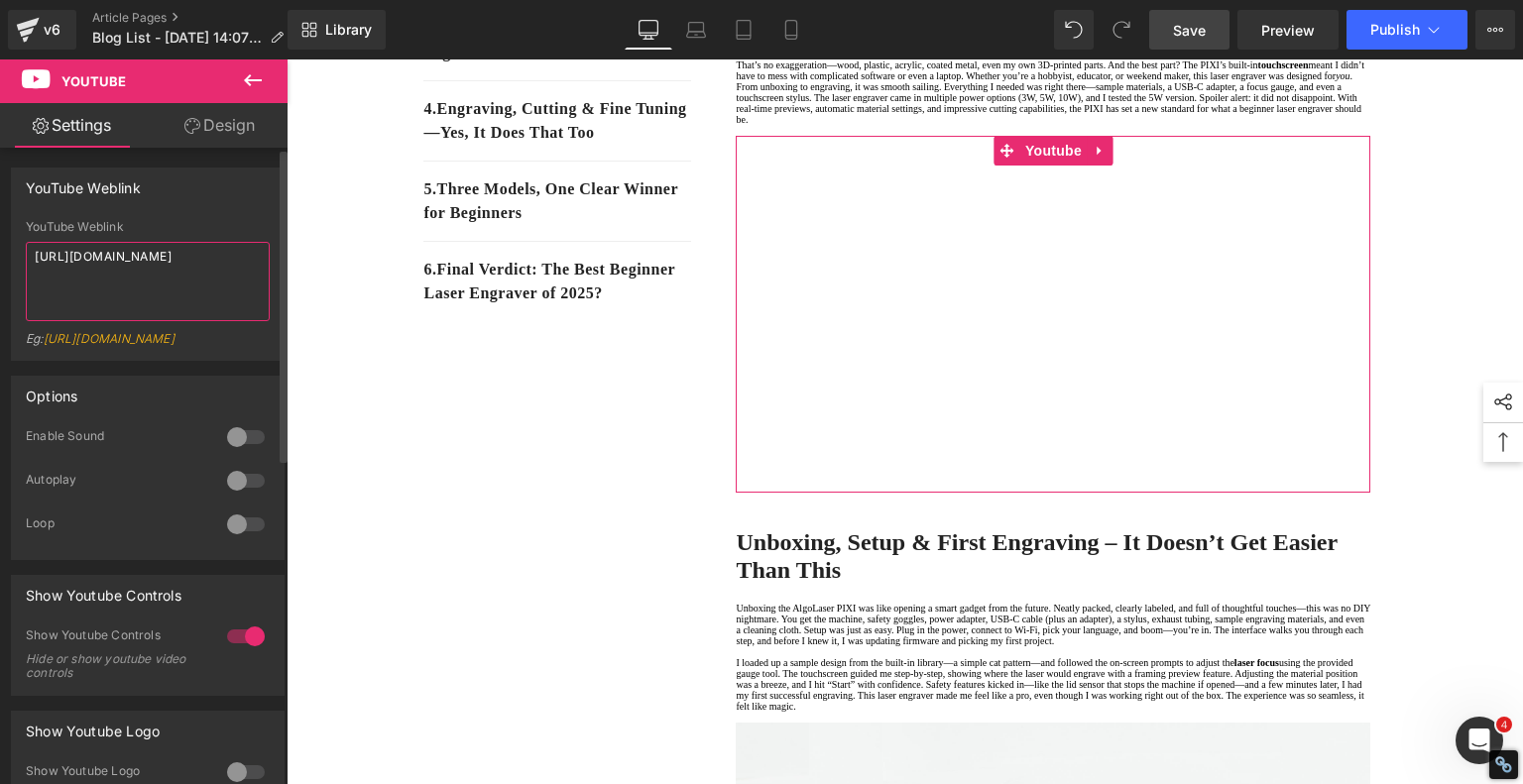click on "[URL][DOMAIN_NAME]" at bounding box center [148, 281] 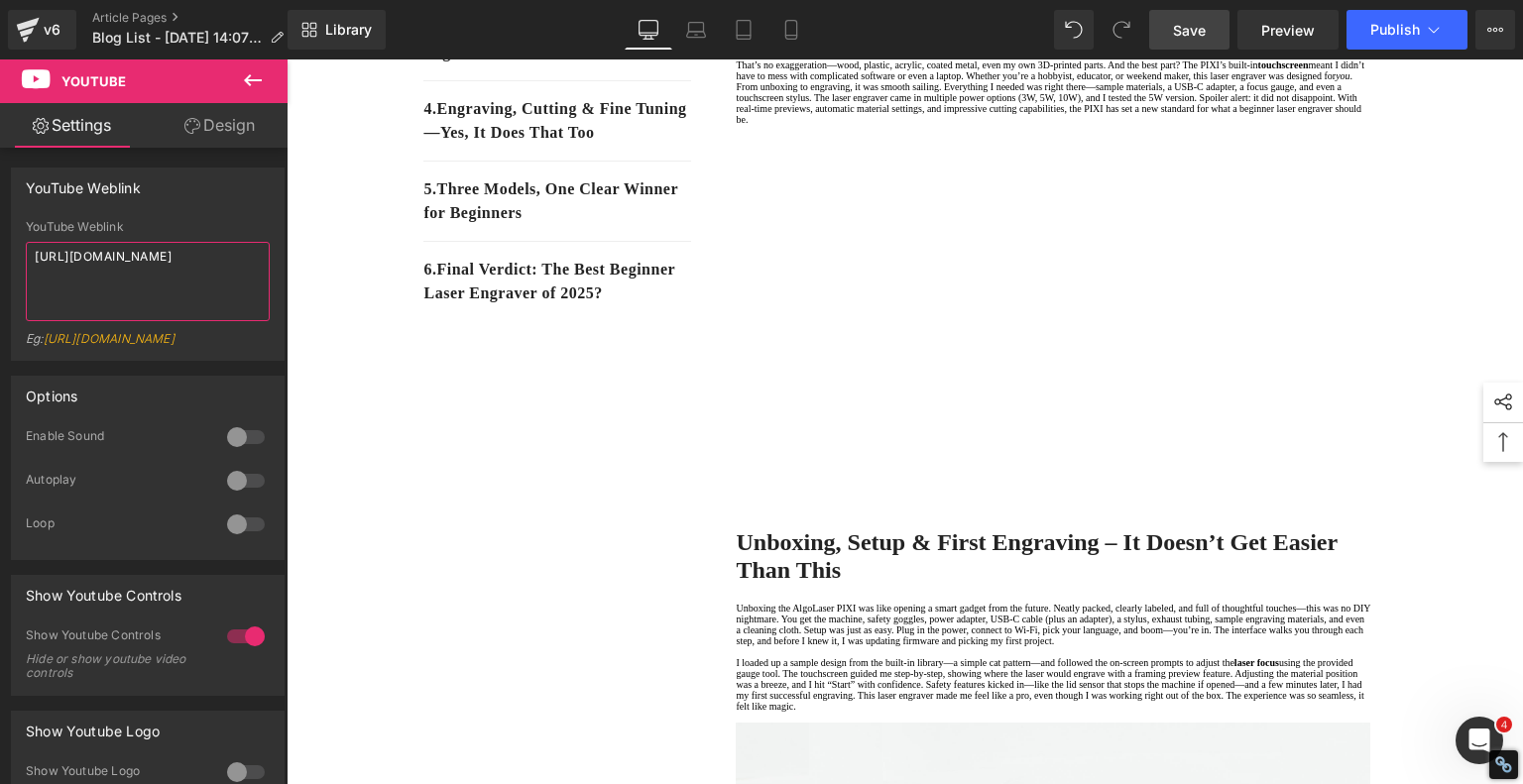 type on "[URL][DOMAIN_NAME]" 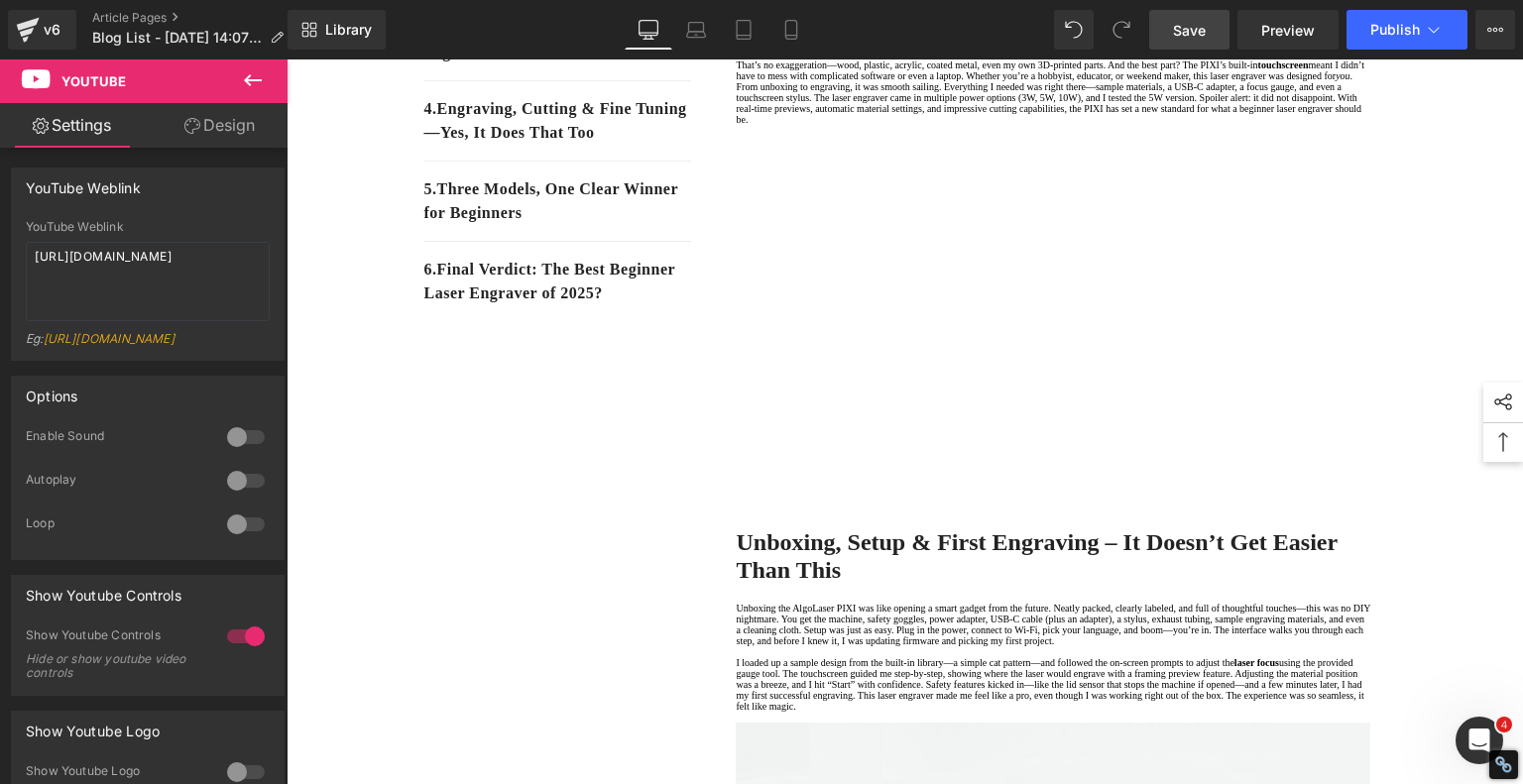 click on "Save" at bounding box center (1189, 30) 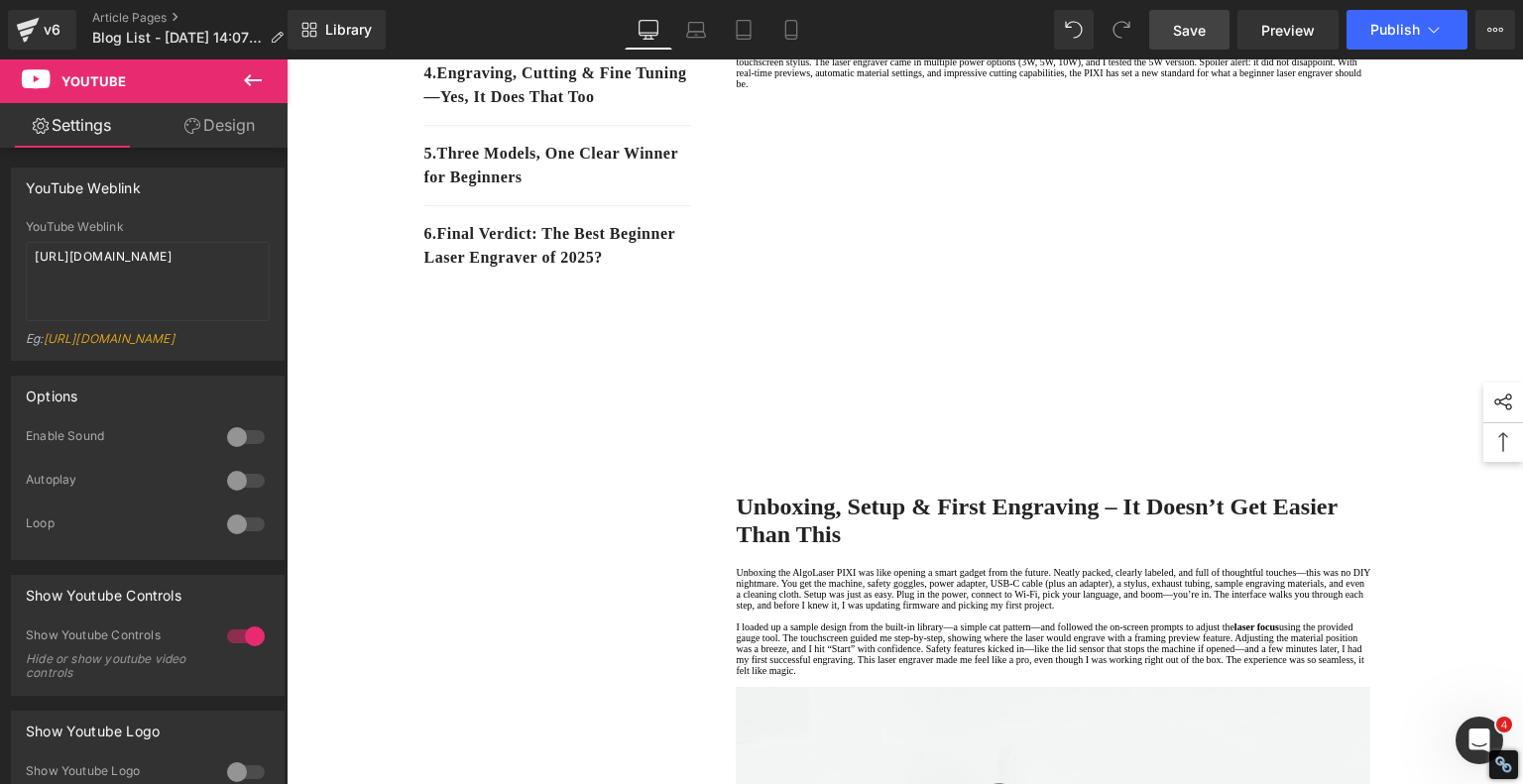 scroll, scrollTop: 343, scrollLeft: 0, axis: vertical 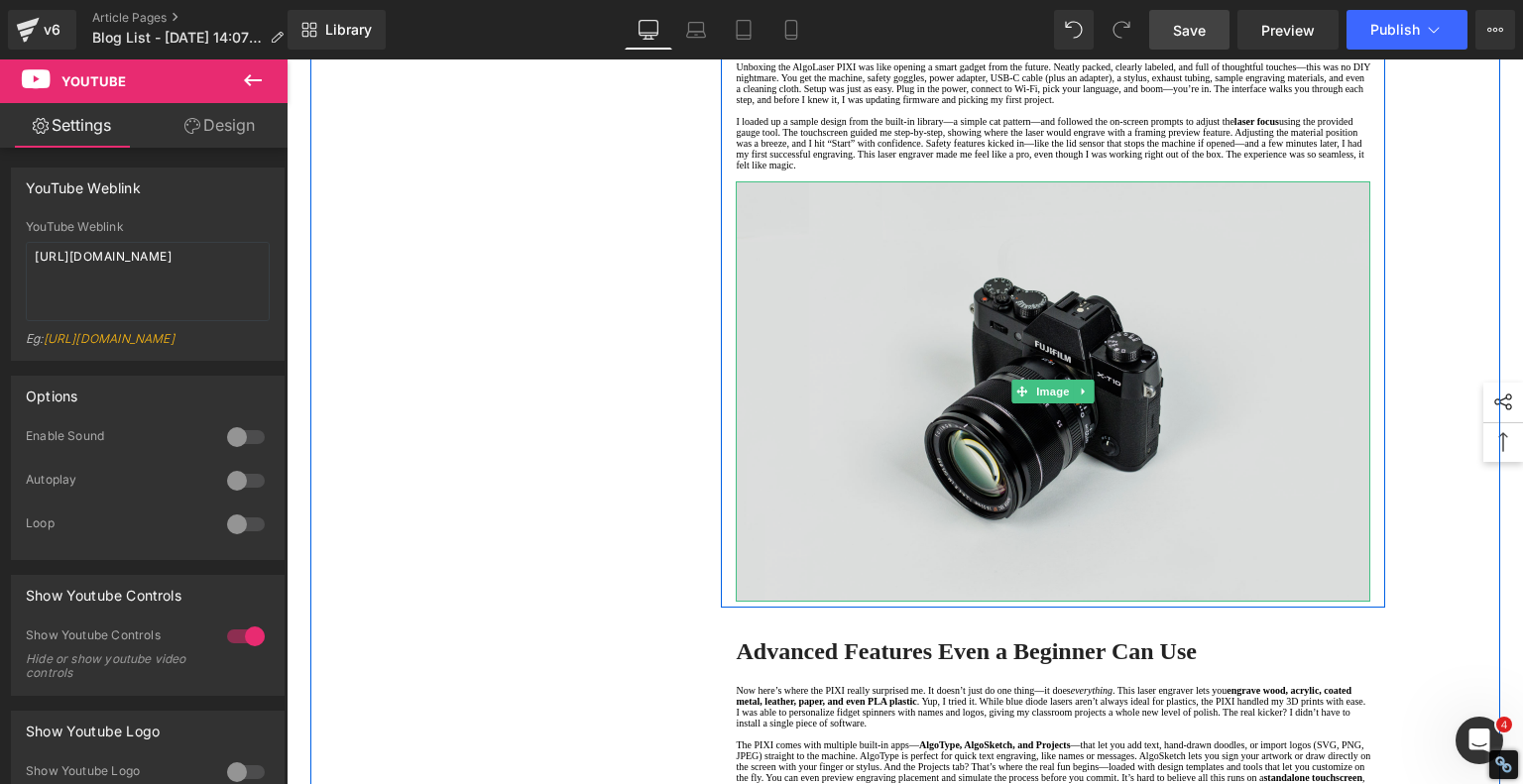 click at bounding box center [1053, 392] 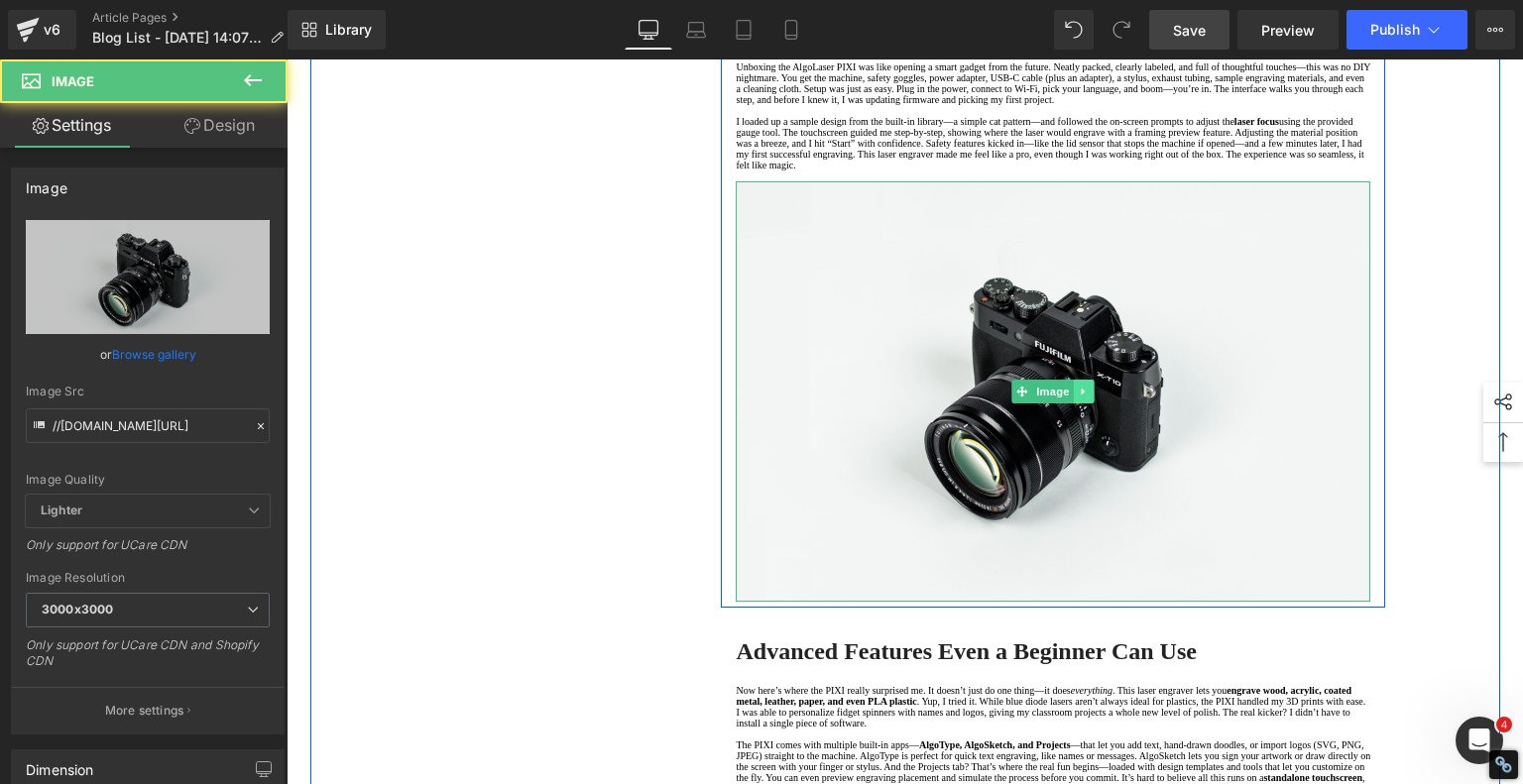 click 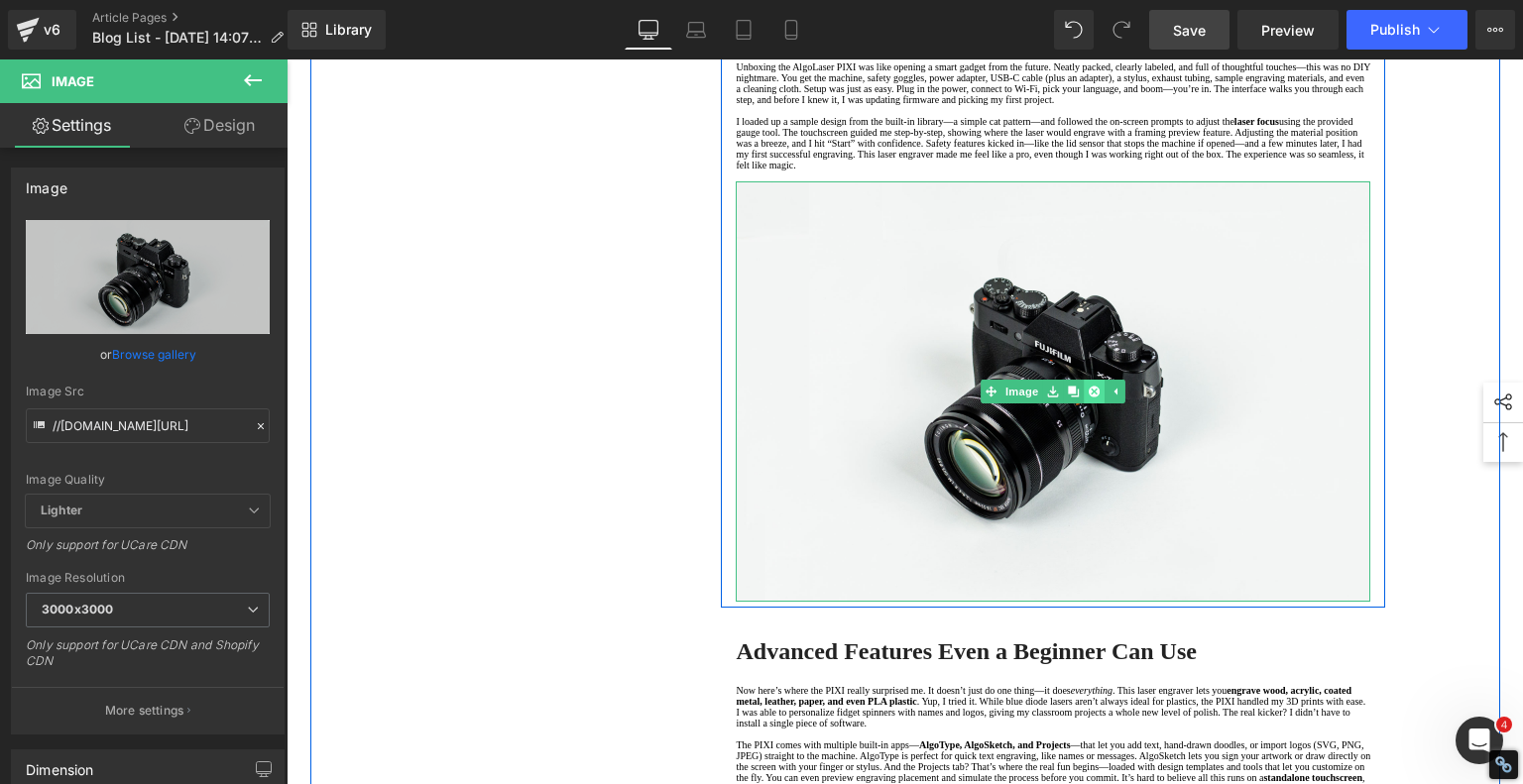 click 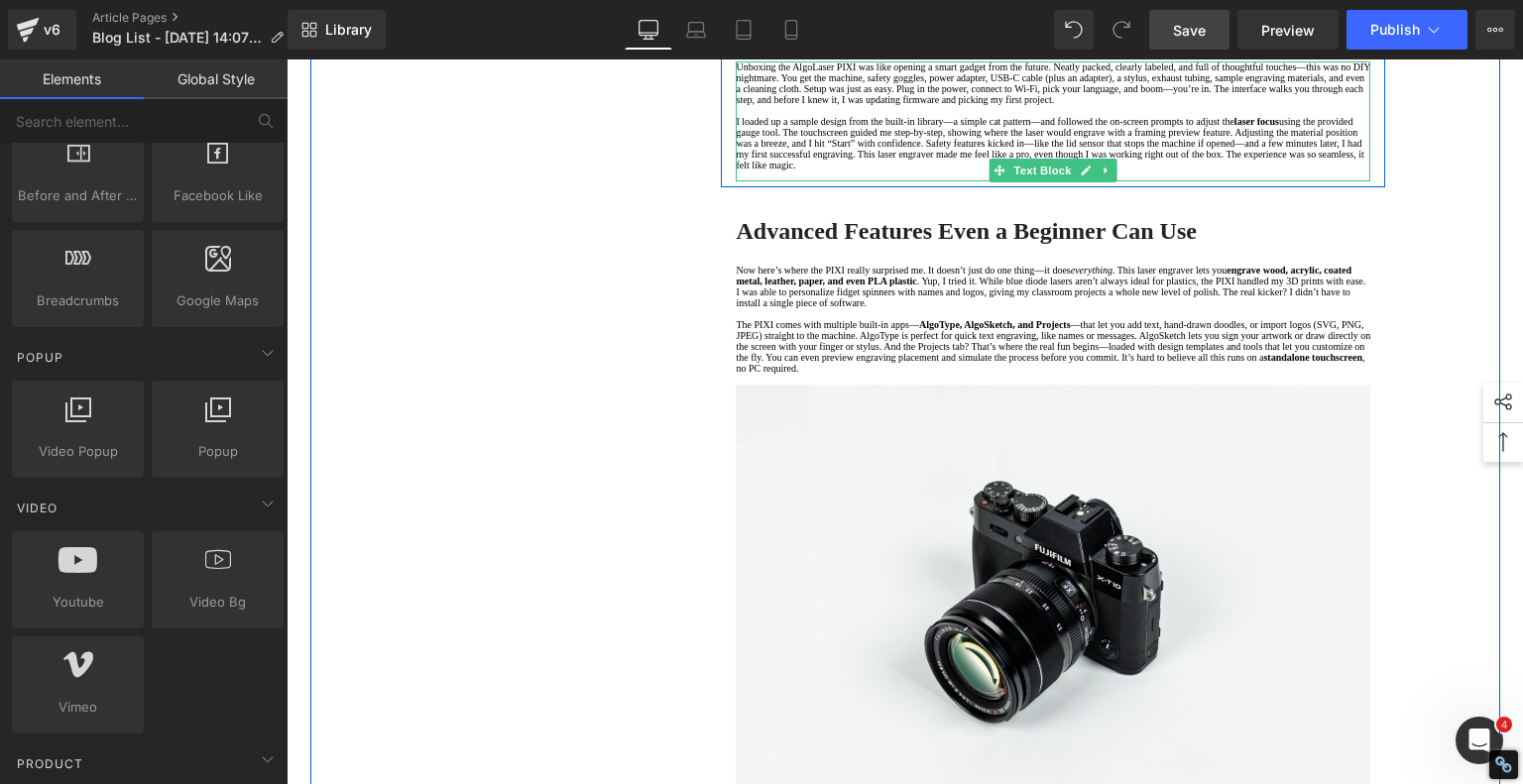 click at bounding box center [1053, 175] 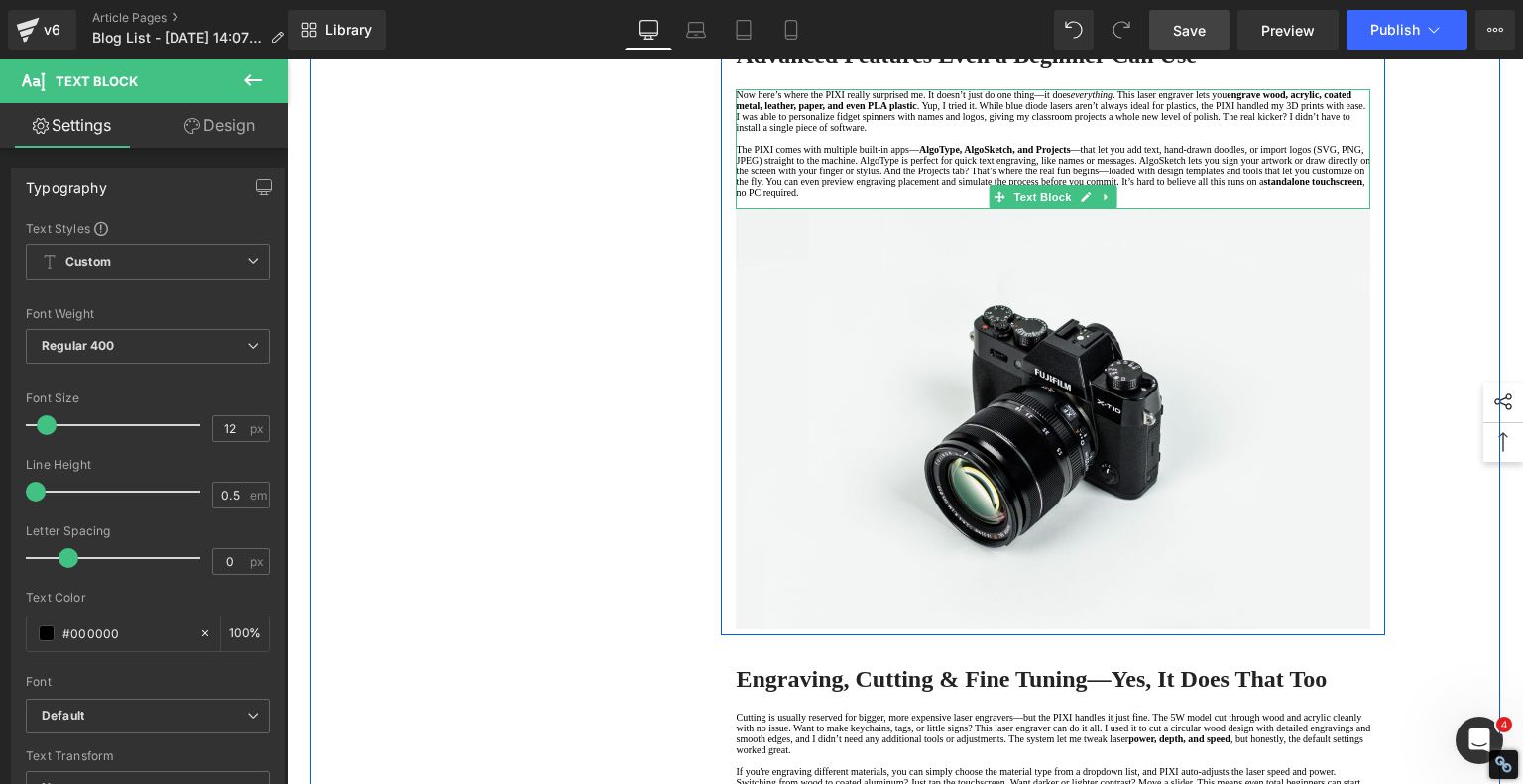 scroll, scrollTop: 1235, scrollLeft: 0, axis: vertical 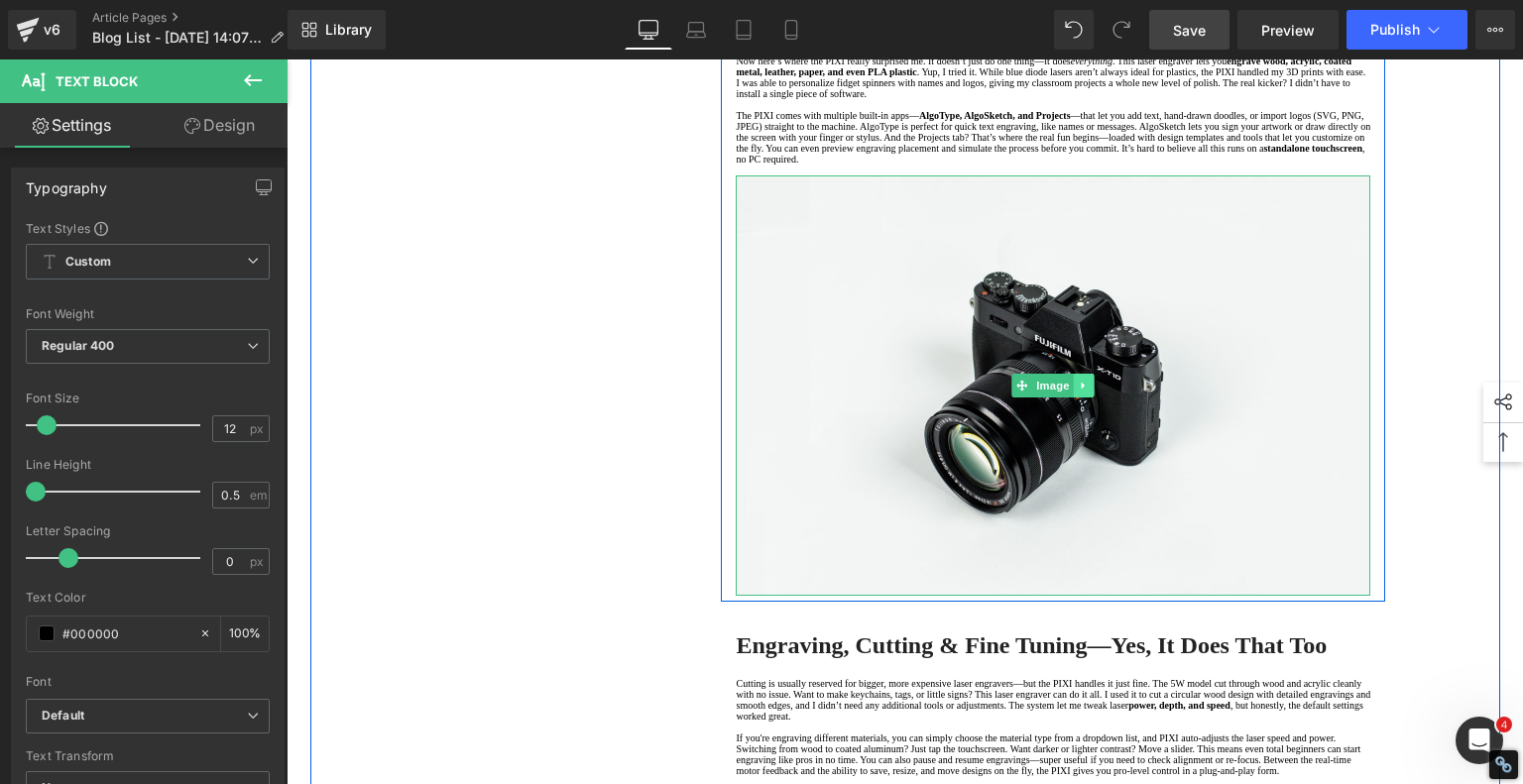 click 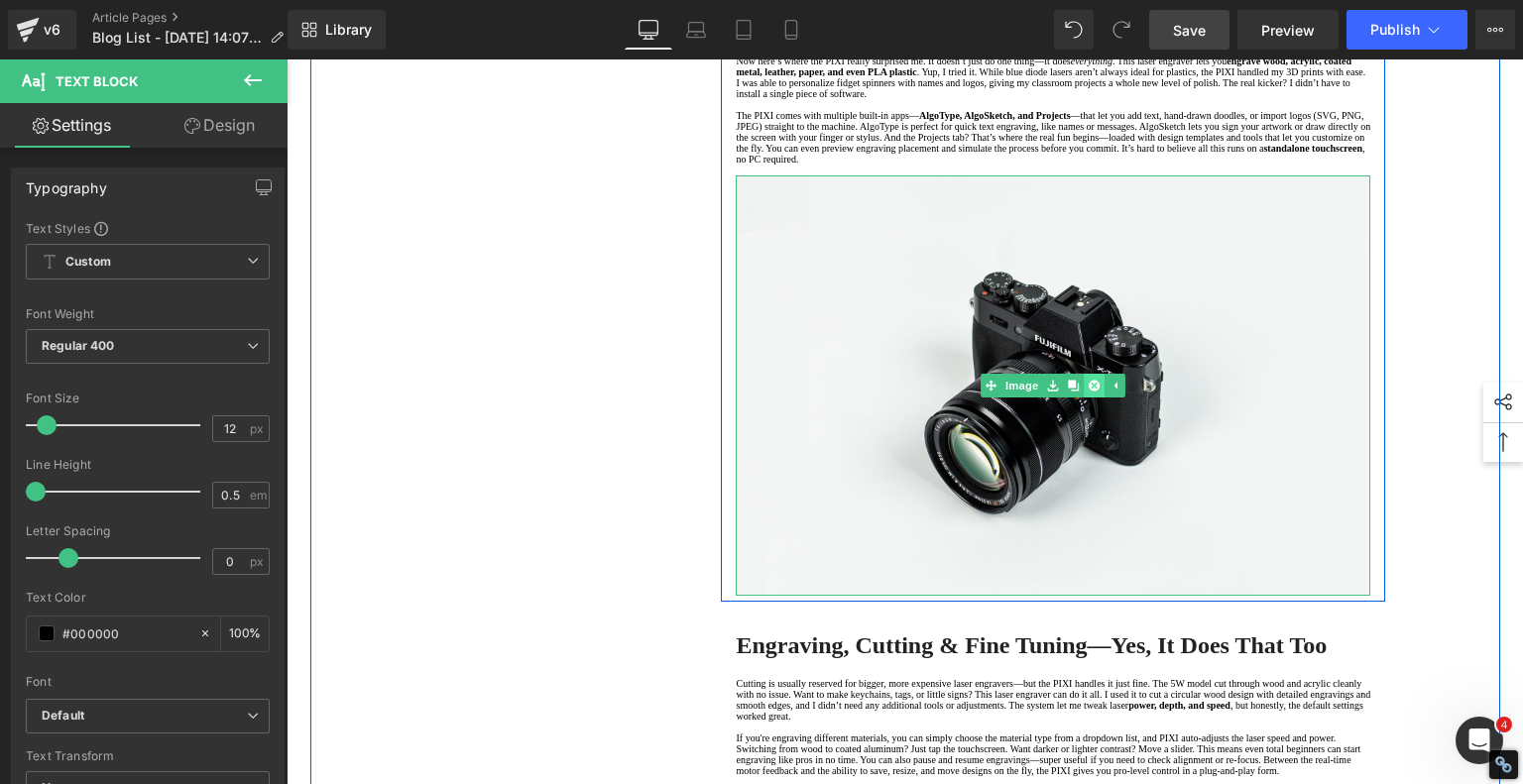 drag, startPoint x: 1087, startPoint y: 715, endPoint x: 1081, endPoint y: 702, distance: 14.3178211 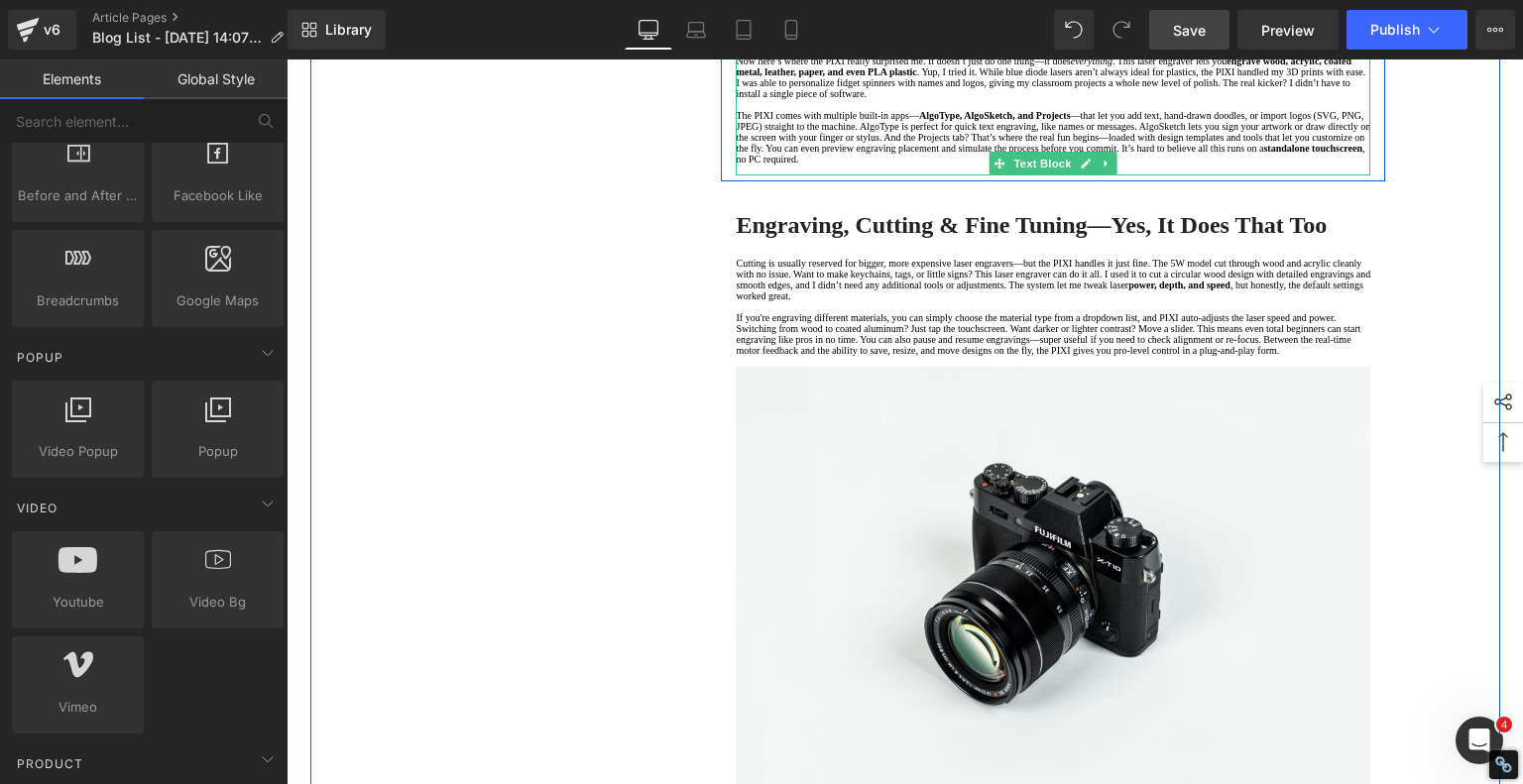 click at bounding box center (1053, 169) 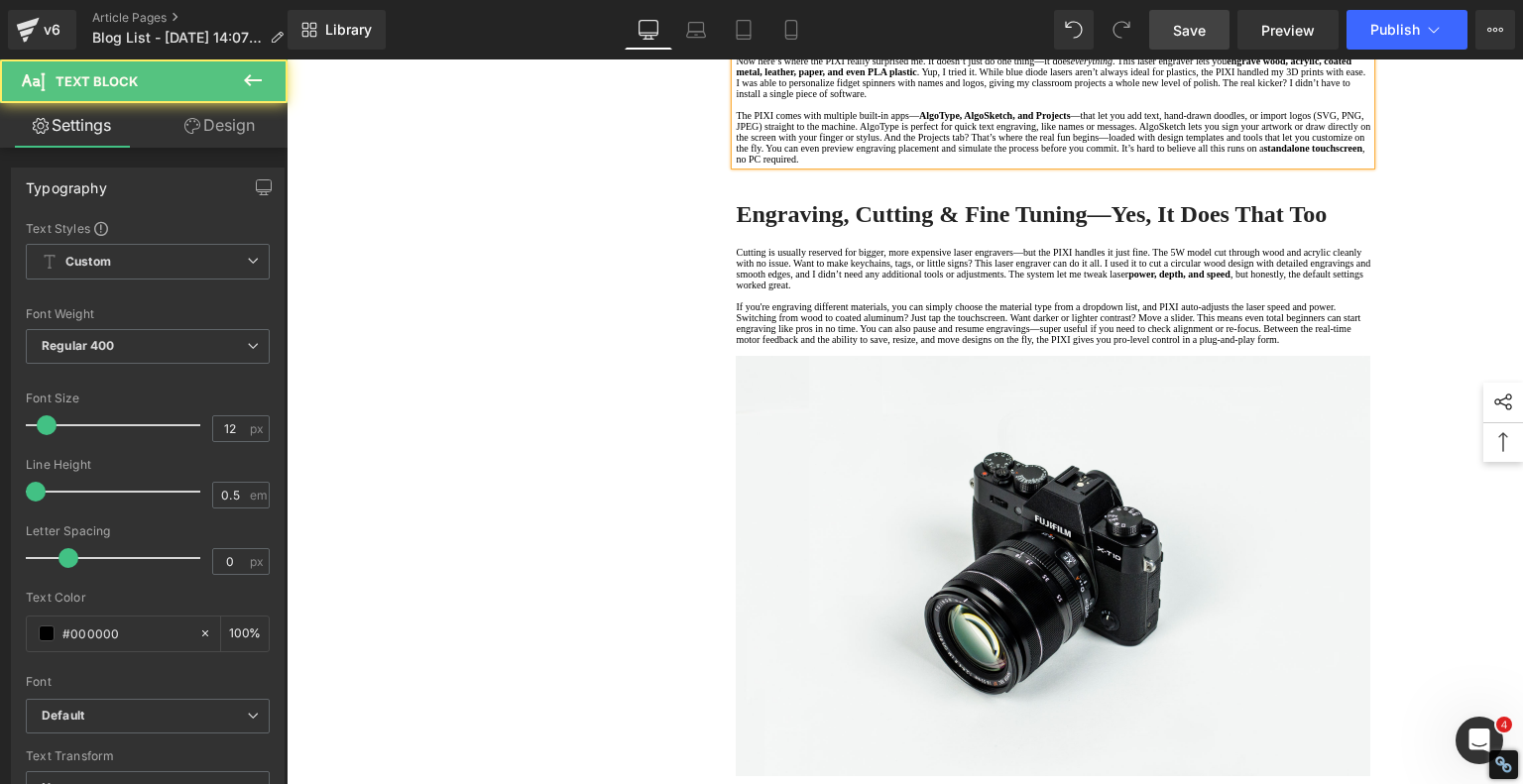 click on "1.  Meet the Ultimate Beginner-Friendly Laser Engraver That Blew My Mind Text Block         2.  Unboxing, Setup & First Engraving – It Doesn’t Get Easier Than This Text Block         3.  Advanced Features Even a Beginner Can Use Text Block         4.  Engraving, Cutting & Fine Tuning—Yes, It Does That Too Text Block         5 .  Three Models, One Clear Winner for Beginners Text Block         6 .  Final Verdict: The Best Beginner Laser Engraver of 2025? Text Block         Row         Laser Engraving Just Got TOO EASY – Best Beginner Machine? Heading         Meet the Ultimate Beginner-Friendly Laser Engraver That Blew My Mind Heading         five minutes , I had it powered on, connected to Wi-Fi, and ready to burn designs into a variety of materials. That’s no exaggeration—wood, plastic, acrylic, coated metal, even my own 3D-printed parts. And the best part? The PIXI’s built-in  touchscreen you .
Text Block
Youtube         Row         Heading
laser focus Text Block" at bounding box center [905, 518] 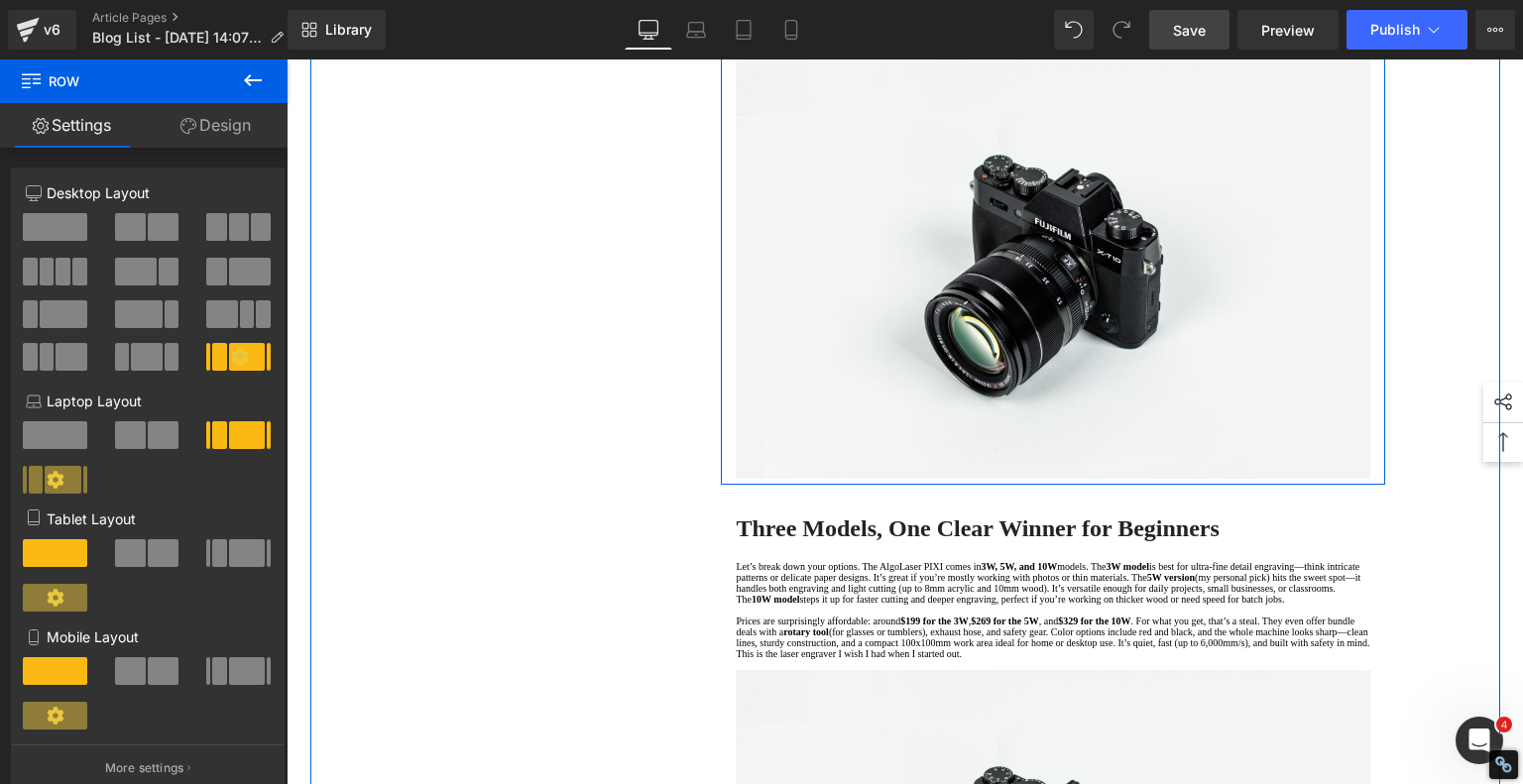 scroll, scrollTop: 1631, scrollLeft: 0, axis: vertical 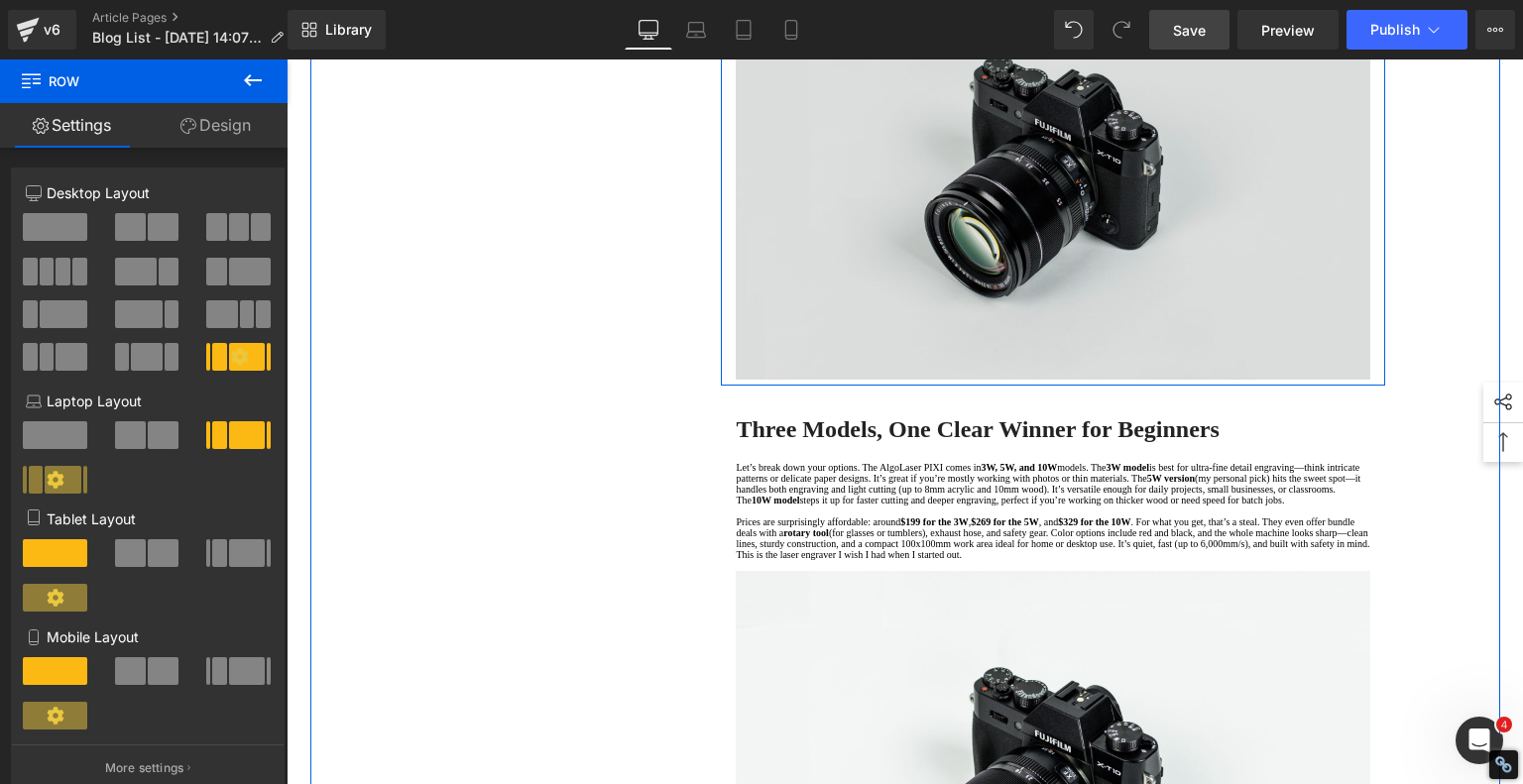 click at bounding box center [1053, 169] 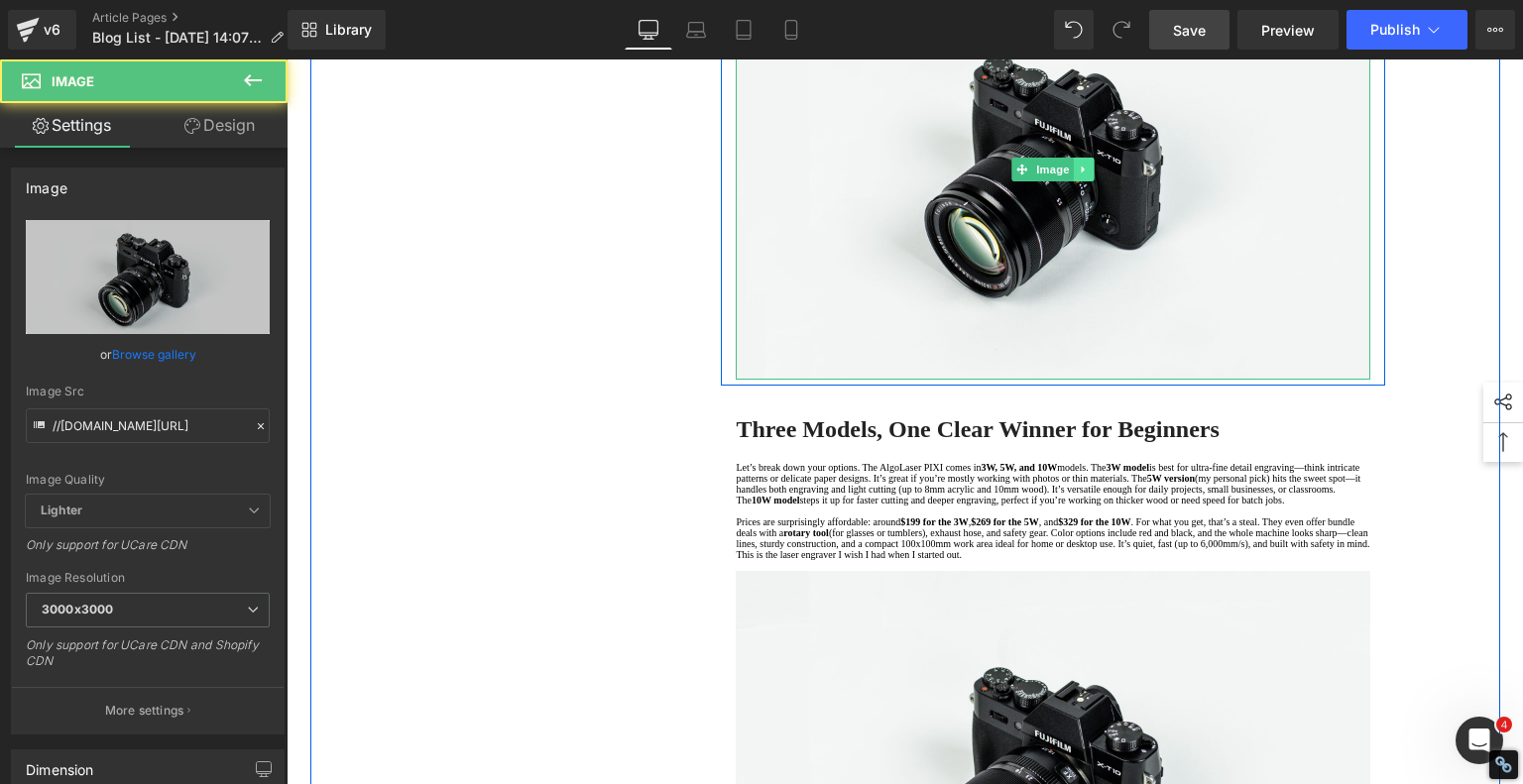 click 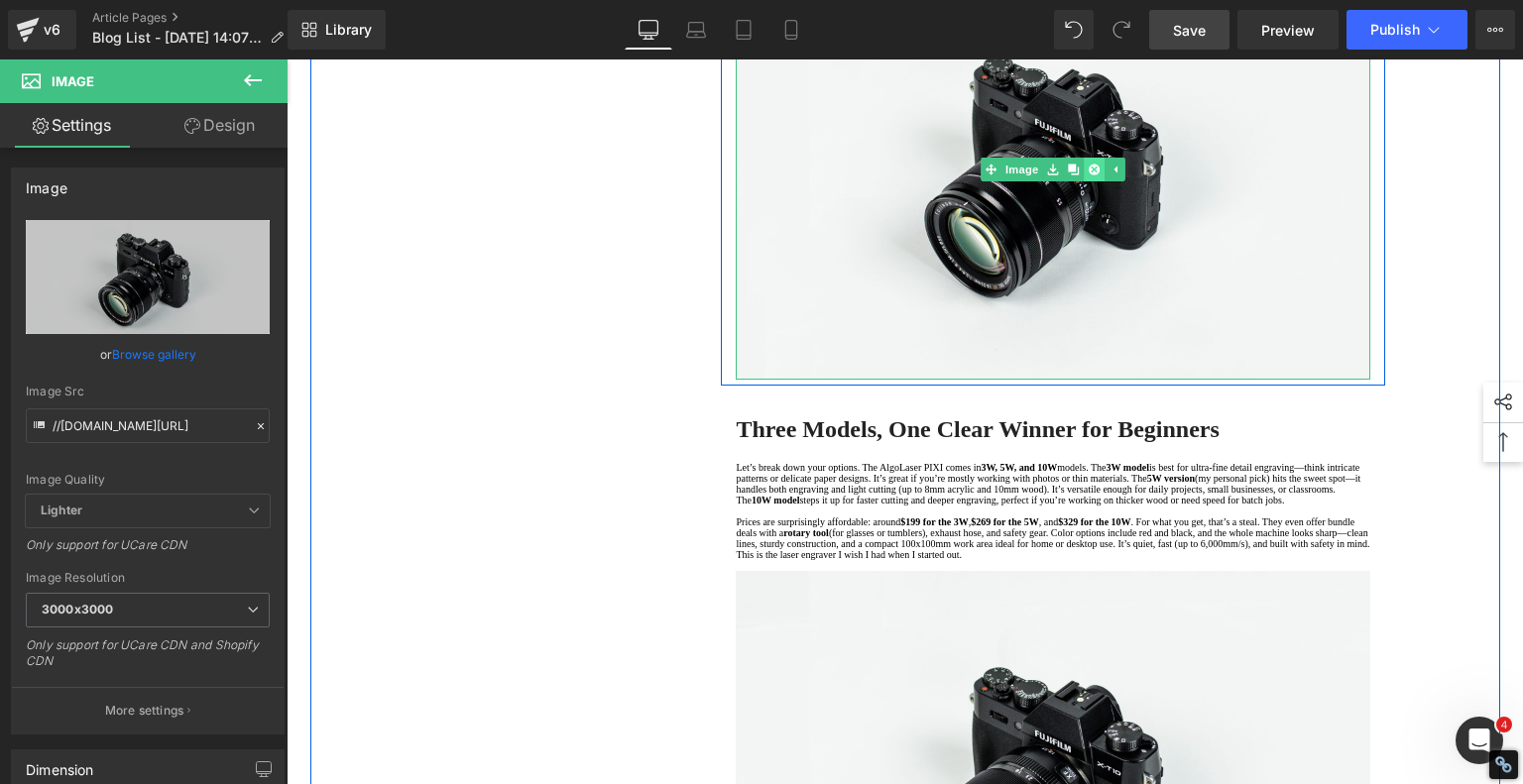click 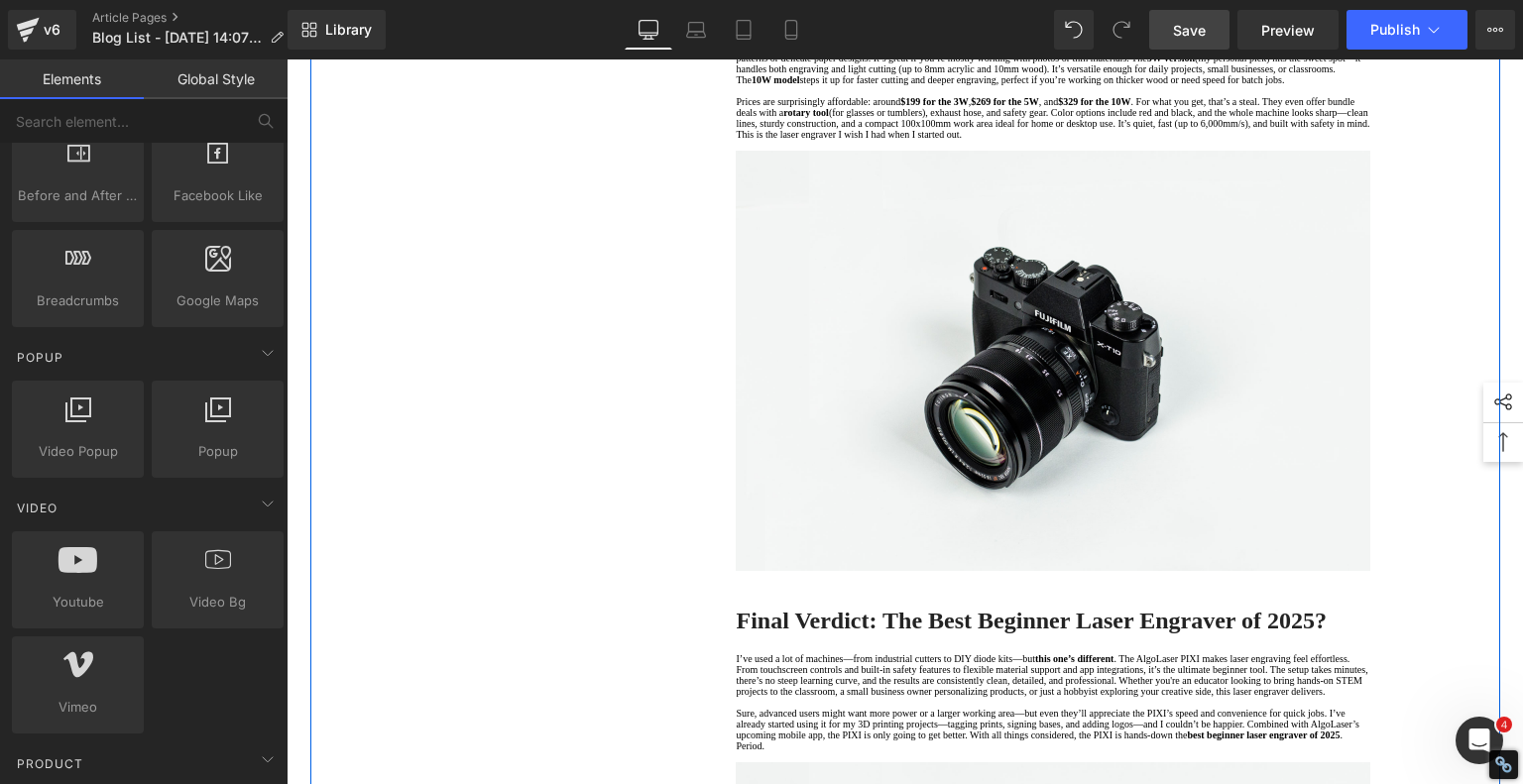 click at bounding box center [1053, -47] 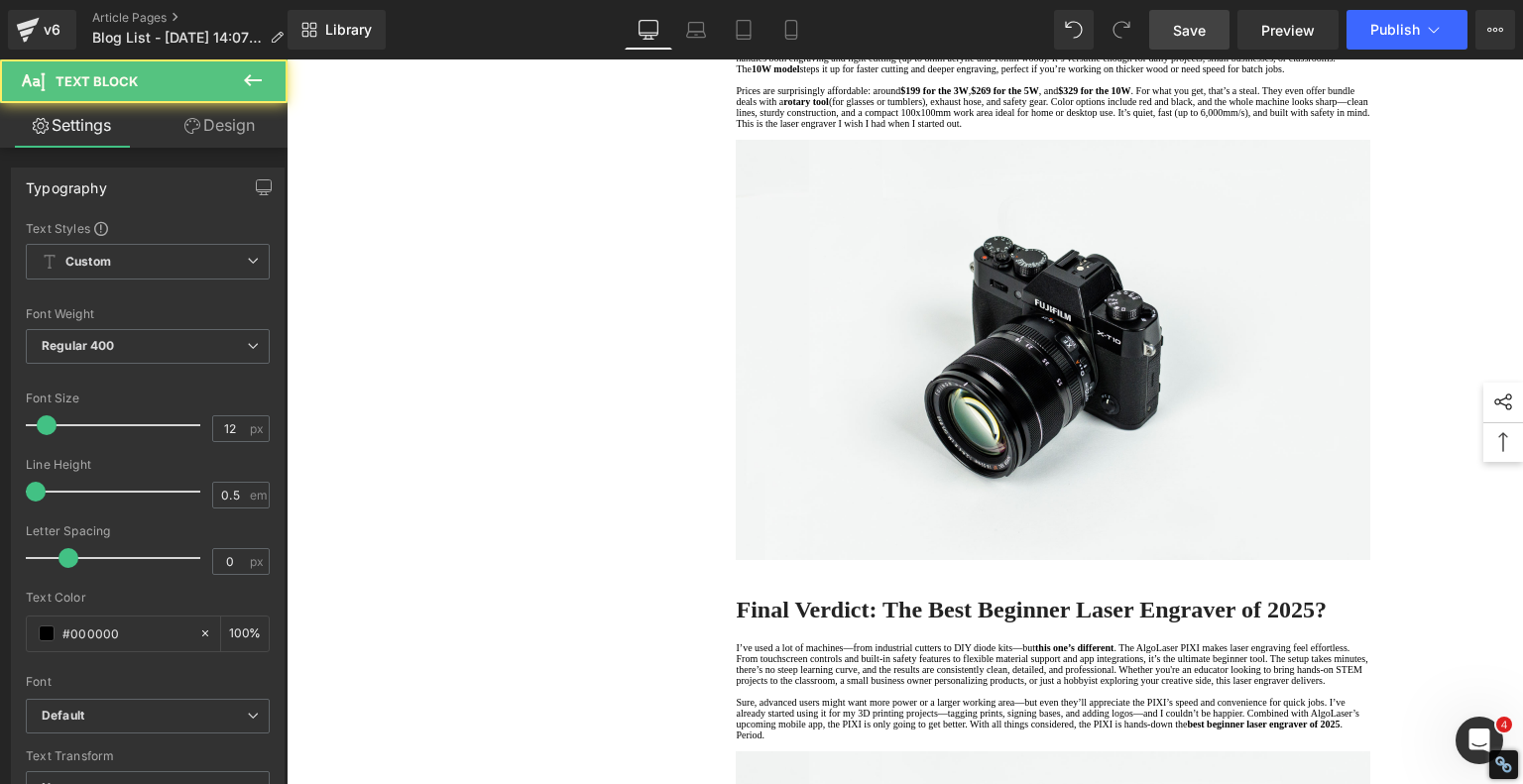 click on "1.  Meet the Ultimate Beginner-Friendly Laser Engraver That Blew My Mind Text Block         2.  Unboxing, Setup & First Engraving – It Doesn’t Get Easier Than This Text Block         3.  Advanced Features Even a Beginner Can Use Text Block         4.  Engraving, Cutting & Fine Tuning—Yes, It Does That Too Text Block         5 .  Three Models, One Clear Winner for Beginners Text Block         6 .  Final Verdict: The Best Beginner Laser Engraver of 2025? Text Block         Row         Laser Engraving Just Got TOO EASY – Best Beginner Machine? Heading         Meet the Ultimate Beginner-Friendly Laser Engraver That Blew My Mind Heading         five minutes , I had it powered on, connected to Wi-Fi, and ready to burn designs into a variety of materials. That’s no exaggeration—wood, plastic, acrylic, coated metal, even my own 3D-printed parts. And the best part? The PIXI’s built-in  touchscreen you .
Text Block
Youtube         Row         Heading
laser focus Text Block" at bounding box center [905, -93] 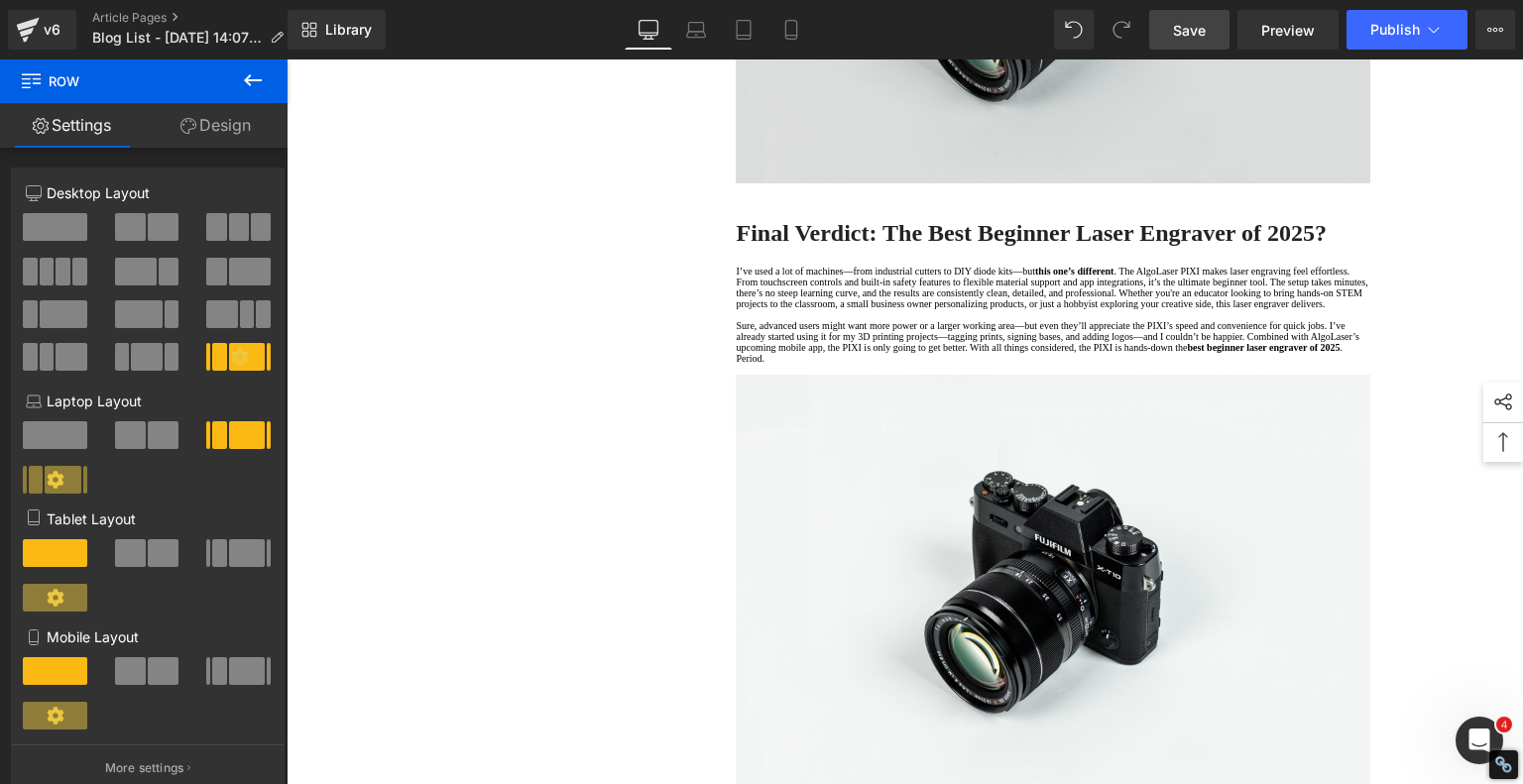 scroll, scrollTop: 2028, scrollLeft: 0, axis: vertical 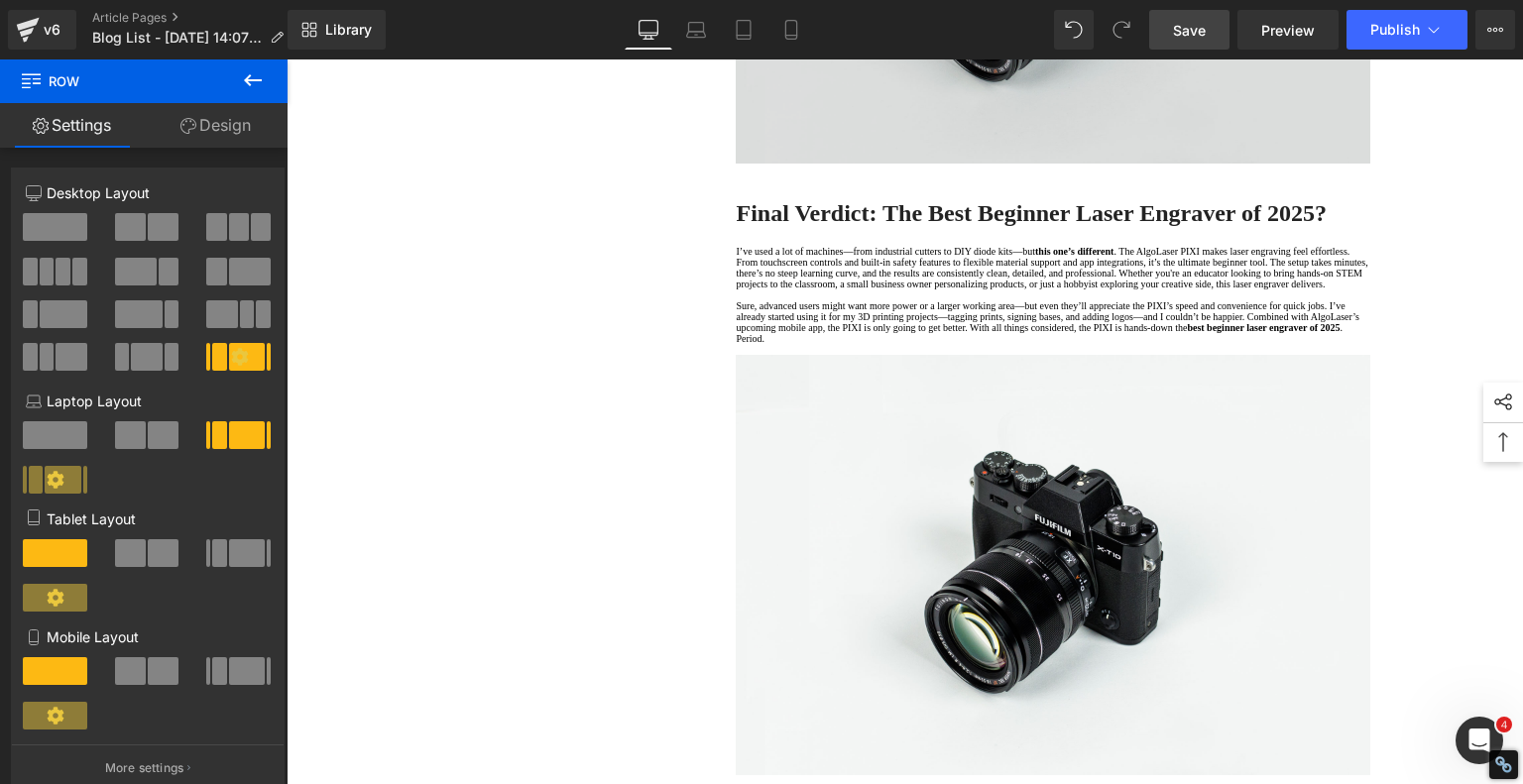 click on "Image" at bounding box center [1053, -47] 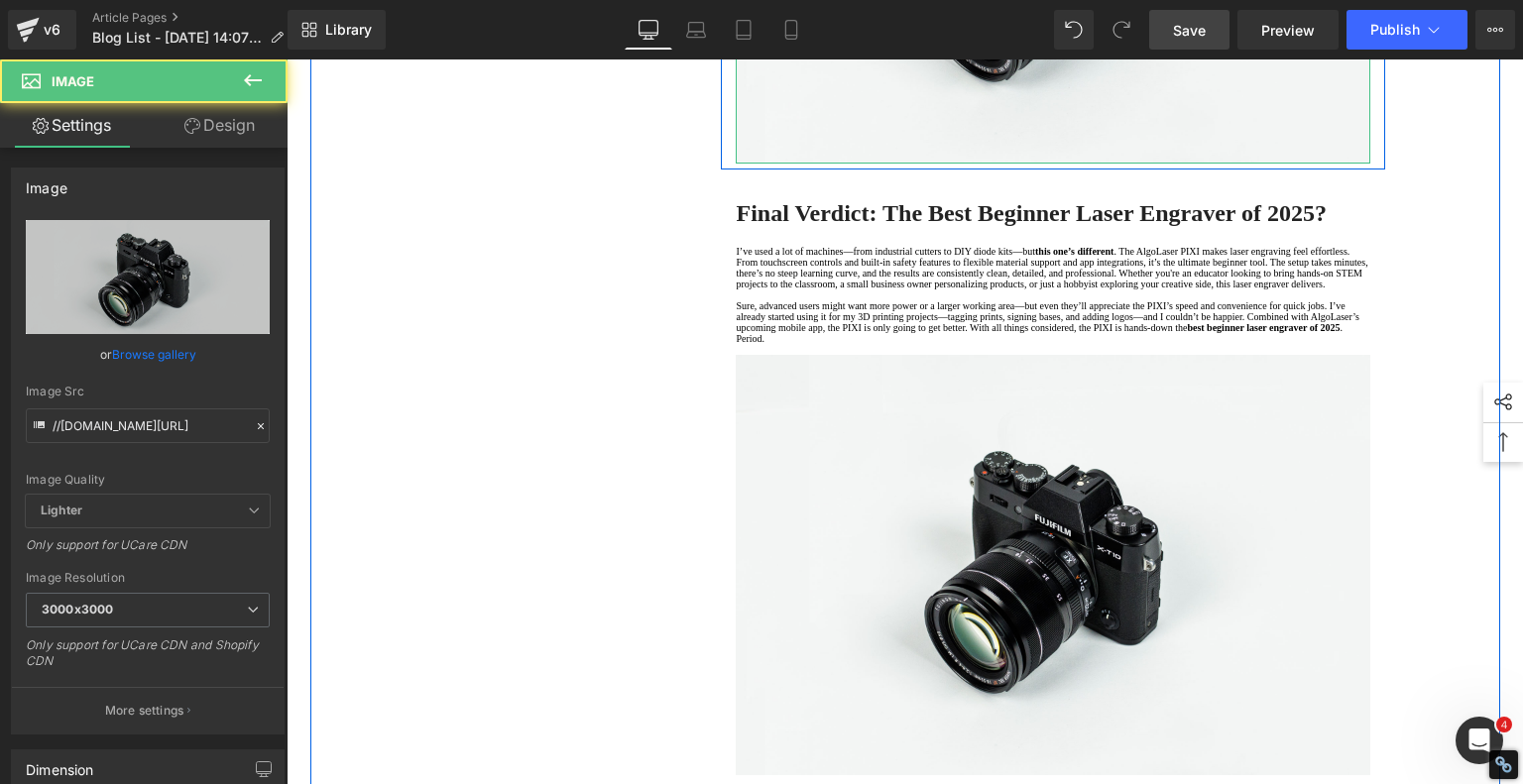 click 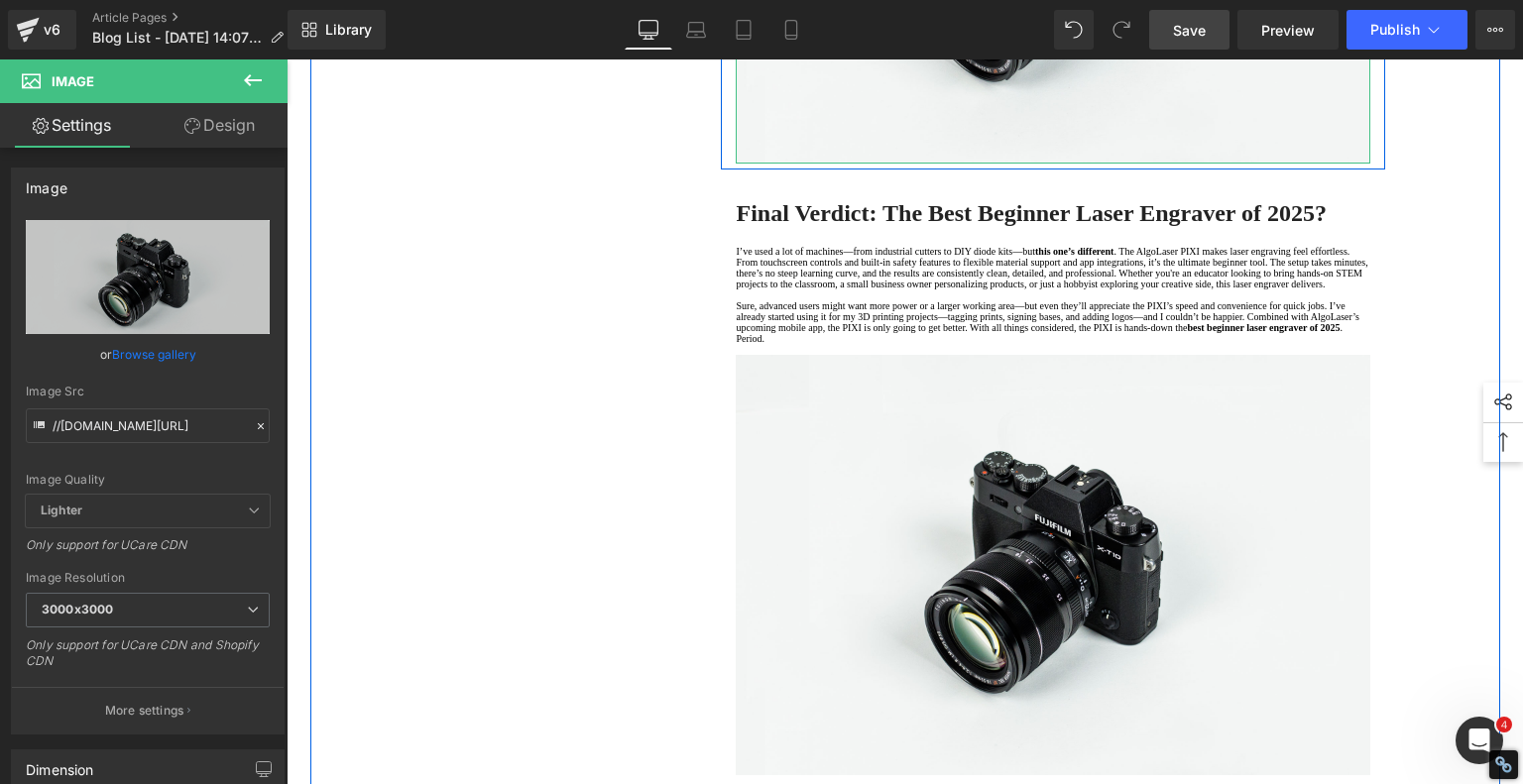click 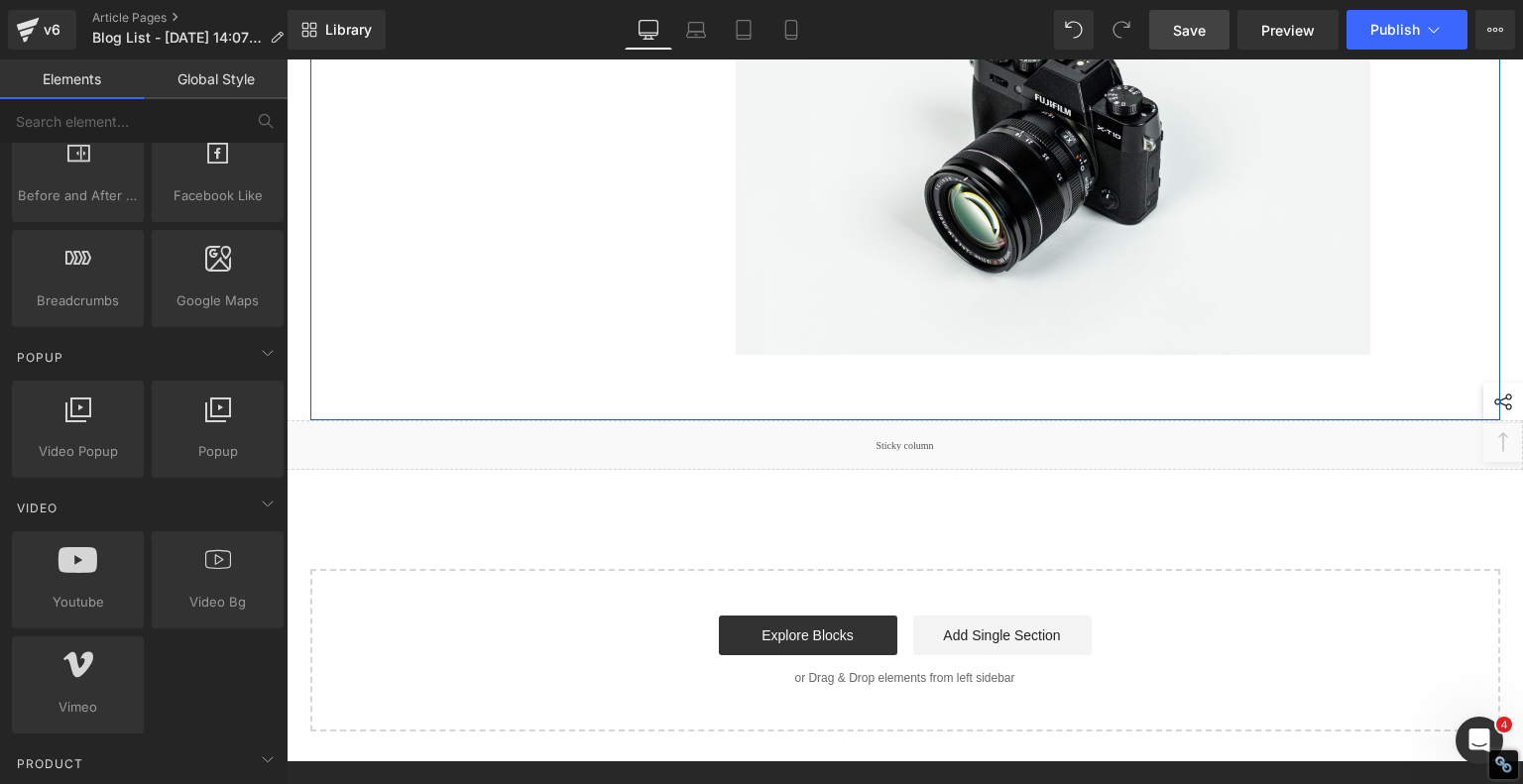 click at bounding box center (1053, -263) 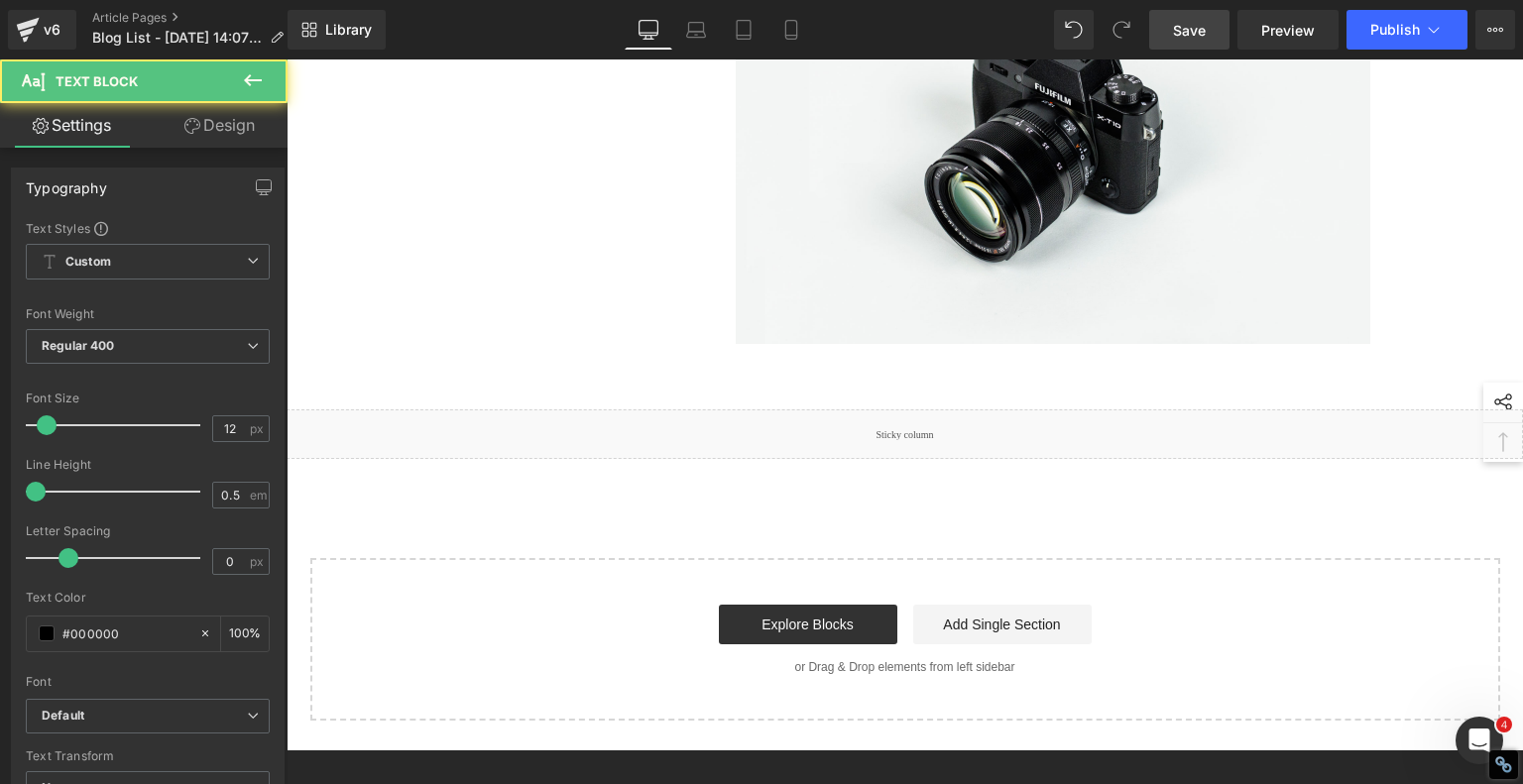 click on "1.  Meet the Ultimate Beginner-Friendly Laser Engraver That Blew My Mind Text Block         2.  Unboxing, Setup & First Engraving – It Doesn’t Get Easier Than This Text Block         3.  Advanced Features Even a Beginner Can Use Text Block         4.  Engraving, Cutting & Fine Tuning—Yes, It Does That Too Text Block         5 .  Three Models, One Clear Winner for Beginners Text Block         6 .  Final Verdict: The Best Beginner Laser Engraver of 2025? Text Block         Row         Laser Engraving Just Got TOO EASY – Best Beginner Machine? Heading         Meet the Ultimate Beginner-Friendly Laser Engraver That Blew My Mind Heading         five minutes , I had it powered on, connected to Wi-Fi, and ready to burn designs into a variety of materials. That’s no exaggeration—wood, plastic, acrylic, coated metal, even my own 3D-printed parts. And the best part? The PIXI’s built-in  touchscreen you .
Text Block
Youtube         Row         Heading
laser focus Text Block" at bounding box center [905, -706] 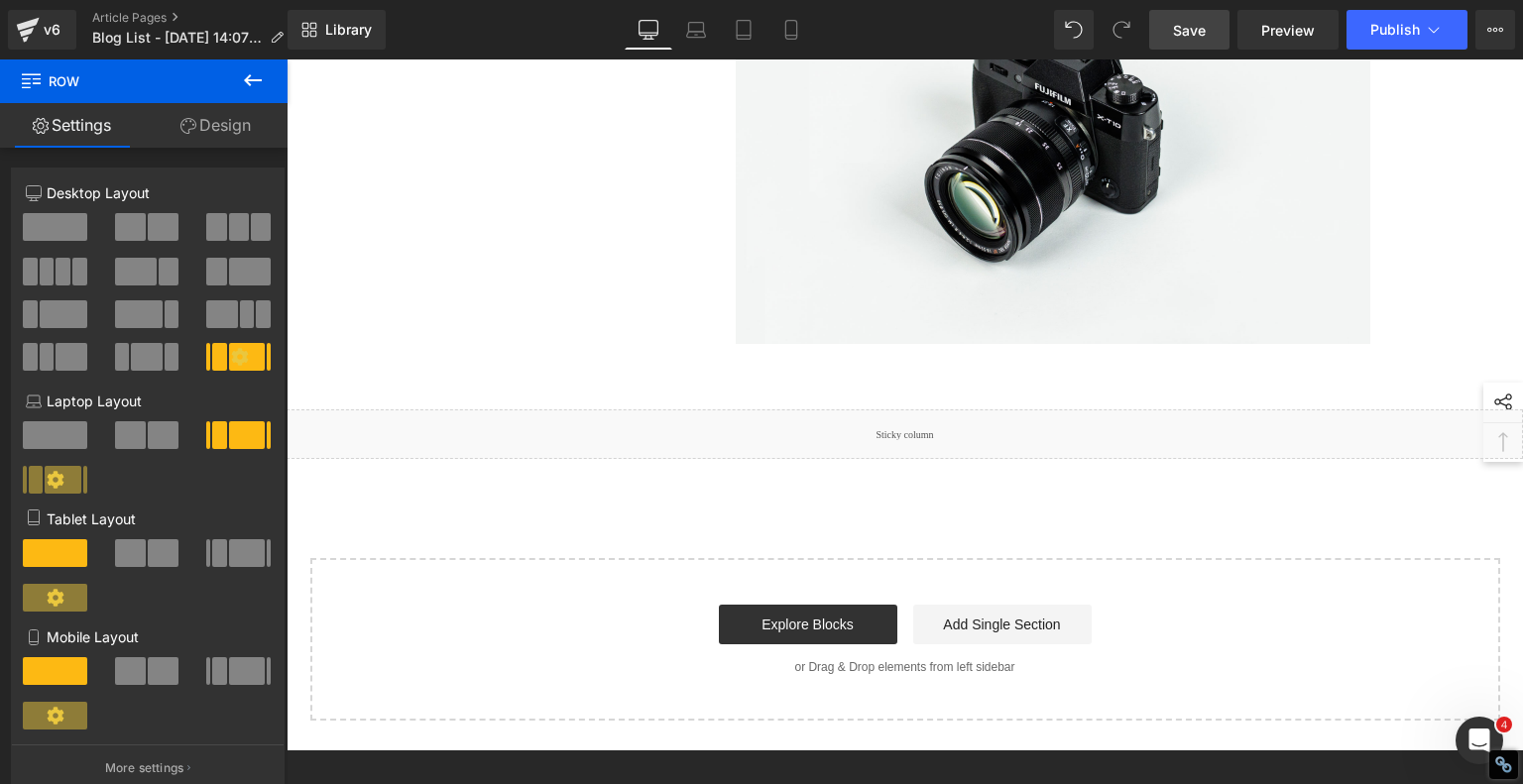 scroll, scrollTop: 2226, scrollLeft: 0, axis: vertical 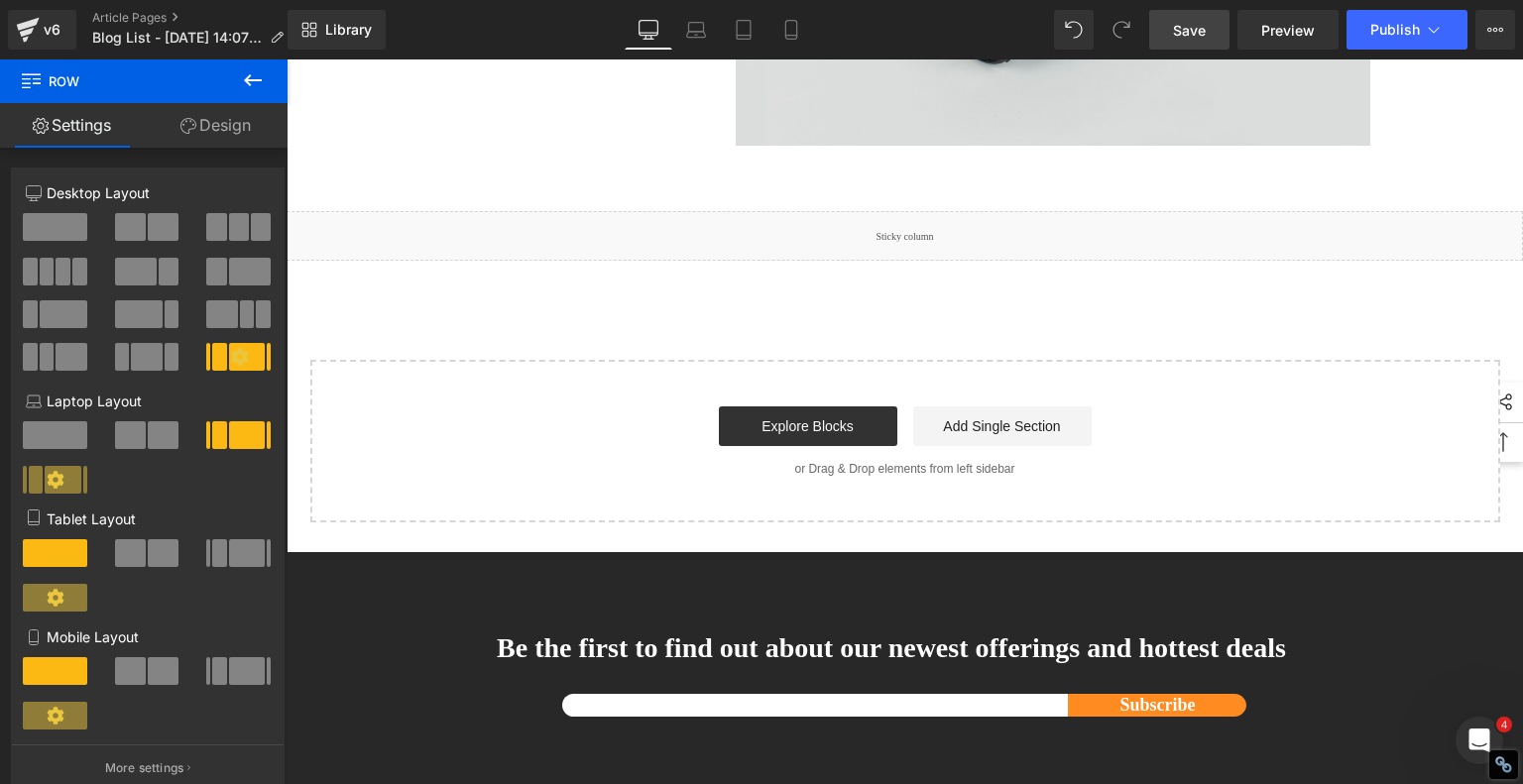 click at bounding box center (1053, -64) 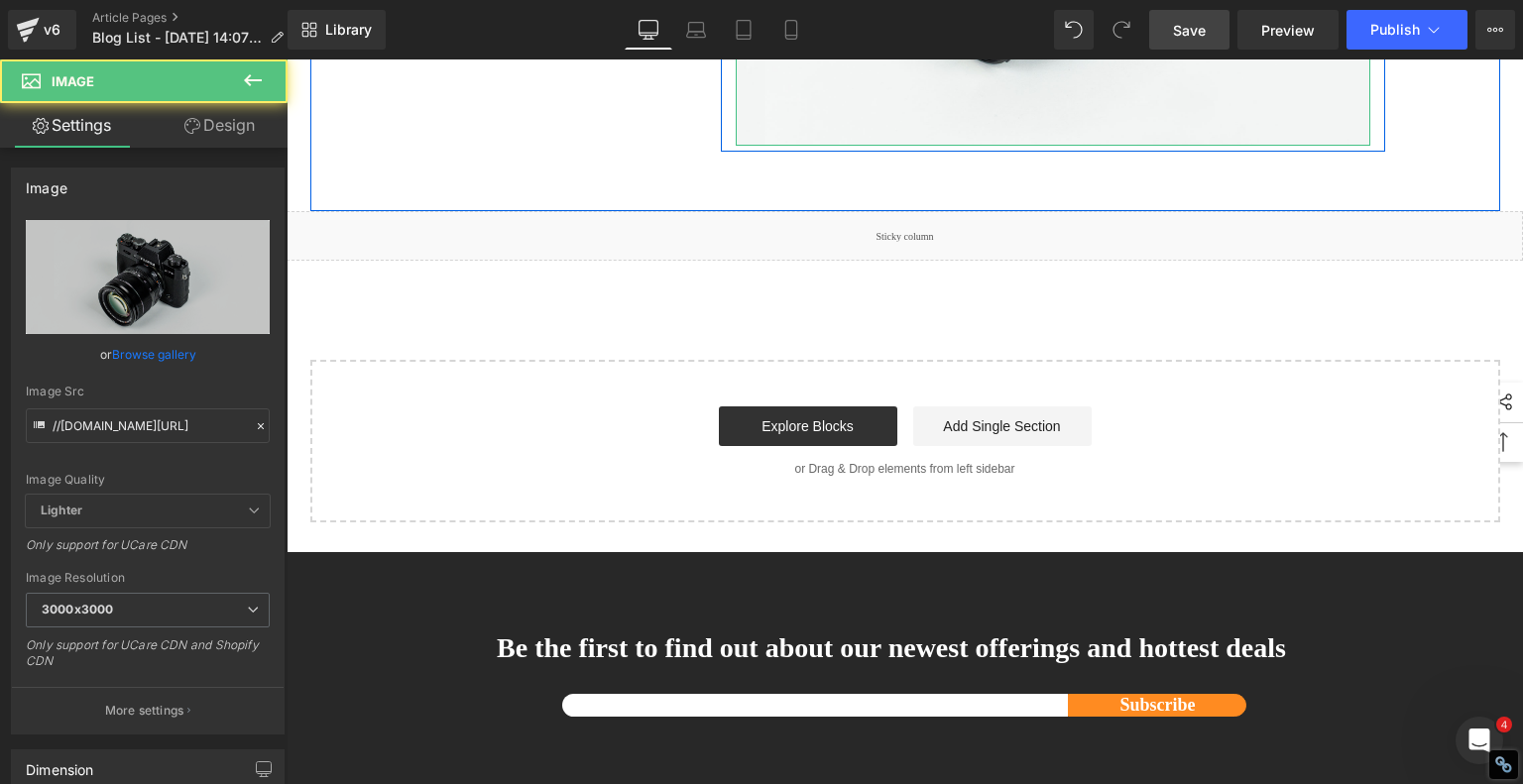 click 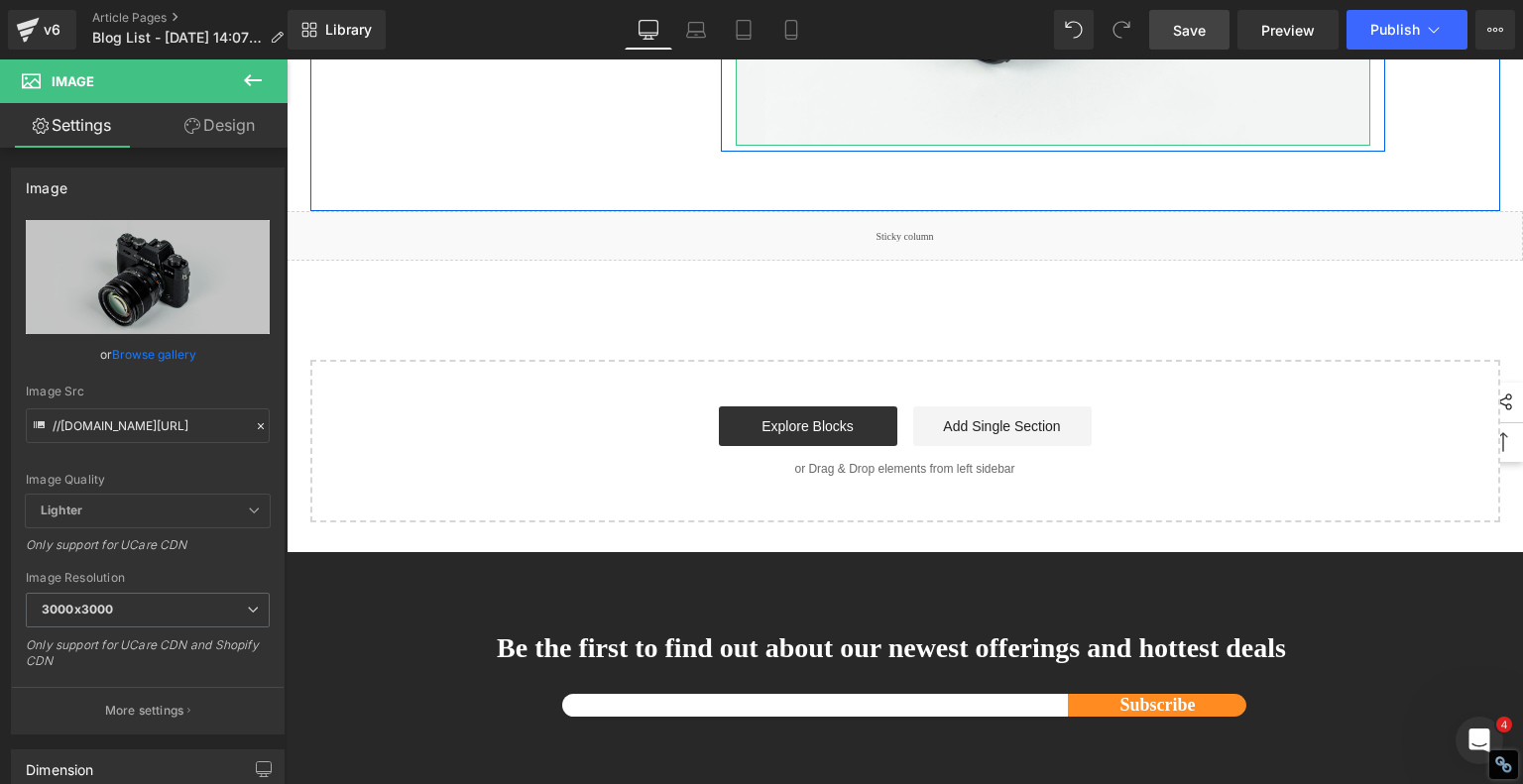 click at bounding box center [1095, -64] 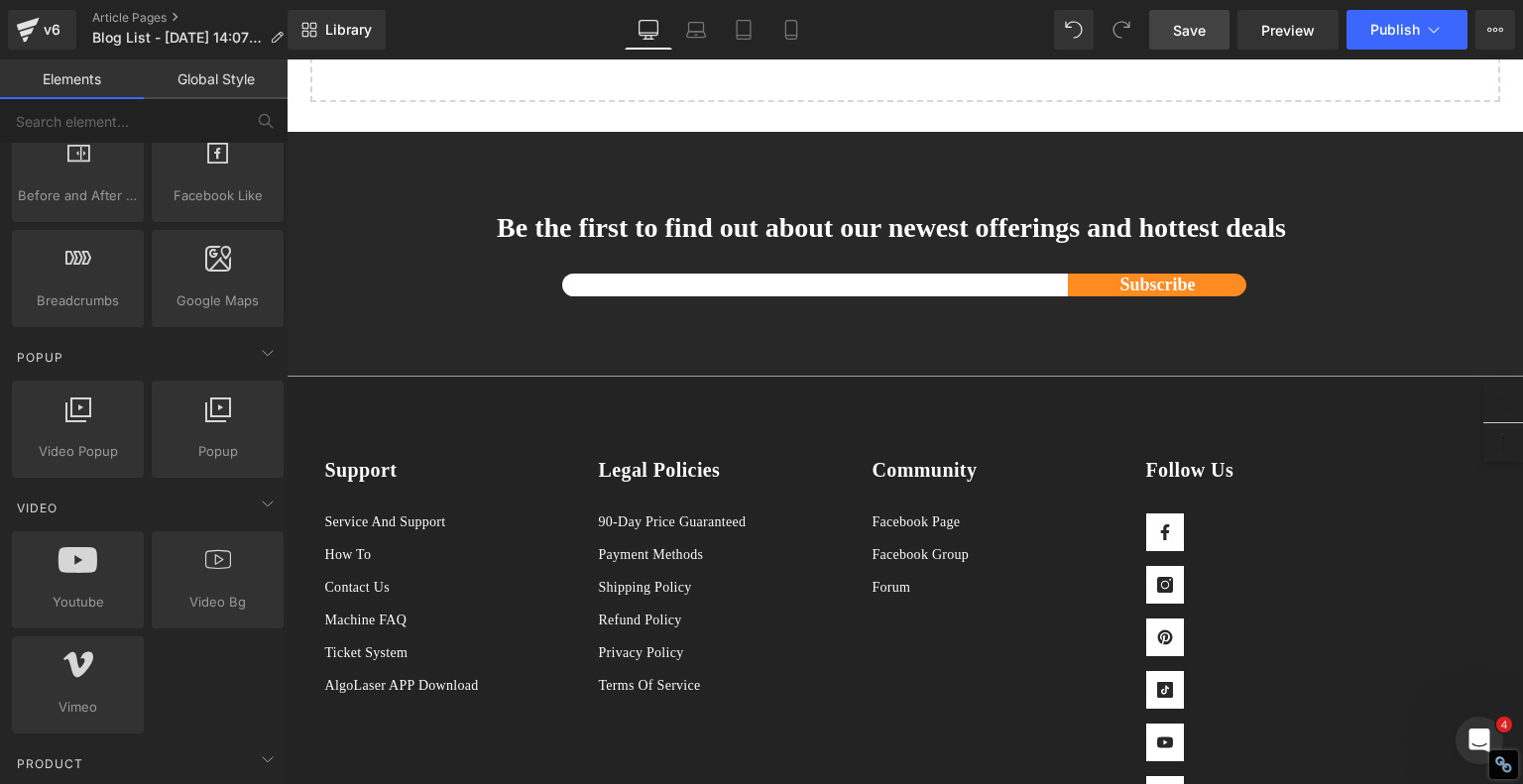 click at bounding box center (1053, -280) 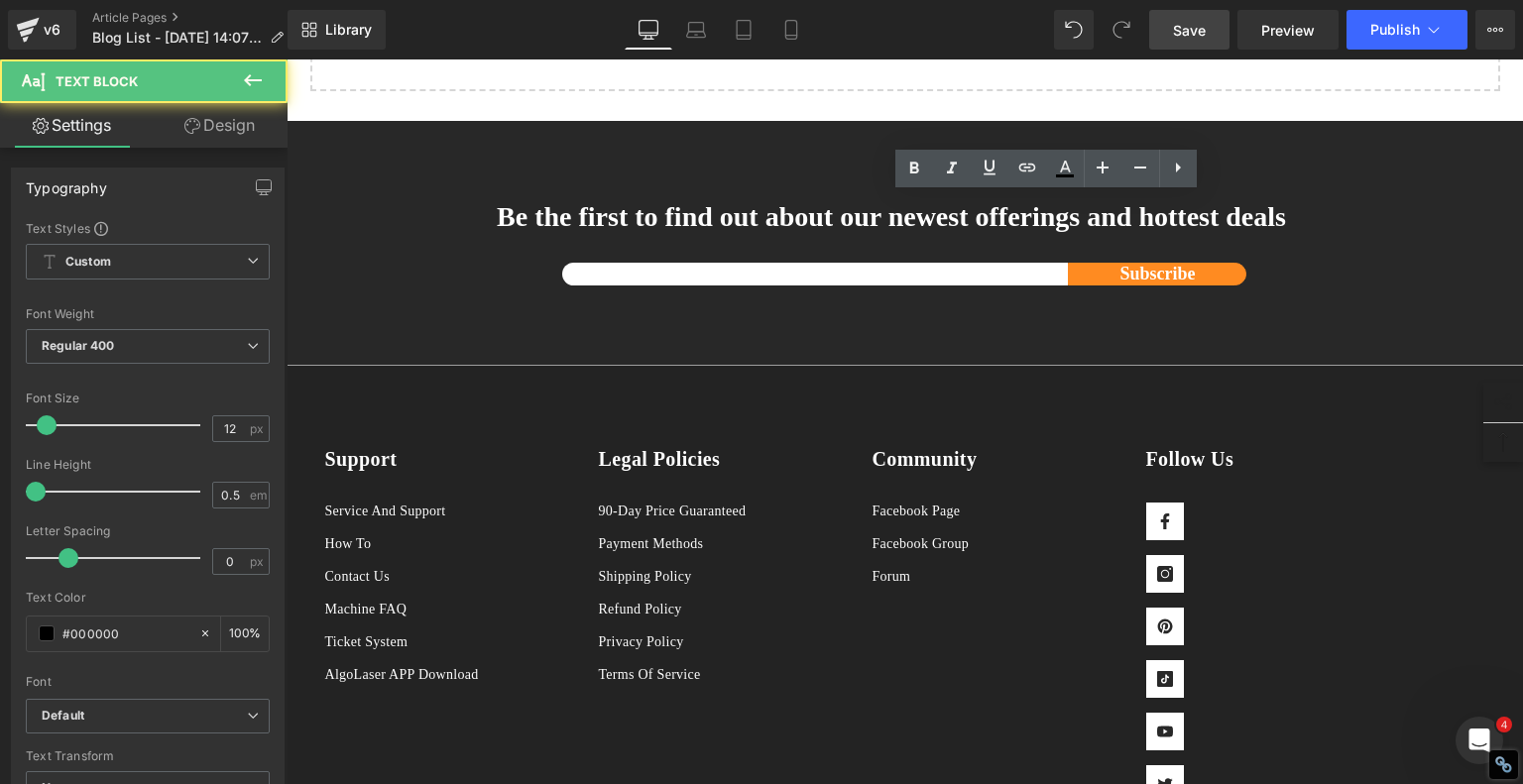click on "1.  Meet the Ultimate Beginner-Friendly Laser Engraver That Blew My Mind Text Block         2.  Unboxing, Setup & First Engraving – It Doesn’t Get Easier Than This Text Block         3.  Advanced Features Even a Beginner Can Use Text Block         4.  Engraving, Cutting & Fine Tuning—Yes, It Does That Too Text Block         5 .  Three Models, One Clear Winner for Beginners Text Block         6 .  Final Verdict: The Best Beginner Laser Engraver of 2025? Text Block         Row         Laser Engraving Just Got TOO EASY – Best Beginner Machine? Heading         Meet the Ultimate Beginner-Friendly Laser Engraver That Blew My Mind Heading         five minutes , I had it powered on, connected to Wi-Fi, and ready to burn designs into a variety of materials. That’s no exaggeration—wood, plastic, acrylic, coated metal, even my own 3D-printed parts. And the best part? The PIXI’s built-in  touchscreen you .
Text Block
Youtube         Row         Heading
laser focus Text Block" at bounding box center (905, -1119) 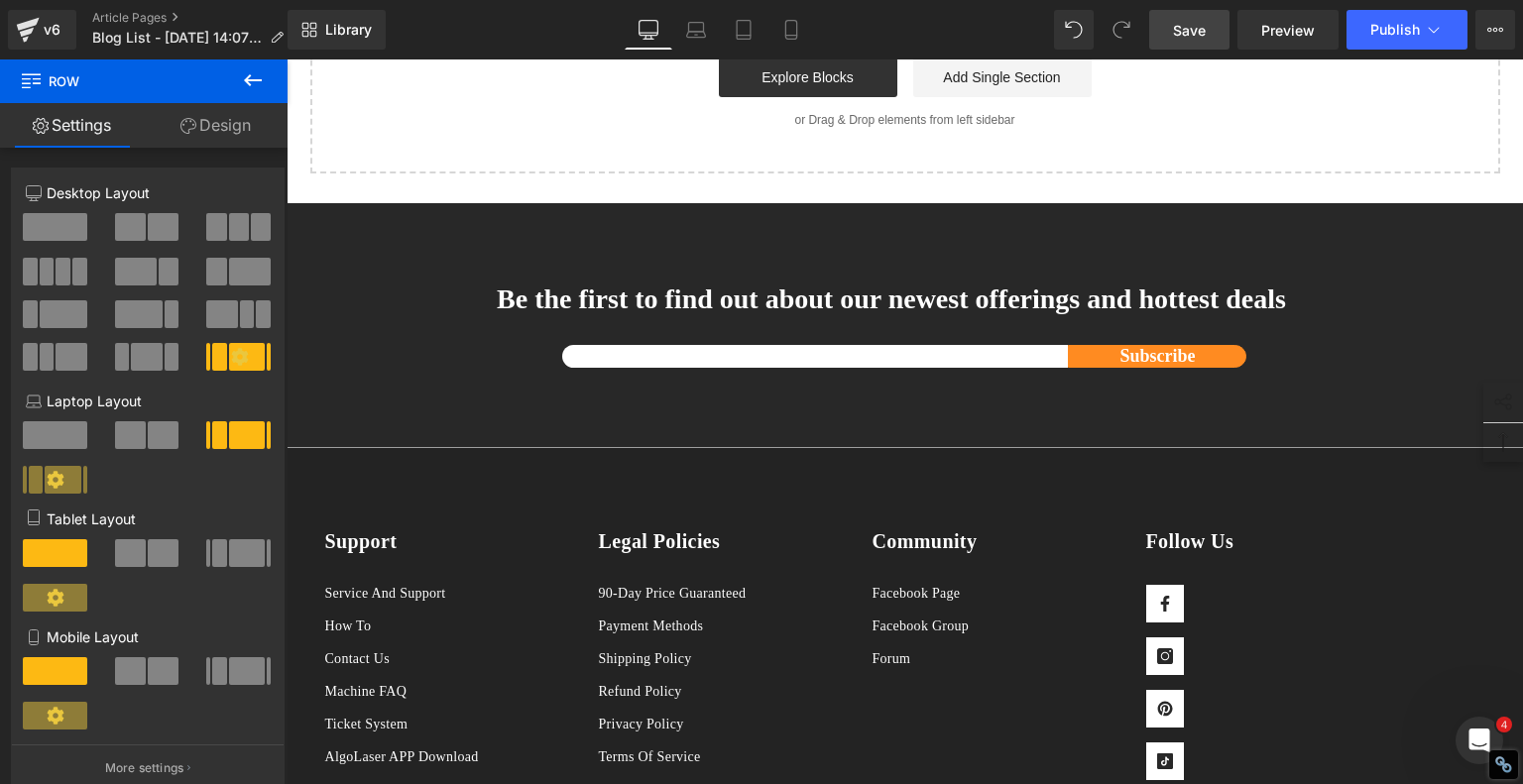 scroll, scrollTop: 2028, scrollLeft: 0, axis: vertical 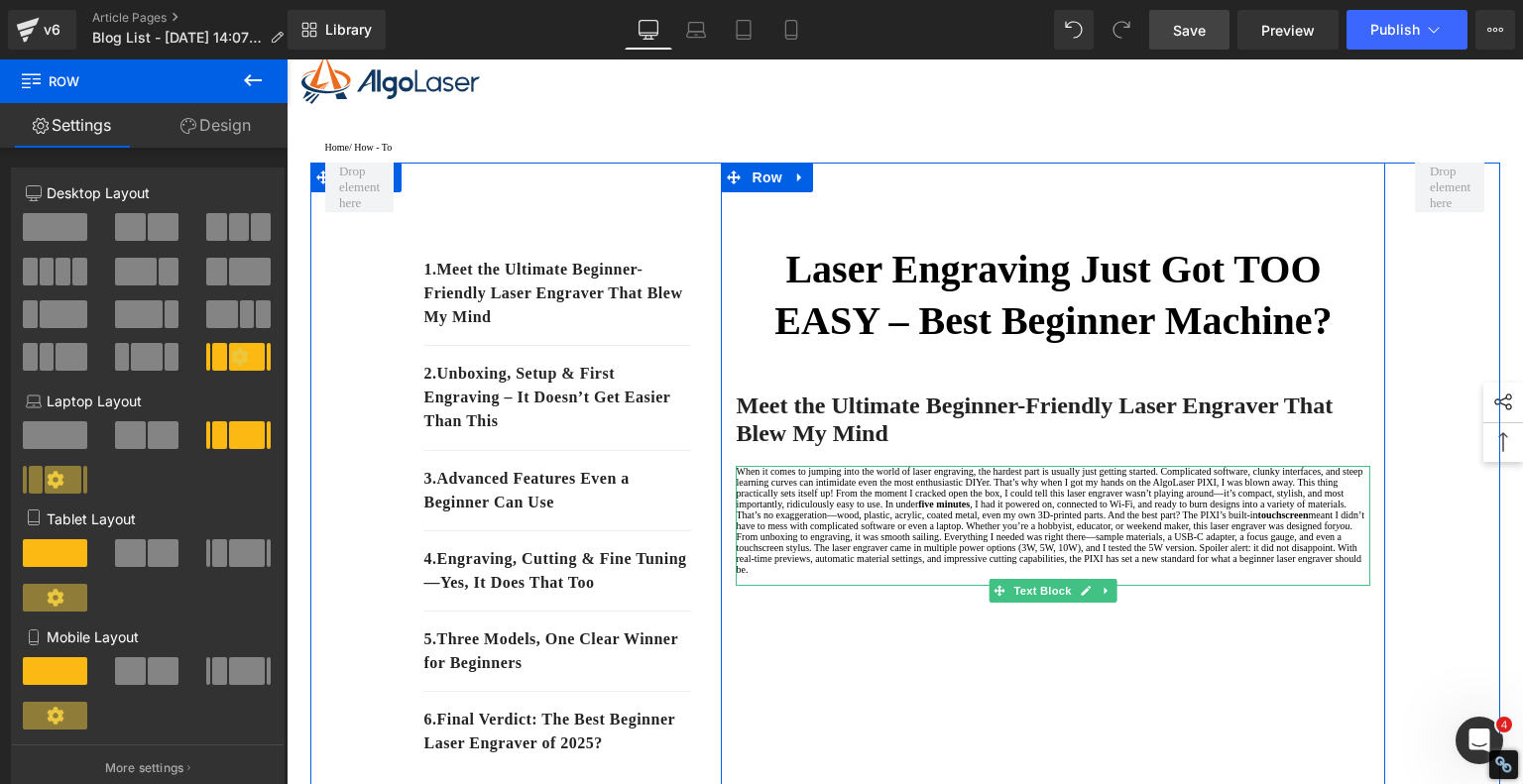 click on "When it comes to jumping into the world of laser engraving, the hardest part is usually just getting started. Complicated software, clunky interfaces, and steep learning curves can intimidate even the most enthusiastic DIYer. That’s why when I got my hands on the AlgoLaser PIXI, I was blown away. This thing practically sets itself up! From the moment I cracked open the box, I could tell this laser engraver wasn’t playing around—it’s compact, stylish, and most importantly, ridiculously easy to use. In under  five minutes , I had it powered on, connected to Wi-Fi, and ready to burn designs into a variety of materials. That’s no exaggeration—wood, plastic, acrylic, coated metal, even my own 3D-printed parts. And the best part? The PIXI’s built-in  touchscreen  meant I didn’t have to mess with complicated software or even a laptop. Whether you’re a hobbyist, educator, or weekend maker, this laser engraver was designed for  you ." at bounding box center (1053, 499) 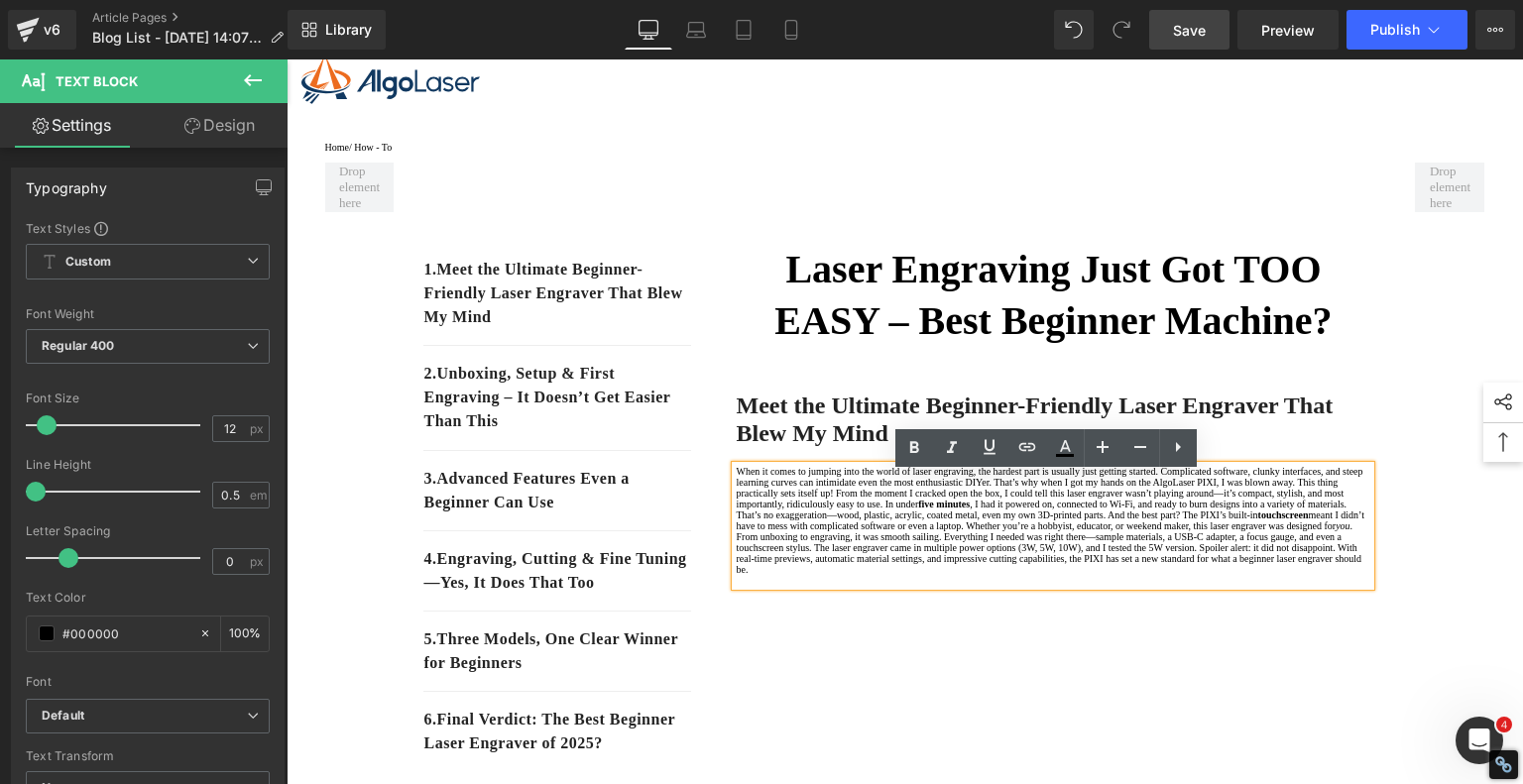 click on "When it comes to jumping into the world of laser engraving, the hardest part is usually just getting started. Complicated software, clunky interfaces, and steep learning curves can intimidate even the most enthusiastic DIYer. That’s why when I got my hands on the AlgoLaser PIXI, I was blown away. This thing practically sets itself up! From the moment I cracked open the box, I could tell this laser engraver wasn’t playing around—it’s compact, stylish, and most importantly, ridiculously easy to use. In under  five minutes , I had it powered on, connected to Wi-Fi, and ready to burn designs into a variety of materials. That’s no exaggeration—wood, plastic, acrylic, coated metal, even my own 3D-printed parts. And the best part? The PIXI’s built-in  touchscreen  meant I didn’t have to mess with complicated software or even a laptop. Whether you’re a hobbyist, educator, or weekend maker, this laser engraver was designed for  you ." at bounding box center [1053, 499] 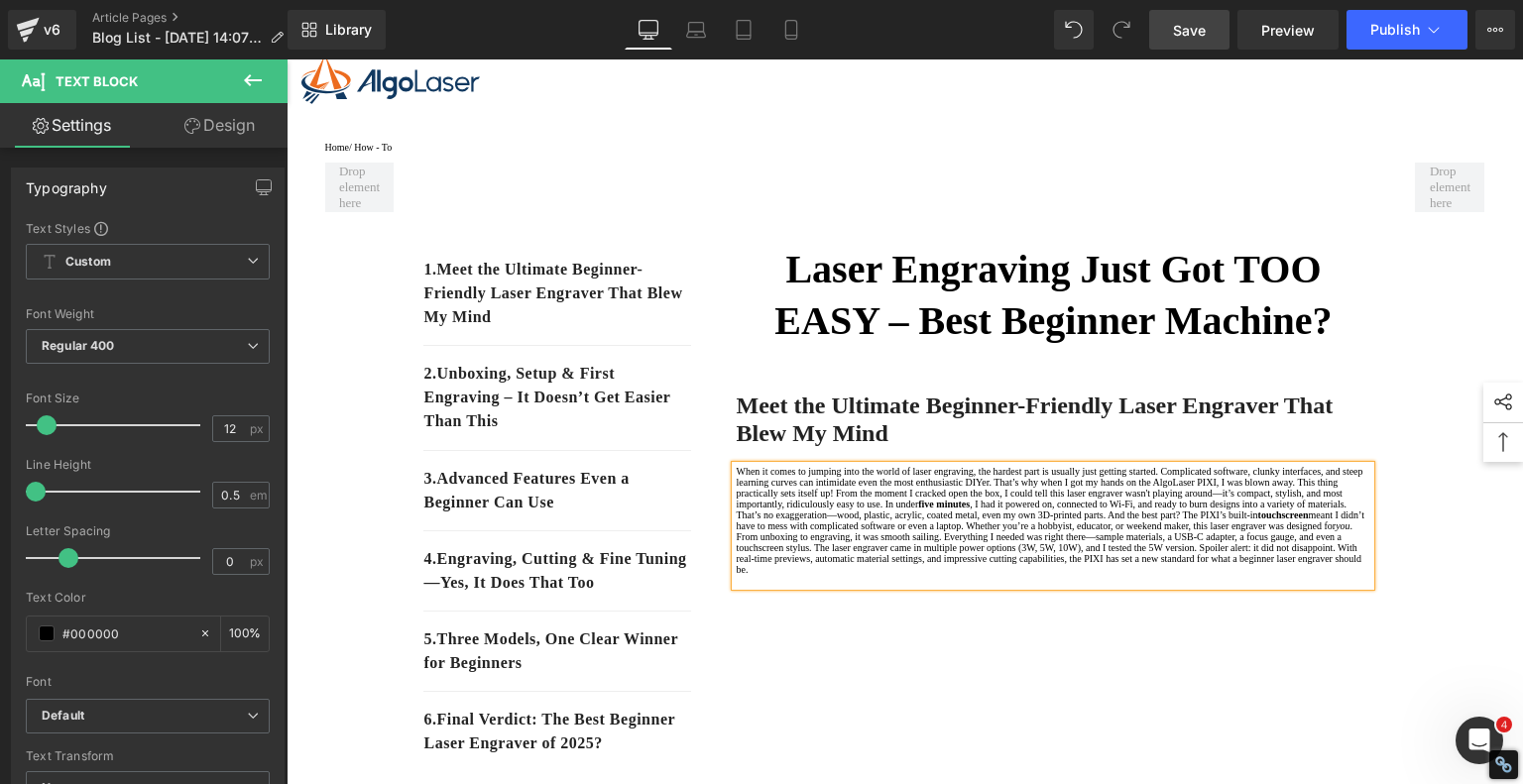click on "When it comes to jumping into the world of laser engraving, the hardest part is usually just getting started. Complicated software, clunky interfaces, and steep learning curves can intimidate even the most enthusiastic DIYer. That’s why when I got my hands on the AlgoLaser PIXI, I was blown away. This thing practically sets itself up! From the moment I cracked open the box, I could tell this laser engraver wasn't playing around—it’s compact, stylish, and most importantly, ridiculously easy to use. In under  five minutes , I had it powered on, connected to Wi-Fi, and ready to burn designs into a variety of materials. That’s no exaggeration—wood, plastic, acrylic, coated metal, even my own 3D-printed parts. And the best part? The PIXI’s built-in  touchscreen  meant I didn’t have to mess with complicated software or even a laptop. Whether you’re a hobbyist, educator, or weekend maker, this laser engraver was designed for  you ." at bounding box center [1053, 499] 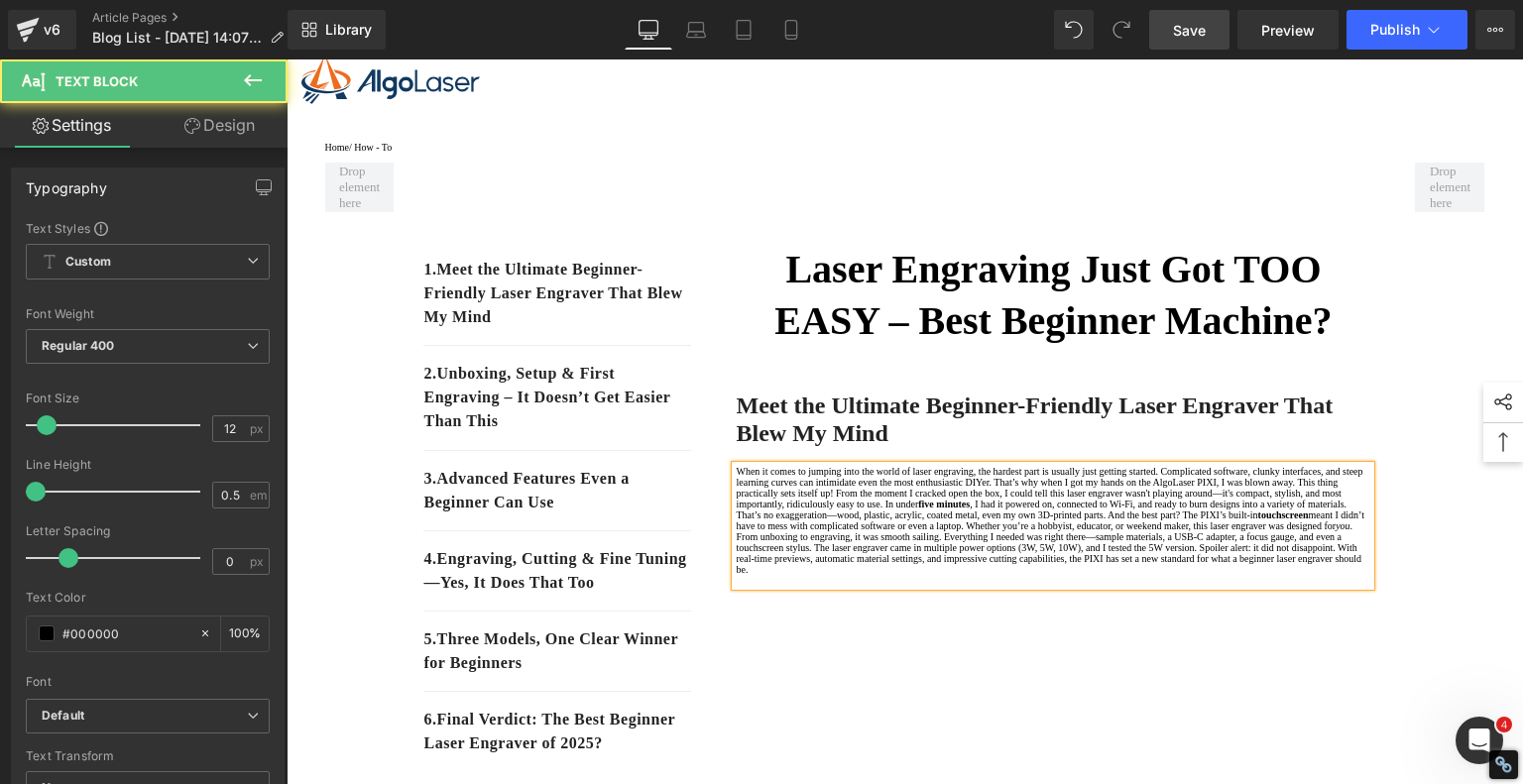 click on "When it comes to jumping into the world of laser engraving, the hardest part is usually just getting started. Complicated software, clunky interfaces, and steep learning curves can intimidate even the most enthusiastic DIYer. That’s why when I got my hands on the AlgoLaser PIXI, I was blown away. This thing practically sets itself up! From the moment I cracked open the box, I could tell this laser engraver wasn't playing around—it's compact, stylish, and most importantly, ridiculously easy to use. In under  five minutes , I had it powered on, connected to Wi-Fi, and ready to burn designs into a variety of materials. That’s no exaggeration—wood, plastic, acrylic, coated metal, even my own 3D-printed parts. And the best part? The PIXI’s built-in  touchscreen  meant I didn’t have to mess with complicated software or even a laptop. Whether you’re a hobbyist, educator, or weekend maker, this laser engraver was designed for  you ." at bounding box center [1053, 499] 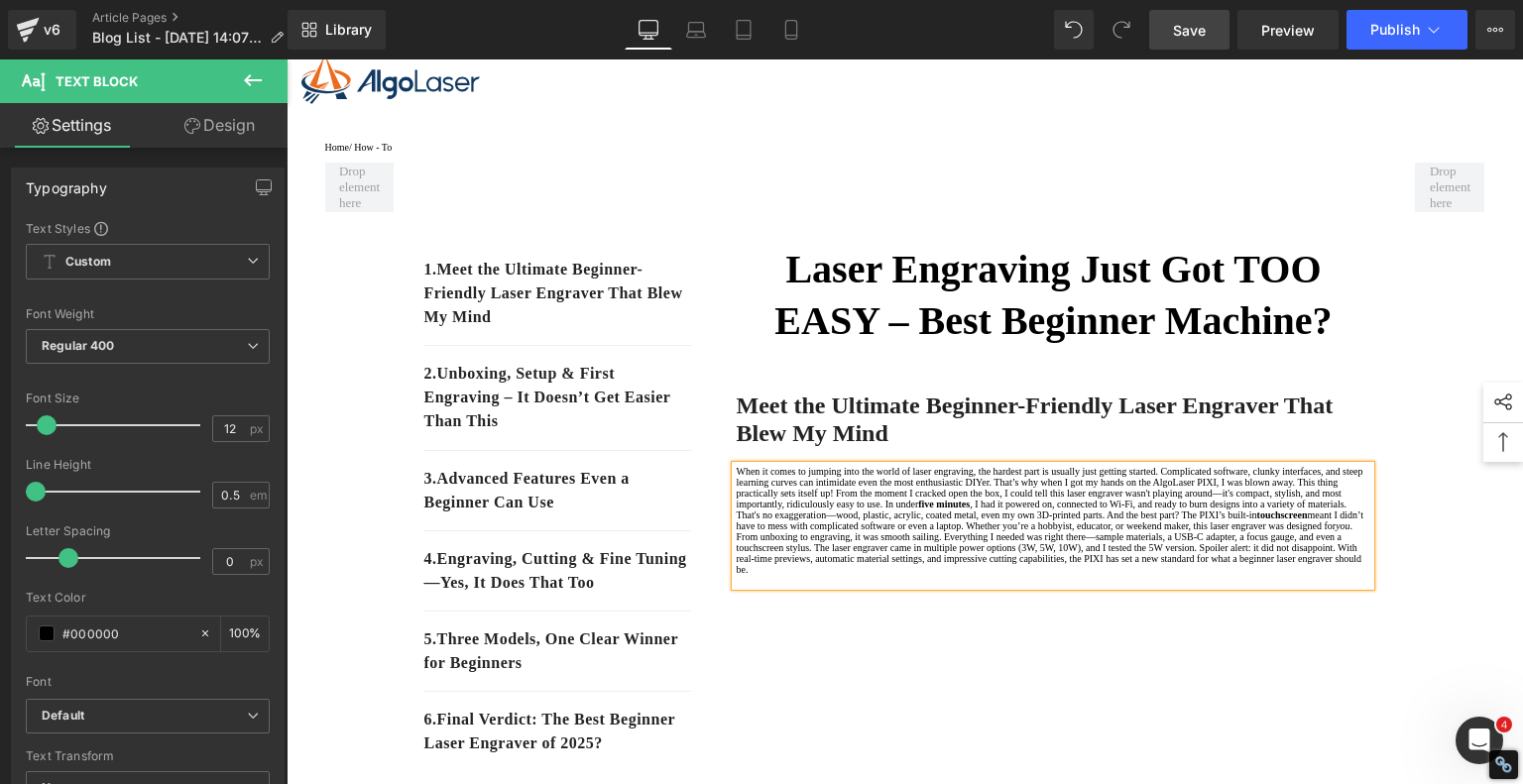 click on "When it comes to jumping into the world of laser engraving, the hardest part is usually just getting started. Complicated software, clunky interfaces, and steep learning curves can intimidate even the most enthusiastic DIYer. That’s why when I got my hands on the AlgoLaser PIXI, I was blown away. This thing practically sets itself up! From the moment I cracked open the box, I could tell this laser engraver wasn't playing around—it's compact, stylish, and most importantly, ridiculously easy to use. In under  five minutes , I had it powered on, connected to Wi-Fi, and ready to burn designs into a variety of materials. That's no exaggeration—wood, plastic, acrylic, coated metal, even my own 3D-printed parts. And the best part? The PIXI’s built-in  touchscreen  meant I didn’t have to mess with complicated software or even a laptop. Whether you’re a hobbyist, educator, or weekend maker, this laser engraver was designed for  you ." at bounding box center (1053, 499) 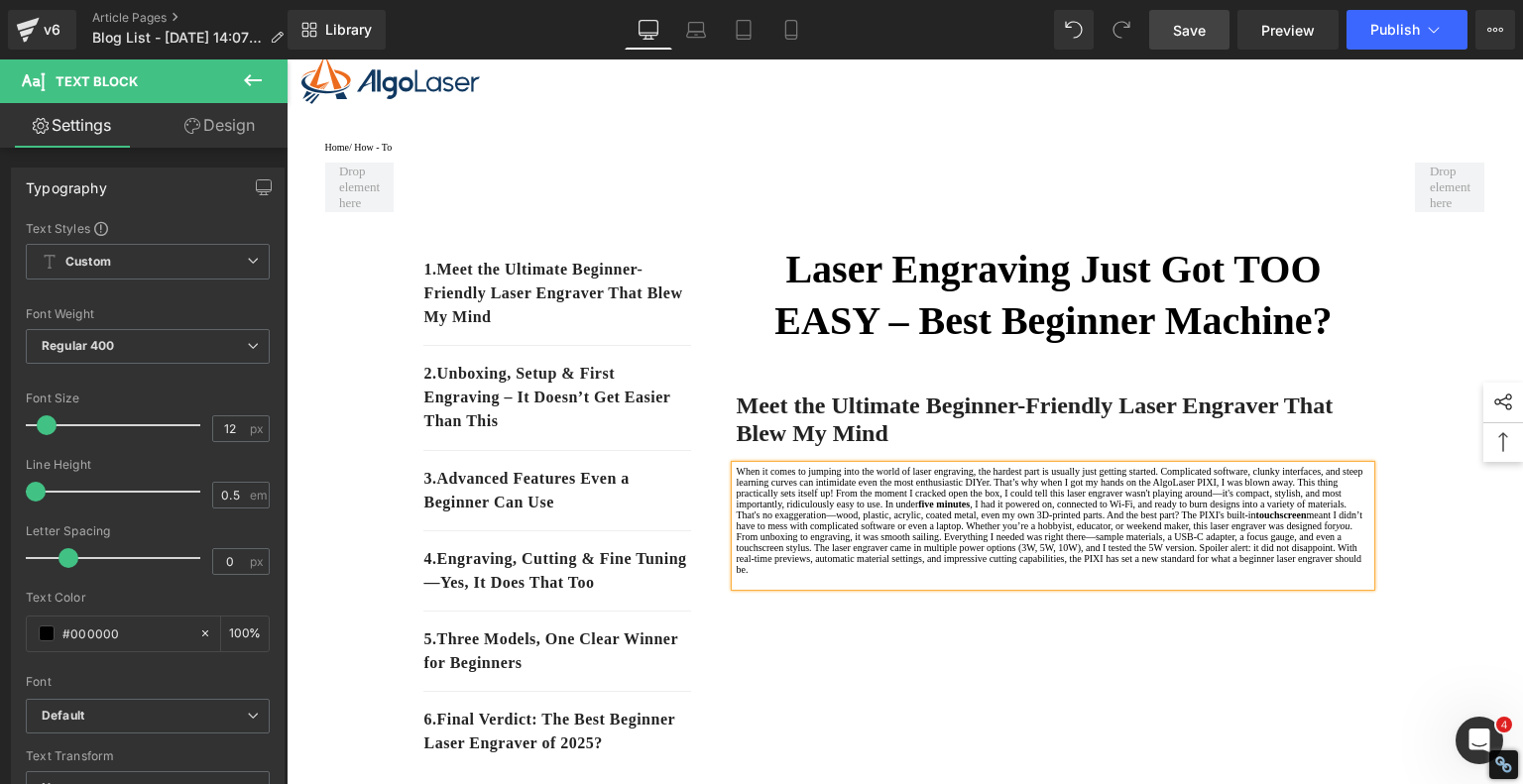 click on "When it comes to jumping into the world of laser engraving, the hardest part is usually just getting started. Complicated software, clunky interfaces, and steep learning curves can intimidate even the most enthusiastic DIYer. That’s why when I got my hands on the AlgoLaser PIXI, I was blown away. This thing practically sets itself up! From the moment I cracked open the box, I could tell this laser engraver wasn't playing around—it's compact, stylish, and most importantly, ridiculously easy to use. In under  five minutes , I had it powered on, connected to Wi-Fi, and ready to burn designs into a variety of materials. That's no exaggeration—wood, plastic, acrylic, coated metal, even my own 3D-printed parts. And the best part? The PIXI's built-in  touchscreen  meant I didn’t have to mess with complicated software or even a laptop. Whether you’re a hobbyist, educator, or weekend maker, this laser engraver was designed for  you ." at bounding box center [1053, 499] 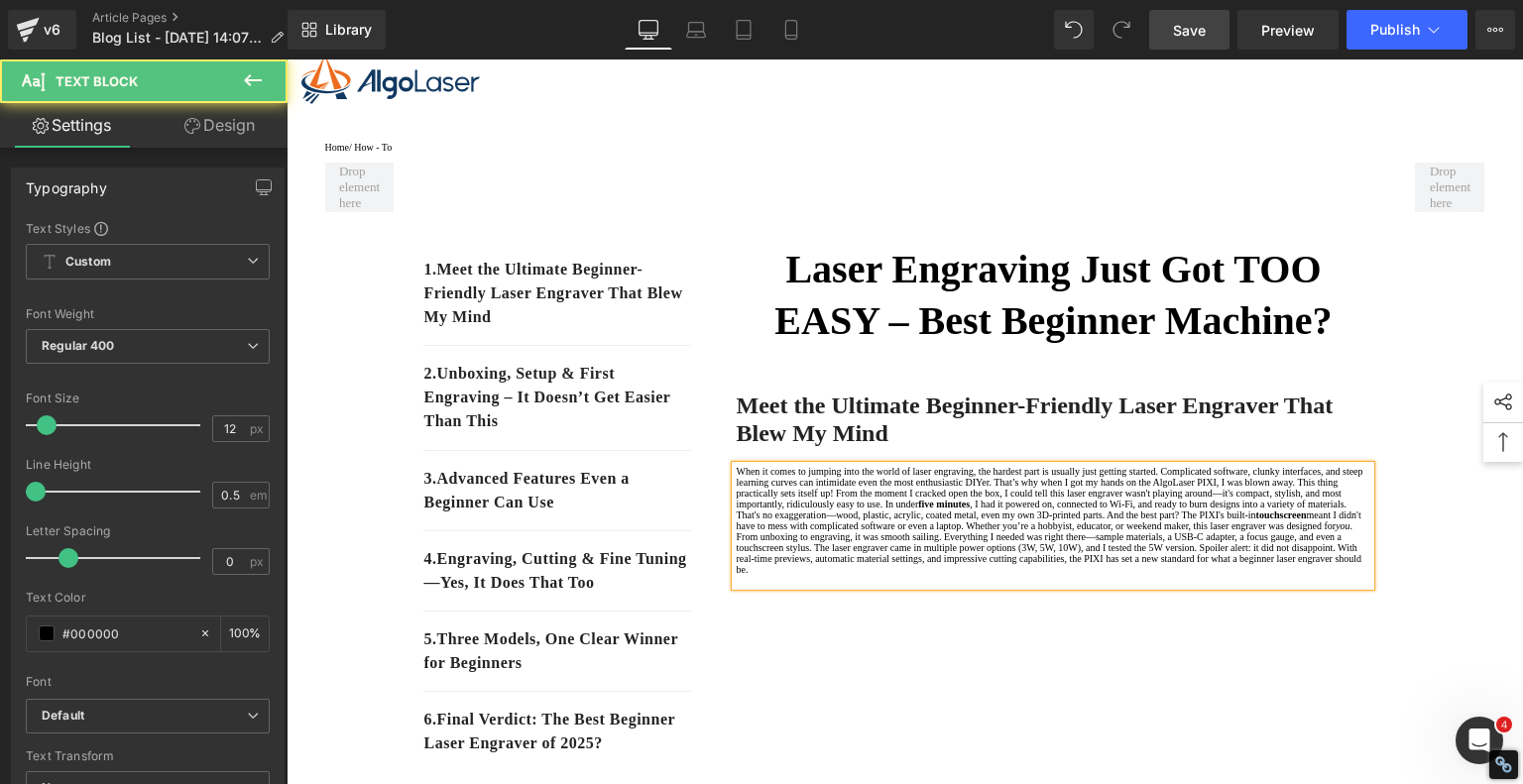click on "When it comes to jumping into the world of laser engraving, the hardest part is usually just getting started. Complicated software, clunky interfaces, and steep learning curves can intimidate even the most enthusiastic DIYer. That’s why when I got my hands on the AlgoLaser PIXI, I was blown away. This thing practically sets itself up! From the moment I cracked open the box, I could tell this laser engraver wasn't playing around—it's compact, stylish, and most importantly, ridiculously easy to use. In under  five minutes , I had it powered on, connected to Wi-Fi, and ready to burn designs into a variety of materials. That's no exaggeration—wood, plastic, acrylic, coated metal, even my own 3D-printed parts. And the best part? The PIXI's built-in  touchscreen  meant I didn't have to mess with complicated software or even a laptop. Whether you’re a hobbyist, educator, or weekend maker, this laser engraver was designed for  you ." at bounding box center (1053, 499) 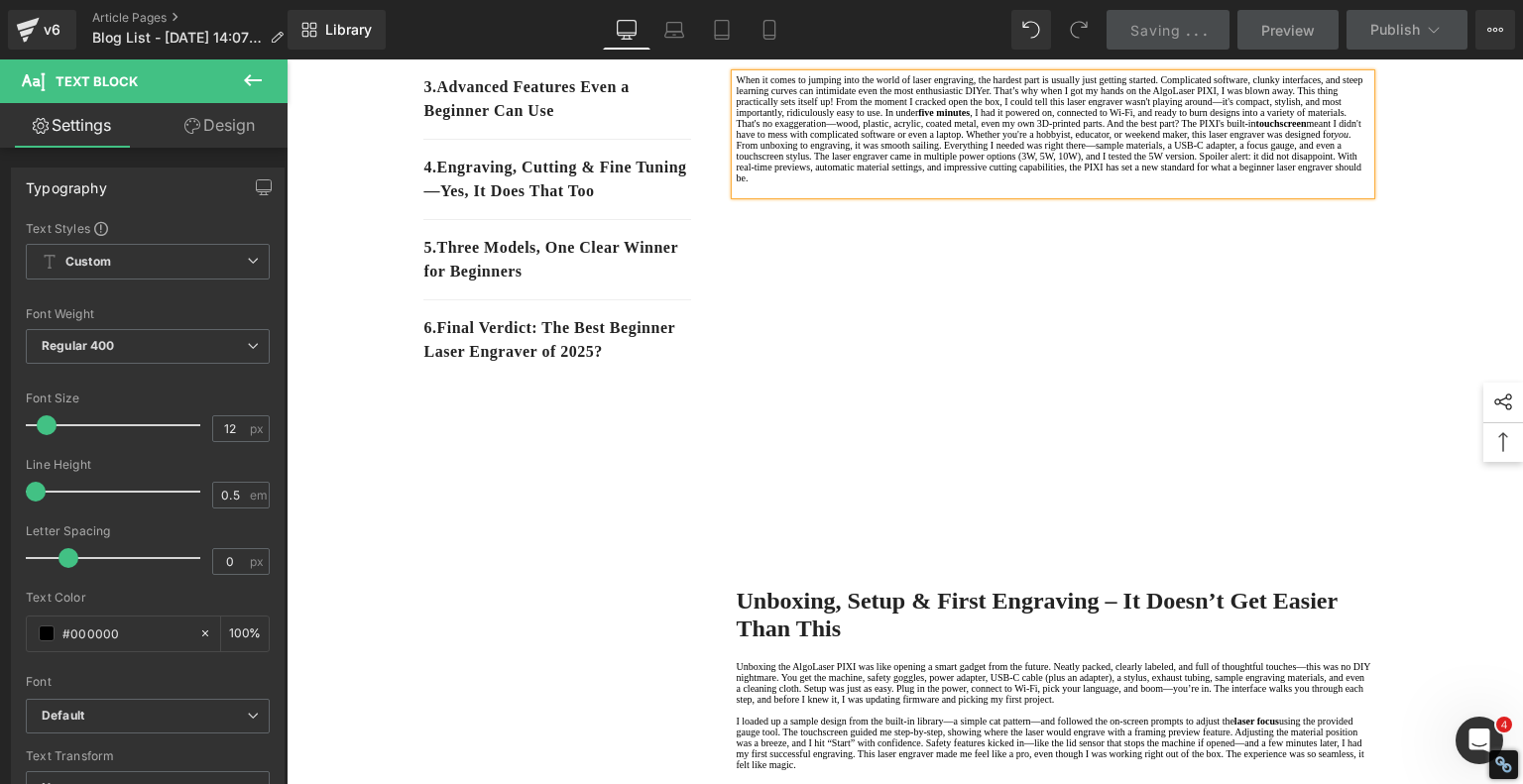 scroll, scrollTop: 343, scrollLeft: 0, axis: vertical 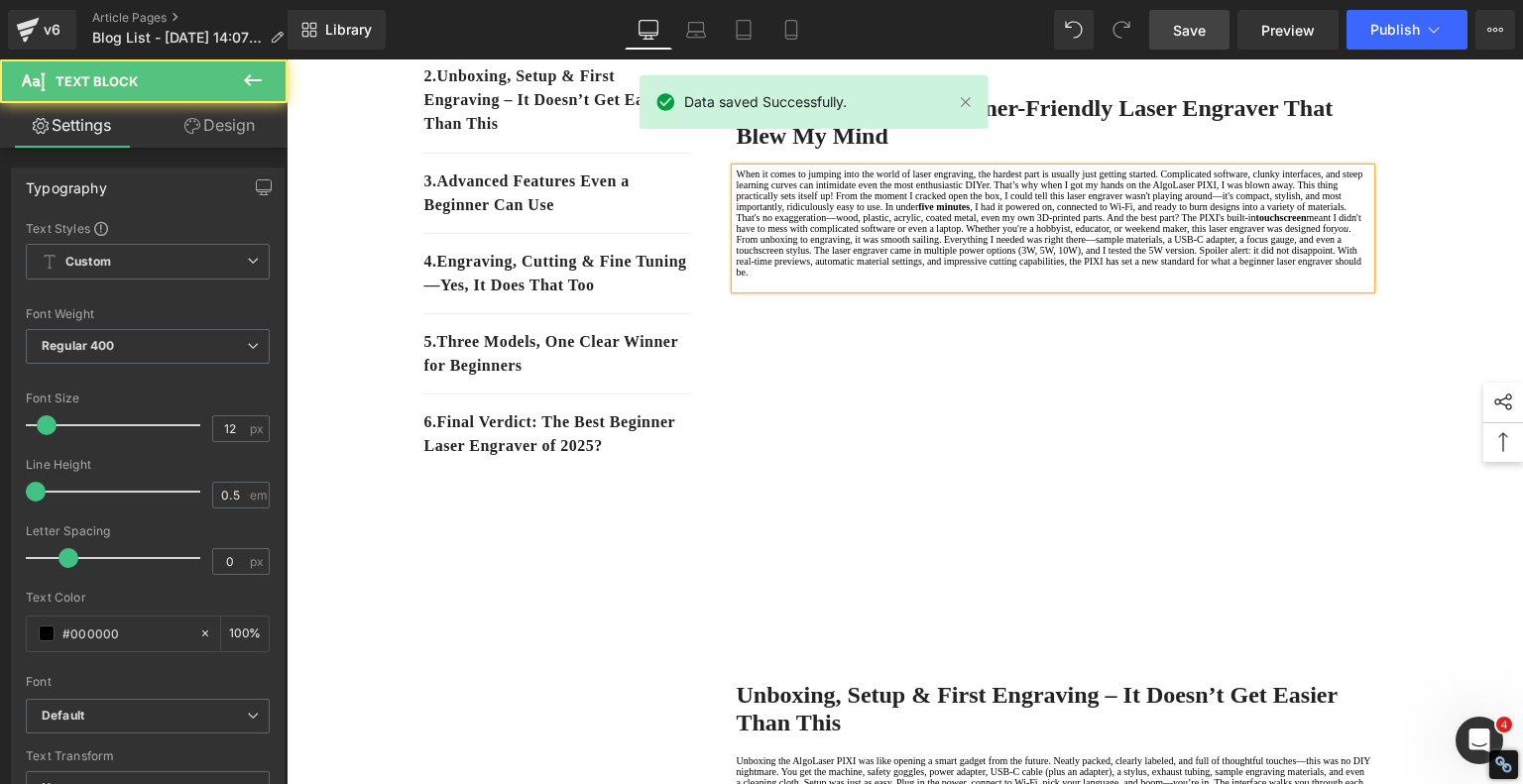 click on "When it comes to jumping into the world of laser engraving, the hardest part is usually just getting started. Complicated software, clunky interfaces, and steep learning curves can intimidate even the most enthusiastic DIYer. That’s why when I got my hands on the AlgoLaser PIXI, I was blown away. This thing practically sets itself up! From the moment I cracked open the box, I could tell this laser engraver wasn't playing around—it's compact, stylish, and most importantly, ridiculously easy to use. In under  five minutes , I had it powered on, connected to Wi-Fi, and ready to burn designs into a variety of materials. That's no exaggeration—wood, plastic, acrylic, coated metal, even my own 3D-printed parts. And the best part? The PIXI's built-in  touchscreen  meant I didn't have to mess with complicated software or even a laptop. Whether you're a hobbyist, educator, or weekend maker, this laser engraver was designed for  you ." at bounding box center (1053, 201) 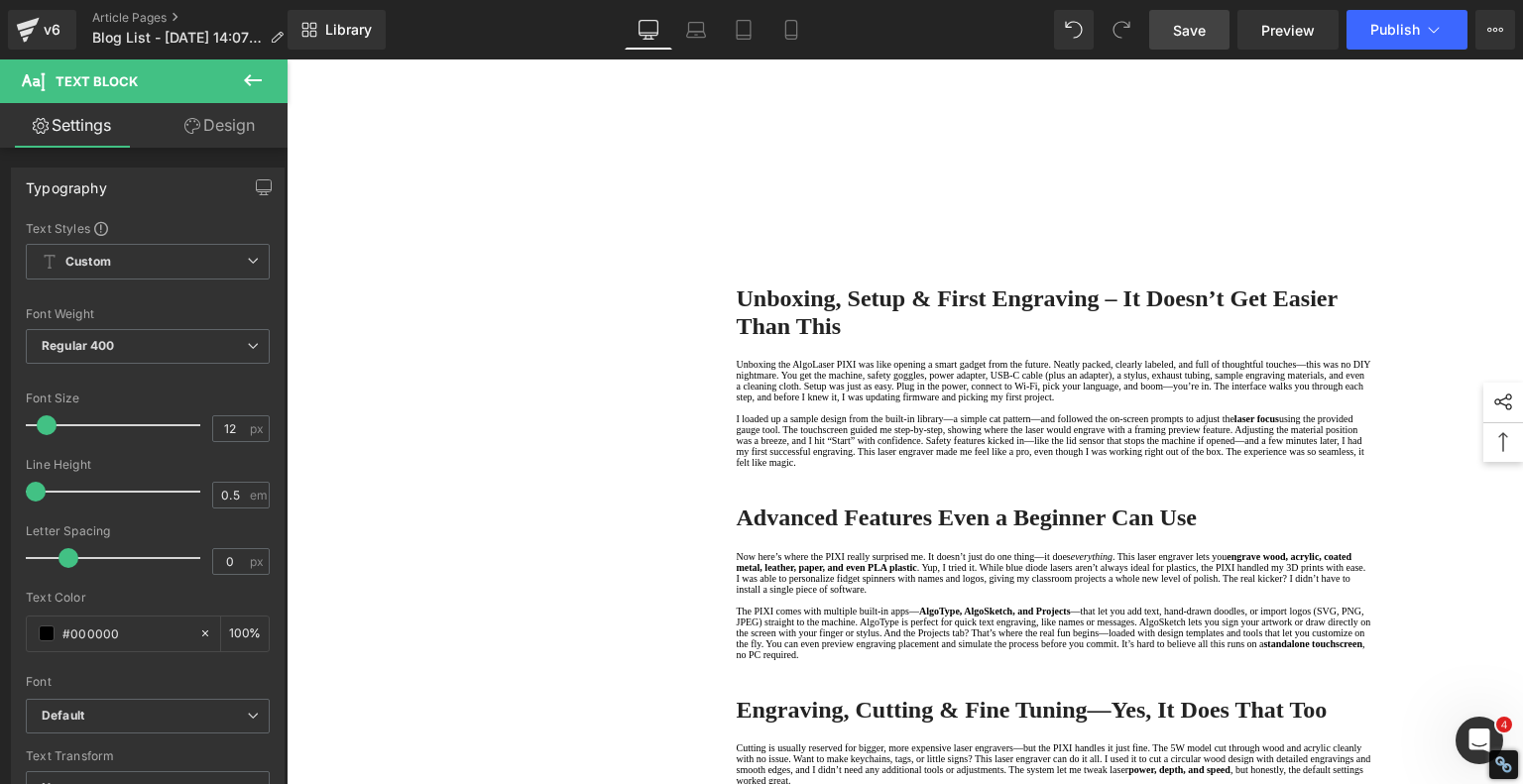 scroll, scrollTop: 839, scrollLeft: 0, axis: vertical 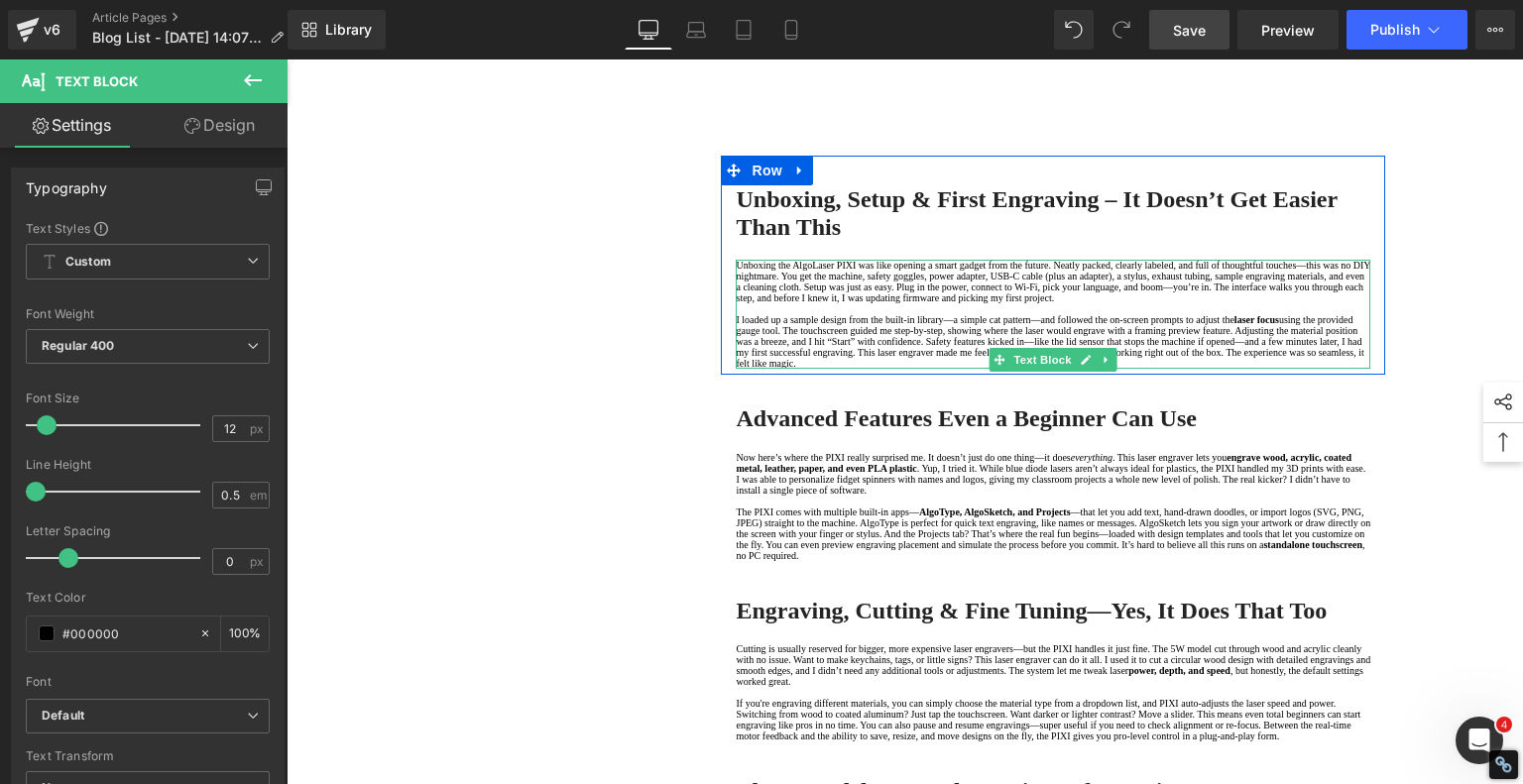 click on "Unboxing the AlgoLaser PIXI was like opening a smart gadget from the future. Neatly packed, clearly labeled, and full of thoughtful touches—this was no DIY nightmare. You get the machine, safety goggles, power adapter, USB-C cable (plus an adapter), a stylus, exhaust tubing, sample engraving materials, and even a cleaning cloth. Setup was just as easy. Plug in the power, connect to Wi-Fi, pick your language, and boom—you’re in. The interface walks you through each step, and before I knew it, I was updating firmware and picking my first project." at bounding box center (1053, 281) 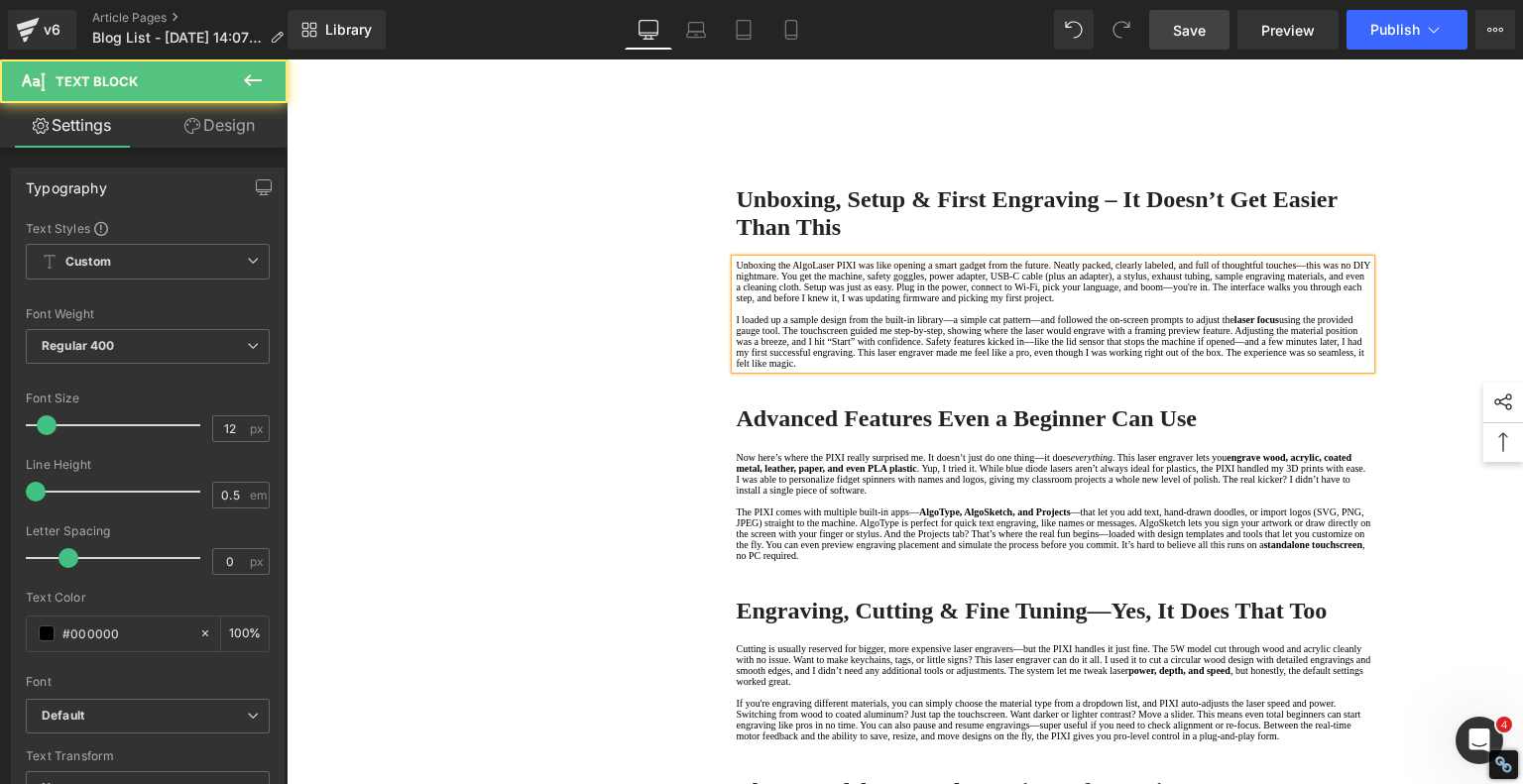click on "I loaded up a sample design from the built-in library—a simple cat pattern—and followed the on-screen prompts to adjust the  laser focus  using the provided gauge tool. The touchscreen guided me step-by-step, showing where the laser would engrave with a framing preview feature. Adjusting the material position was a breeze, and I hit “Start” with confidence. Safety features kicked in—like the lid sensor that stops the machine if opened—and a few minutes later, I had my first successful engraving. This laser engraver made me feel like a pro, even though I was working right out of the box. The experience was so seamless, it felt like magic." at bounding box center (1053, 341) 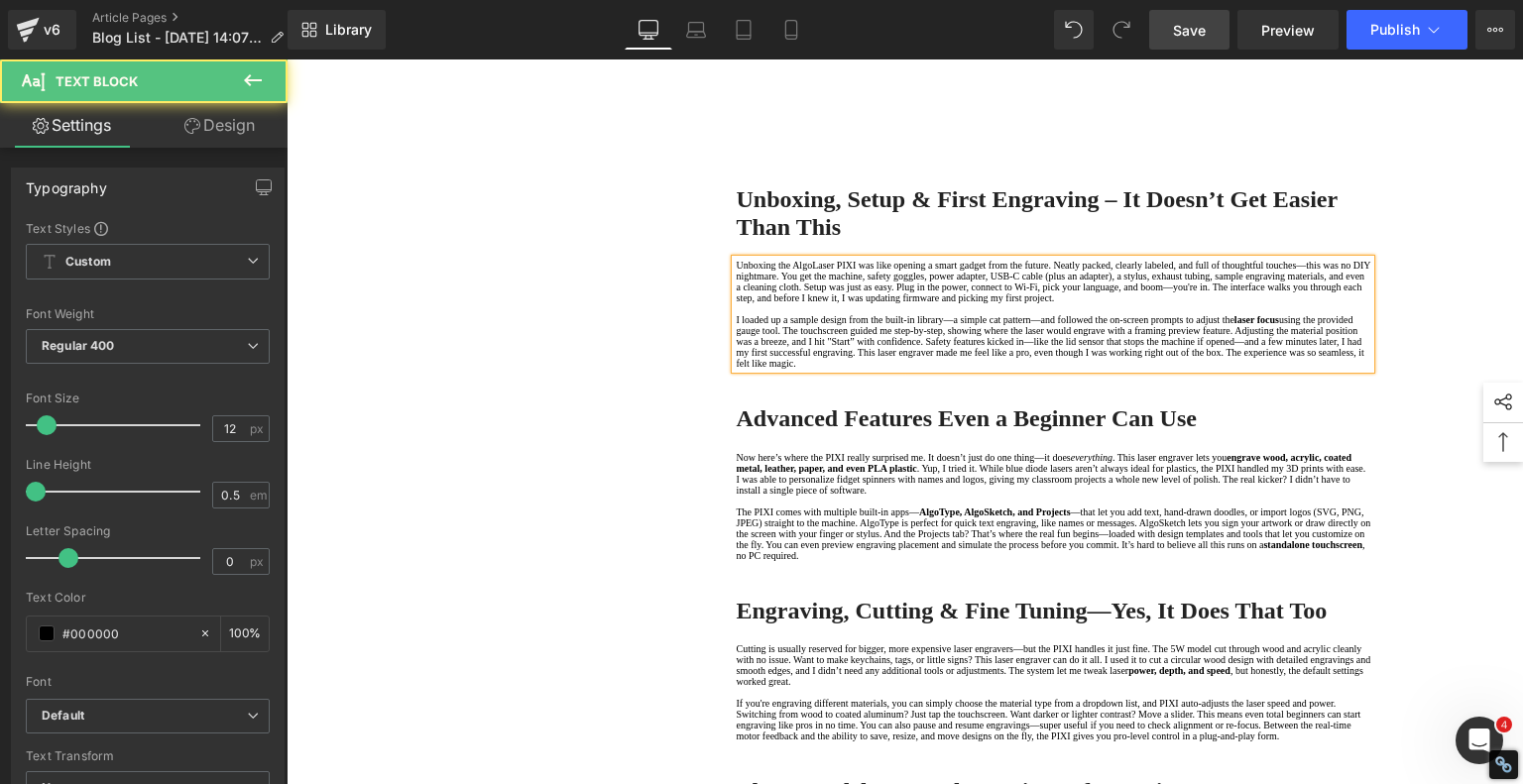 click on "I loaded up a sample design from the built-in library—a simple cat pattern—and followed the on-screen prompts to adjust the  laser focus  using the provided gauge tool. The touchscreen guided me step-by-step, showing where the laser would engrave with a framing preview feature. Adjusting the material position was a breeze, and I hit "Start” with confidence. Safety features kicked in—like the lid sensor that stops the machine if opened—and a few minutes later, I had my first successful engraving. This laser engraver made me feel like a pro, even though I was working right out of the box. The experience was so seamless, it felt like magic." at bounding box center [1053, 341] 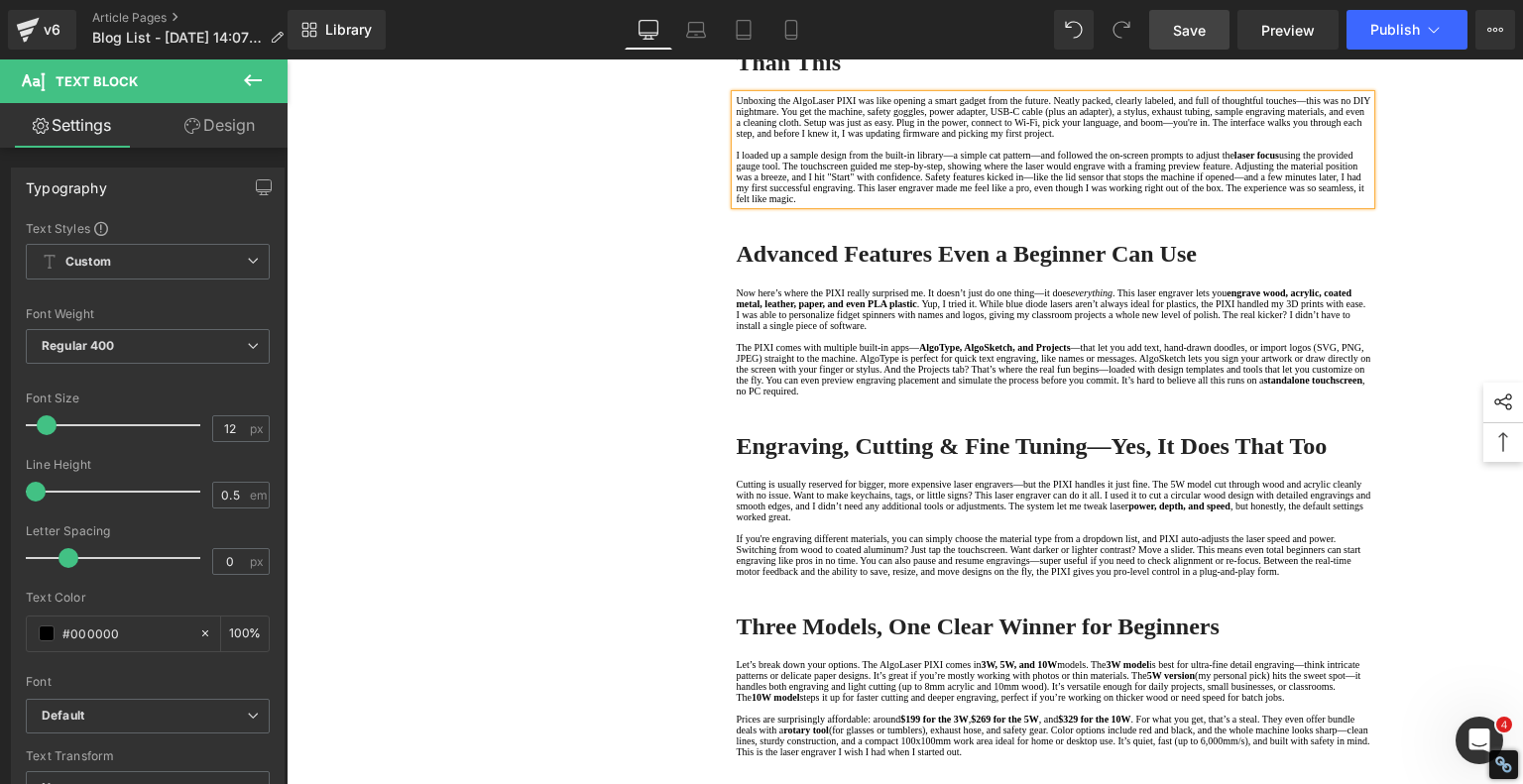 scroll, scrollTop: 1235, scrollLeft: 0, axis: vertical 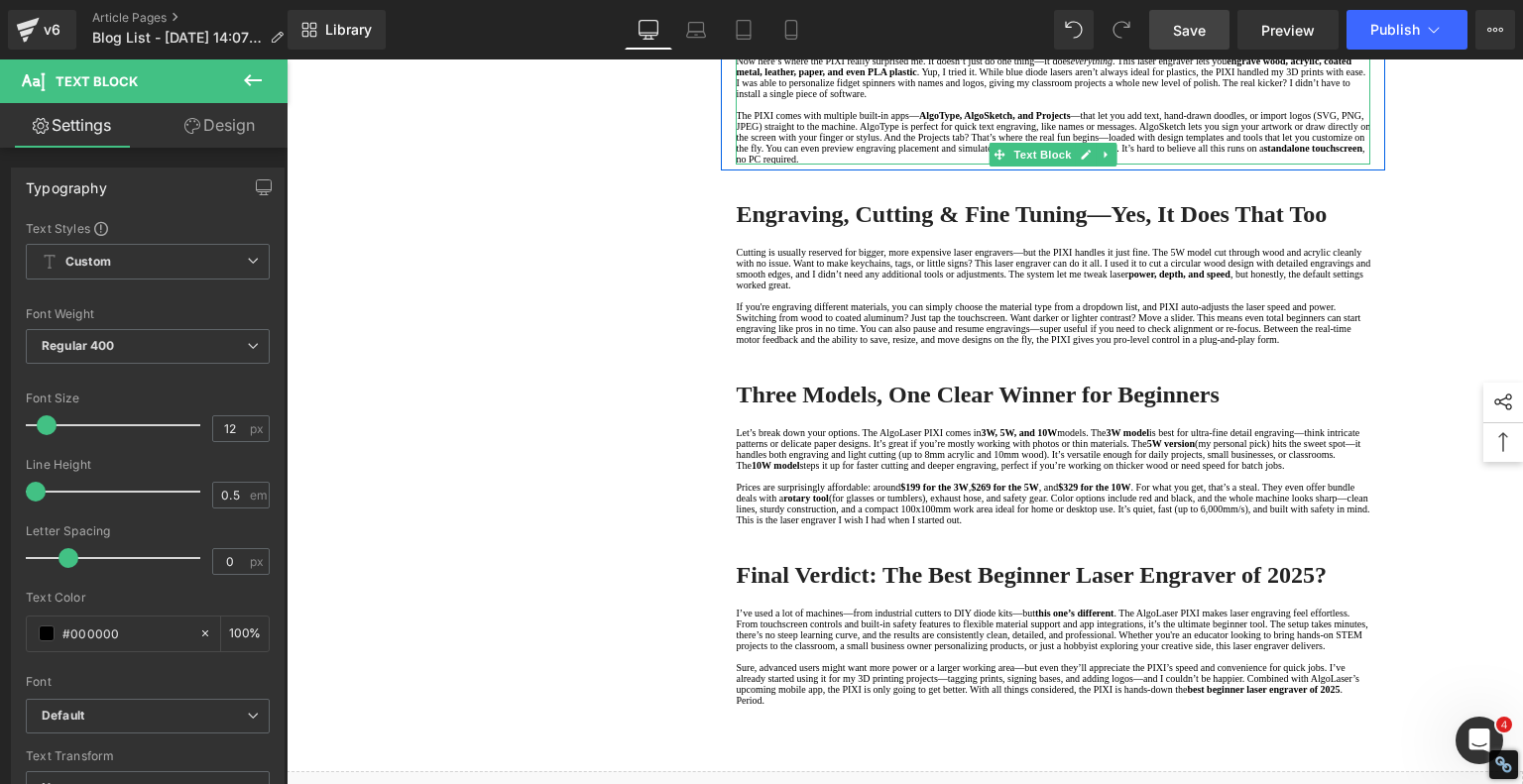 click on "Now here’s where the PIXI really surprised me. It doesn’t just do one thing—it does  everything . This laser engraver lets you  engrave wood, acrylic, coated metal, leather, paper, and even PLA plastic . Yup, I tried it. While blue diode lasers aren’t always ideal for plastics, the PIXI handled my 3D prints with ease. I was able to personalize fidget spinners with names and logos, giving my classroom projects a whole new level of polish. The real kicker? I didn’t have to install a single piece of software." at bounding box center [1053, 77] 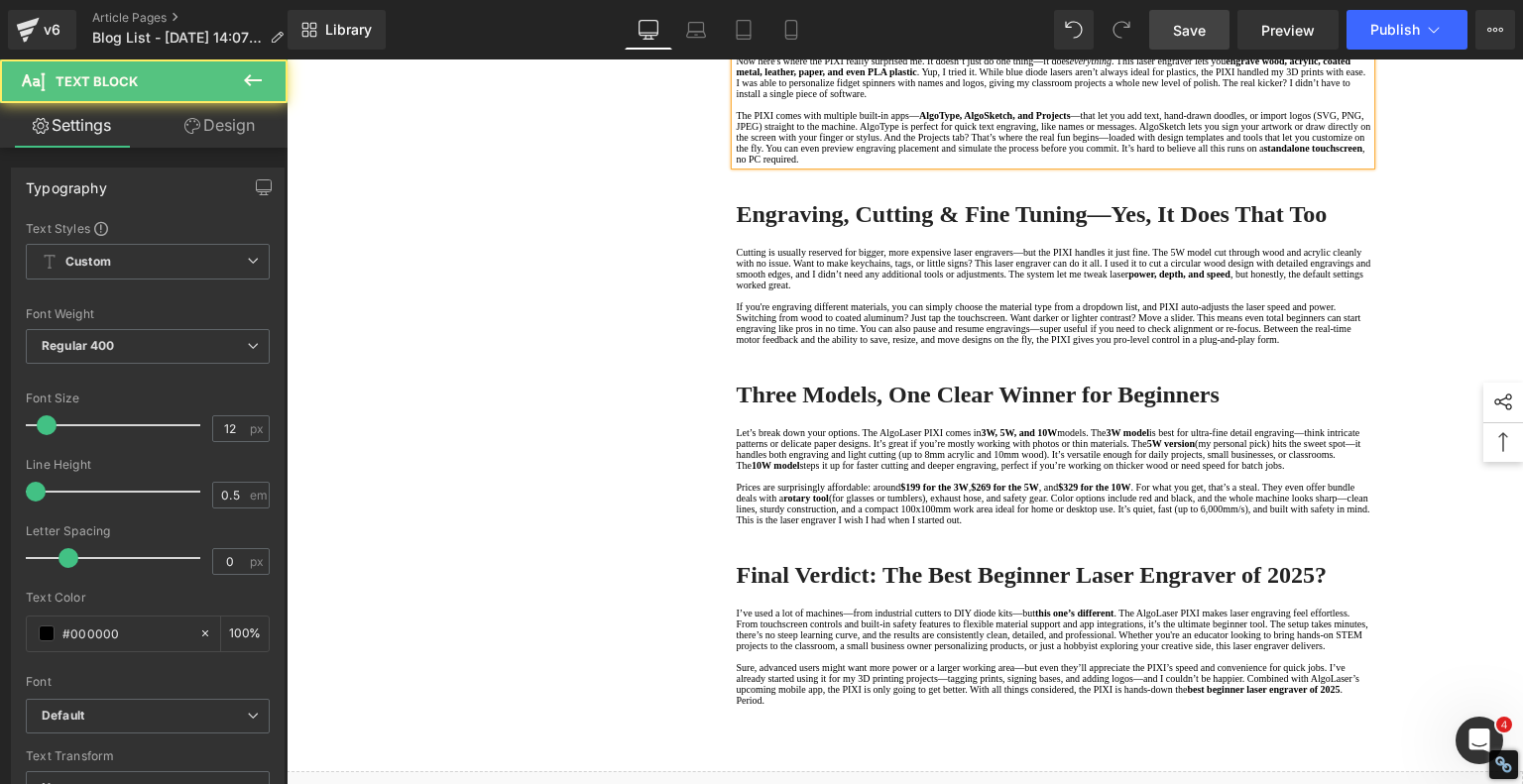 click on "Now here's where the PIXI really surprised me. It doesn’t just do one thing—it does  everything . This laser engraver lets you  engrave wood, acrylic, coated metal, leather, paper, and even PLA plastic . Yup, I tried it. While blue diode lasers aren’t always ideal for plastics, the PIXI handled my 3D prints with ease. I was able to personalize fidget spinners with names and logos, giving my classroom projects a whole new level of polish. The real kicker? I didn’t have to install a single piece of software." at bounding box center [1053, 77] 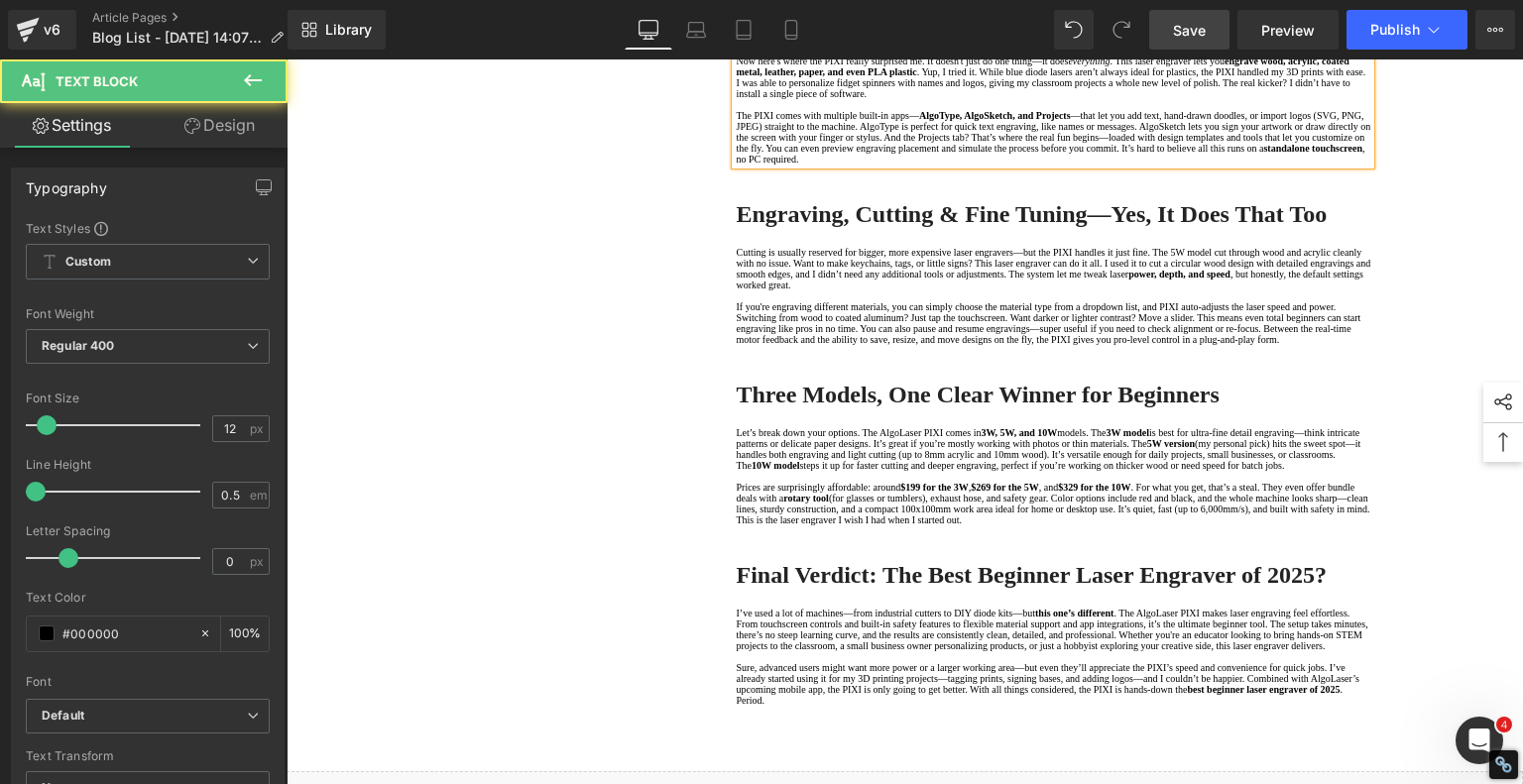 click on "Now here's where the PIXI really surprised me. It doesn't just do one thing—it does  everything . This laser engraver lets you  engrave wood, acrylic, coated metal, leather, paper, and even PLA plastic . Yup, I tried it. While blue diode lasers aren’t always ideal for plastics, the PIXI handled my 3D prints with ease. I was able to personalize fidget spinners with names and logos, giving my classroom projects a whole new level of polish. The real kicker? I didn’t have to install a single piece of software." at bounding box center (1053, 77) 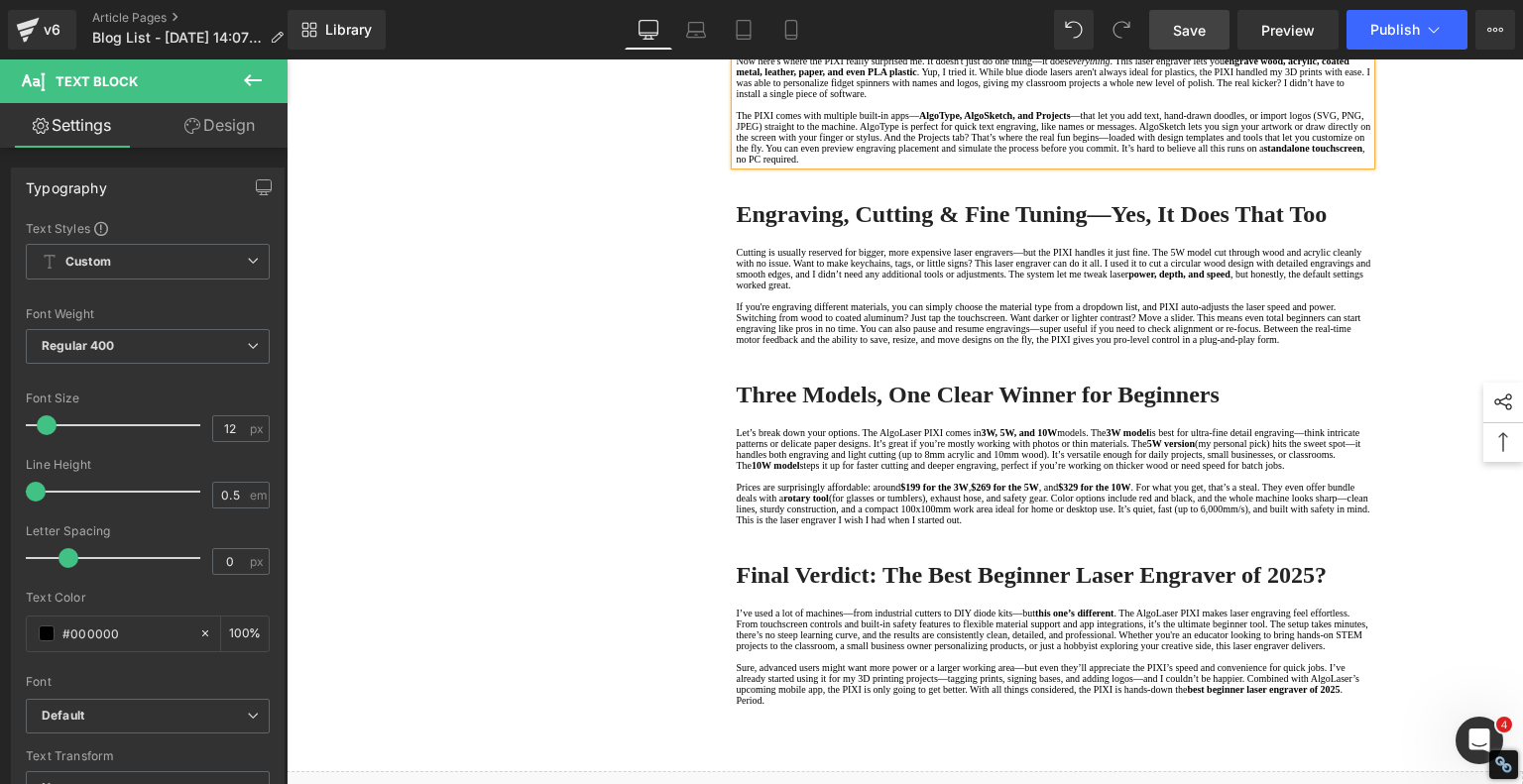 click on "Now here's where the PIXI really surprised me. It doesn't just do one thing—it does  everything . This laser engraver lets you  engrave wood, acrylic, coated metal, leather, paper, and even PLA plastic . Yup, I tried it. While blue diode lasers aren't always ideal for plastics, the PIXI handled my 3D prints with ease. I was able to personalize fidget spinners with names and logos, giving my classroom projects a whole new level of polish. The real kicker? I didn’t have to install a single piece of software." at bounding box center [1053, 77] 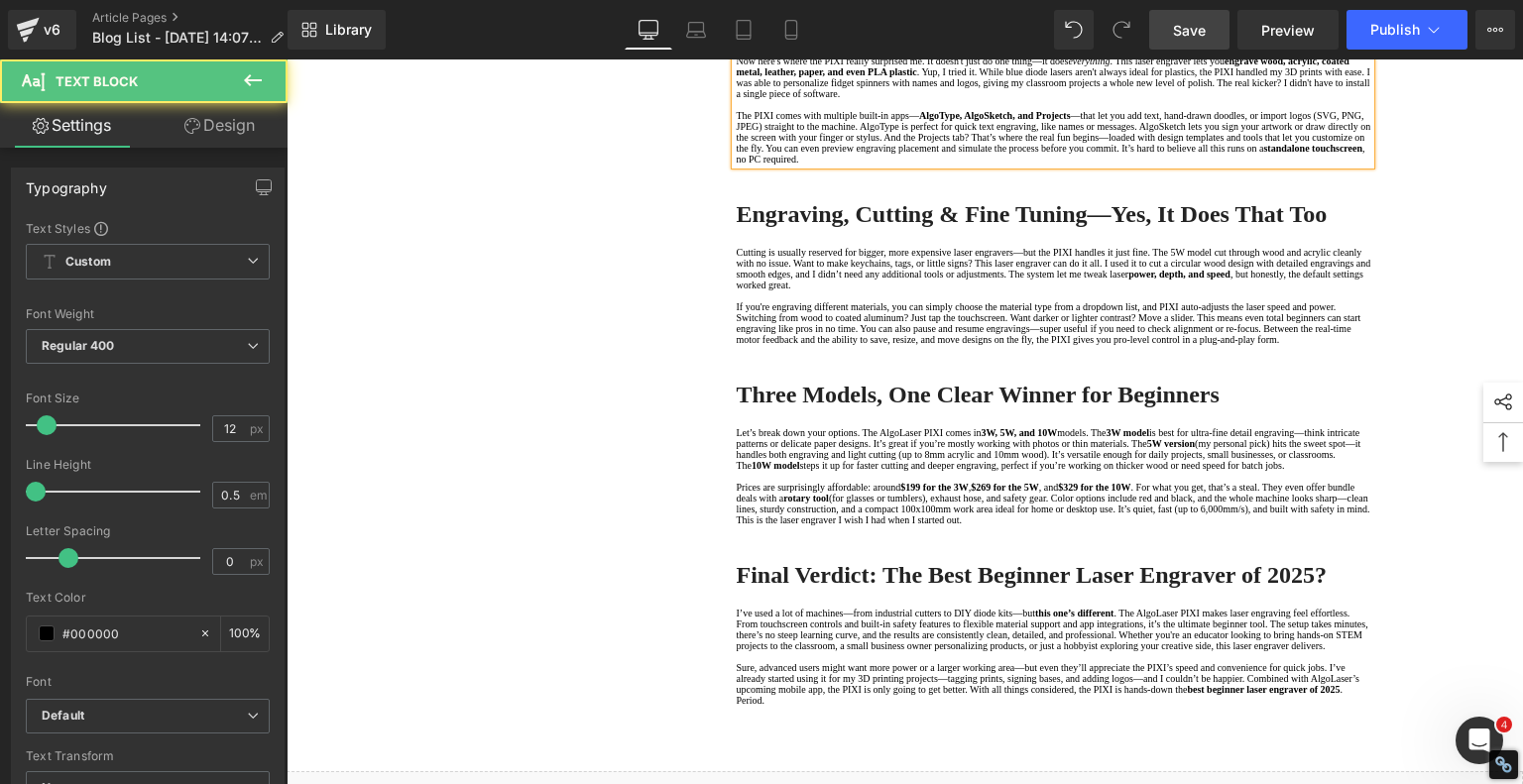 click on "The PIXI comes with multiple built-in apps— AlgoType, AlgoSketch, and Projects —that let you add text, hand-drawn doodles, or import logos (SVG, PNG, JPEG) straight to the machine. AlgoType is perfect for quick text engraving, like names or messages. AlgoSketch lets you sign your artwork or draw directly on the screen with your finger or stylus. And the Projects tab? That’s where the real fun begins—loaded with design templates and tools that let you customize on the fly. You can even preview engraving placement and simulate the process before you commit. It’s hard to believe all this runs on a  standalone touchscreen , no PC required." at bounding box center [1053, 137] 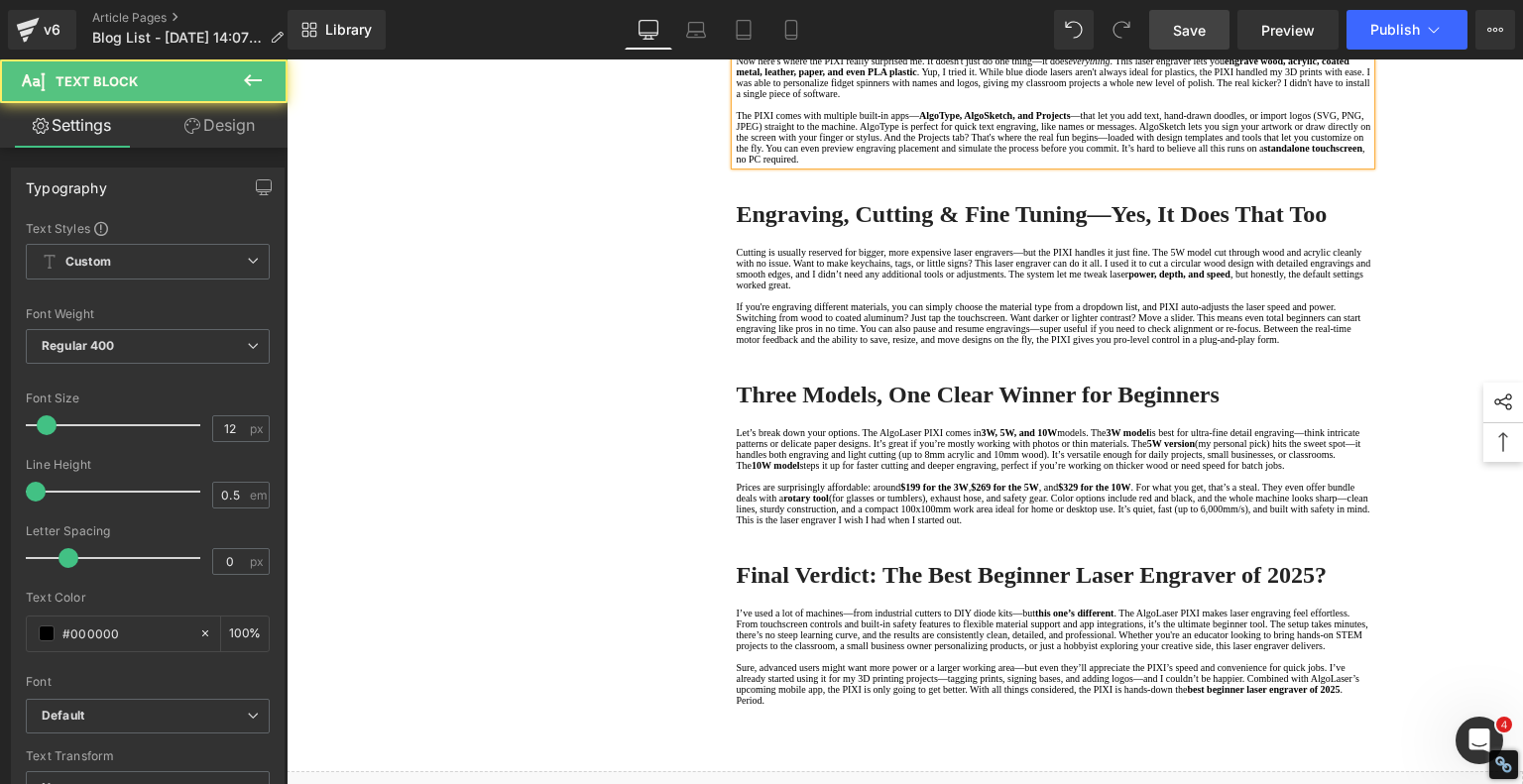 click on "The PIXI comes with multiple built-in apps— AlgoType, AlgoSketch, and Projects —that let you add text, hand-drawn doodles, or import logos (SVG, PNG, JPEG) straight to the machine. AlgoType is perfect for quick text engraving, like names or messages. AlgoSketch lets you sign your artwork or draw directly on the screen with your finger or stylus. And the Projects tab? That's where the real fun begins—loaded with design templates and tools that let you customize on the fly. You can even preview engraving placement and simulate the process before you commit. It’s hard to believe all this runs on a  standalone touchscreen , no PC required." at bounding box center (1053, 137) 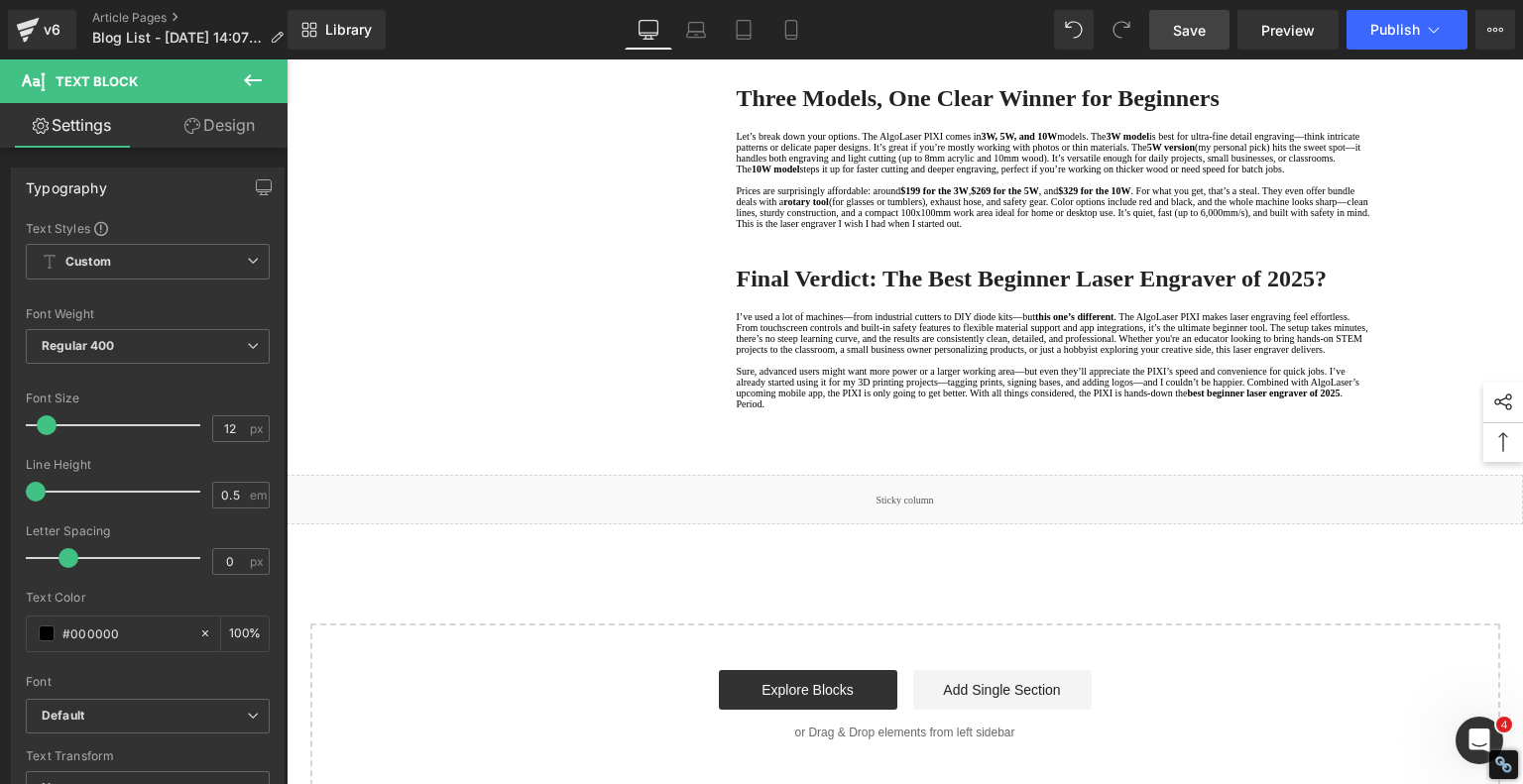 scroll, scrollTop: 1532, scrollLeft: 0, axis: vertical 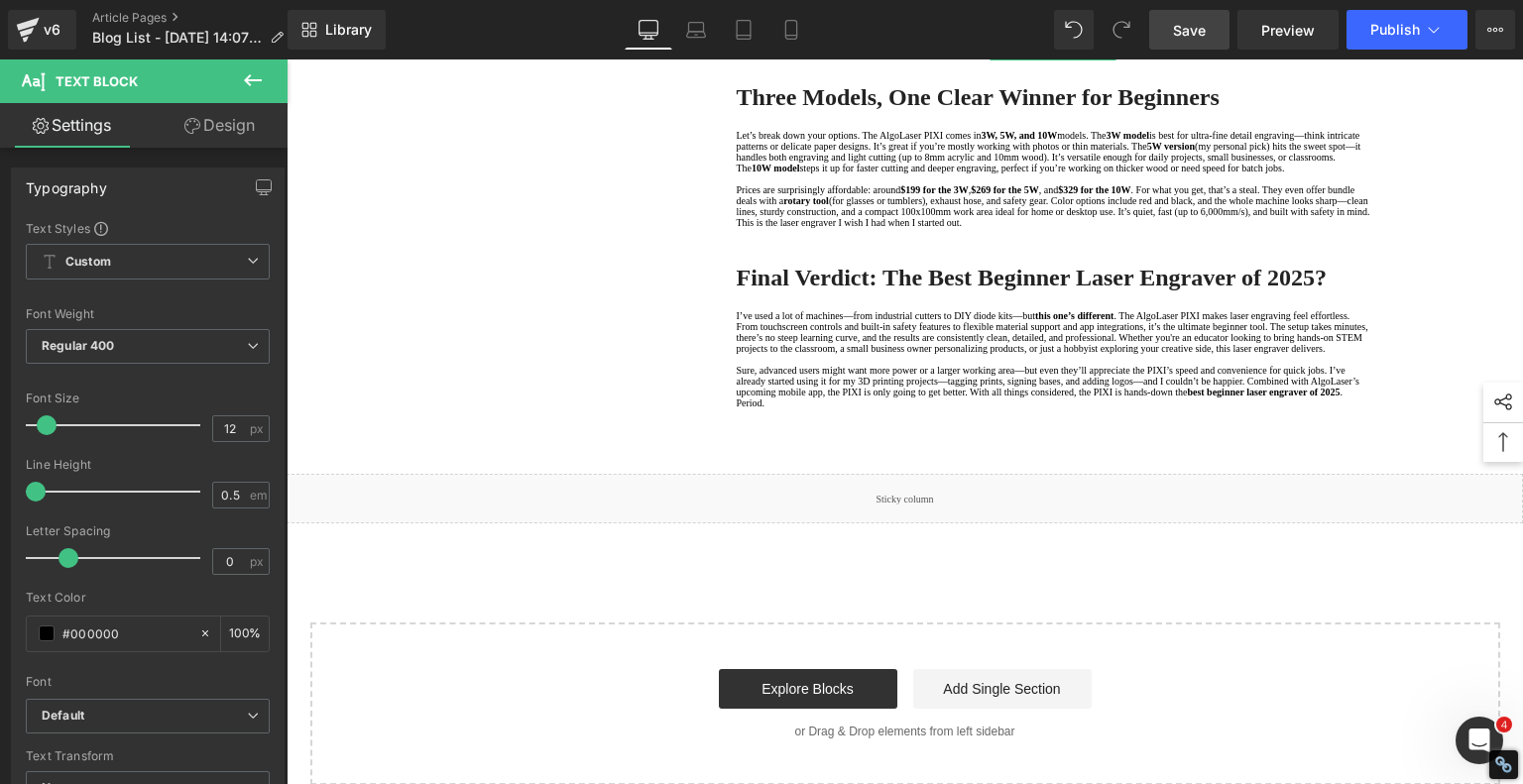 click on "Cutting is usually reserved for bigger, more expensive laser engravers—but the PIXI handles it just fine. The 5W model cut through wood and acrylic cleanly with no issue. Want to make keychains, tags, or little signs? This laser engraver can do it all. I used it to cut a circular wood design with detailed engravings and smooth edges, and I didn’t need any additional tools or adjustments. The system let me tweak laser  power, depth, and speed , but honestly, the default settings worked great." at bounding box center (1053, -29) 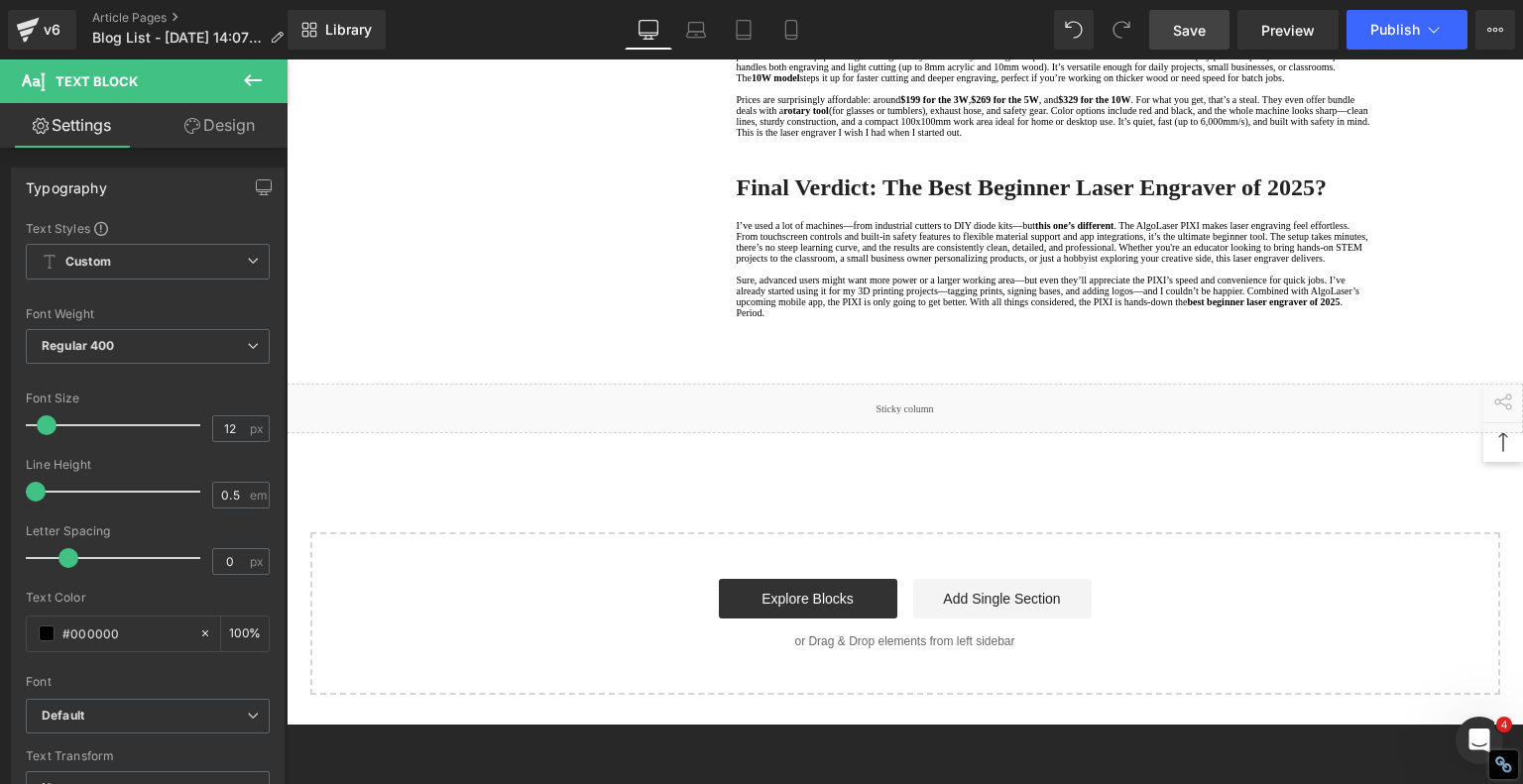 scroll, scrollTop: 1731, scrollLeft: 0, axis: vertical 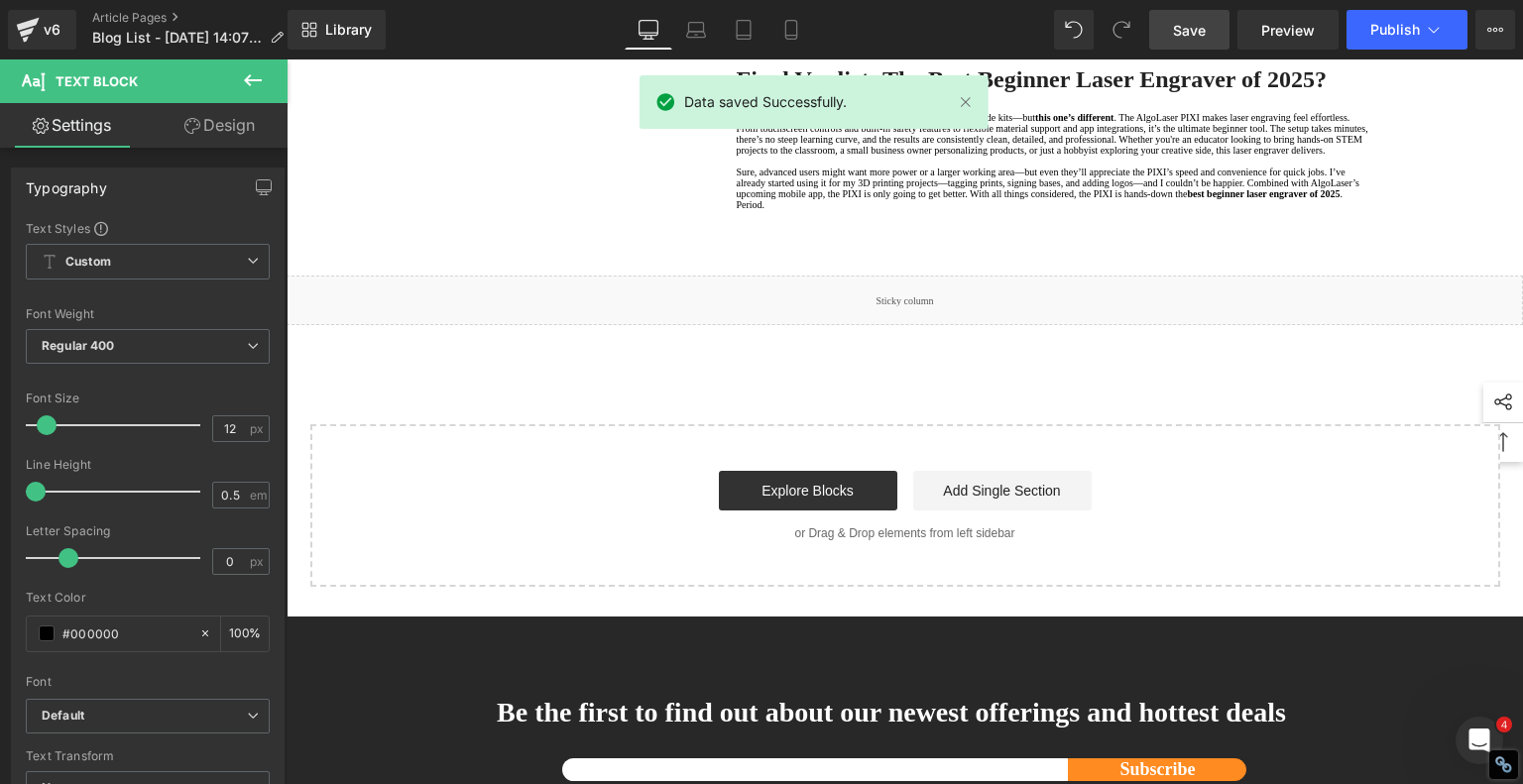 click on "Let’s break down your options. The AlgoLaser PIXI comes in  3W, 5W, and 10W  models. The  3W model  is best for ultra-fine detail engraving—think intricate patterns or delicate paper designs. It’s great if you’re mostly working with photos or thin materials. The  5W version  (my personal pick) hits the sweet spot—it handles both engraving and light cutting (up to 8mm acrylic and 10mm wood). It’s versatile enough for daily projects, small businesses, or classrooms. The  10W model  steps it up for faster cutting and deeper engraving, perfect if you’re working on thicker wood or need speed for batch jobs." at bounding box center [1053, -47] 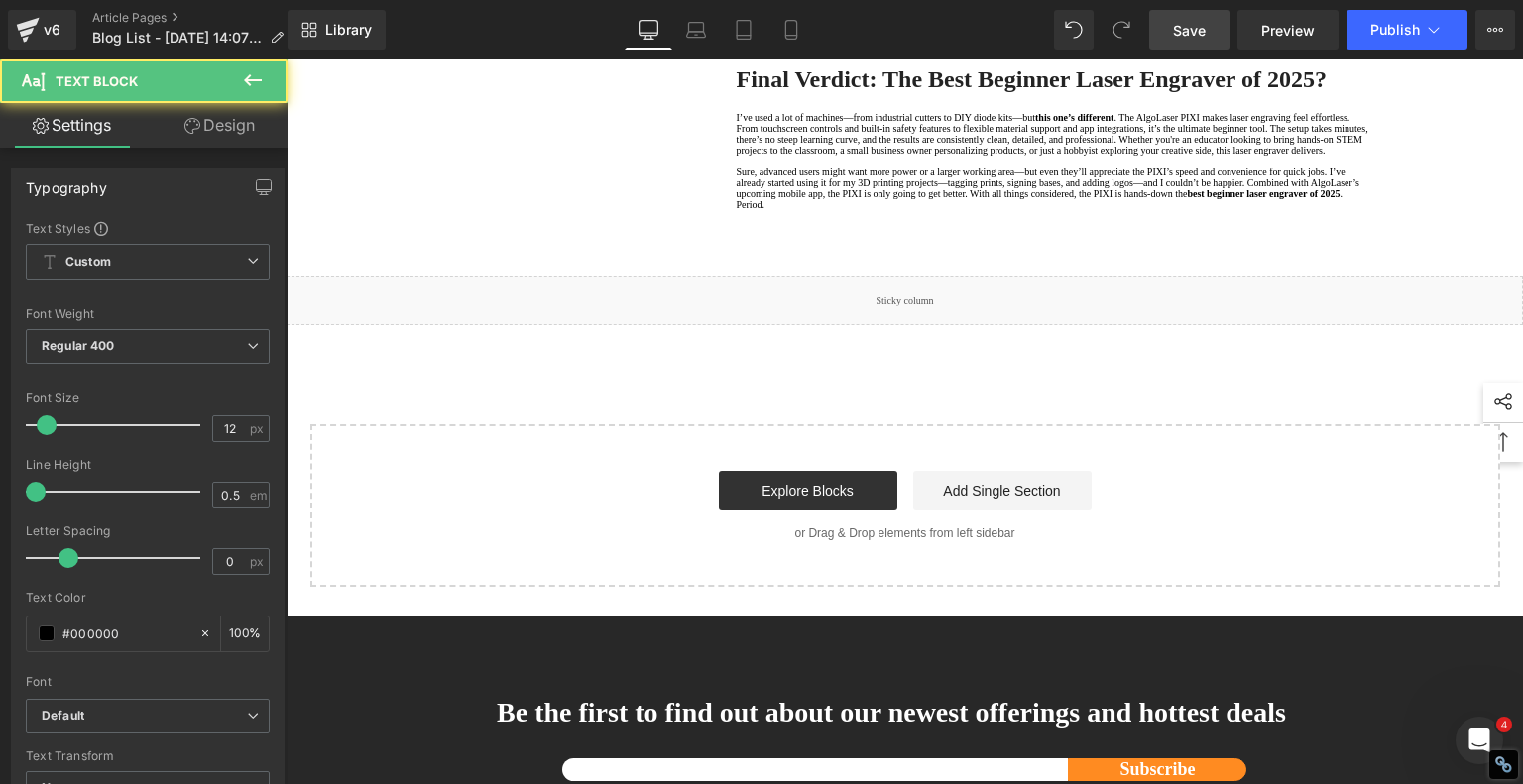 click on "Let's break down your options. The AlgoLaser PIXI comes in  3W, 5W, and 10W  models. The  3W model  is best for ultra-fine detail engraving—think intricate patterns or delicate paper designs. It’s great if you’re mostly working with photos or thin materials. The  5W version  (my personal pick) hits the sweet spot—it handles both engraving and light cutting (up to 8mm acrylic and 10mm wood). It’s versatile enough for daily projects, small businesses, or classrooms. The  10W model  steps it up for faster cutting and deeper engraving, perfect if you’re working on thicker wood or need speed for batch jobs." at bounding box center [1053, -47] 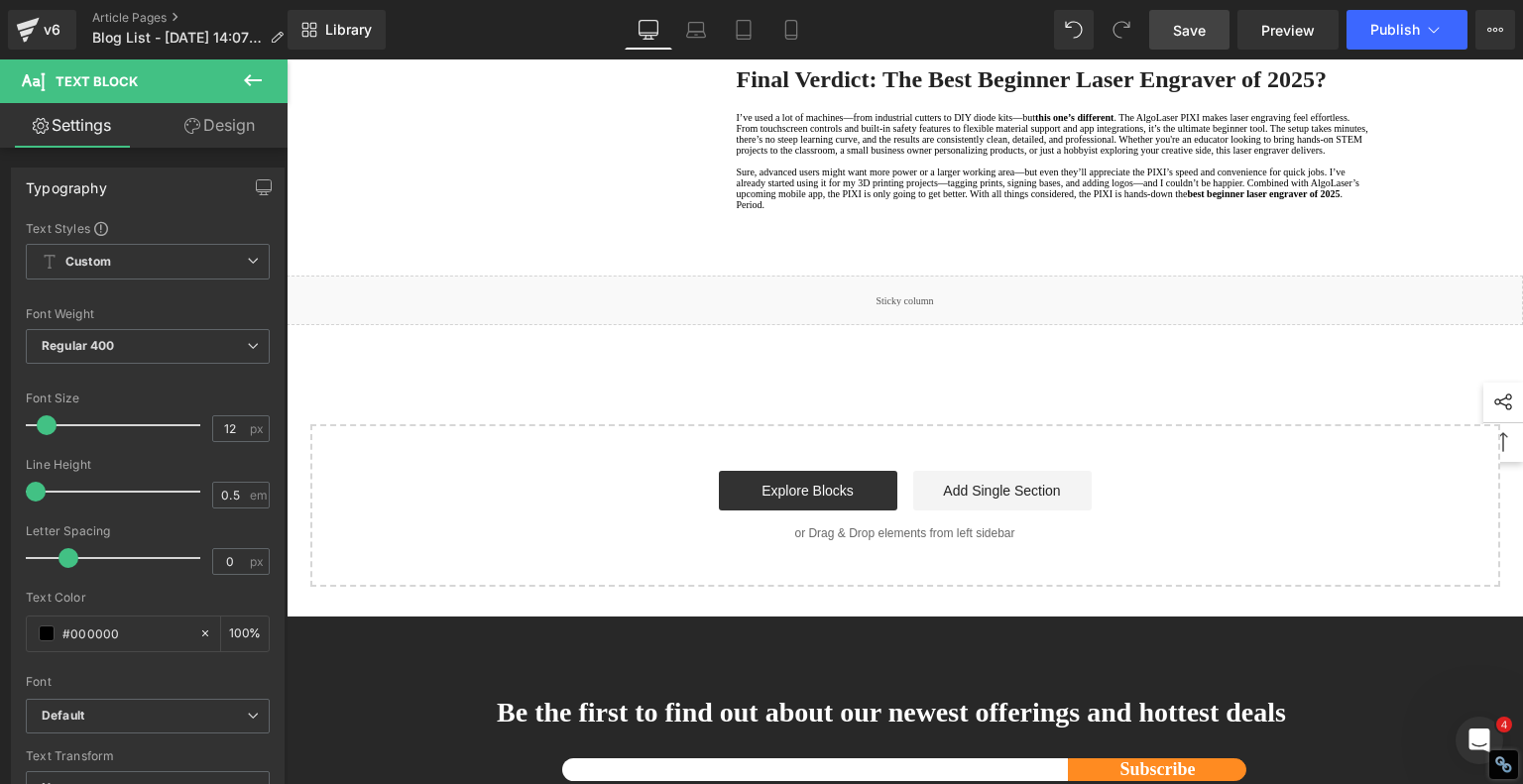 click on "Let's break down your options. The AlgoLaser PIXI comes in  3W, 5W, and 10W  models. The  3W model  is best for ultra-fine detail engraving—think intricate patterns or delicate paper designs. It's great if you’re mostly working with photos or thin materials. The  5W version  (my personal pick) hits the sweet spot—it handles both engraving and light cutting (up to 8mm acrylic and 10mm wood). It’s versatile enough for daily projects, small businesses, or classrooms. The  10W model  steps it up for faster cutting and deeper engraving, perfect if you’re working on thicker wood or need speed for batch jobs." at bounding box center (1053, -47) 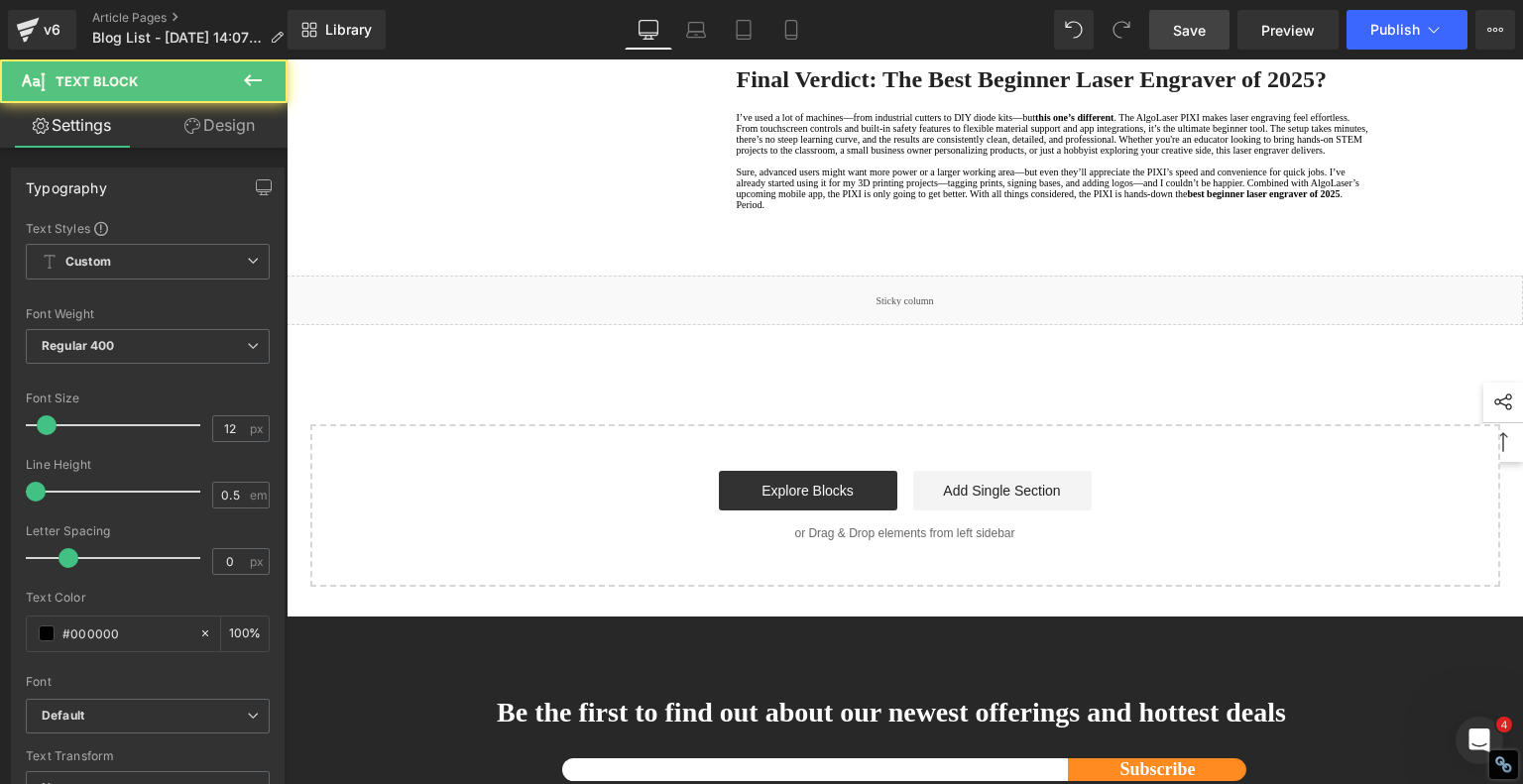 click on "Let's break down your options. The AlgoLaser PIXI comes in  3W, 5W, and 10W  models. The  3W model  is best for ultra-fine detail engraving—think intricate patterns or delicate paper designs. It's great if you're mostly working with photos or thin materials. The  5W version  (my personal pick) hits the sweet spot—it handles both engraving and light cutting (up to 8mm acrylic and 10mm wood). It’s versatile enough for daily projects, small businesses, or classrooms. The  10W model  steps it up for faster cutting and deeper engraving, perfect if you’re working on thicker wood or need speed for batch jobs." at bounding box center (1053, -47) 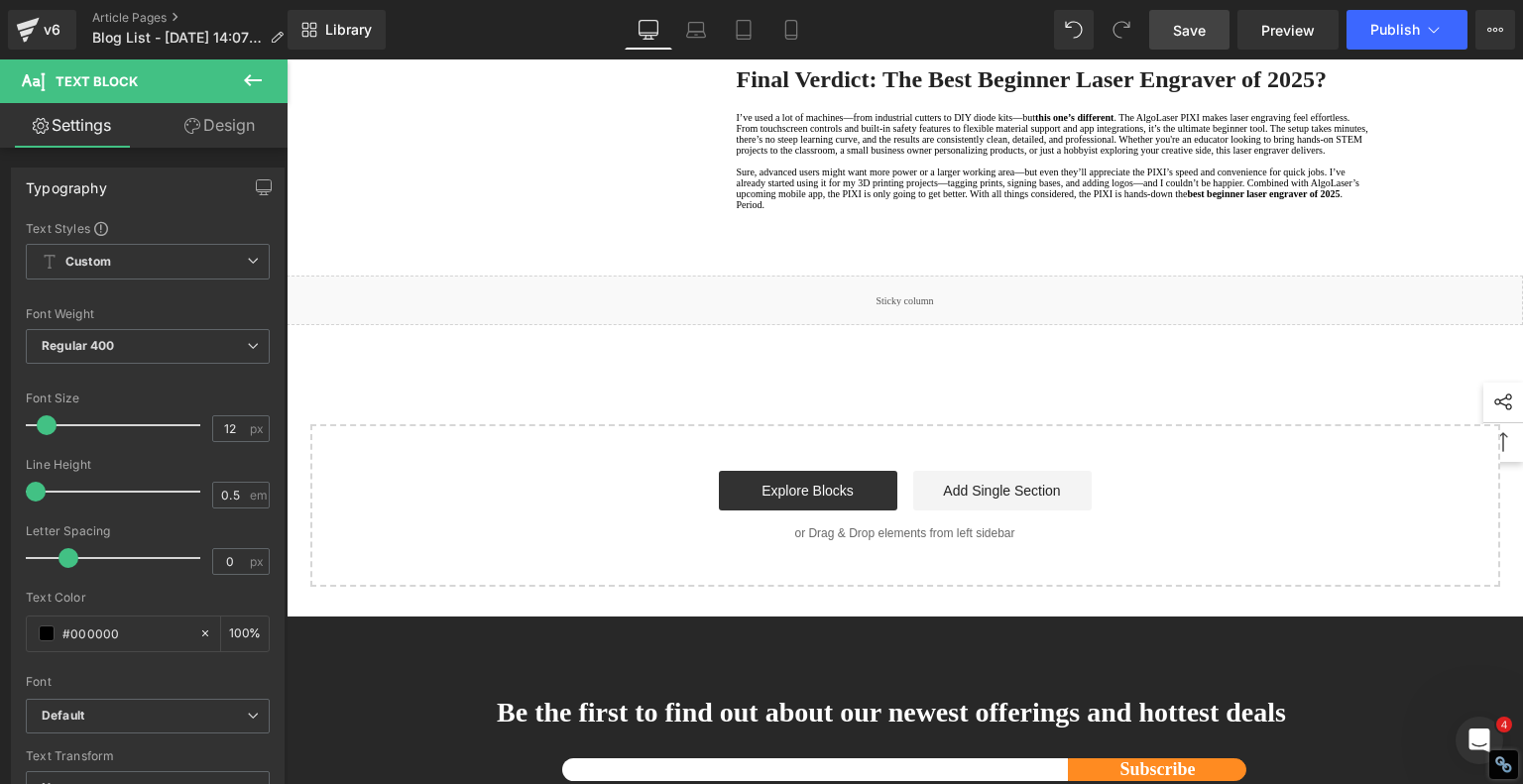 click on "Let's break down your options. The AlgoLaser PIXI comes in  3W, 5W, and 10W  models. The  3W model  is best for ultra-fine detail engraving—think intricate patterns or delicate paper designs. It's great if you're mostly working with photos or thin materials. The  5W version  (my personal pick) hits the sweet spot—it handles both engraving and light cutting (up to 8mm acrylic and 10mm wood). It's versatile enough for daily projects, small businesses, or classrooms. The  10W model  steps it up for faster cutting and deeper engraving, perfect if you’re working on thicker wood or need speed for batch jobs." at bounding box center [1053, -47] 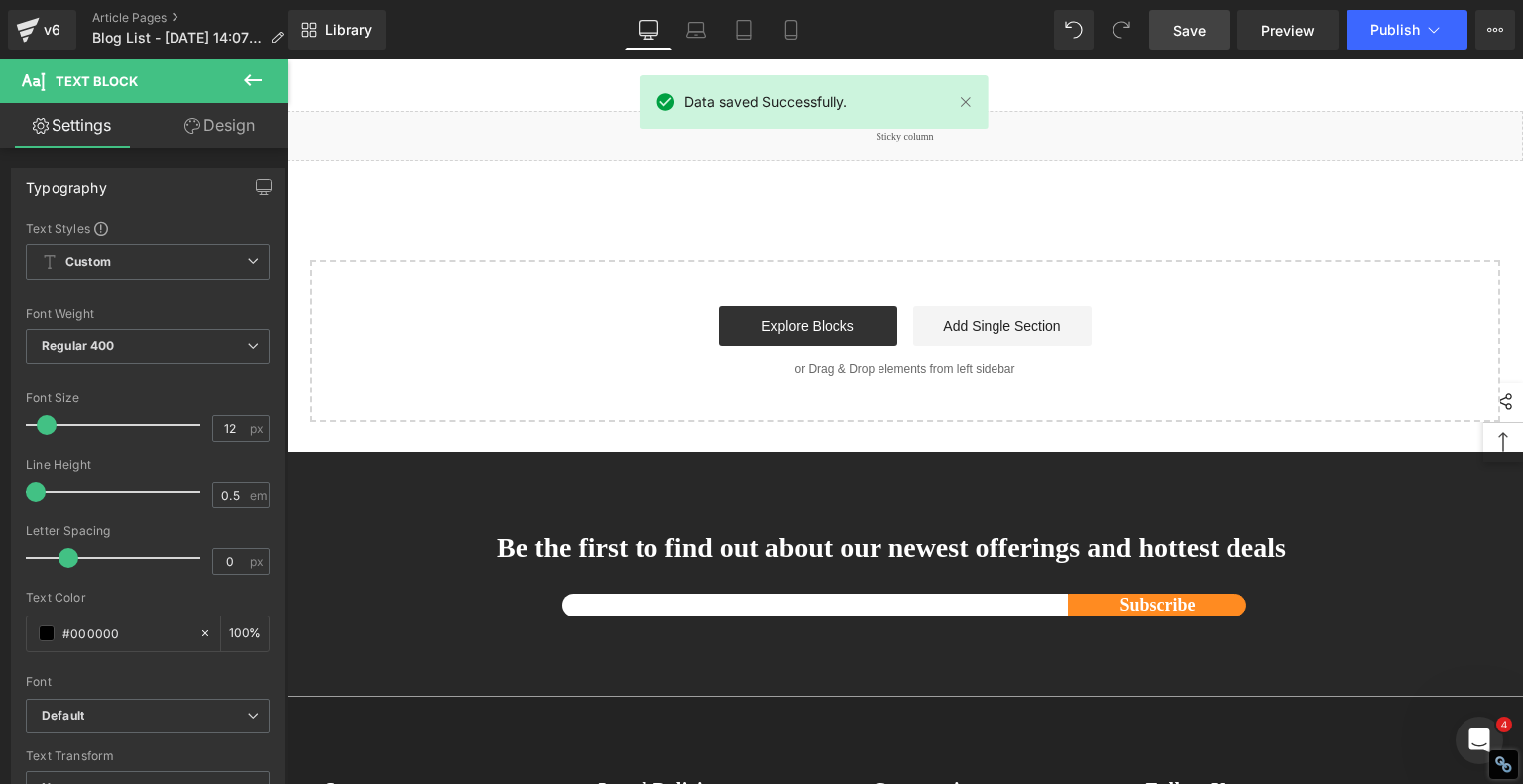 scroll, scrollTop: 1929, scrollLeft: 0, axis: vertical 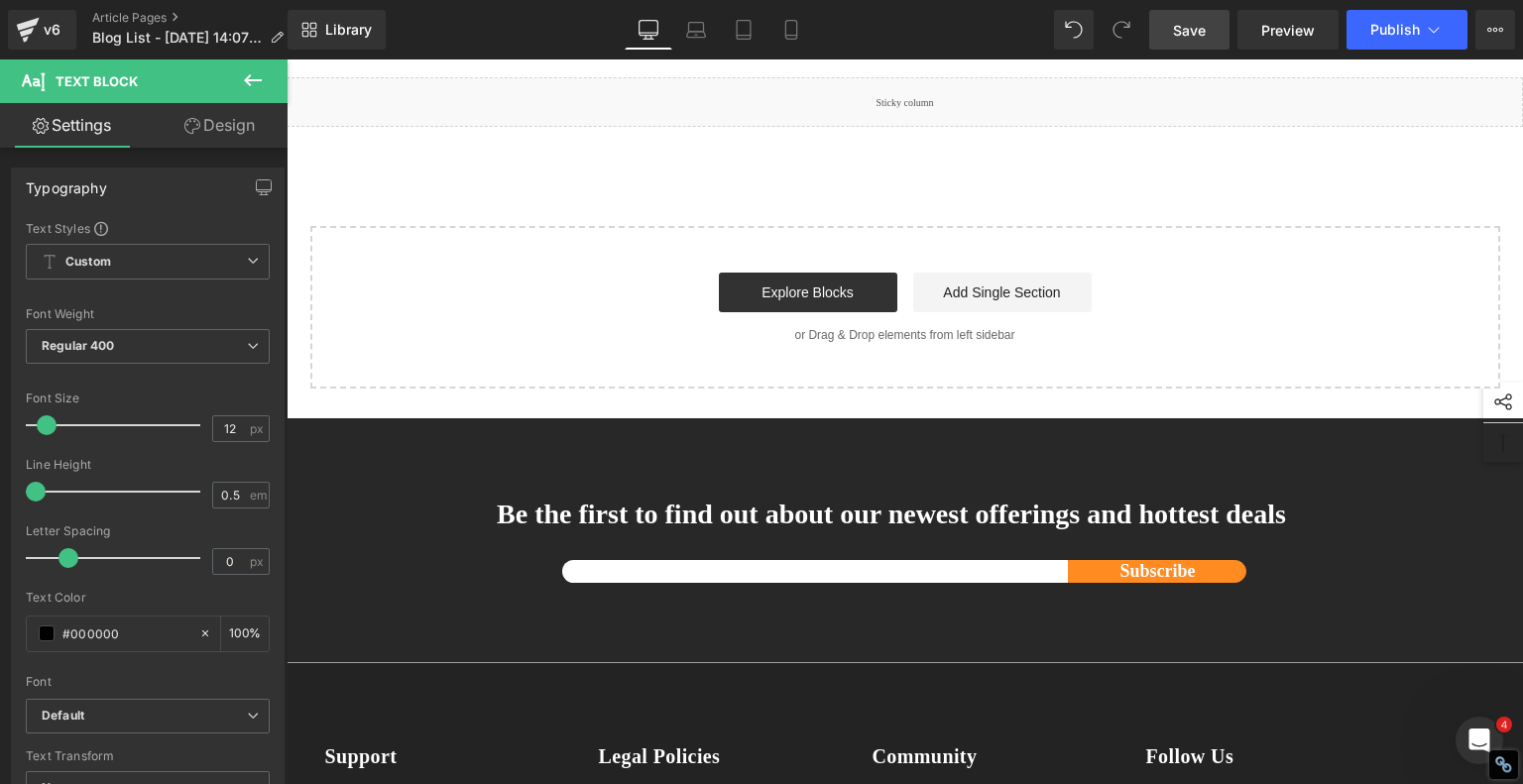 click on "I’ve used a lot of machines—from industrial cutters to DIY diode kits—but  this one’s different . The AlgoLaser PIXI makes laser engraving feel effortless. From touchscreen controls and built-in safety features to flexible material support and app integrations, it’s the ultimate beginner tool. The setup takes minutes, there’s no steep learning curve, and the results are consistently clean, detailed, and professional. Whether you're an educator looking to bring hands-on STEM projects to the classroom, a small business owner personalizing products, or just a hobbyist exploring your creative side, this laser engraver delivers." at bounding box center (1053, -64) 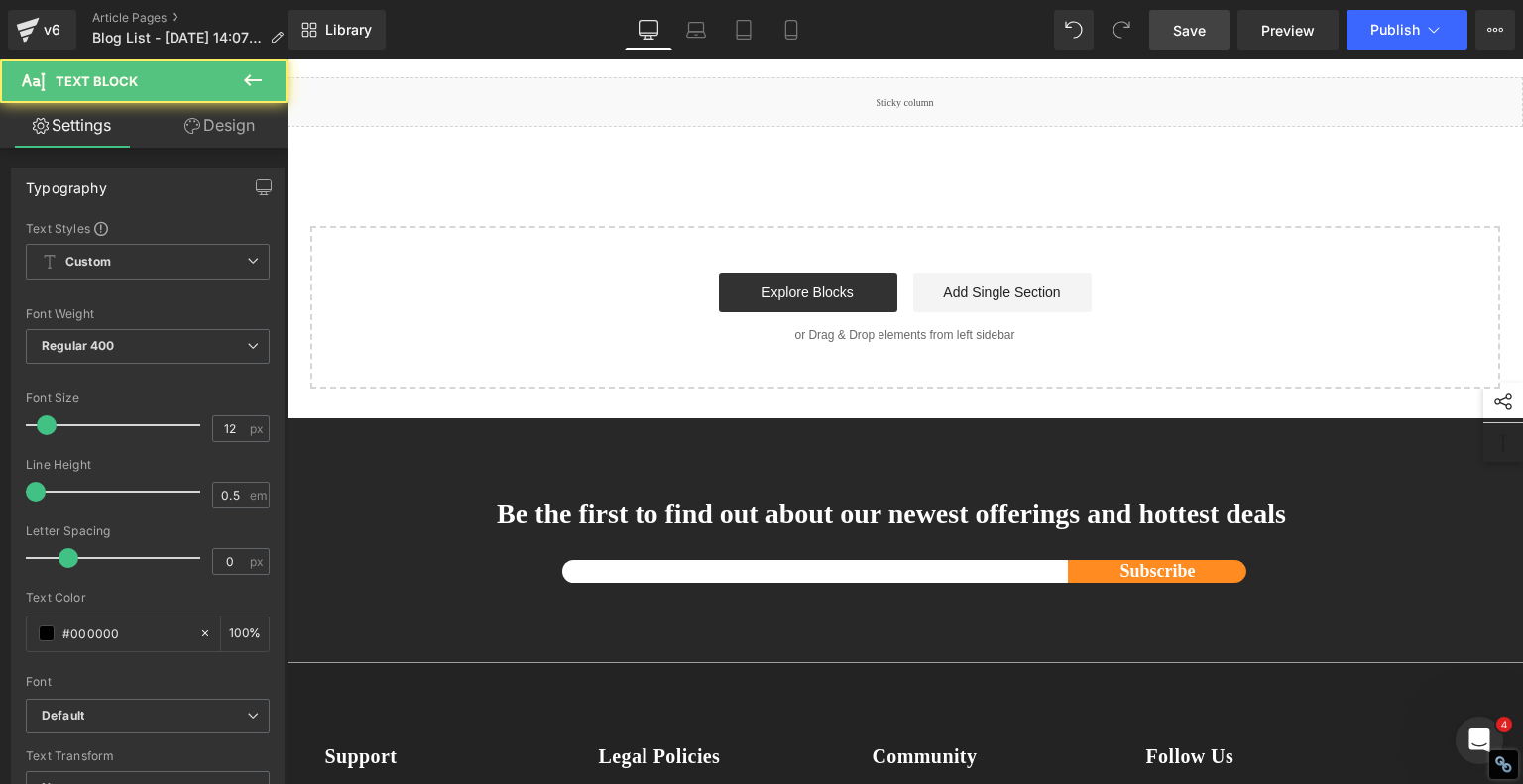 click on "I've used a lot of machines—from industrial cutters to DIY diode kits—but  this one's different . The AlgoLaser PIXI makes laser engraving feel effortless. From touchscreen controls and built-in safety features to flexible material support and app integrations, it’s the ultimate beginner tool. The setup takes minutes, there’s no steep learning curve, and the results are consistently clean, detailed, and professional. Whether you're an educator looking to bring hands-on STEM projects to the classroom, a small business owner personalizing products, or just a hobbyist exploring your creative side, this laser engraver delivers." at bounding box center (1053, -64) 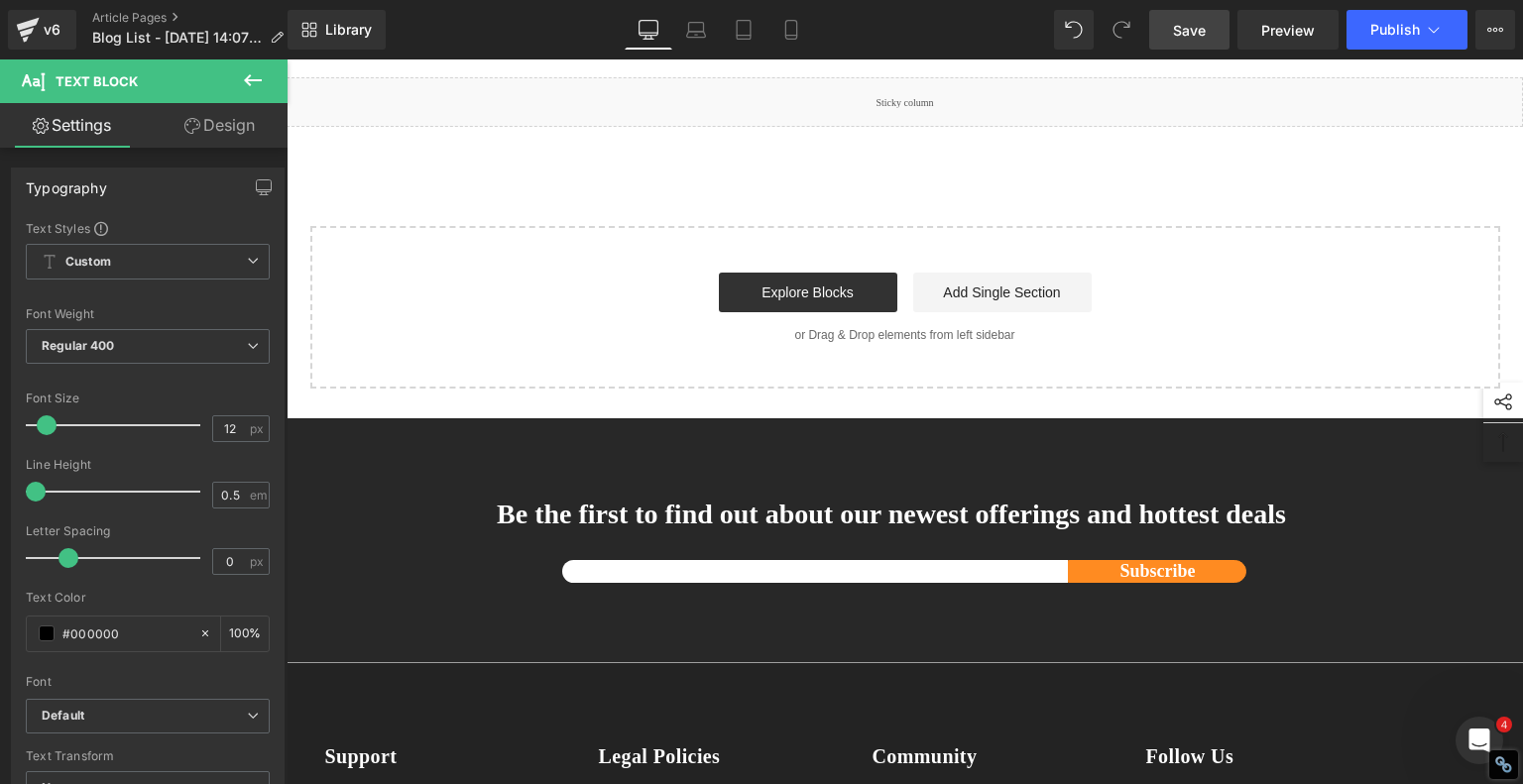 click on "I've used a lot of machines—from industrial cutters to DIY diode kits—but  this one's different . The AlgoLaser PIXI makes laser engraving feel effortless. From touchscreen controls and built-in safety features to flexible material support and app integrations, it's the ultimate beginner tool. The setup takes minutes, there’s no steep learning curve, and the results are consistently clean, detailed, and professional. Whether you're an educator looking to bring hands-on STEM projects to the classroom, a small business owner personalizing products, or just a hobbyist exploring your creative side, this laser engraver delivers." at bounding box center [1053, -64] 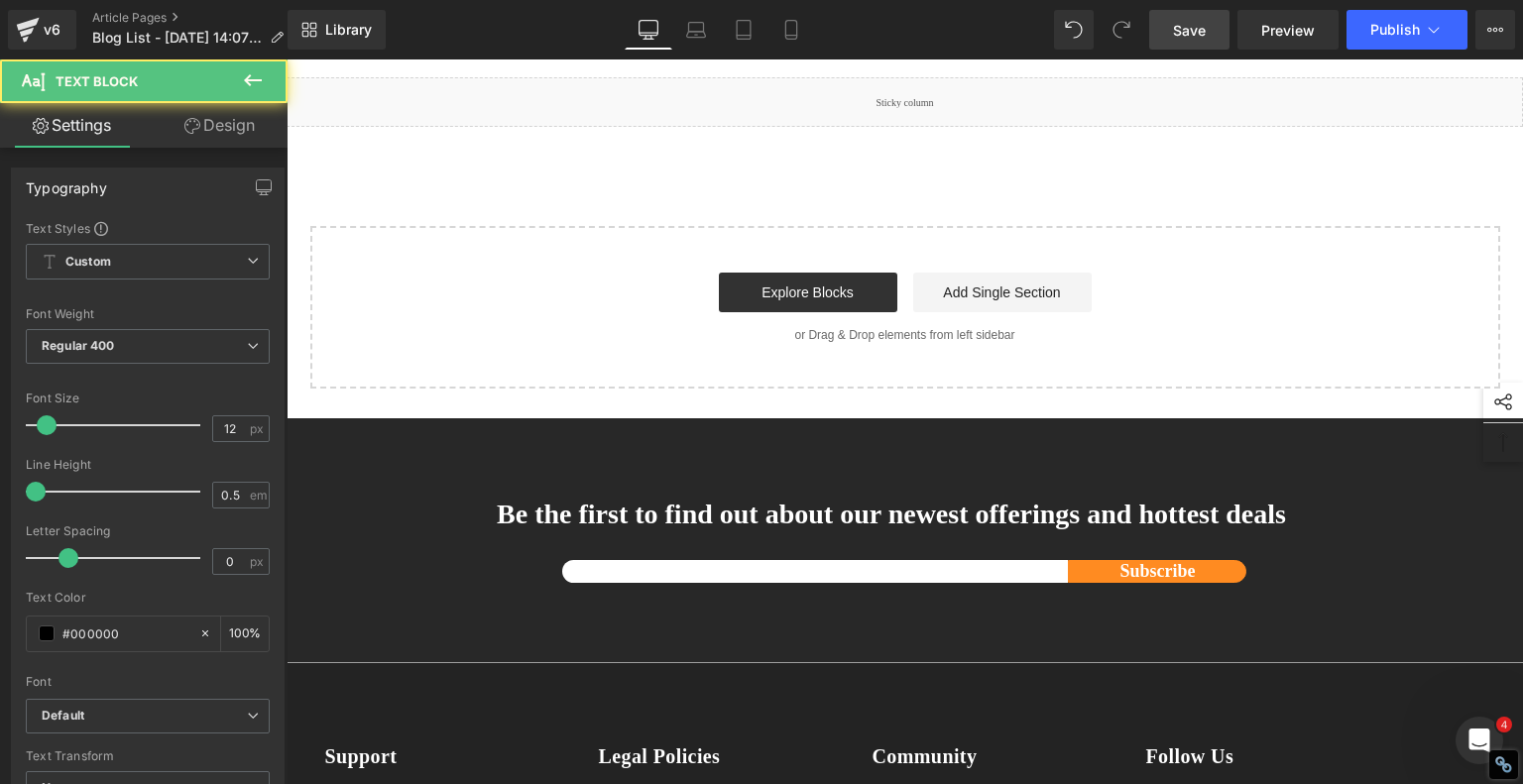 click on "Sure, advanced users might want more power or a larger working area—but even they’ll appreciate the PIXI’s speed and convenience for quick jobs. I’ve already started using it for my 3D printing projects—tagging prints, signing bases, and adding logos—and I couldn’t be happier. Combined with AlgoLaser’s upcoming mobile app, the PIXI is only going to get better. With all things considered, the PIXI is hands-down the  best beginner laser engraver of 2025 . Period." at bounding box center (1053, -10) 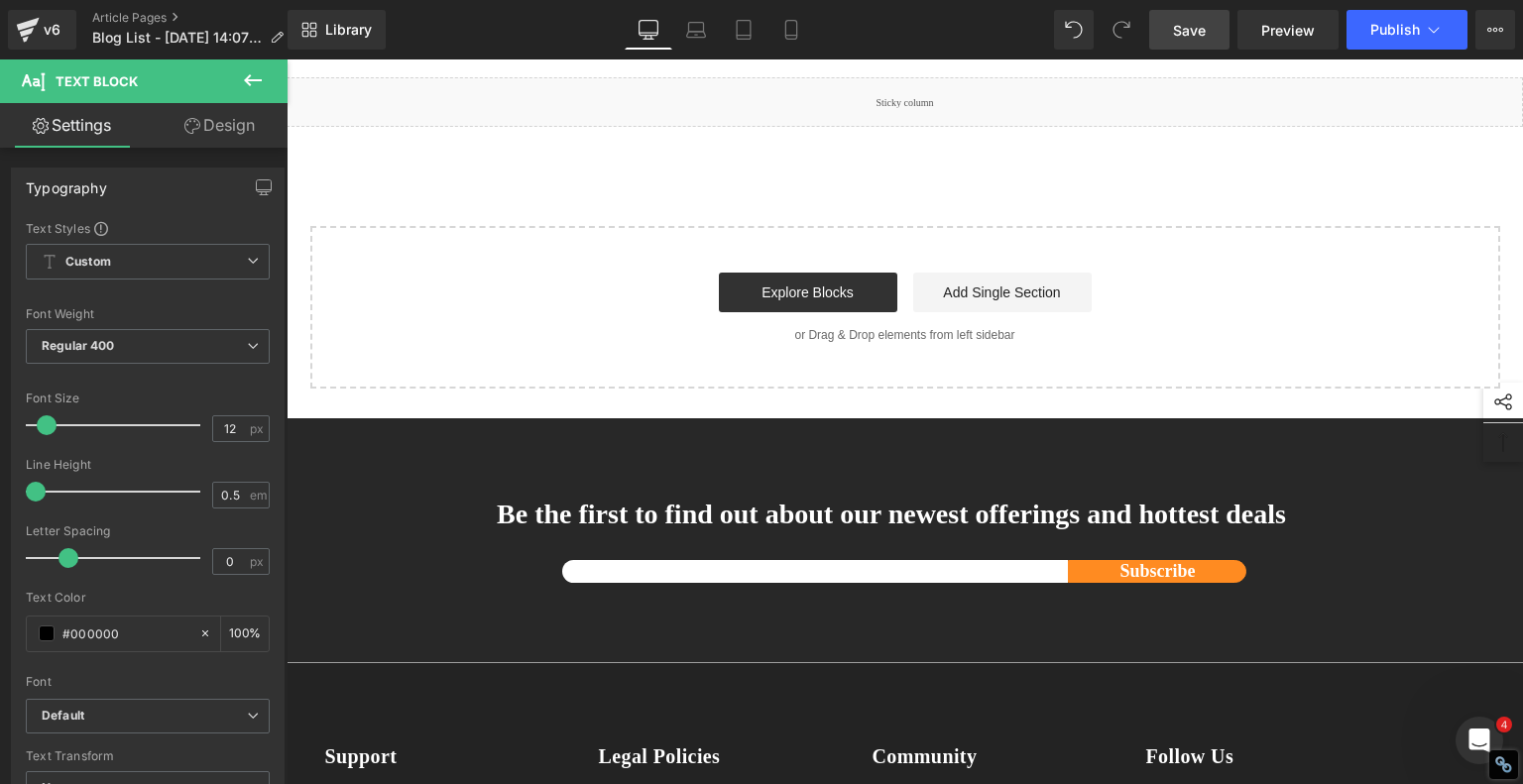 click on "Sure, advanced users might want more power or a larger working area—but even they'll appreciate the PIXI’s speed and convenience for quick jobs. I’ve already started using it for my 3D printing projects—tagging prints, signing bases, and adding logos—and I couldn’t be happier. Combined with AlgoLaser’s upcoming mobile app, the PIXI is only going to get better. With all things considered, the PIXI is hands-down the  best beginner laser engraver of 2025 . Period." at bounding box center (1053, -10) 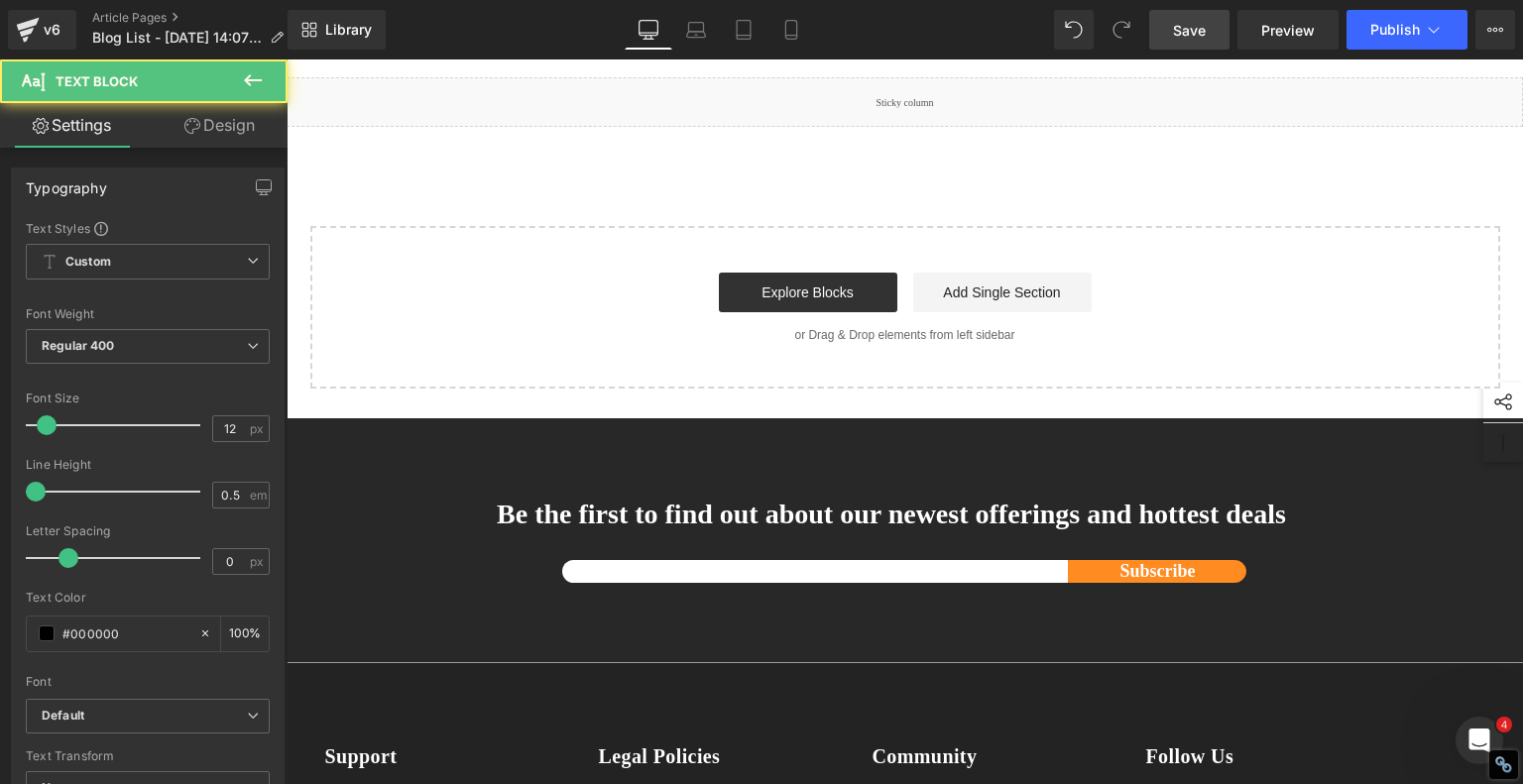 click on "Sure, advanced users might want more power or a larger working area—but even they'll appreciate the PIXI's speed and convenience for quick jobs. I’ve already started using it for my 3D printing projects—tagging prints, signing bases, and adding logos—and I couldn’t be happier. Combined with AlgoLaser’s upcoming mobile app, the PIXI is only going to get better. With all things considered, the PIXI is hands-down the  best beginner laser engraver of 2025 . Period." at bounding box center (1053, -10) 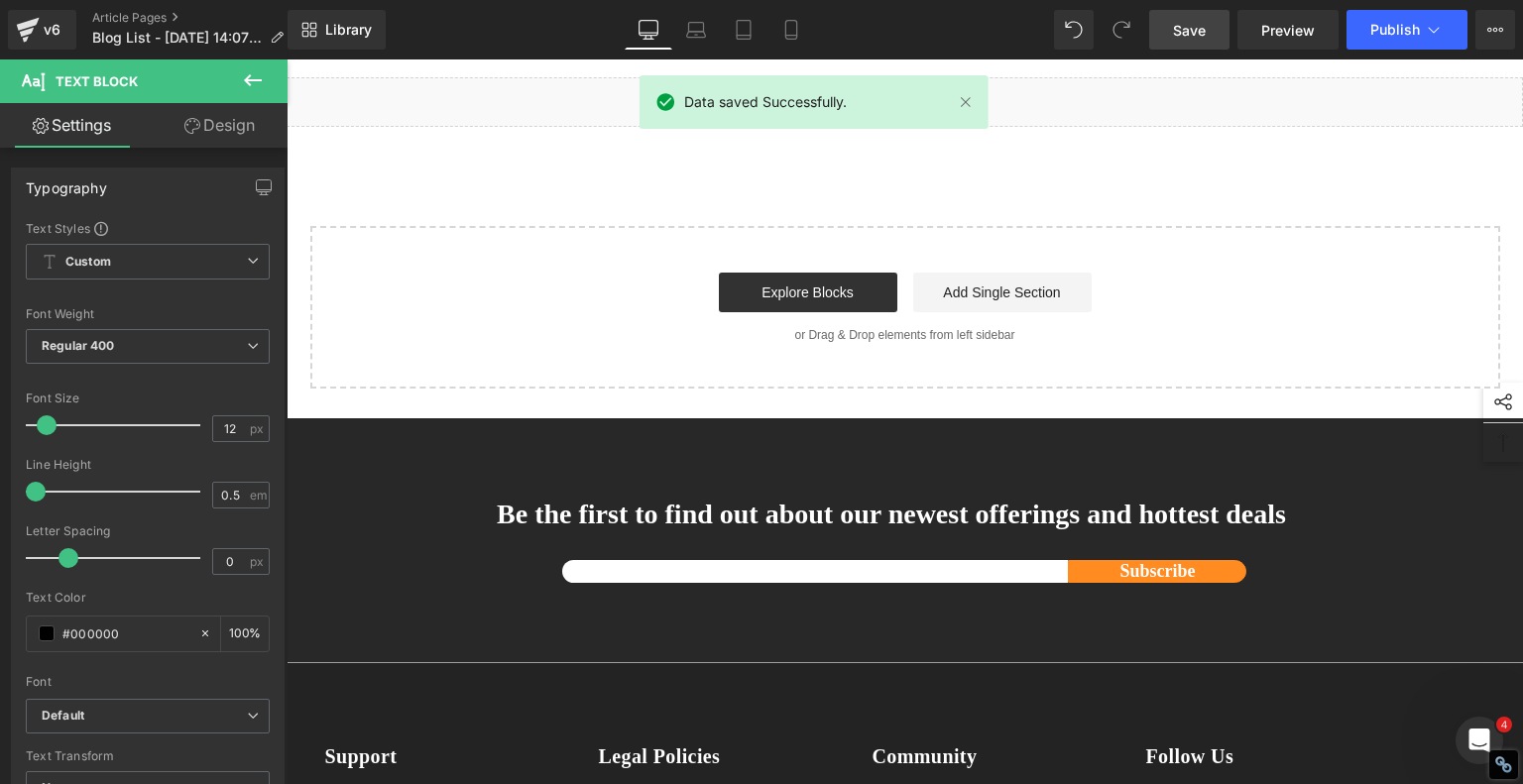click on "Save" at bounding box center (1189, 30) 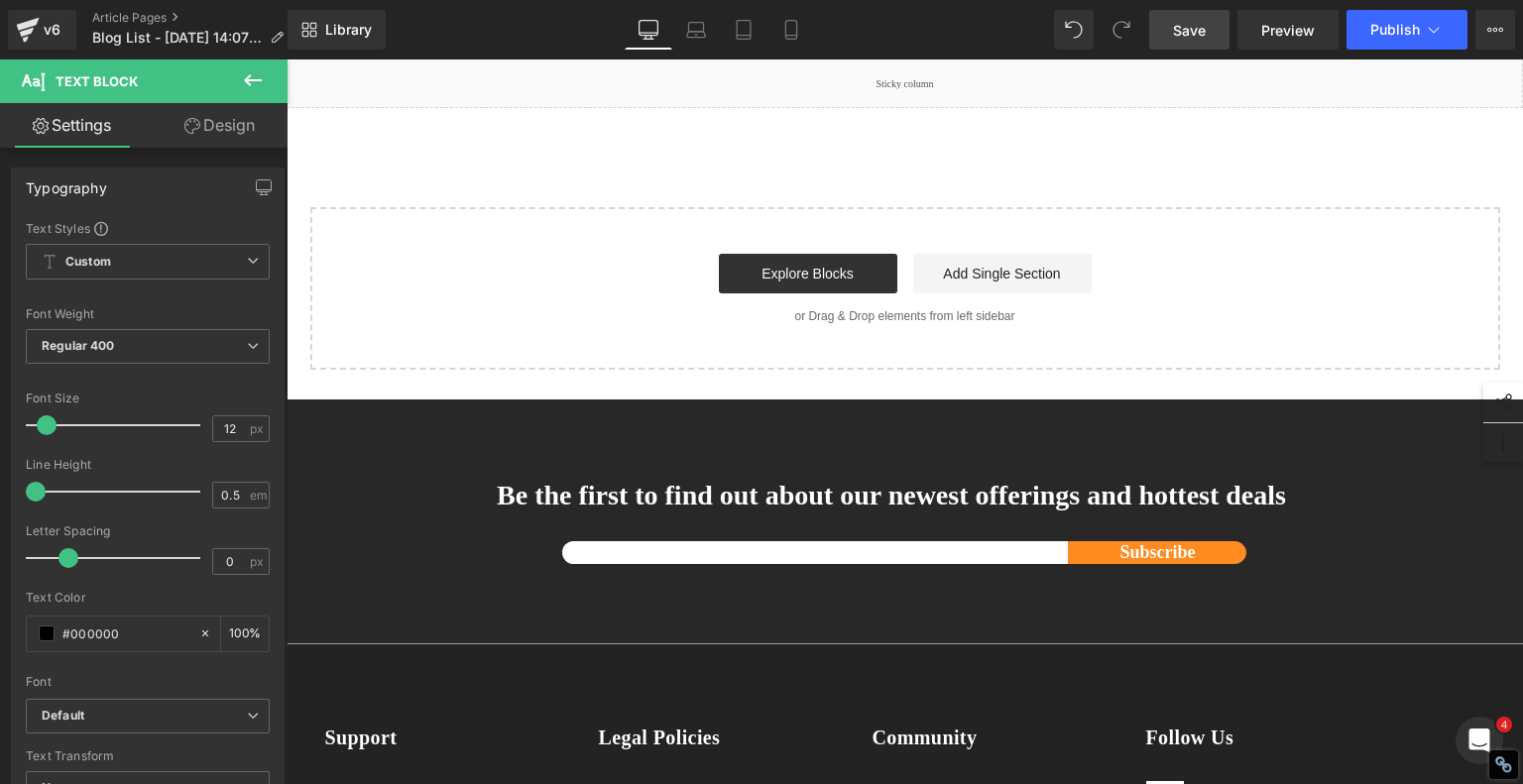 scroll, scrollTop: 1982, scrollLeft: 0, axis: vertical 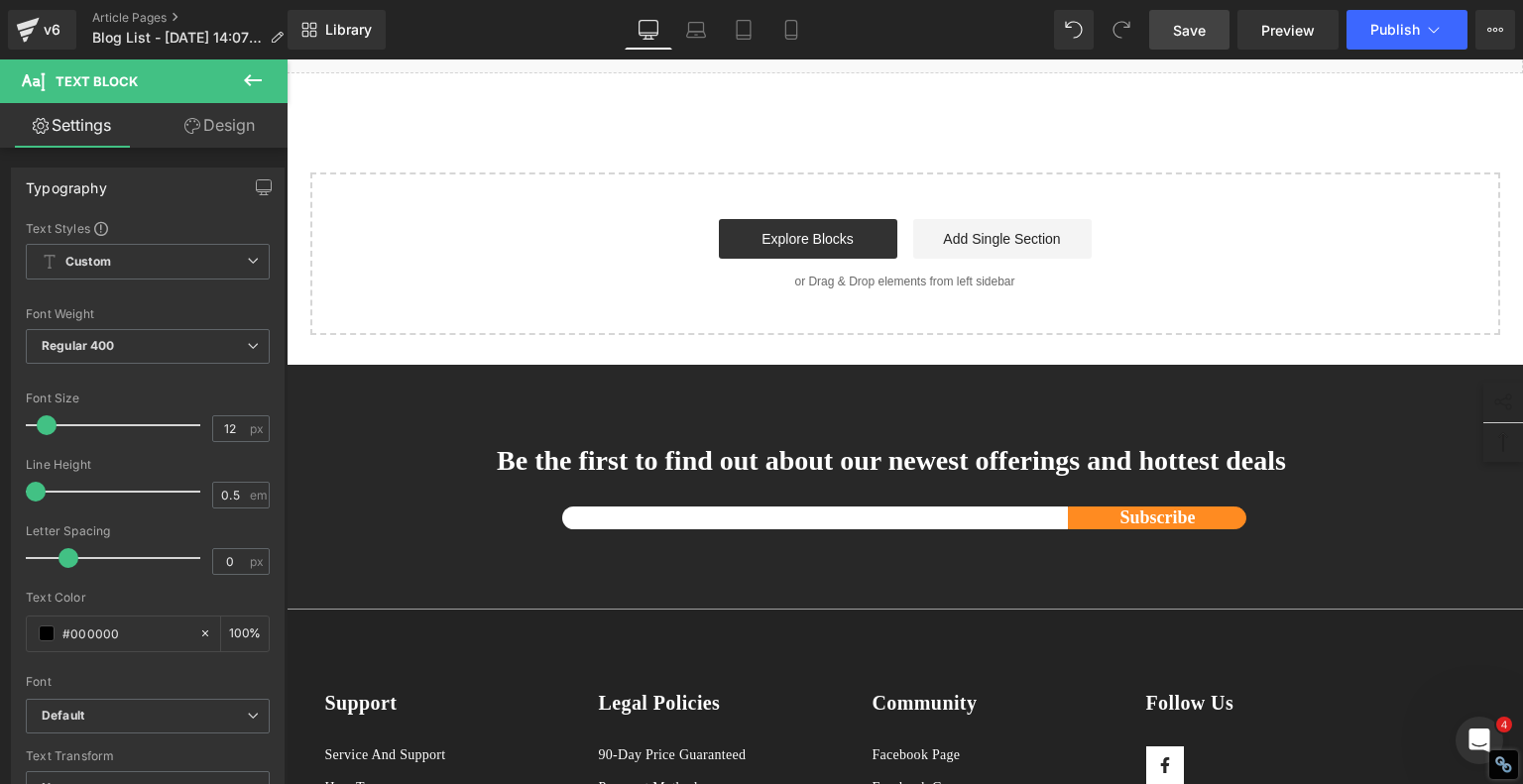 click on "Save" at bounding box center (1189, 30) 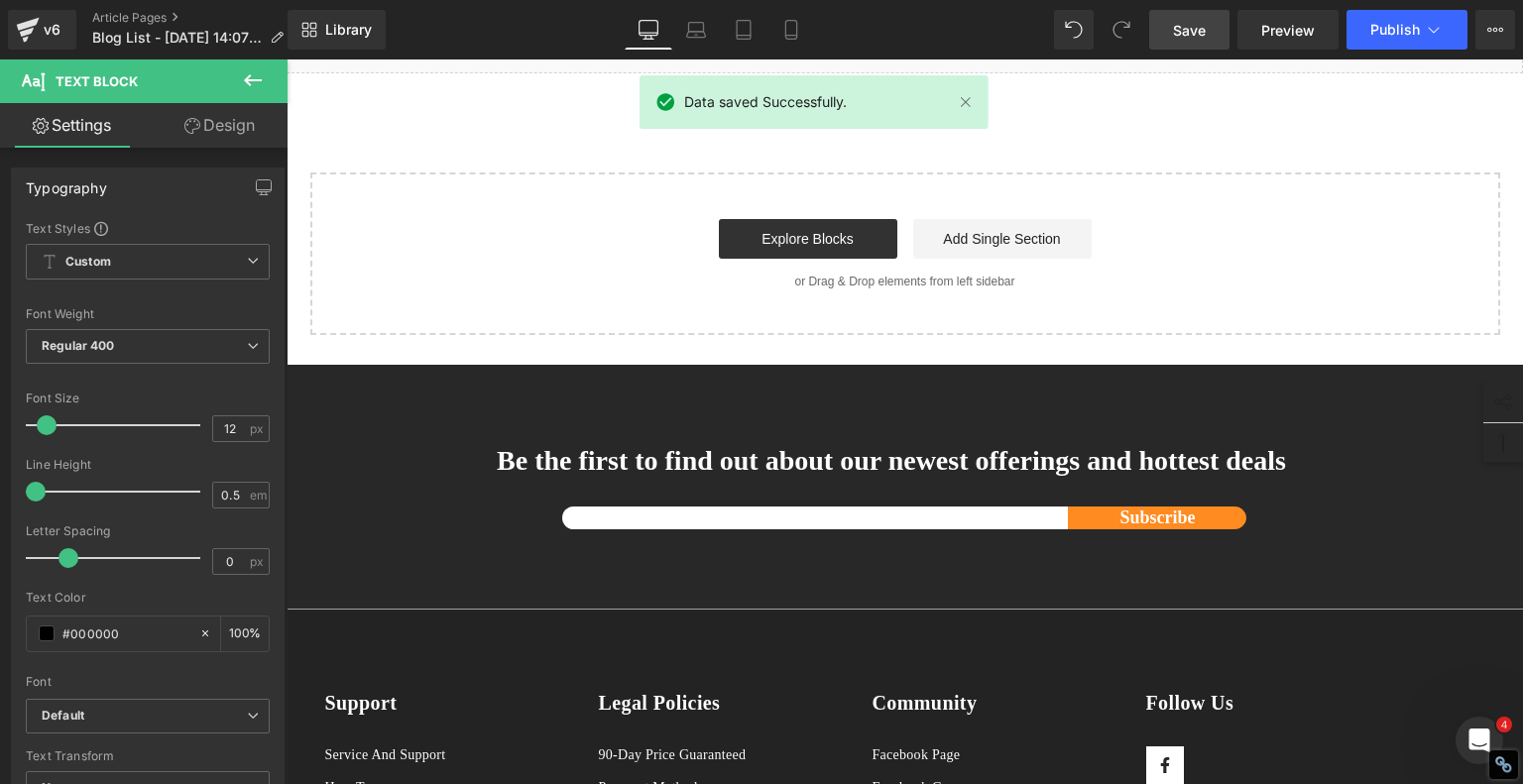 click on "Save" at bounding box center (1189, 30) 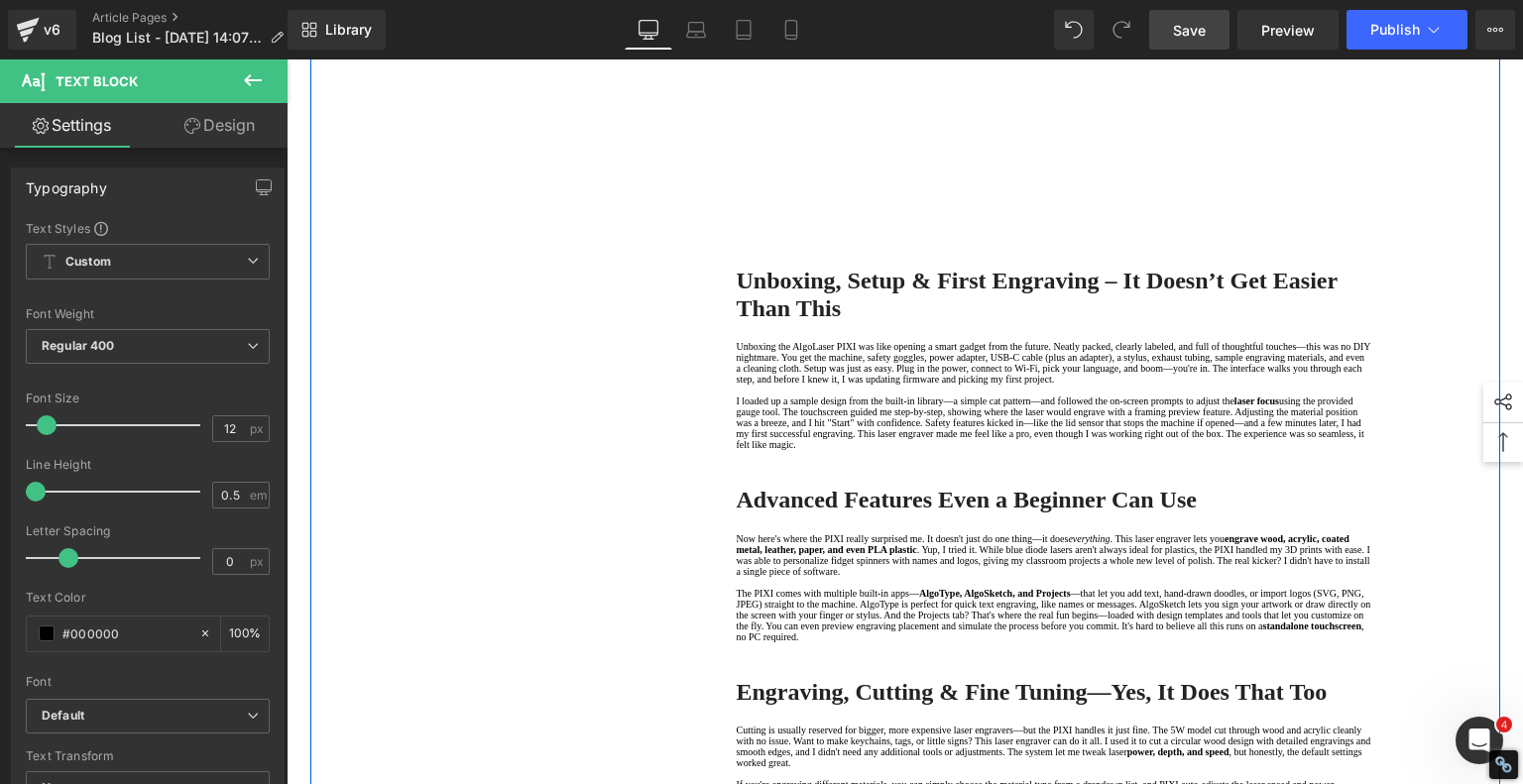 scroll, scrollTop: 793, scrollLeft: 0, axis: vertical 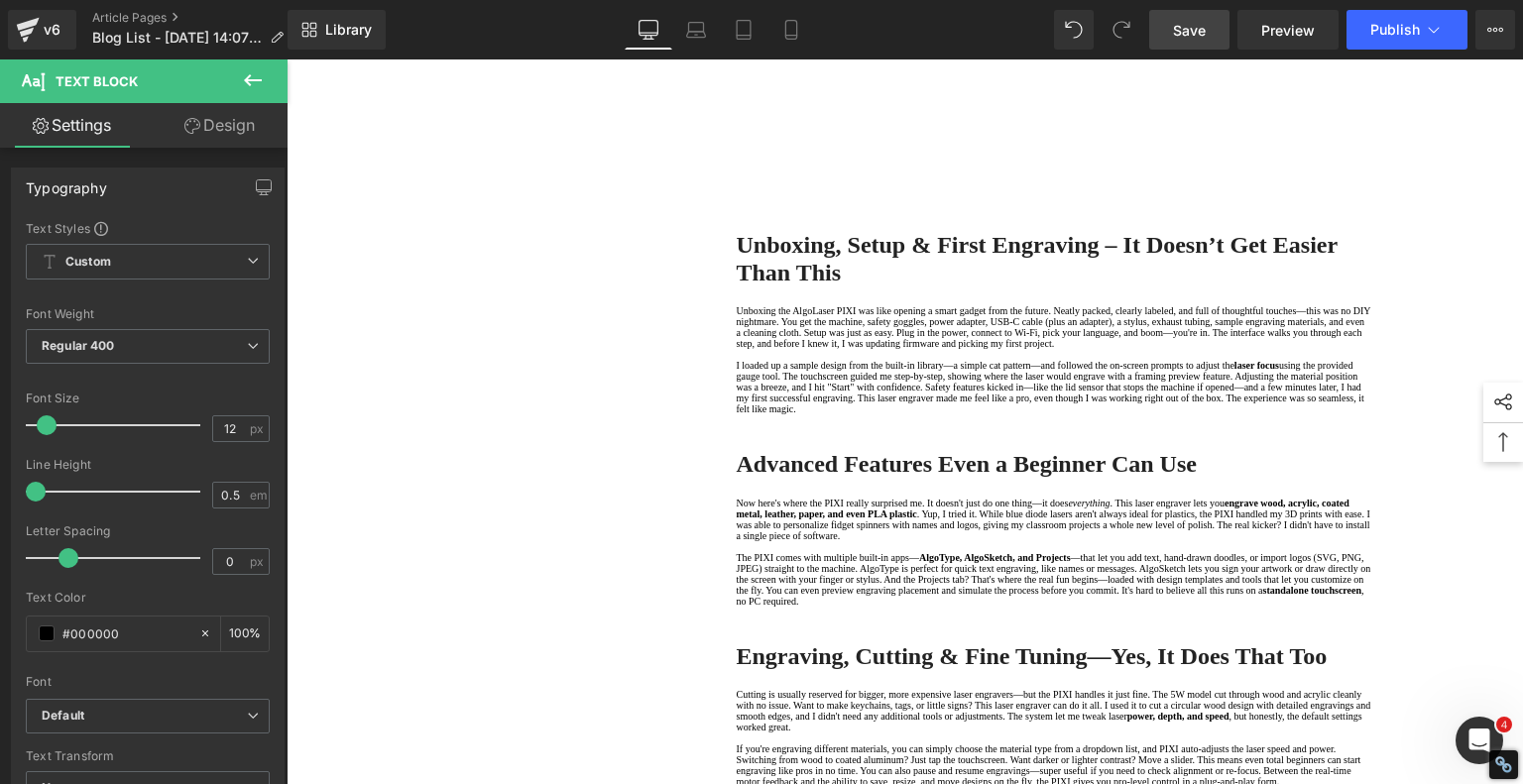 click 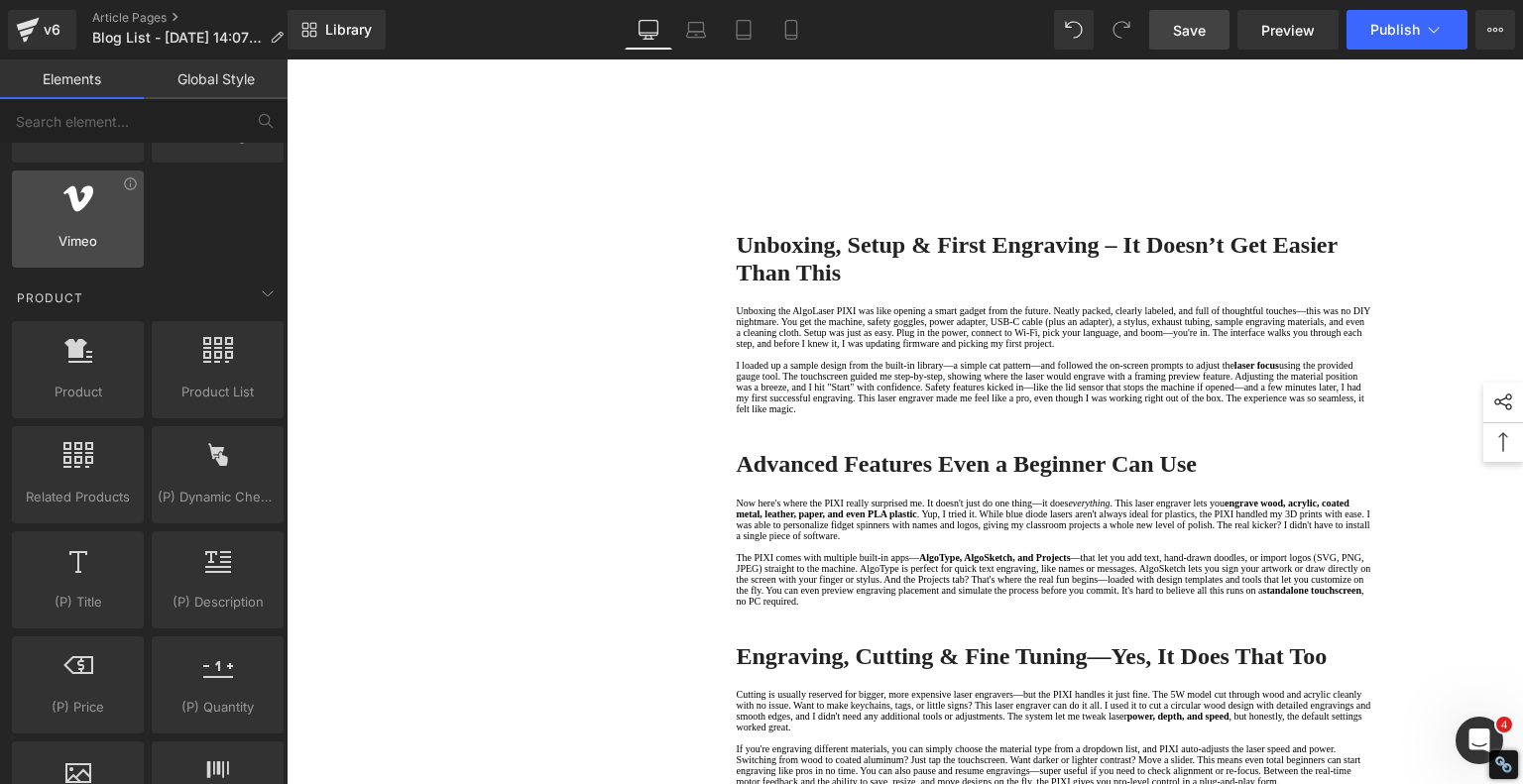 scroll, scrollTop: 1586, scrollLeft: 0, axis: vertical 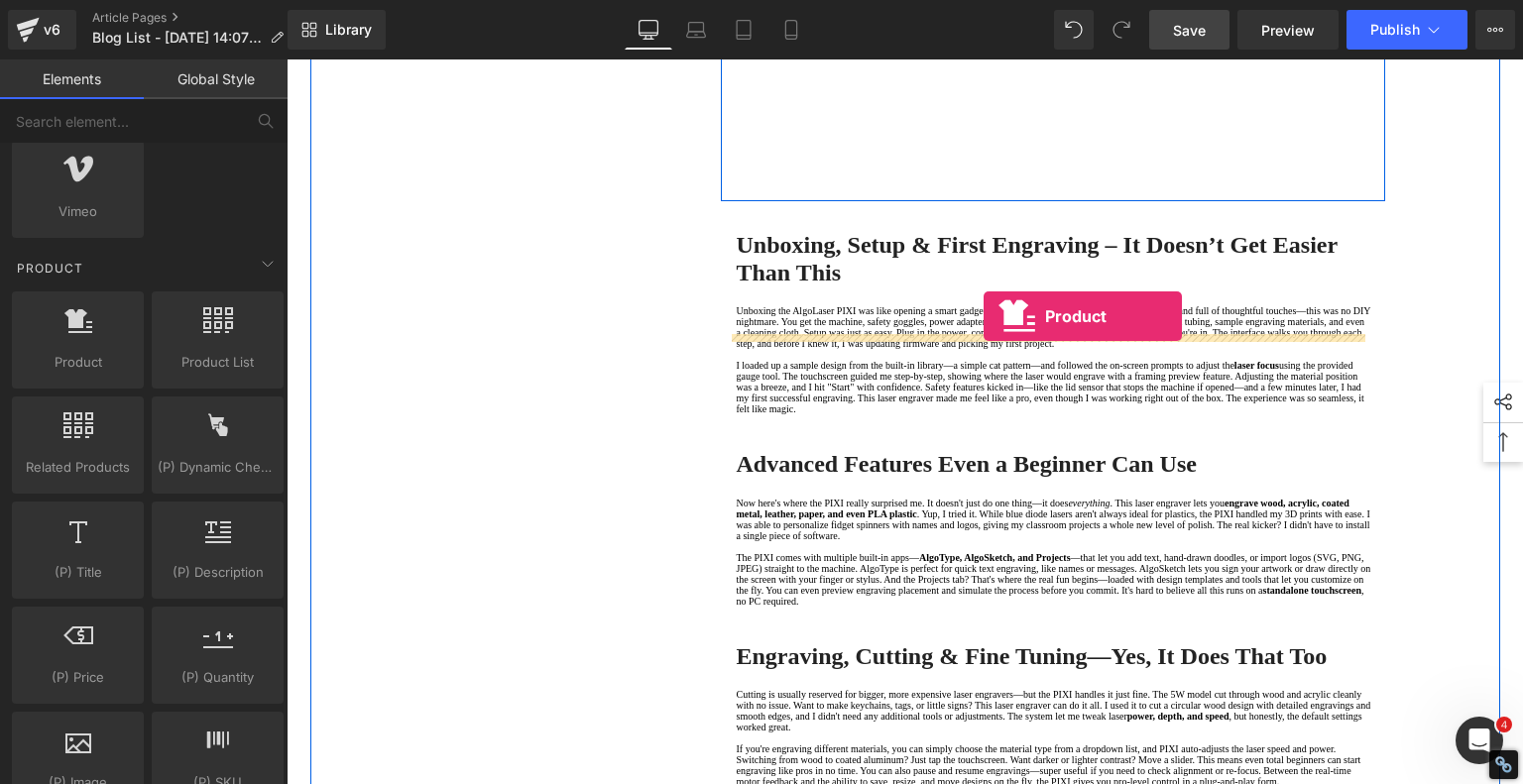 drag, startPoint x: 354, startPoint y: 392, endPoint x: 984, endPoint y: 316, distance: 634.5676 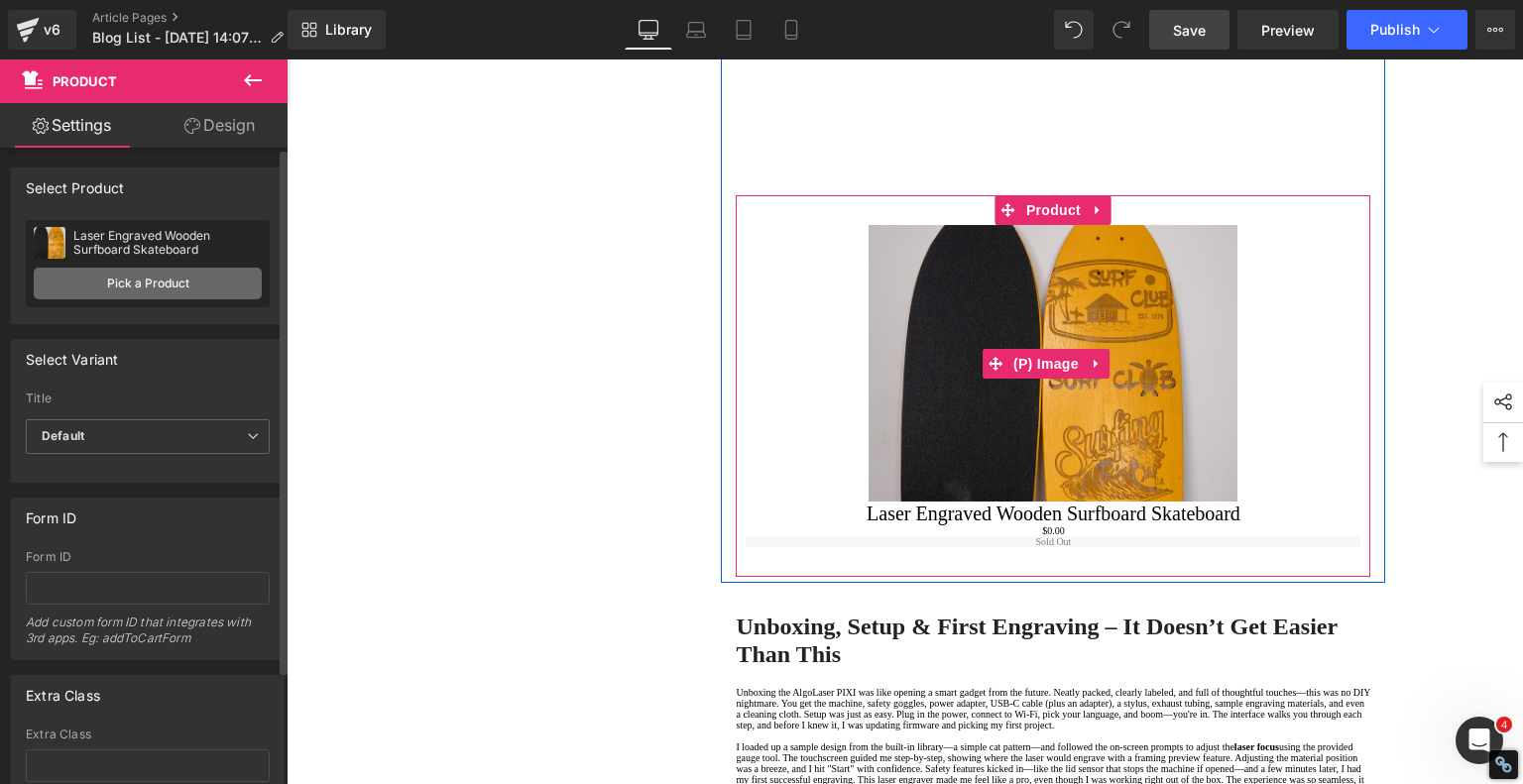click on "Pick a Product" at bounding box center [148, 283] 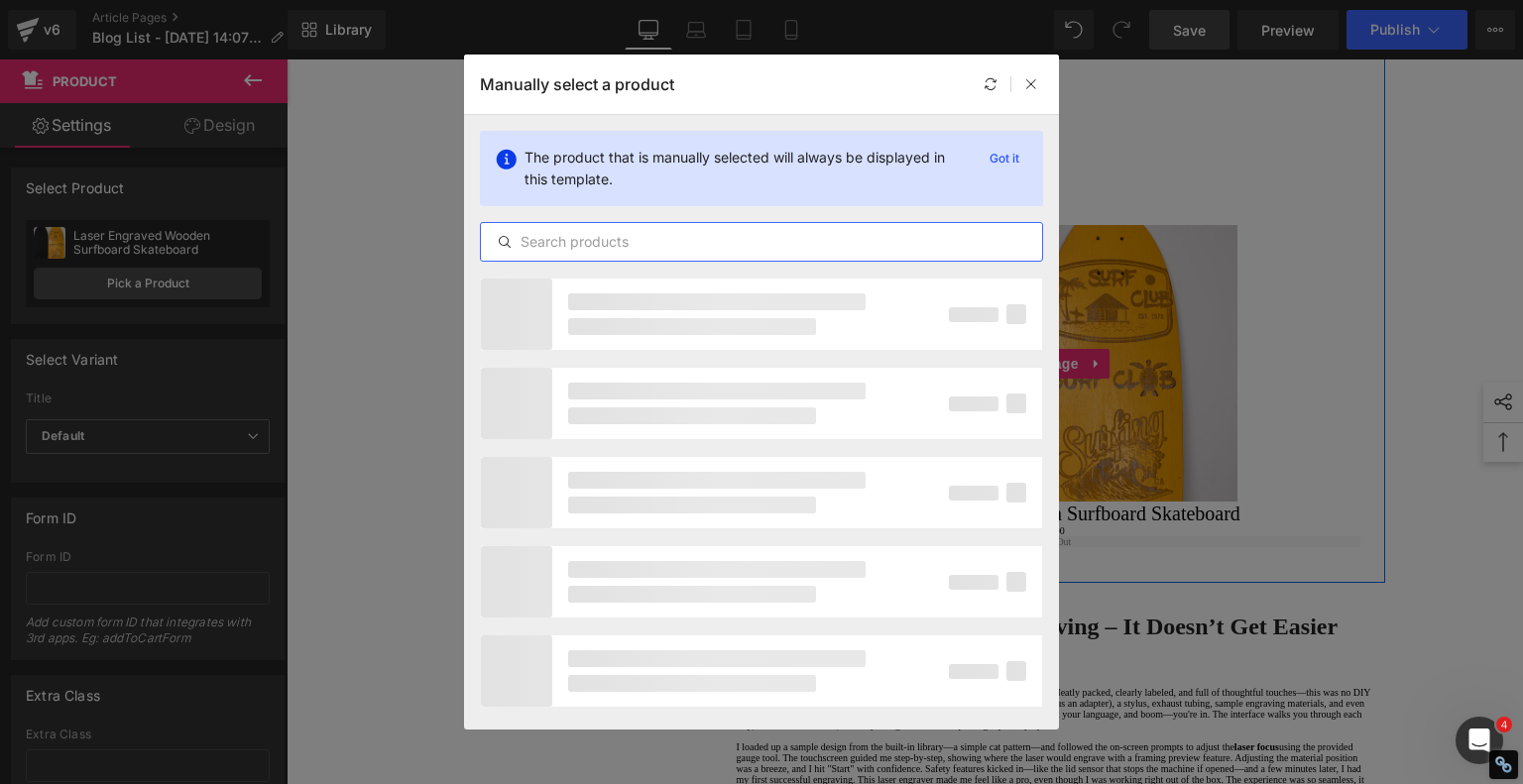 click at bounding box center [762, 242] 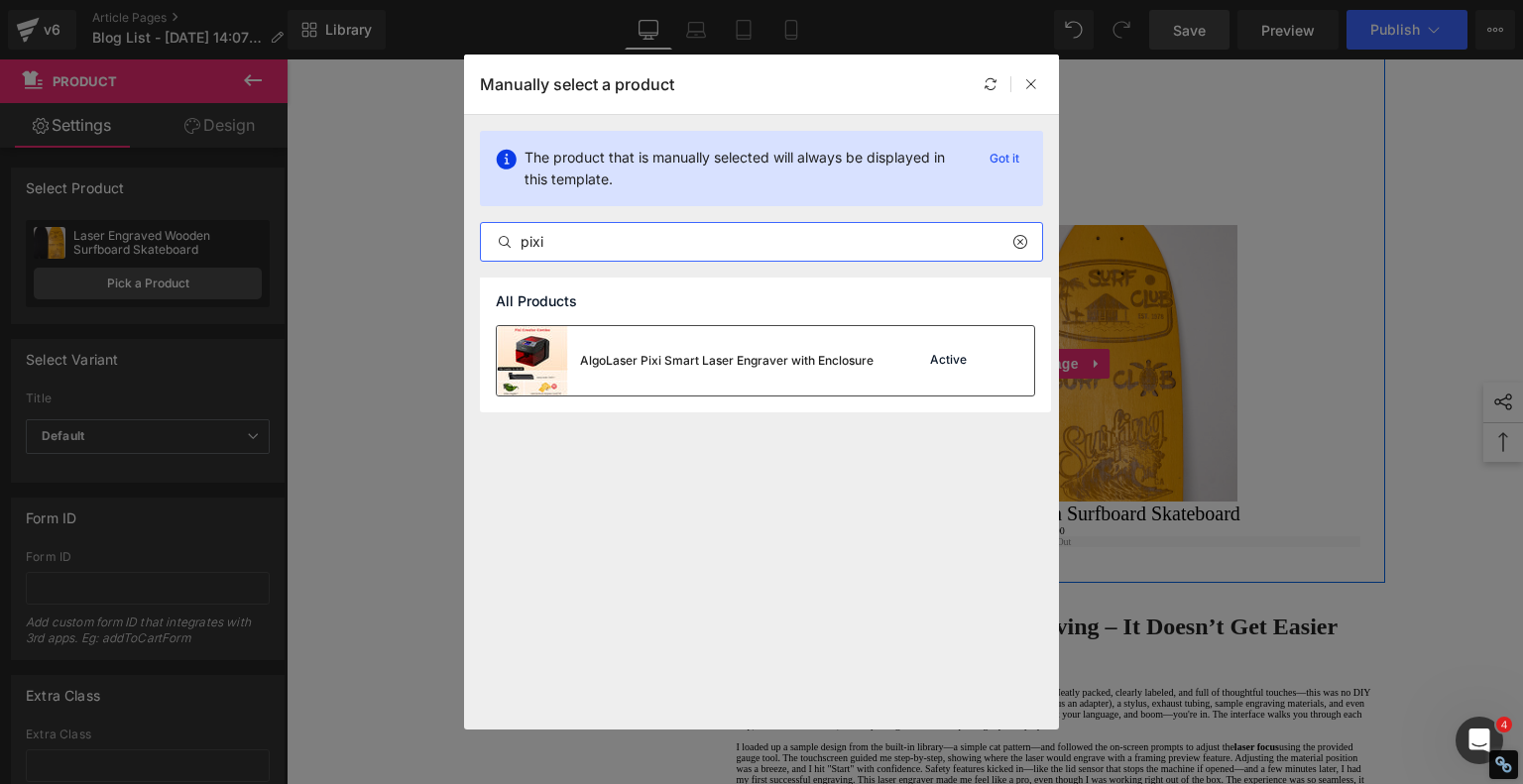type on "pixi" 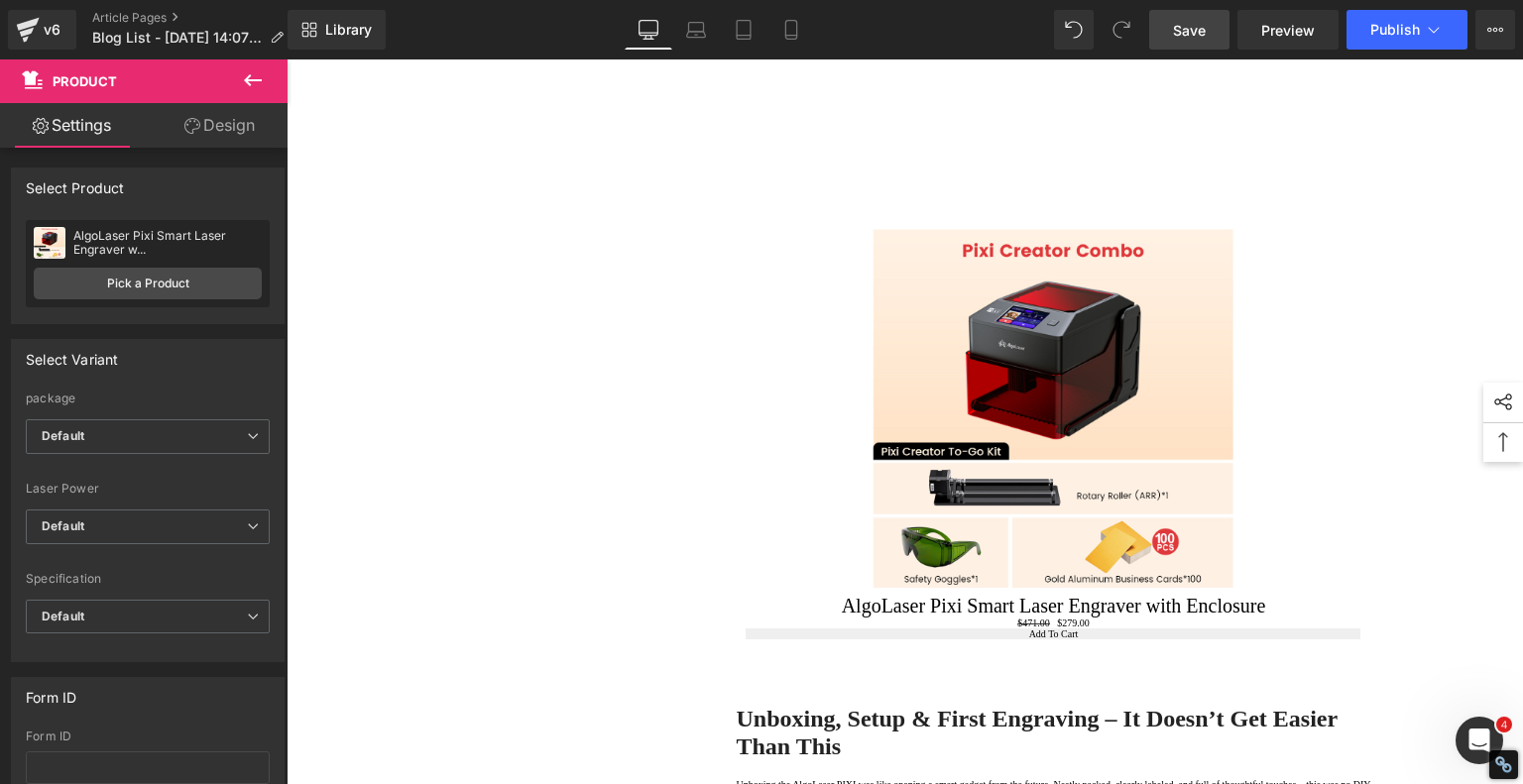 click on "Save" at bounding box center [1189, 30] 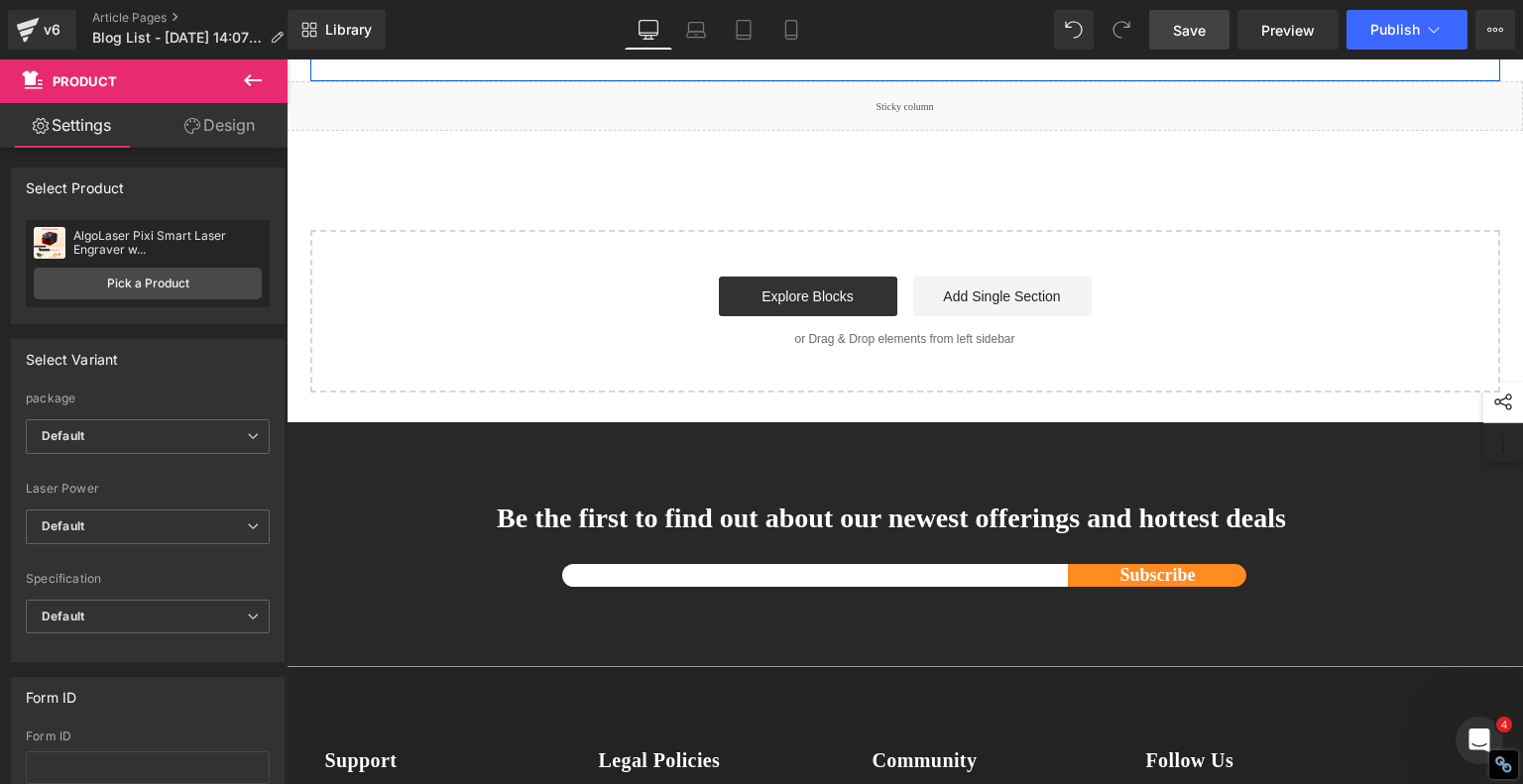 scroll, scrollTop: 2355, scrollLeft: 0, axis: vertical 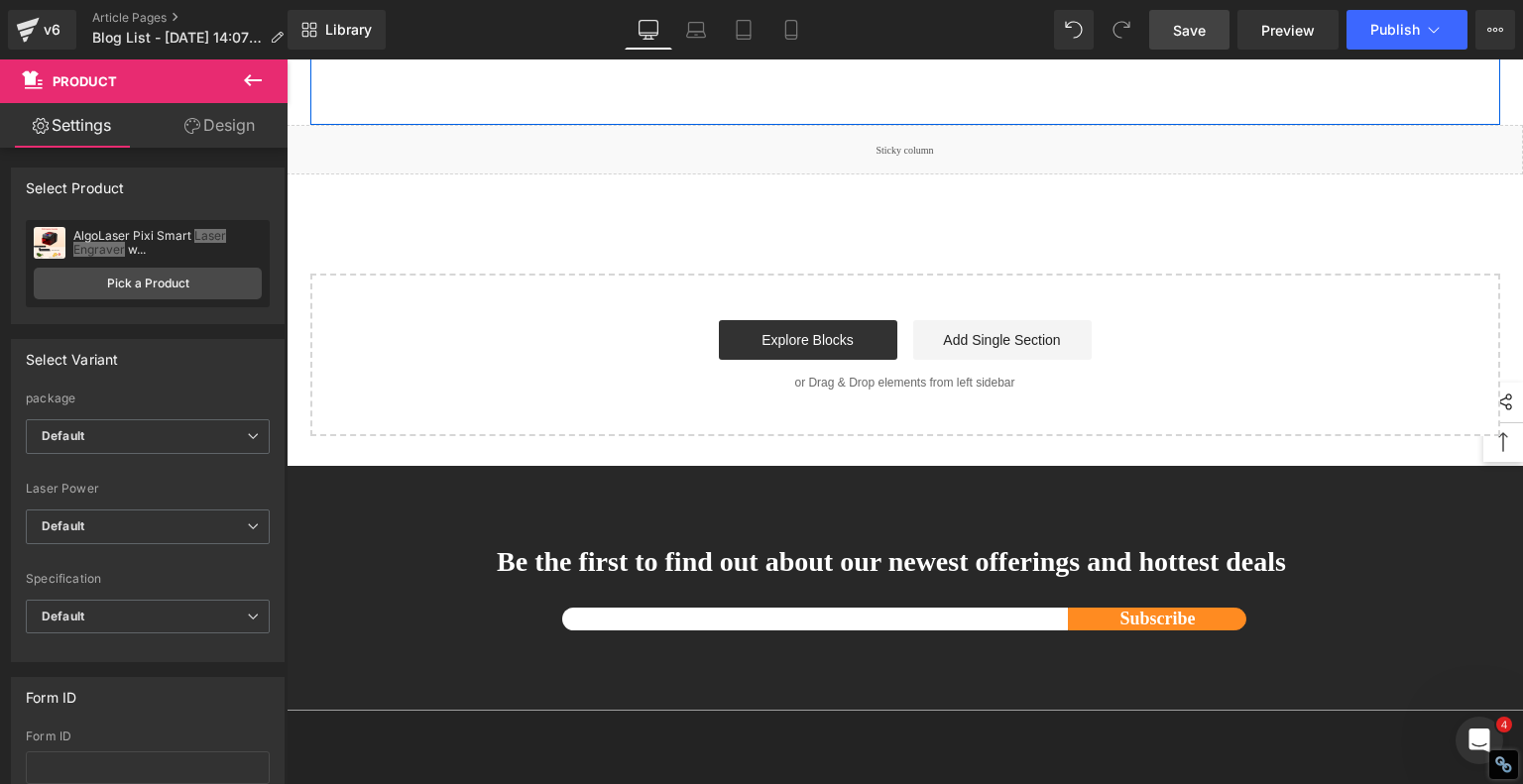 click on "Prices are surprisingly affordable: around  $199 for the 3W ,  $269 for the 5W , and  $329 for the 10W . For what you get, that's a steal. They even offer bundle deals with a  rotary tool  (for glasses or tumblers), exhaust hose, and safety gear. Color options include red and black, and the whole machine looks sharp—clean lines, sturdy construction, and a compact 100x100mm work area ideal for home or desktop use. It's quiet, fast (up to 6,000mm/s), and built with safety in mind. This is the laser engraver I wish I had when I started out." at bounding box center [1053, -143] 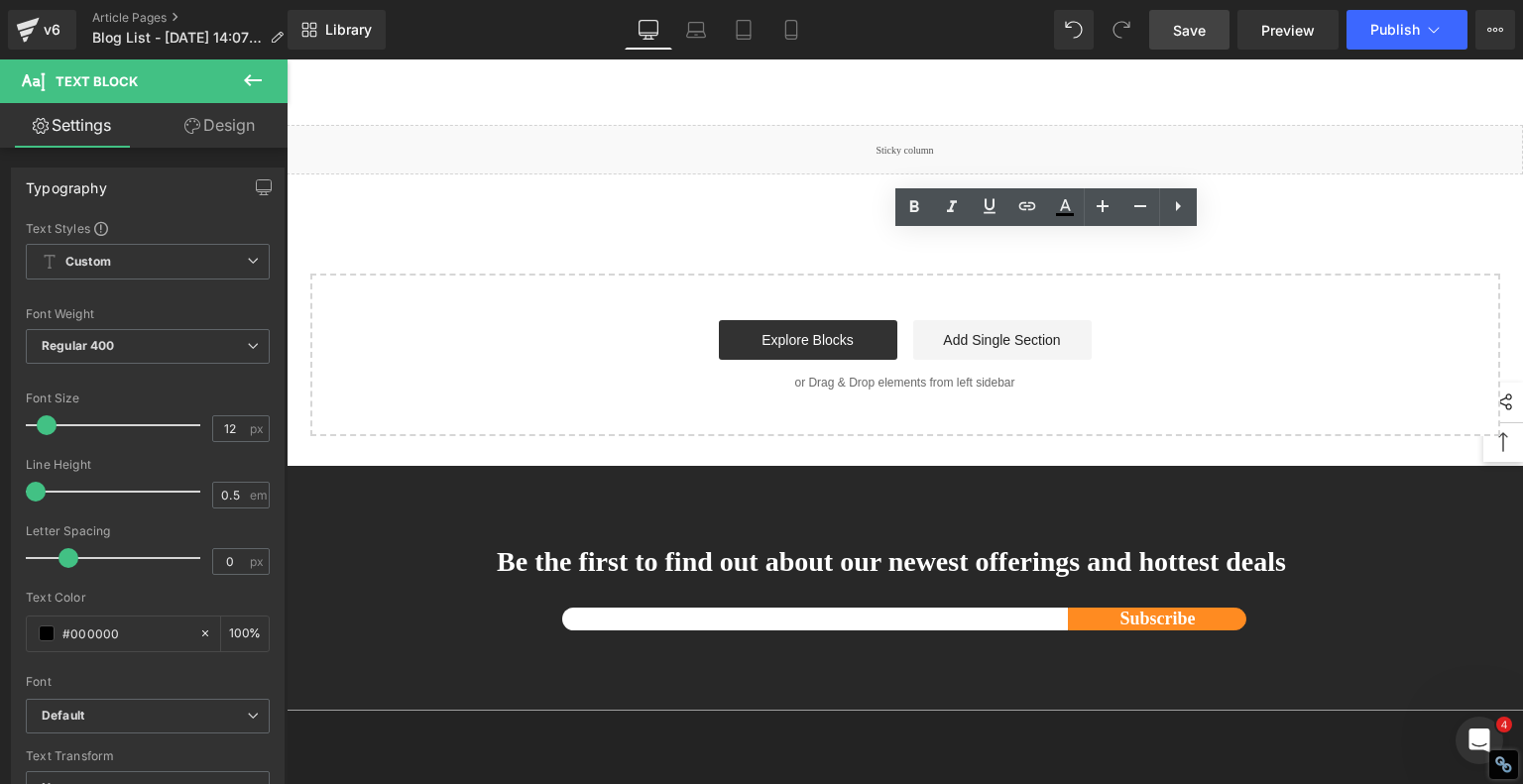 drag, startPoint x: 1023, startPoint y: 426, endPoint x: 1101, endPoint y: 425, distance: 78.00641 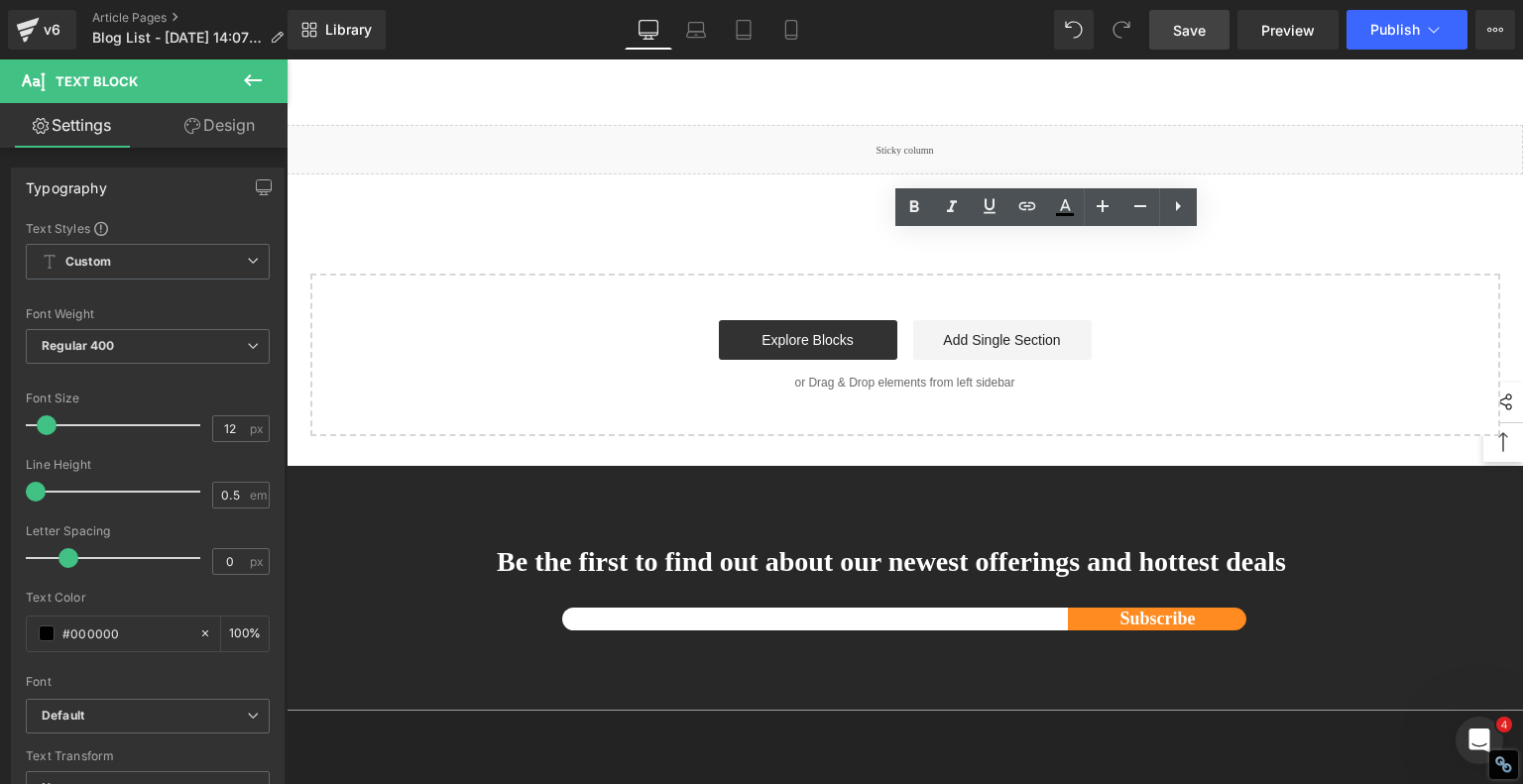 click on "Prices are surprisingly affordable: around  $199 for the 3W ,  $269 for the 5W , and  $329 for the 10W . For what you get, that's a steal. They even offer bundle deals with a  rotary tool  (for glasses or tumblers), exhaust hose, and safety gear. Color options include red and black, and the whole machine looks sharp—clean lines, sturdy construction, and a compact 100x100mm work area ideal for home or desktop use. It's quiet, fast (up to 6,000mm/s), and built with safety in mind. This is the laser engraver I wish I had when I started out." at bounding box center [1053, -143] 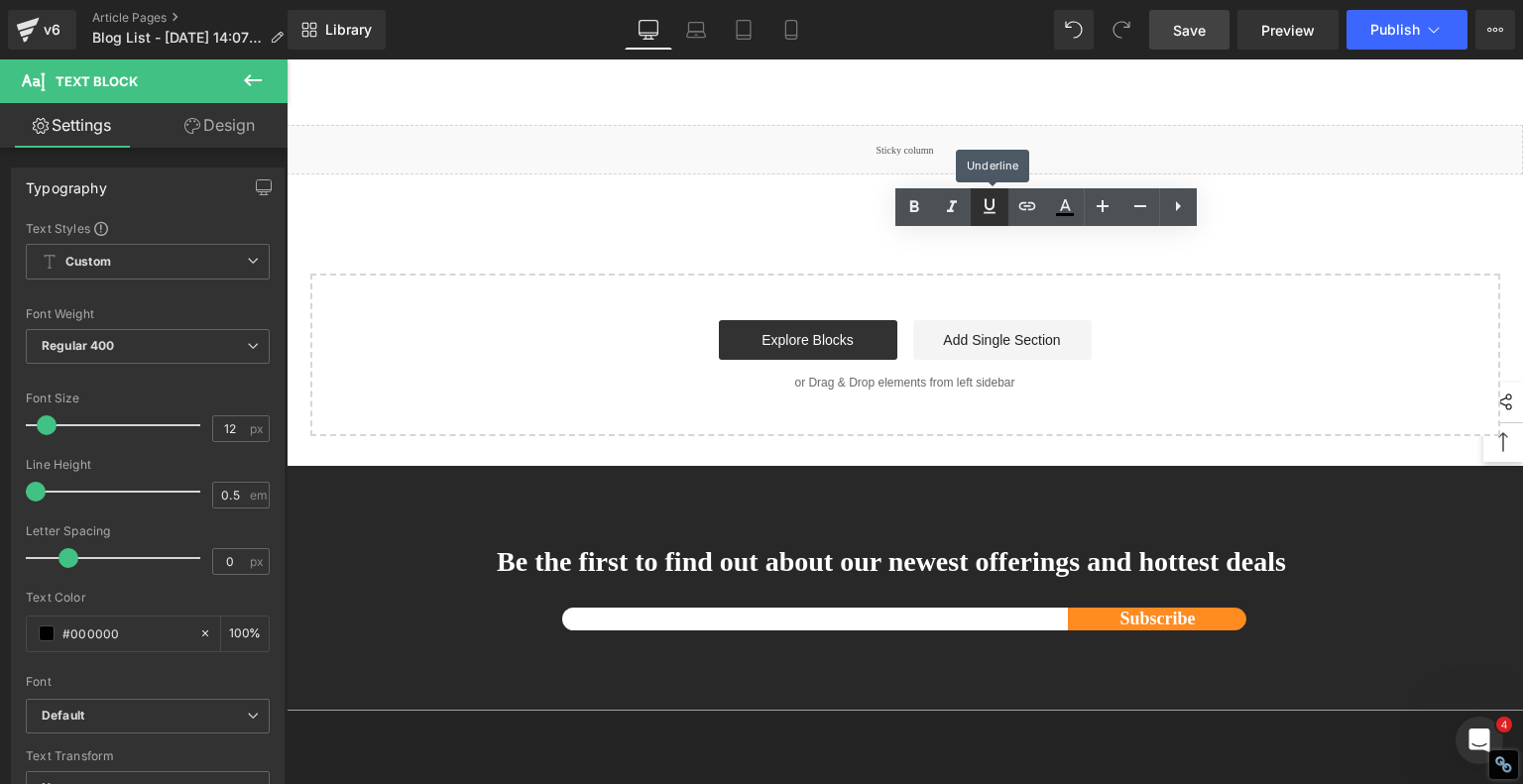 click 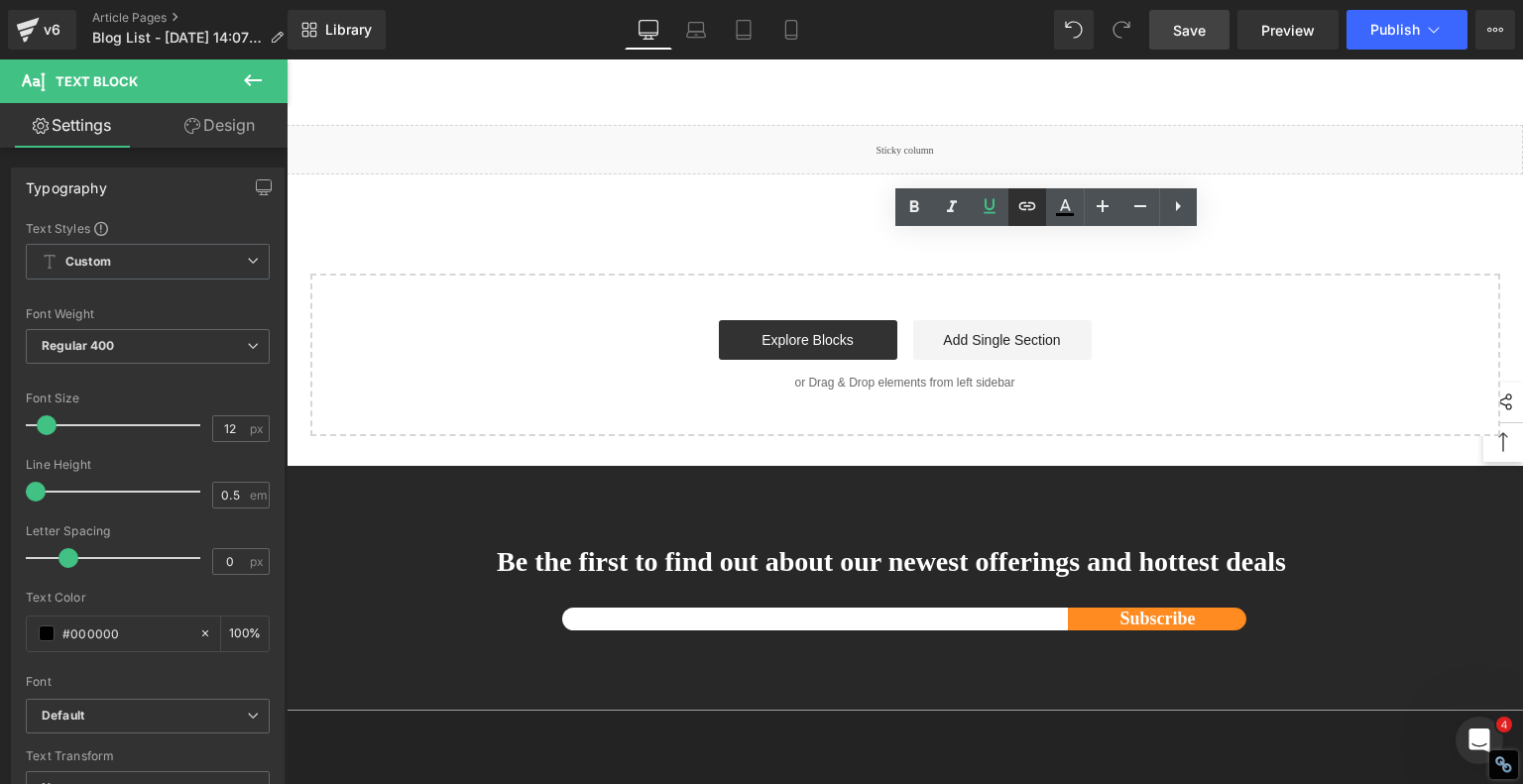 click 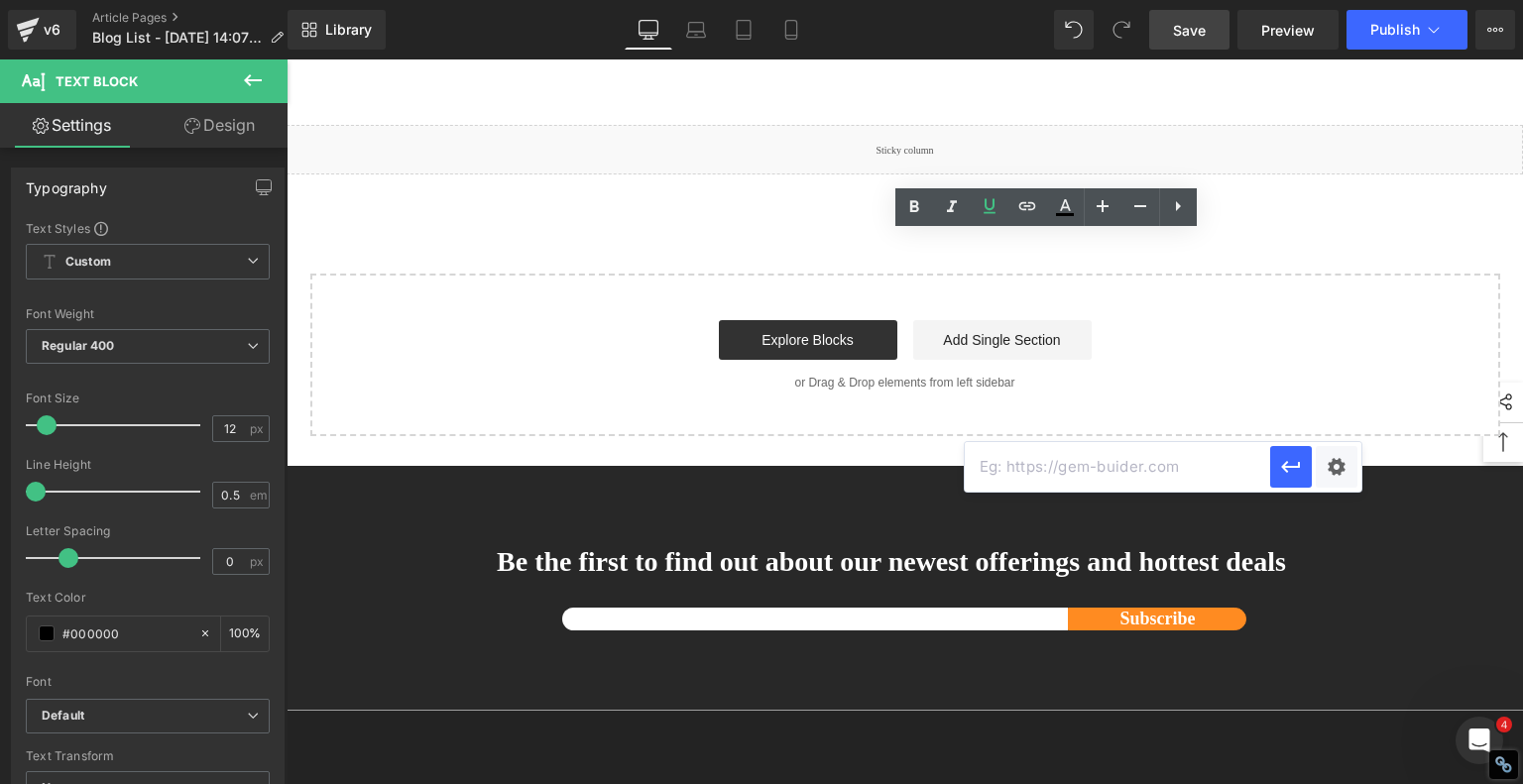 click at bounding box center (1117, 467) 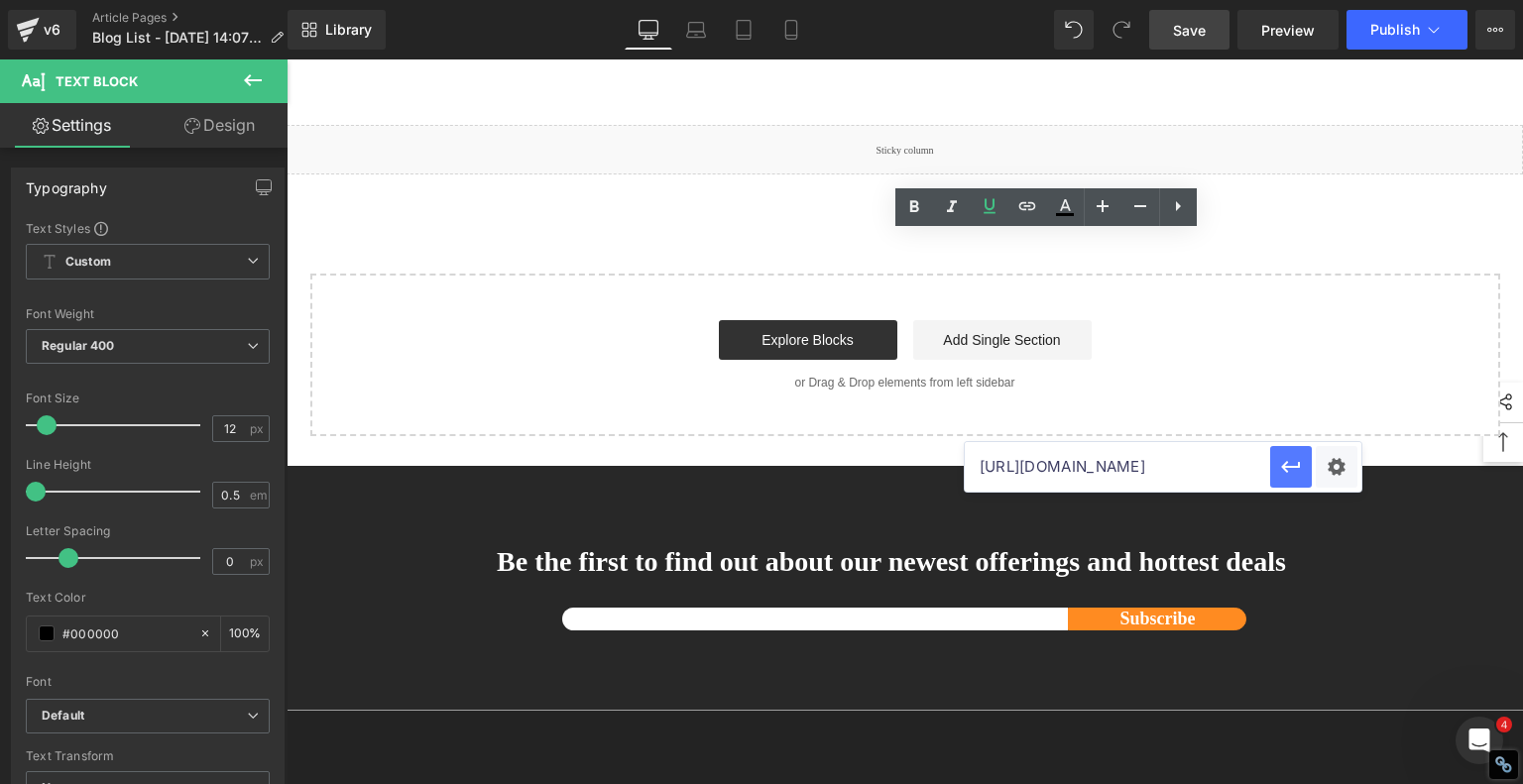 type on "[URL][DOMAIN_NAME]" 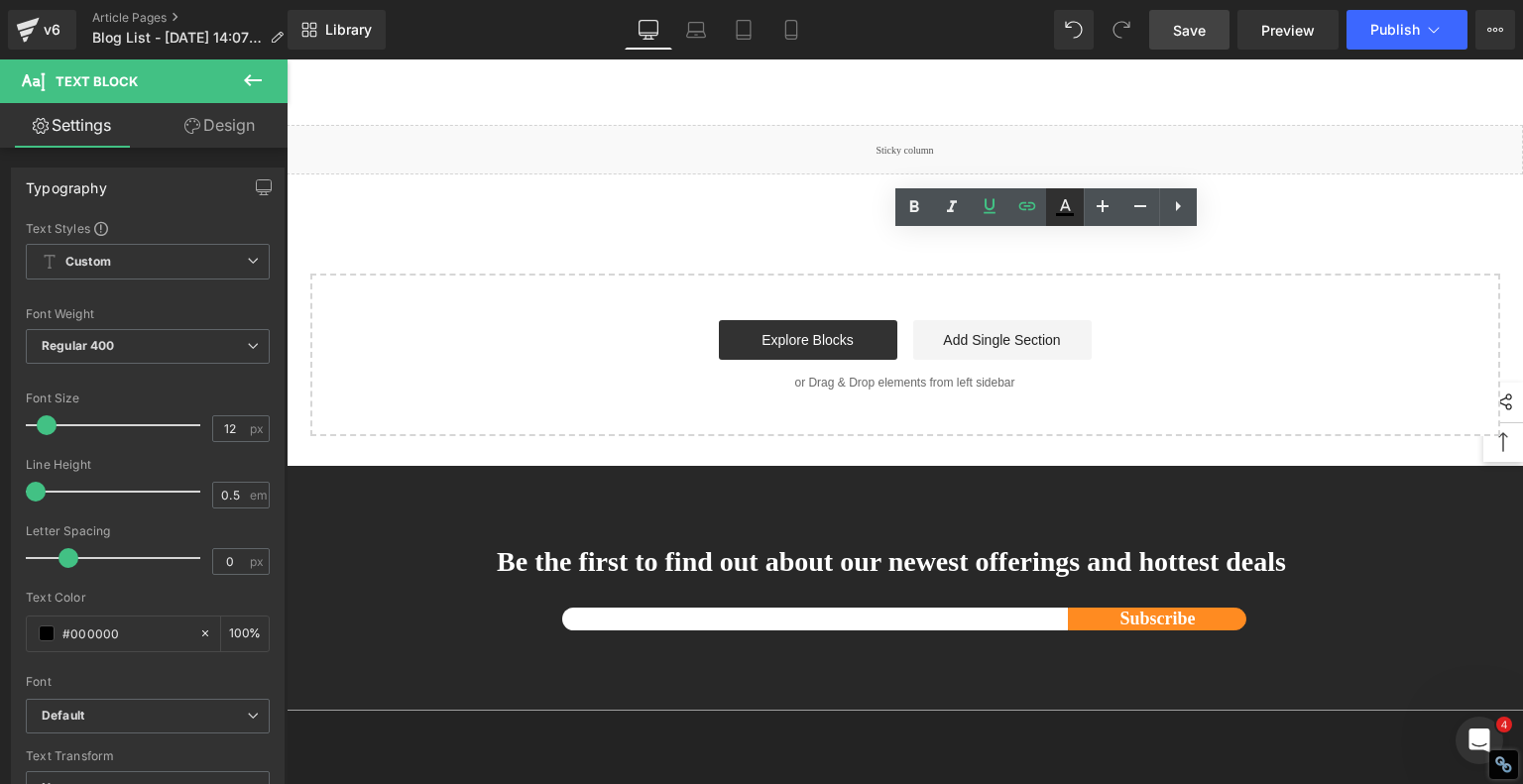 click 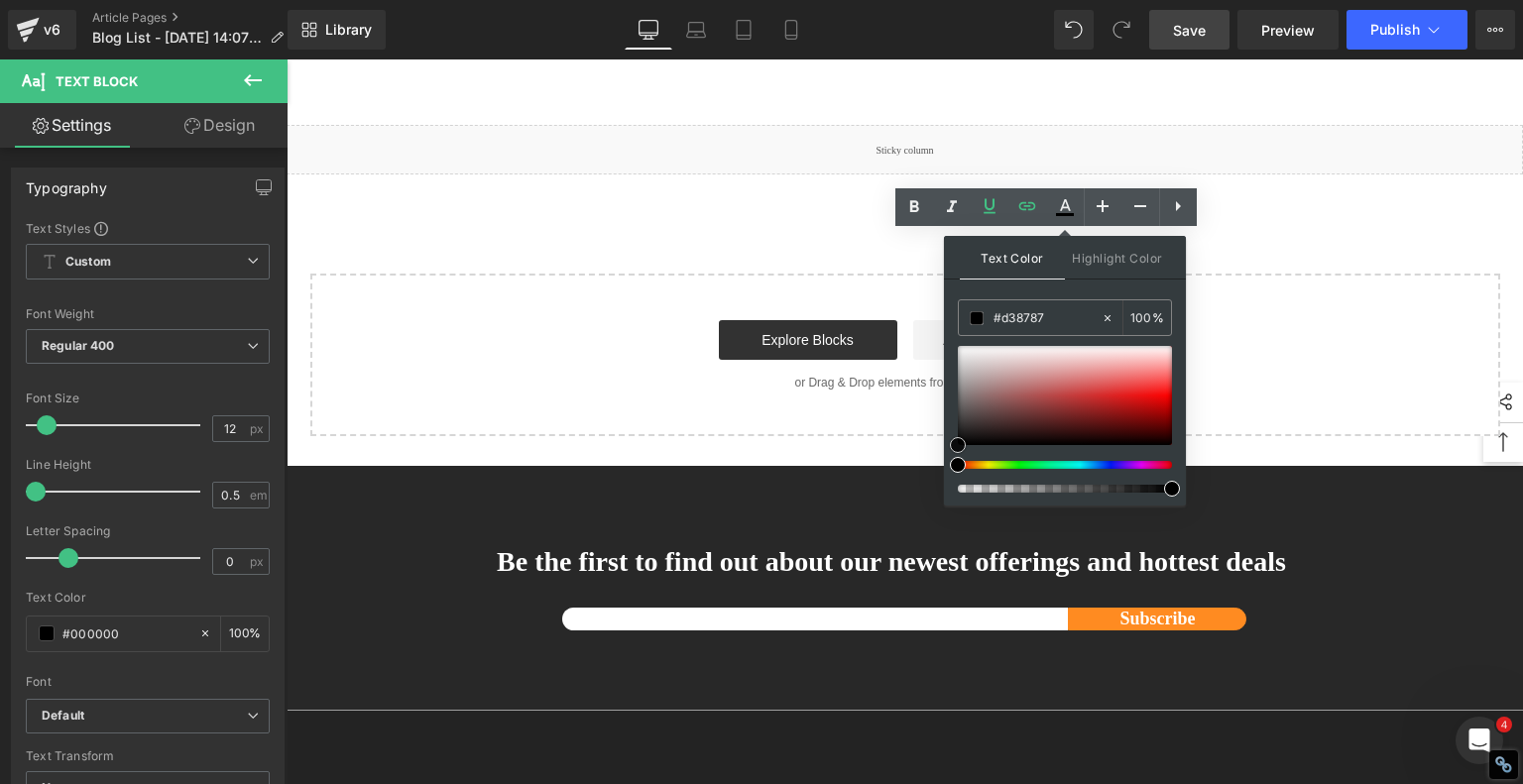 click at bounding box center [1065, 395] 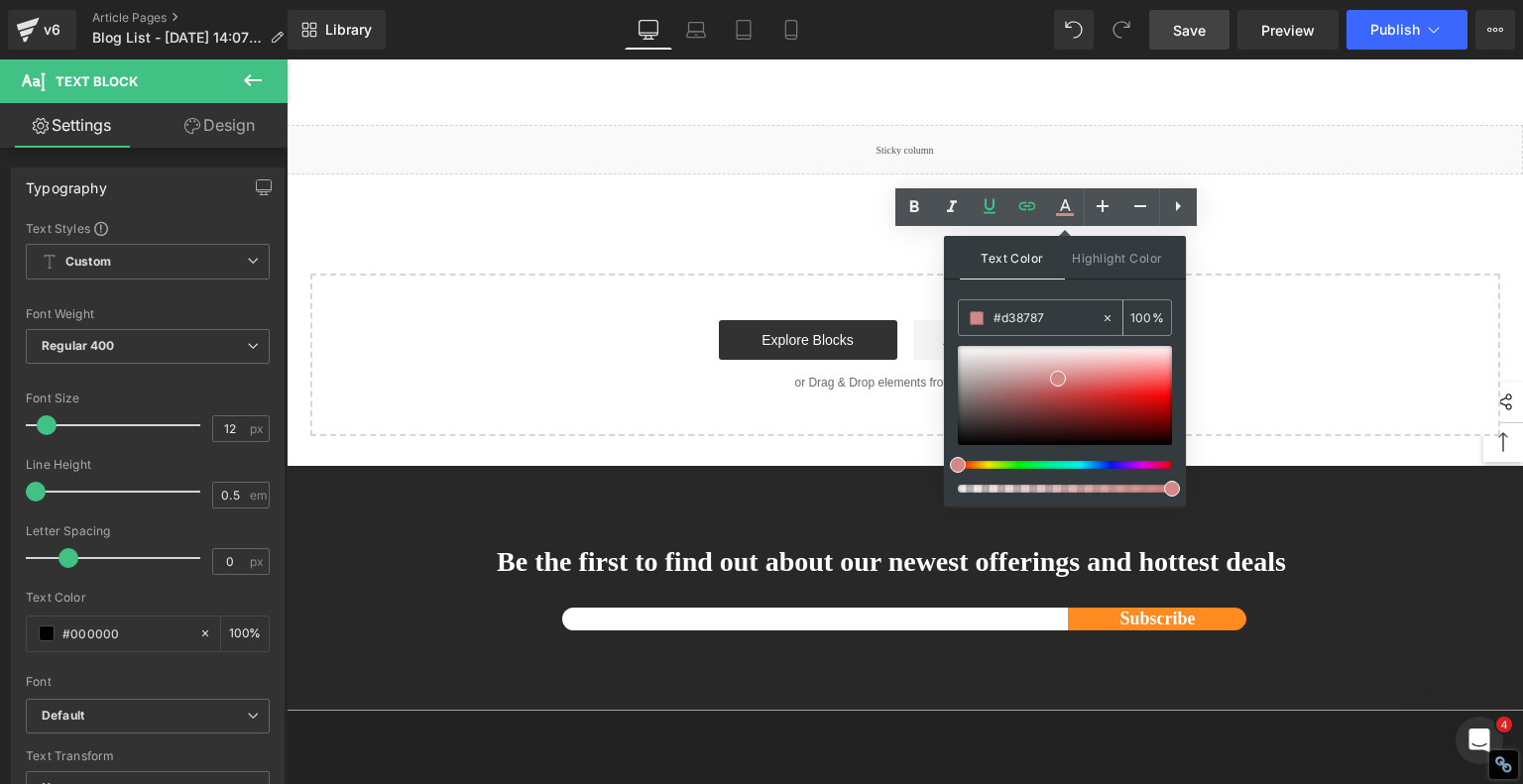click on "#d38787" at bounding box center [1047, 318] 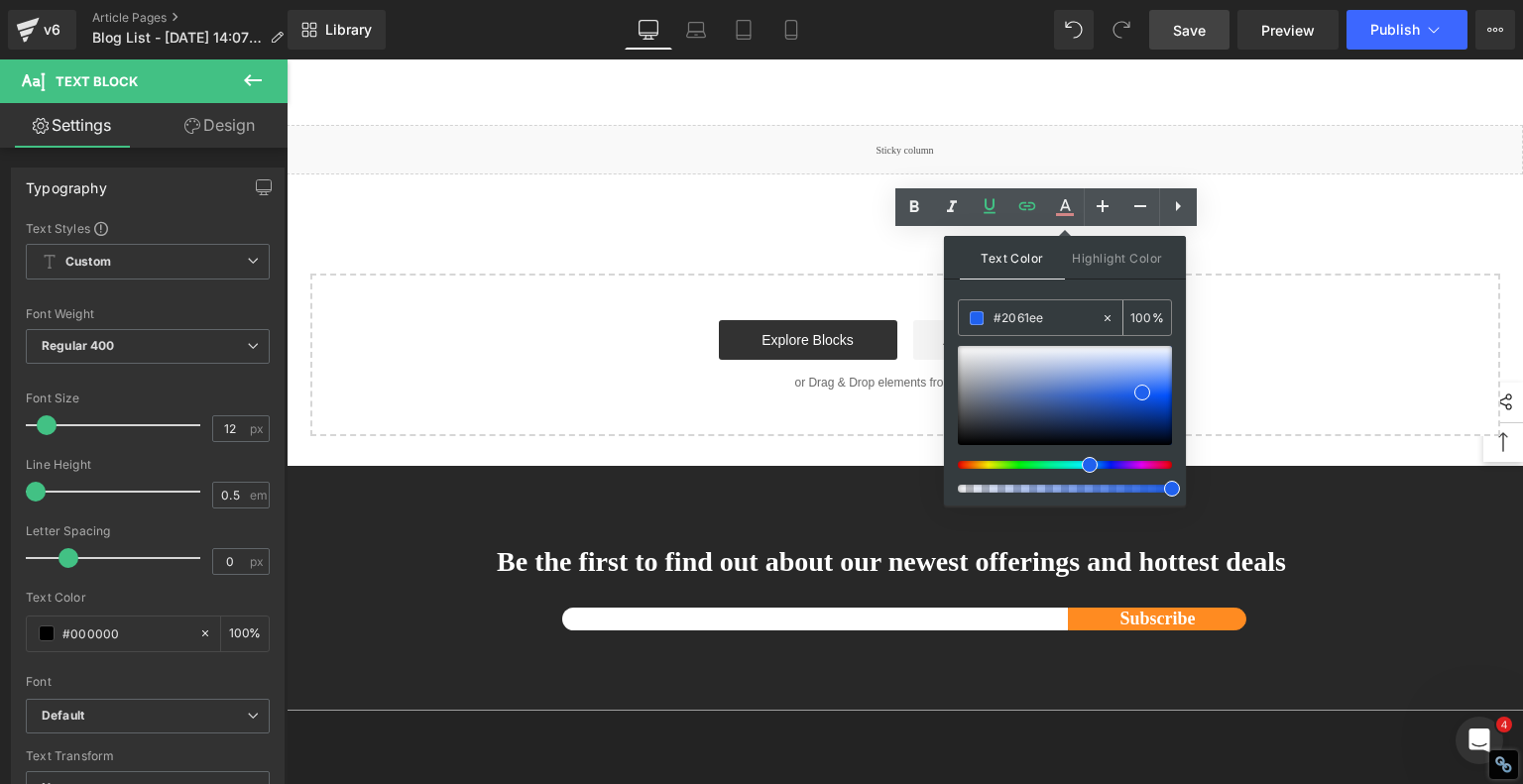click at bounding box center [977, 318] 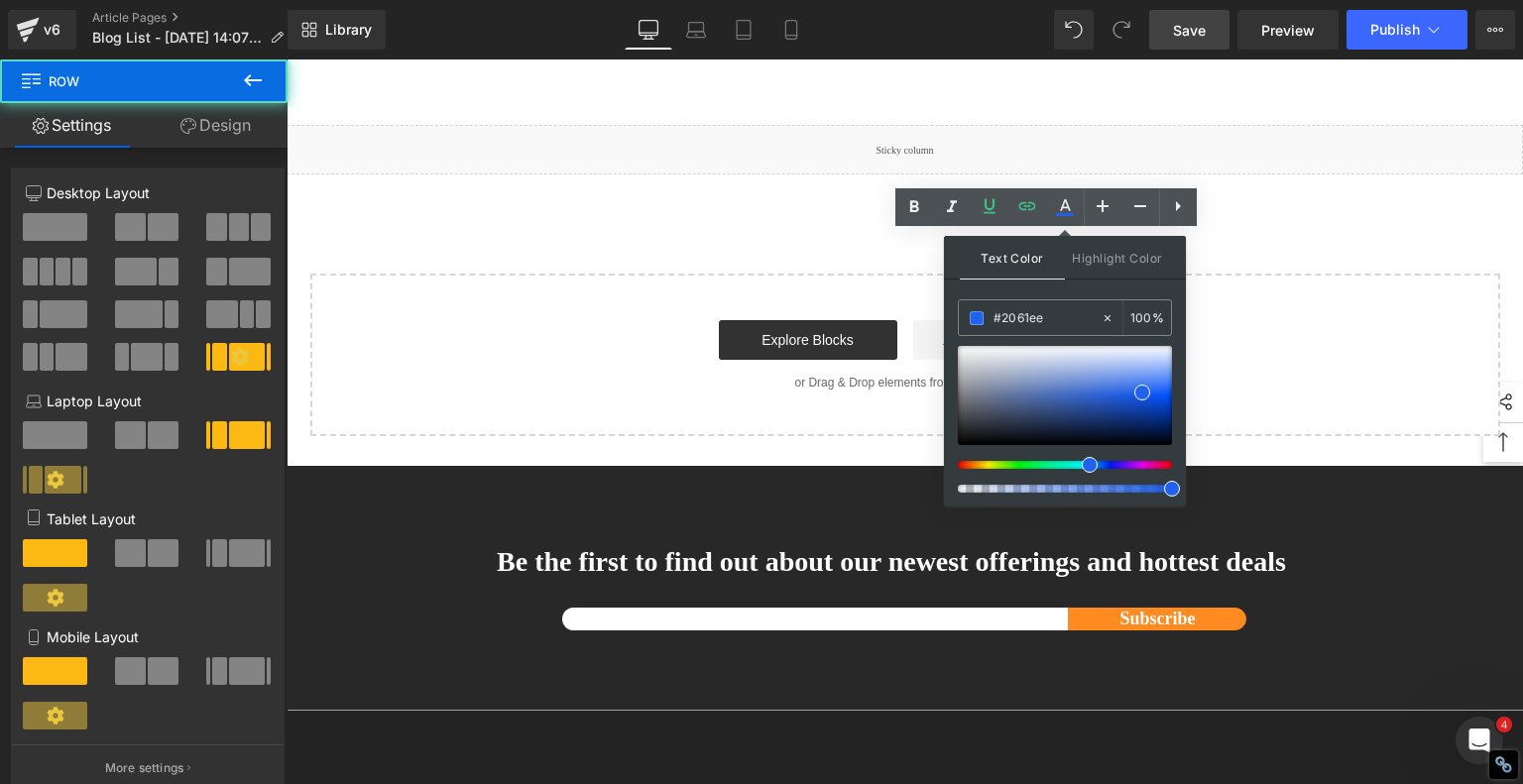 click on "1.  Meet the Ultimate Beginner-Friendly Laser Engraver That Blew My Mind Text Block         2.  Unboxing, Setup & First Engraving – It Doesn’t Get Easier Than This Text Block         3.  Advanced Features Even a Beginner Can Use Text Block         4.  Engraving, Cutting & Fine Tuning—Yes, It Does That Too Text Block         5 .  Three Models, One Clear Winner for Beginners Text Block         6 .  Final Verdict: The Best Beginner Laser Engraver of 2025? Text Block         Row         Laser Engraving Just Got TOO EASY – Best Beginner Machine? Heading         Meet the Ultimate Beginner-Friendly Laser Engraver That Blew My Mind Heading         five minutes , I had it powered on, connected to Wi-Fi, and ready to burn designs into a variety of materials. That's no exaggeration—wood, plastic, acrylic, coated metal, even my own 3D-printed parts. And the best part? The PIXI's built-in  touchscreen you .
Text Block
Youtube" at bounding box center (905, -1011) 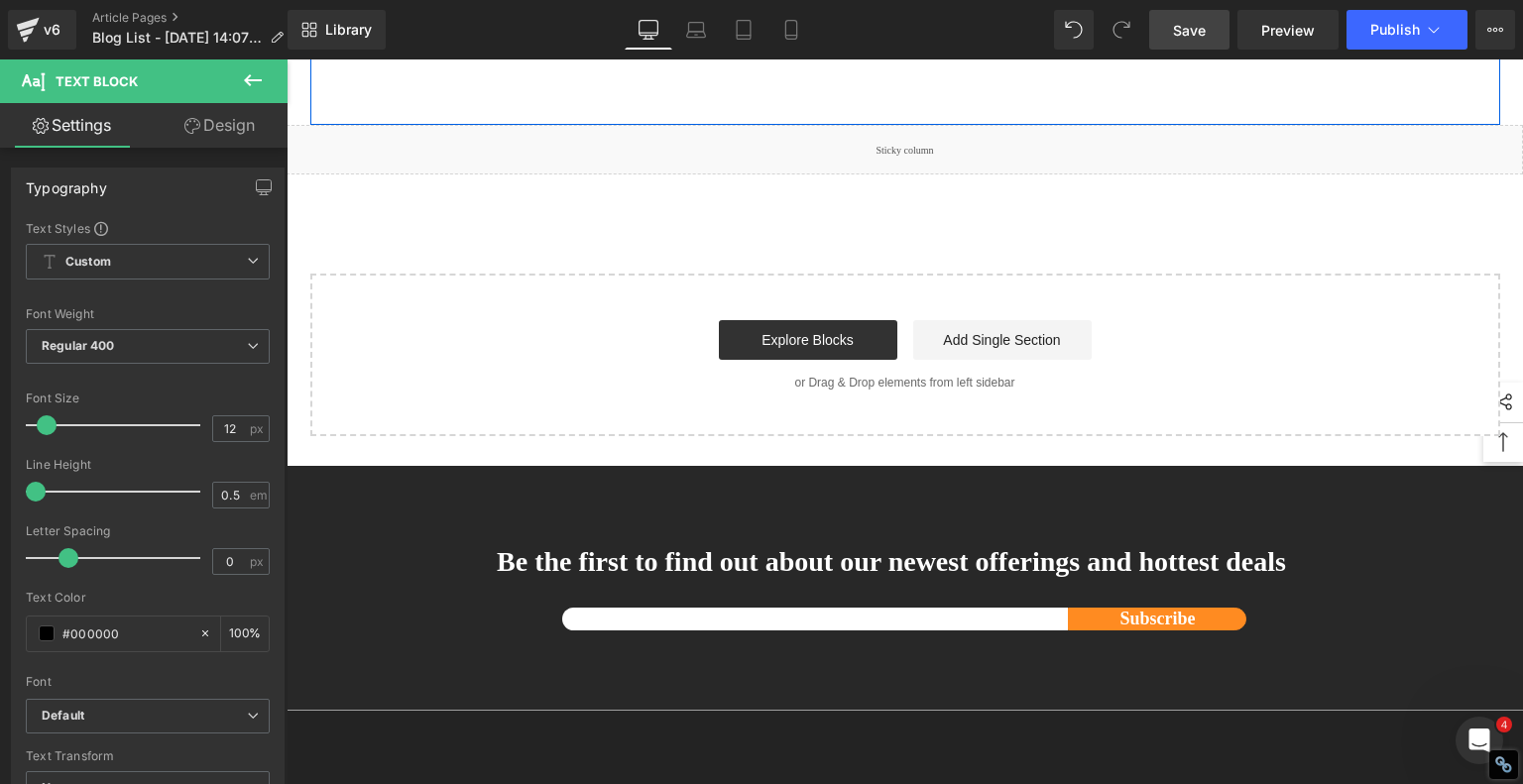 drag, startPoint x: 1021, startPoint y: 425, endPoint x: 1031, endPoint y: 424, distance: 10.049876 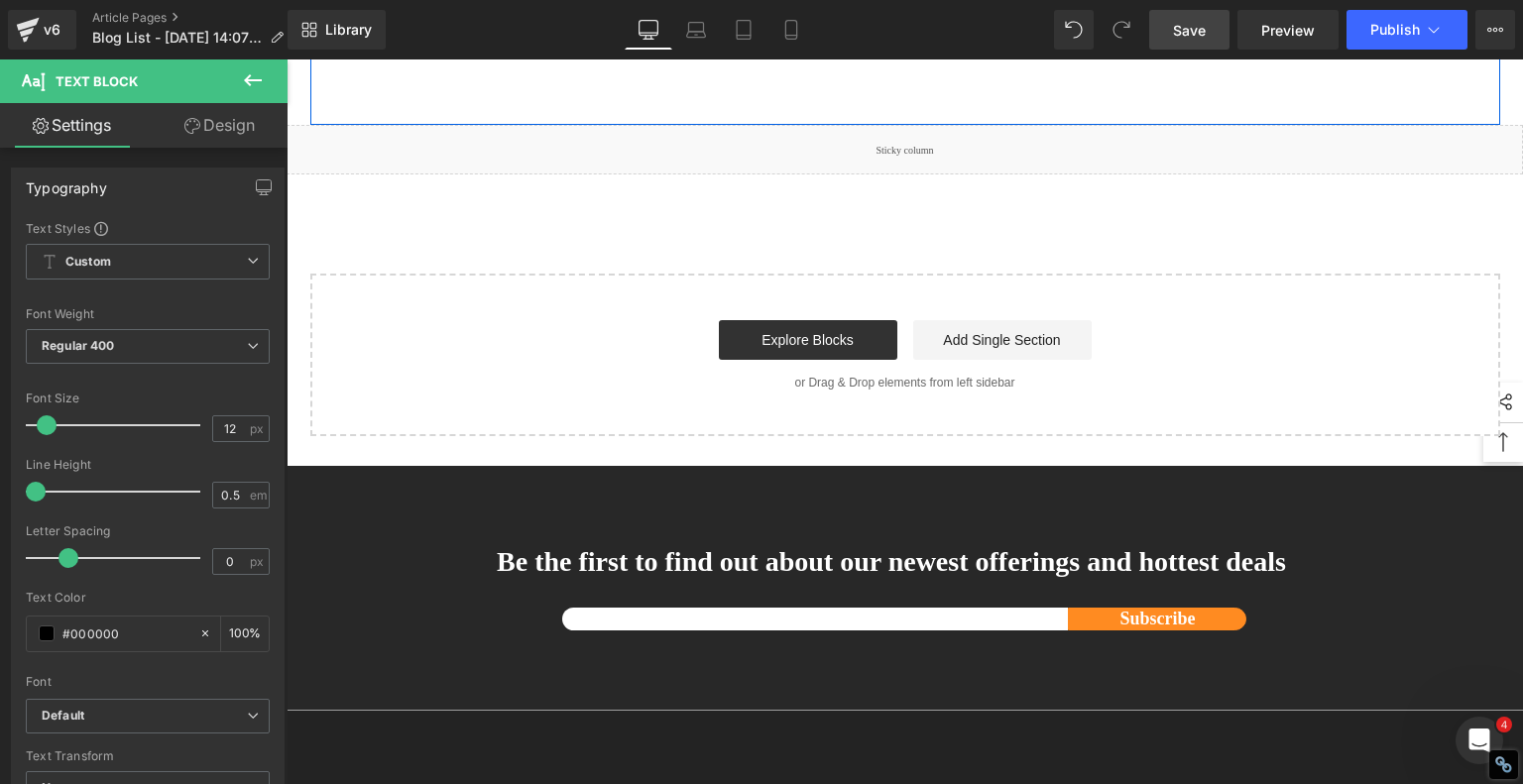 click on "Prices are surprisingly affordable: around  $199 for the 3W ,  $269 for the 5W , and  $329 for the 10W . For what you get, that's a steal. They even offer bundle deals with a  rotary tool  (for glasses or tumblers), exhaust hose, and safety gear. Color options include red and black, and the whole machine looks sharp—clean lines, sturdy construction, and a compact 100x100mm work area ideal for home or desktop use. It's quiet, fast (up to 6,000mm/s), and built with safety in mind. This is the l aser engraver  I wish I had when I started out." at bounding box center (1053, -143) 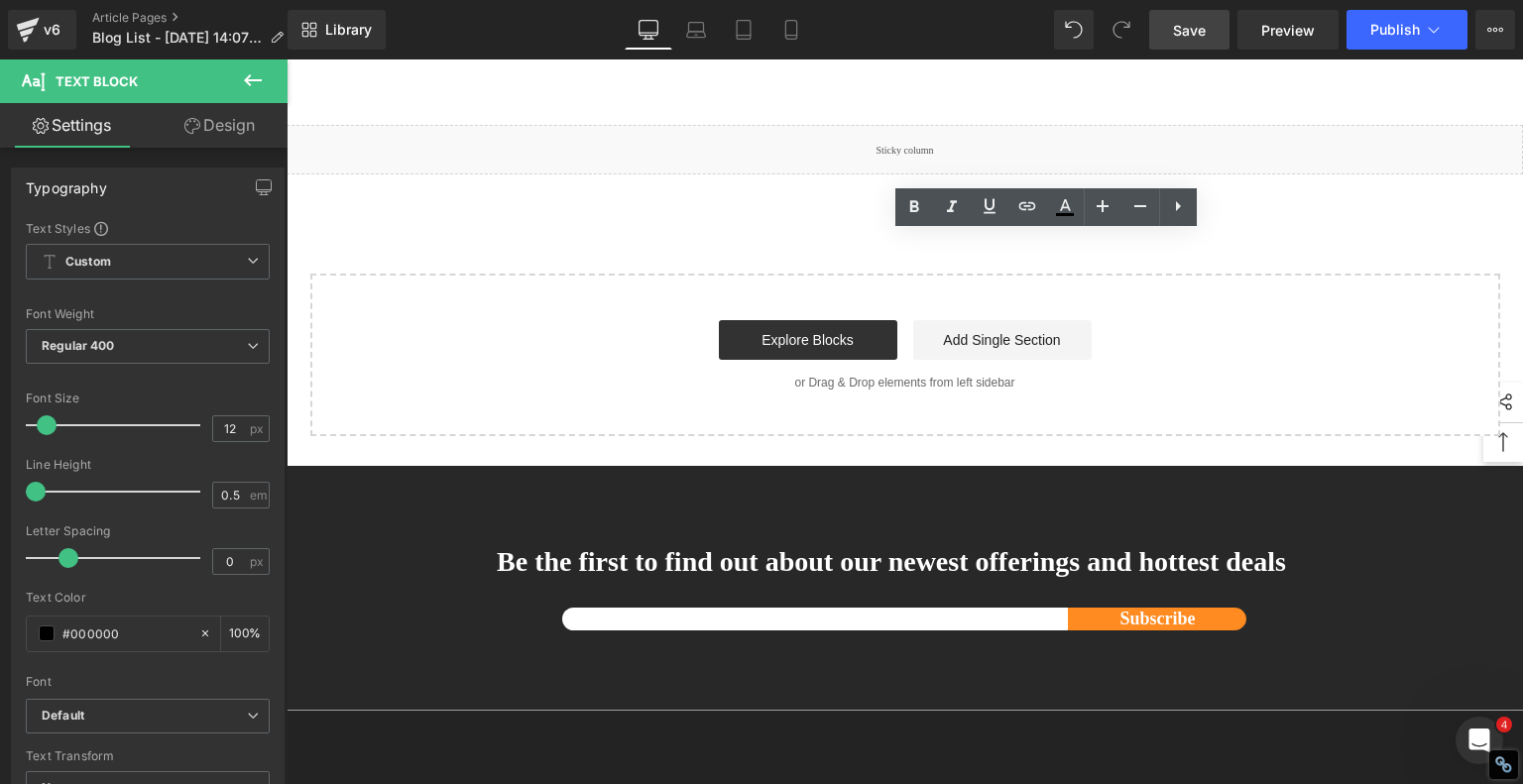 click on "Prices are surprisingly affordable: around  $199 for the 3W ,  $269 for the 5W , and  $329 for the 10W . For what you get, that's a steal. They even offer bundle deals with a  rotary tool  (for glasses or tumblers), exhaust hose, and safety gear. Color options include red and black, and the whole machine looks sharp—clean lines, sturdy construction, and a compact 100x100mm work area ideal for home or desktop use. It's quiet, fast (up to 6,000mm/s), and built with safety in mind. This is the l aser engraver  I wish I had when I started out." at bounding box center [1053, -143] 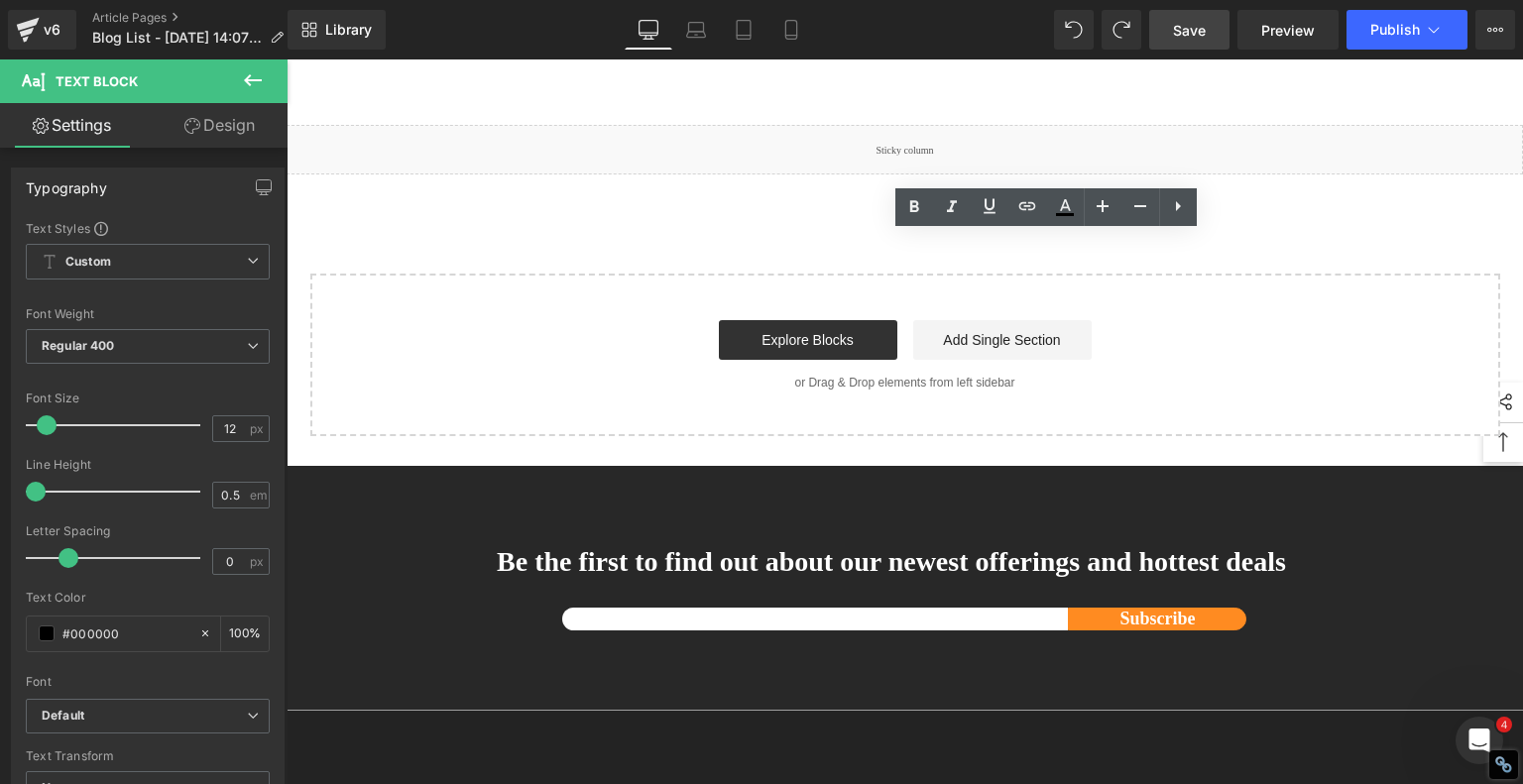 drag, startPoint x: 1101, startPoint y: 423, endPoint x: 1021, endPoint y: 421, distance: 80.024996 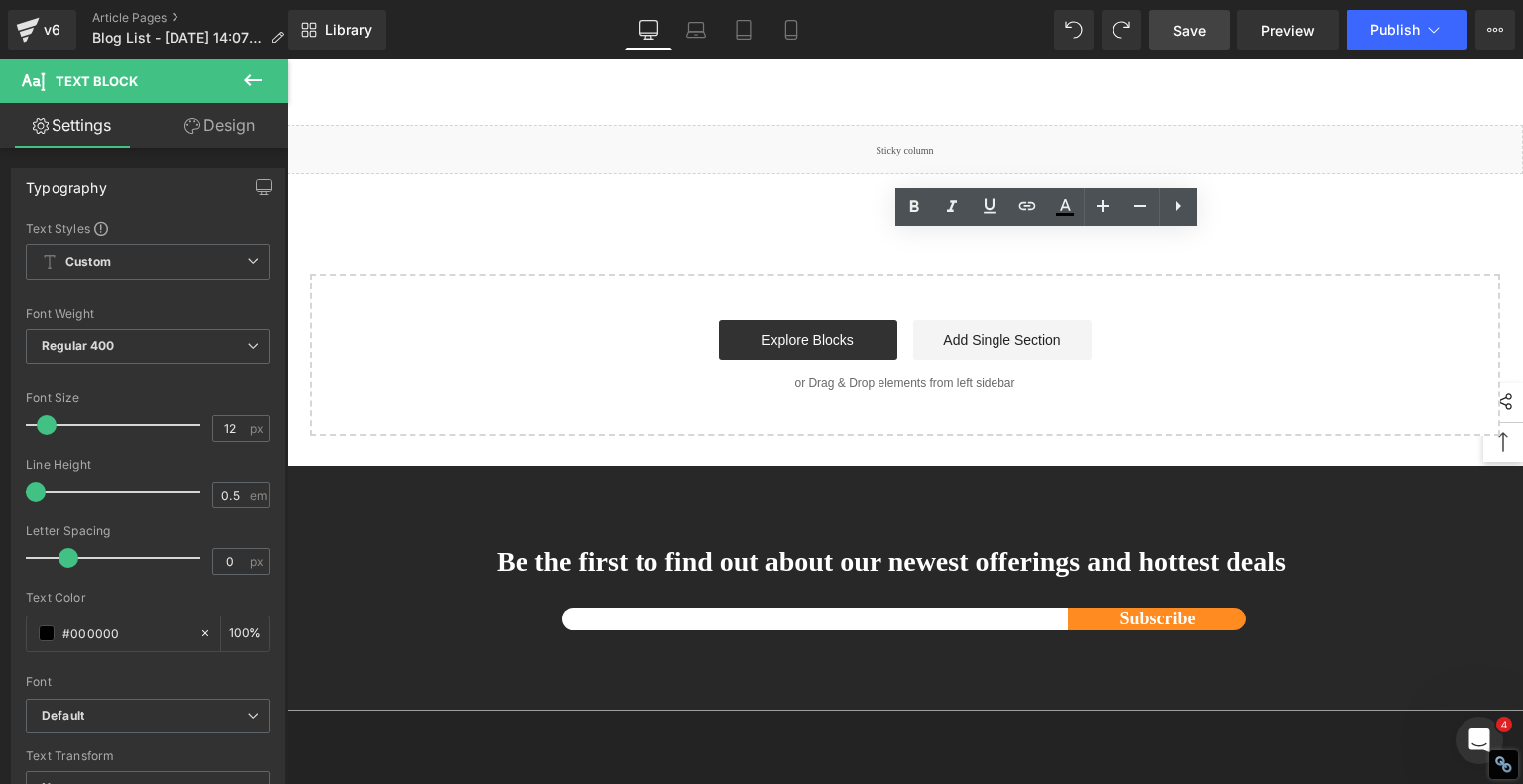 click on "Prices are surprisingly affordable: around  $199 for the 3W ,  $269 for the 5W , and  $329 for the 10W . For what you get, that's a steal. They even offer bundle deals with a  rotary tool  (for glasses or tumblers), exhaust hose, and safety gear. Color options include red and black, and the whole machine looks sharp—clean lines, sturdy construction, and a compact 100x100mm work area ideal for home or desktop use. It's quiet, fast (up to 6,000mm/s), and built with safety in mind. This is the laser engraver I wish I had when I started out." at bounding box center (1053, -143) 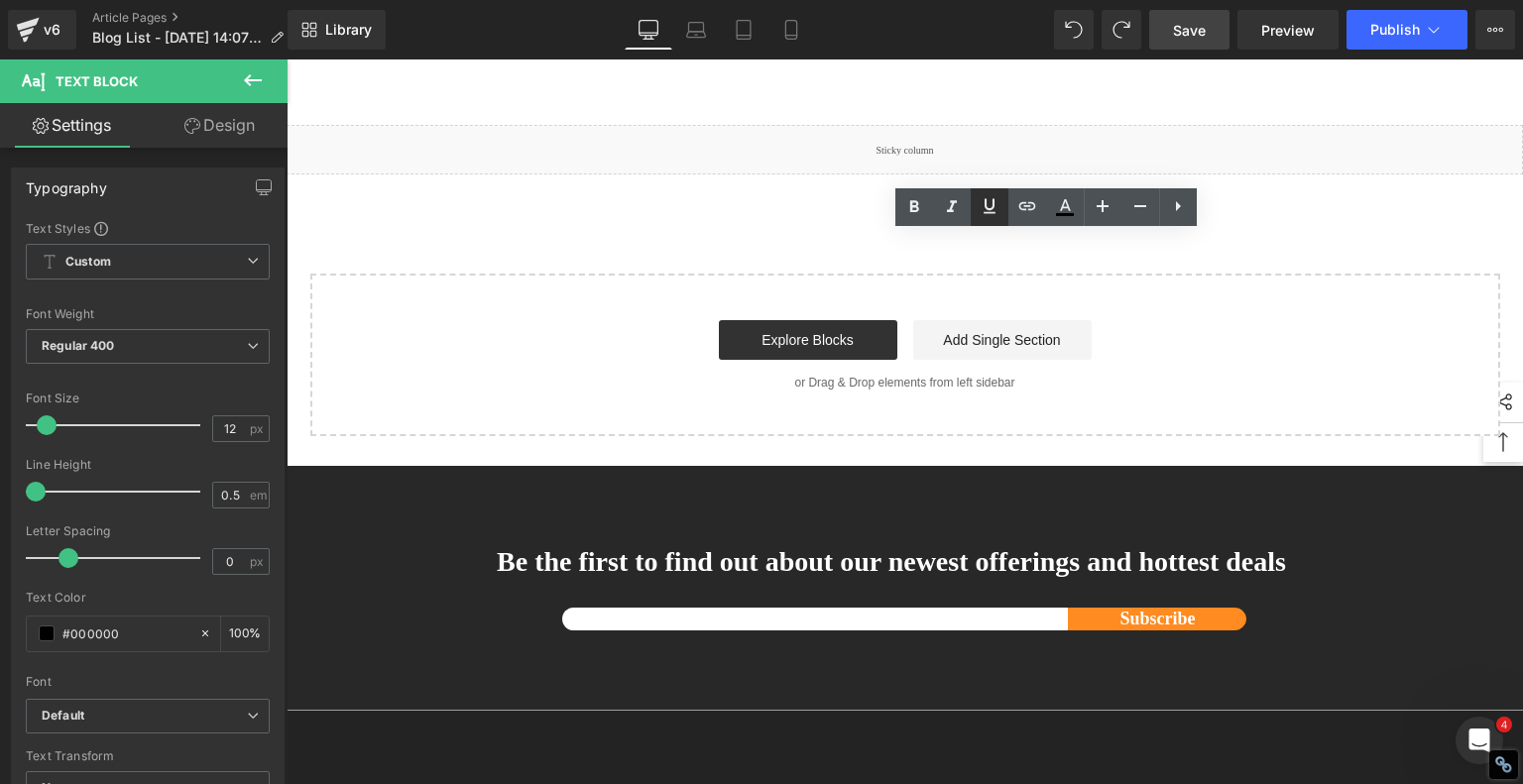 click 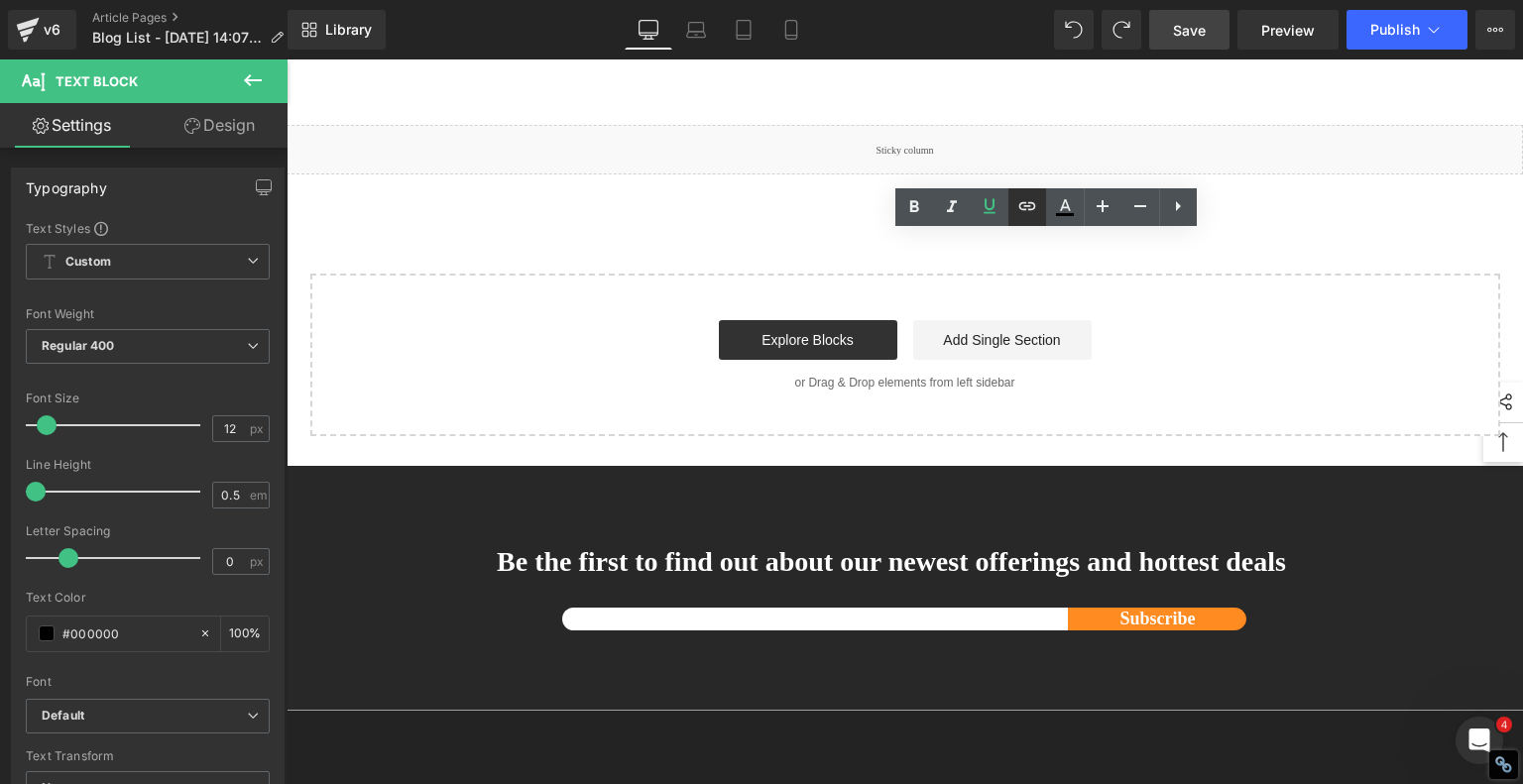 click 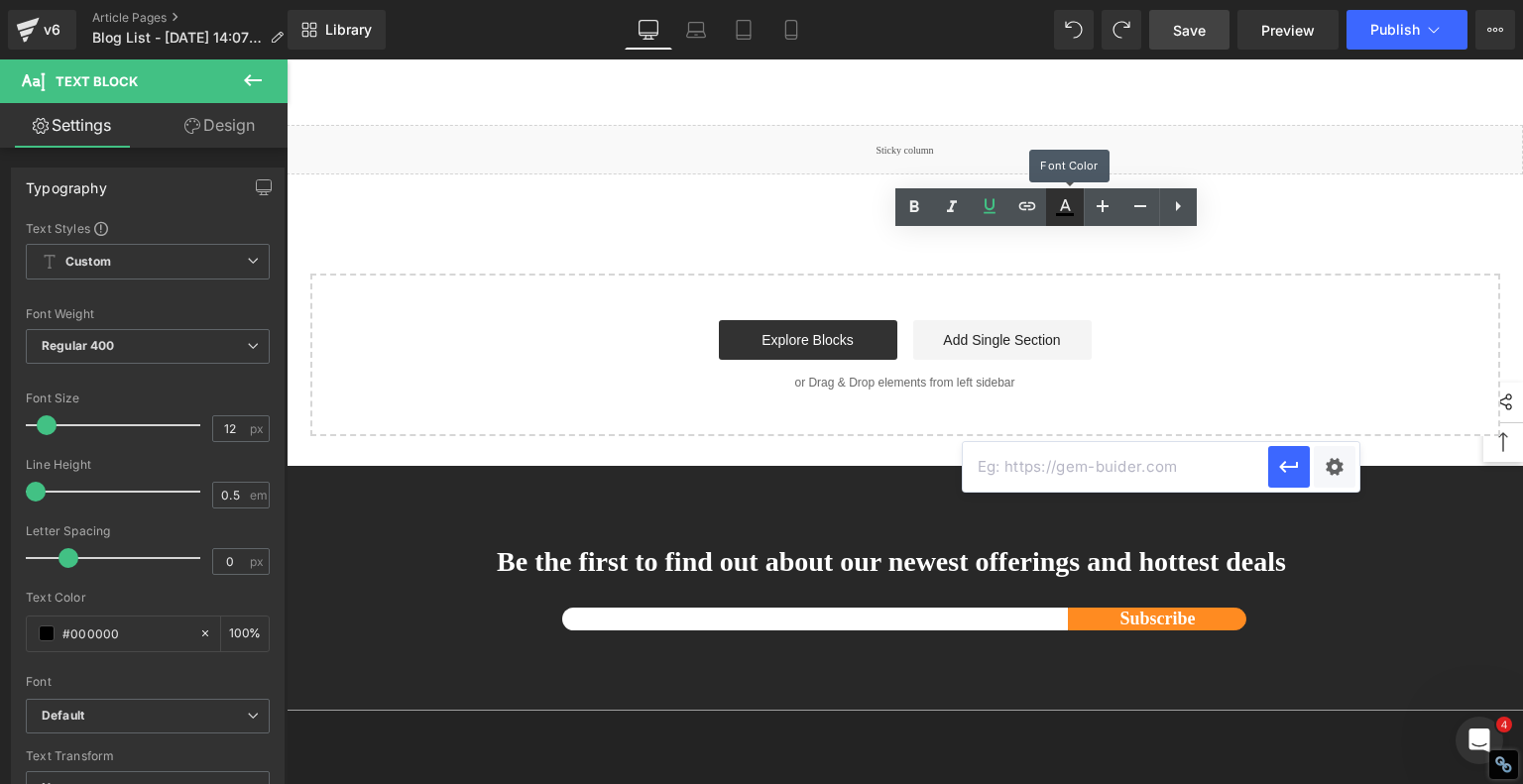 click 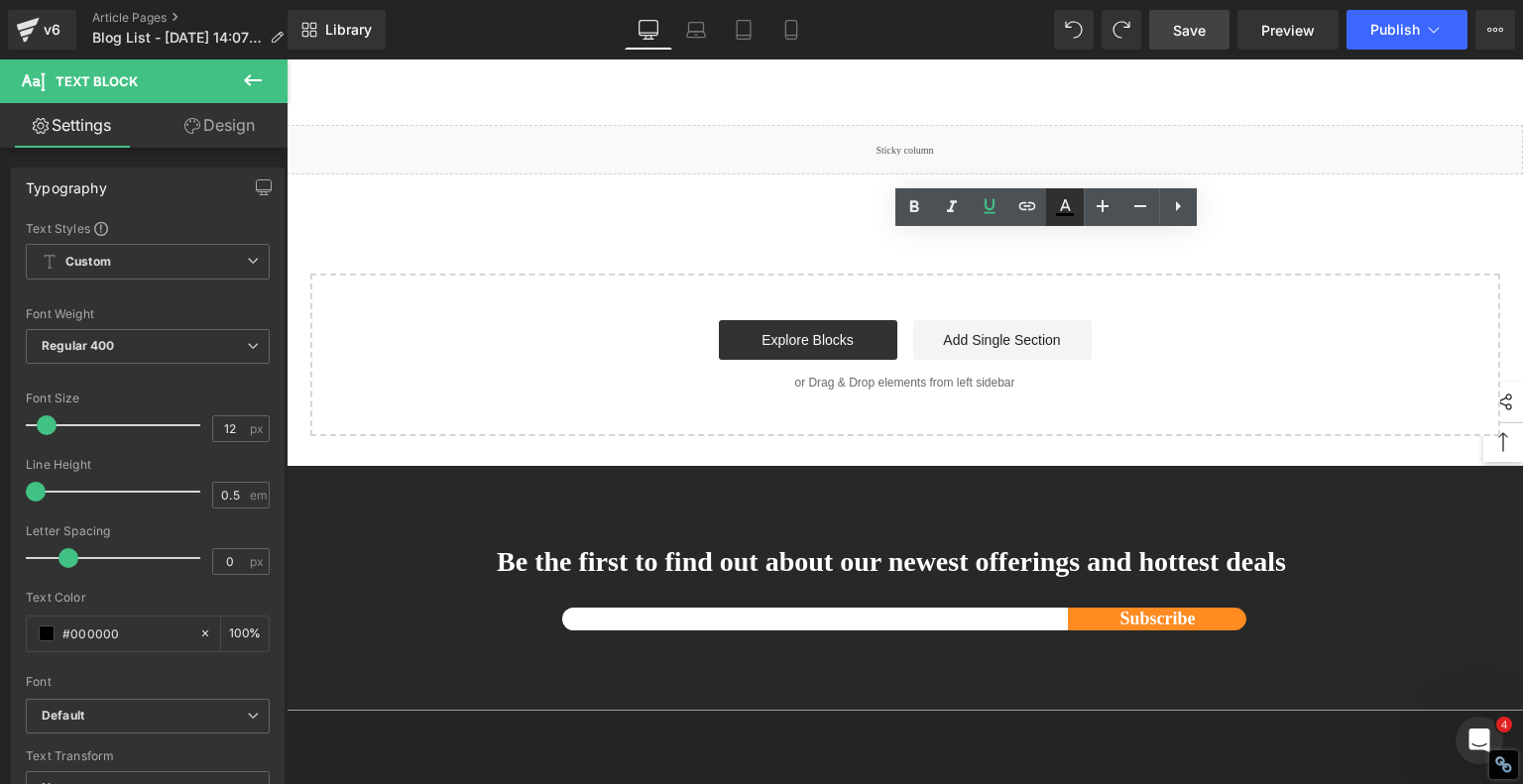 click 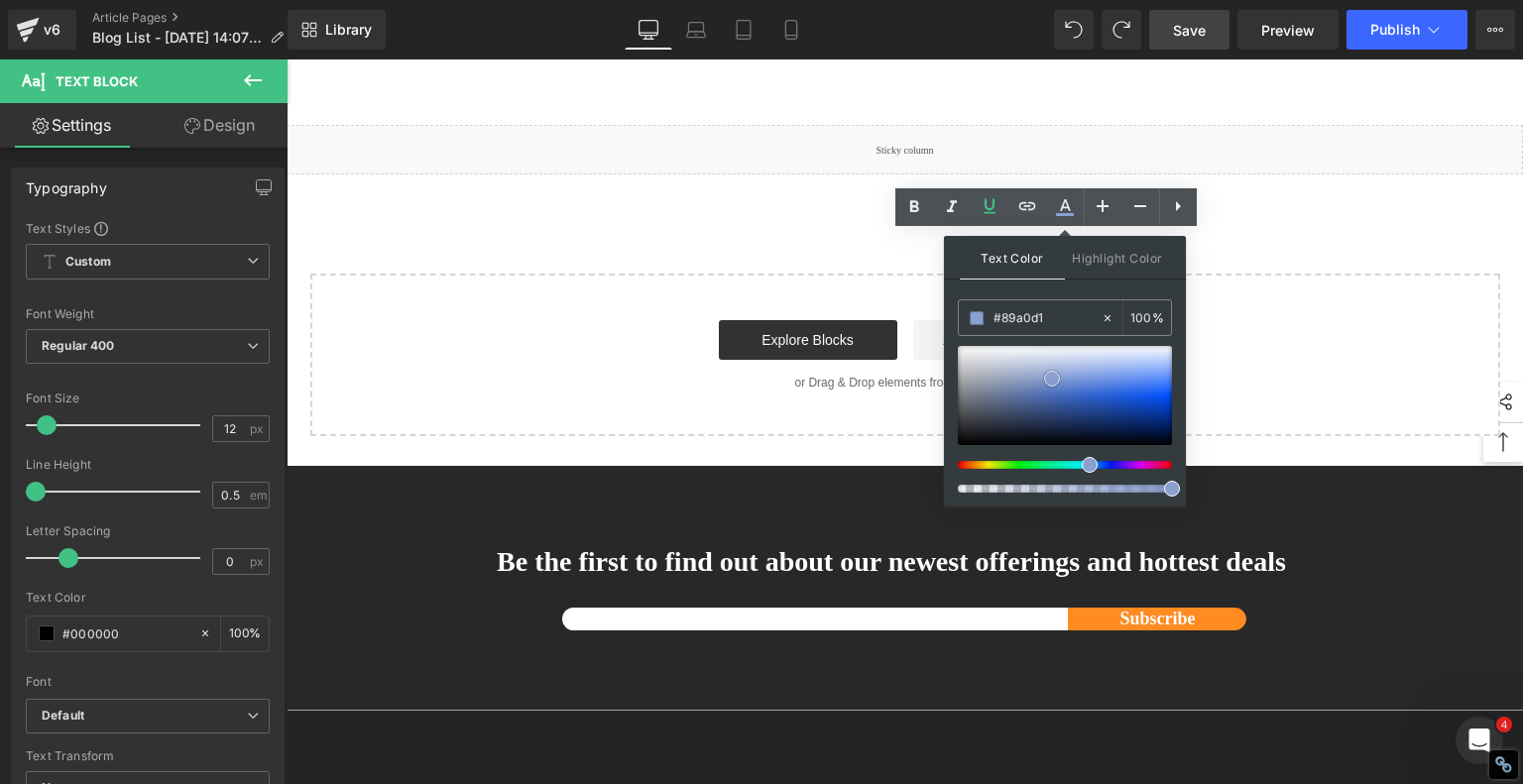 drag, startPoint x: 1052, startPoint y: 378, endPoint x: 1035, endPoint y: 344, distance: 38.013156 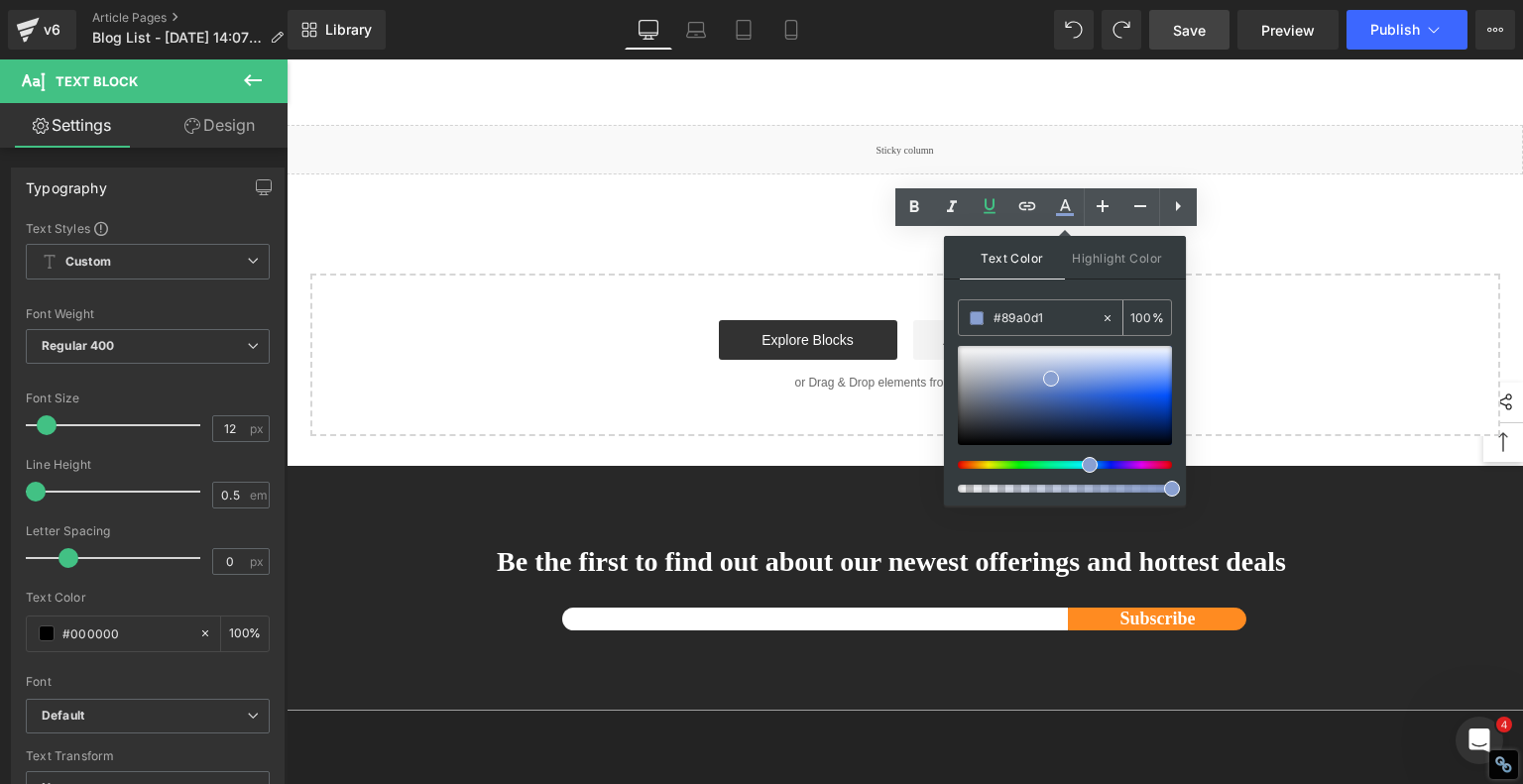 click on "#89a0d1" at bounding box center [1047, 318] 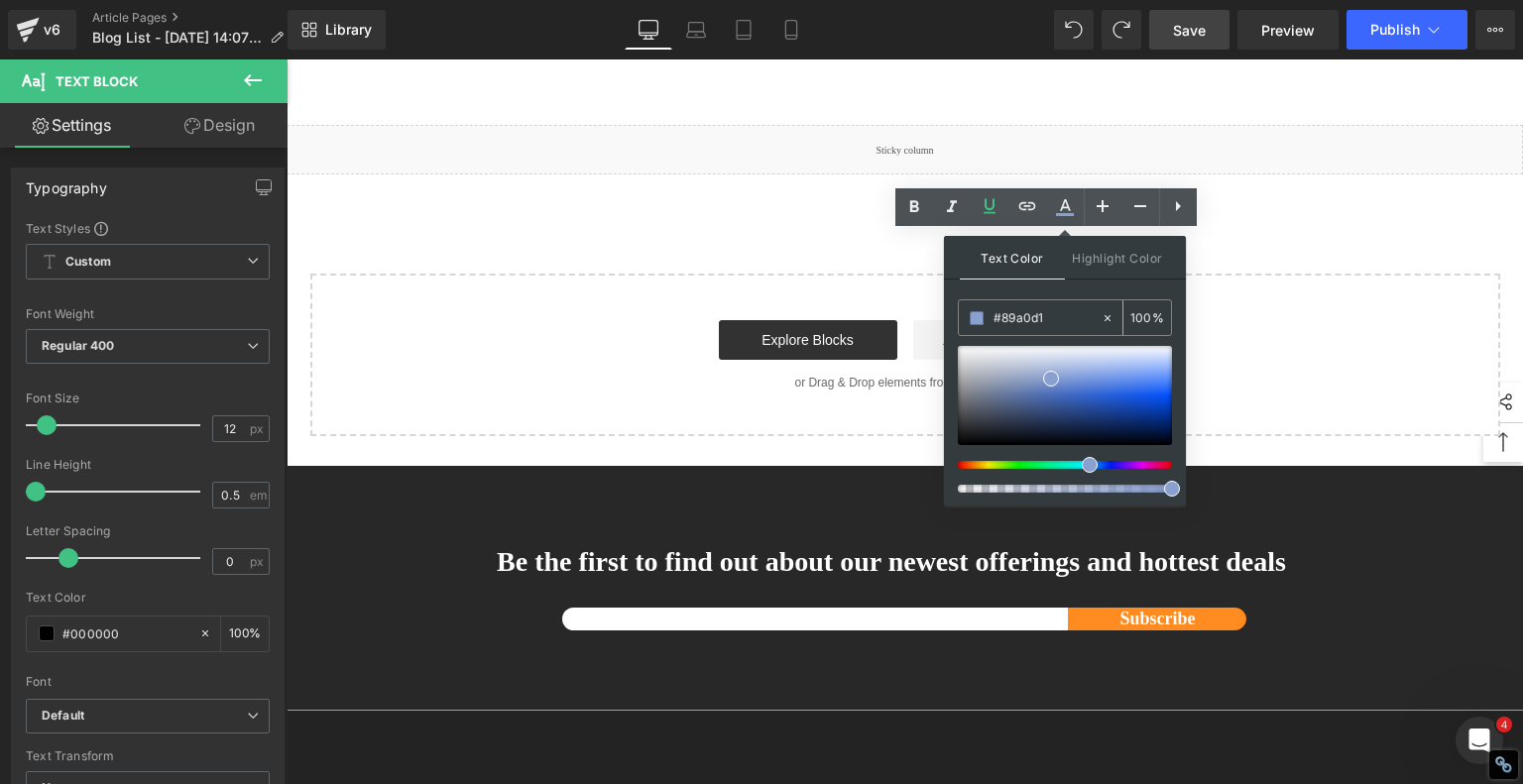 click on "#89a0d1" at bounding box center (1047, 318) 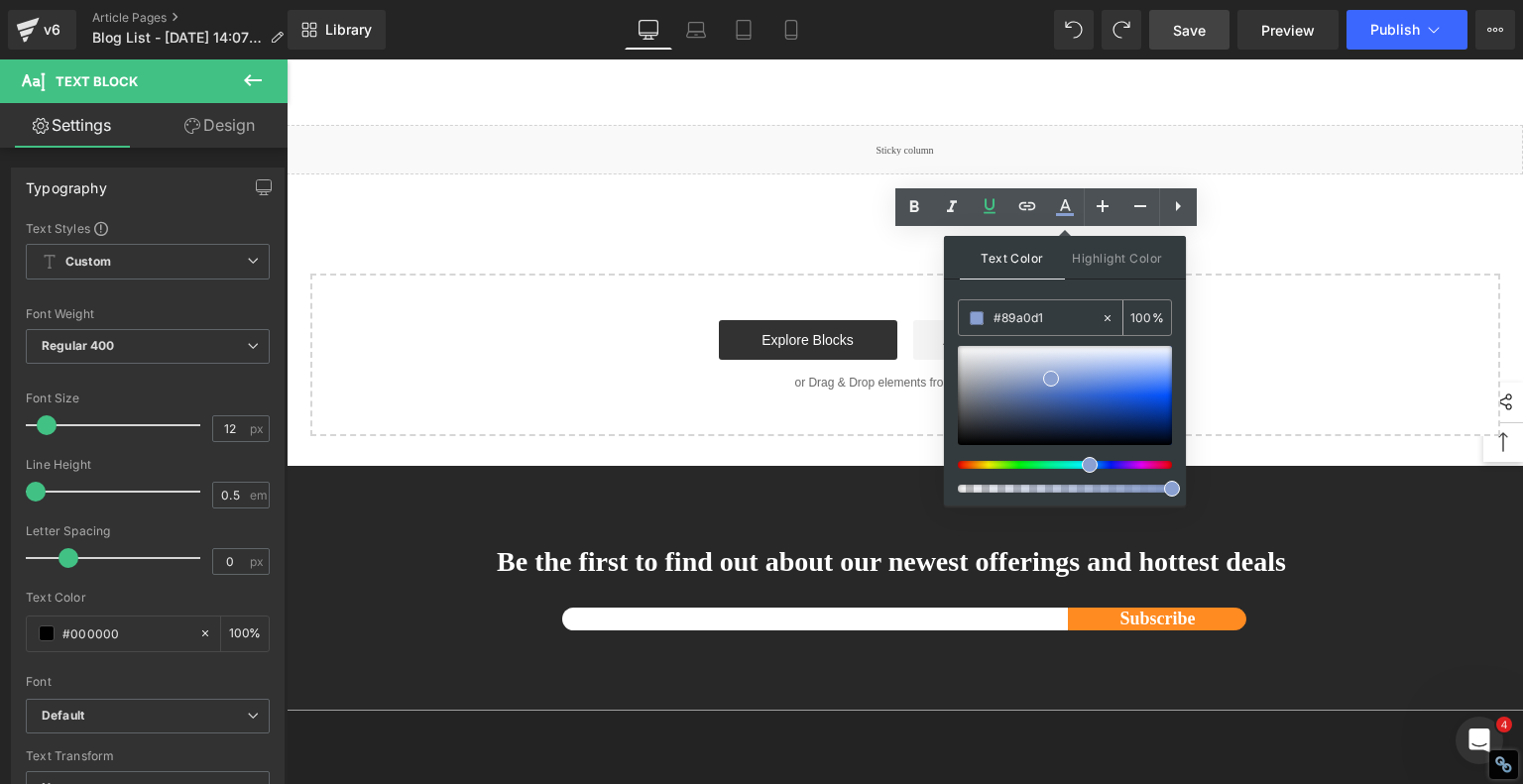 click on "#89a0d1" at bounding box center (1047, 318) 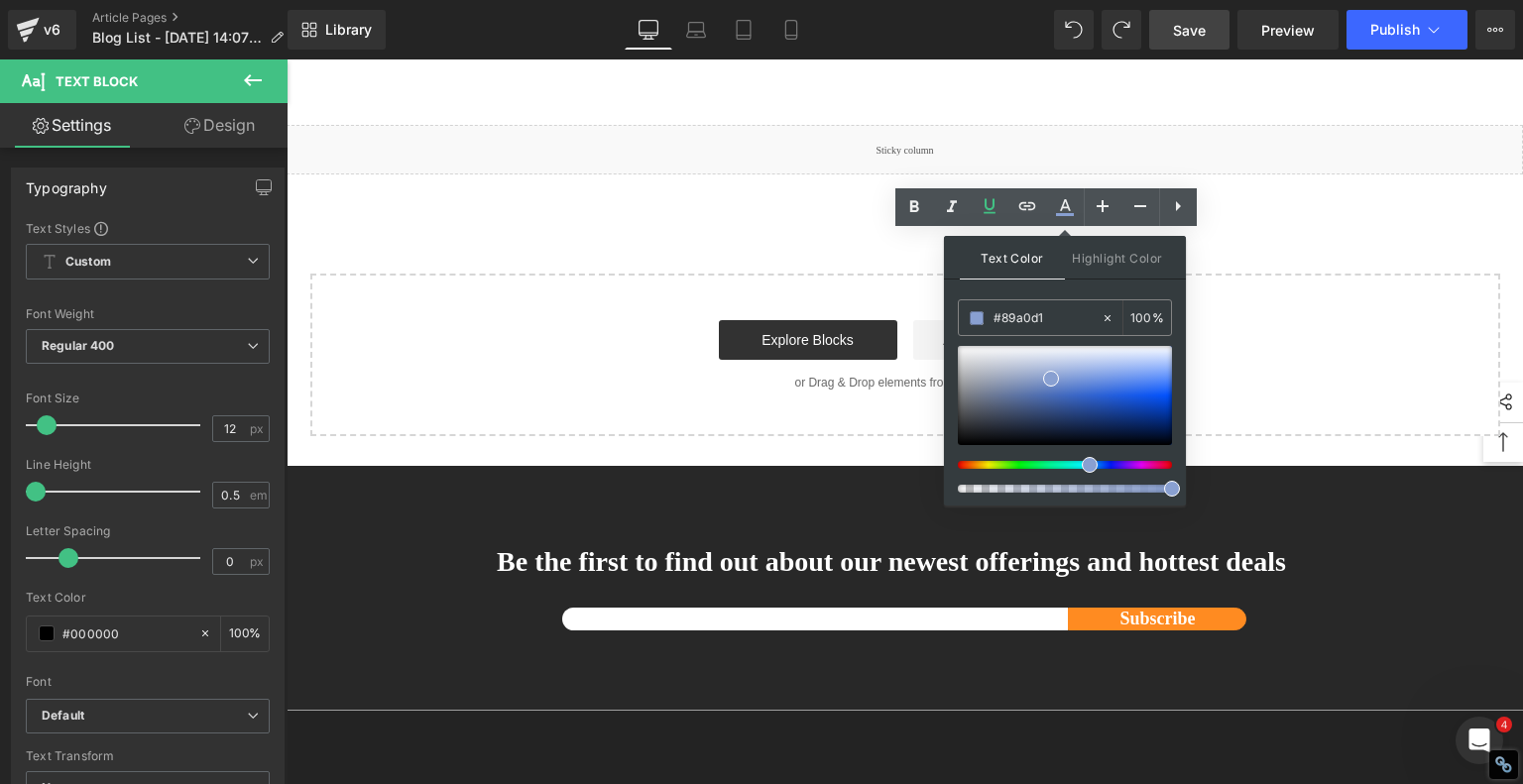 drag, startPoint x: 1345, startPoint y: 377, endPoint x: 931, endPoint y: 320, distance: 417.90549 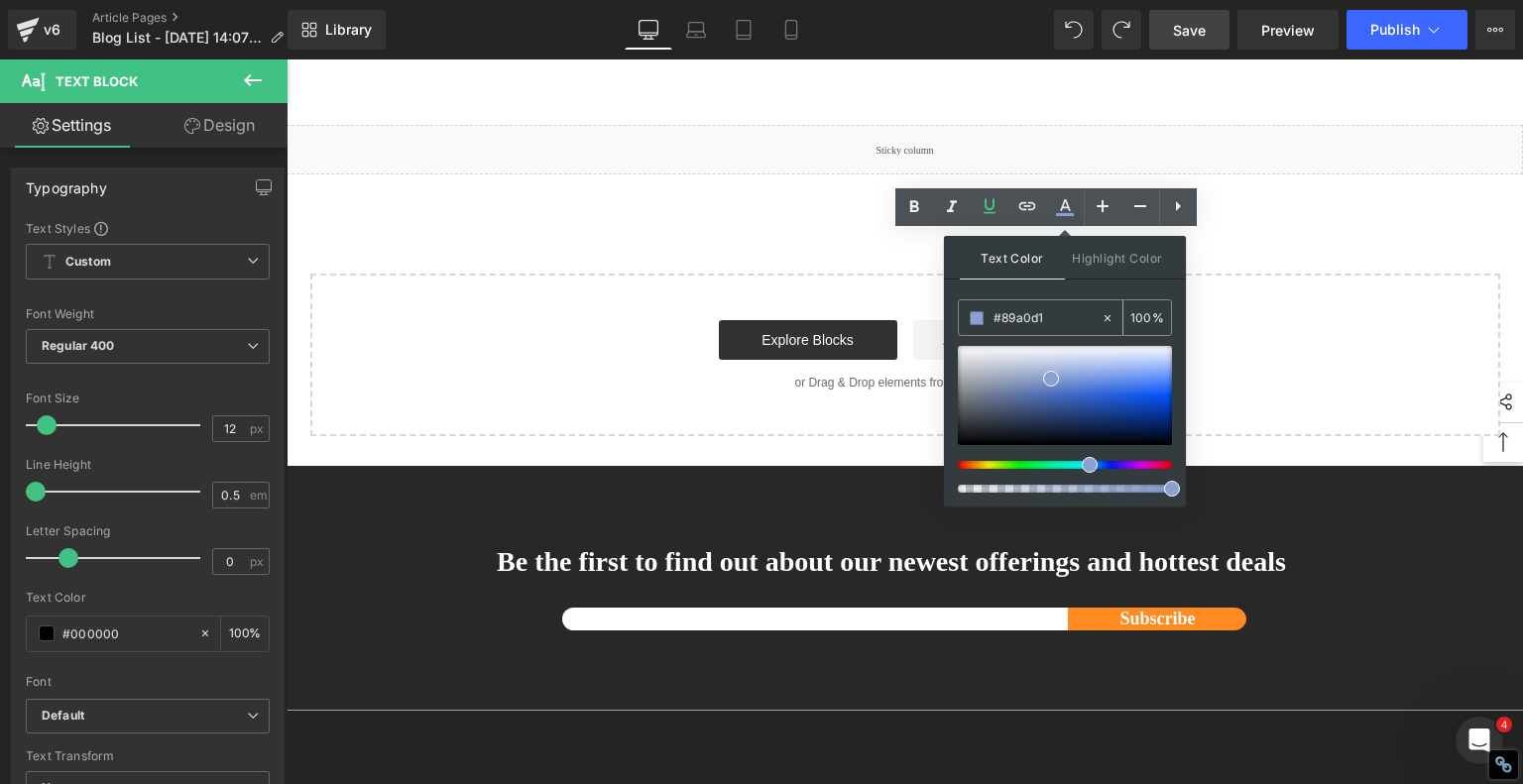 paste on "2061ee" 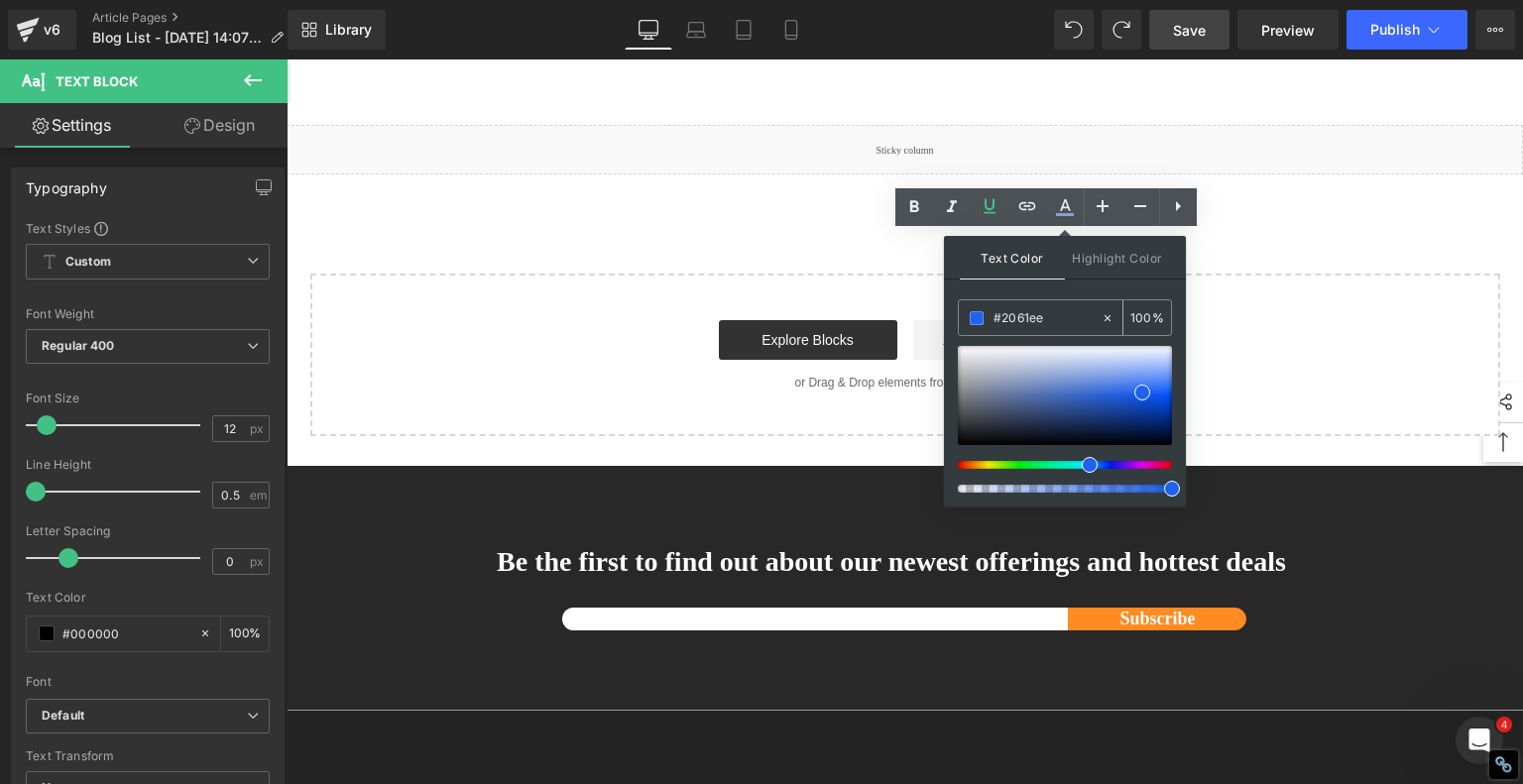 type on "#2061ee" 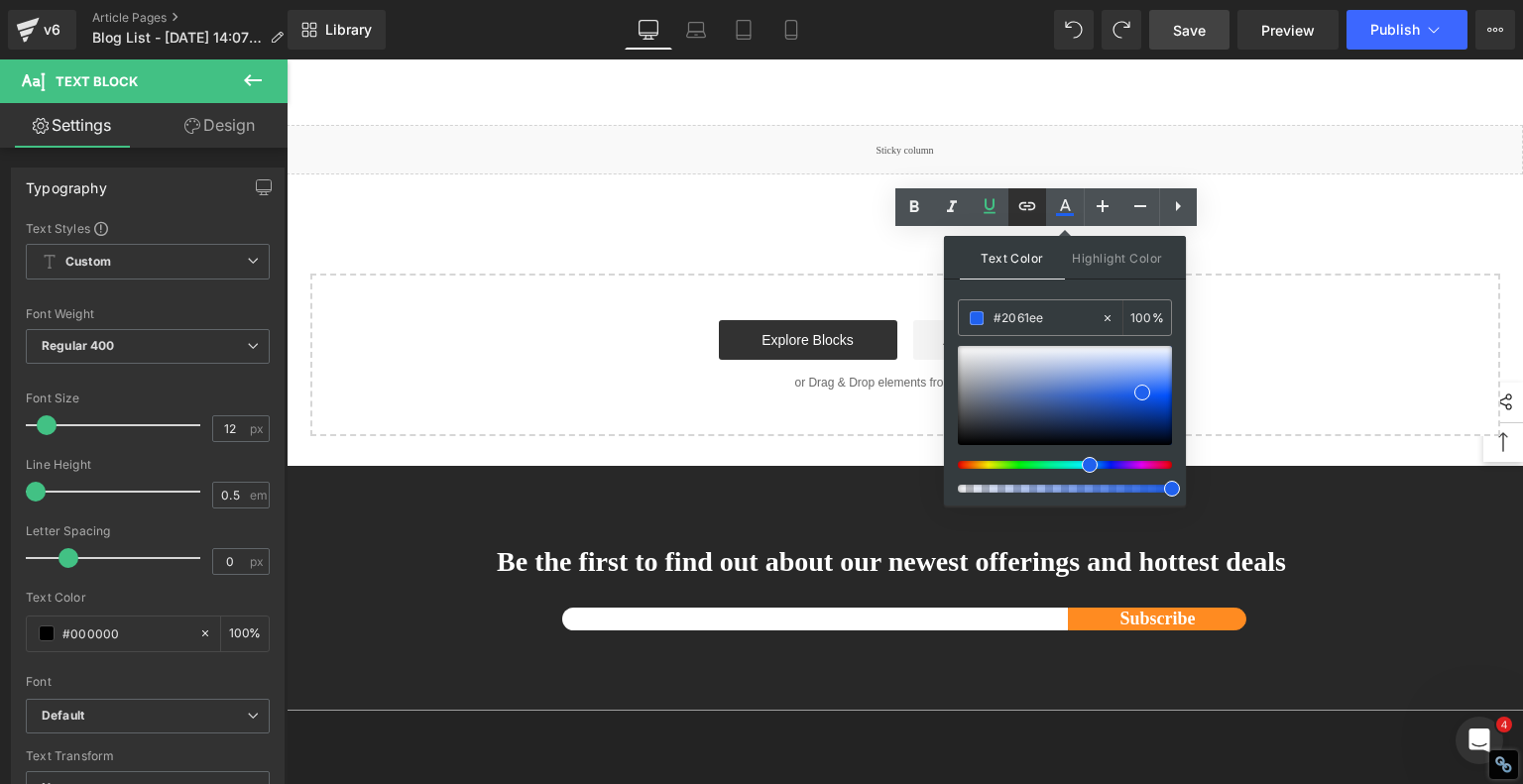 click 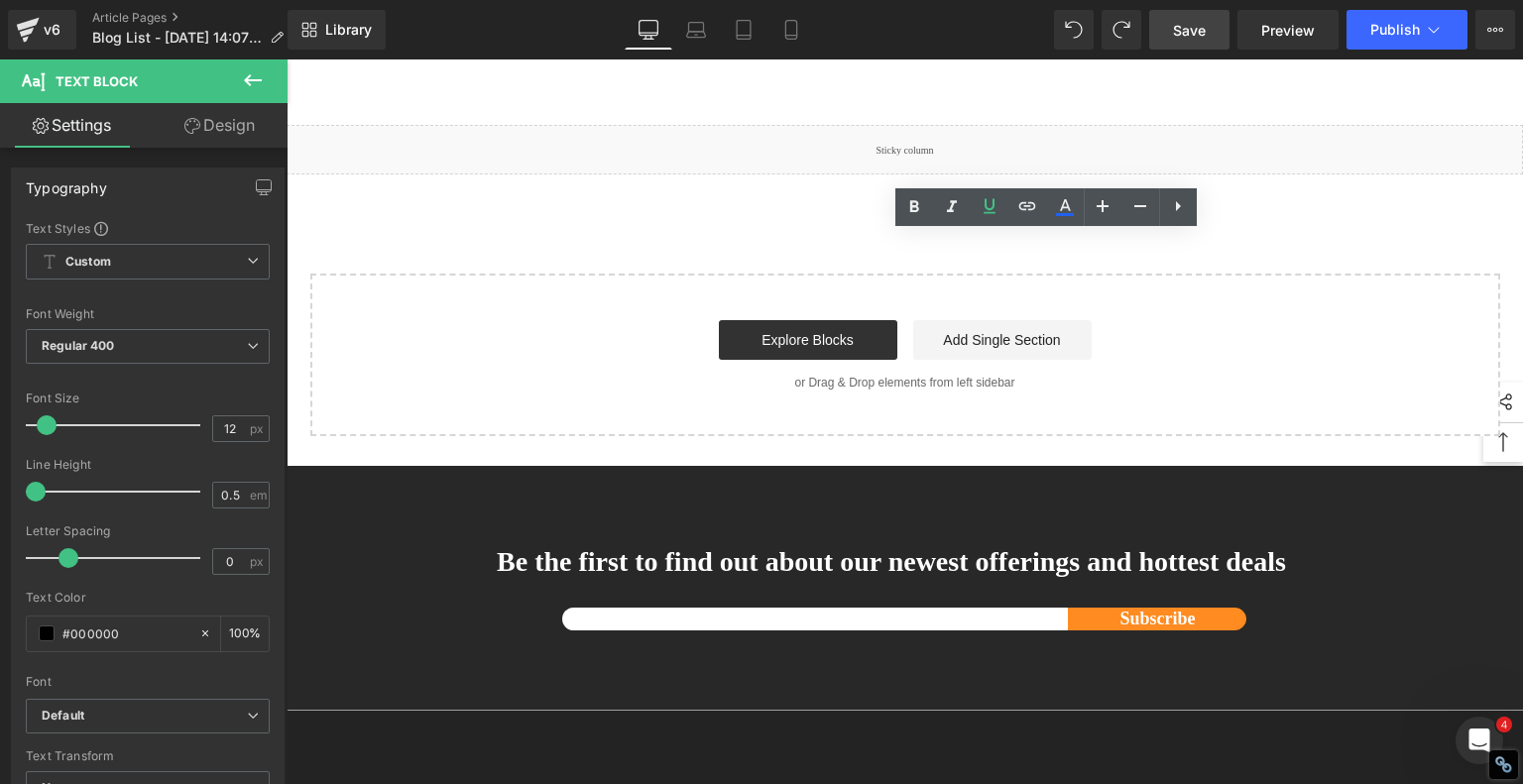 drag, startPoint x: 1099, startPoint y: 426, endPoint x: 1019, endPoint y: 426, distance: 80 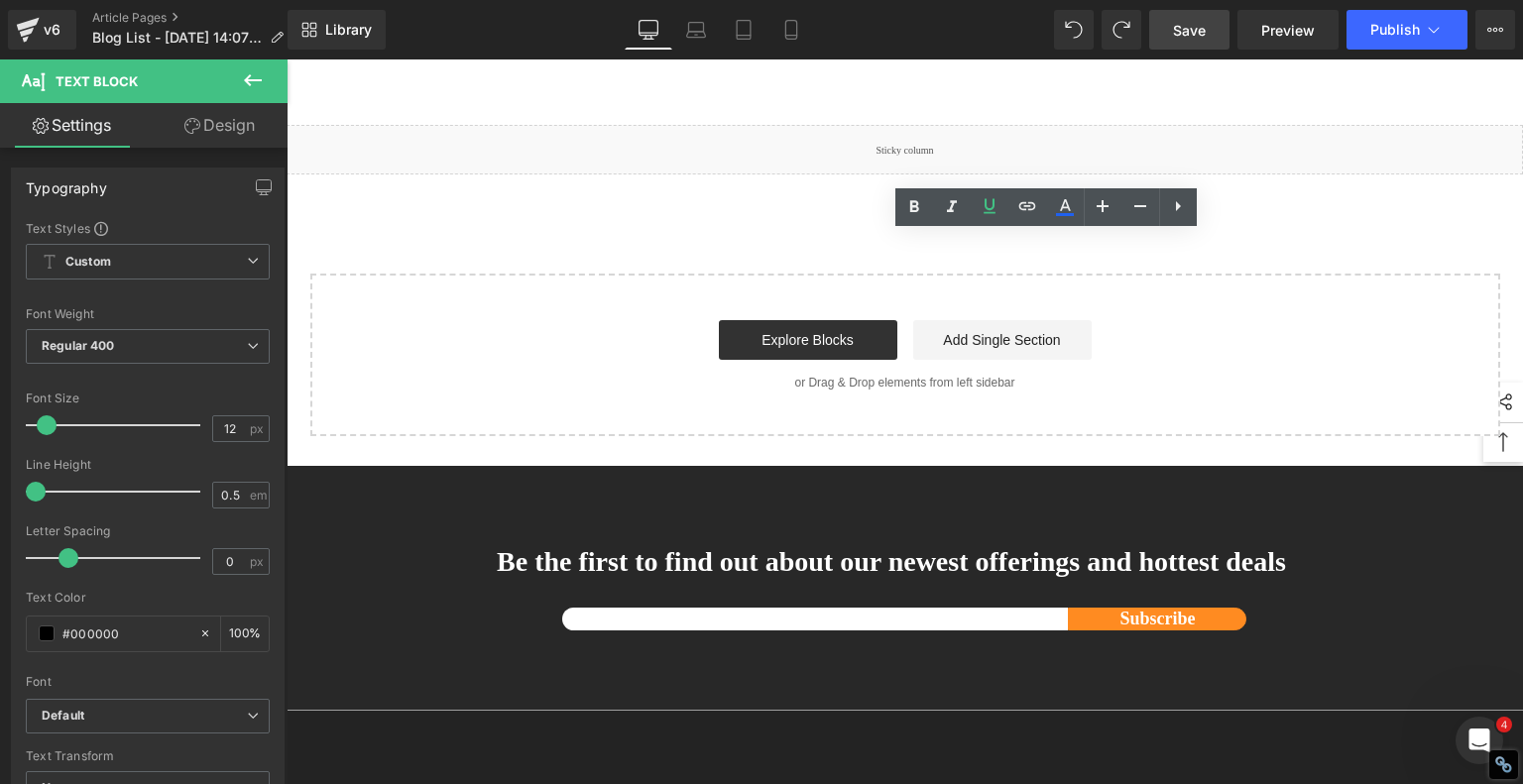 click on "Prices are surprisingly affordable: around  $199 for the 3W ,  $269 for the 5W , and  $329 for the 10W . For what you get, that's a steal. They even offer bundle deals with a  rotary tool  (for glasses or tumblers), exhaust hose, and safety gear. Color options include red and black, and the whole machine looks sharp—clean lines, sturdy construction, and a compact 100x100mm work area ideal for home or desktop use. It's quiet, fast (up to 6,000mm/s), and built with safety in mind. This is the  laser engraver  I wish I had when I started out." at bounding box center (1053, -143) 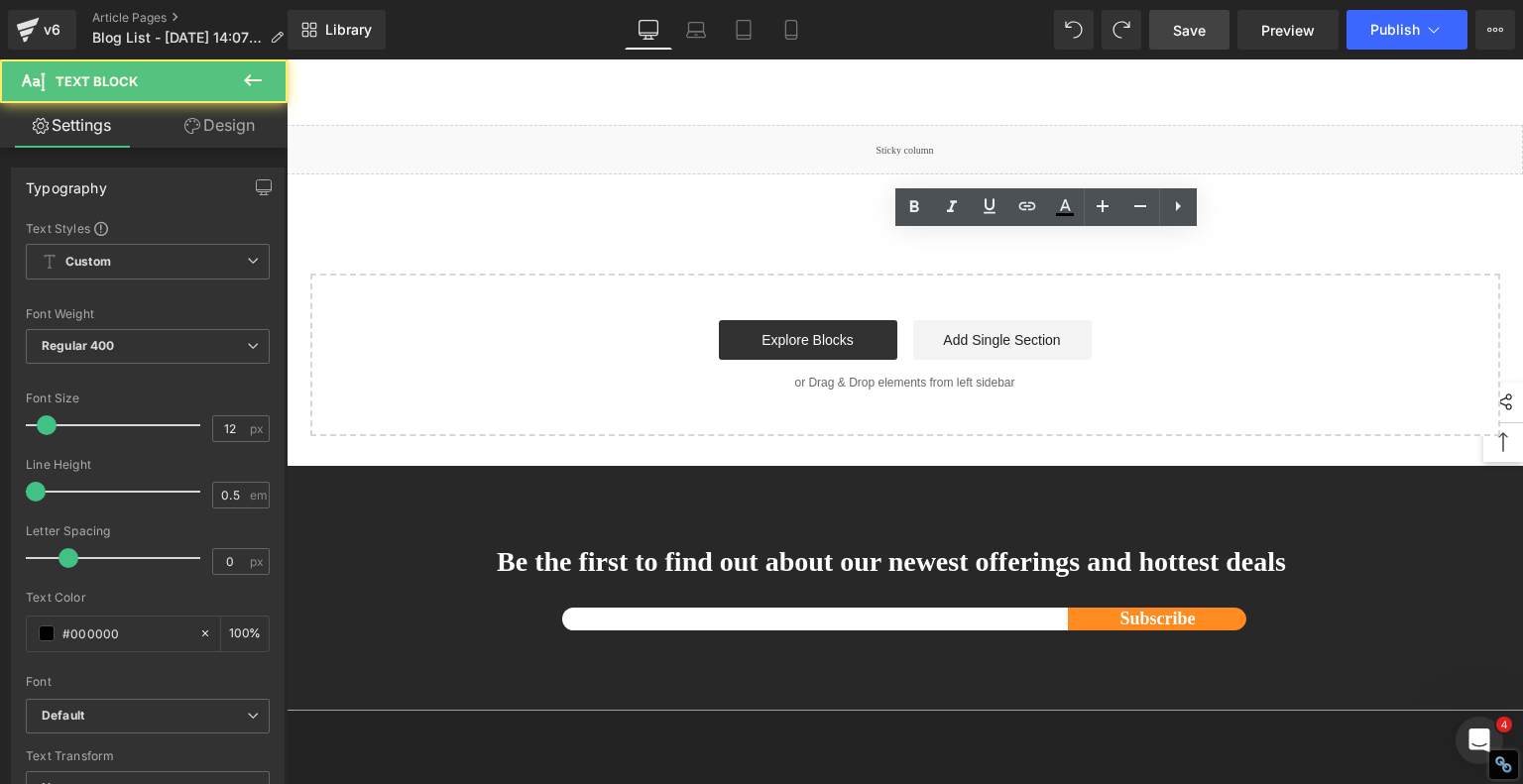 click on "Prices are surprisingly affordable: around  $199 for the 3W ,  $269 for the 5W , and  $329 for the 10W . For what you get, that's a steal. They even offer bundle deals with a  rotary tool  (for glasses or tumblers), exhaust hose, and safety gear. Color options include red and black, and the whole machine looks sharp—clean lines, sturdy construction, and a compact 100x100mm work area ideal for home or desktop use. It's quiet, fast (up to 6,000mm/s), and built with safety in mind. This is the  laser engraver  I wish I had when I started out." at bounding box center (1053, -143) 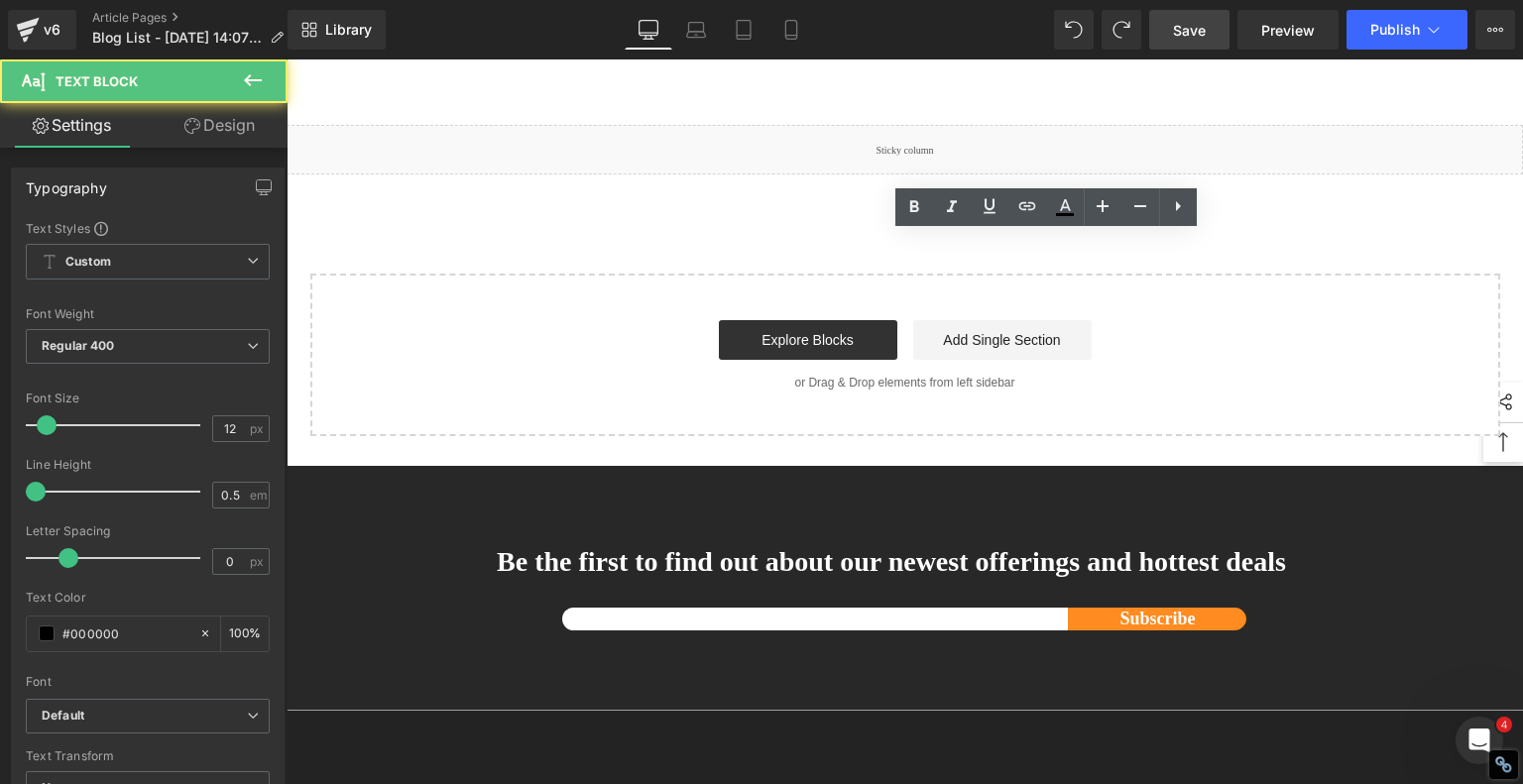 click on "Prices are surprisingly affordable: around  $199 for the 3W ,  $269 for the 5W , and  $329 for the 10W . For what you get, that's a steal. They even offer bundle deals with a  rotary tool  (for glasses or tumblers), exhaust hose, and safety gear. Color options include red and black, and the whole machine looks sharp—clean lines, sturdy construction, and a compact 100x100mm work area ideal for home or desktop use. It's quiet, fast (up to 6,000mm/s), and built with safety in mind. This is the  laser engraver  I wish I had when I started out." at bounding box center [1053, -143] 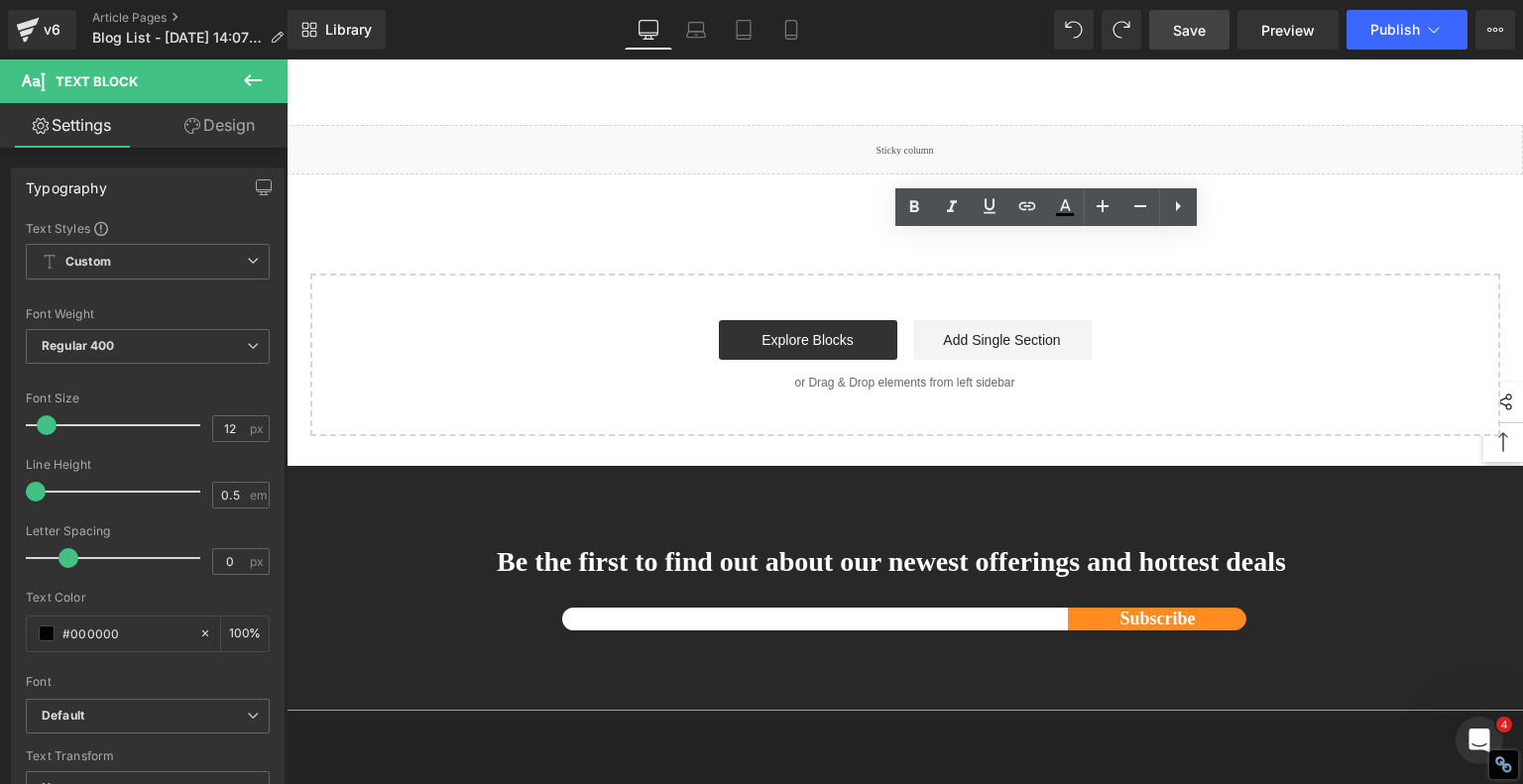 click on "laser engraver" at bounding box center [805, -127] 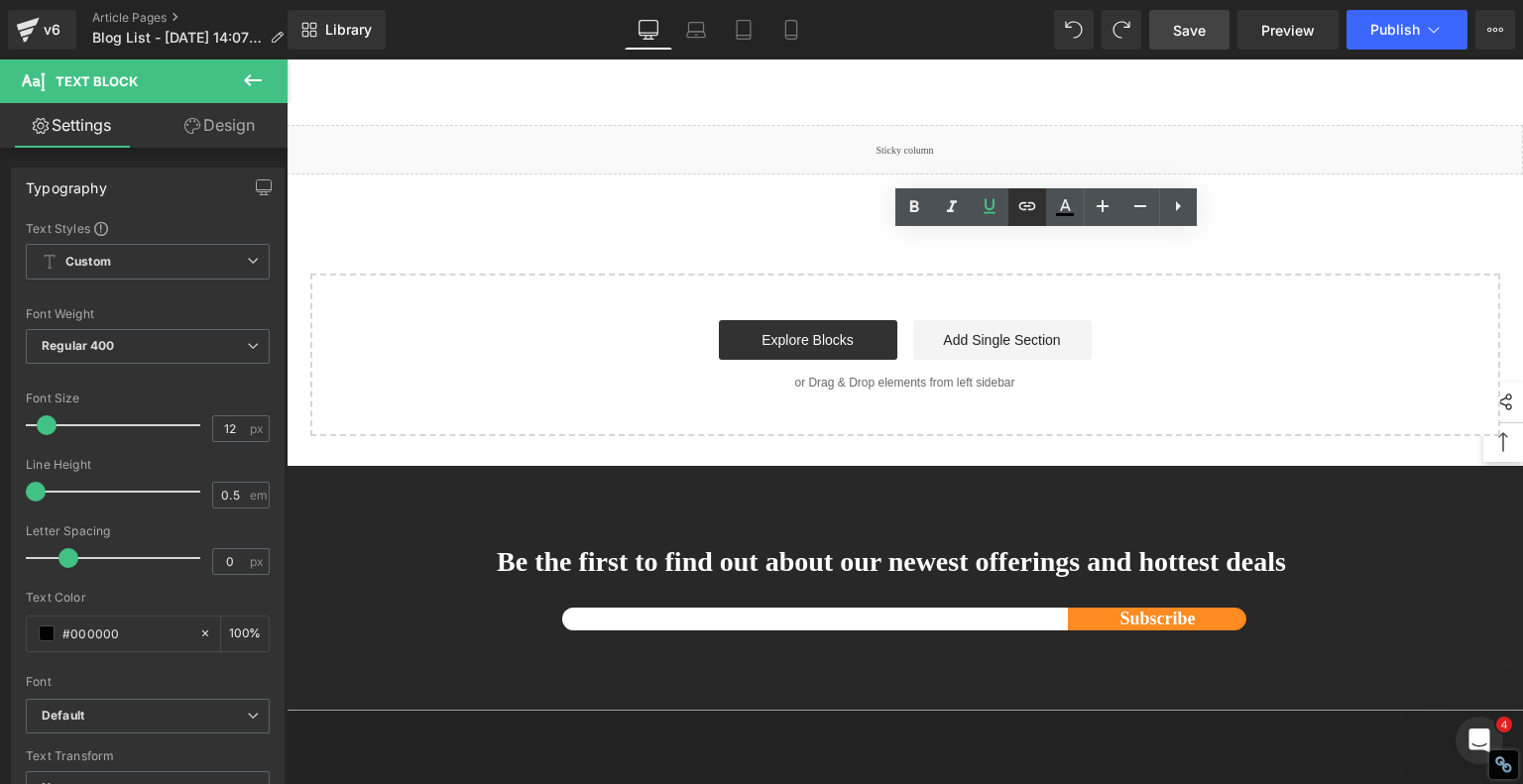 click 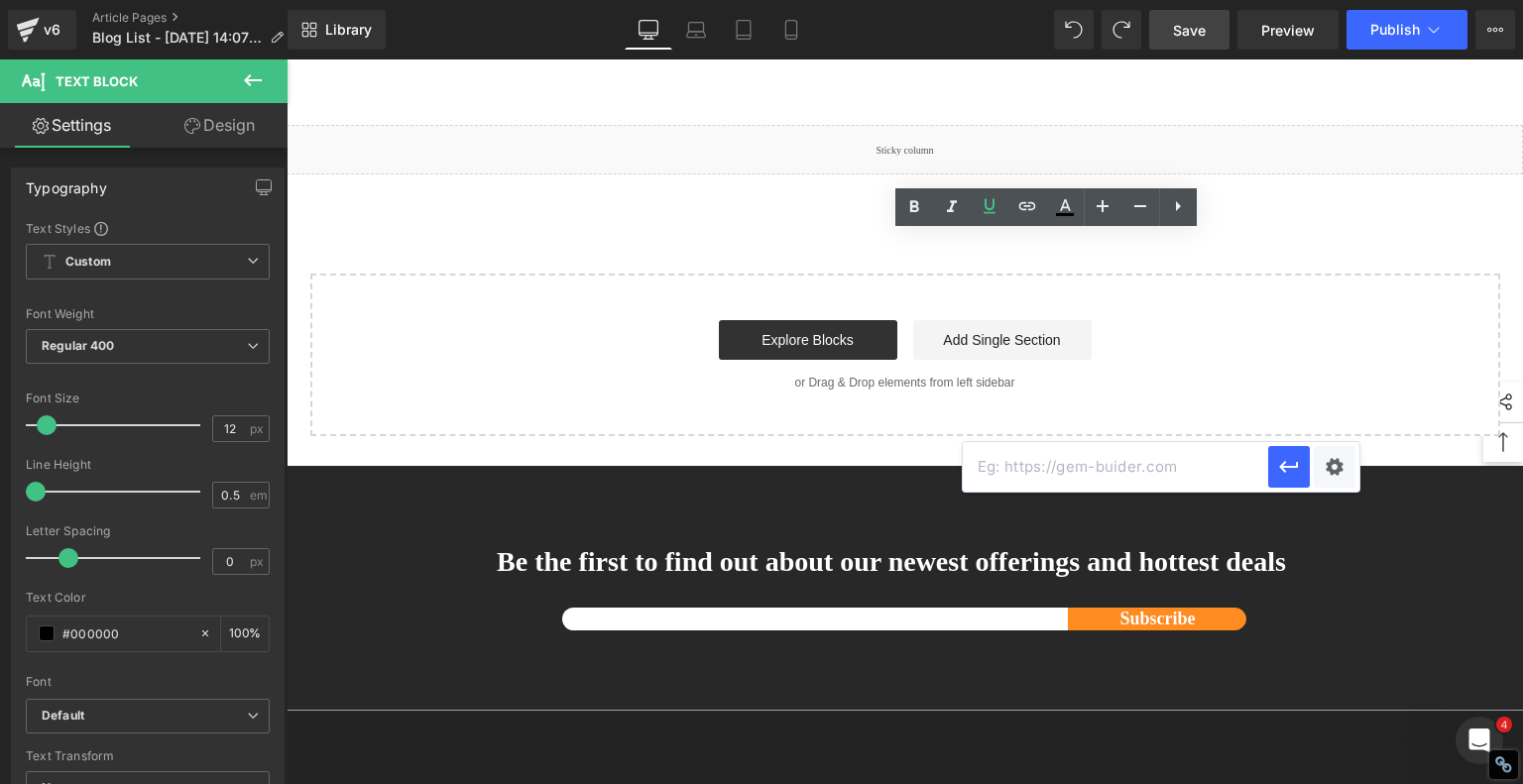click at bounding box center [1115, 467] 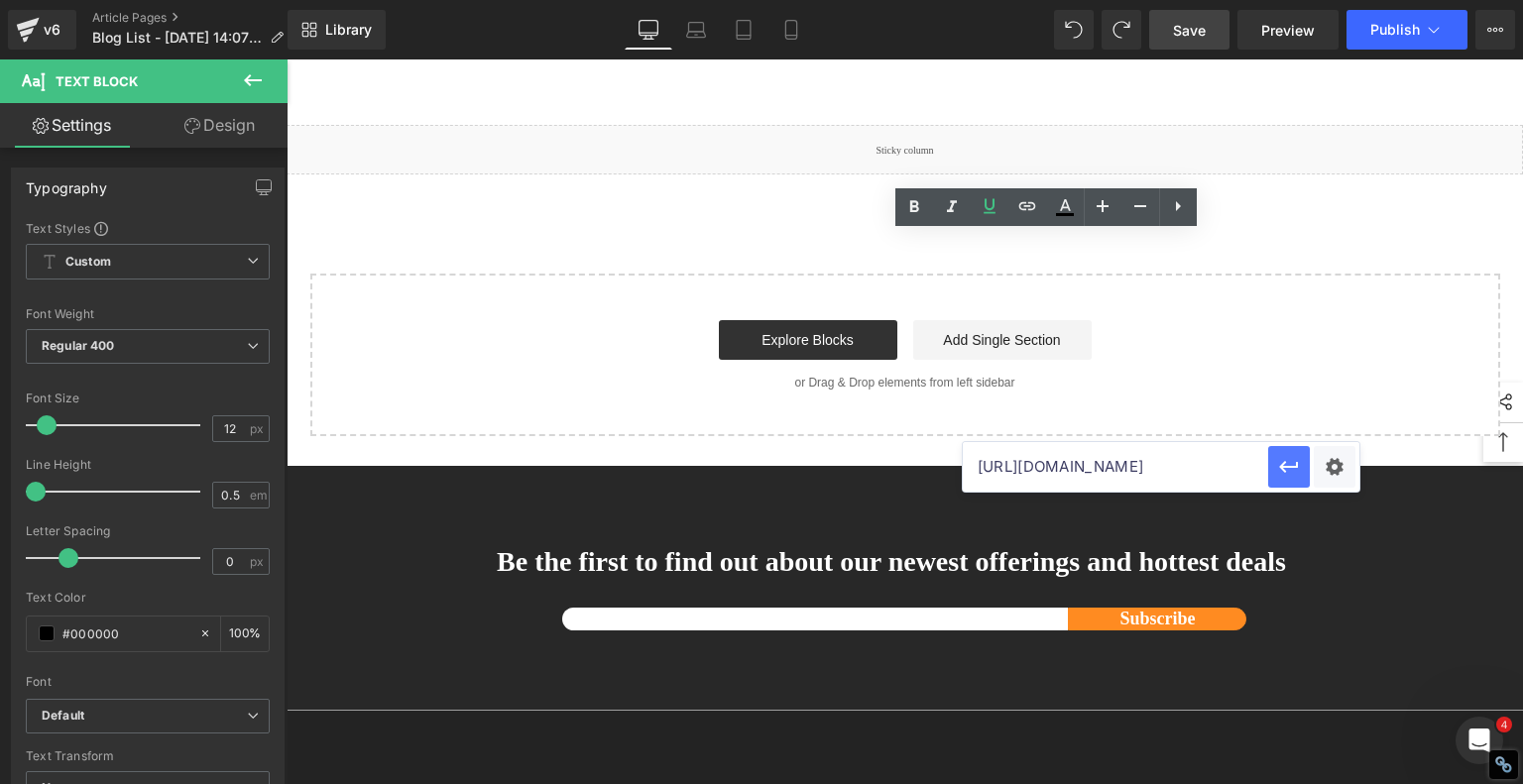 type on "[URL][DOMAIN_NAME]" 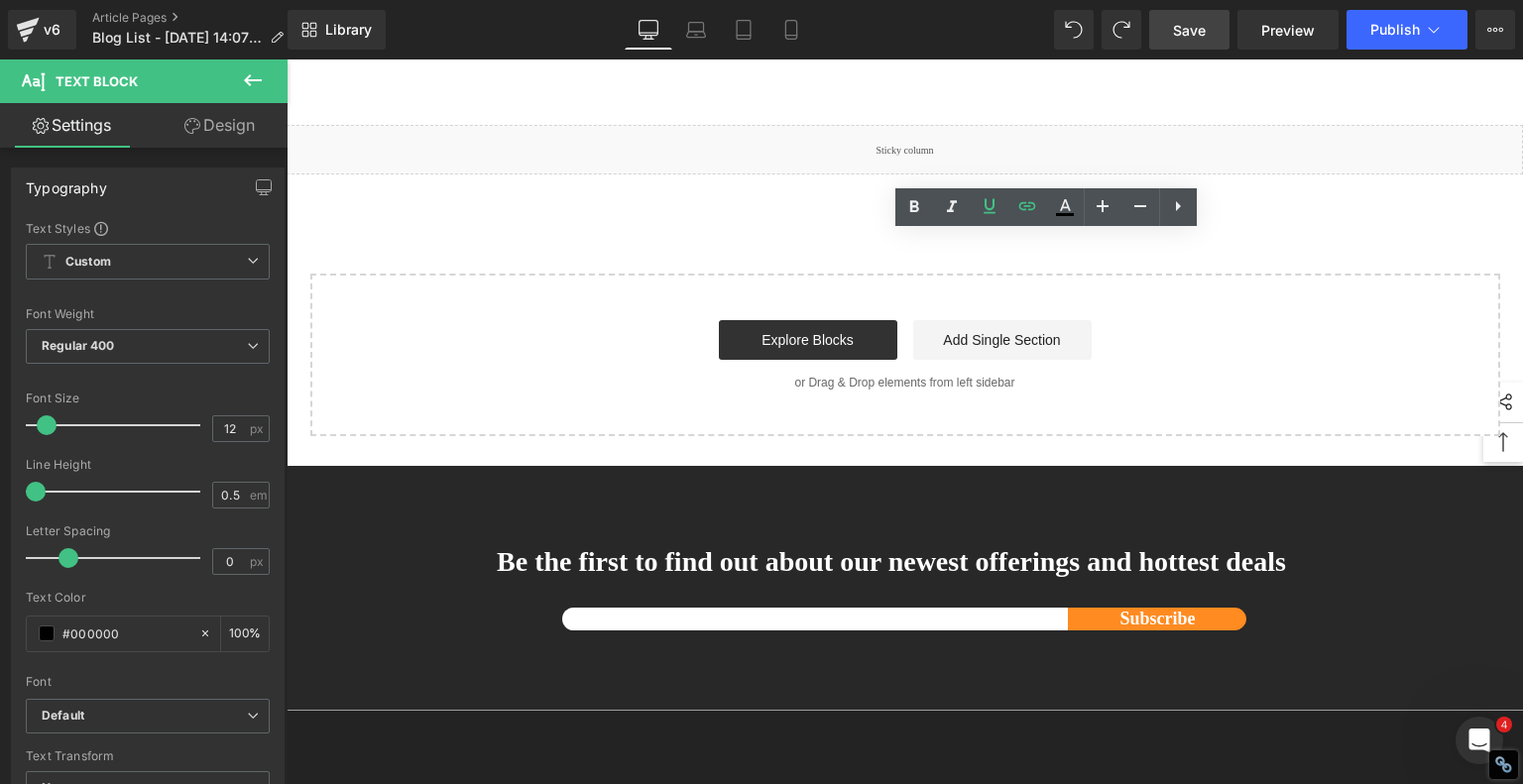 click on "1.  Meet the Ultimate Beginner-Friendly Laser Engraver That Blew My Mind Text Block         2.  Unboxing, Setup & First Engraving – It Doesn’t Get Easier Than This Text Block         3.  Advanced Features Even a Beginner Can Use Text Block         4.  Engraving, Cutting & Fine Tuning—Yes, It Does That Too Text Block         5 .  Three Models, One Clear Winner for Beginners Text Block         6 .  Final Verdict: The Best Beginner Laser Engraver of 2025? Text Block         Row         Laser Engraving Just Got TOO EASY – Best Beginner Machine? Heading         Meet the Ultimate Beginner-Friendly Laser Engraver That Blew My Mind Heading         five minutes , I had it powered on, connected to Wi-Fi, and ready to burn designs into a variety of materials. That's no exaggeration—wood, plastic, acrylic, coated metal, even my own 3D-printed parts. And the best part? The PIXI's built-in  touchscreen you .
Text Block
Youtube" at bounding box center [905, -1011] 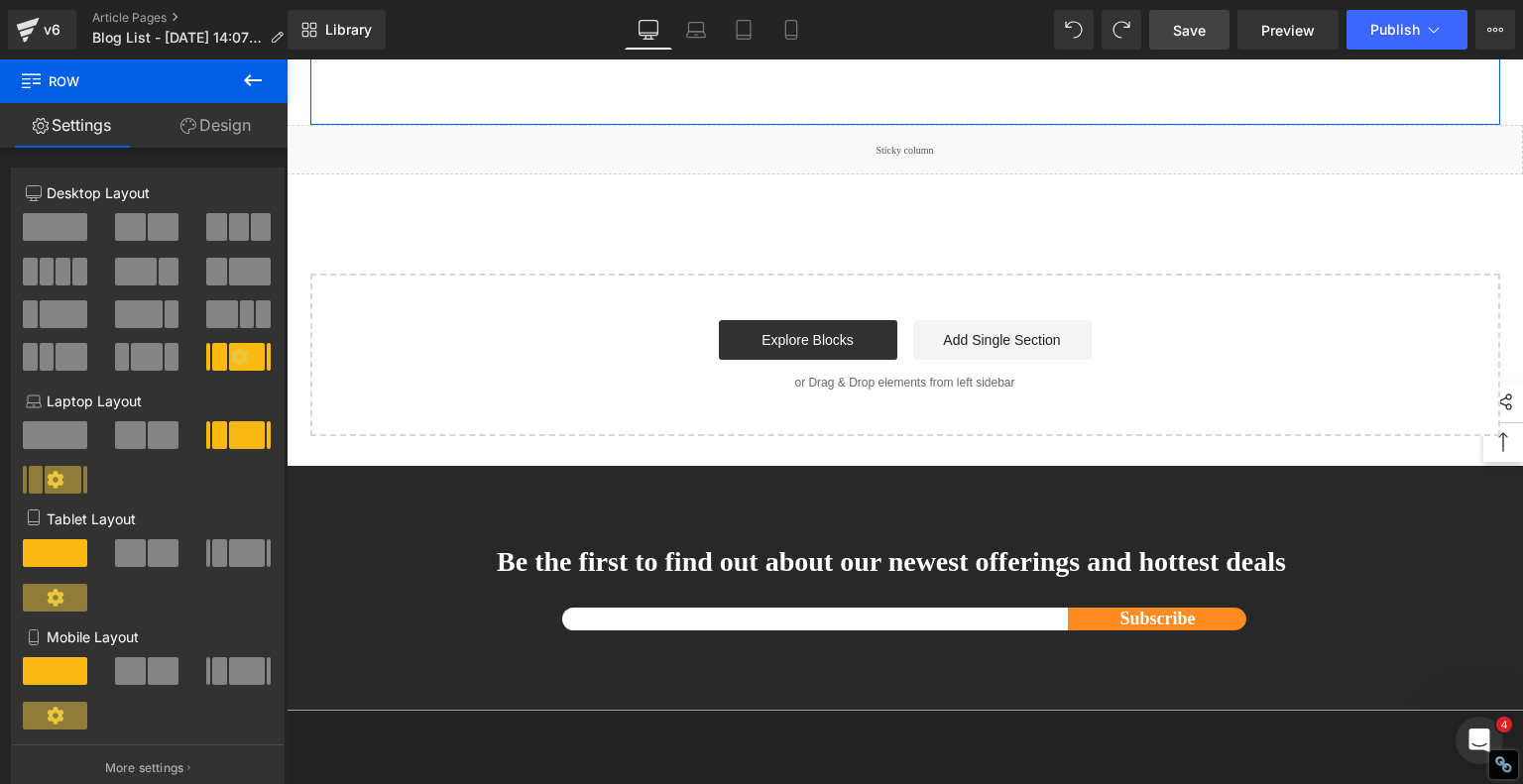 click on "Prices are surprisingly affordable: around  $199 for the 3W ,  $269 for the 5W , and  $329 for the 10W . For what you get, that's a steal. They even offer bundle deals with a  rotary tool  (for glasses or tumblers), exhaust hose, and safety gear. Color options include red and black, and the whole machine looks sharp—clean lines, sturdy construction, and a compact 100x100mm work area ideal for home or desktop use. It's quiet, fast (up to 6,000mm/s), and built with safety in mind. This is the  laser engraver  I wish I had when I started out." at bounding box center (1053, -143) 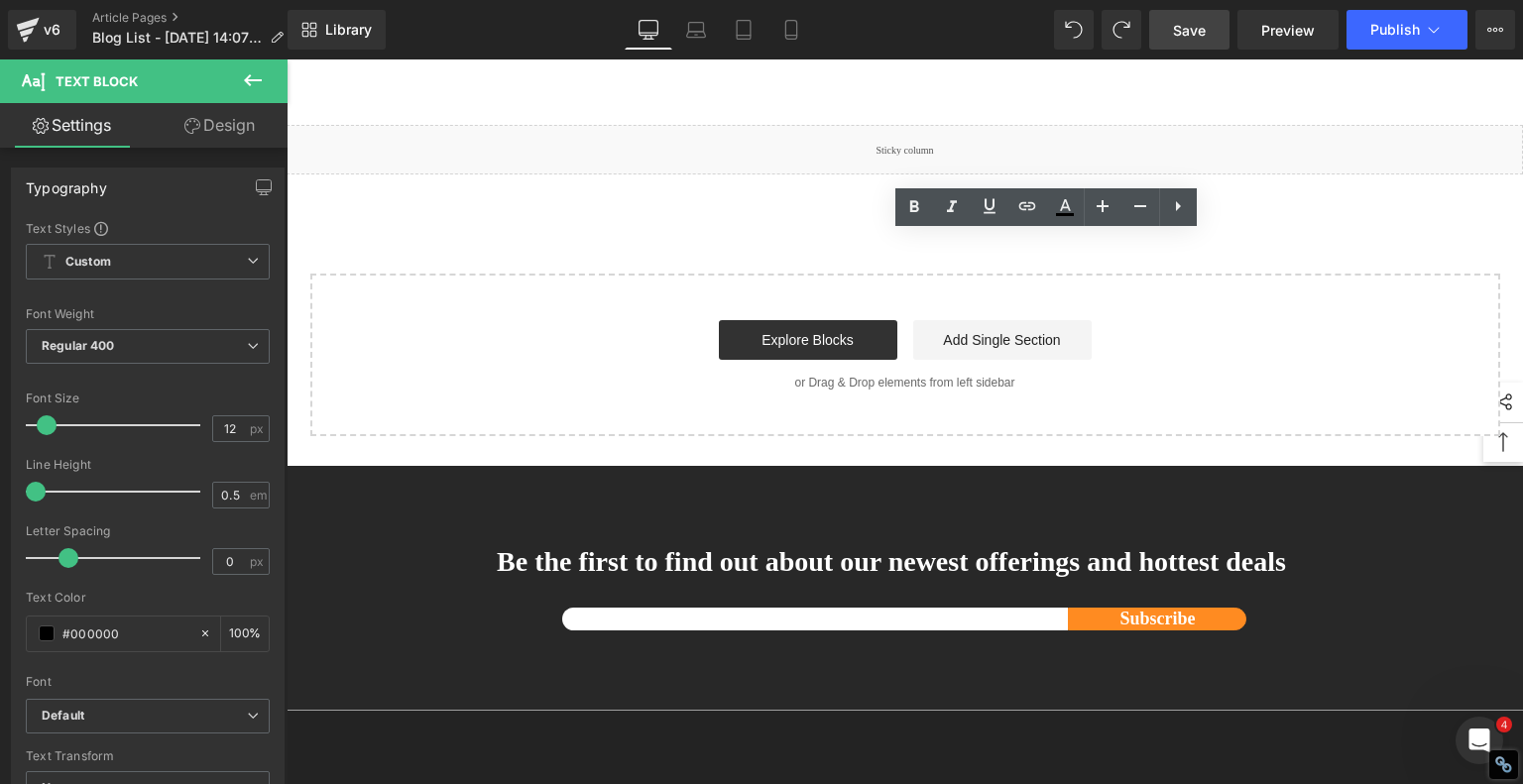 drag, startPoint x: 1101, startPoint y: 425, endPoint x: 1021, endPoint y: 424, distance: 80.00625 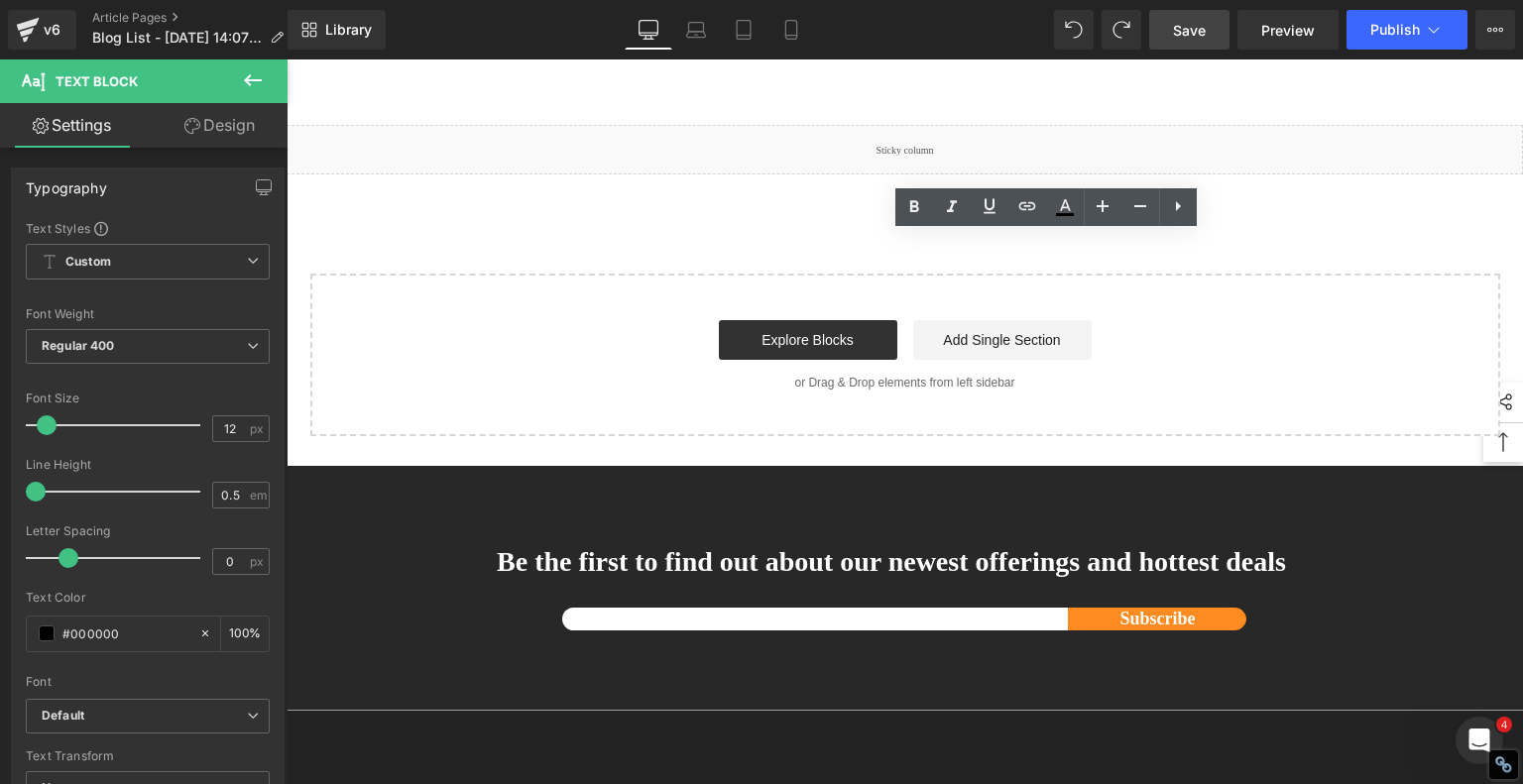 click on "Prices are surprisingly affordable: around  $199 for the 3W ,  $269 for the 5W , and  $329 for the 10W . For what you get, that's a steal. They even offer bundle deals with a  rotary tool  (for glasses or tumblers), exhaust hose, and safety gear. Color options include red and black, and the whole machine looks sharp—clean lines, sturdy construction, and a compact 100x100mm work area ideal for home or desktop use. It's quiet, fast (up to 6,000mm/s), and built with safety in mind. This is the  laser engraver  I wish I had when I started out." at bounding box center [1053, -143] 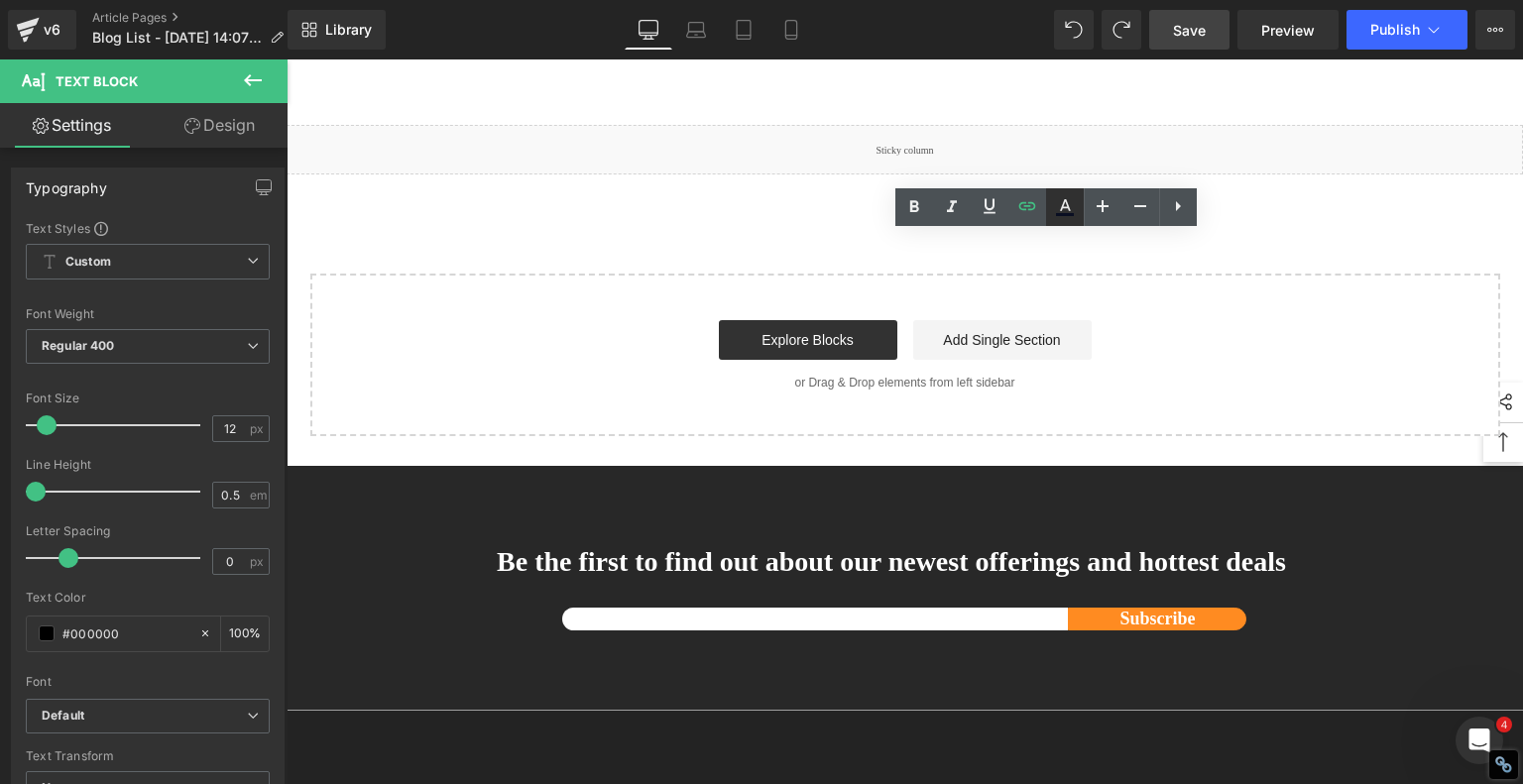 click 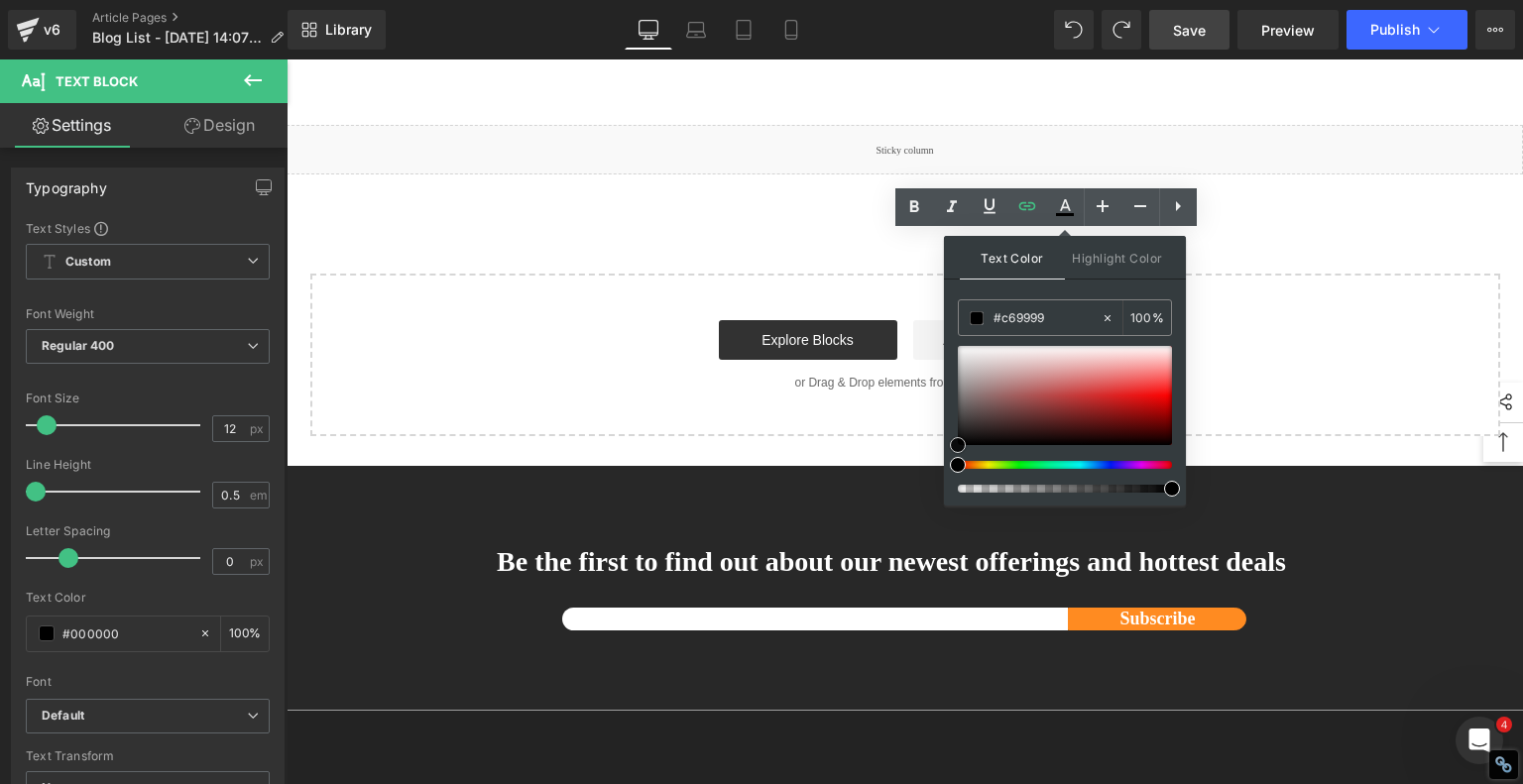 click at bounding box center (1065, 395) 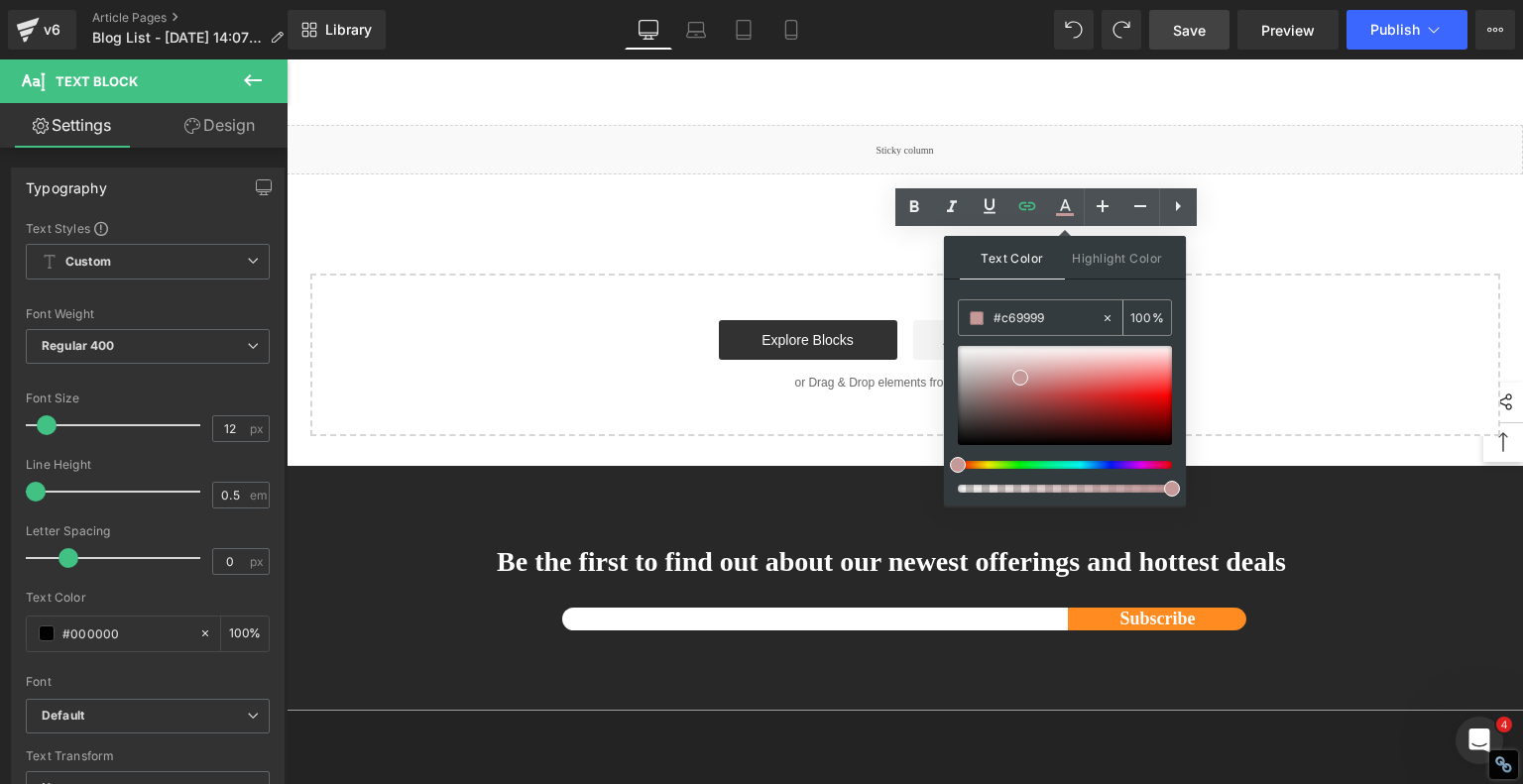click on "#c69999" at bounding box center (1047, 318) 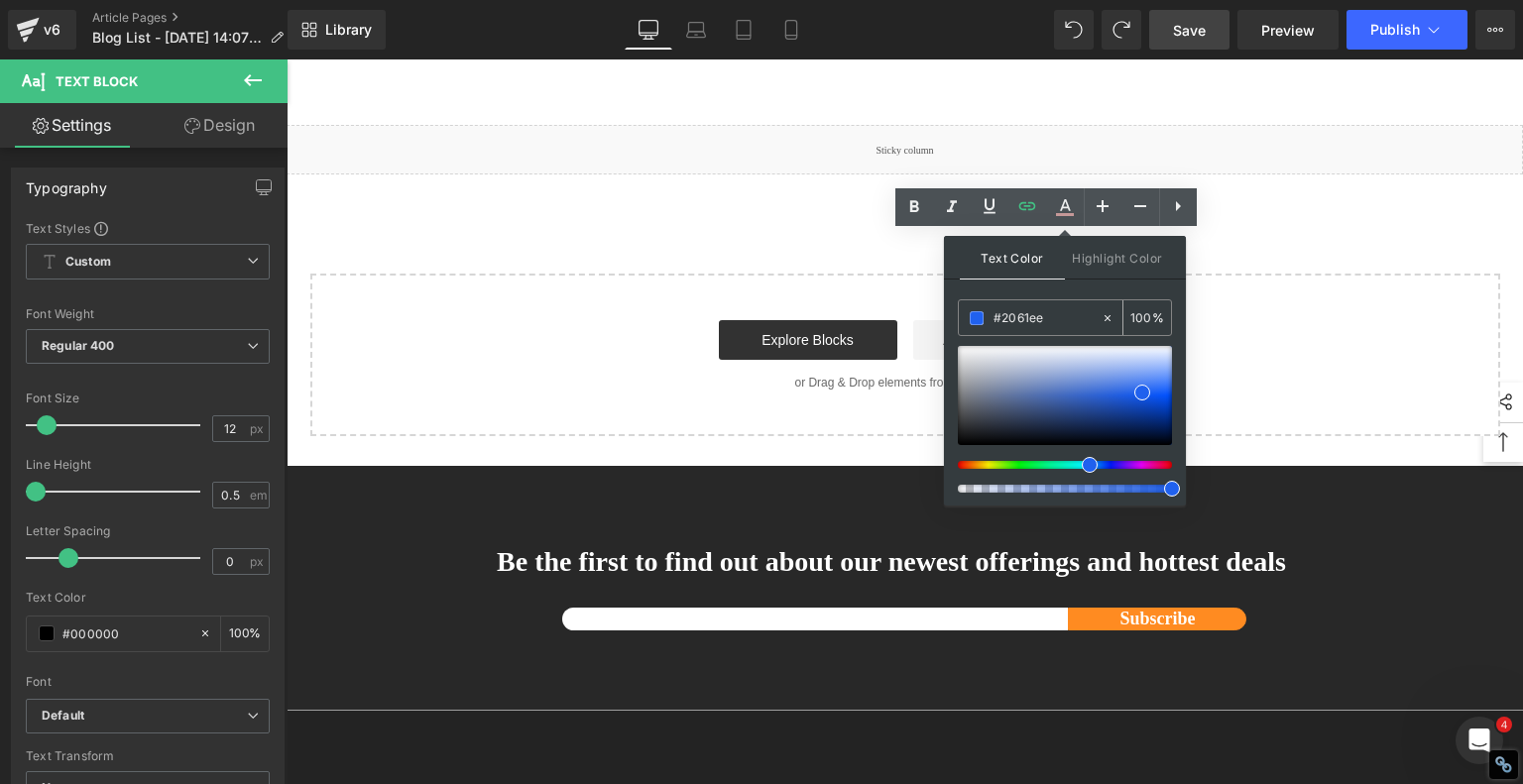 type on "#2061ee" 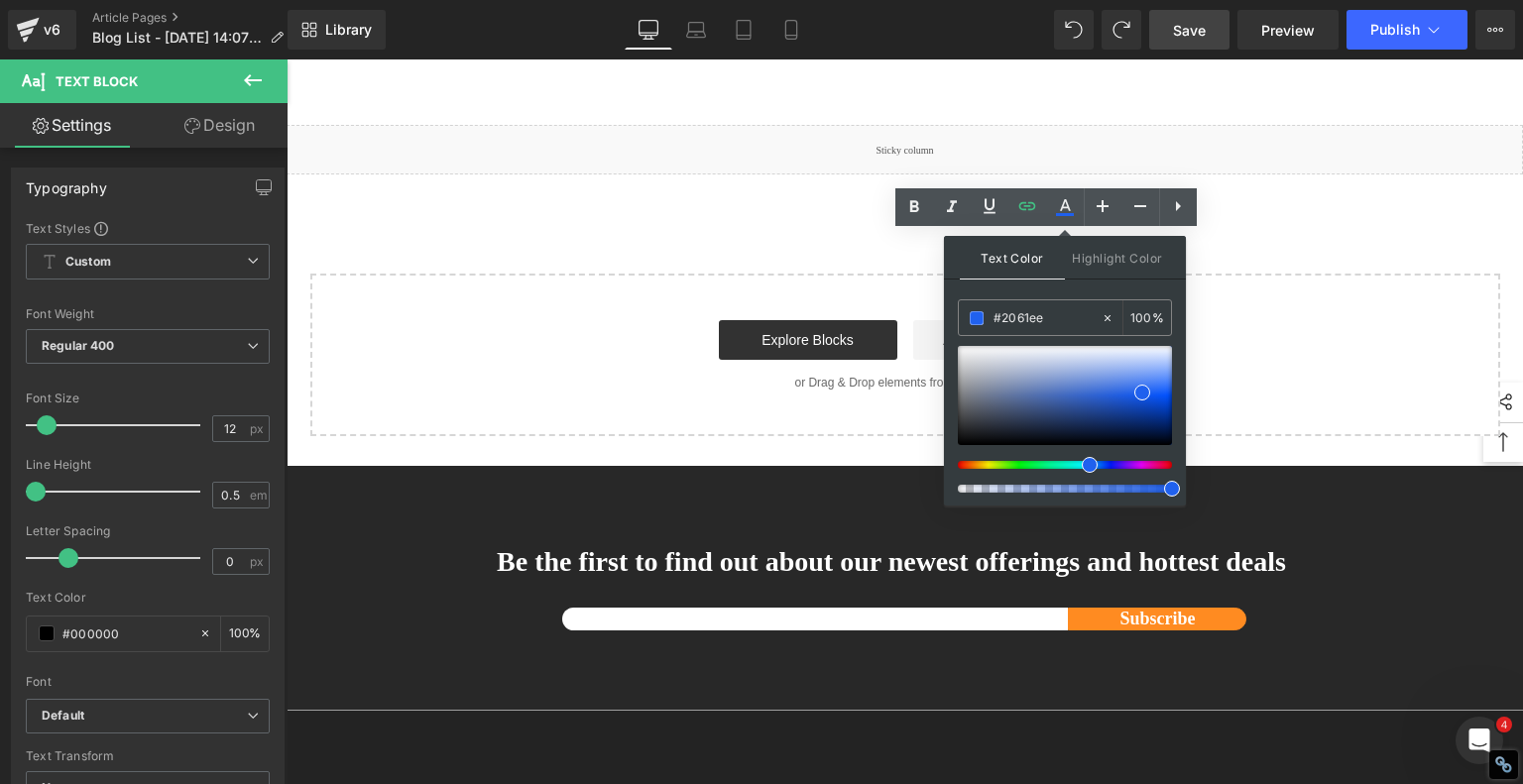 click on "1.  Meet the Ultimate Beginner-Friendly Laser Engraver That Blew My Mind Text Block         2.  Unboxing, Setup & First Engraving – It Doesn’t Get Easier Than This Text Block         3.  Advanced Features Even a Beginner Can Use Text Block         4.  Engraving, Cutting & Fine Tuning—Yes, It Does That Too Text Block         5 .  Three Models, One Clear Winner for Beginners Text Block         6 .  Final Verdict: The Best Beginner Laser Engraver of 2025? Text Block         Row         Laser Engraving Just Got TOO EASY – Best Beginner Machine? Heading         Meet the Ultimate Beginner-Friendly Laser Engraver That Blew My Mind Heading         five minutes , I had it powered on, connected to Wi-Fi, and ready to burn designs into a variety of materials. That's no exaggeration—wood, plastic, acrylic, coated metal, even my own 3D-printed parts. And the best part? The PIXI's built-in  touchscreen you .
Text Block
Youtube" at bounding box center [905, -1011] 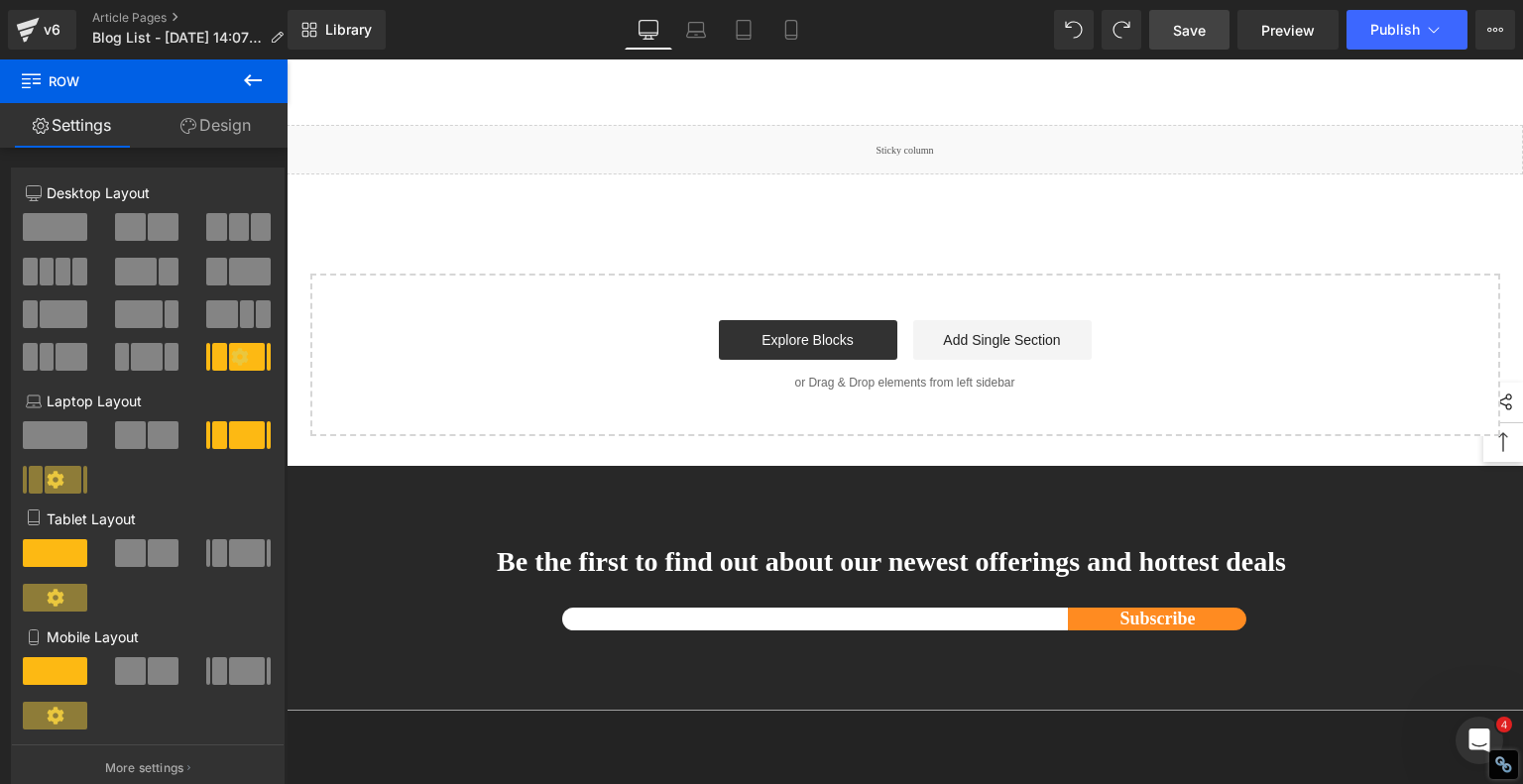 click on "Save" at bounding box center [1189, 30] 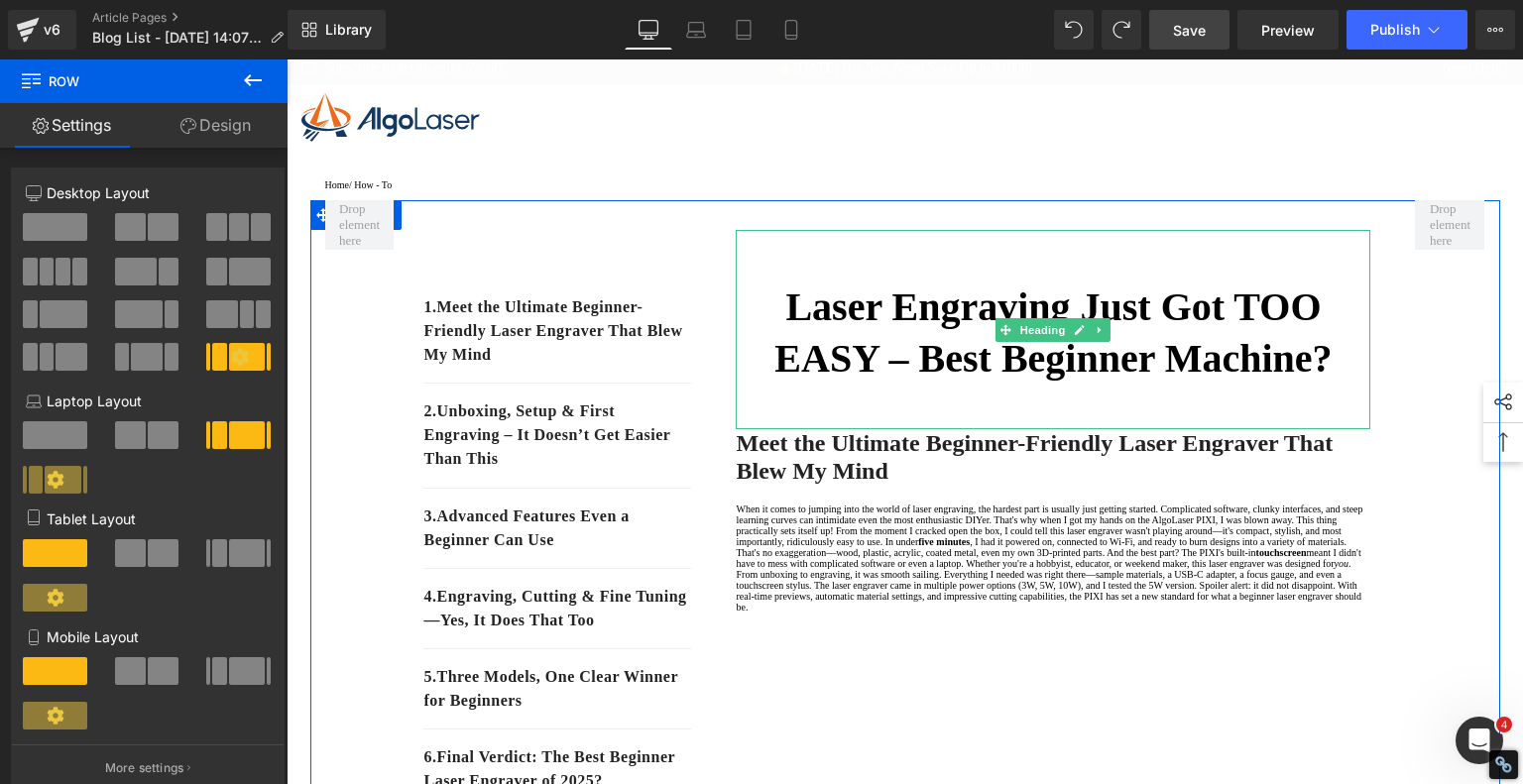 scroll, scrollTop: 0, scrollLeft: 0, axis: both 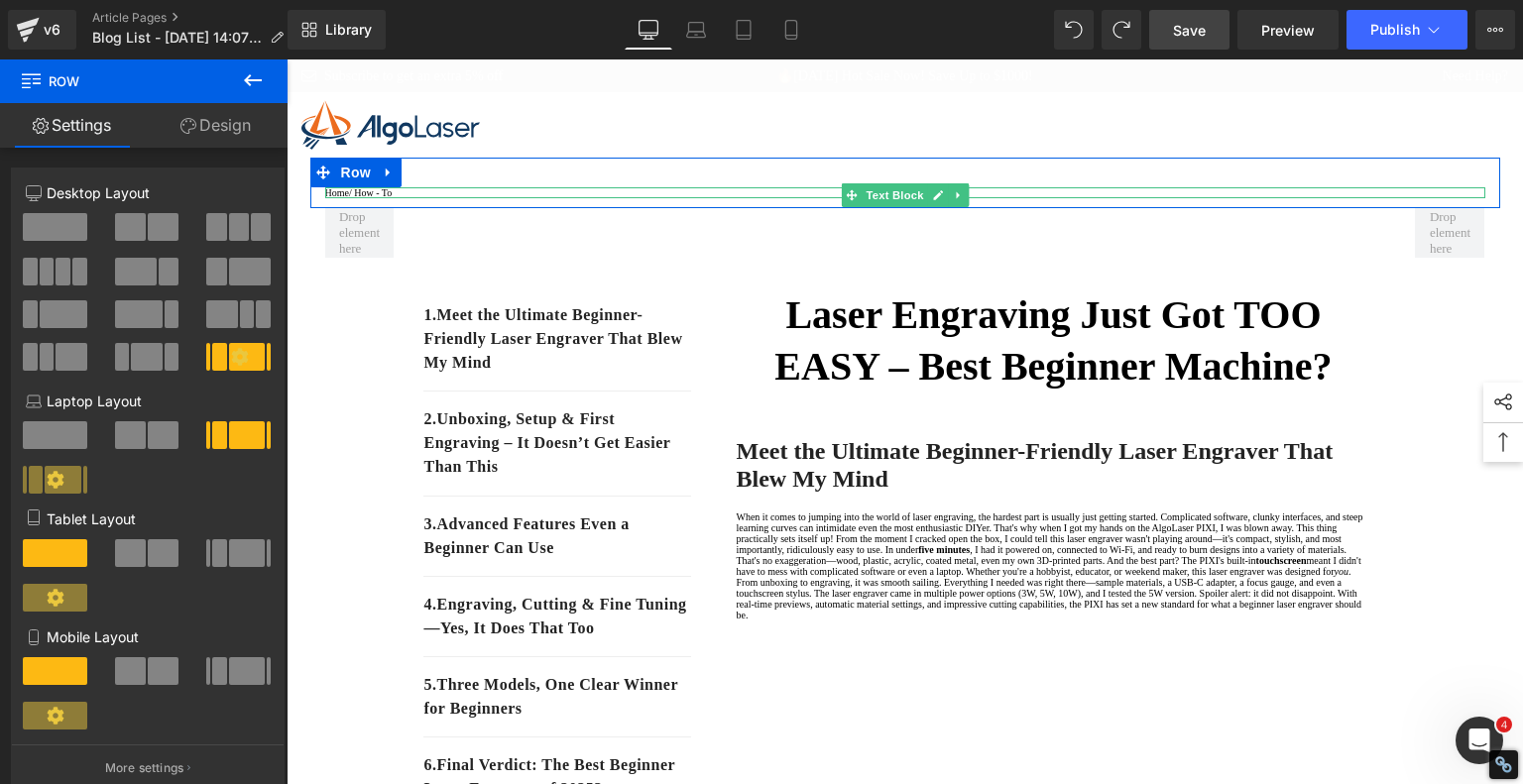 click on "Home  / How - To" at bounding box center (905, 192) 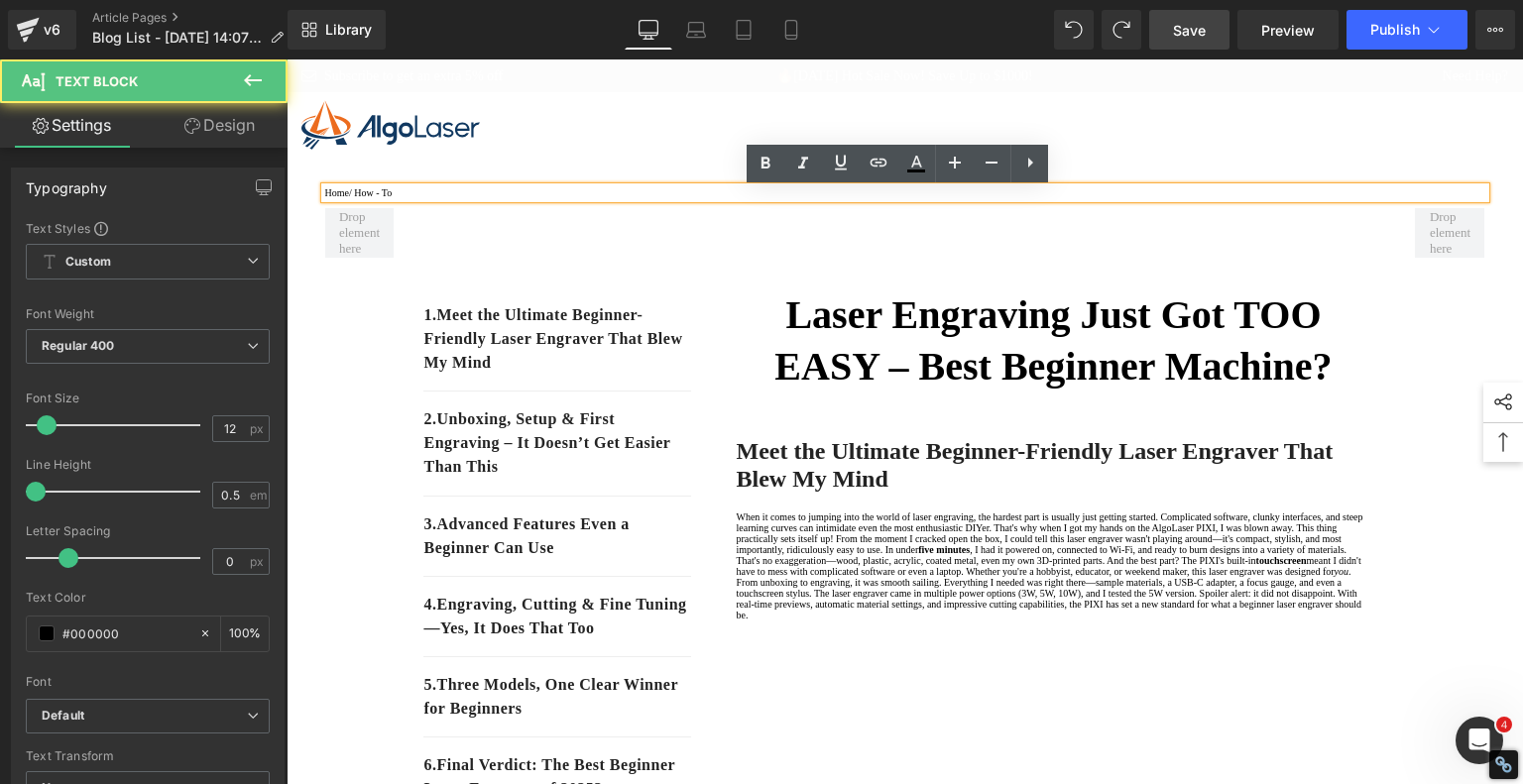 click on "Home  / How - To" at bounding box center (905, 192) 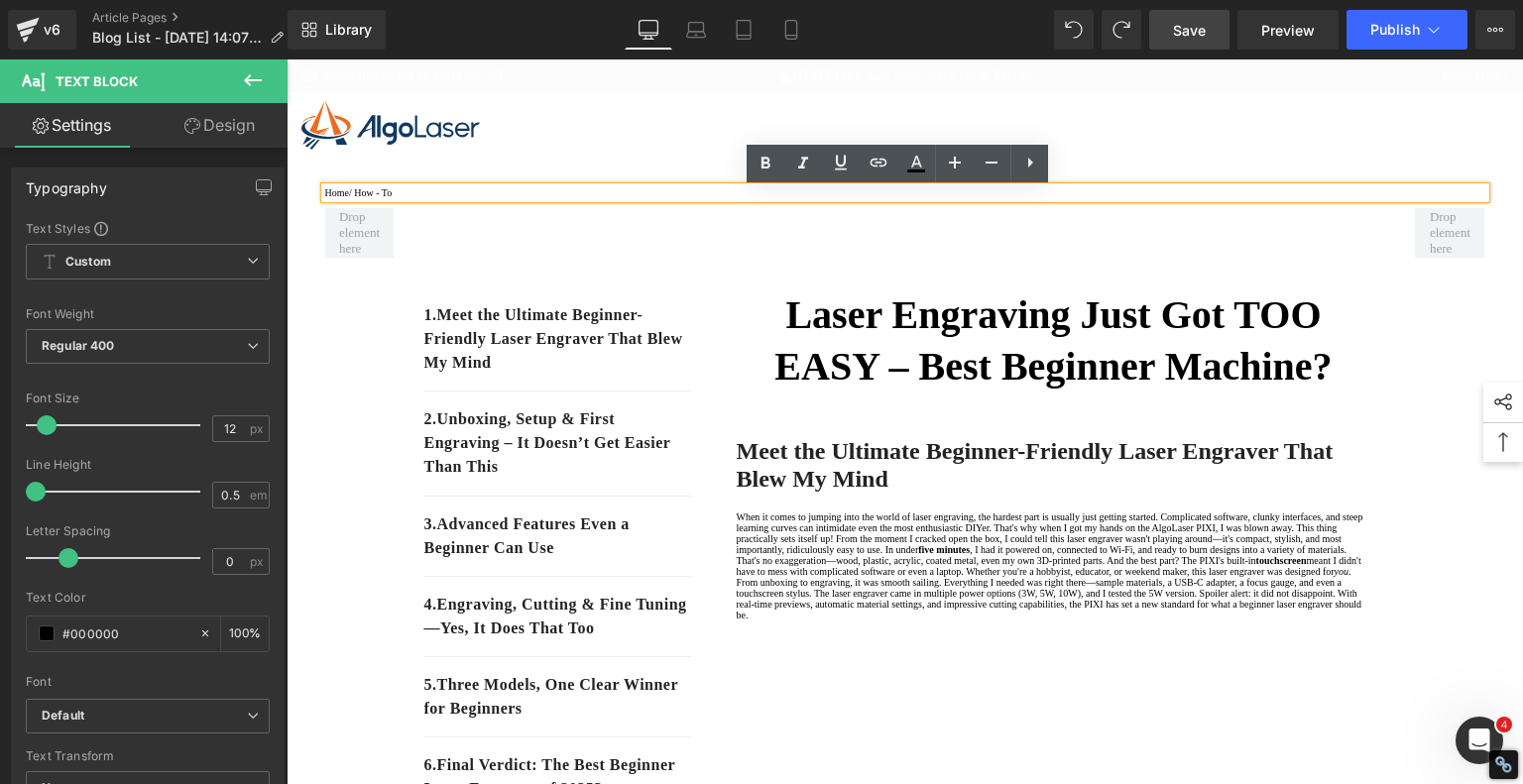 drag, startPoint x: 409, startPoint y: 198, endPoint x: 362, endPoint y: 195, distance: 47.095647 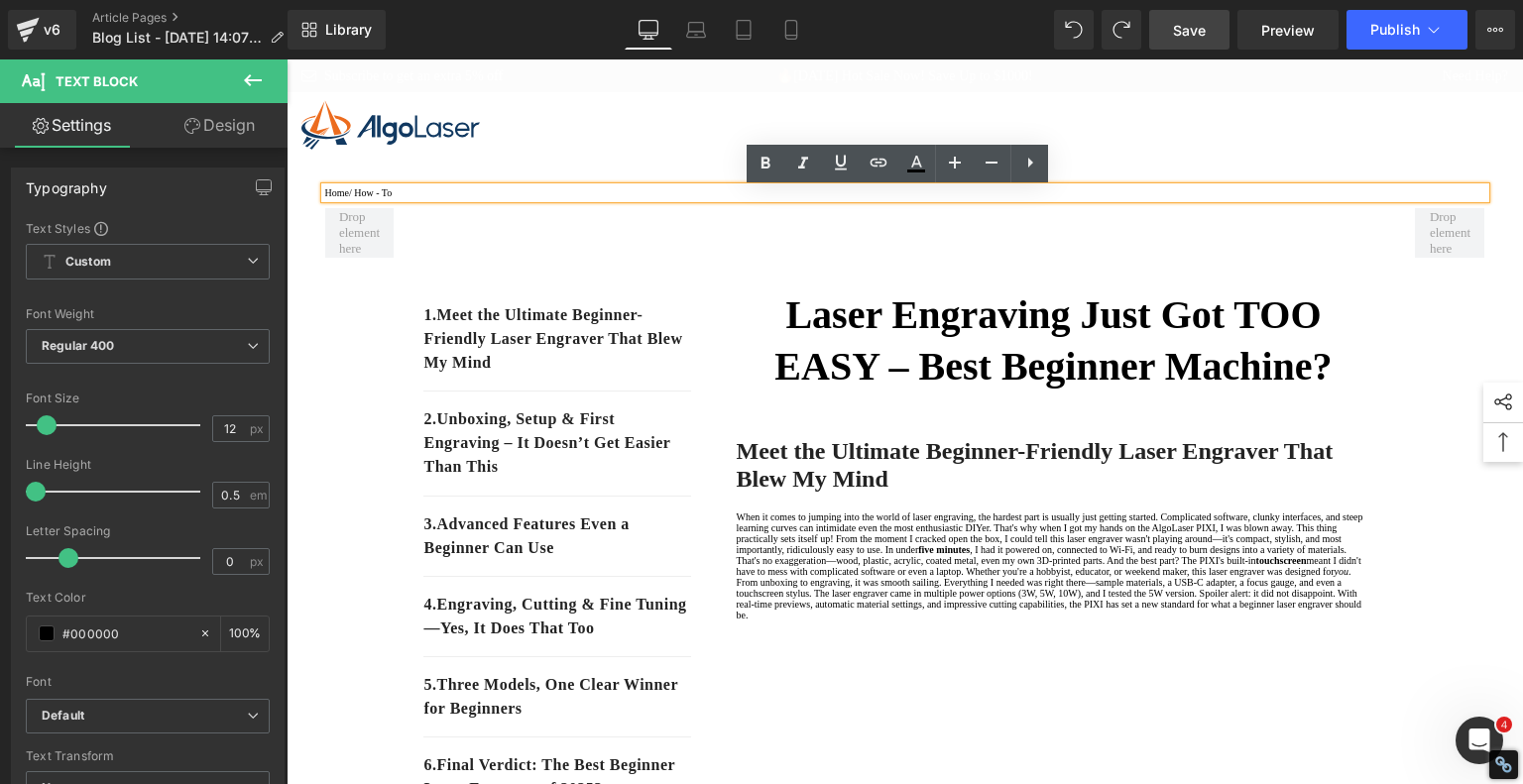 click on "Home  / How - To" at bounding box center [905, 192] 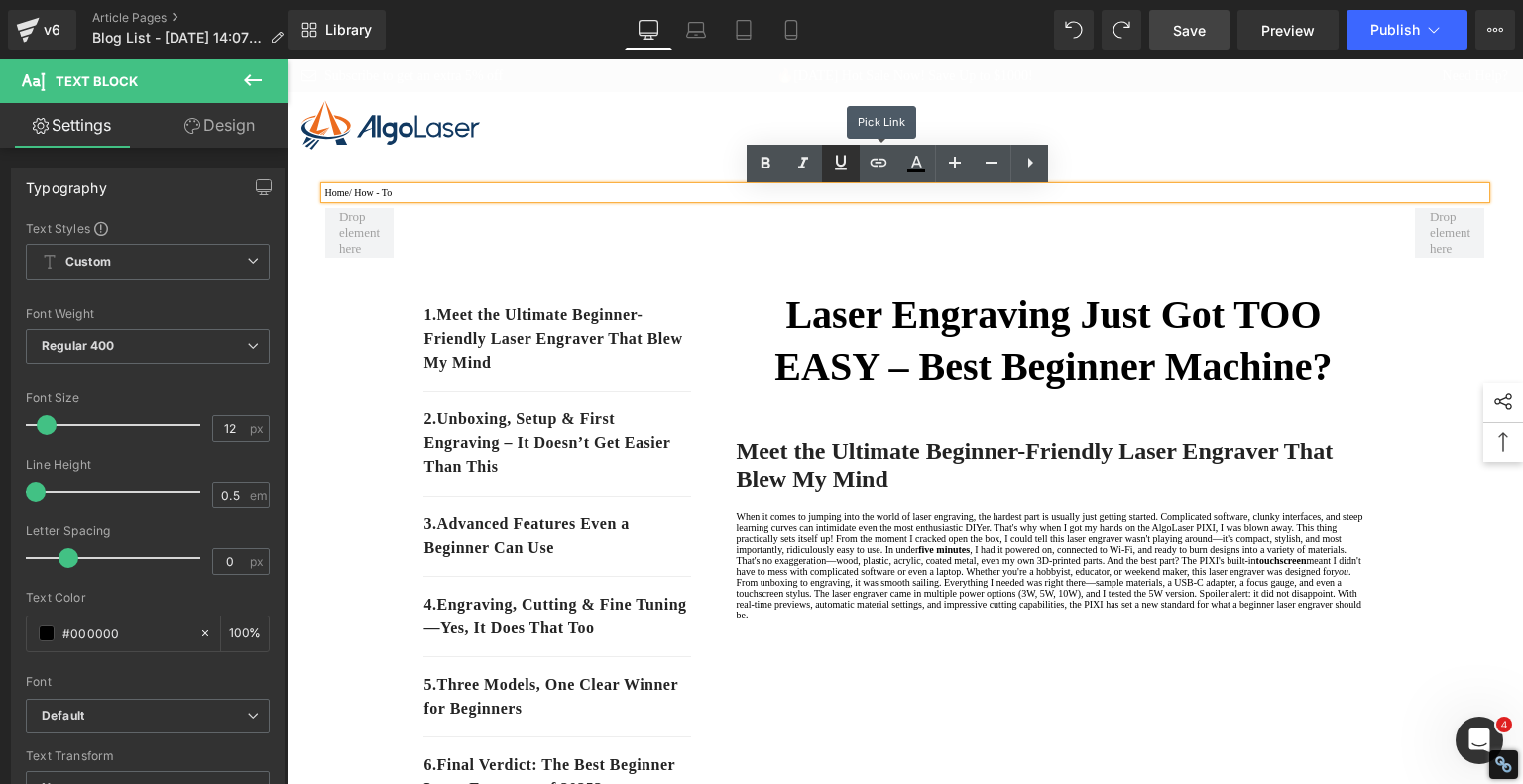 drag, startPoint x: 874, startPoint y: 168, endPoint x: 822, endPoint y: 172, distance: 52.153619 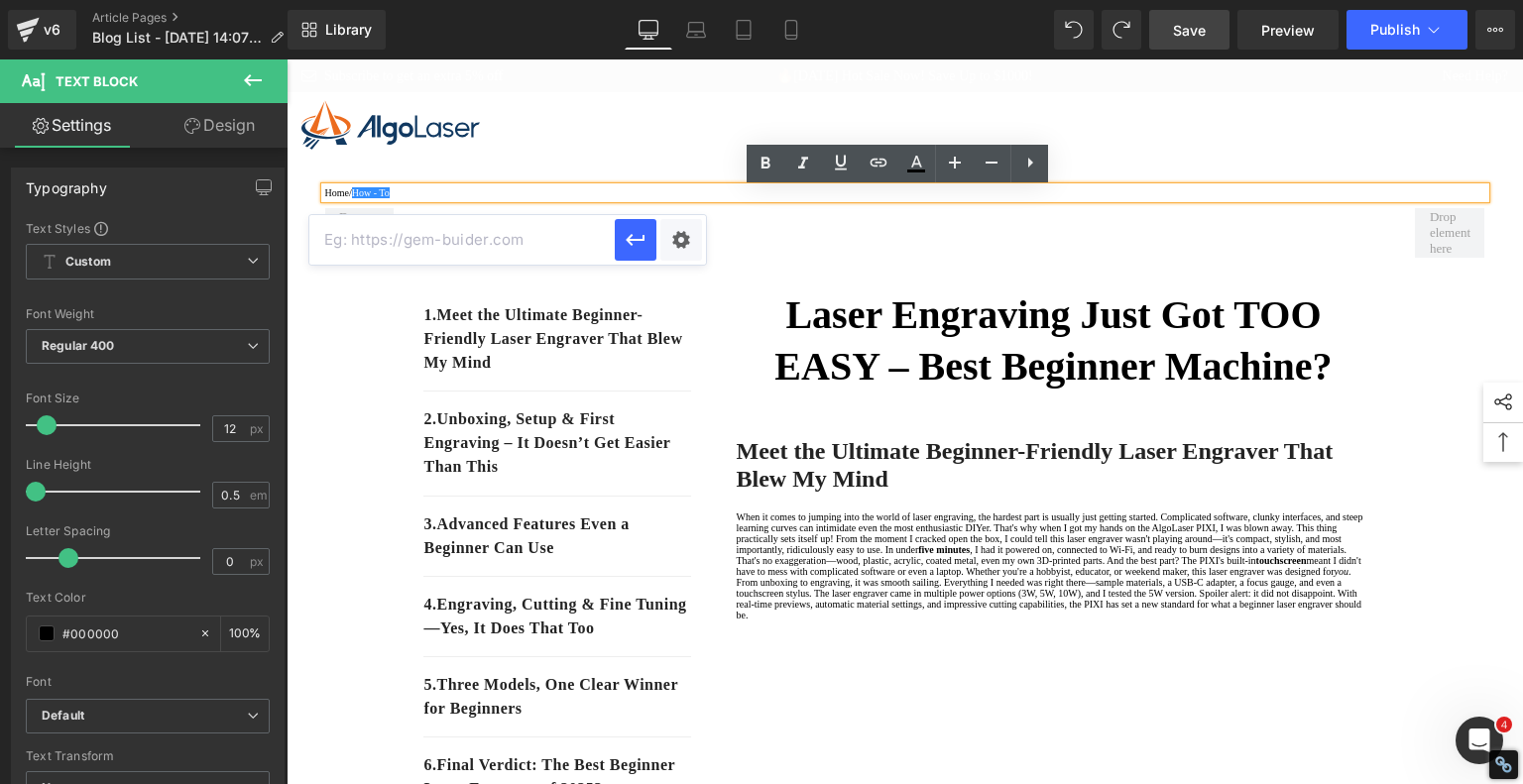 click at bounding box center [462, 240] 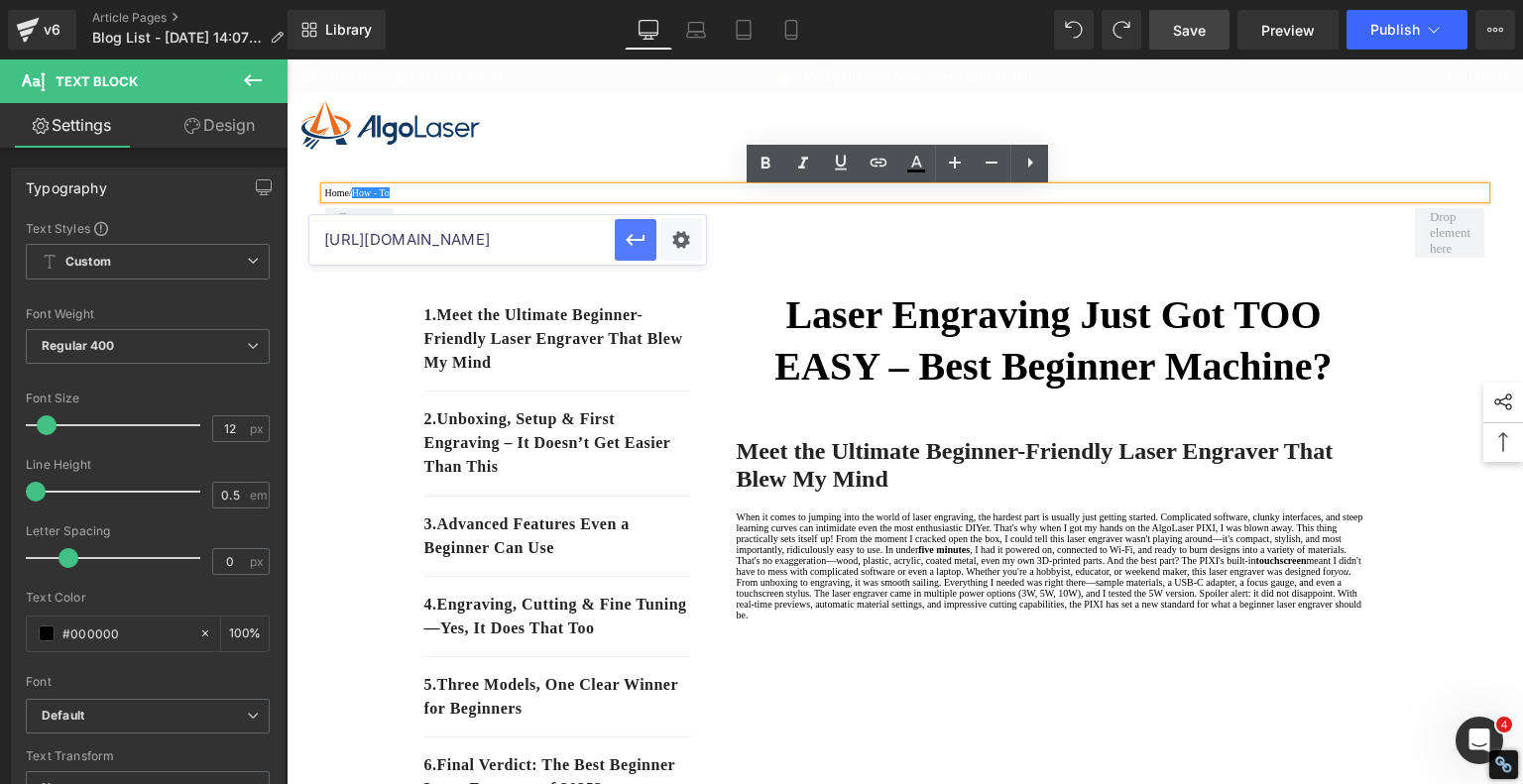 type on "[URL][DOMAIN_NAME]" 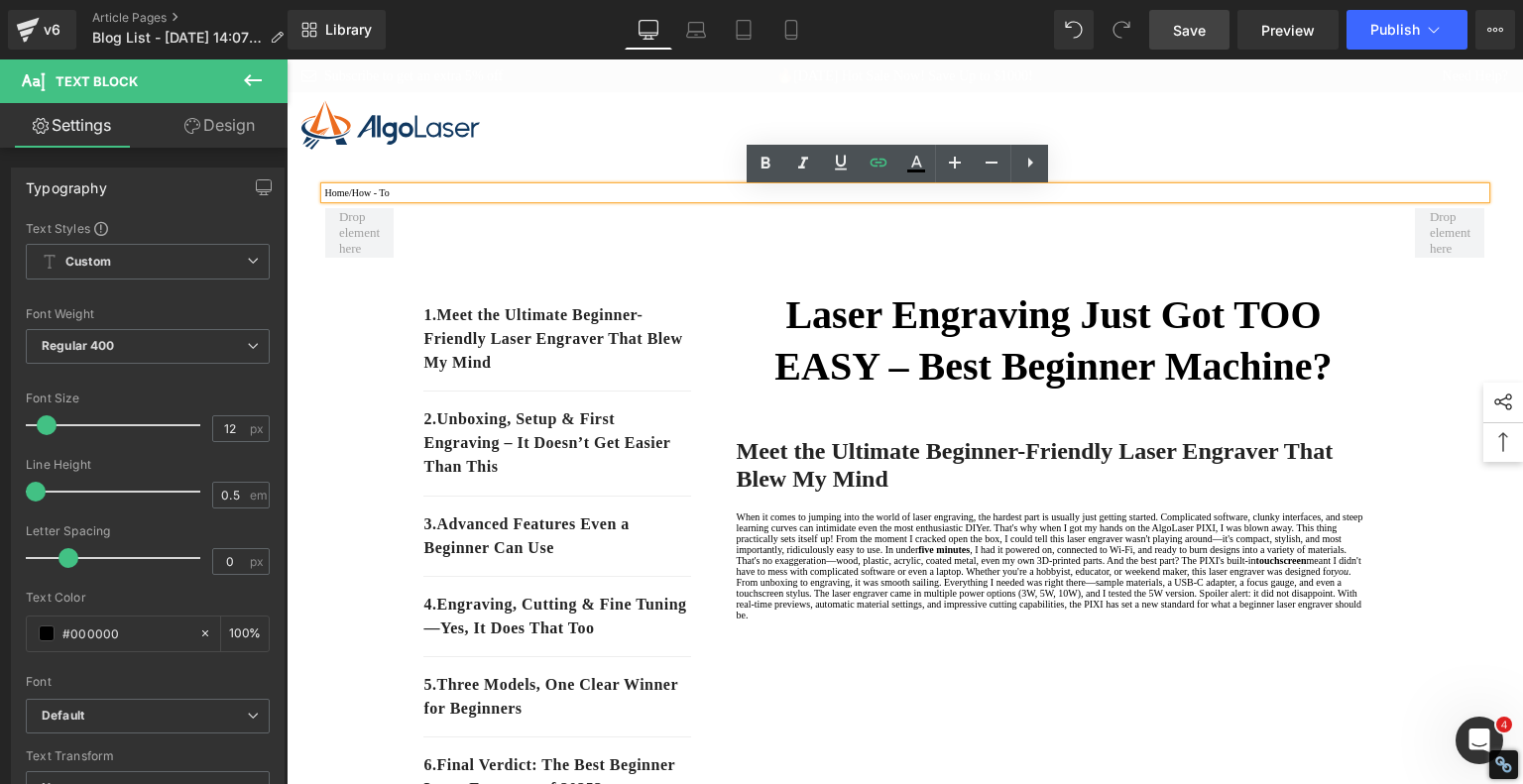 drag, startPoint x: 681, startPoint y: 106, endPoint x: 569, endPoint y: 144, distance: 118.270876 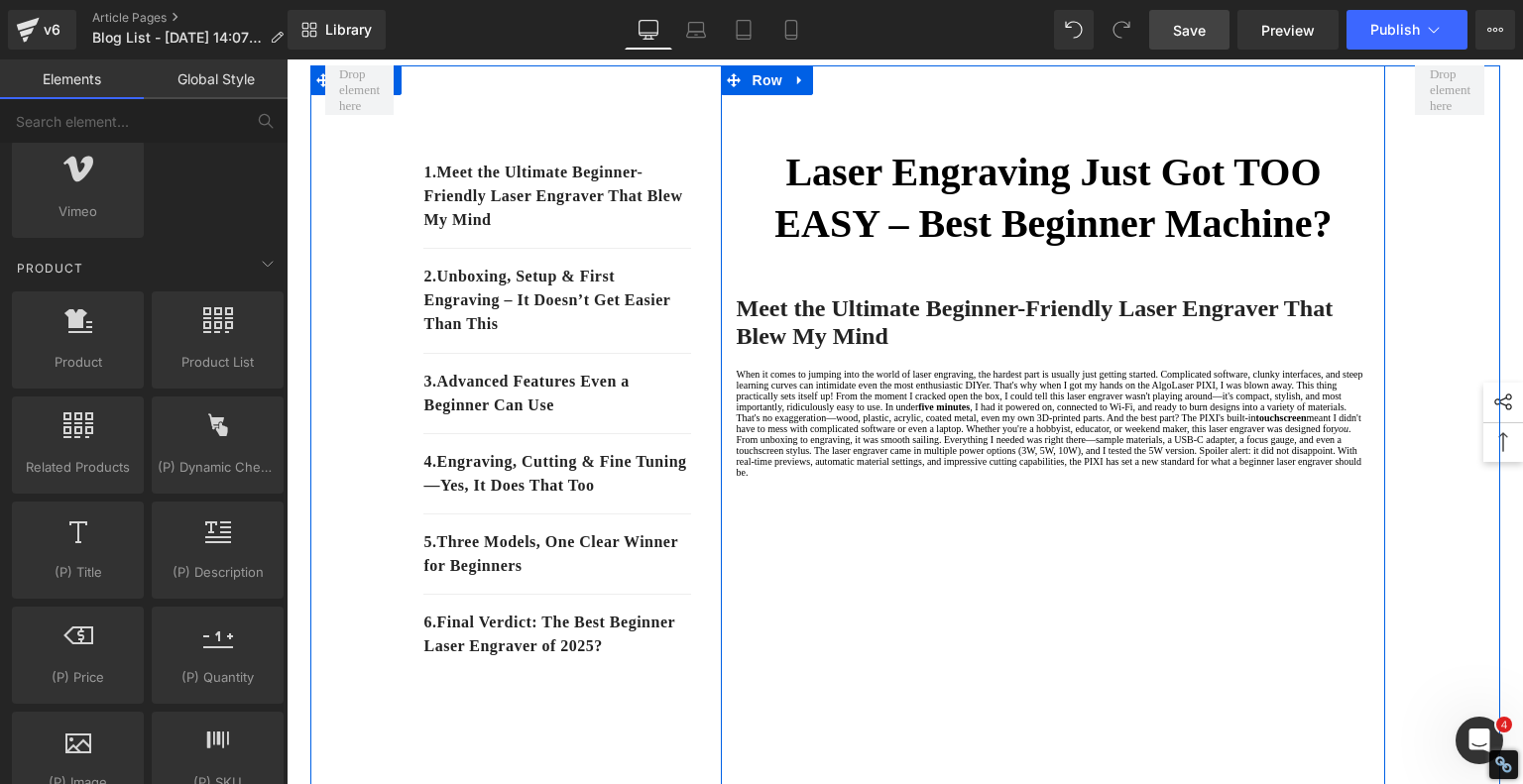 scroll, scrollTop: 99, scrollLeft: 0, axis: vertical 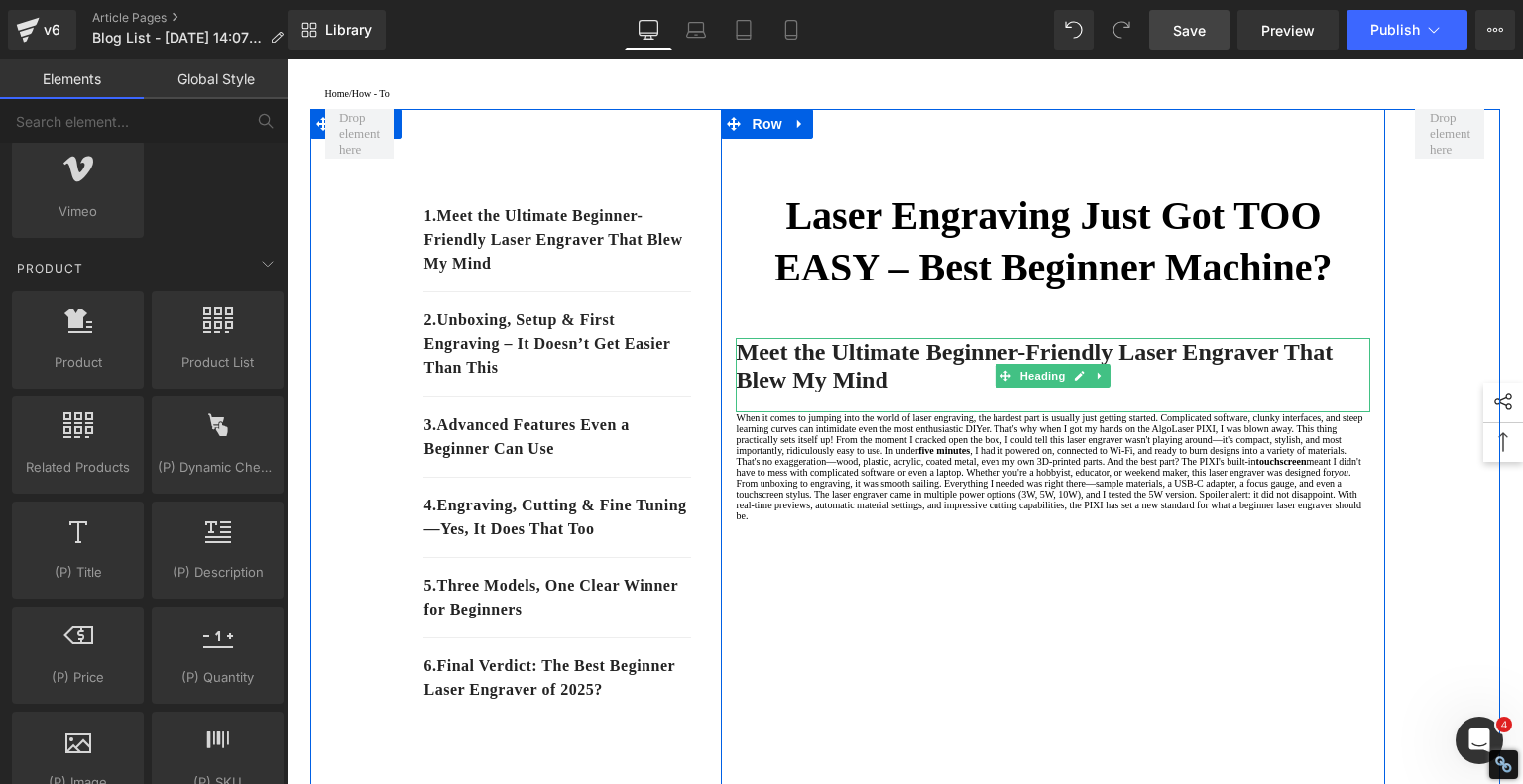 click on "Meet the Ultimate Beginner-Friendly Laser Engraver That Blew My Mind" at bounding box center (1034, 366) 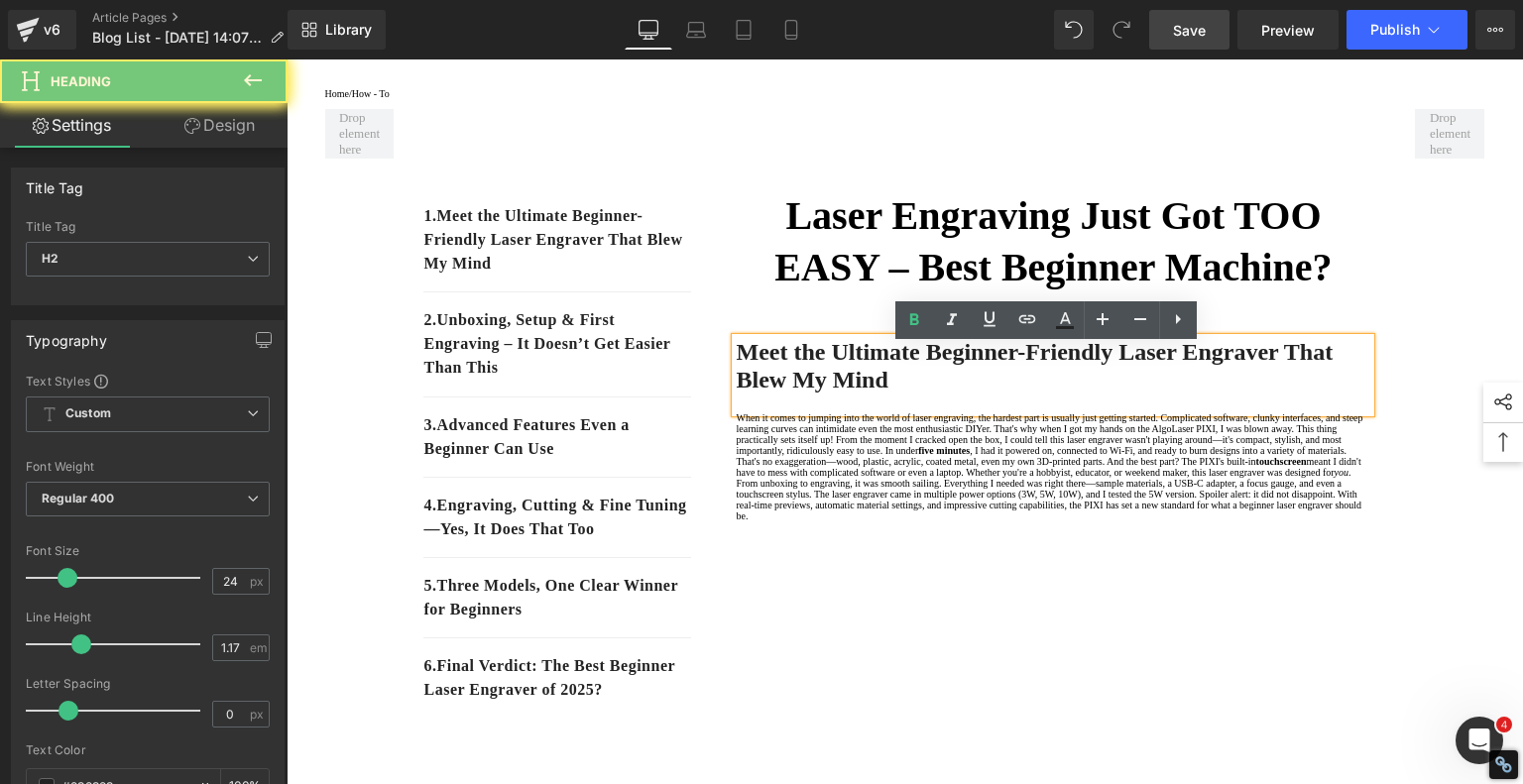 click on "Meet the Ultimate Beginner-Friendly Laser Engraver That Blew My Mind" at bounding box center [1034, 366] 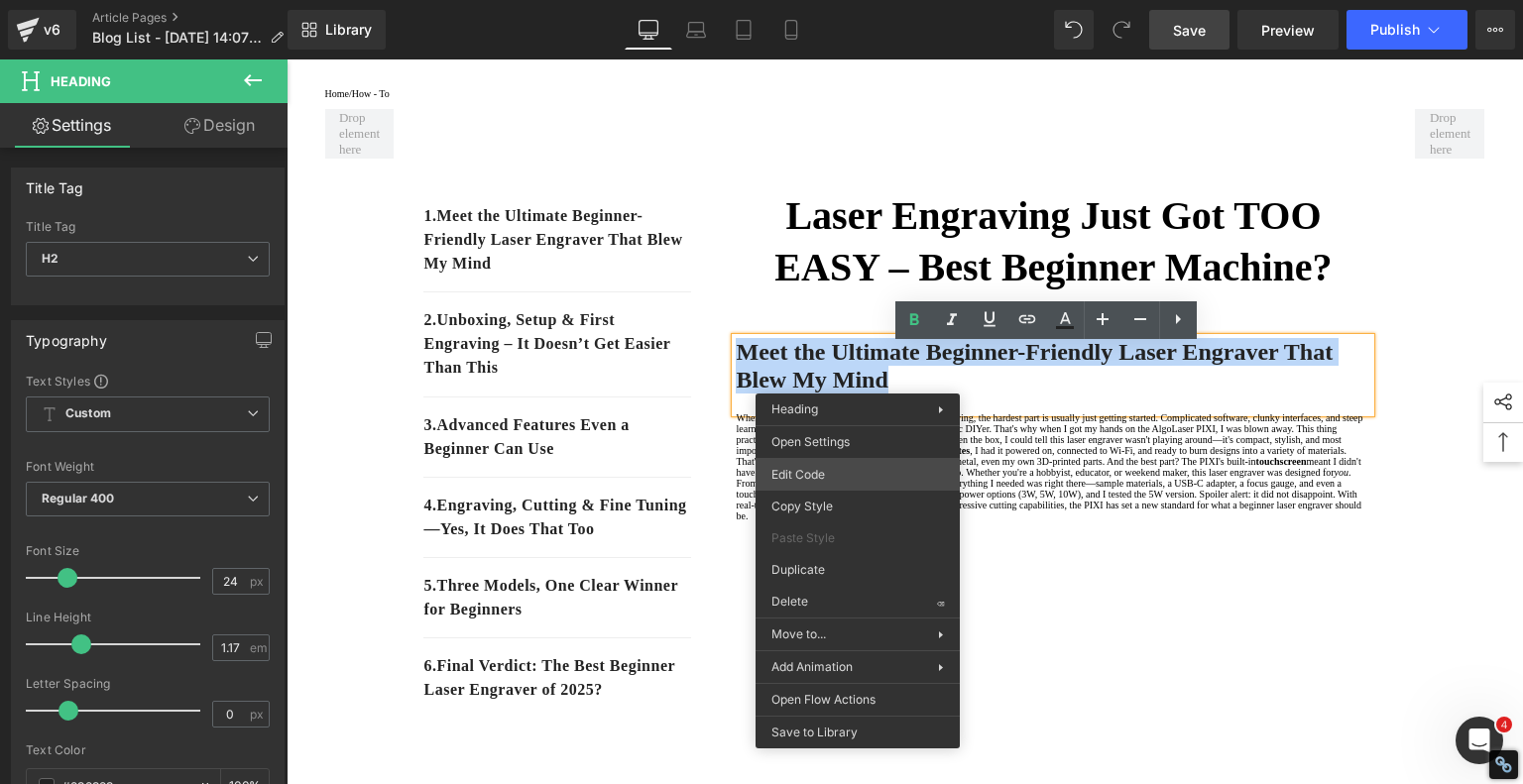 click on "Product  You are previewing how the   will restyle your page. You can not edit Elements in Preset Preview Mode.  v6 Article Pages Blog List - [DATE] 14:07:47 Library Desktop Desktop Laptop Tablet Mobile Save Preview Publish Scheduled View Live Page View with current Template Save Template to Library Schedule Publish  Optimize  Publish Settings Shortcuts  Your page can’t be published   You've reached the maximum number of published pages on your plan  (239/999999).  You need to upgrade your plan or unpublish all your pages to get 1 publish slot.   Unpublish pages   Upgrade plan  Elements Global Style Base Row  rows, columns, layouts, div Heading  headings, titles, h1,h2,h3,h4,h5,h6 Text Block  texts, paragraphs, contents, blocks Image  images, photos, alts, uploads Icon  icons, symbols Button  button, call to action, cta Separator  separators, dividers, horizontal lines Liquid  liquid, custom code, html, javascript, css, reviews, apps, applications, embeded, iframe Banner Parallax  Hero Banner  Stack Tabs" at bounding box center [762, 0] 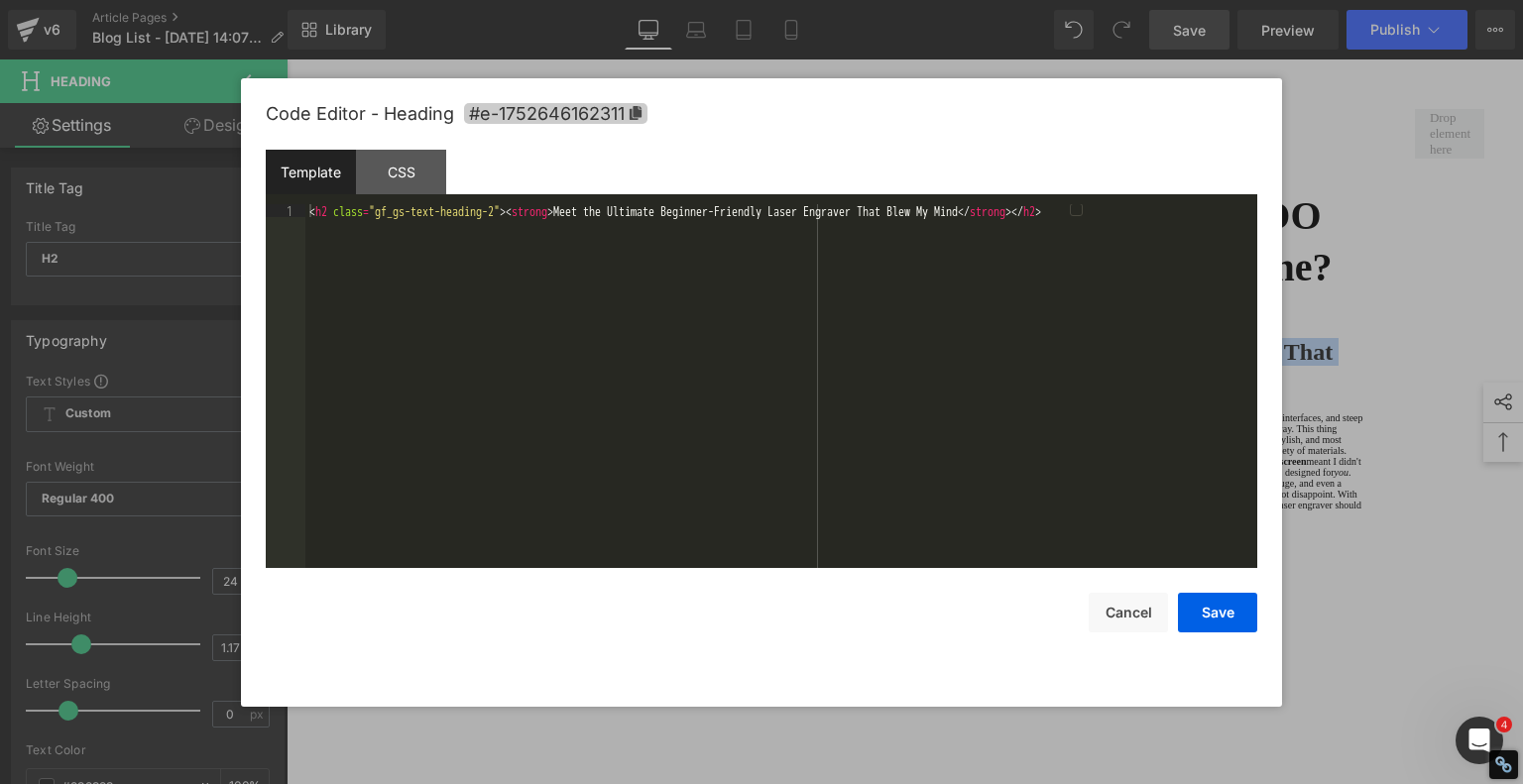 click 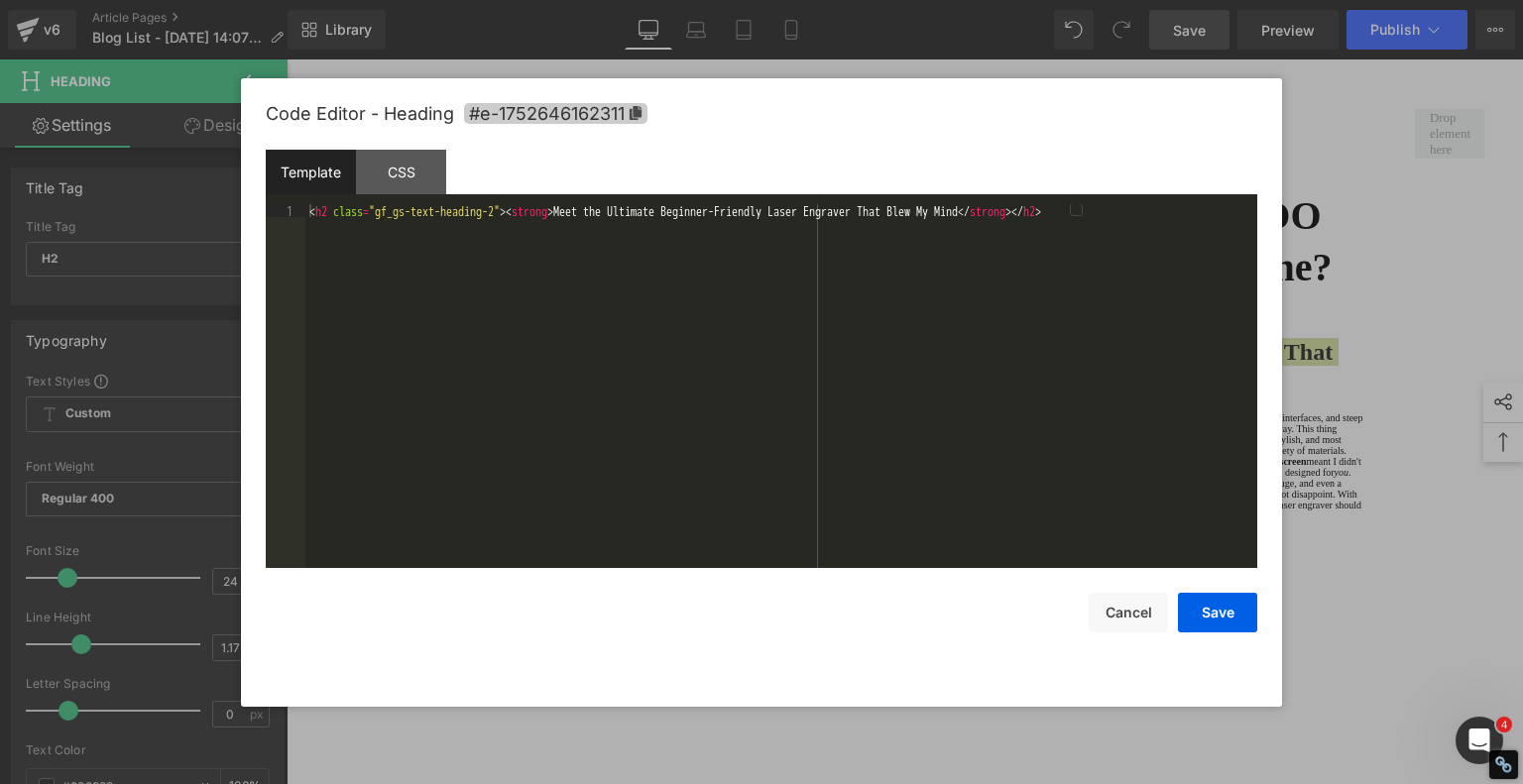 copy on "Meet the Ultimate Beginner-Friendly Laser Engraver That Blew My Mind" 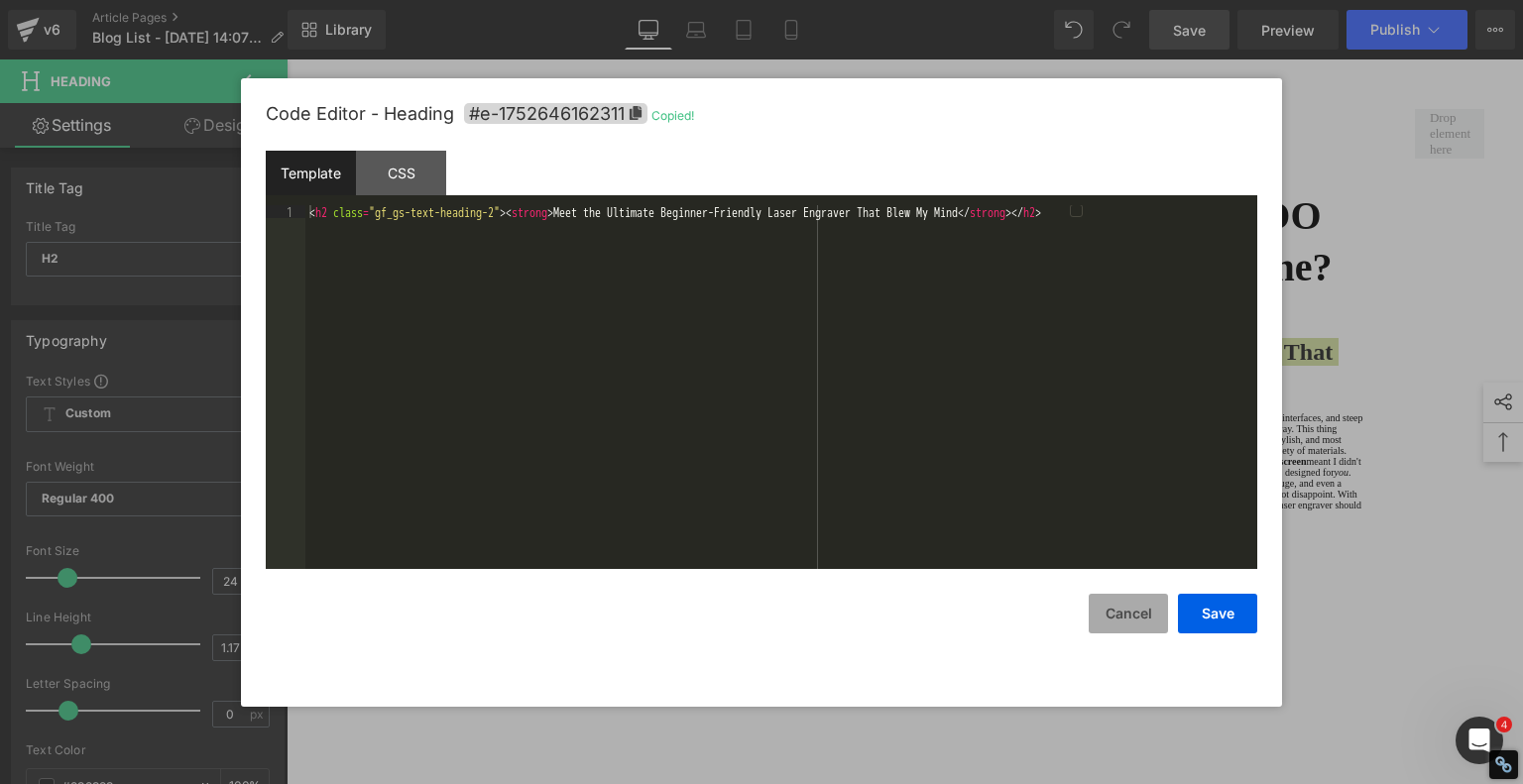 click on "Cancel" at bounding box center [1128, 614] 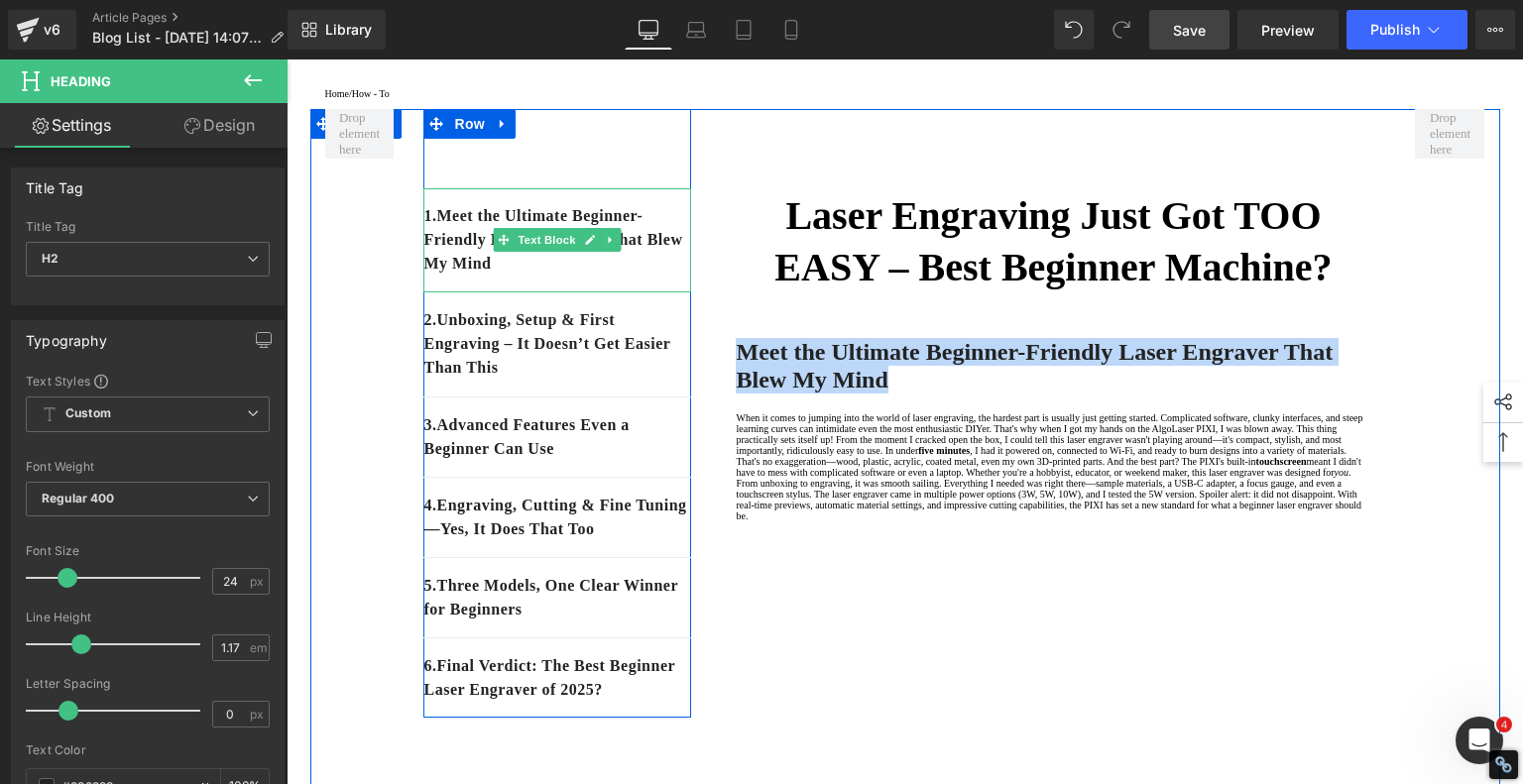 click on "1.  Meet the Ultimate Beginner-Friendly Laser Engraver That Blew My Mind" at bounding box center [557, 240] 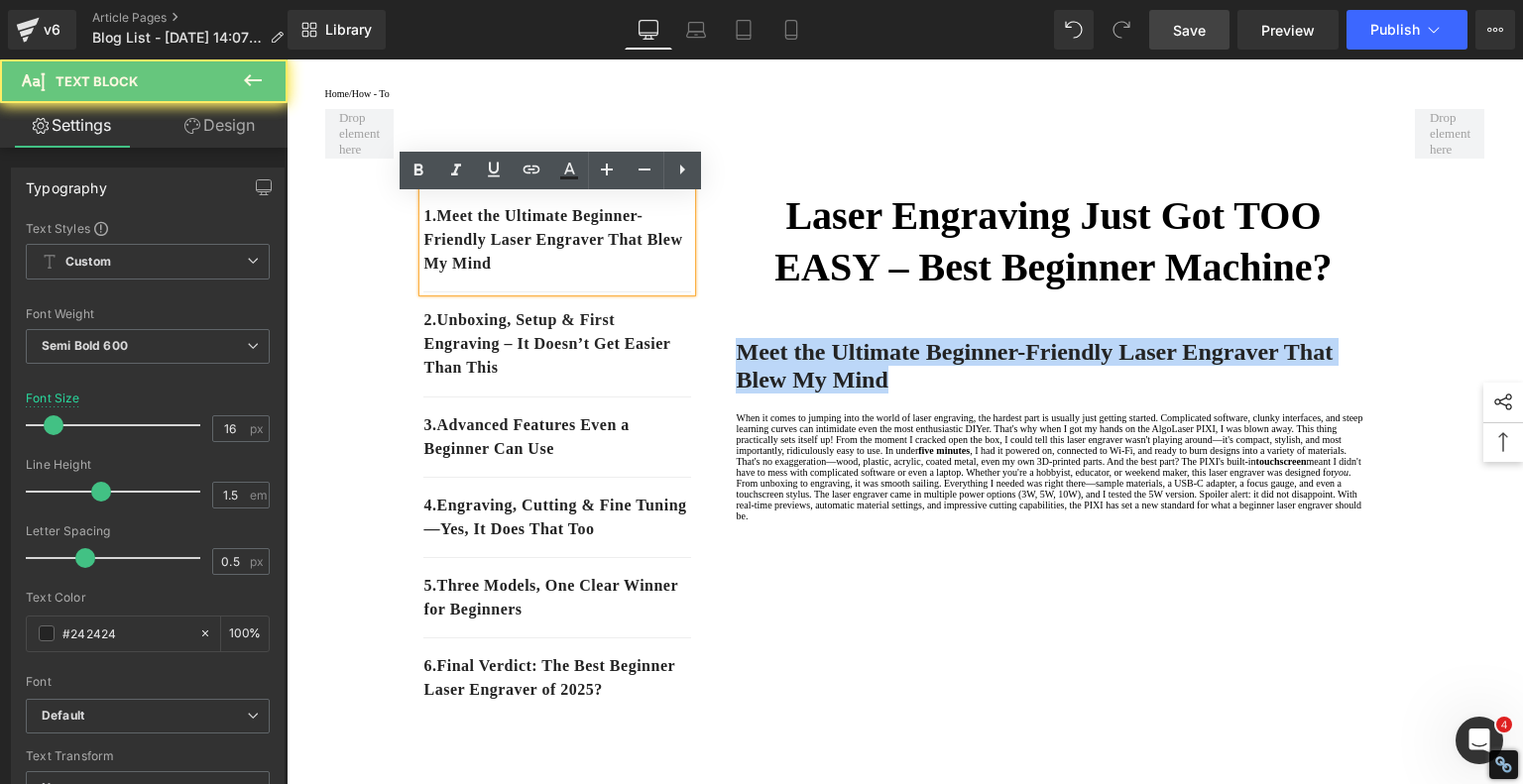 click on "1.  Meet the Ultimate Beginner-Friendly Laser Engraver That Blew My Mind" at bounding box center [557, 240] 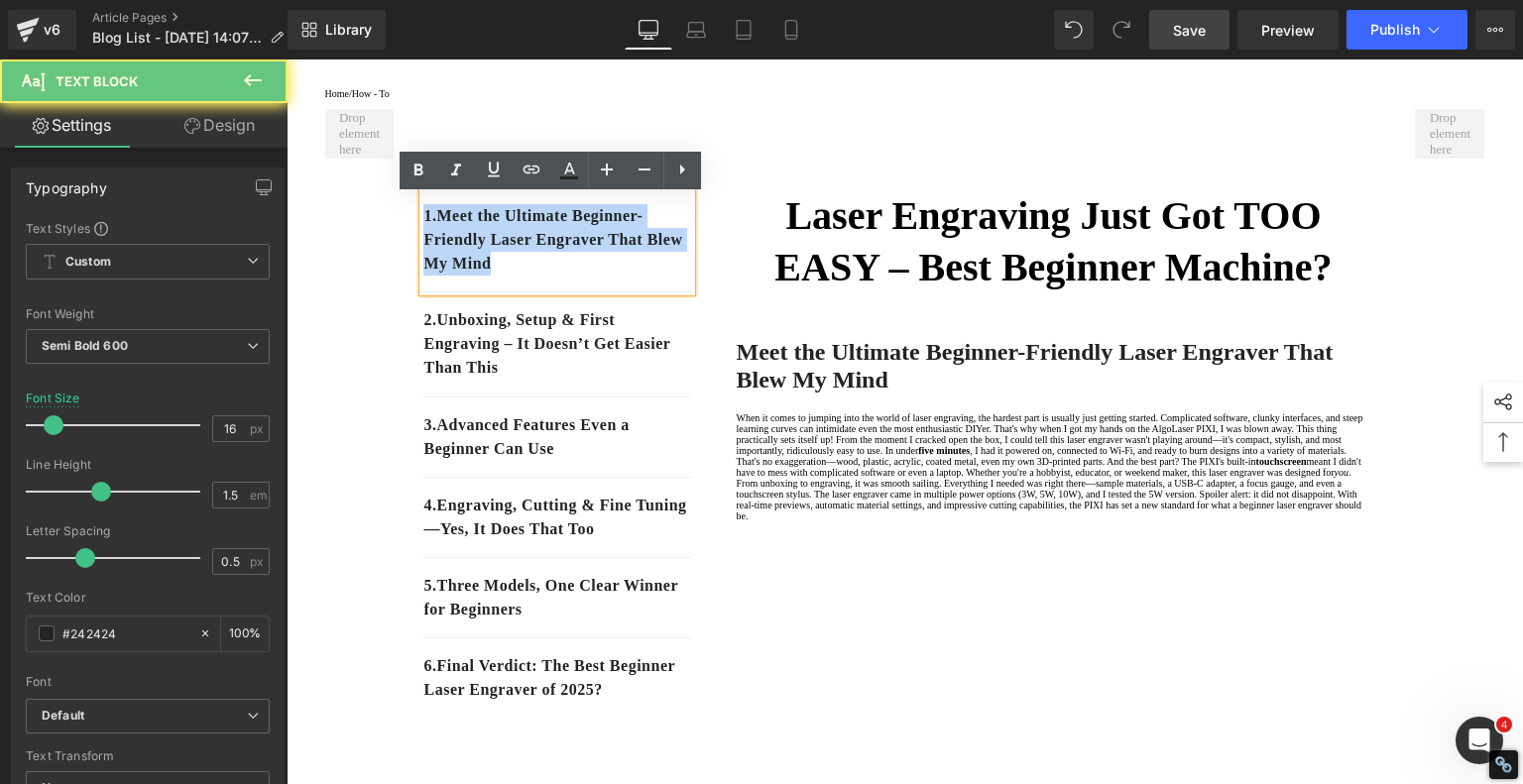click on "1.  Meet the Ultimate Beginner-Friendly Laser Engraver That Blew My Mind" at bounding box center [557, 240] 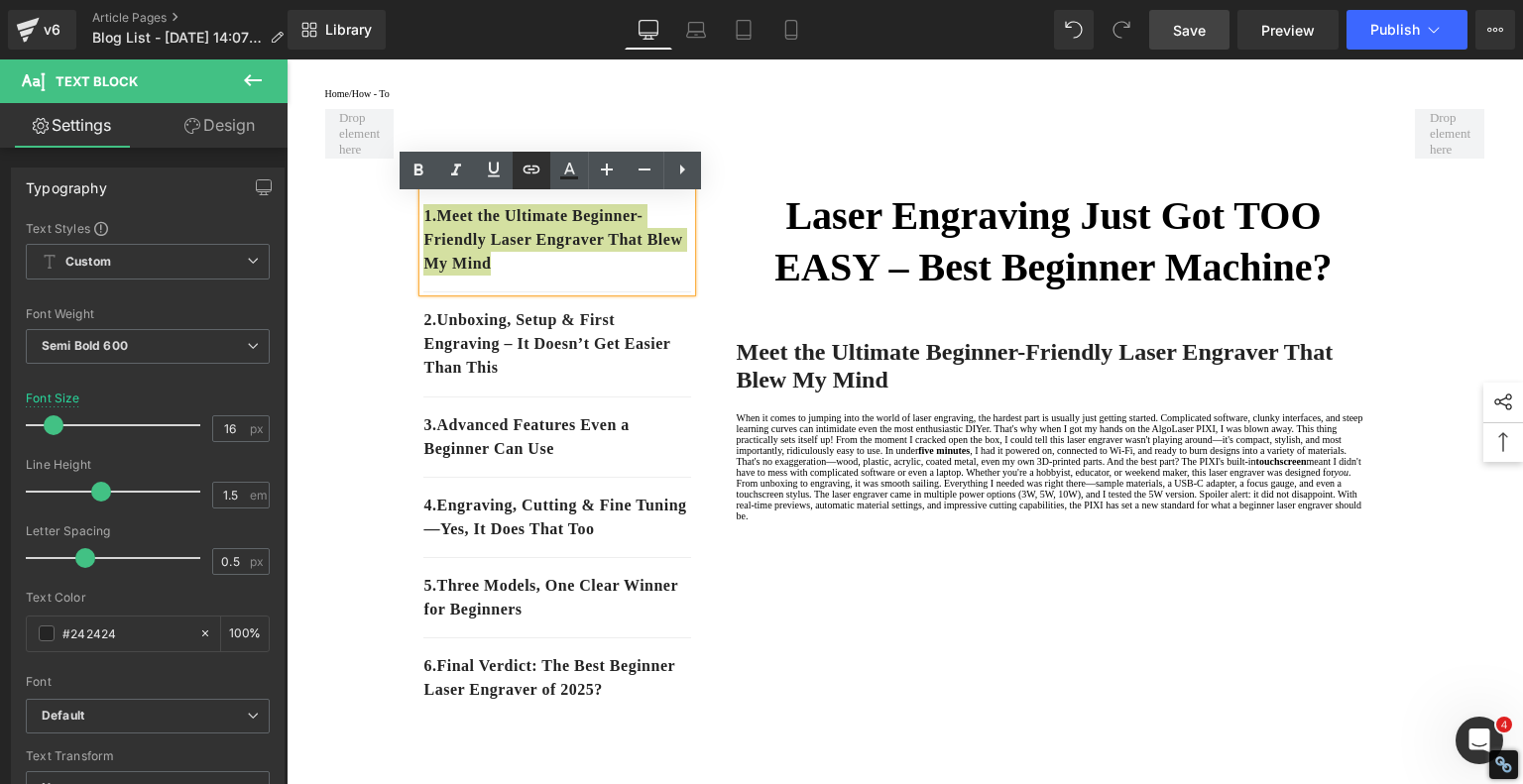 drag, startPoint x: 531, startPoint y: 168, endPoint x: 532, endPoint y: 177, distance: 9.055385 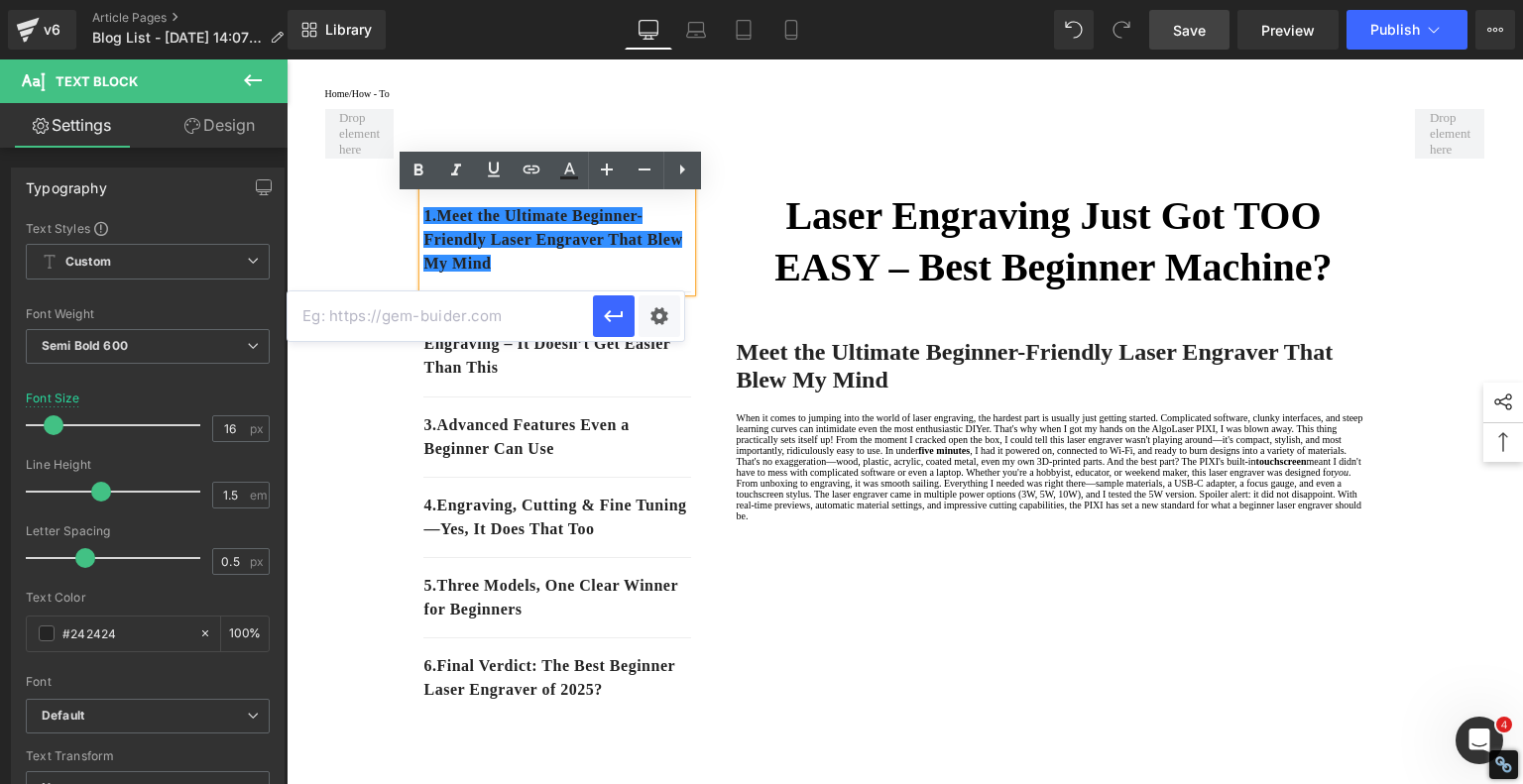 click at bounding box center (440, 316) 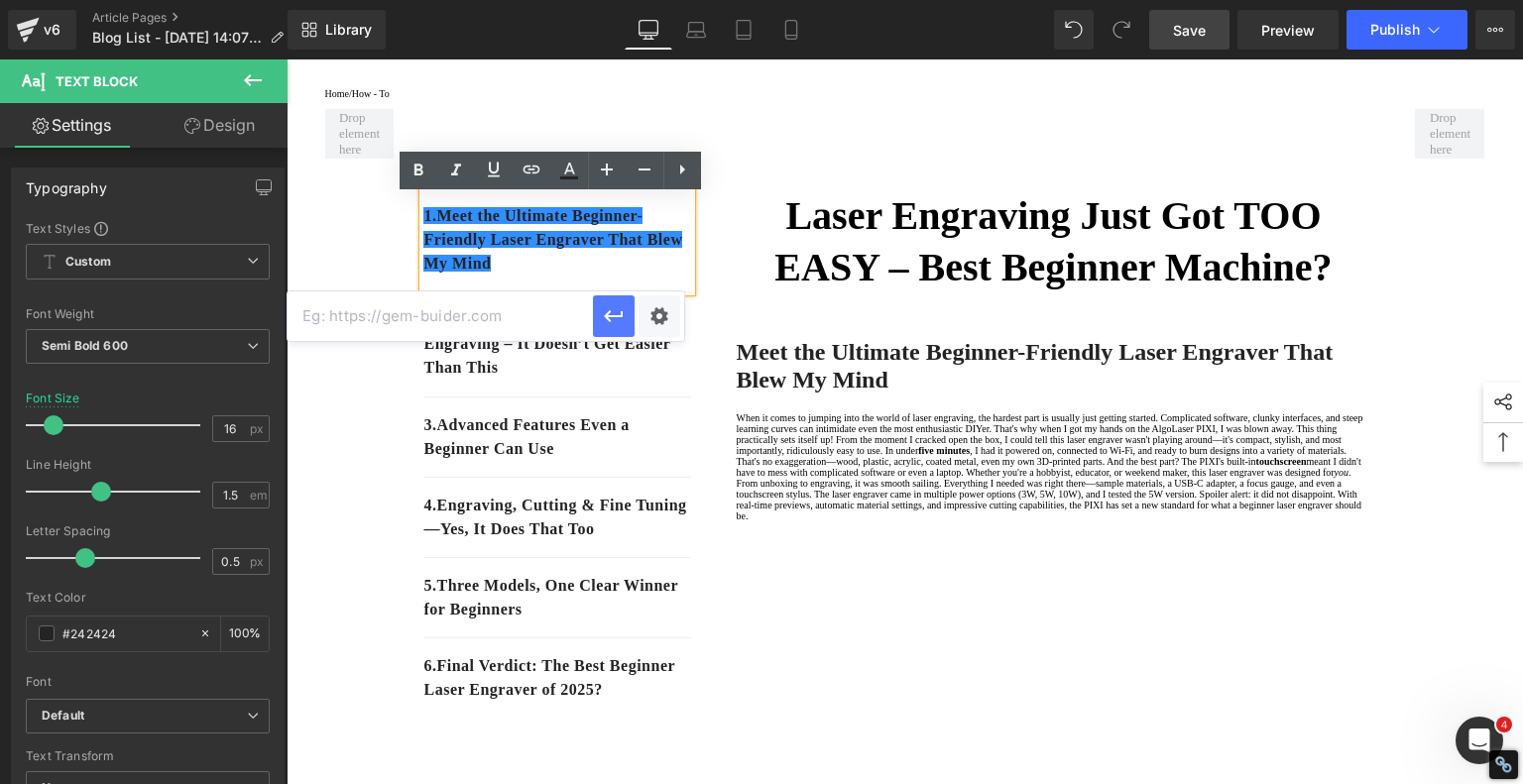 paste on "#e-1752646162311" 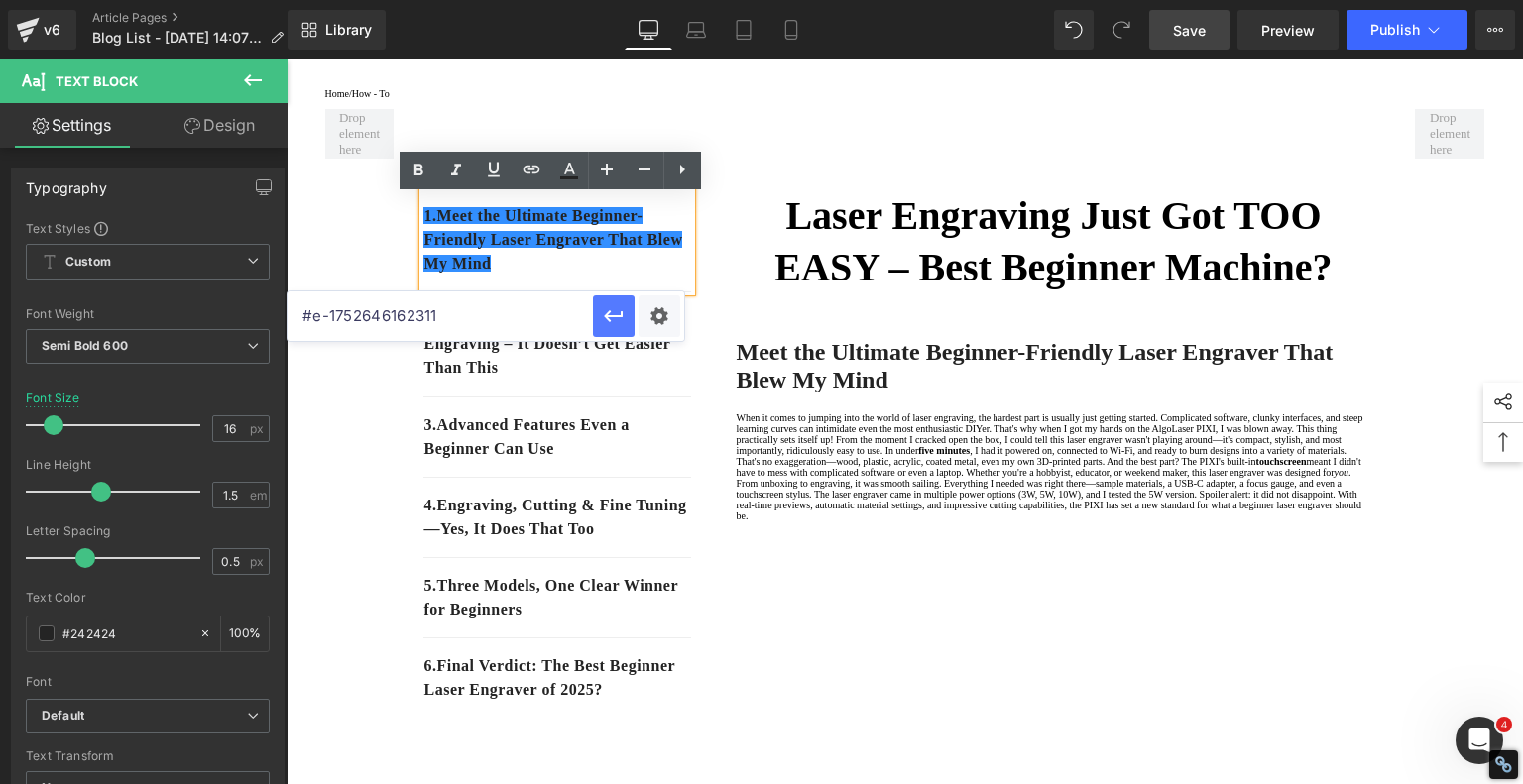 click 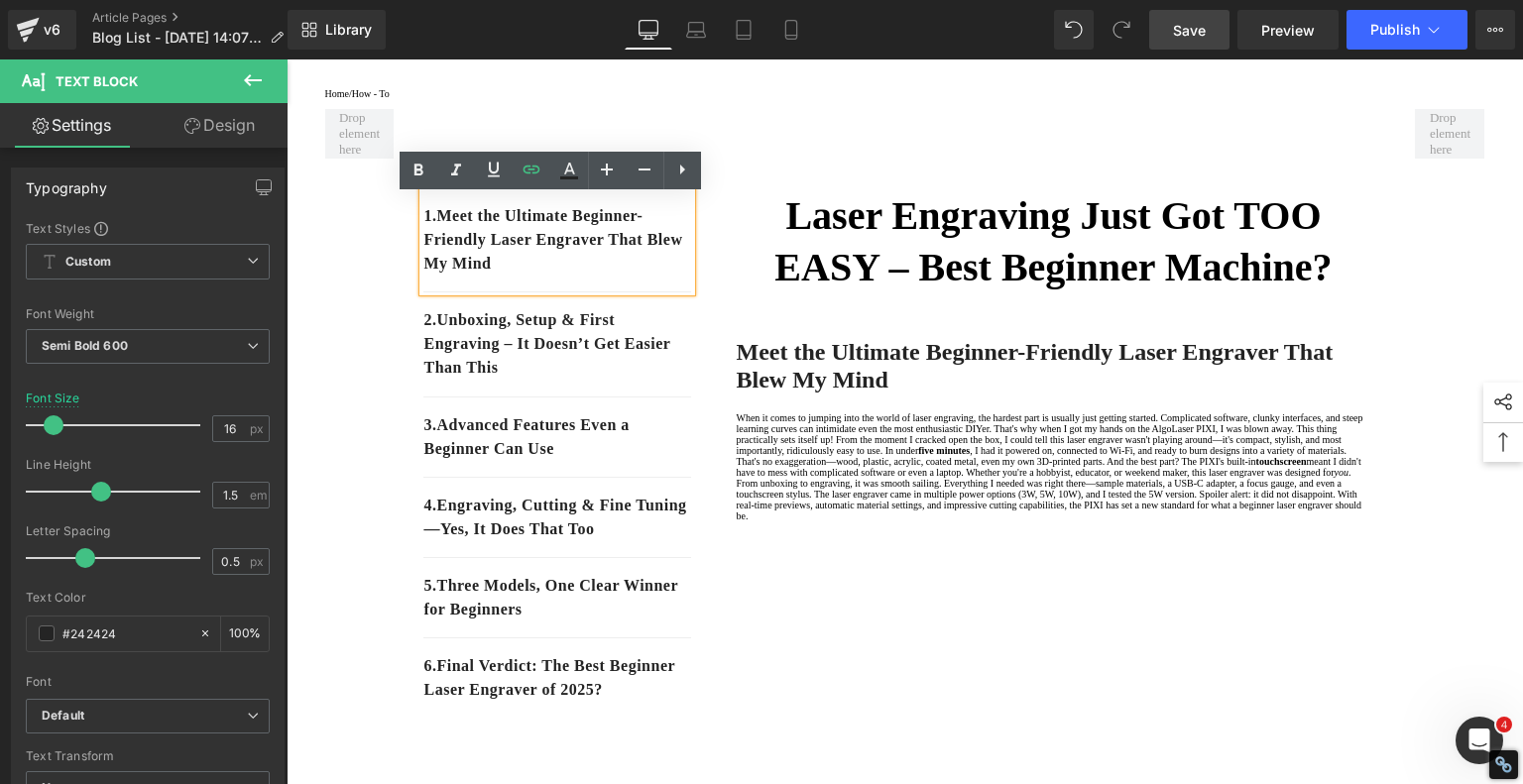 click on "1.  Meet the Ultimate Beginner-Friendly Laser Engraver That Blew My Mind Text Block         2.  Unboxing, Setup & First Engraving – It Doesn’t Get Easier Than This Text Block         3.  Advanced Features Even a Beginner Can Use Text Block         4.  Engraving, Cutting & Fine Tuning—Yes, It Does That Too Text Block         5 .  Three Models, One Clear Winner for Beginners Text Block         6 .  Final Verdict: The Best Beginner Laser Engraver of 2025? Text Block         Row         Laser Engraving Just Got TOO EASY – Best Beginner Machine? Heading         Meet the Ultimate Beginner-Friendly Laser Engraver That Blew My Mind Heading         five minutes , I had it powered on, connected to Wi-Fi, and ready to burn designs into a variety of materials. That's no exaggeration—wood, plastic, acrylic, coated metal, even my own 3D-printed parts. And the best part? The PIXI's built-in  touchscreen you .
Text Block
Youtube" at bounding box center (905, 1245) 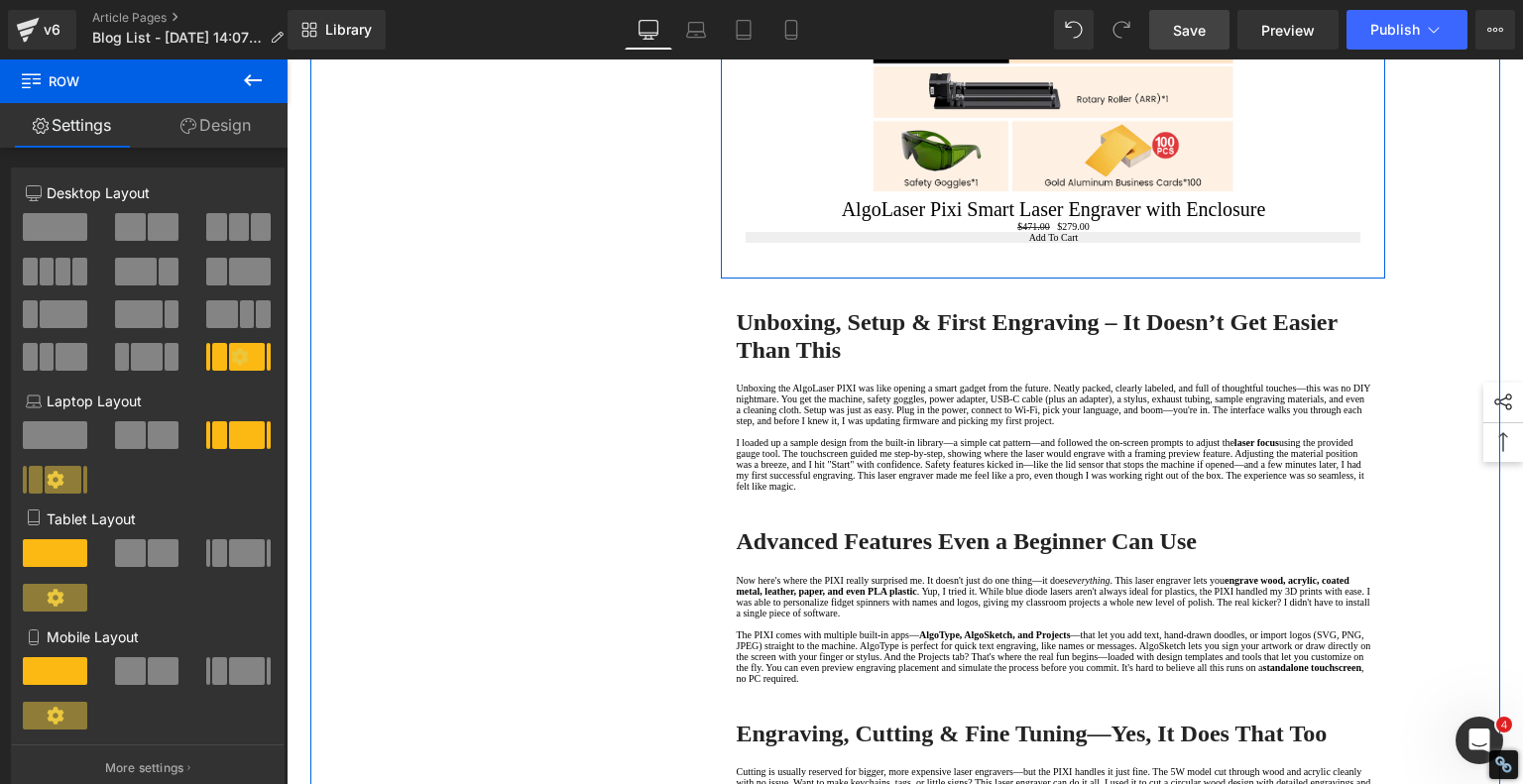 scroll, scrollTop: 1288, scrollLeft: 0, axis: vertical 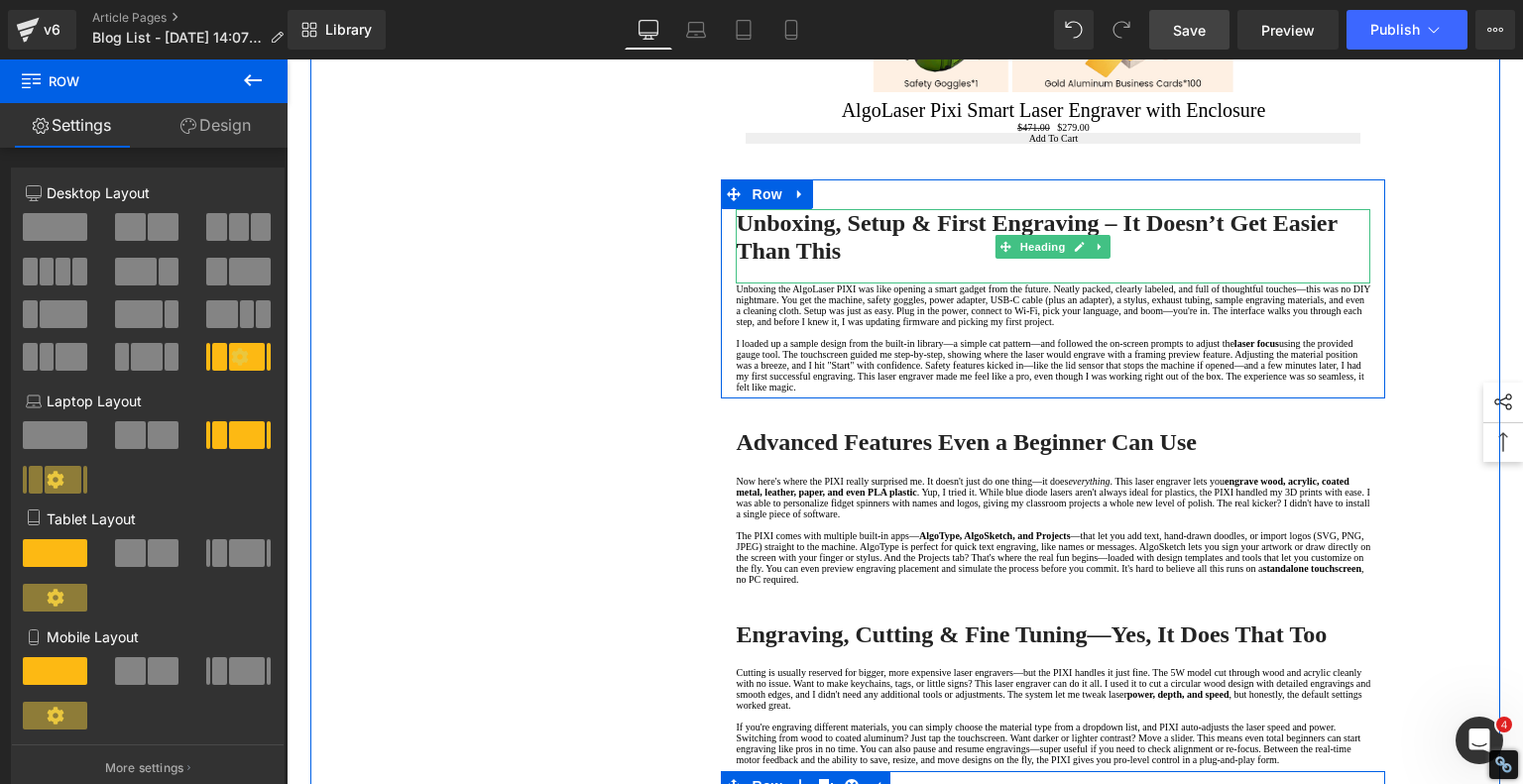 click on "Unboxing, Setup & First Engraving – It Doesn’t Get Easier Than This" at bounding box center (1036, 237) 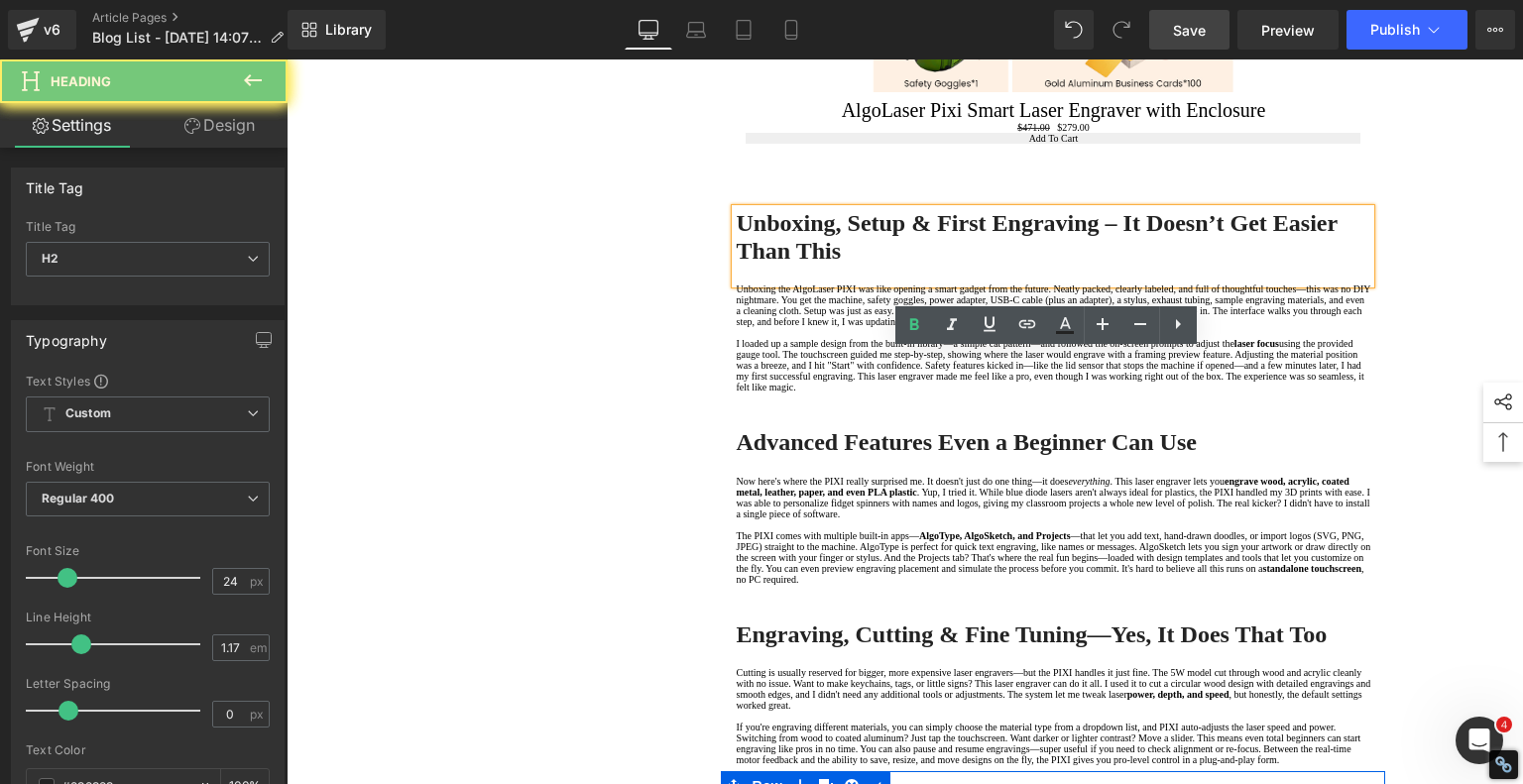 click on "Unboxing, Setup & First Engraving – It Doesn’t Get Easier Than This" at bounding box center [1036, 237] 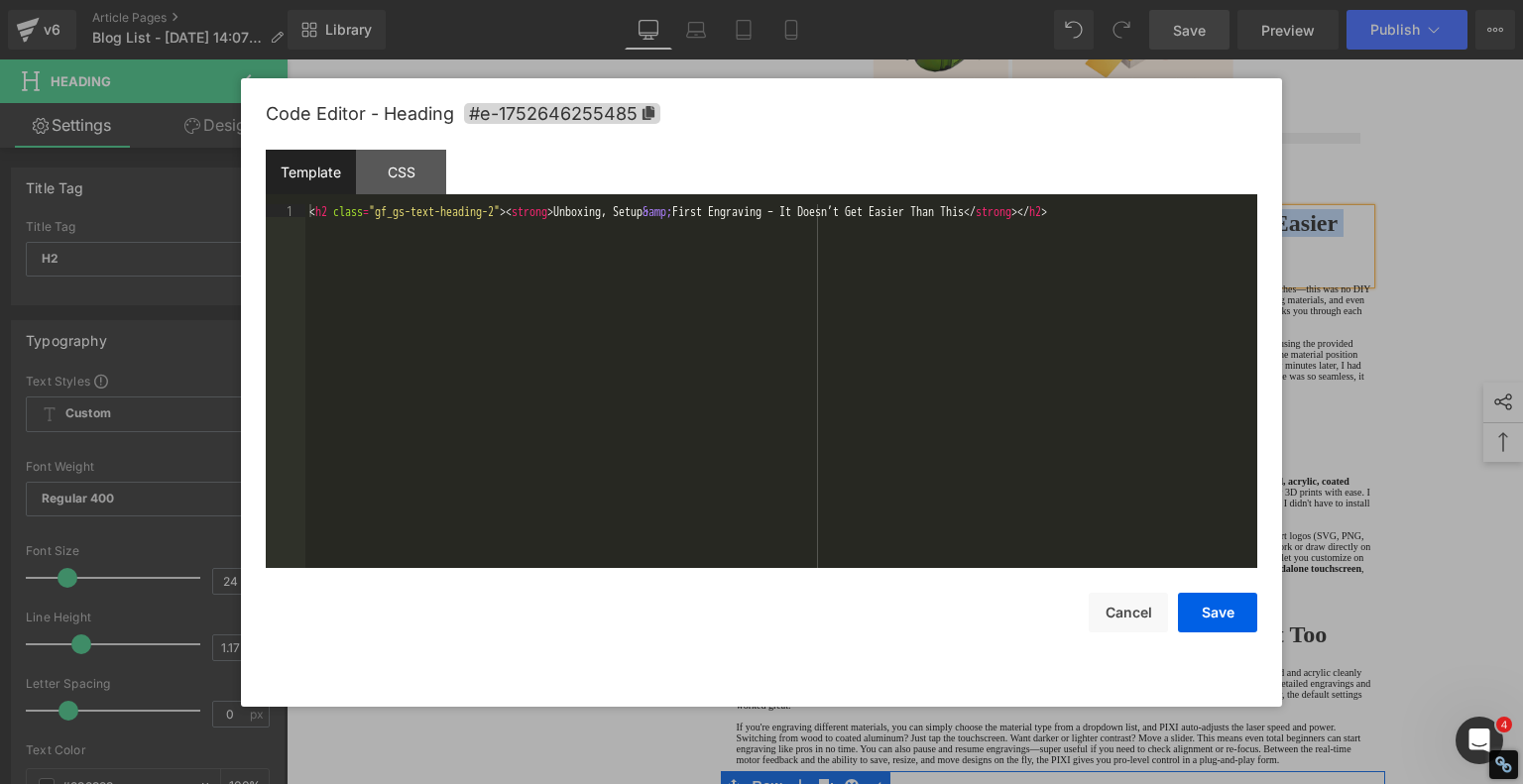 click on "Product  You are previewing how the   will restyle your page. You can not edit Elements in Preset Preview Mode.  v6 Article Pages Blog List - [DATE] 14:07:47 Library Desktop Desktop Laptop Tablet Mobile Save Preview Publish Scheduled View Live Page View with current Template Save Template to Library Schedule Publish  Optimize  Publish Settings Shortcuts  Your page can’t be published   You've reached the maximum number of published pages on your plan  (239/999999).  You need to upgrade your plan or unpublish all your pages to get 1 publish slot.   Unpublish pages   Upgrade plan  Elements Global Style Base Row  rows, columns, layouts, div Heading  headings, titles, h1,h2,h3,h4,h5,h6 Text Block  texts, paragraphs, contents, blocks Image  images, photos, alts, uploads Icon  icons, symbols Button  button, call to action, cta Separator  separators, dividers, horizontal lines Liquid  liquid, custom code, html, javascript, css, reviews, apps, applications, embeded, iframe Banner Parallax  Hero Banner  Stack Tabs" at bounding box center (762, 0) 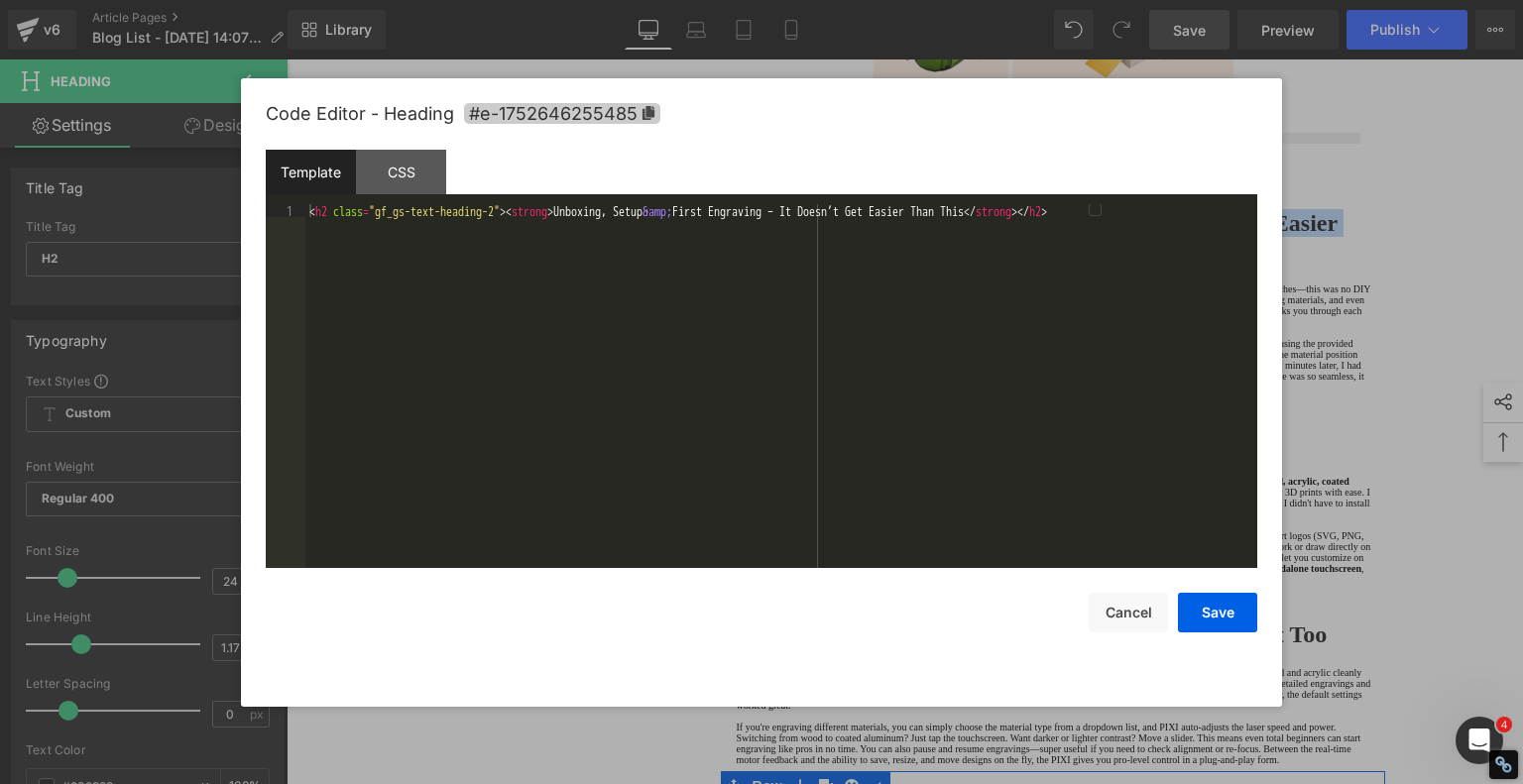 click 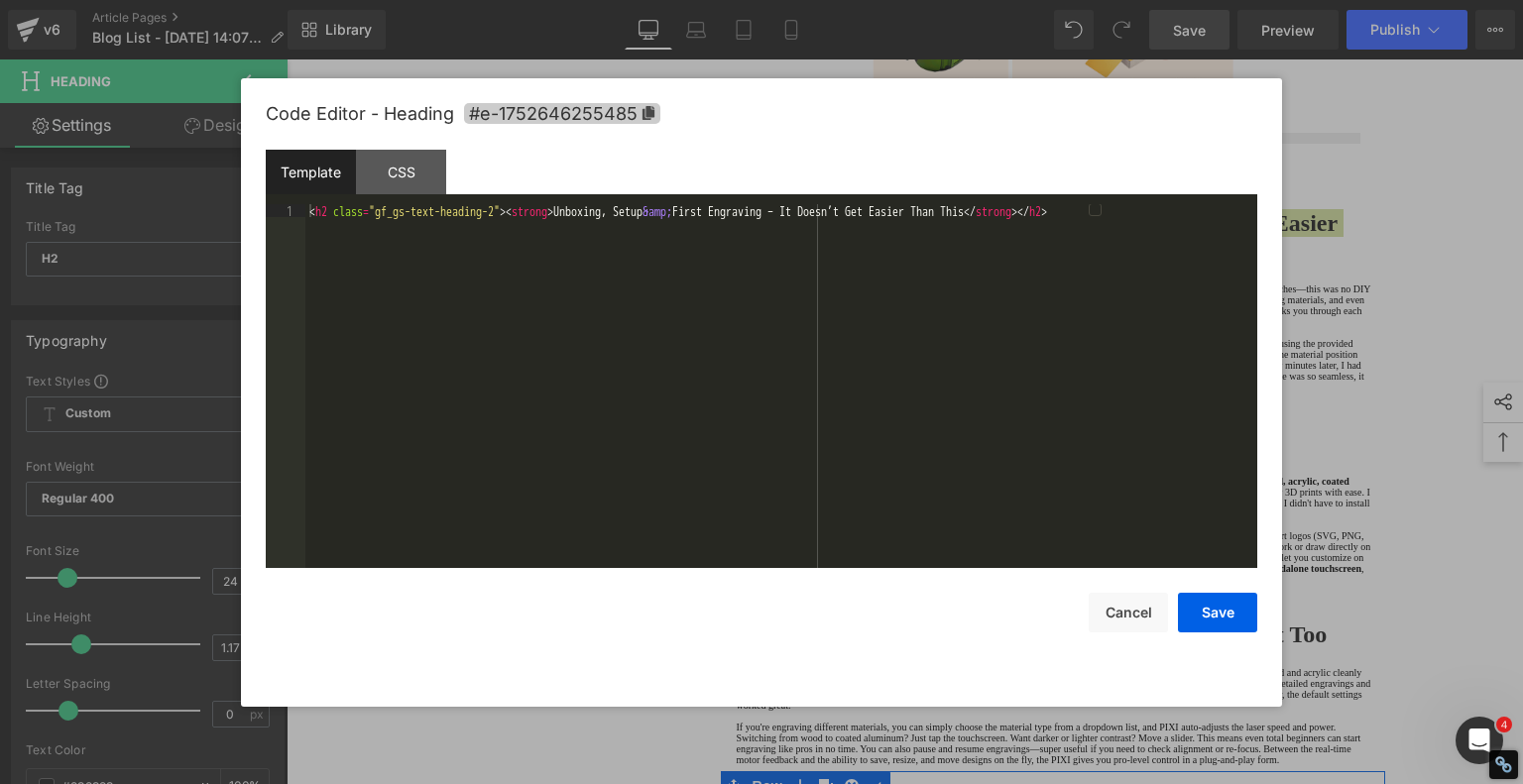copy on "Unboxing, Setup & First Engraving – It Doesn’t Get Easier Than This" 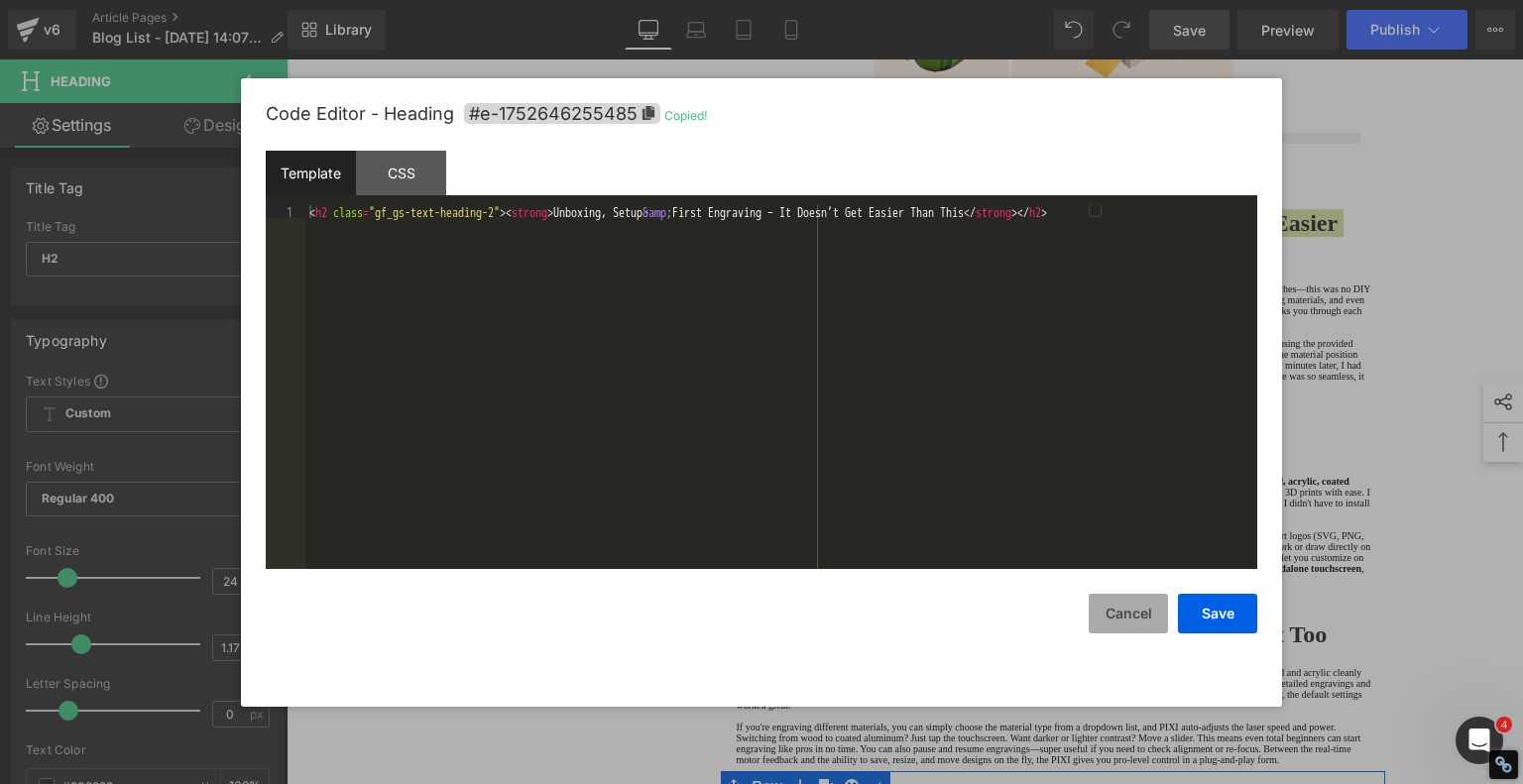 click on "Cancel" at bounding box center [1128, 614] 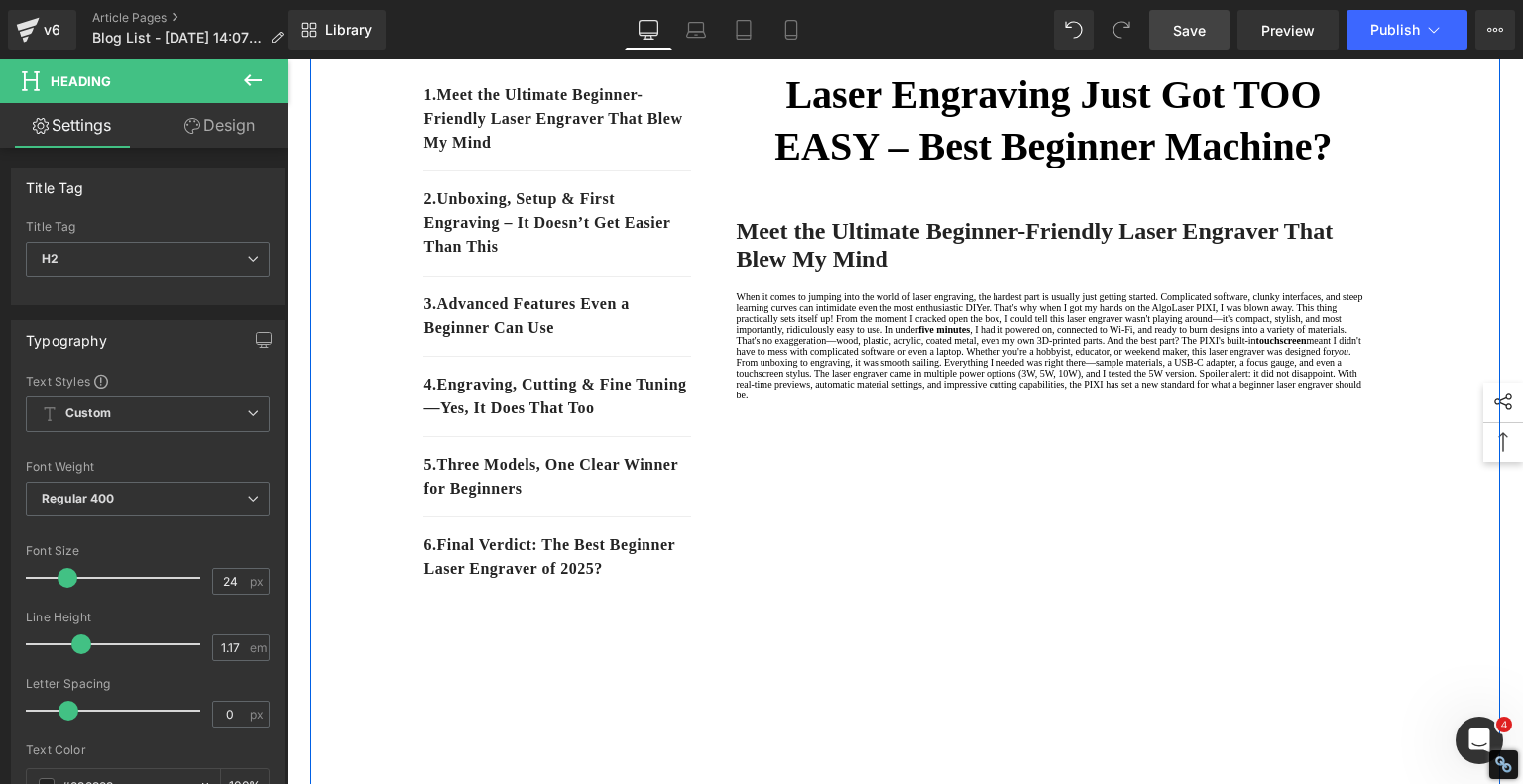 scroll, scrollTop: 99, scrollLeft: 0, axis: vertical 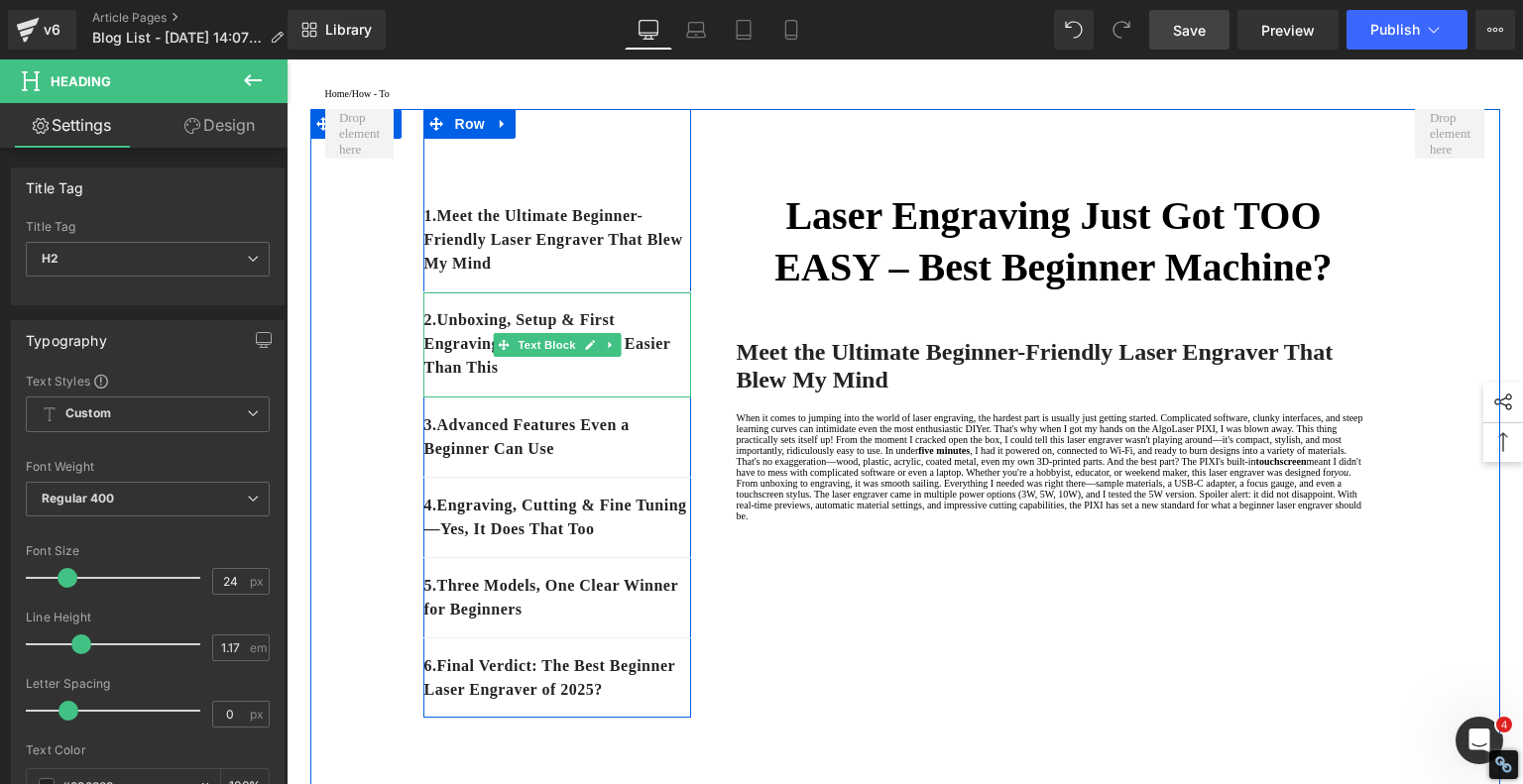 click on "2.  Unboxing, Setup & First Engraving – It Doesn’t Get Easier Than This" at bounding box center (557, 344) 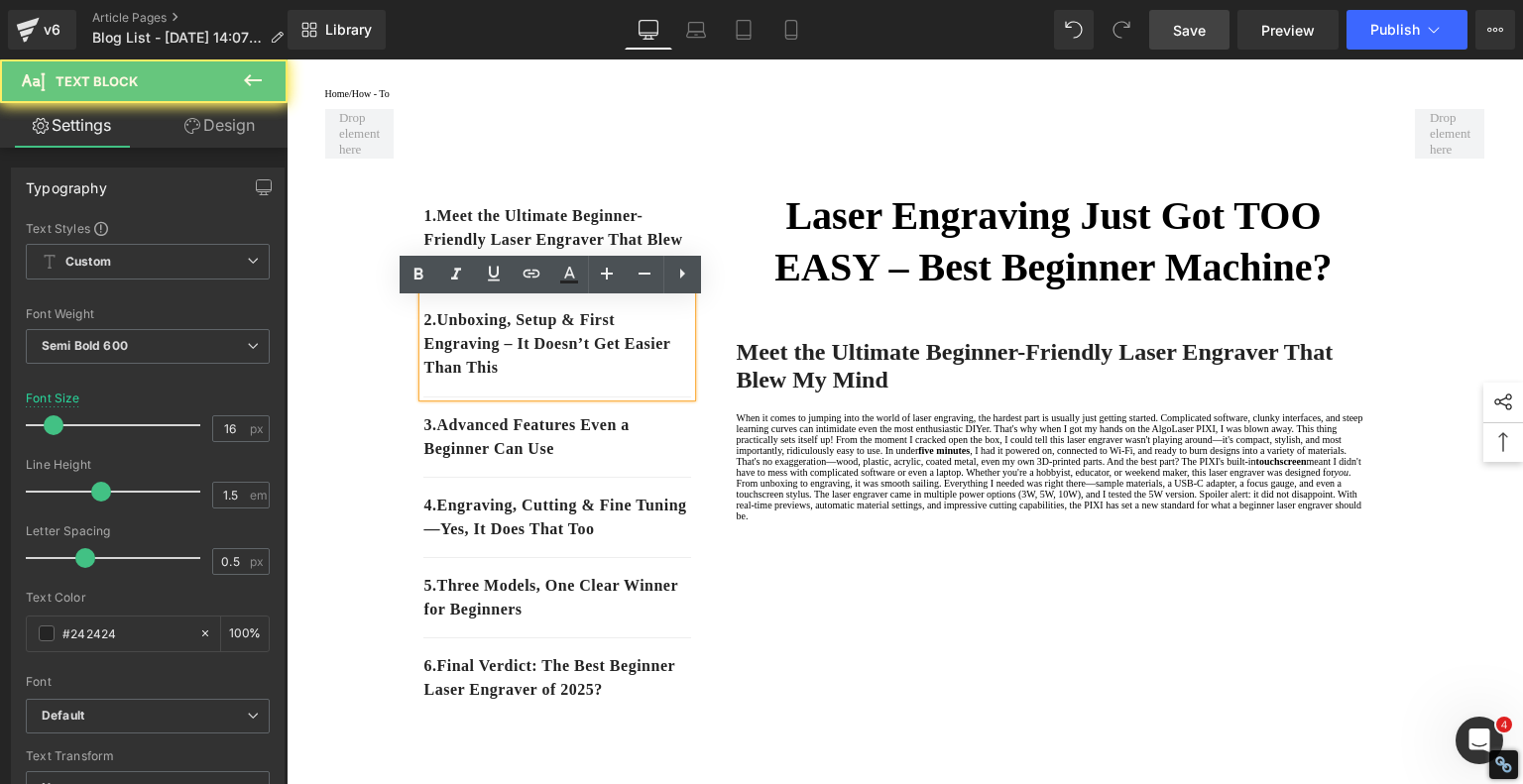 click on "2.  Unboxing, Setup & First Engraving – It Doesn’t Get Easier Than This" at bounding box center [557, 344] 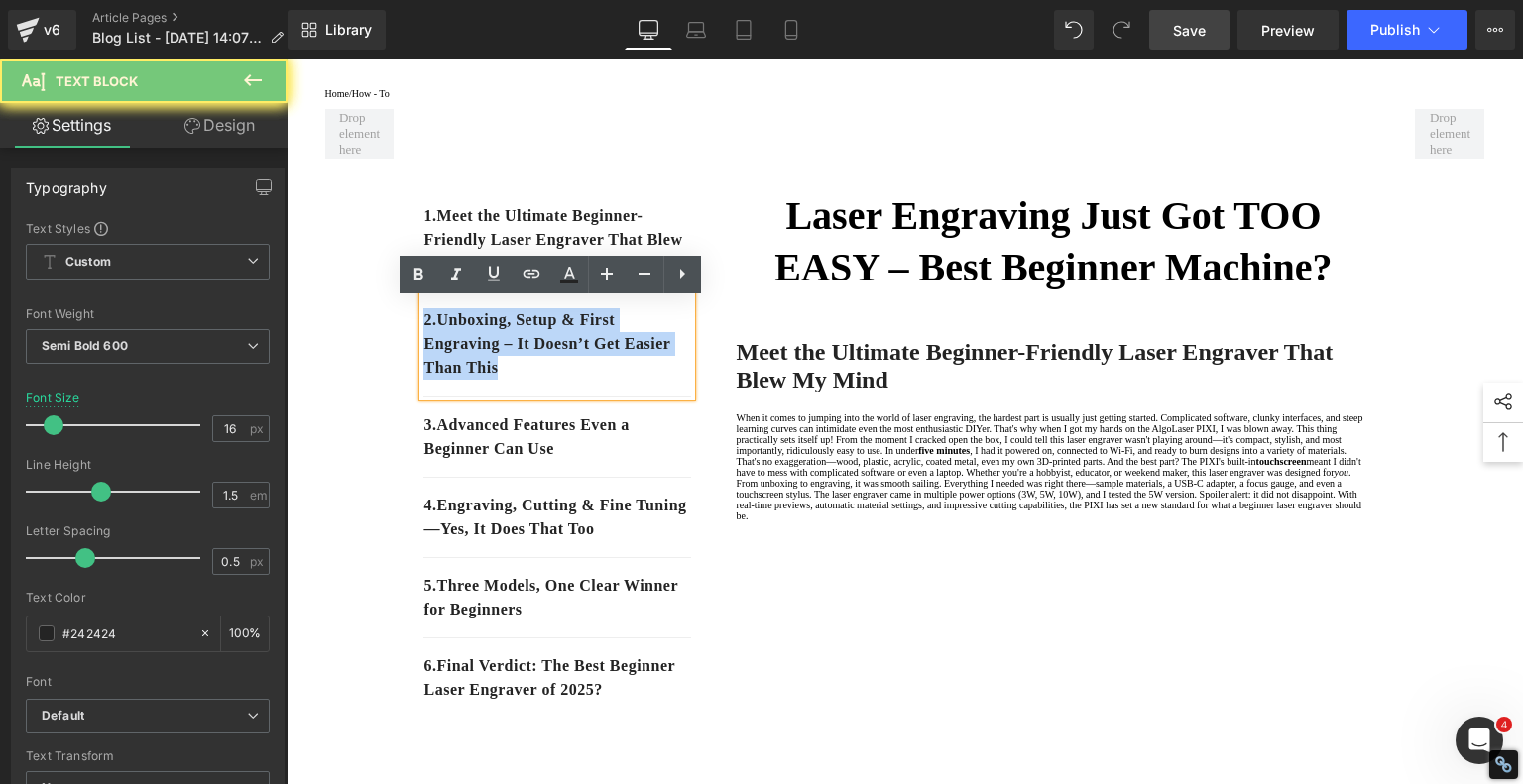 click on "2.  Unboxing, Setup & First Engraving – It Doesn’t Get Easier Than This" at bounding box center (557, 344) 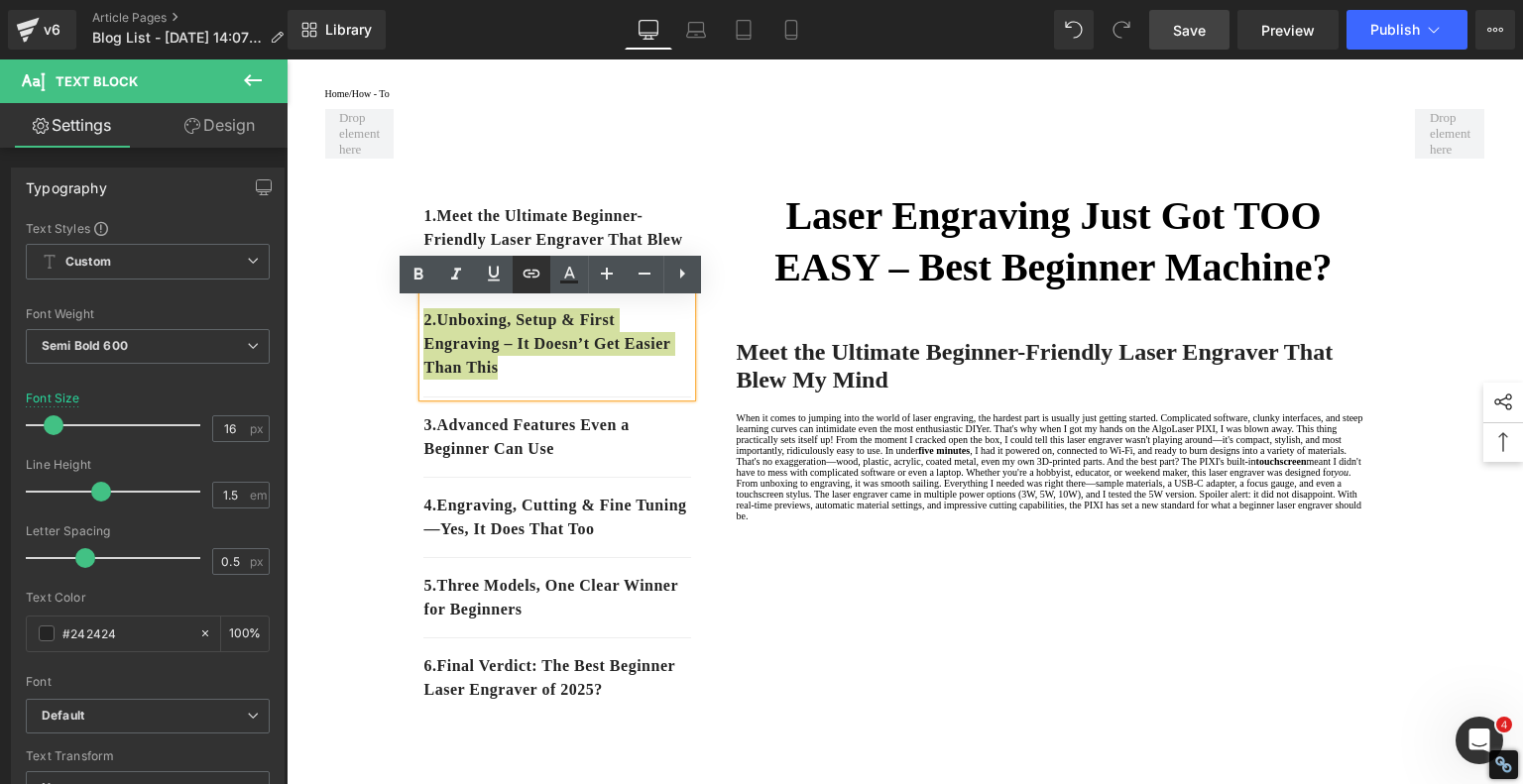click 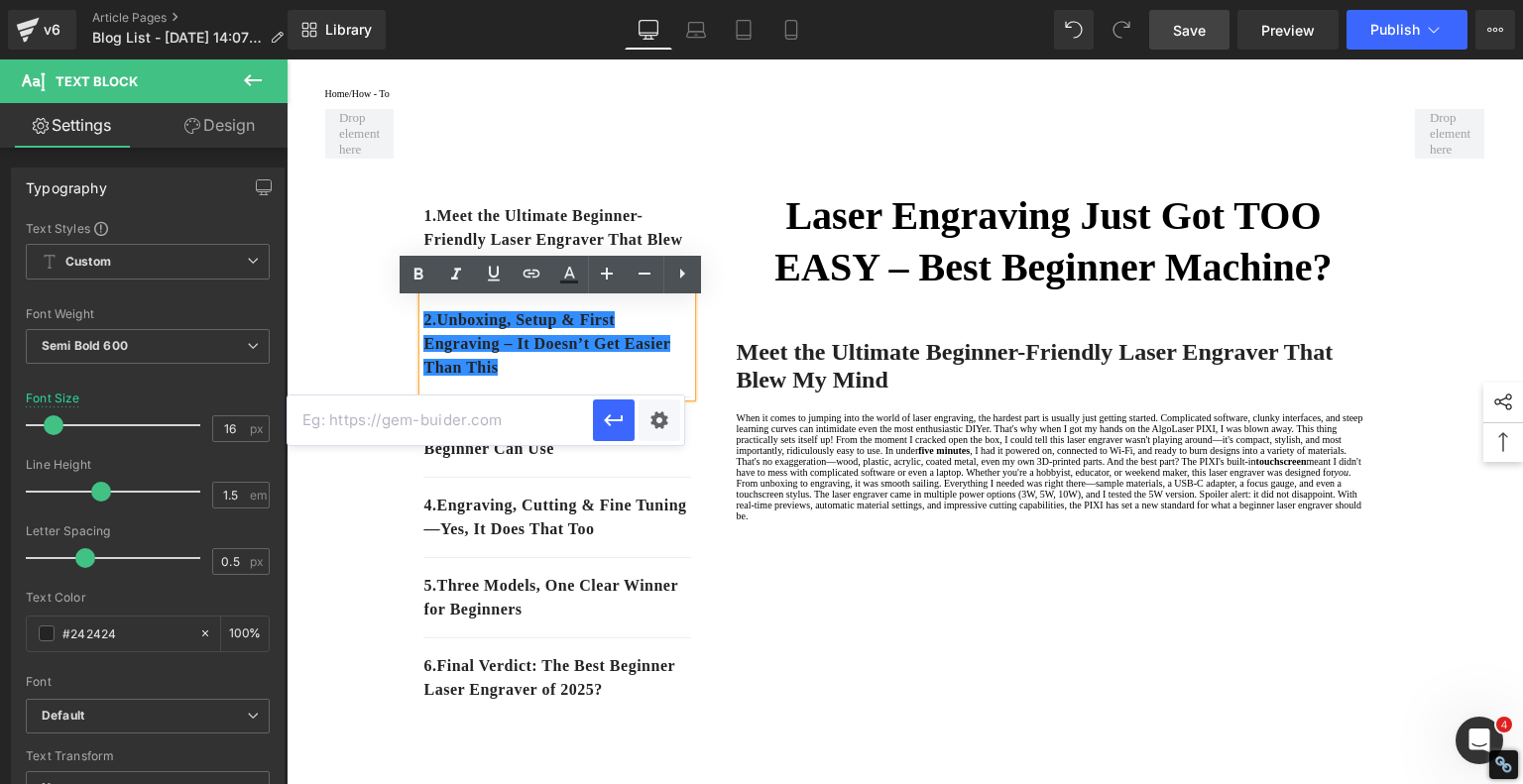 click at bounding box center (440, 420) 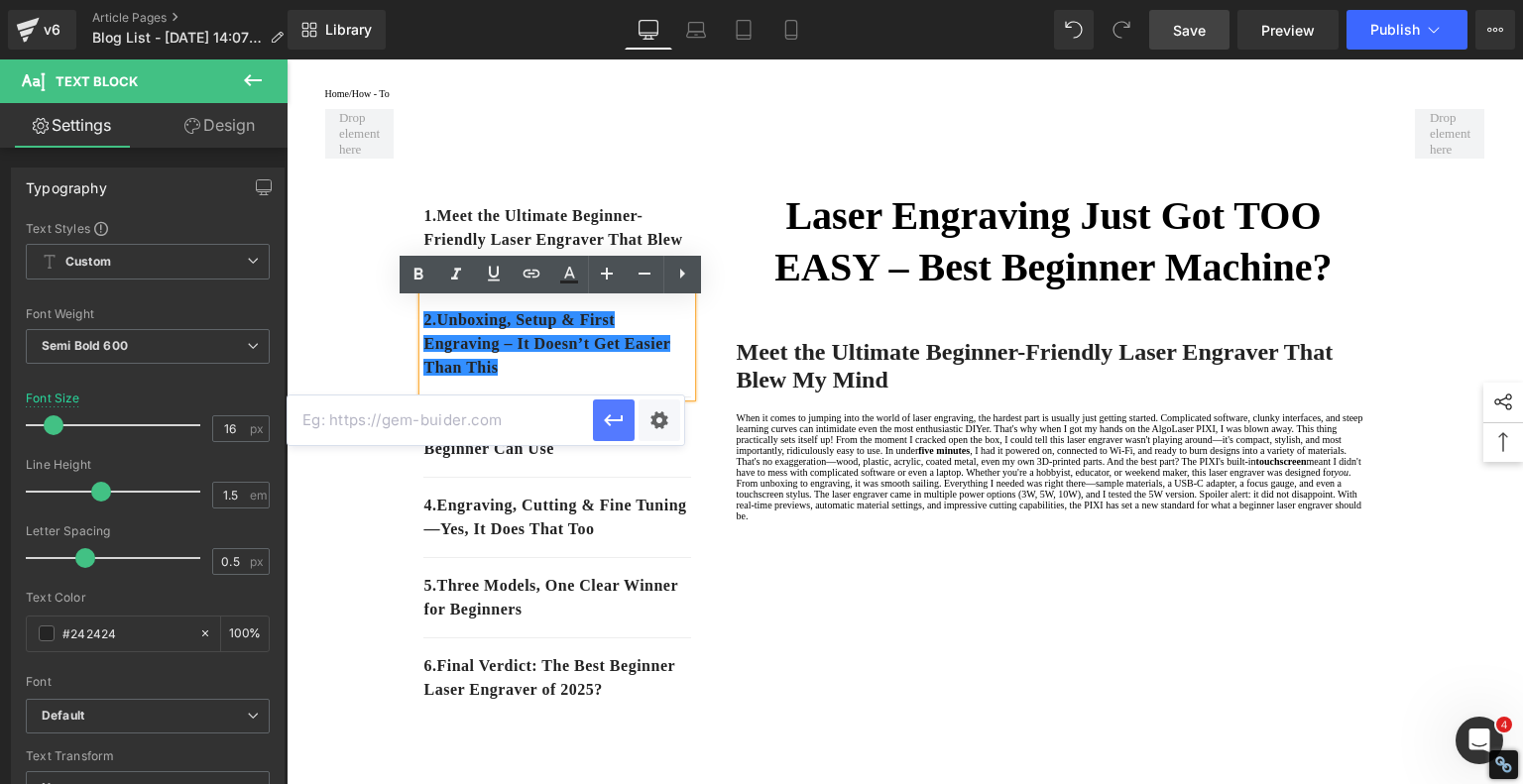 paste on "#e-1752646255485" 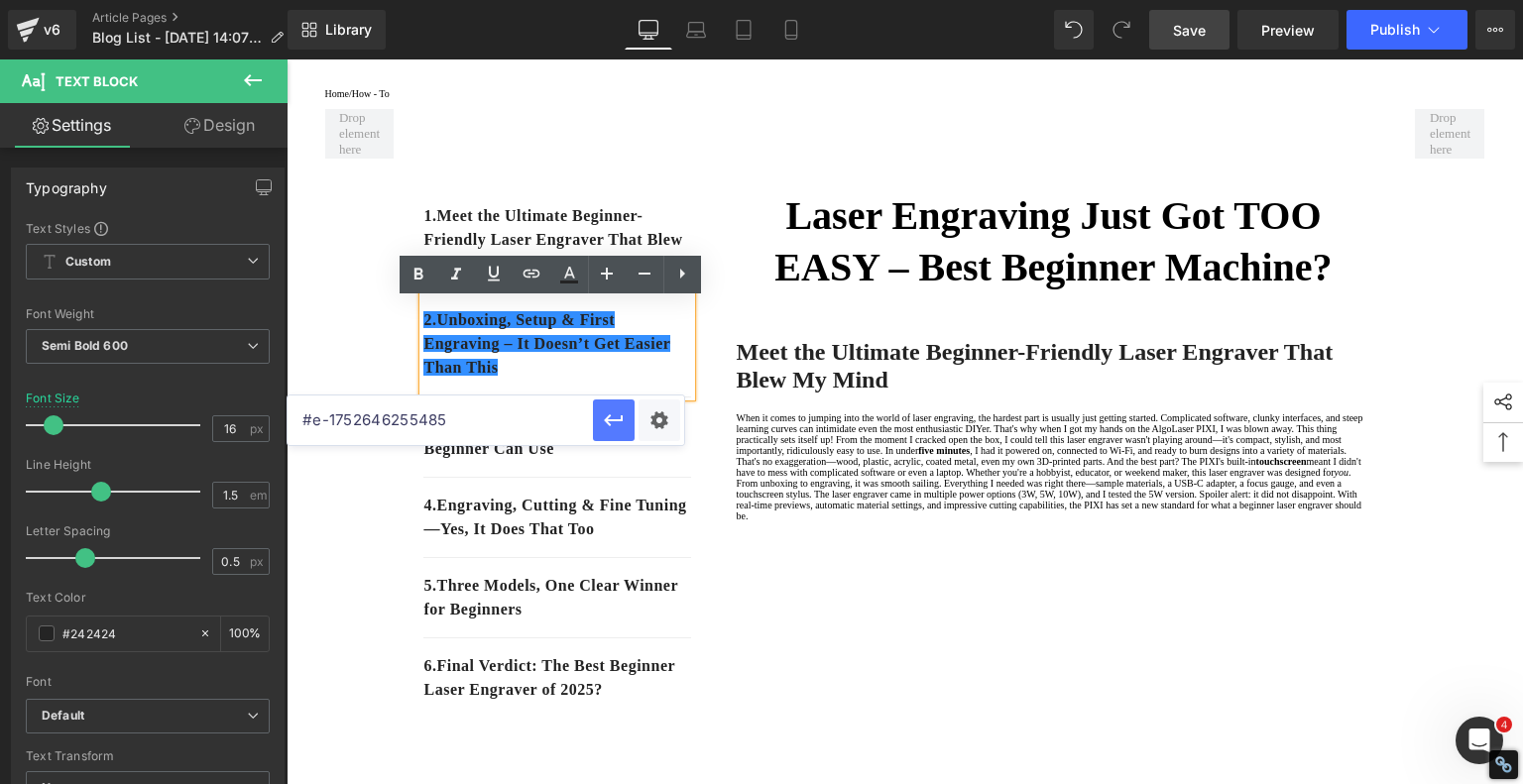 click 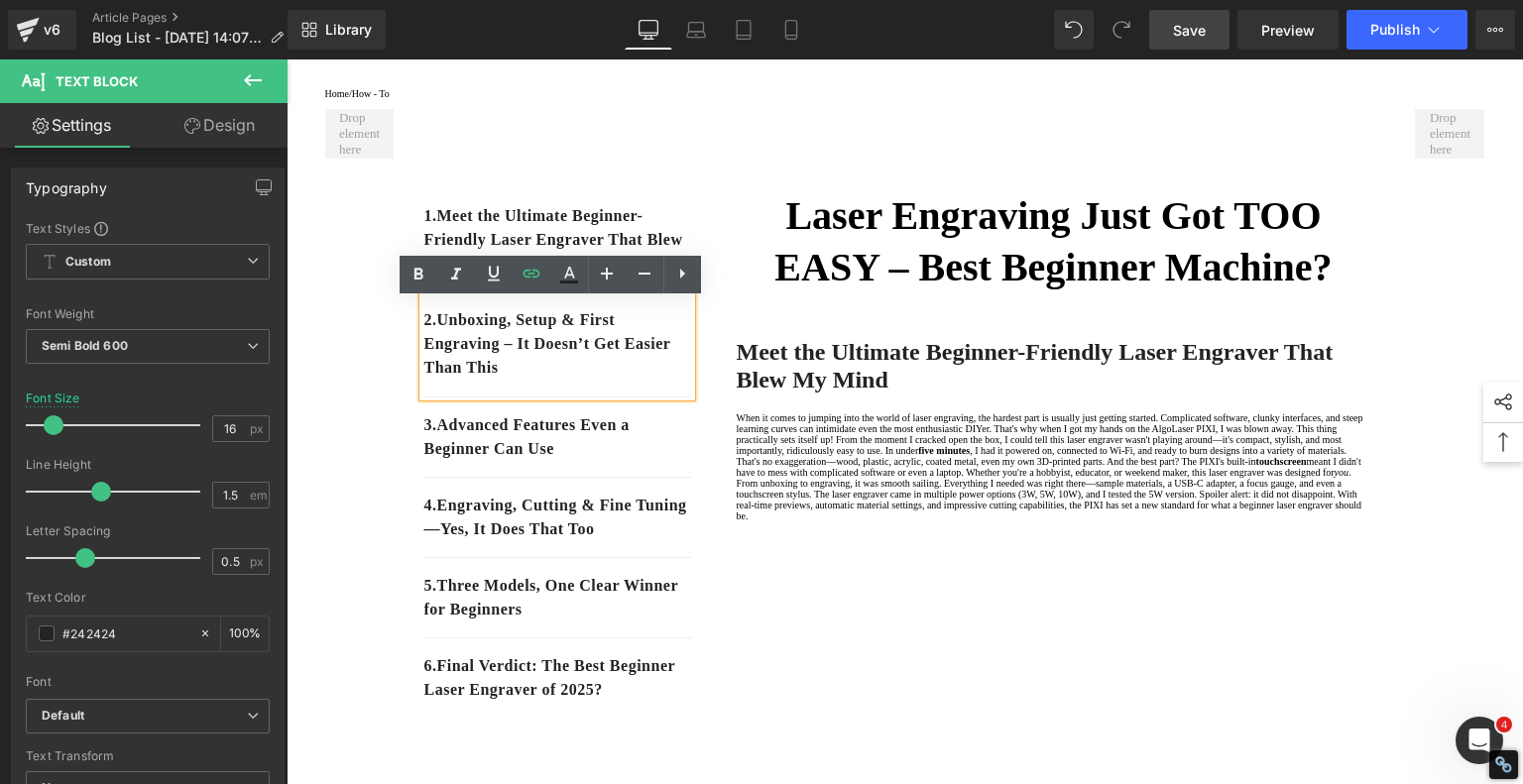 click on "1.  Meet the Ultimate Beginner-Friendly Laser Engraver That Blew My Mind Text Block         2.  Unboxing, Setup & First Engraving – It Doesn’t Get Easier Than This Text Block         3.  Advanced Features Even a Beginner Can Use Text Block         4.  Engraving, Cutting & Fine Tuning—Yes, It Does That Too Text Block         5 .  Three Models, One Clear Winner for Beginners Text Block         6 .  Final Verdict: The Best Beginner Laser Engraver of 2025? Text Block         Row         Laser Engraving Just Got TOO EASY – Best Beginner Machine? Heading         Meet the Ultimate Beginner-Friendly Laser Engraver That Blew My Mind Heading         five minutes , I had it powered on, connected to Wi-Fi, and ready to burn designs into a variety of materials. That's no exaggeration—wood, plastic, acrylic, coated metal, even my own 3D-printed parts. And the best part? The PIXI's built-in  touchscreen you .
Text Block
Youtube" at bounding box center [905, 1245] 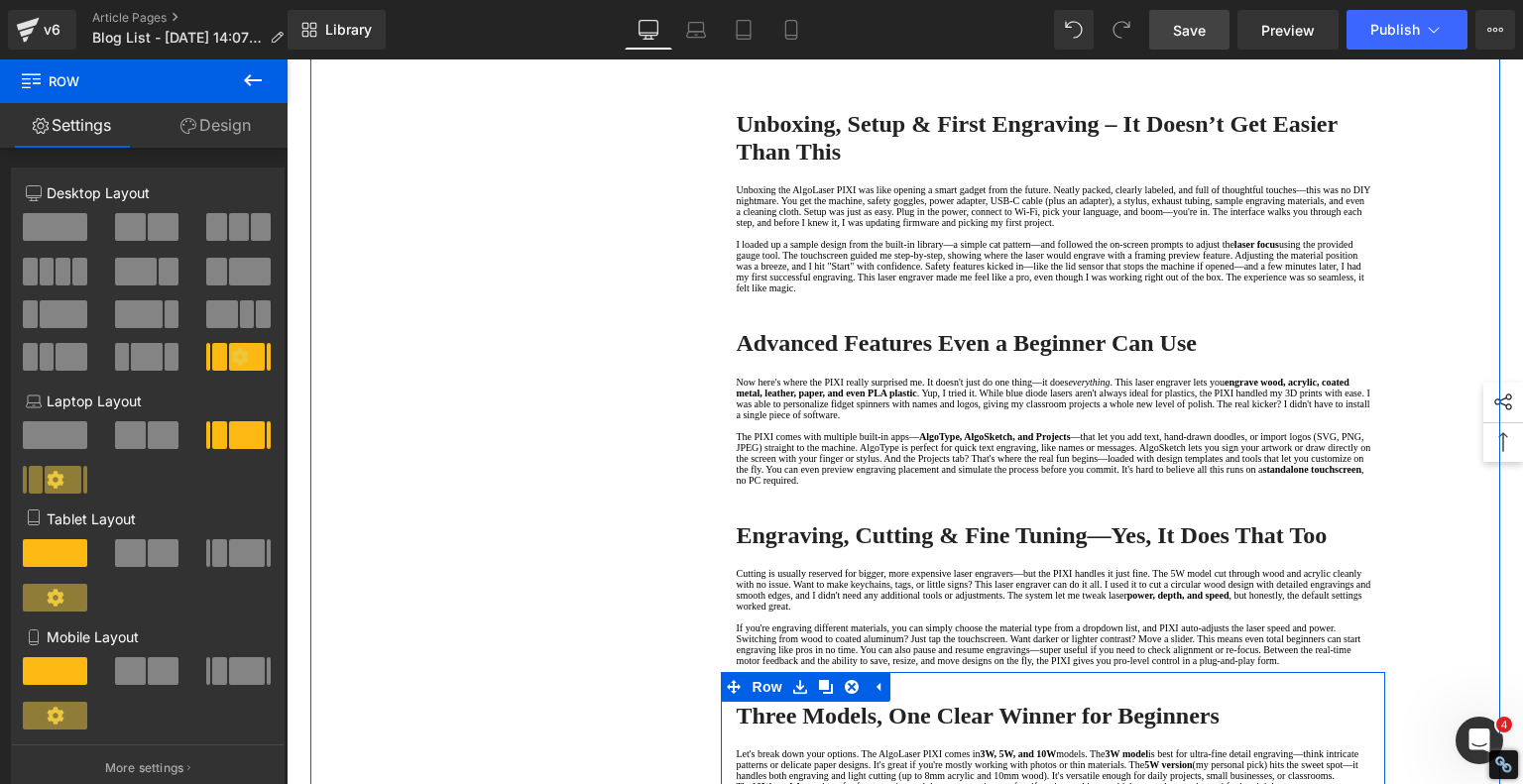 scroll, scrollTop: 1586, scrollLeft: 0, axis: vertical 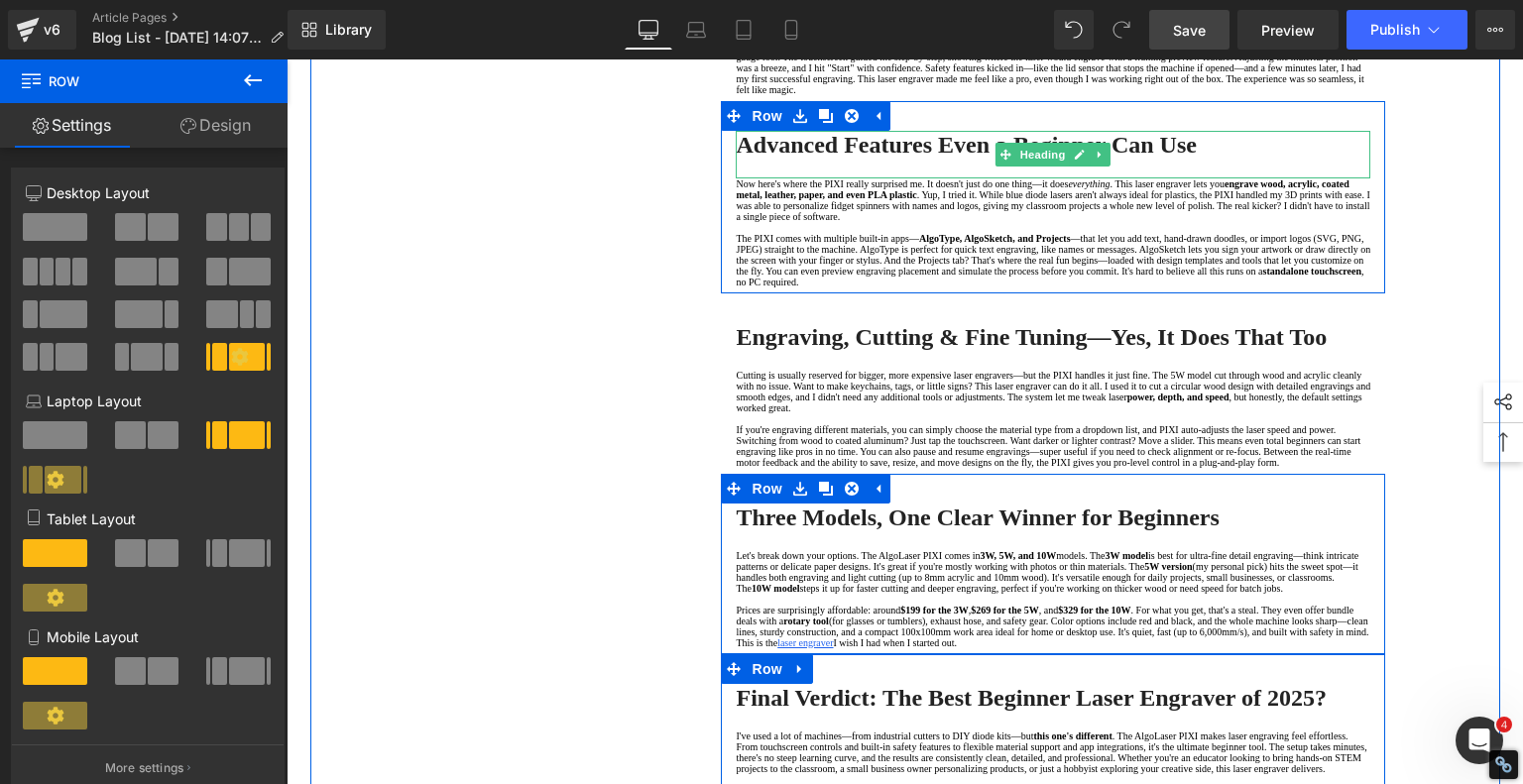 click on "Advanced Features Even a Beginner Can Use" at bounding box center (966, 145) 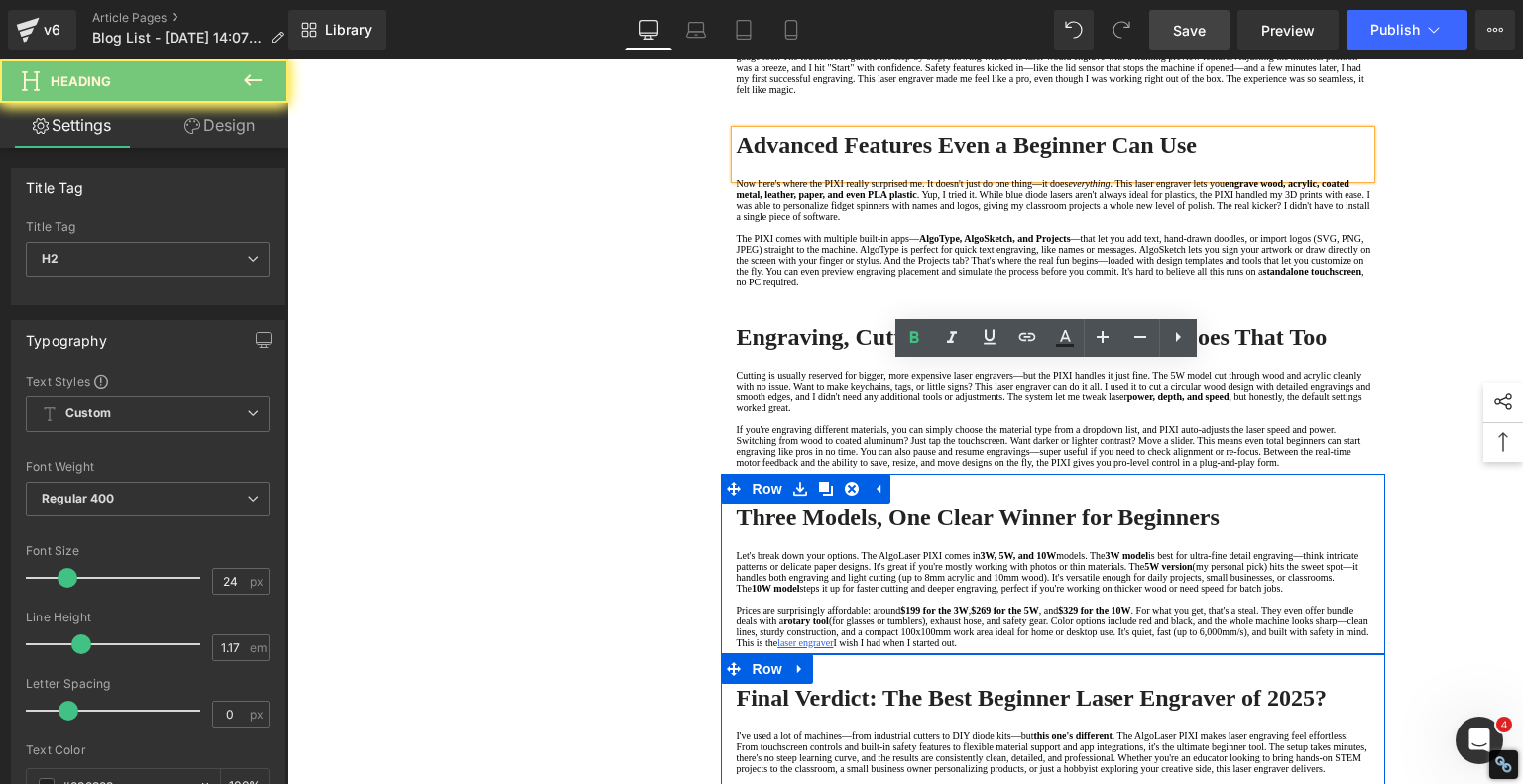 click on "Advanced Features Even a Beginner Can Use" at bounding box center [966, 145] 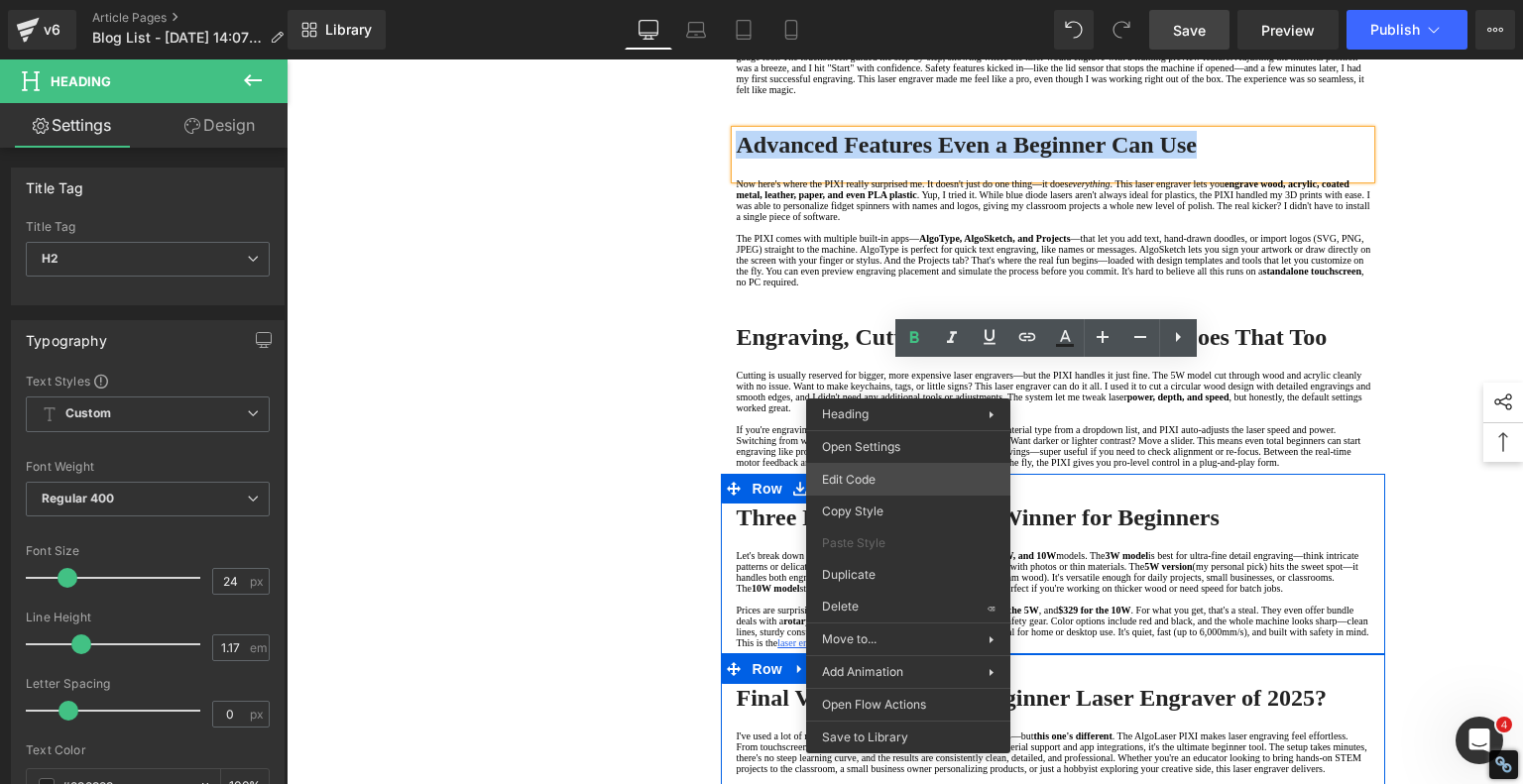 click on "Product  You are previewing how the   will restyle your page. You can not edit Elements in Preset Preview Mode.  v6 Article Pages Blog List - [DATE] 14:07:47 Library Desktop Desktop Laptop Tablet Mobile Save Preview Publish Scheduled View Live Page View with current Template Save Template to Library Schedule Publish  Optimize  Publish Settings Shortcuts  Your page can’t be published   You've reached the maximum number of published pages on your plan  (239/999999).  You need to upgrade your plan or unpublish all your pages to get 1 publish slot.   Unpublish pages   Upgrade plan  Elements Global Style Base Row  rows, columns, layouts, div Heading  headings, titles, h1,h2,h3,h4,h5,h6 Text Block  texts, paragraphs, contents, blocks Image  images, photos, alts, uploads Icon  icons, symbols Button  button, call to action, cta Separator  separators, dividers, horizontal lines Liquid  liquid, custom code, html, javascript, css, reviews, apps, applications, embeded, iframe Banner Parallax  Hero Banner  Stack Tabs" at bounding box center (762, 0) 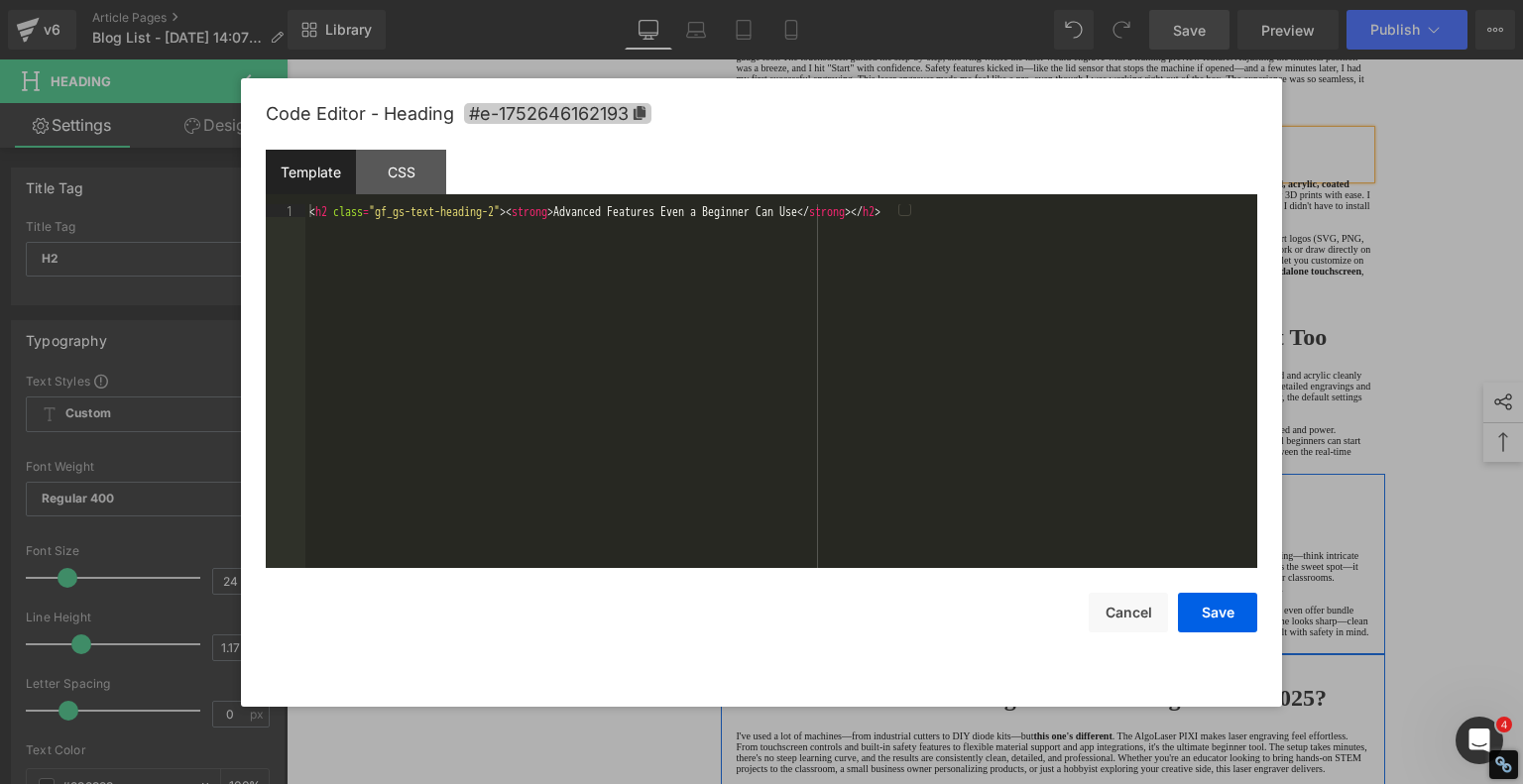 click 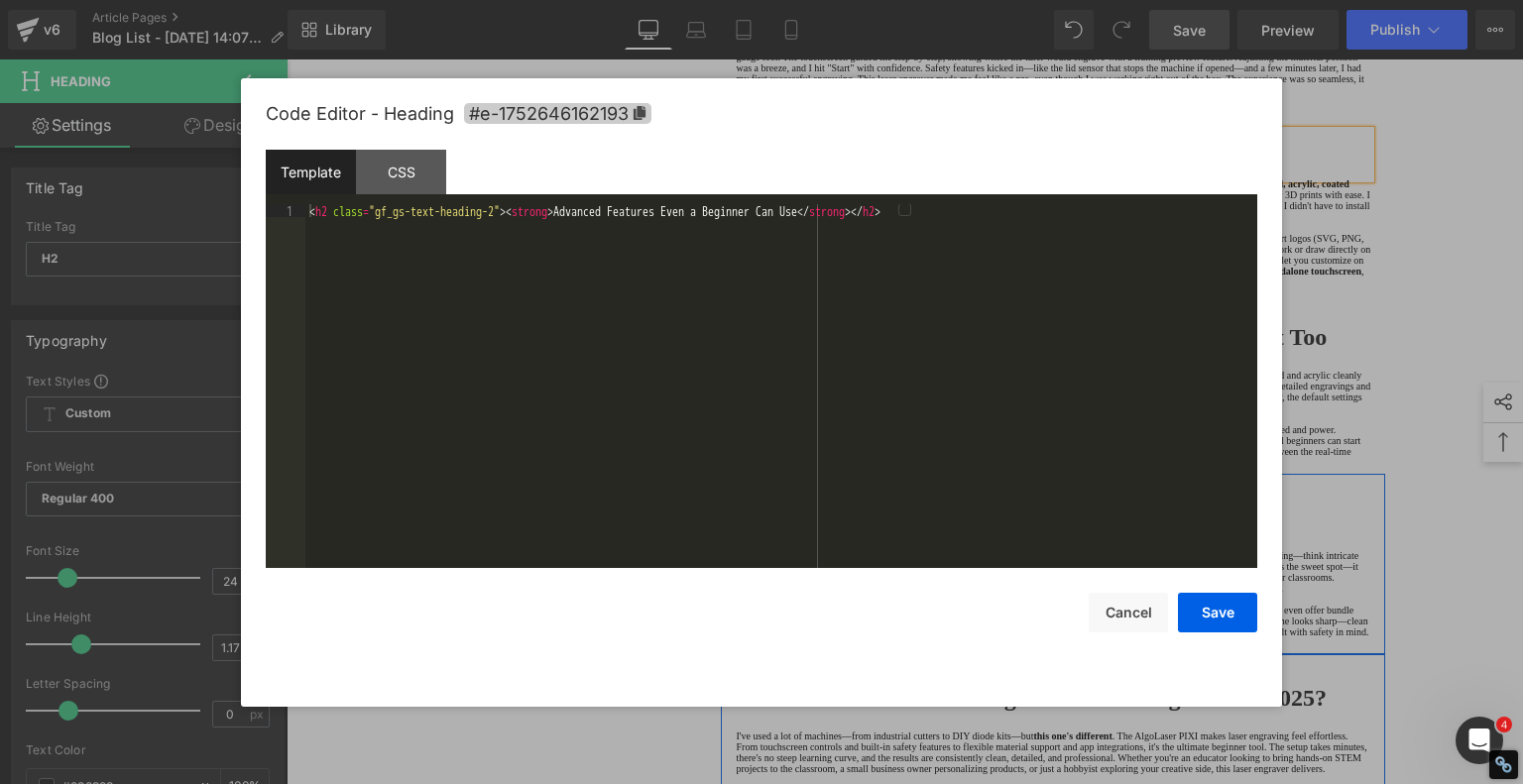 copy on "Advanced Features Even a Beginner Can Use" 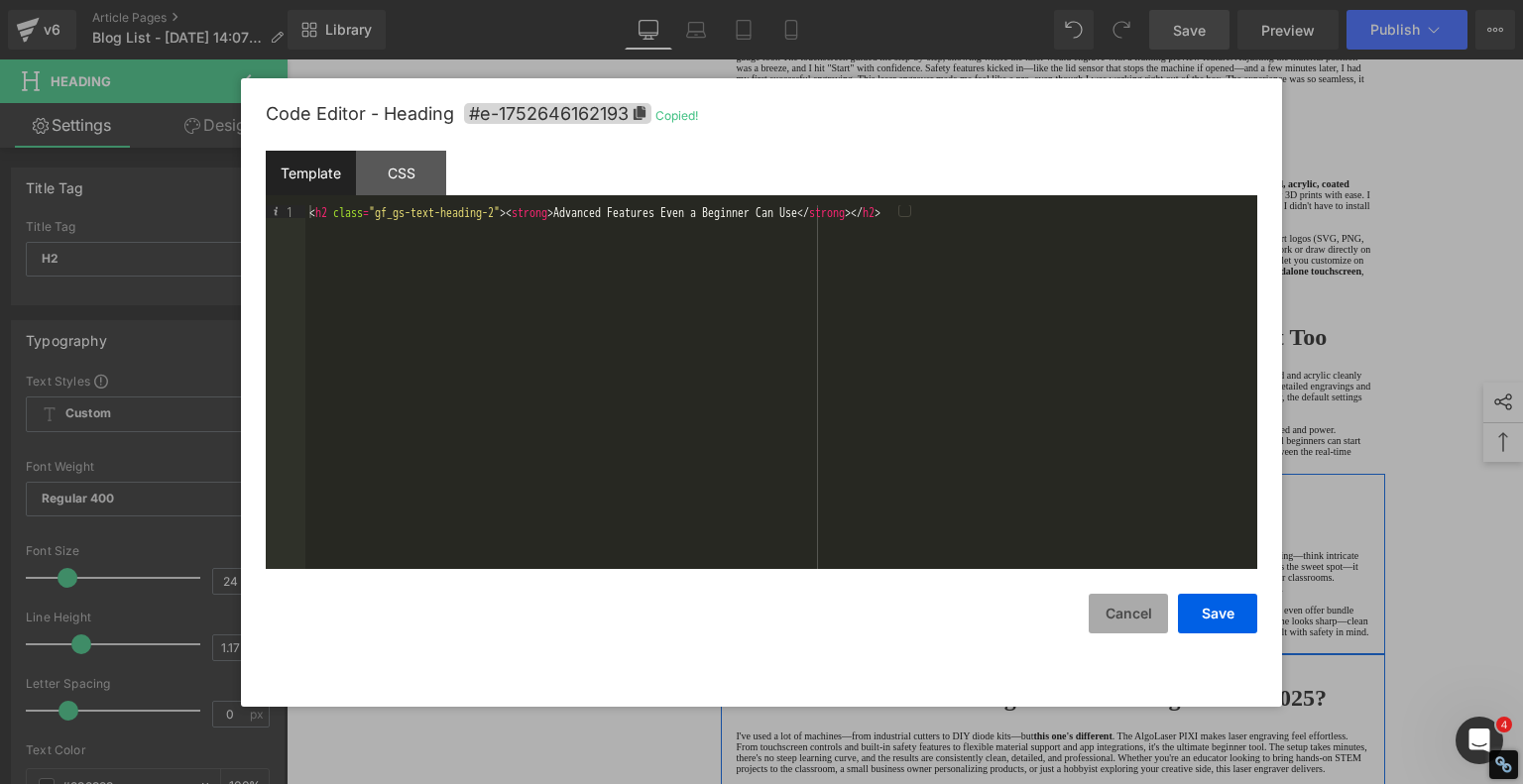 drag, startPoint x: 1130, startPoint y: 617, endPoint x: 1103, endPoint y: 598, distance: 33.0151 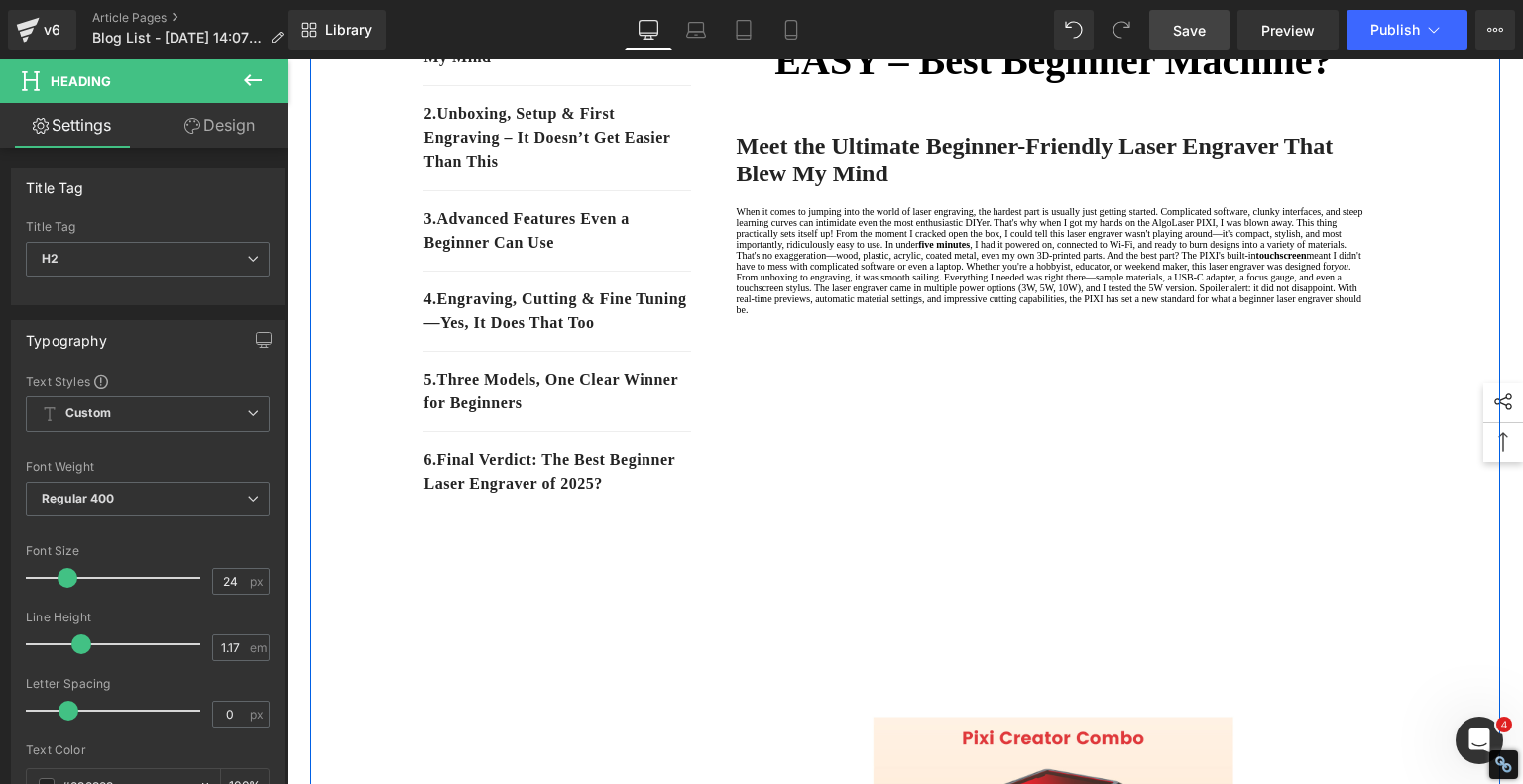 scroll, scrollTop: 198, scrollLeft: 0, axis: vertical 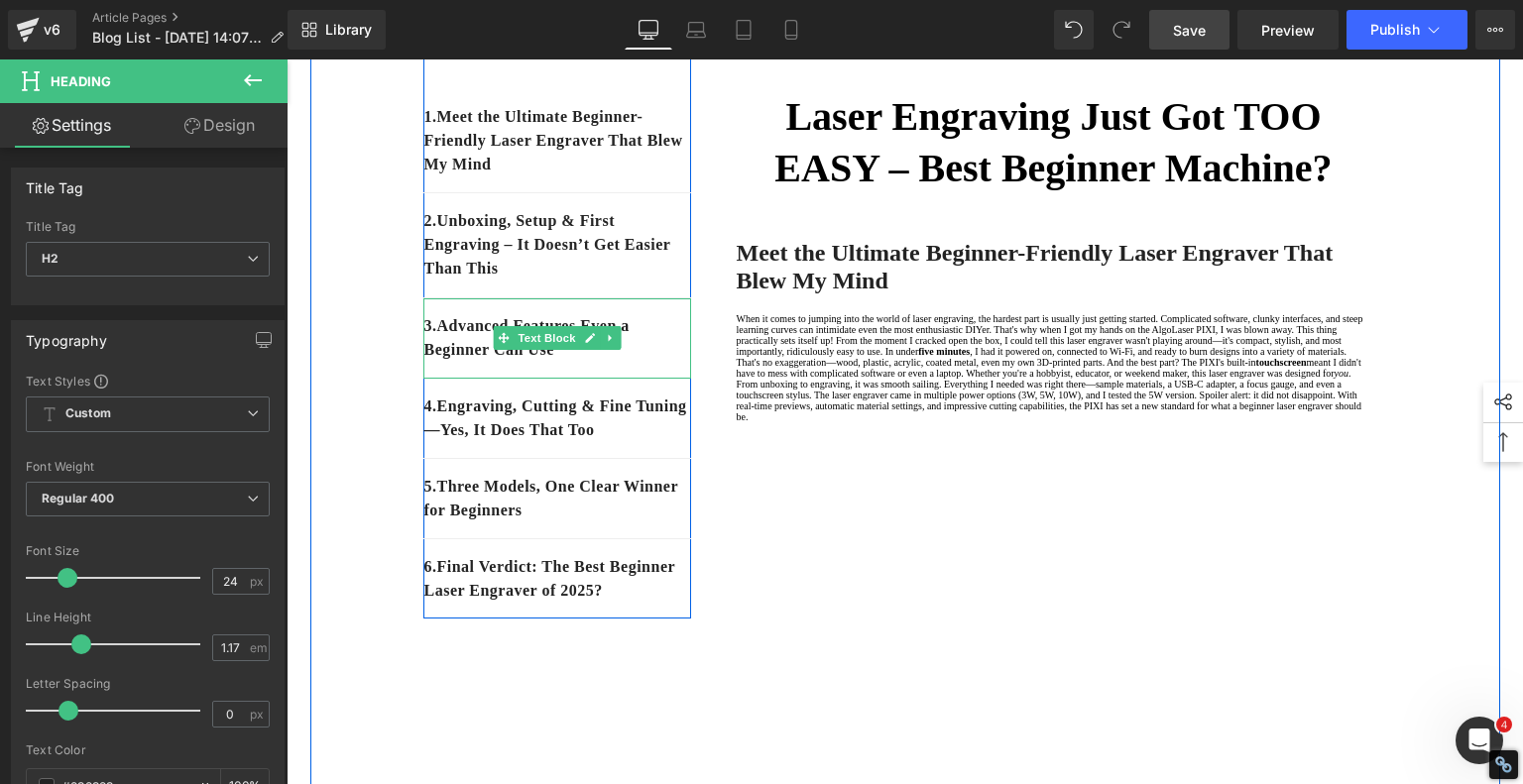 click on "3.  Advanced Features Even a Beginner Can Use" at bounding box center (557, 338) 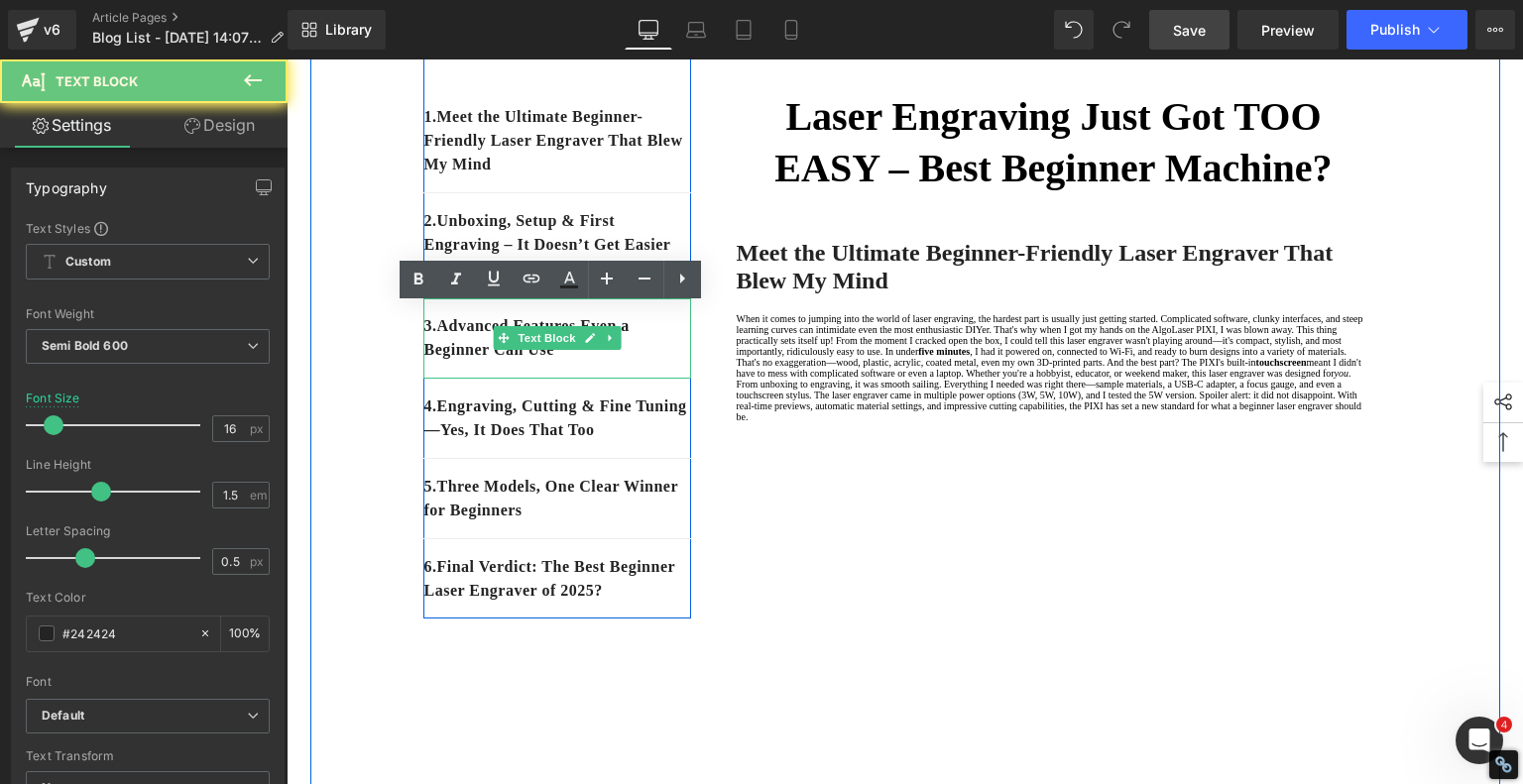 click on "3.  Advanced Features Even a Beginner Can Use" at bounding box center [557, 338] 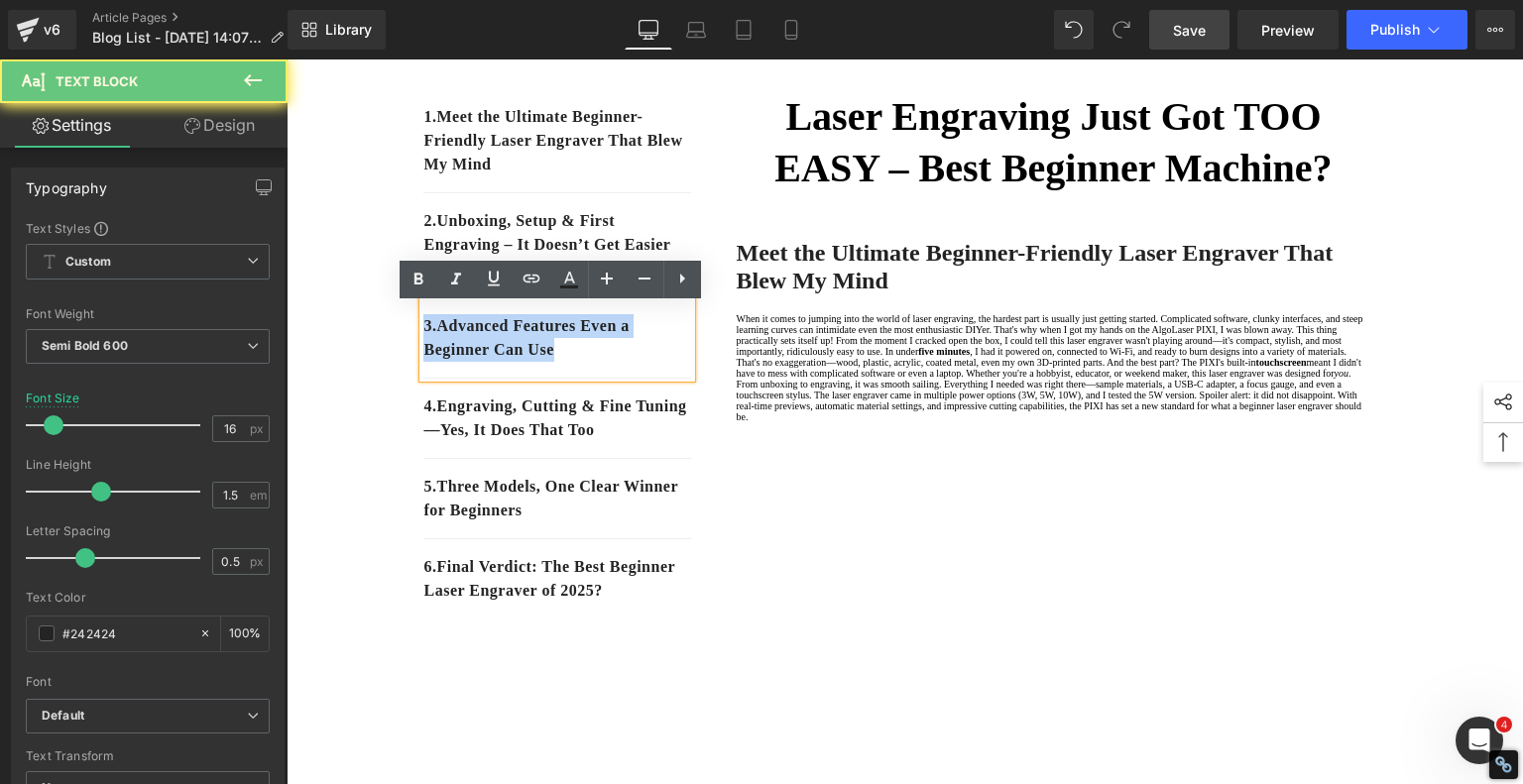 click on "3.  Advanced Features Even a Beginner Can Use" at bounding box center [557, 338] 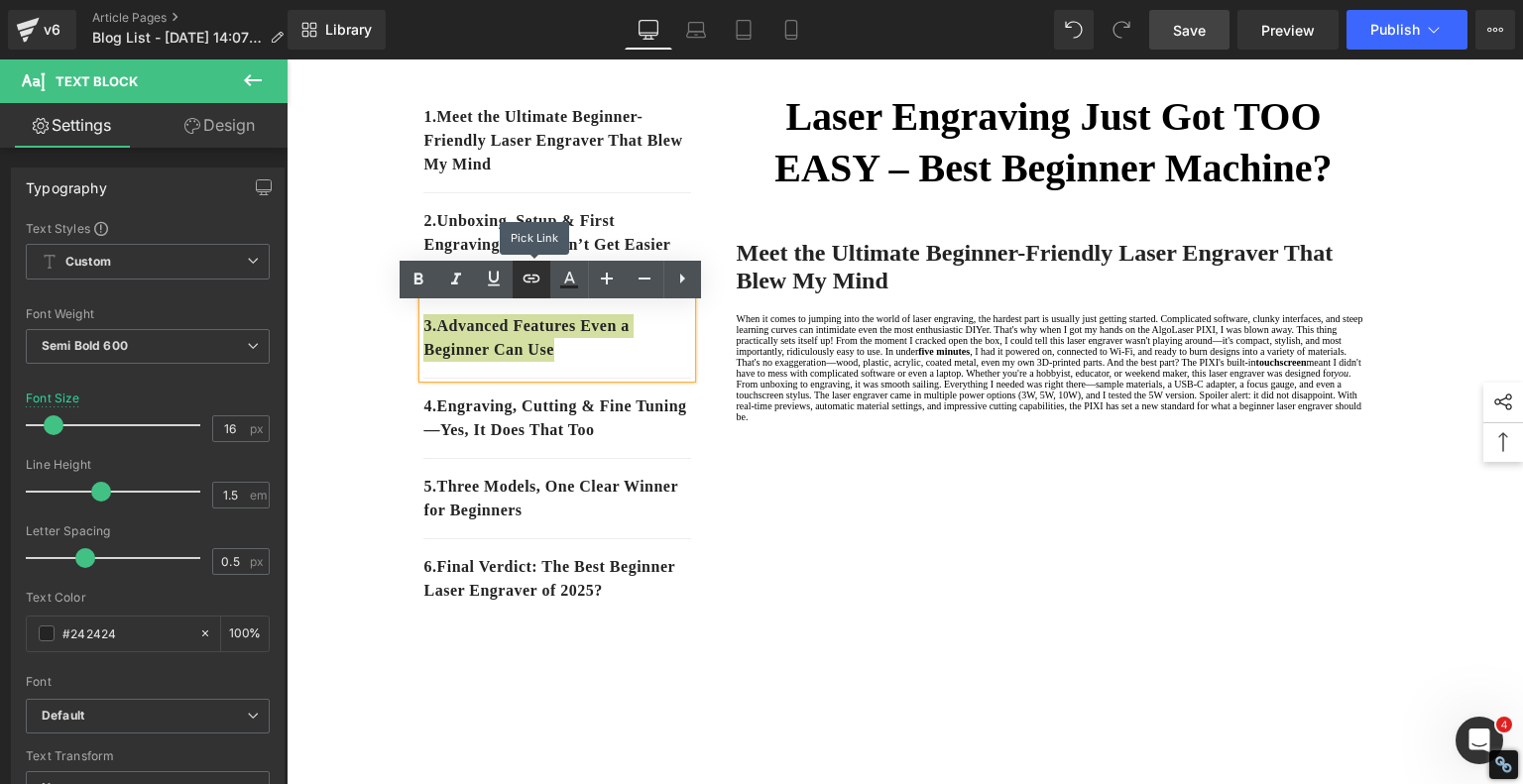 drag, startPoint x: 527, startPoint y: 274, endPoint x: 528, endPoint y: 289, distance: 15.0333 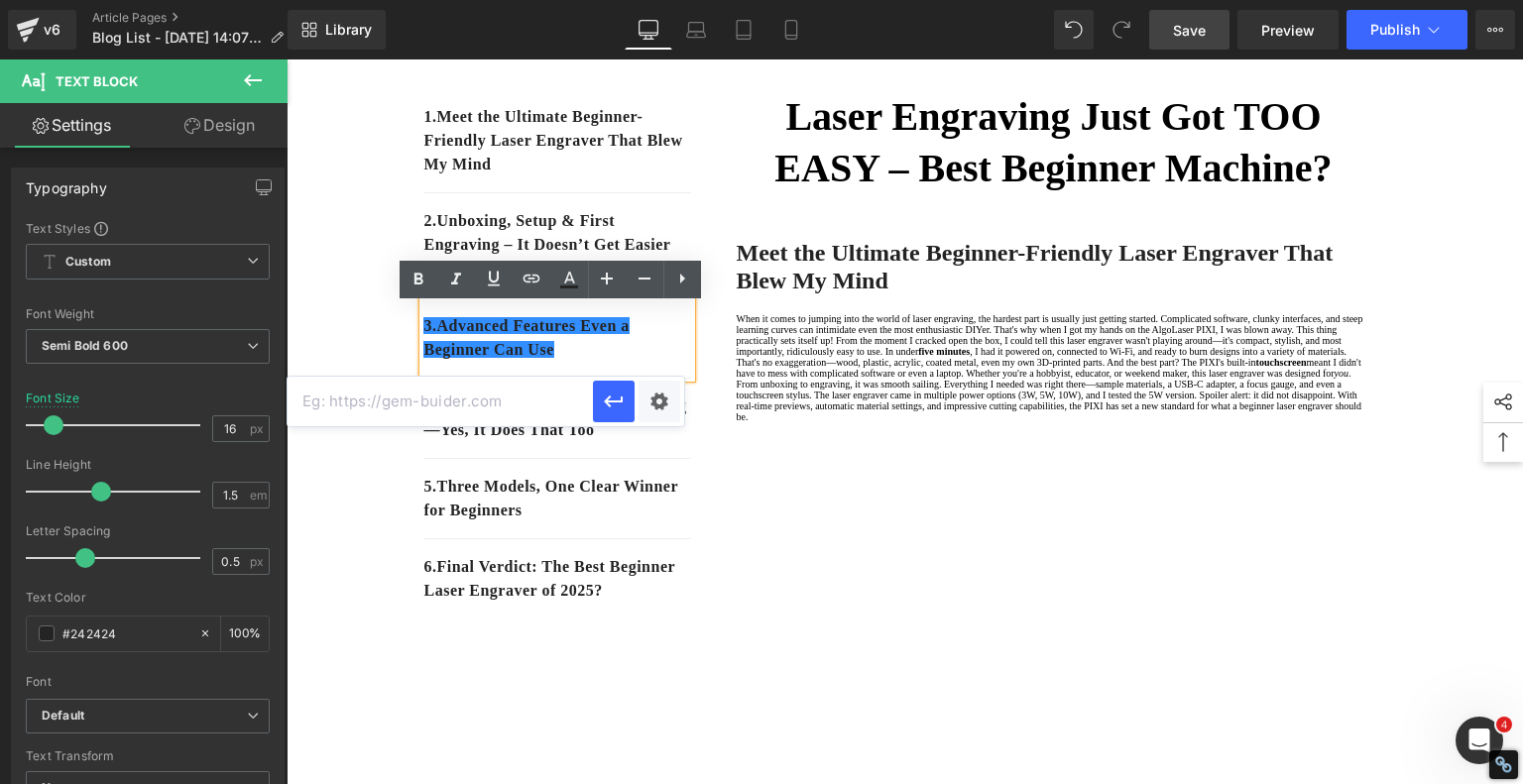 click at bounding box center (440, 401) 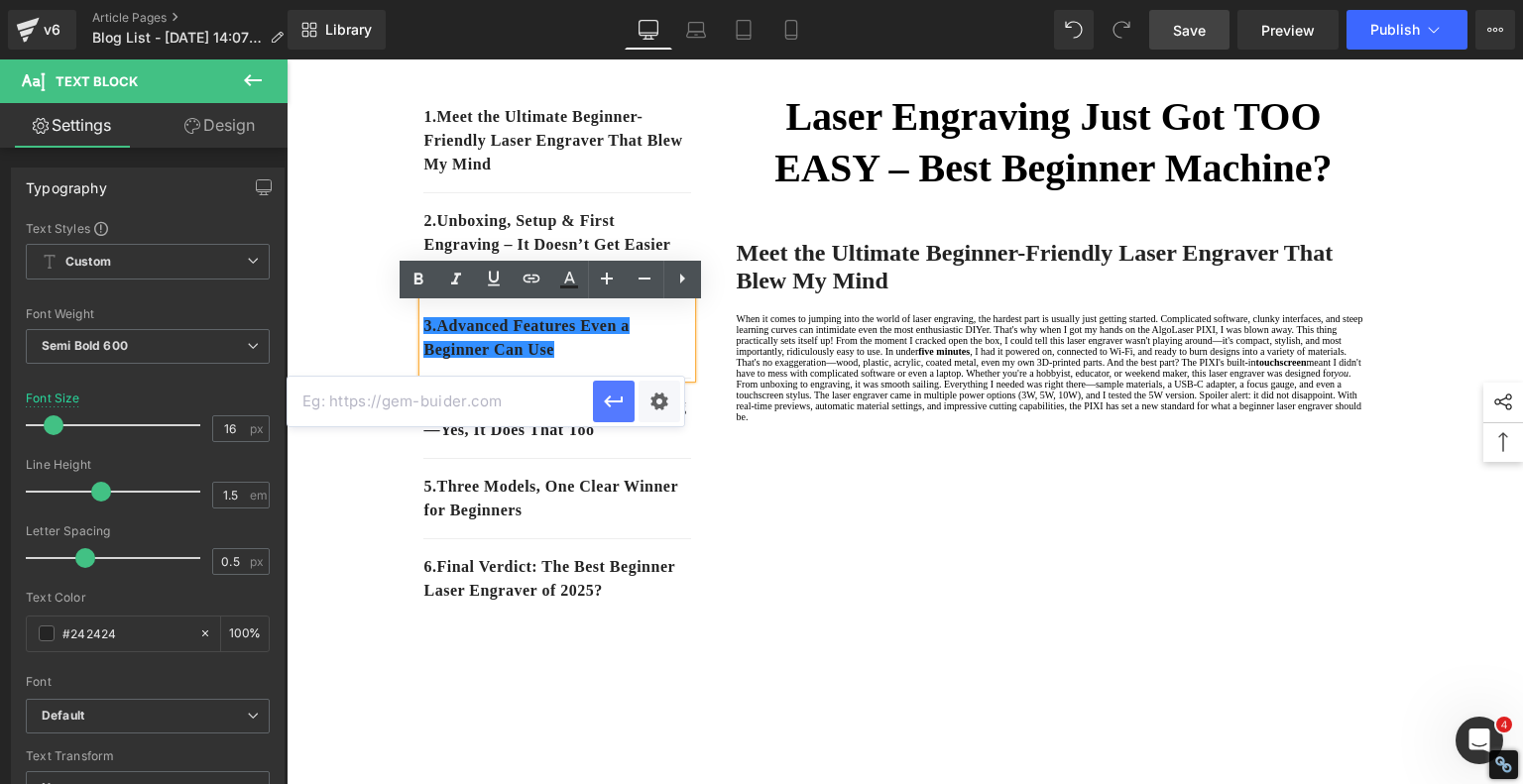 paste on "#e-1752646162193" 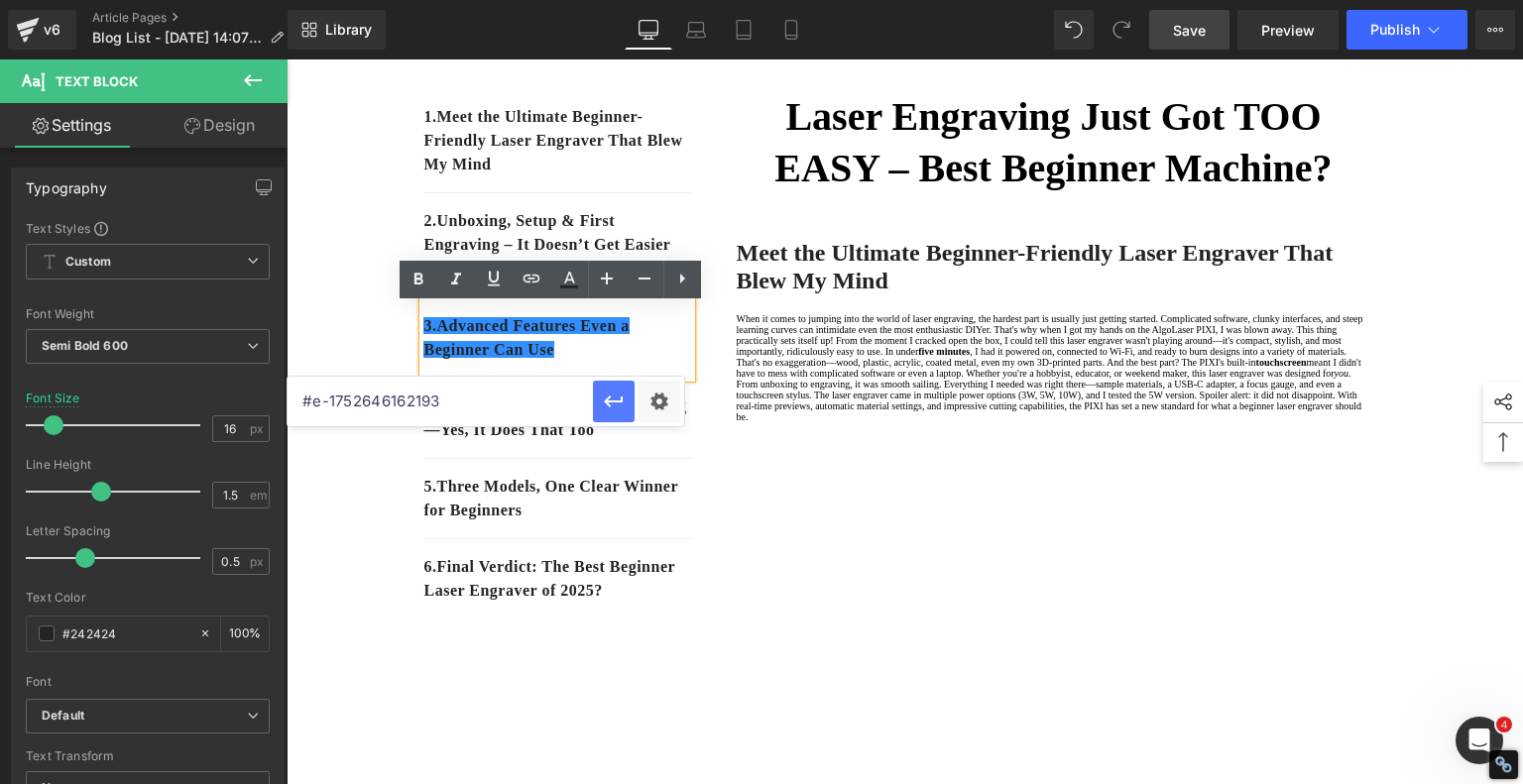 click 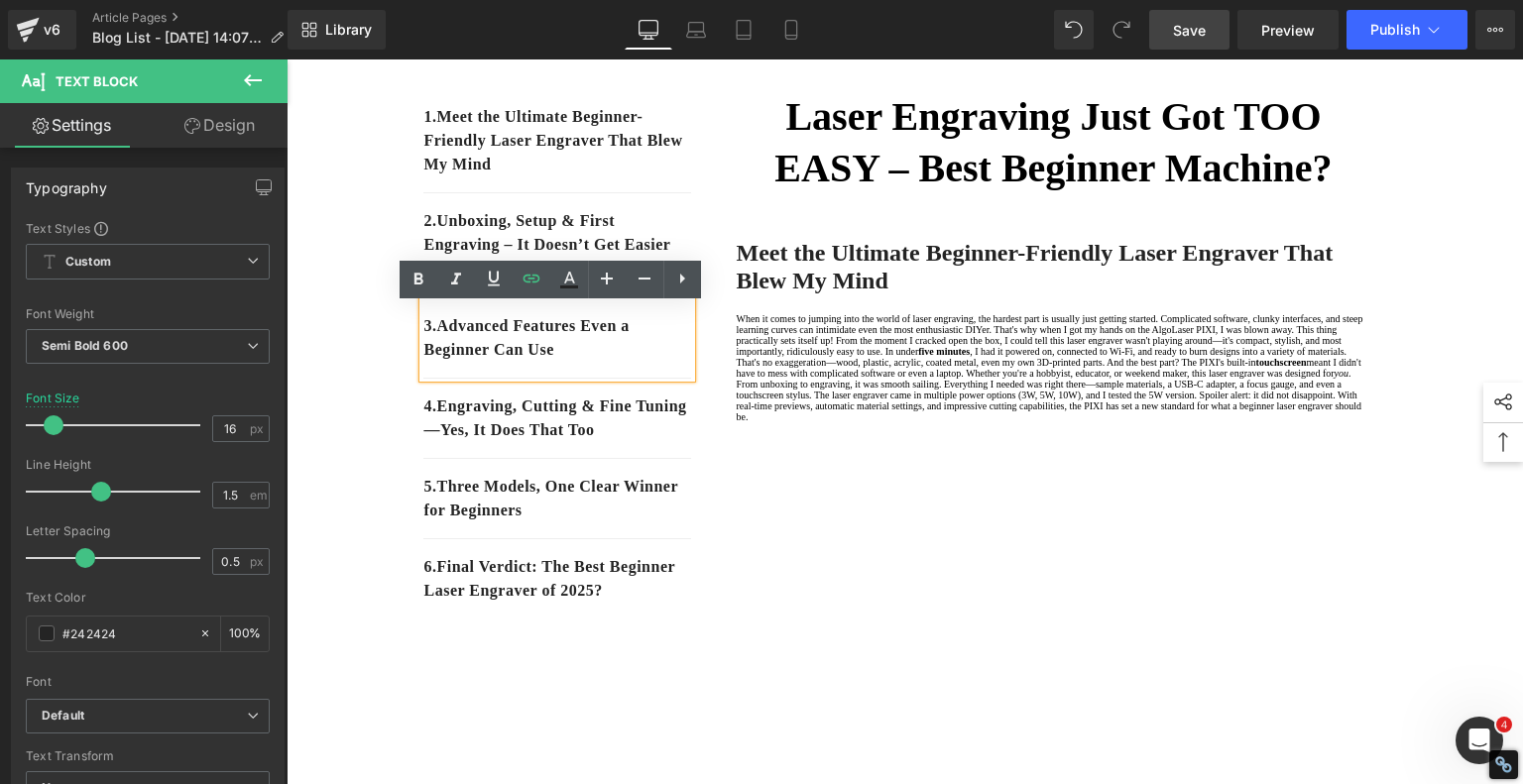 click on "1.  Meet the Ultimate Beginner-Friendly Laser Engraver That Blew My Mind Text Block         2.  Unboxing, Setup & First Engraving – It Doesn’t Get Easier Than This Text Block         3.  Advanced Features Even a Beginner Can Use Text Block         4.  Engraving, Cutting & Fine Tuning—Yes, It Does That Too Text Block         5 .  Three Models, One Clear Winner for Beginners Text Block         6 .  Final Verdict: The Best Beginner Laser Engraver of 2025? Text Block         Row         Laser Engraving Just Got TOO EASY – Best Beginner Machine? Heading         Meet the Ultimate Beginner-Friendly Laser Engraver That Blew My Mind Heading         five minutes , I had it powered on, connected to Wi-Fi, and ready to burn designs into a variety of materials. That's no exaggeration—wood, plastic, acrylic, coated metal, even my own 3D-printed parts. And the best part? The PIXI's built-in  touchscreen you .
Text Block
Youtube" at bounding box center [905, 1146] 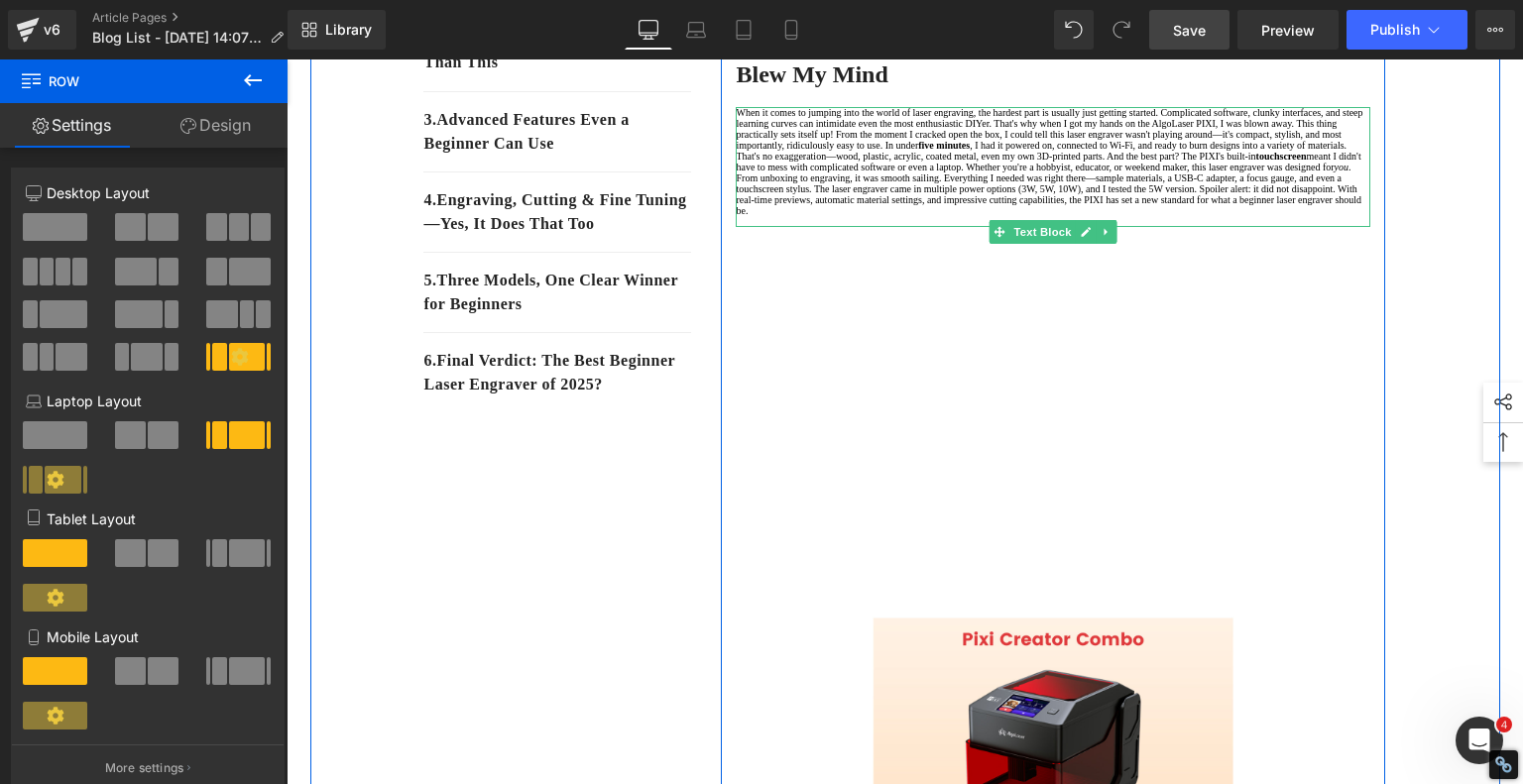 scroll, scrollTop: 793, scrollLeft: 0, axis: vertical 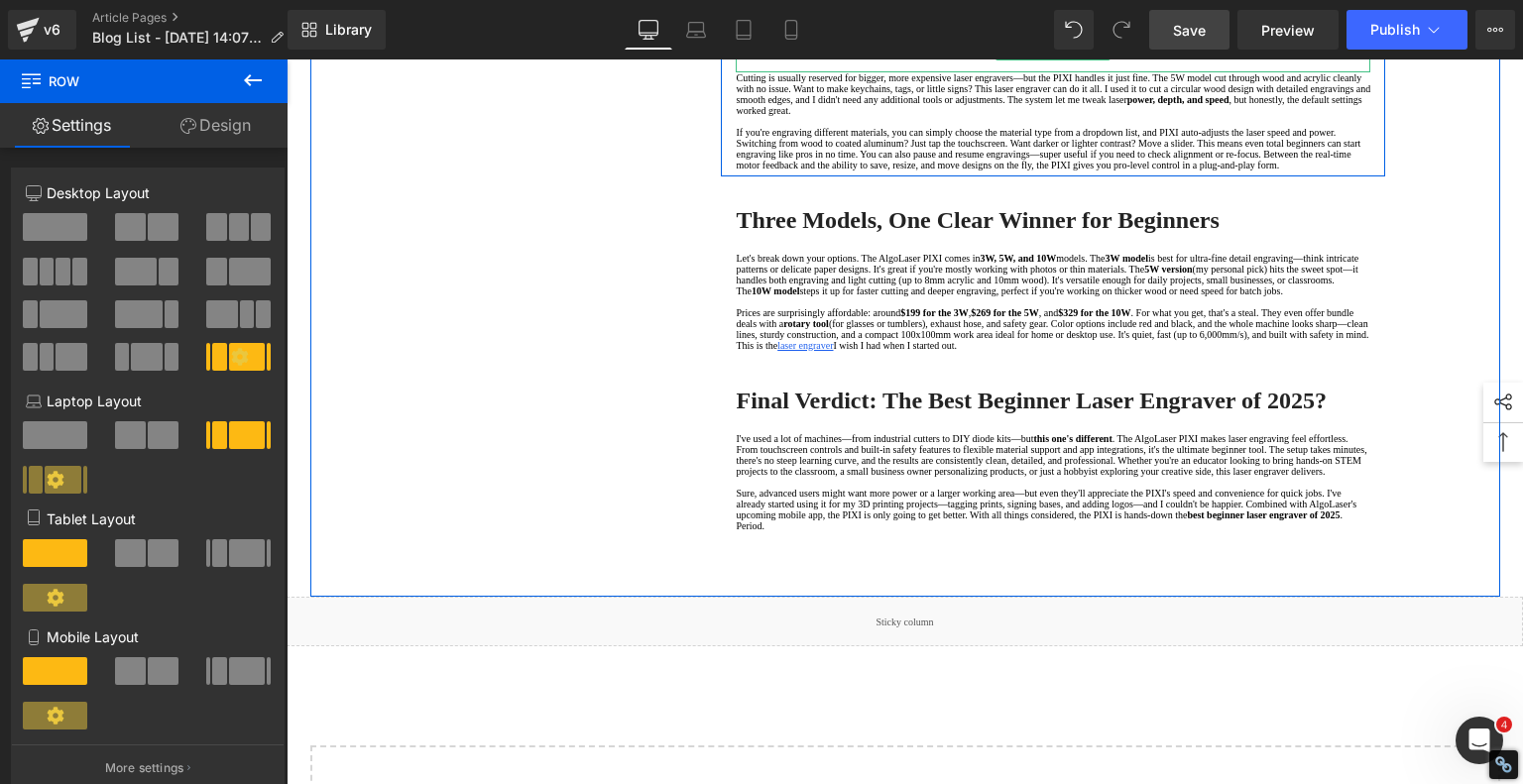 click on "Engraving, Cutting & Fine Tuning—Yes, It Does That Too" at bounding box center [1031, 40] 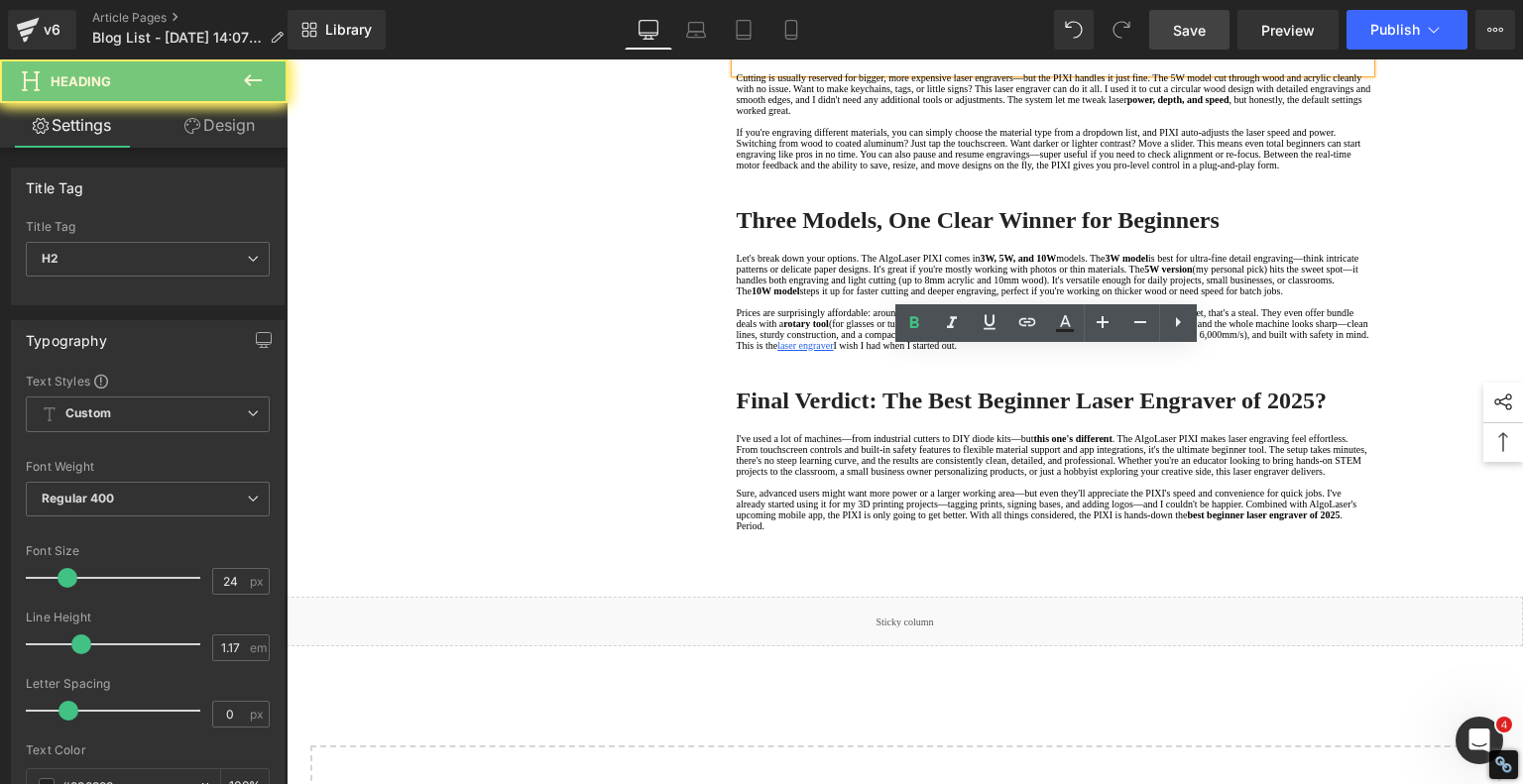 click on "Engraving, Cutting & Fine Tuning—Yes, It Does That Too" at bounding box center (1031, 40) 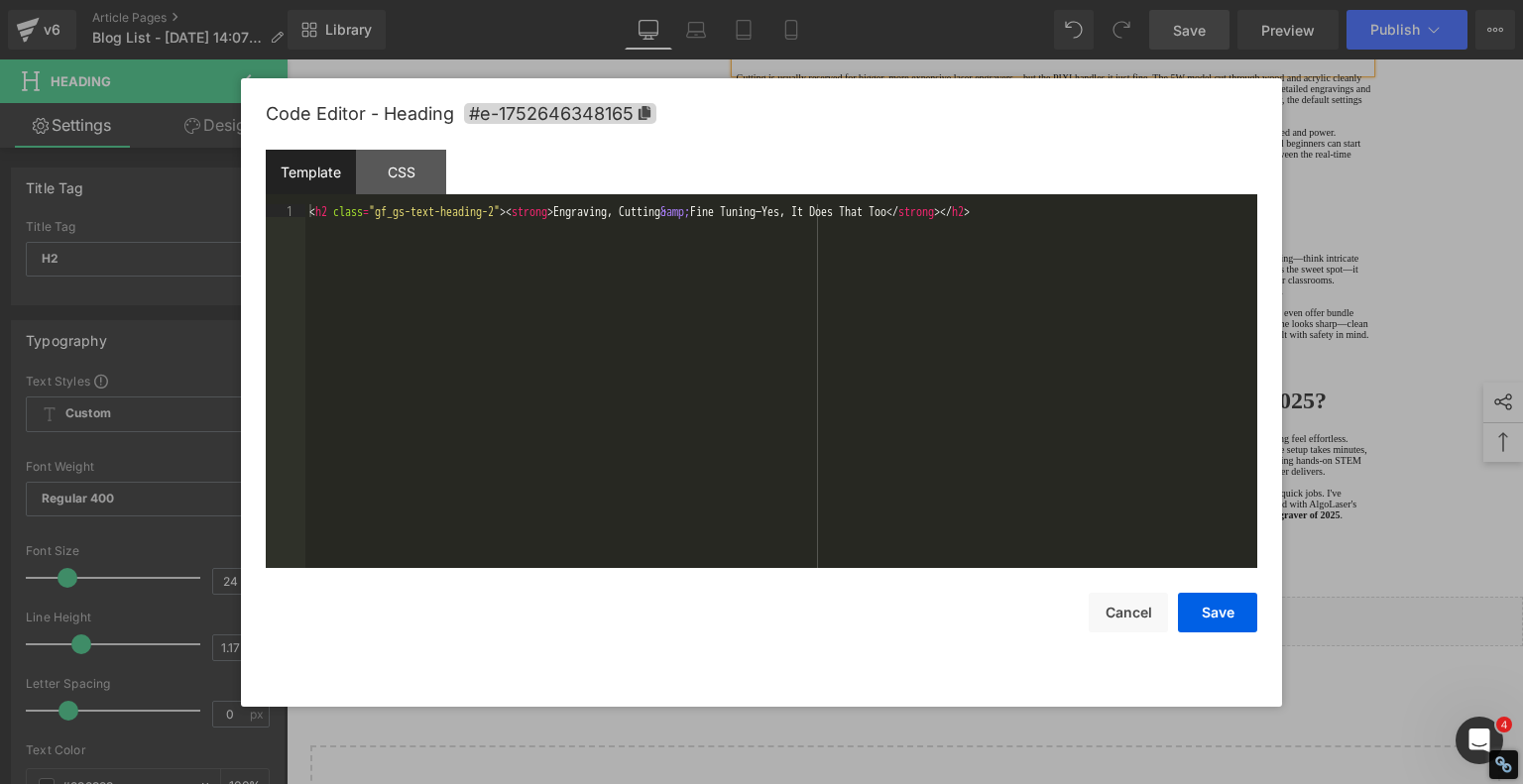 click on "Product  You are previewing how the   will restyle your page. You can not edit Elements in Preset Preview Mode.  v6 Article Pages Blog List - [DATE] 14:07:47 Library Desktop Desktop Laptop Tablet Mobile Save Preview Publish Scheduled View Live Page View with current Template Save Template to Library Schedule Publish  Optimize  Publish Settings Shortcuts  Your page can’t be published   You've reached the maximum number of published pages on your plan  (239/999999).  You need to upgrade your plan or unpublish all your pages to get 1 publish slot.   Unpublish pages   Upgrade plan  Elements Global Style Base Row  rows, columns, layouts, div Heading  headings, titles, h1,h2,h3,h4,h5,h6 Text Block  texts, paragraphs, contents, blocks Image  images, photos, alts, uploads Icon  icons, symbols Button  button, call to action, cta Separator  separators, dividers, horizontal lines Liquid  liquid, custom code, html, javascript, css, reviews, apps, applications, embeded, iframe Banner Parallax  Hero Banner  Stack Tabs" at bounding box center [762, 0] 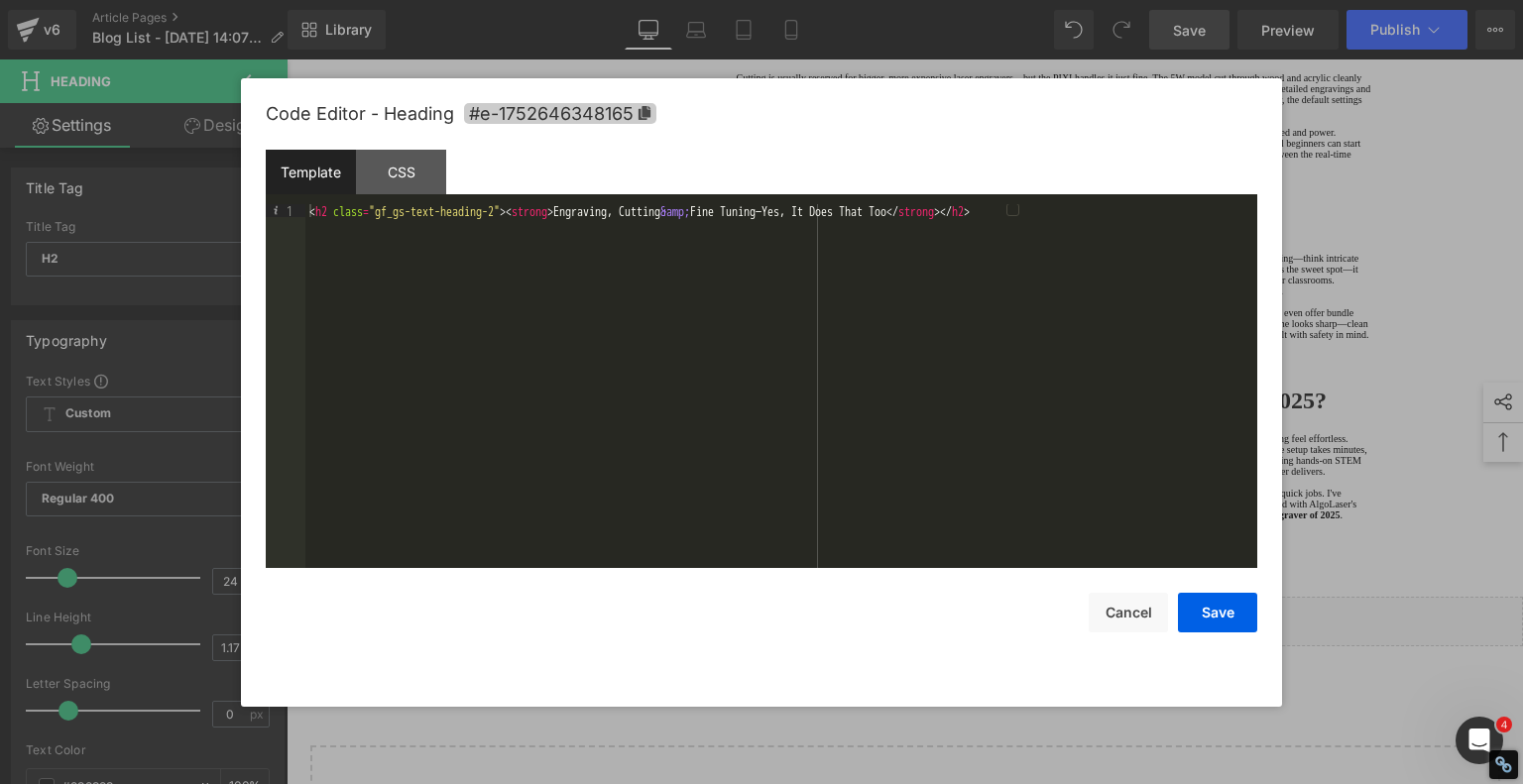 click 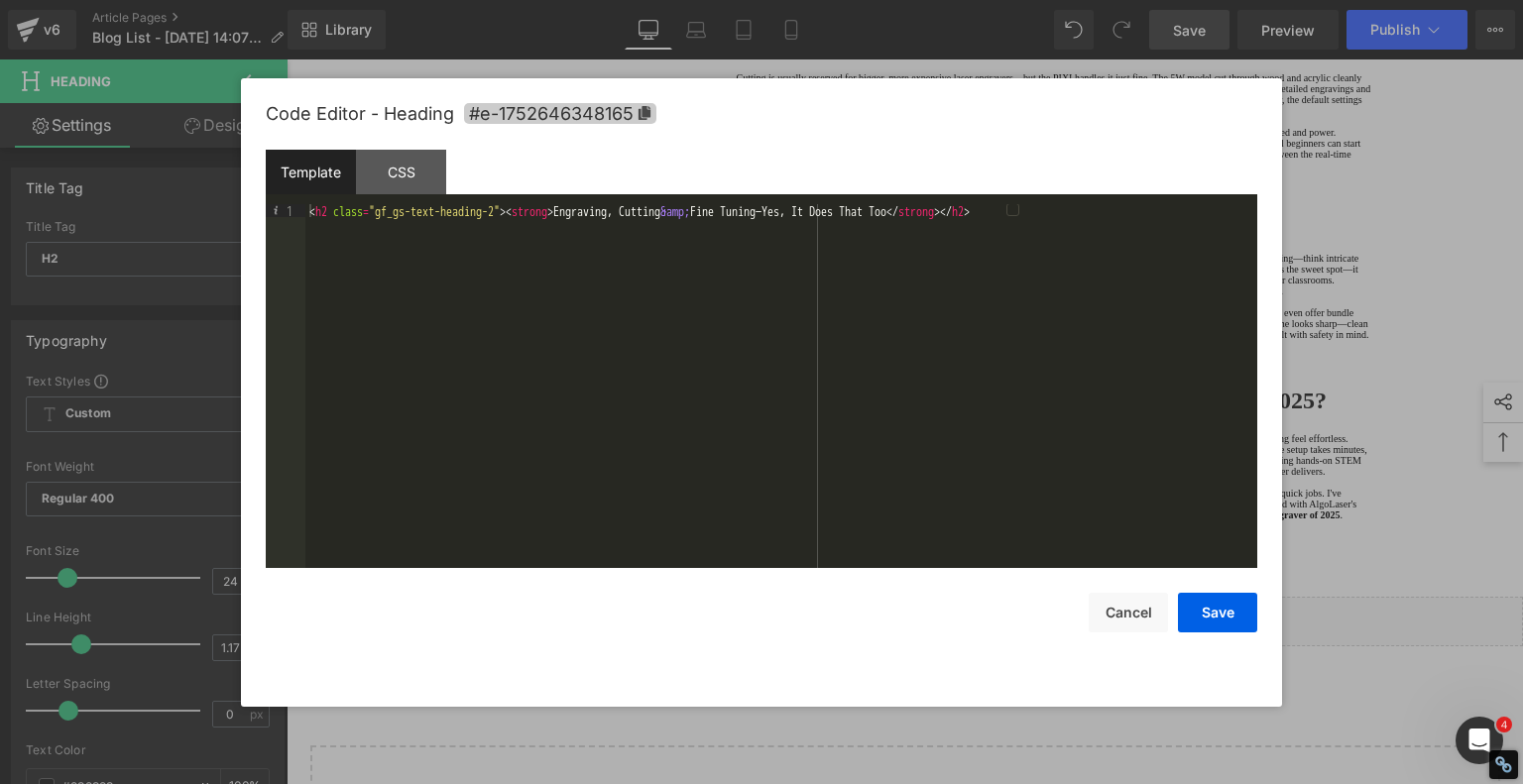 copy on "Engraving, Cutting & Fine Tuning—Yes, It Does That Too" 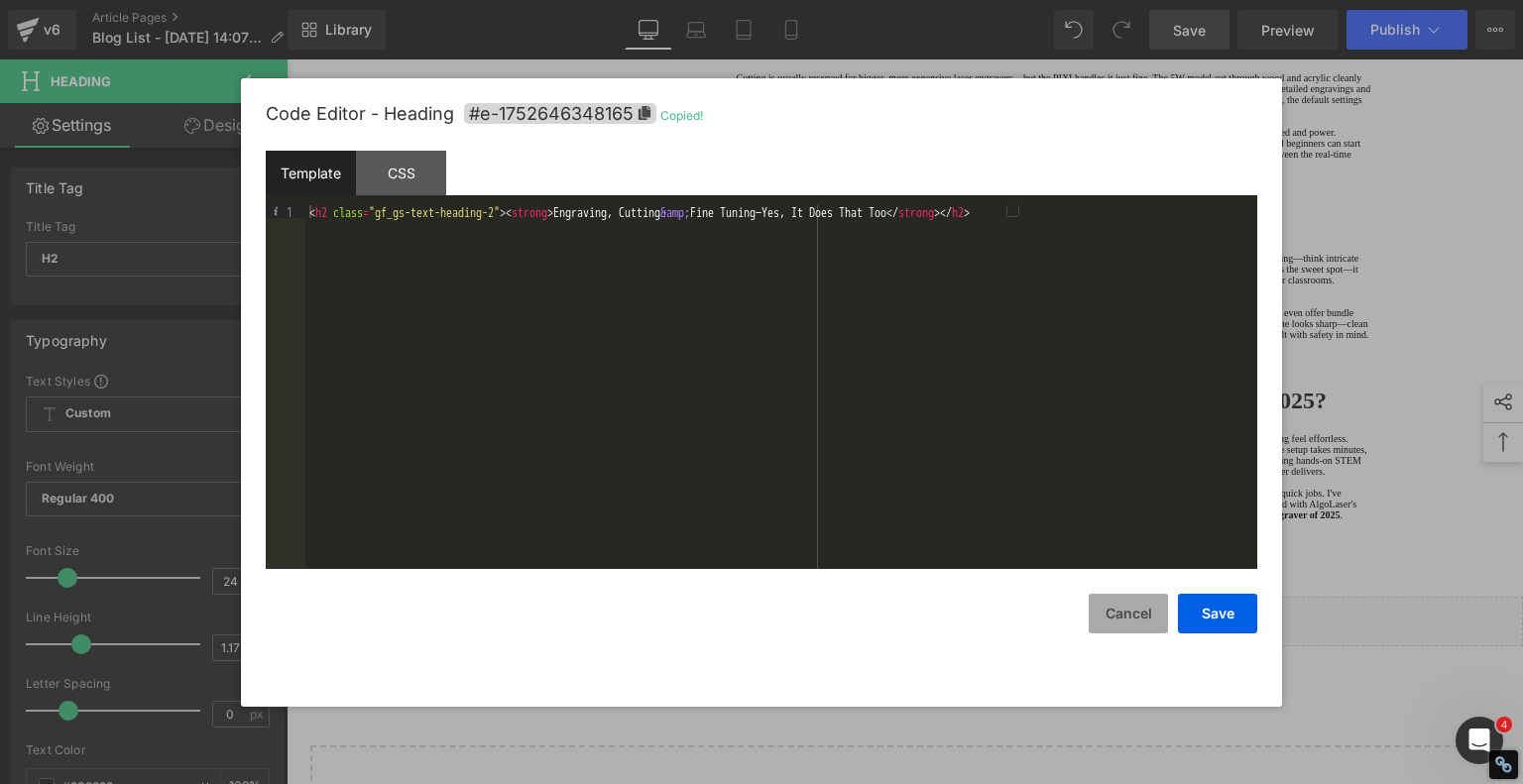 click on "Cancel" at bounding box center [1128, 614] 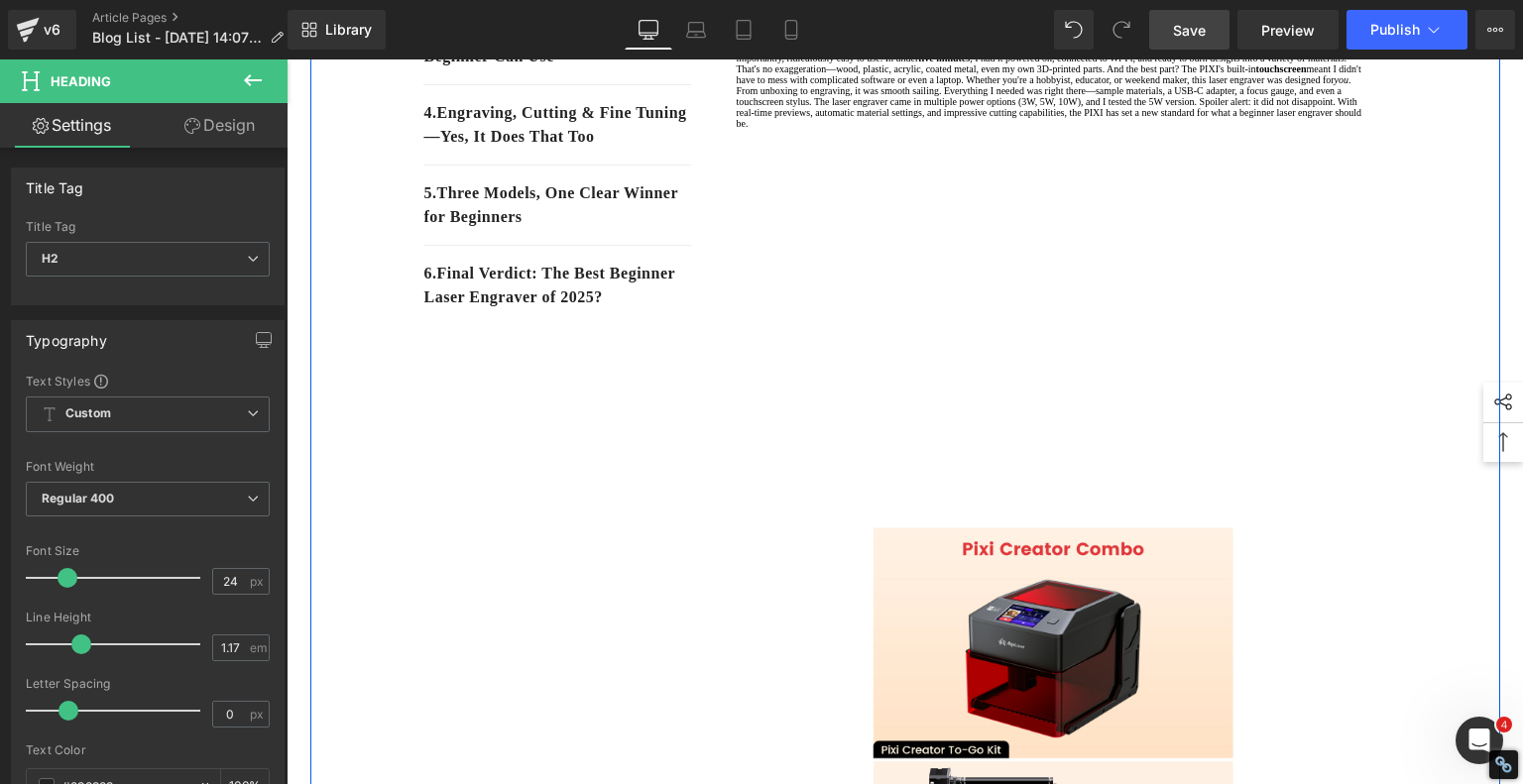 scroll, scrollTop: 198, scrollLeft: 0, axis: vertical 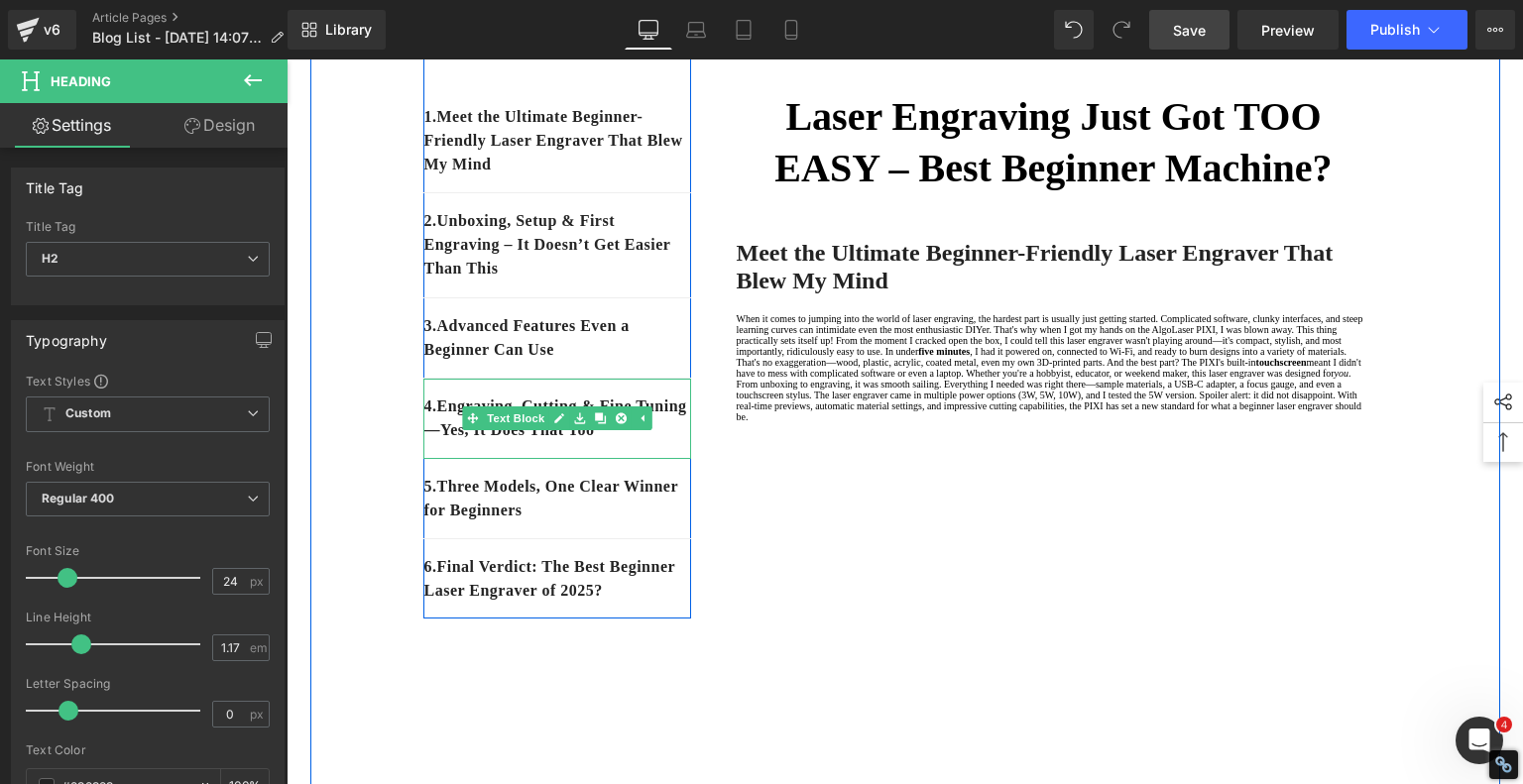 click on "4.  Engraving, Cutting & Fine Tuning—Yes, It Does That Too" at bounding box center (557, 418) 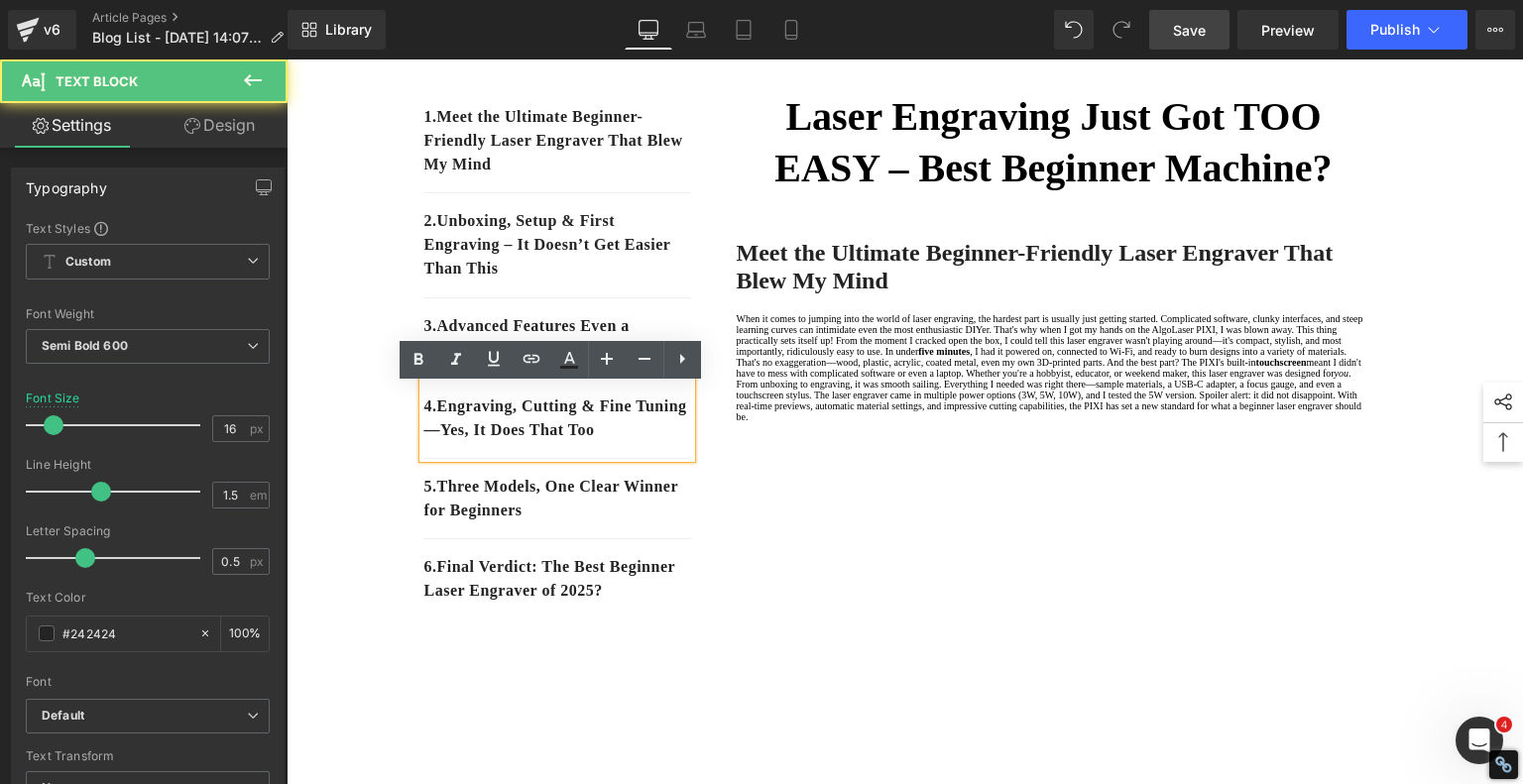 click on "4.  Engraving, Cutting & Fine Tuning—Yes, It Does That Too" at bounding box center (557, 418) 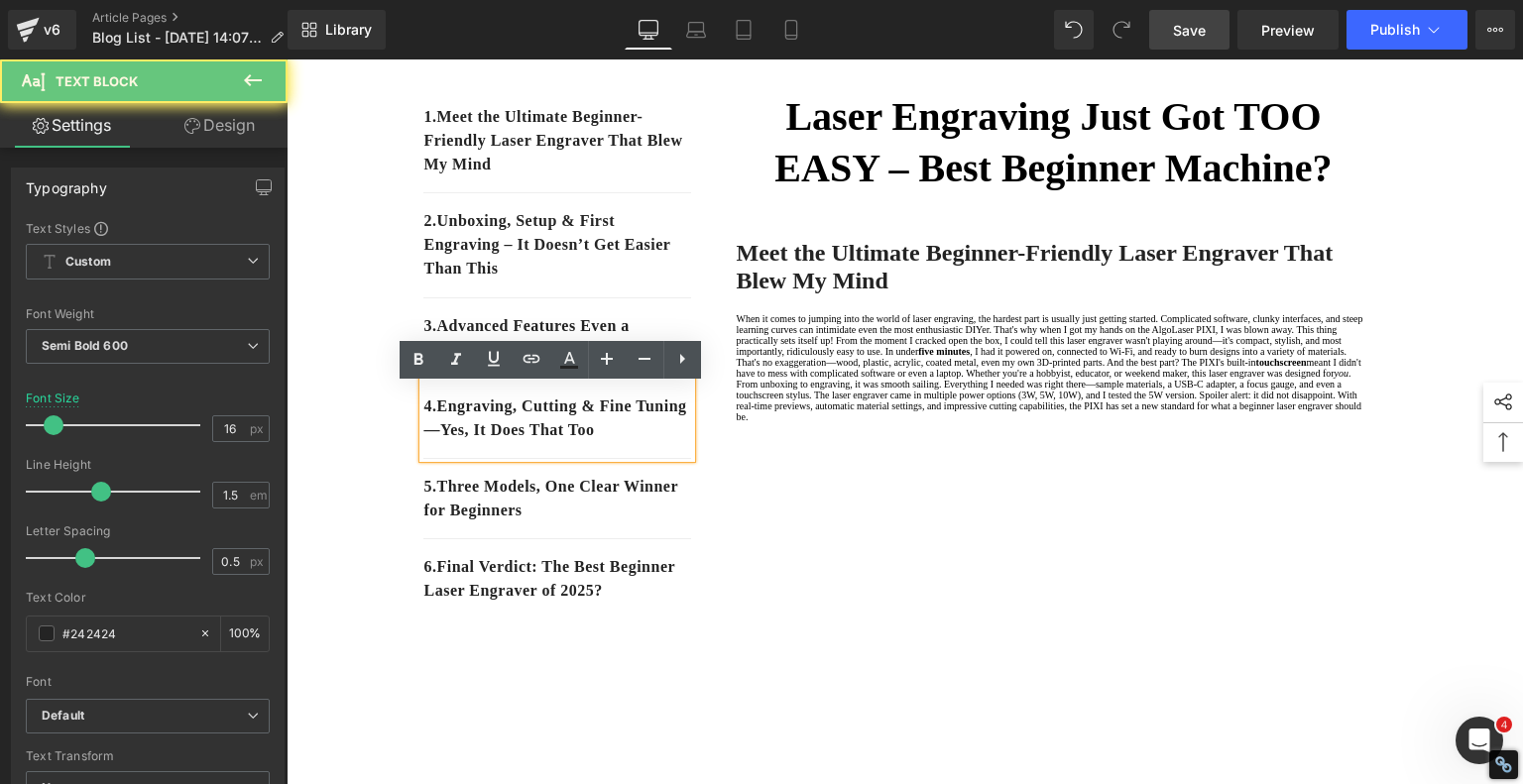 click on "4.  Engraving, Cutting & Fine Tuning—Yes, It Does That Too" at bounding box center [557, 418] 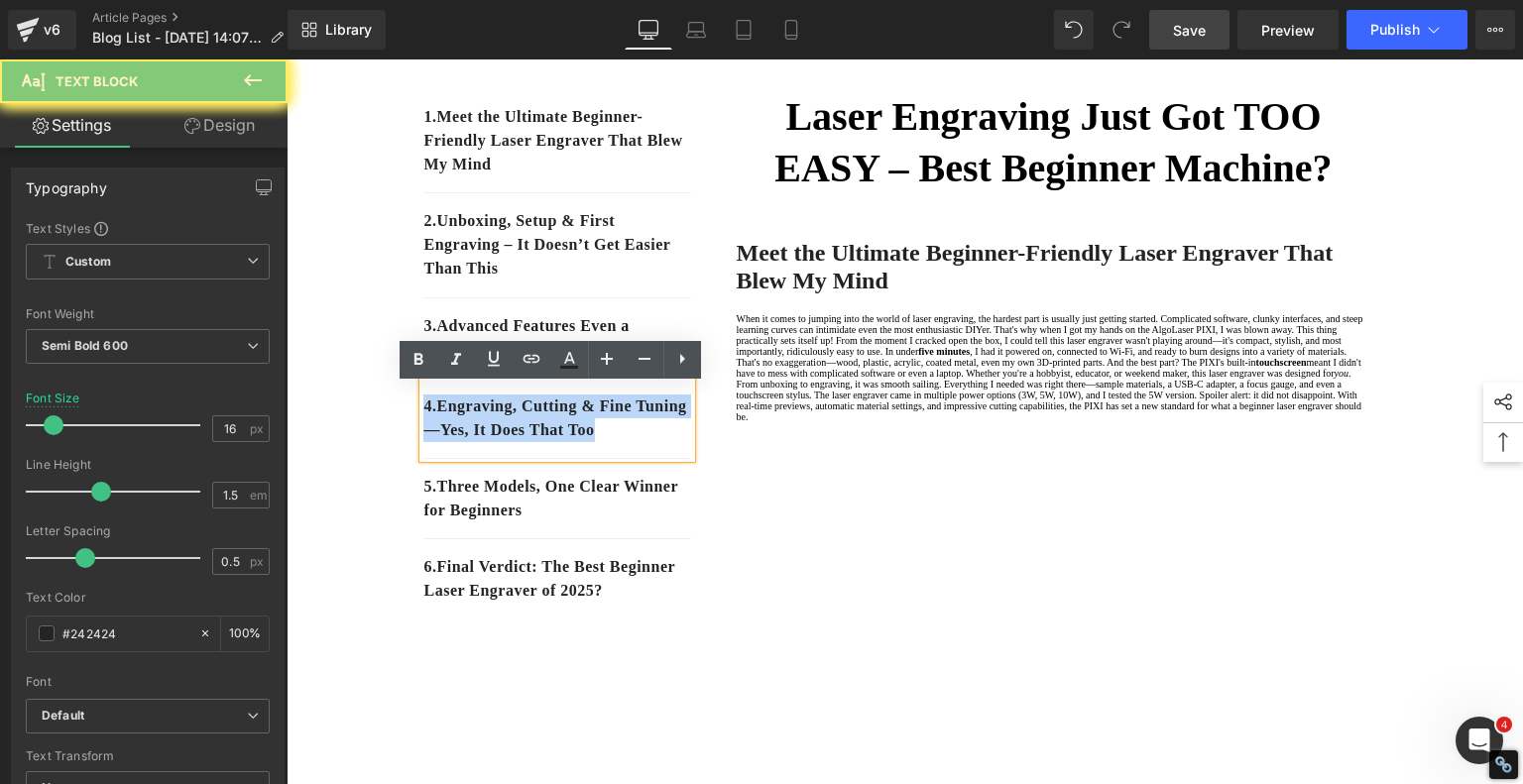 click on "4.  Engraving, Cutting & Fine Tuning—Yes, It Does That Too" at bounding box center [557, 418] 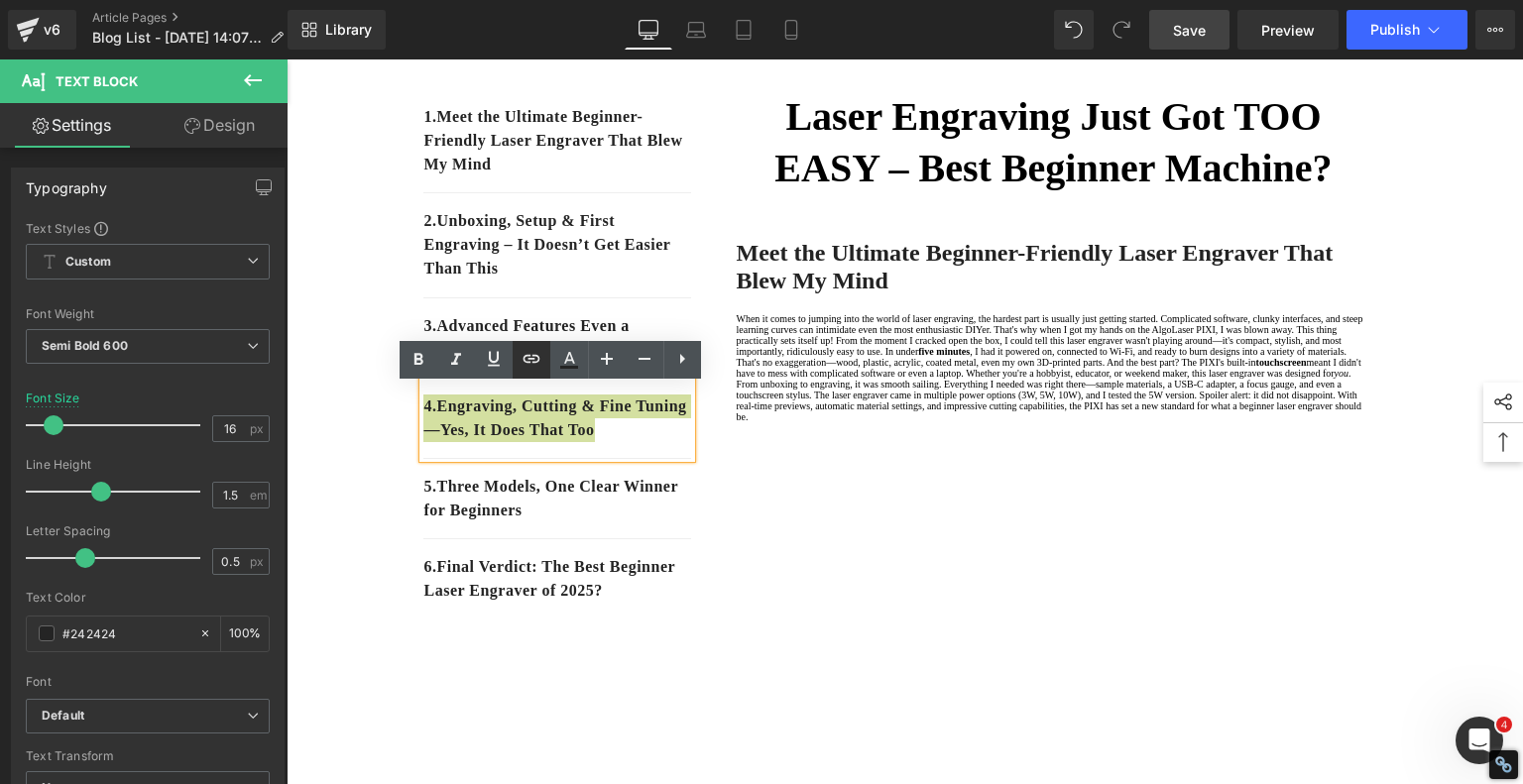 click 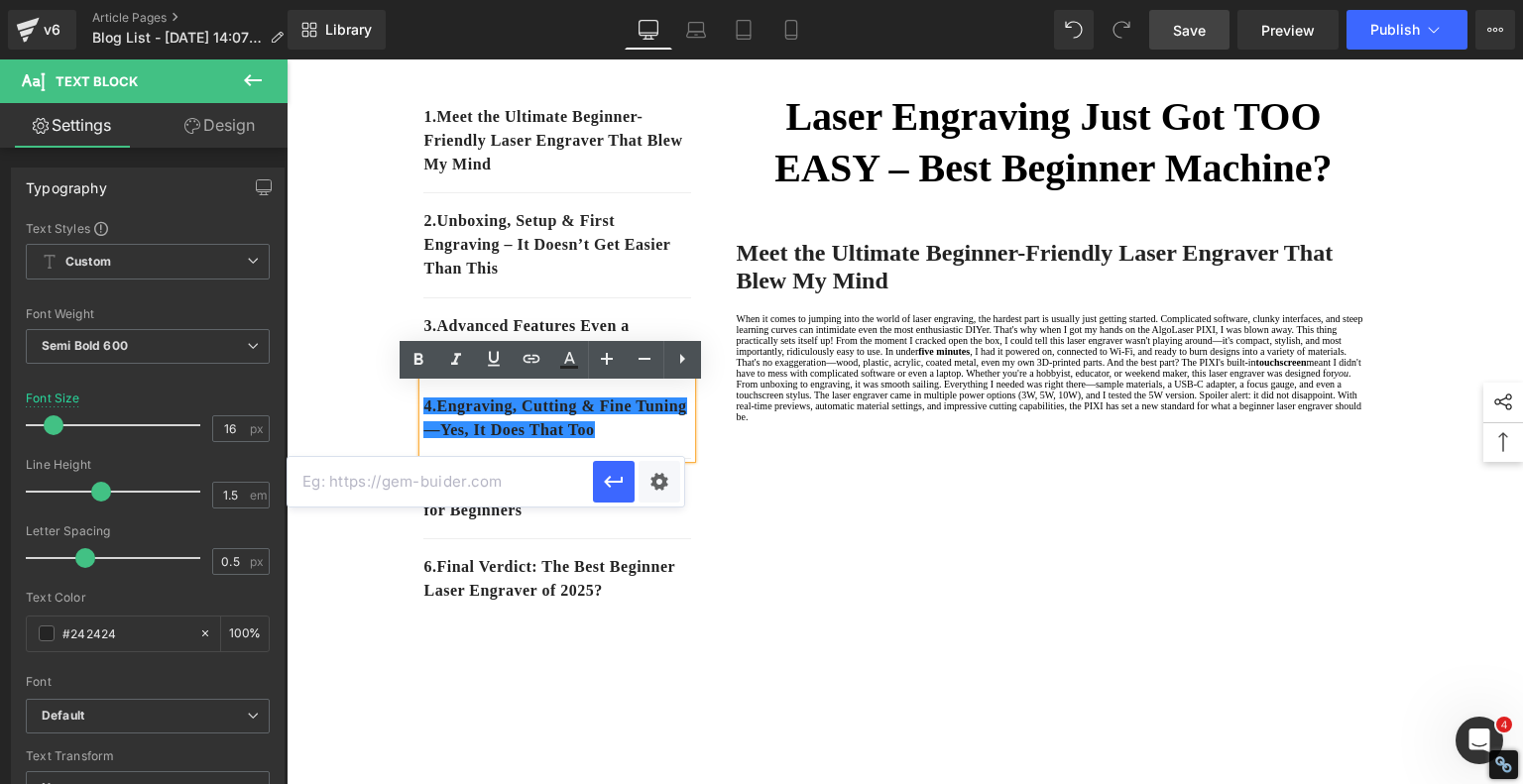 click at bounding box center (440, 482) 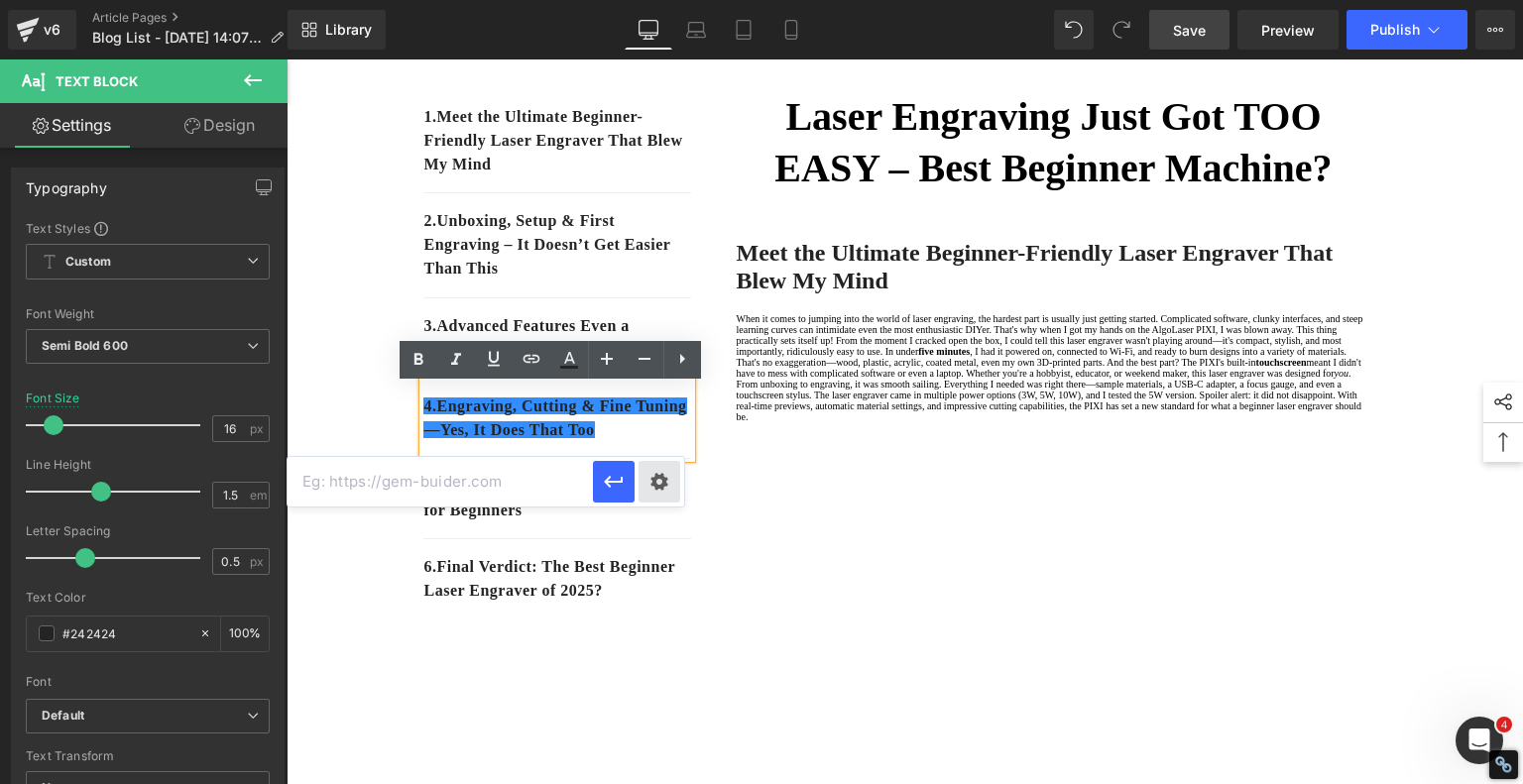 paste on "#e-1752646348165" 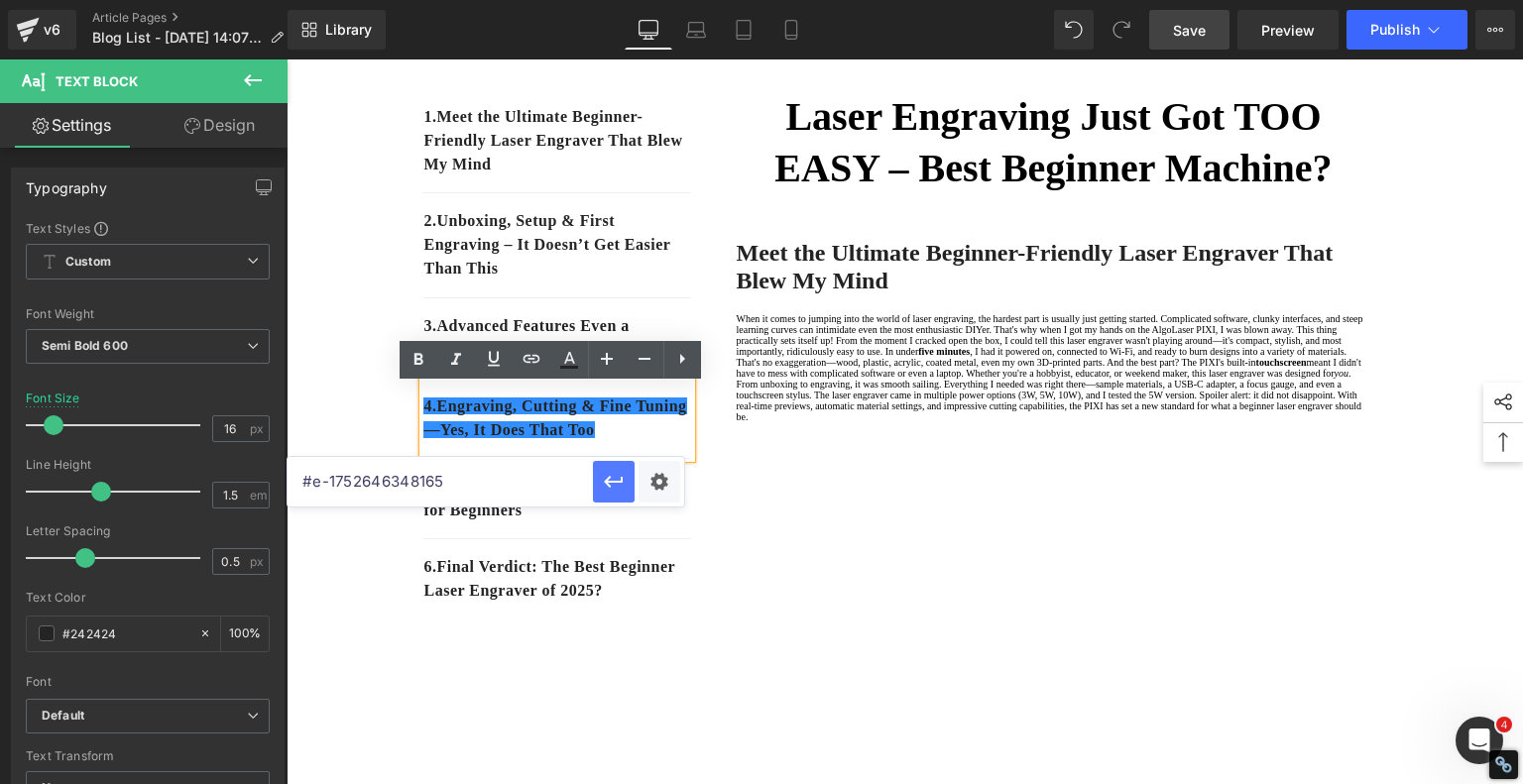 click 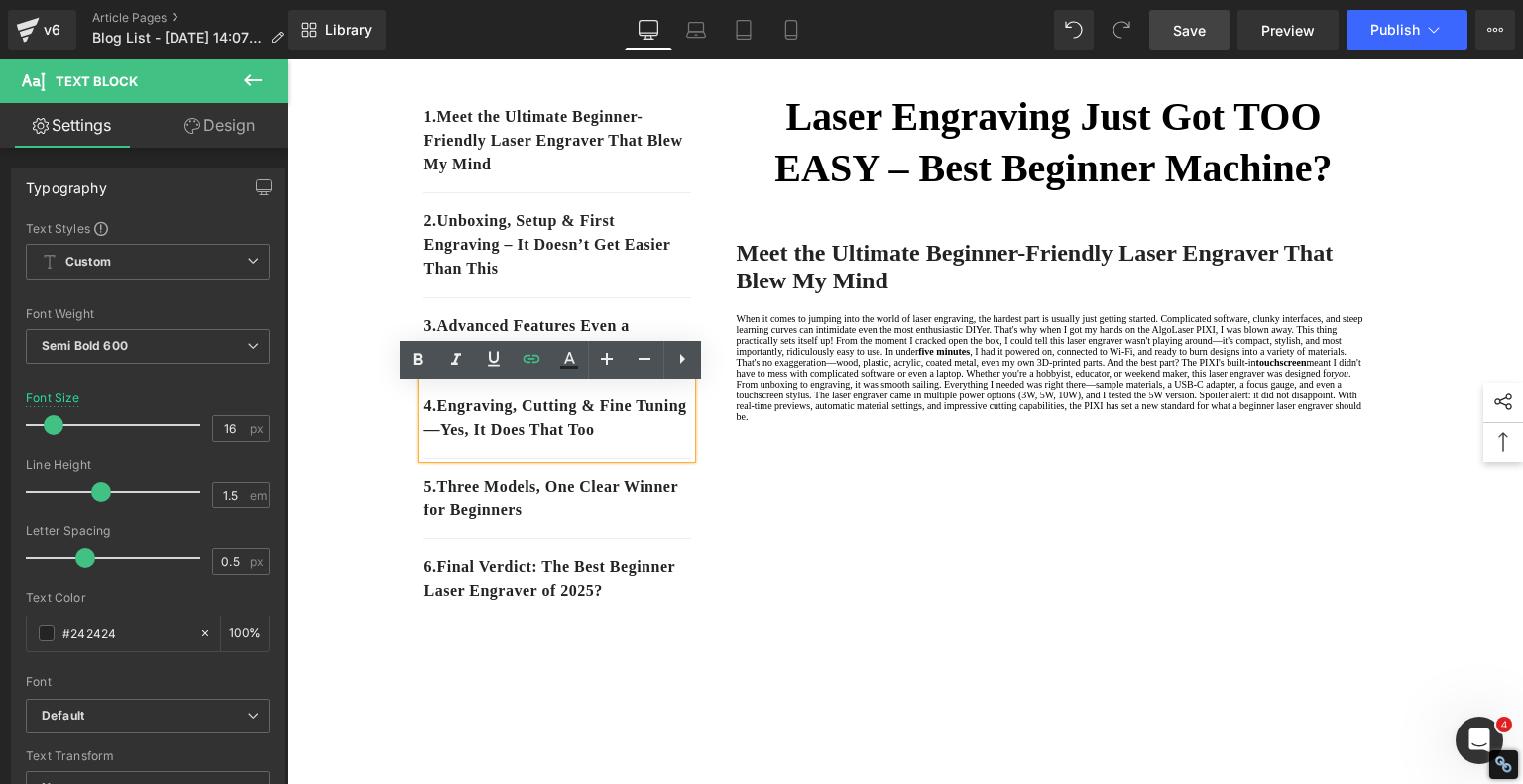 click on "1.  Meet the Ultimate Beginner-Friendly Laser Engraver That Blew My Mind Text Block         2.  Unboxing, Setup & First Engraving – It Doesn’t Get Easier Than This Text Block         3.  Advanced Features Even a Beginner Can Use Text Block         4.  Engraving, Cutting & Fine Tuning—Yes, It Does That Too Text Block         5 .  Three Models, One Clear Winner for Beginners Text Block         6 .  Final Verdict: The Best Beginner Laser Engraver of 2025? Text Block         Row         Laser Engraving Just Got TOO EASY – Best Beginner Machine? Heading         Meet the Ultimate Beginner-Friendly Laser Engraver That Blew My Mind Heading         five minutes , I had it powered on, connected to Wi-Fi, and ready to burn designs into a variety of materials. That's no exaggeration—wood, plastic, acrylic, coated metal, even my own 3D-printed parts. And the best part? The PIXI's built-in  touchscreen you .
Text Block
Youtube" at bounding box center (905, 1146) 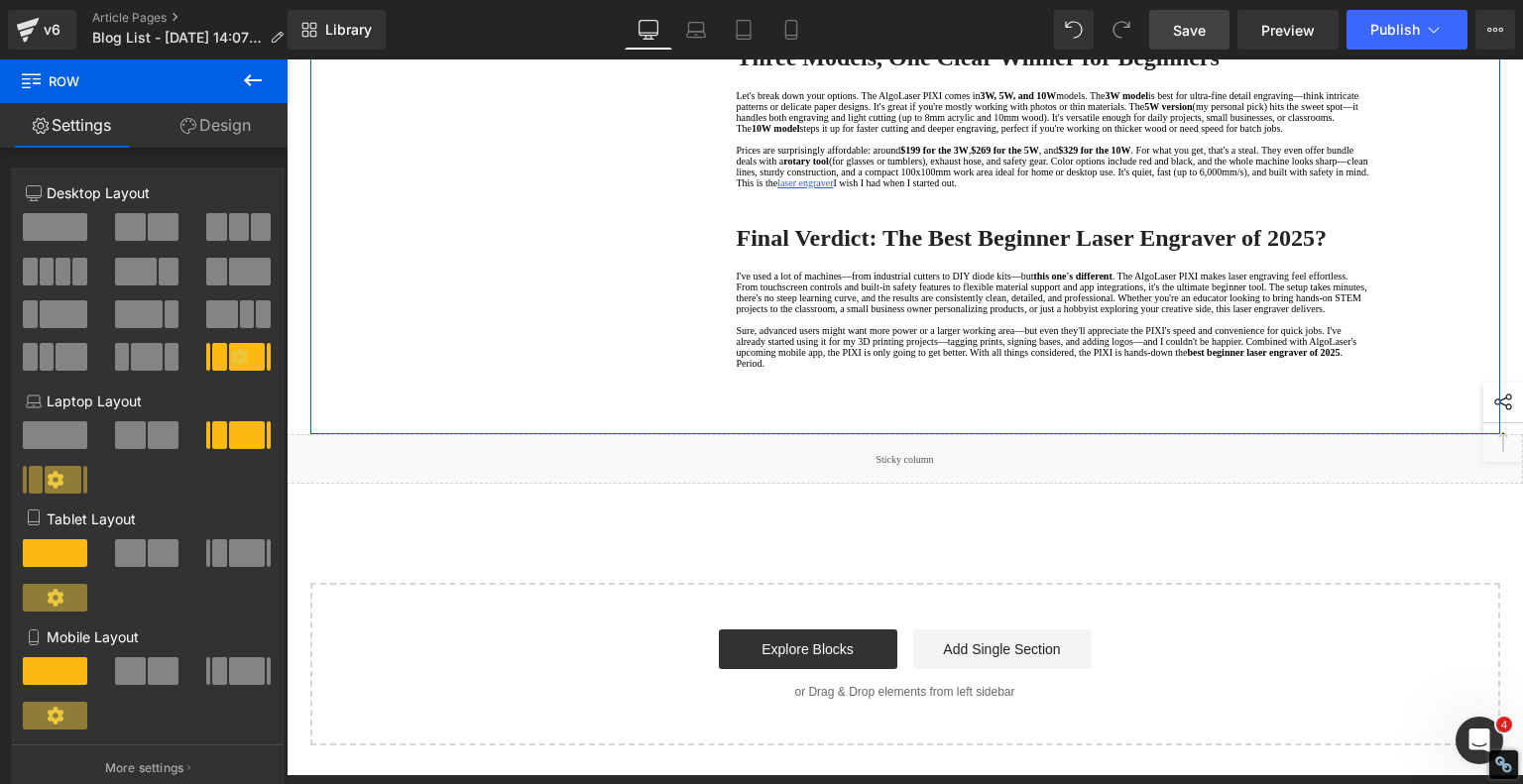 scroll, scrollTop: 2081, scrollLeft: 0, axis: vertical 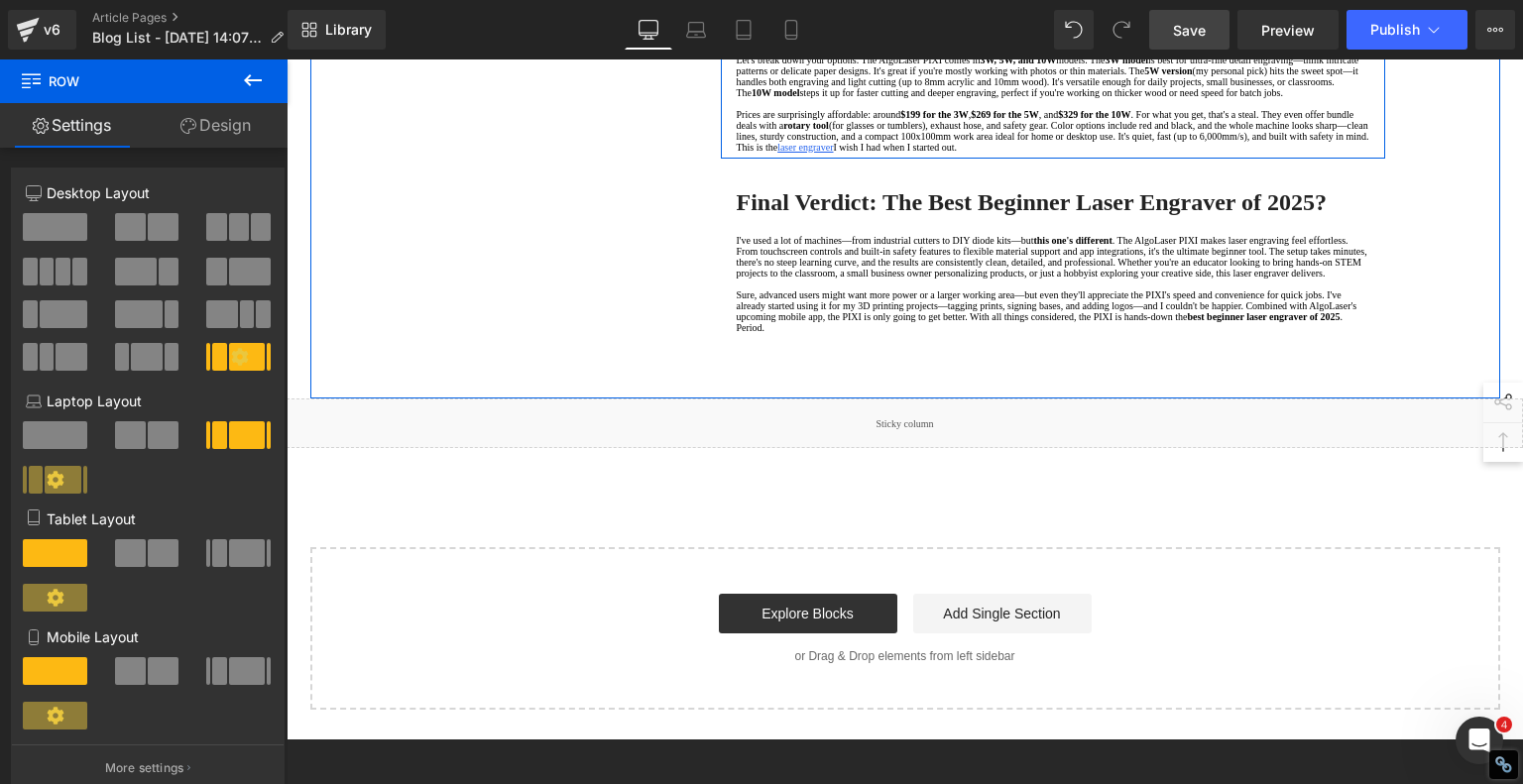 click on "Three Models, One Clear Winner for Beginners" at bounding box center (977, 22) 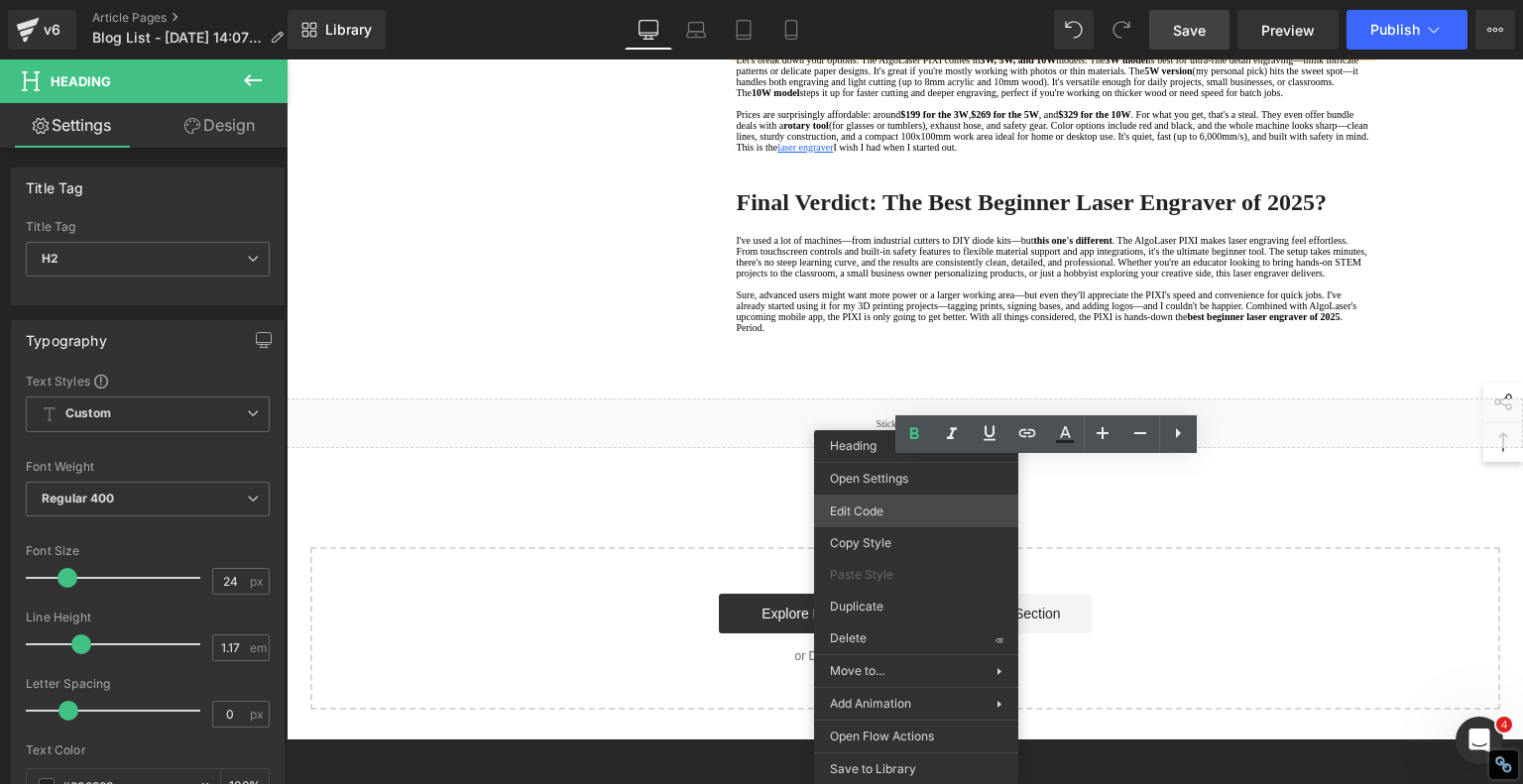 click on "Product  You are previewing how the   will restyle your page. You can not edit Elements in Preset Preview Mode.  v6 Article Pages Blog List - [DATE] 14:07:47 Library Desktop Desktop Laptop Tablet Mobile Save Preview Publish Scheduled View Live Page View with current Template Save Template to Library Schedule Publish  Optimize  Publish Settings Shortcuts  Your page can’t be published   You've reached the maximum number of published pages on your plan  (239/999999).  You need to upgrade your plan or unpublish all your pages to get 1 publish slot.   Unpublish pages   Upgrade plan  Elements Global Style Base Row  rows, columns, layouts, div Heading  headings, titles, h1,h2,h3,h4,h5,h6 Text Block  texts, paragraphs, contents, blocks Image  images, photos, alts, uploads Icon  icons, symbols Button  button, call to action, cta Separator  separators, dividers, horizontal lines Liquid  liquid, custom code, html, javascript, css, reviews, apps, applications, embeded, iframe Banner Parallax  Hero Banner  Stack Tabs" at bounding box center (762, 0) 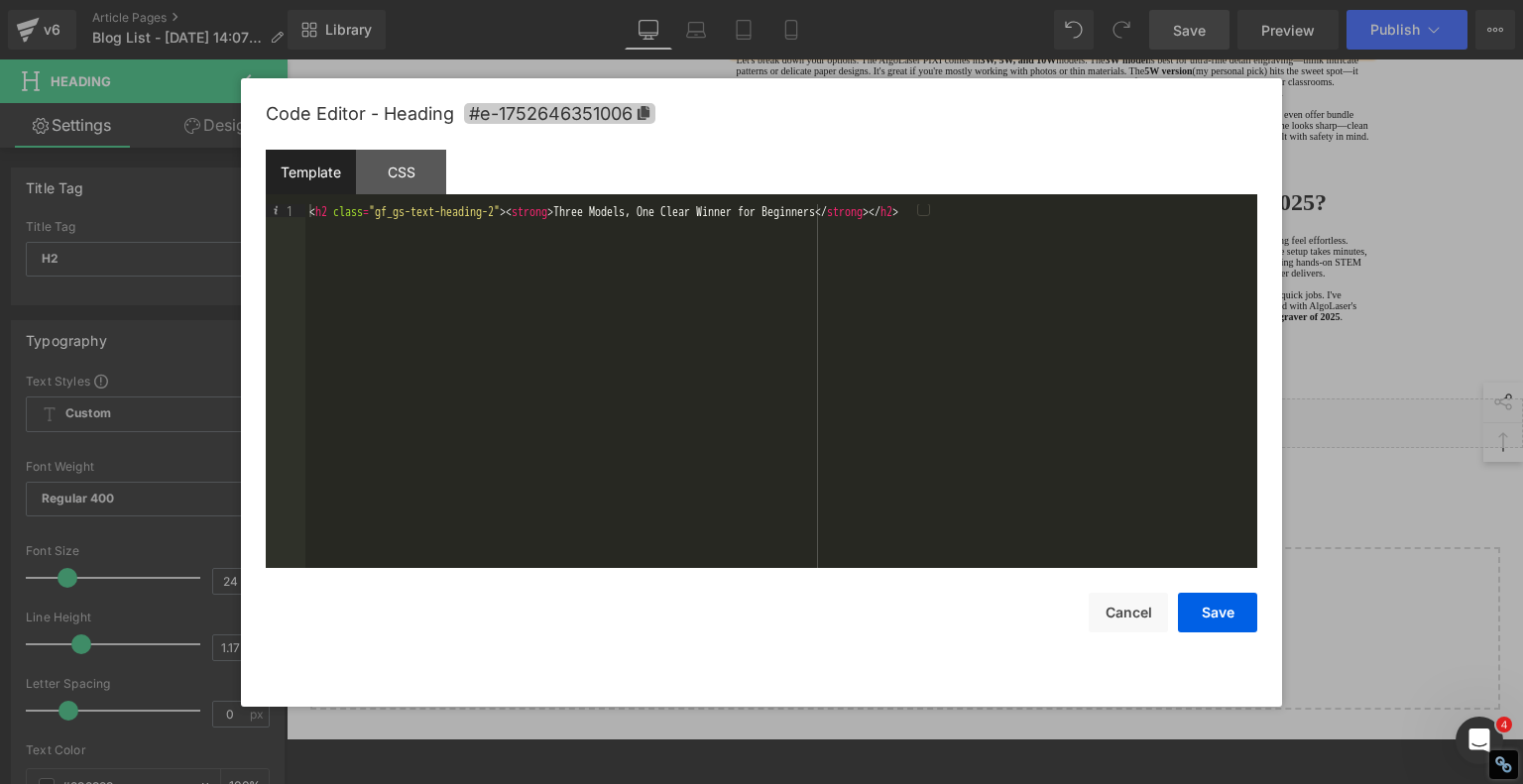 click 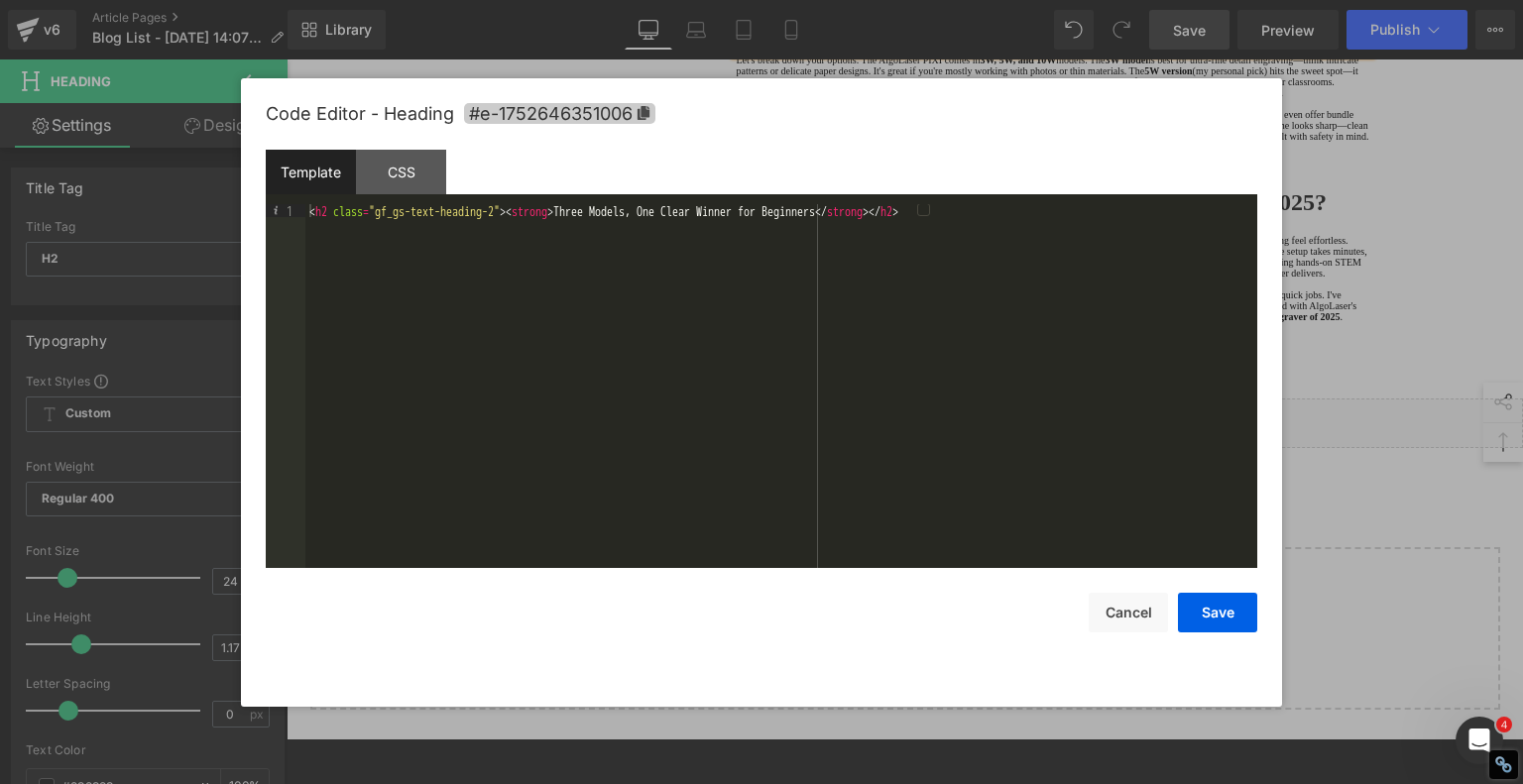 copy on "Three Models, One Clear Winner for Beginners" 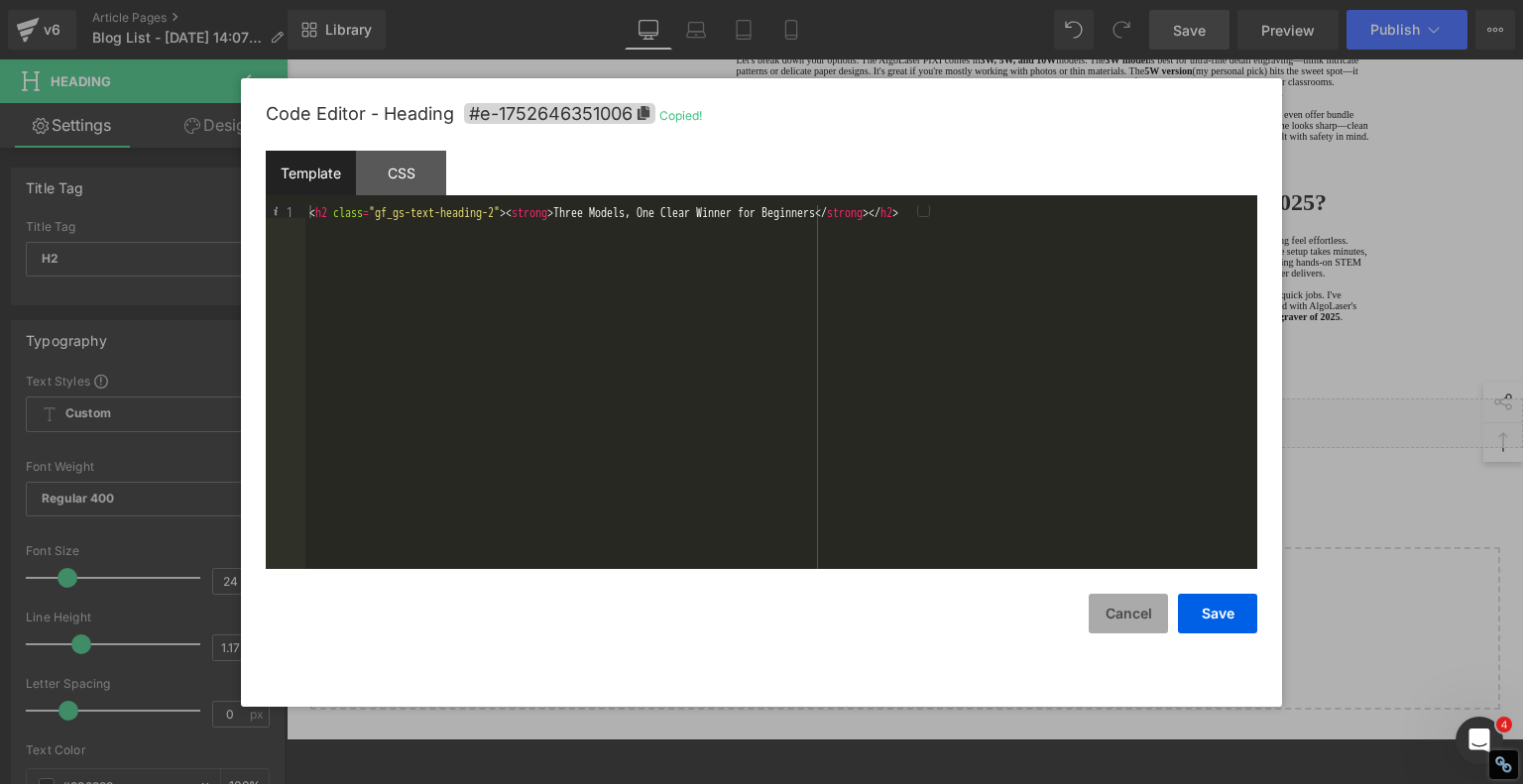 drag, startPoint x: 1134, startPoint y: 606, endPoint x: 1097, endPoint y: 598, distance: 37.854986 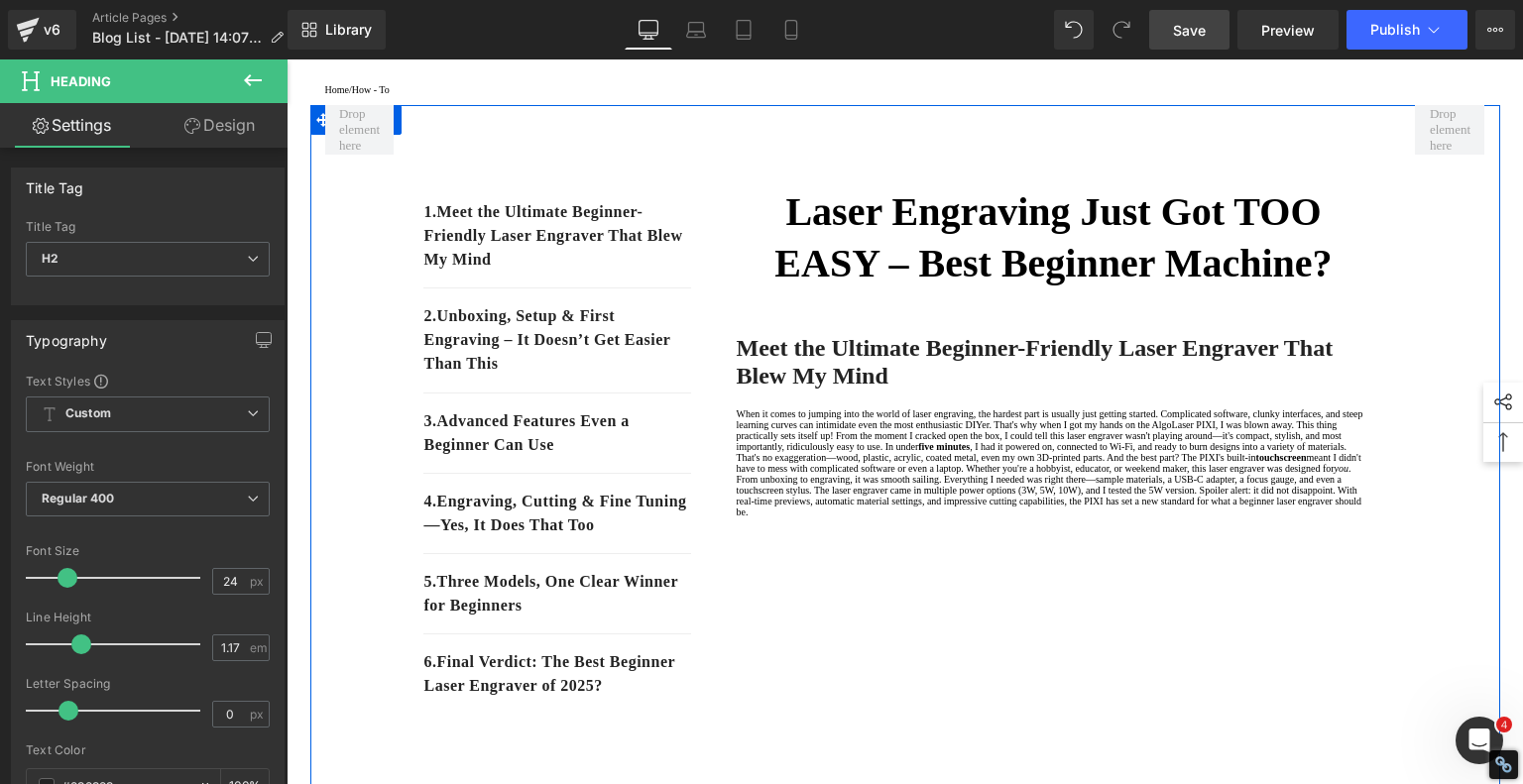 scroll, scrollTop: 198, scrollLeft: 0, axis: vertical 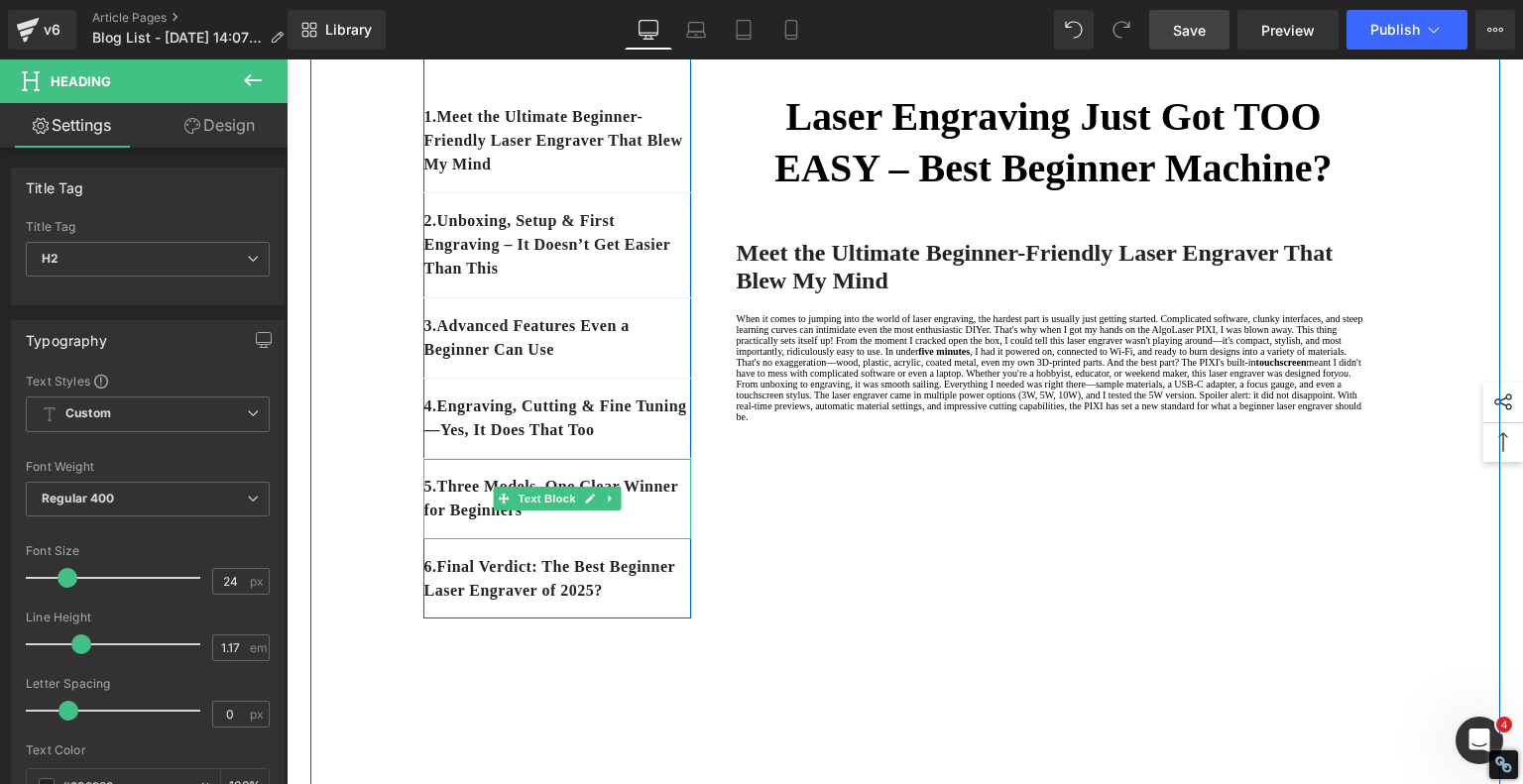 click on "5 .  Three Models, One Clear Winner for Beginners" at bounding box center [557, 499] 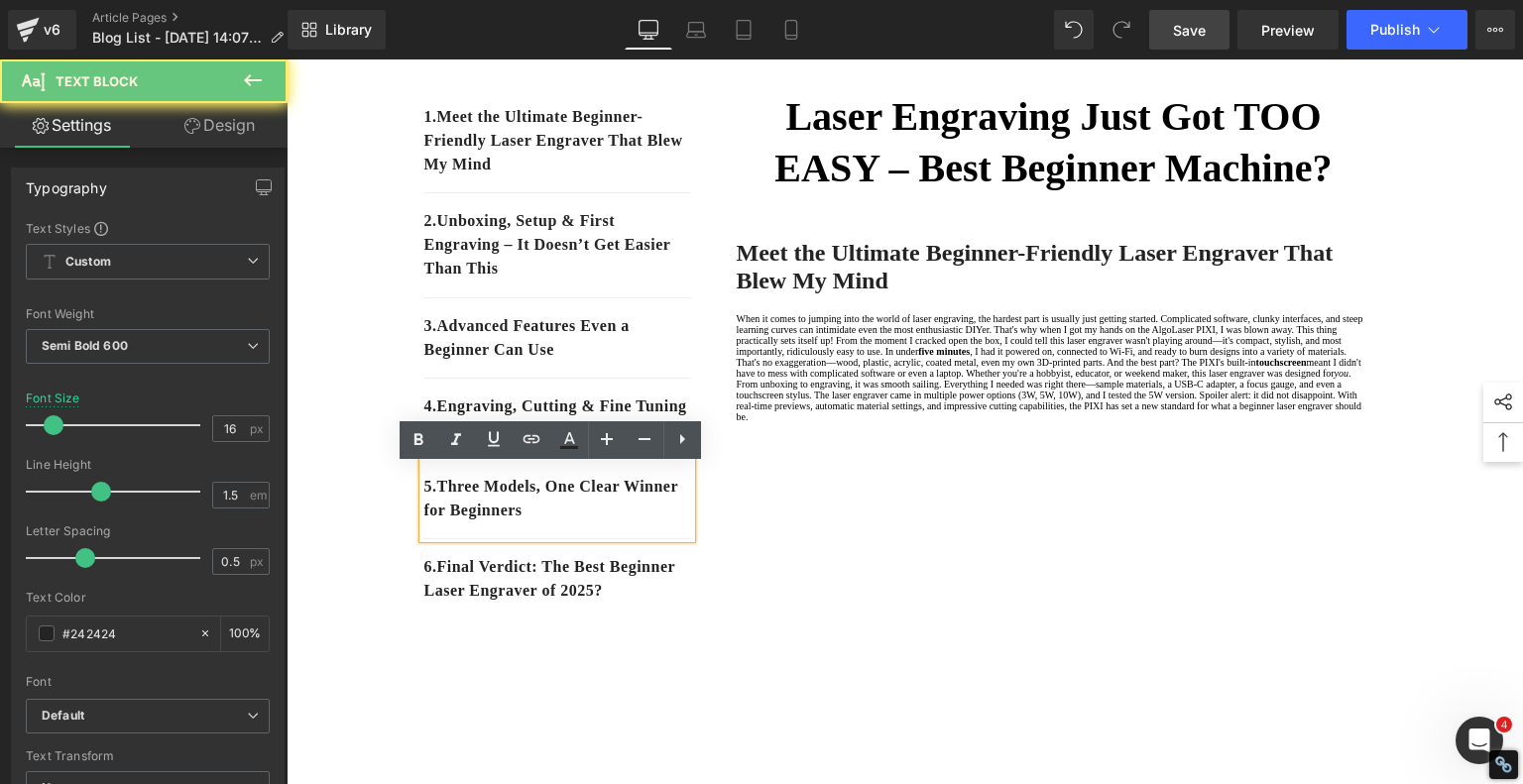 click on "5 .  Three Models, One Clear Winner for Beginners" at bounding box center [557, 499] 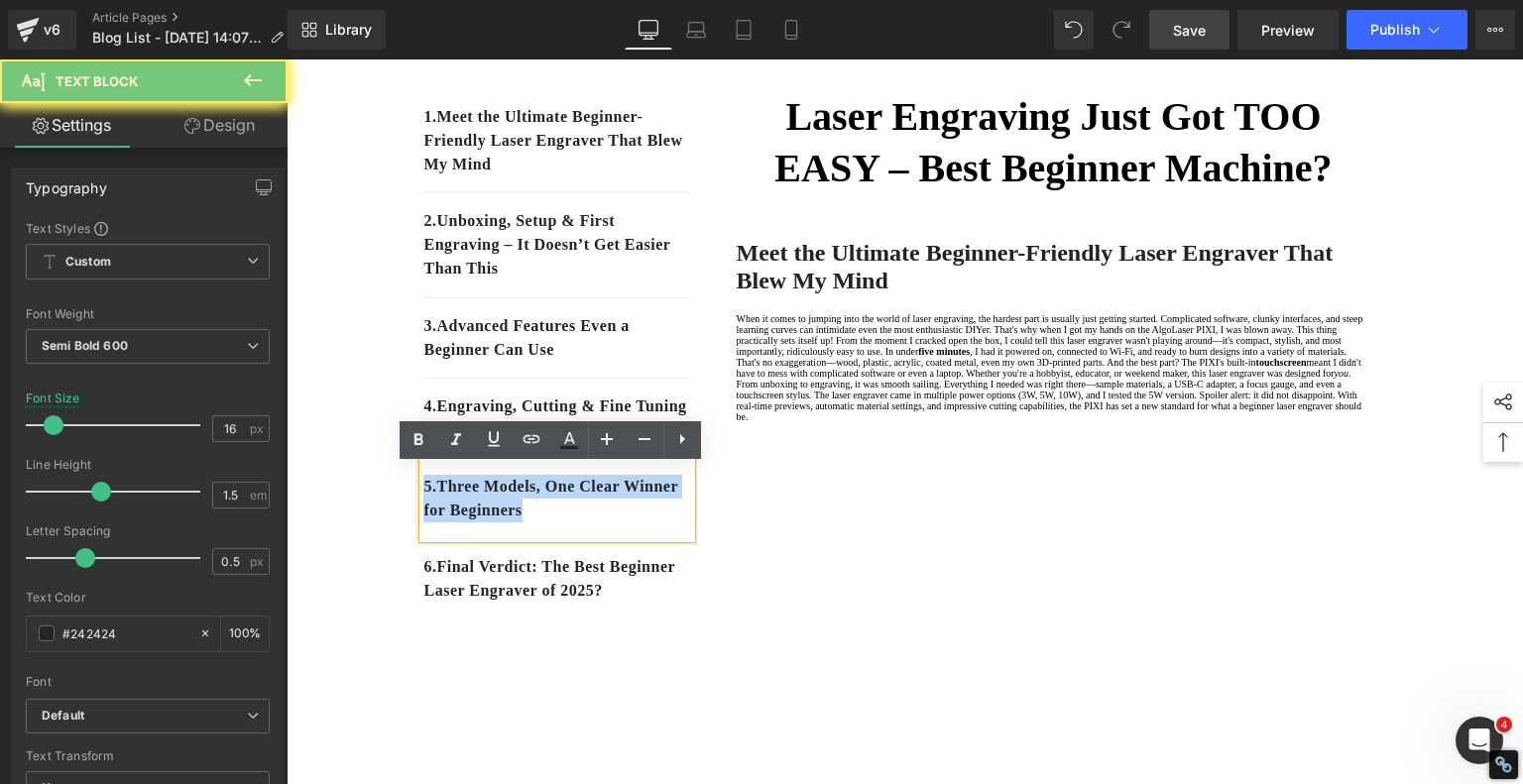 click on "5 .  Three Models, One Clear Winner for Beginners" at bounding box center (557, 499) 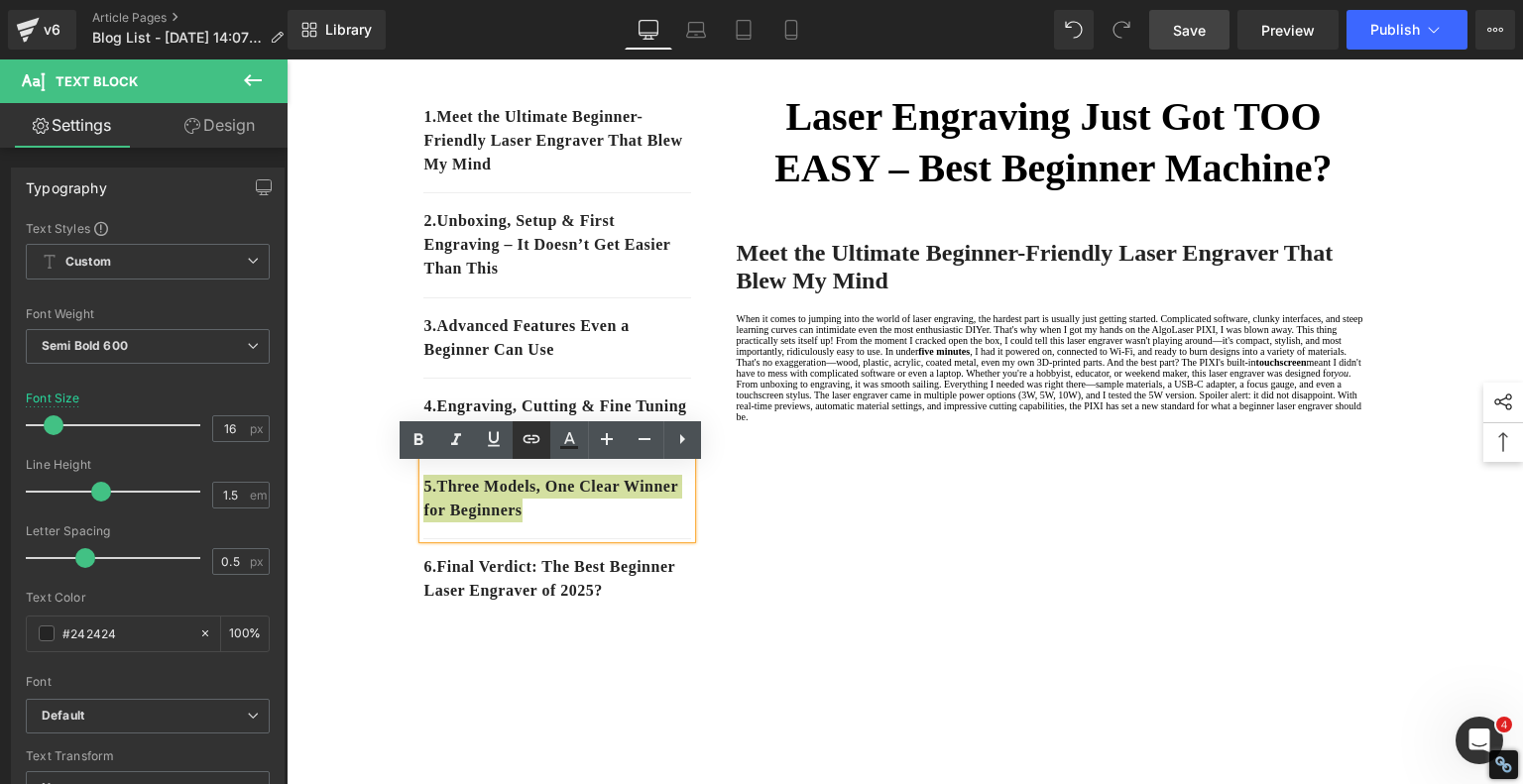 click 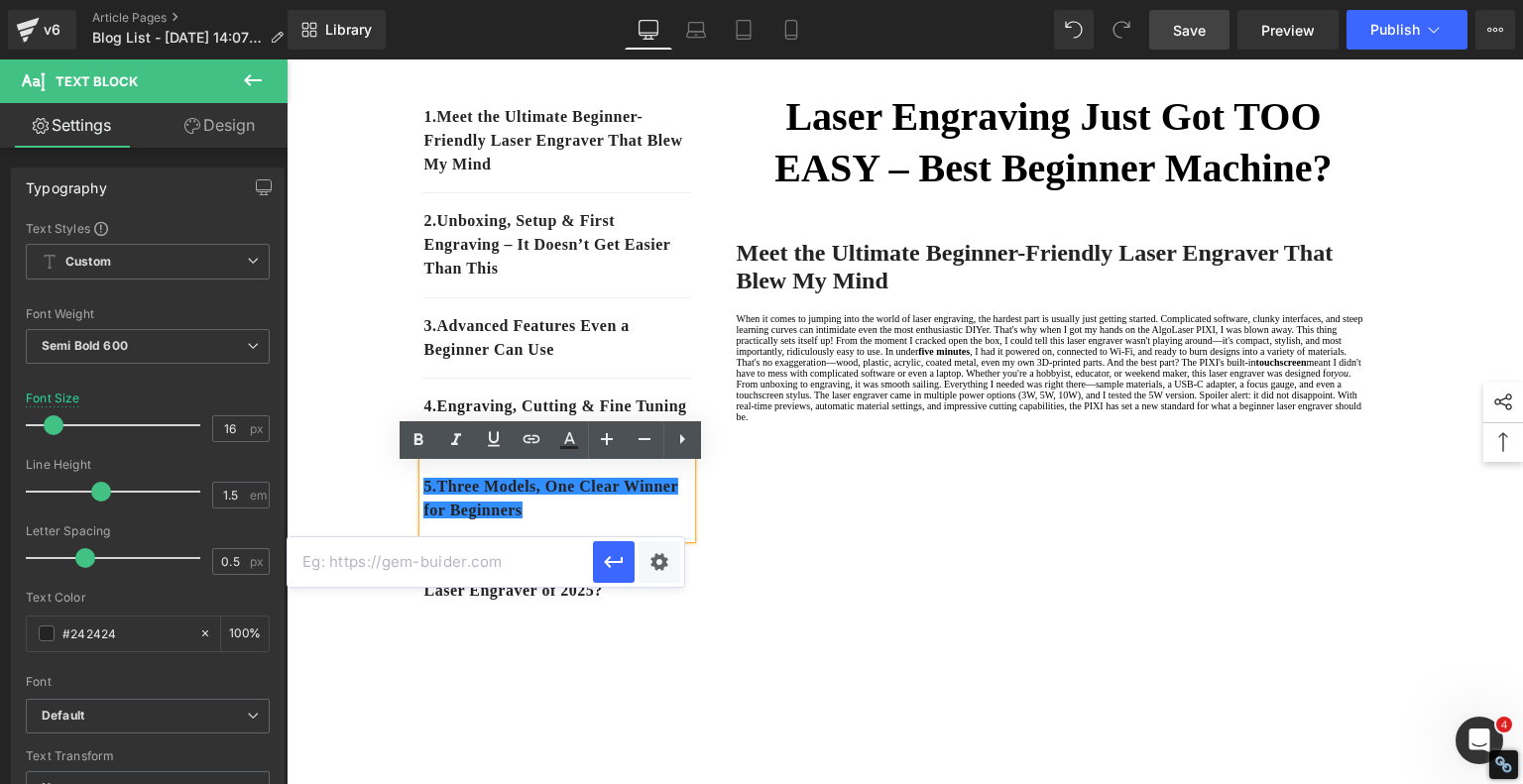 click at bounding box center [440, 562] 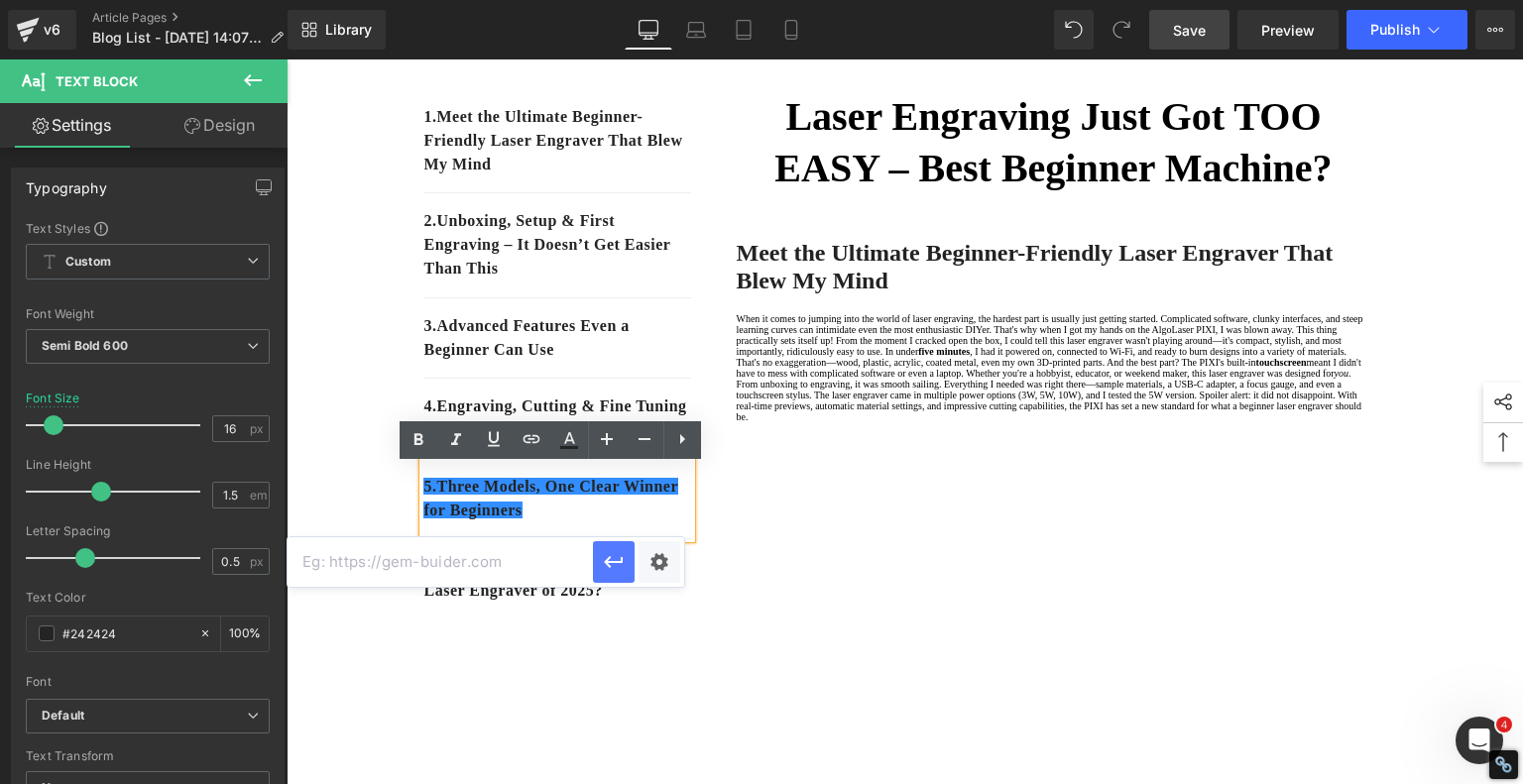 paste on "#e-1752646351006" 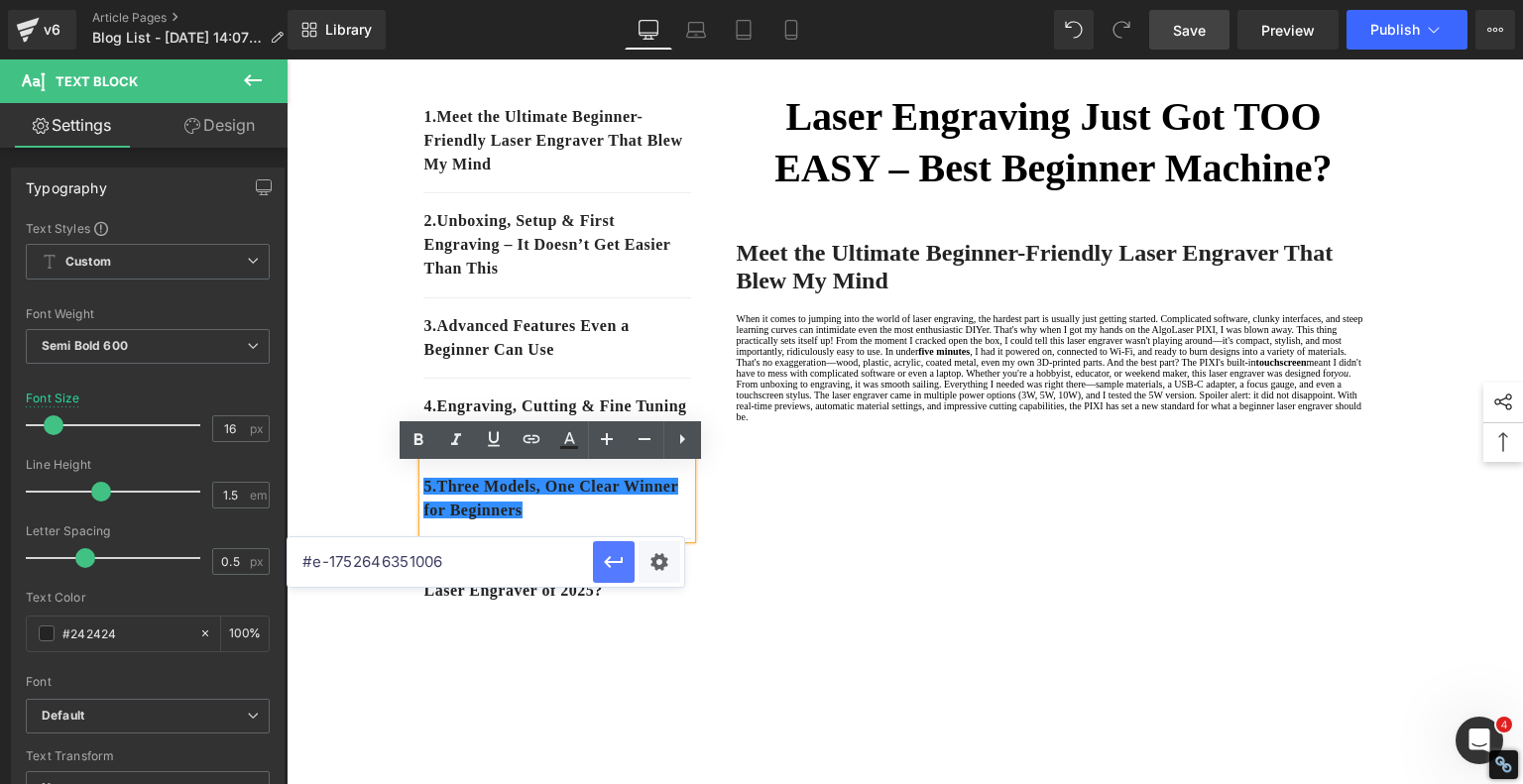 click 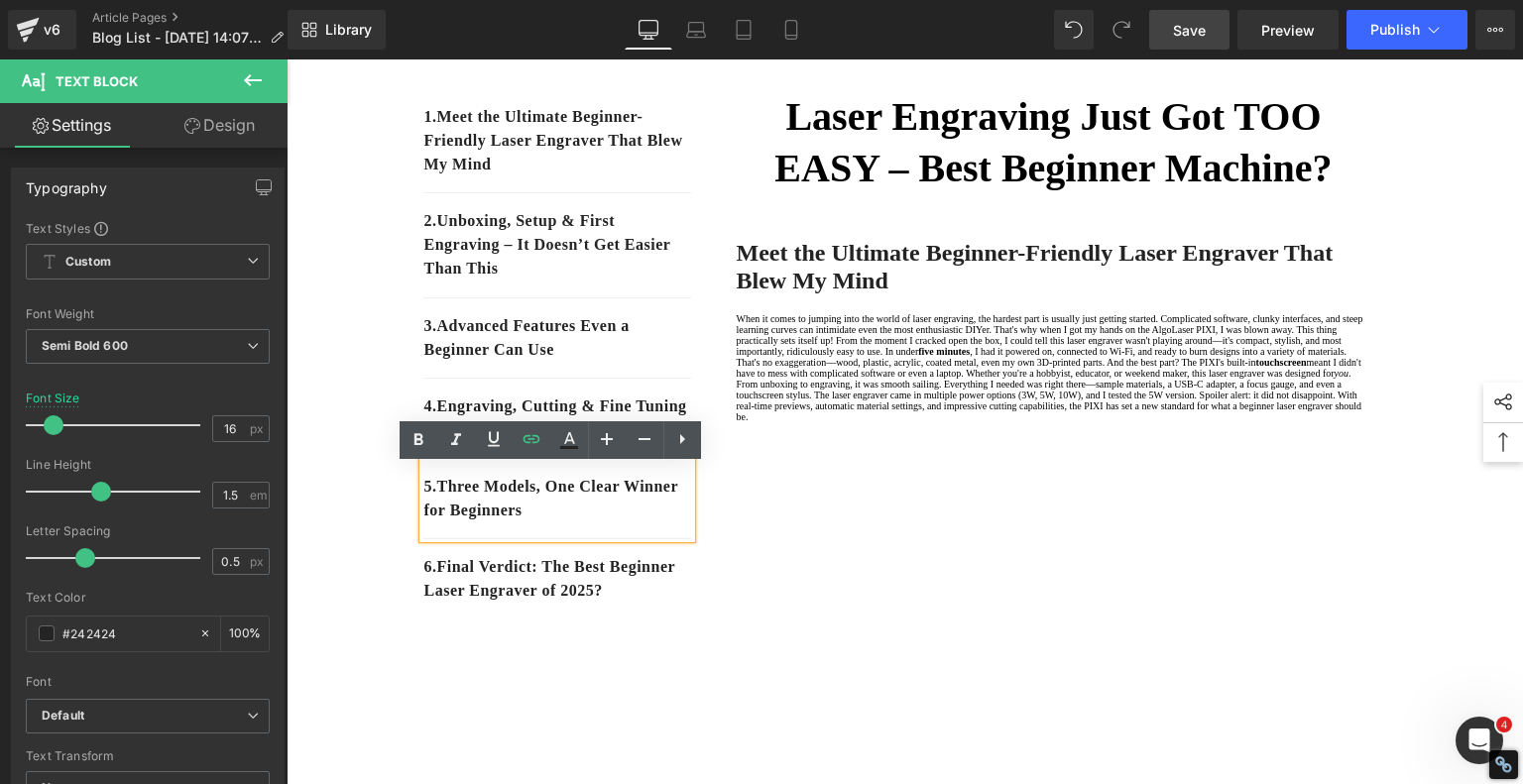 click on "1.  Meet the Ultimate Beginner-Friendly Laser Engraver That Blew My Mind Text Block         2.  Unboxing, Setup & First Engraving – It Doesn’t Get Easier Than This Text Block         3.  Advanced Features Even a Beginner Can Use Text Block         4.  Engraving, Cutting & Fine Tuning—Yes, It Does That Too Text Block         5 .  Three Models, One Clear Winner for Beginners Text Block         6 .  Final Verdict: The Best Beginner Laser Engraver of 2025? Text Block         Row         Laser Engraving Just Got TOO EASY – Best Beginner Machine? Heading         Meet the Ultimate Beginner-Friendly Laser Engraver That Blew My Mind Heading         five minutes , I had it powered on, connected to Wi-Fi, and ready to burn designs into a variety of materials. That's no exaggeration—wood, plastic, acrylic, coated metal, even my own 3D-printed parts. And the best part? The PIXI's built-in  touchscreen you .
Text Block
Youtube" at bounding box center (905, 1146) 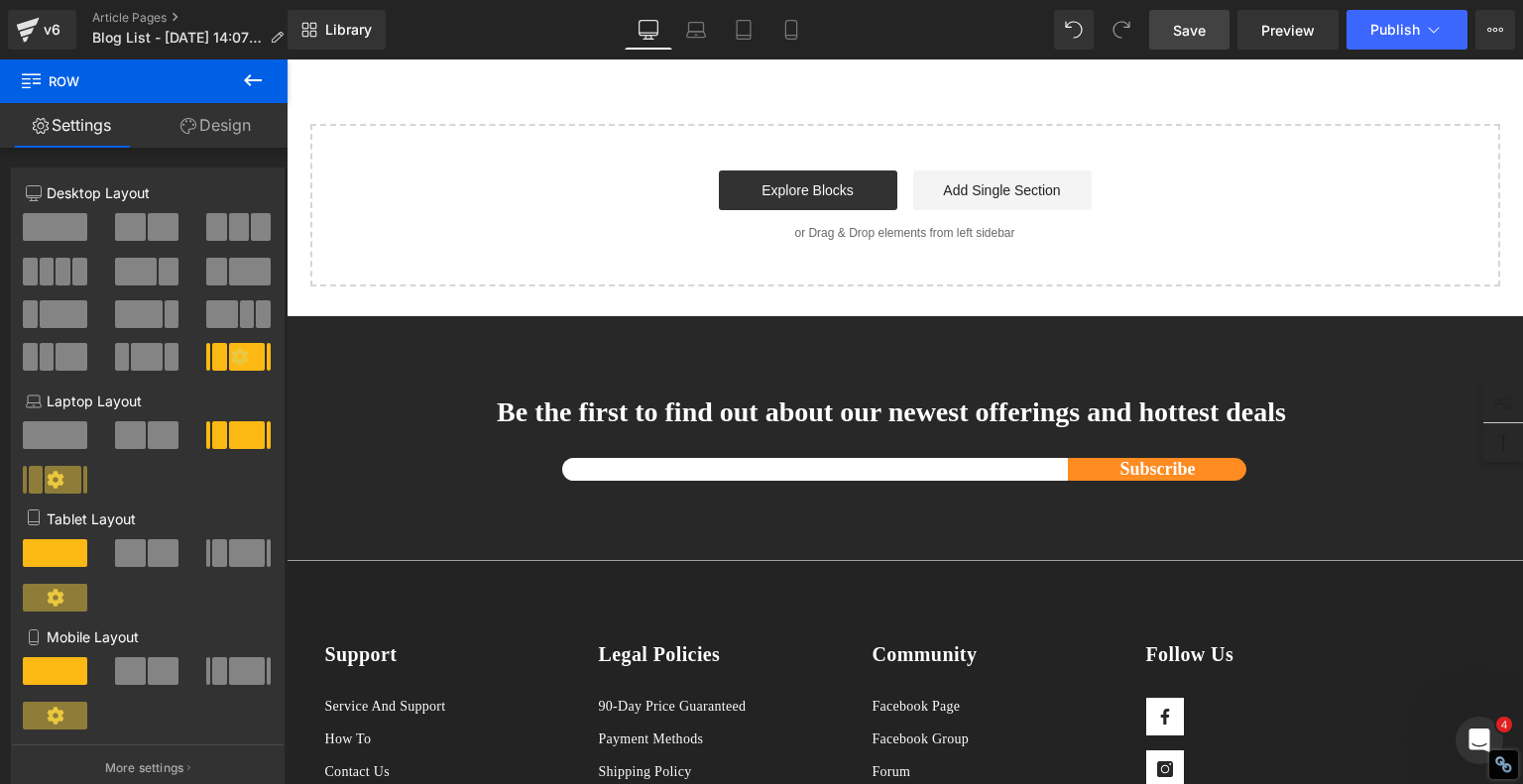 scroll, scrollTop: 2379, scrollLeft: 0, axis: vertical 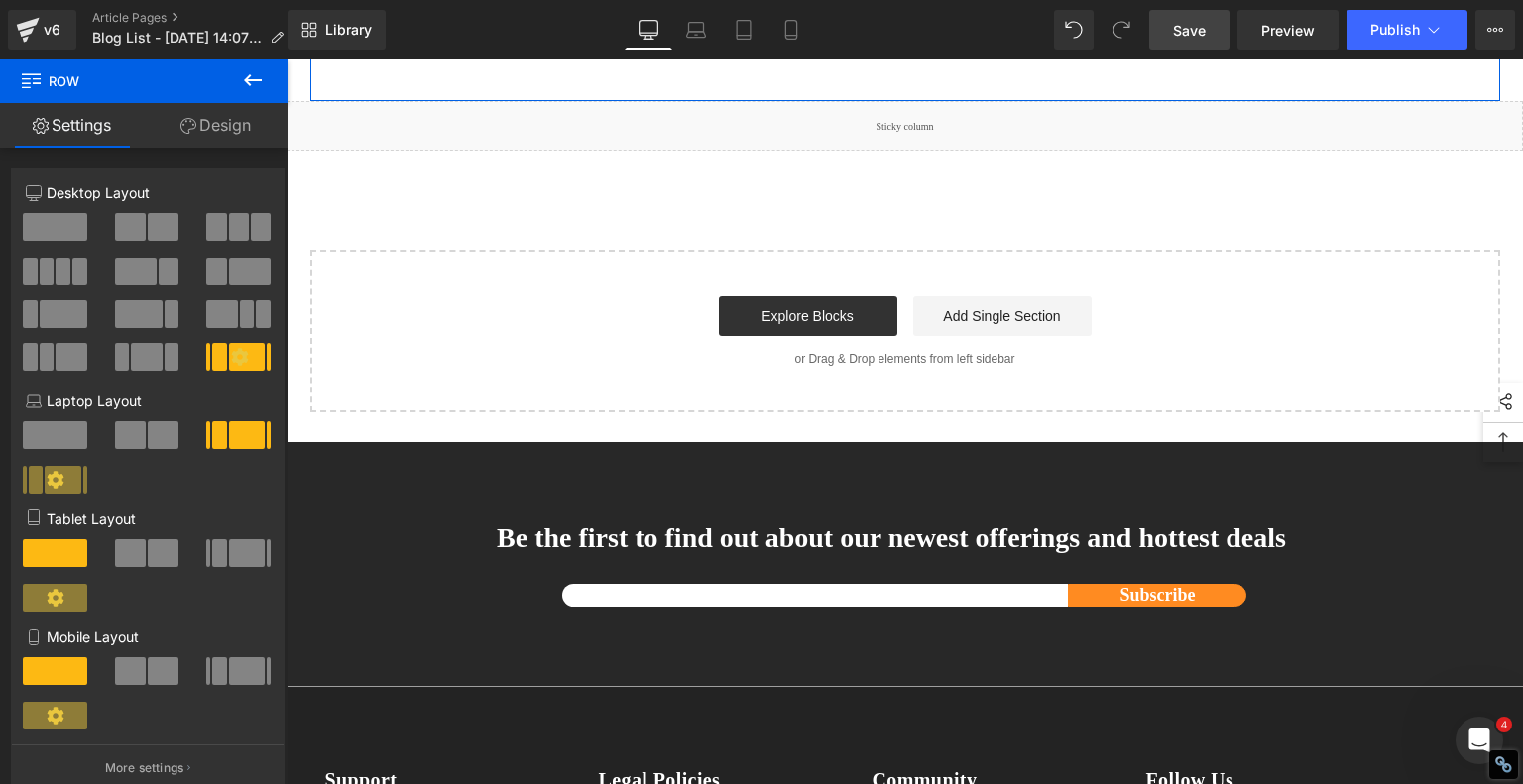 click on "Final Verdict: The Best Beginner Laser Engraver of 2025?" at bounding box center [1053, -95] 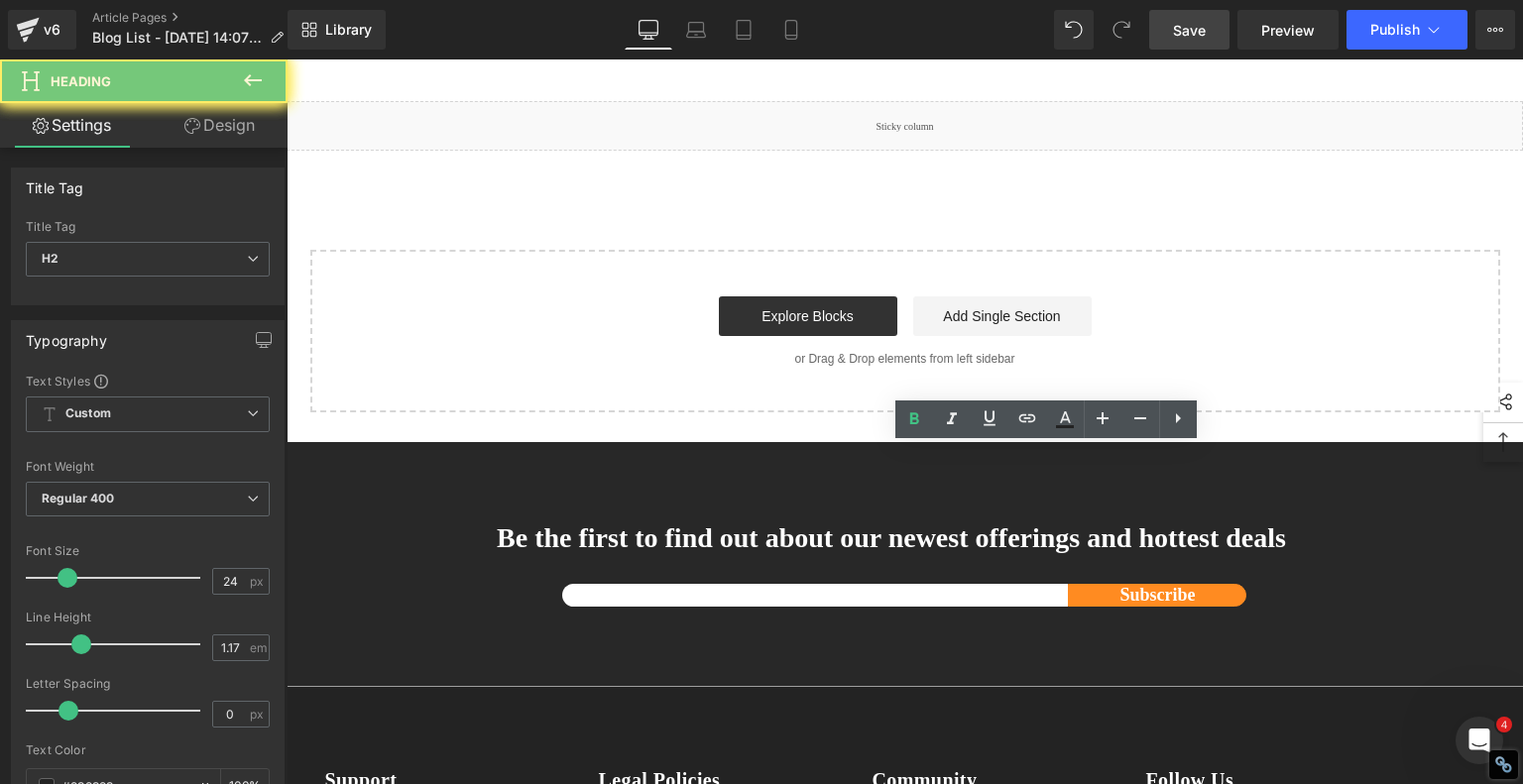 click on "Final Verdict: The Best Beginner Laser Engraver of 2025?" at bounding box center [1053, -95] 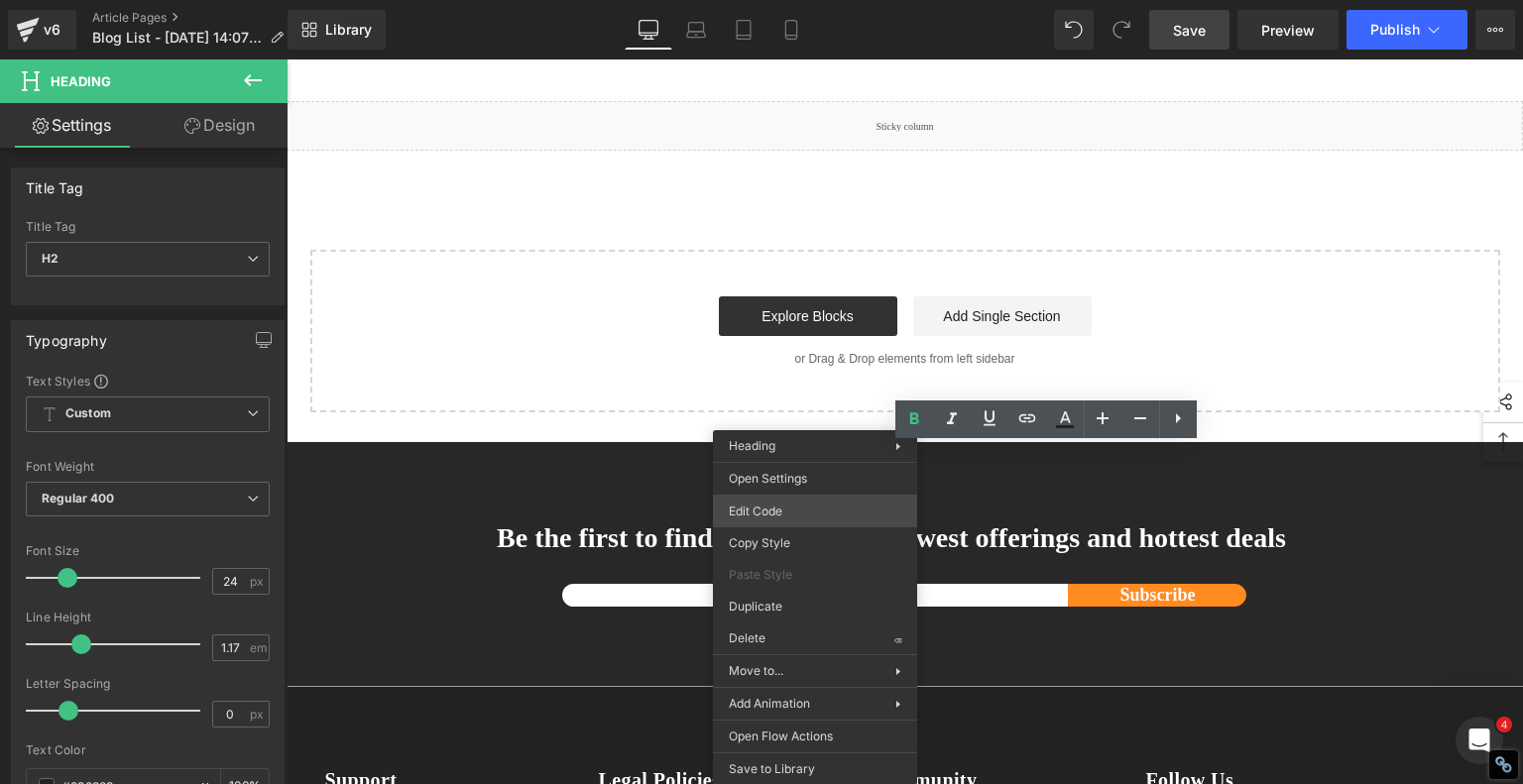 click on "Product  You are previewing how the   will restyle your page. You can not edit Elements in Preset Preview Mode.  v6 Article Pages Blog List - [DATE] 14:07:47 Library Desktop Desktop Laptop Tablet Mobile Save Preview Publish Scheduled View Live Page View with current Template Save Template to Library Schedule Publish  Optimize  Publish Settings Shortcuts  Your page can’t be published   You've reached the maximum number of published pages on your plan  (239/999999).  You need to upgrade your plan or unpublish all your pages to get 1 publish slot.   Unpublish pages   Upgrade plan  Elements Global Style Base Row  rows, columns, layouts, div Heading  headings, titles, h1,h2,h3,h4,h5,h6 Text Block  texts, paragraphs, contents, blocks Image  images, photos, alts, uploads Icon  icons, symbols Button  button, call to action, cta Separator  separators, dividers, horizontal lines Liquid  liquid, custom code, html, javascript, css, reviews, apps, applications, embeded, iframe Banner Parallax  Hero Banner  Stack Tabs" at bounding box center (762, 0) 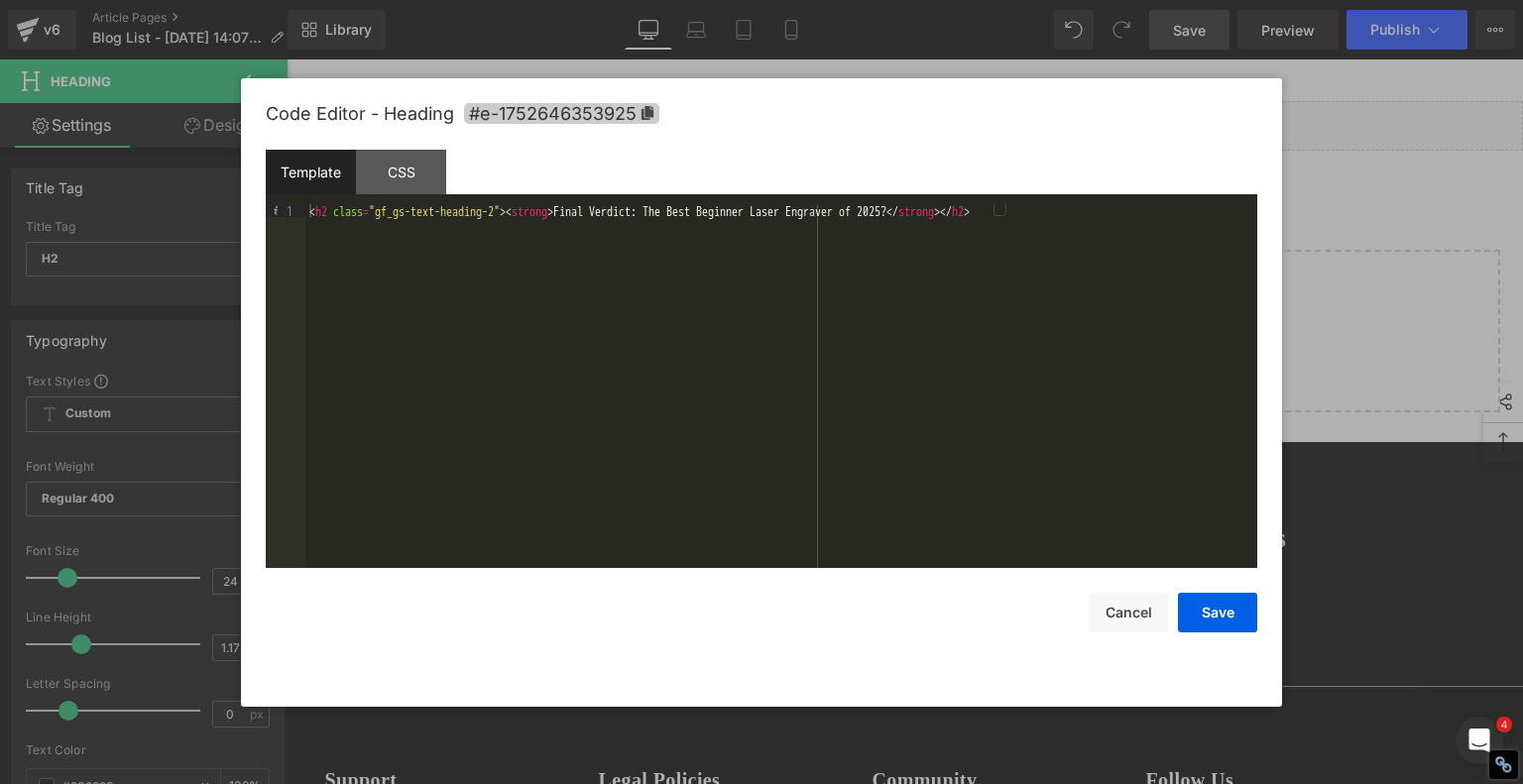 click 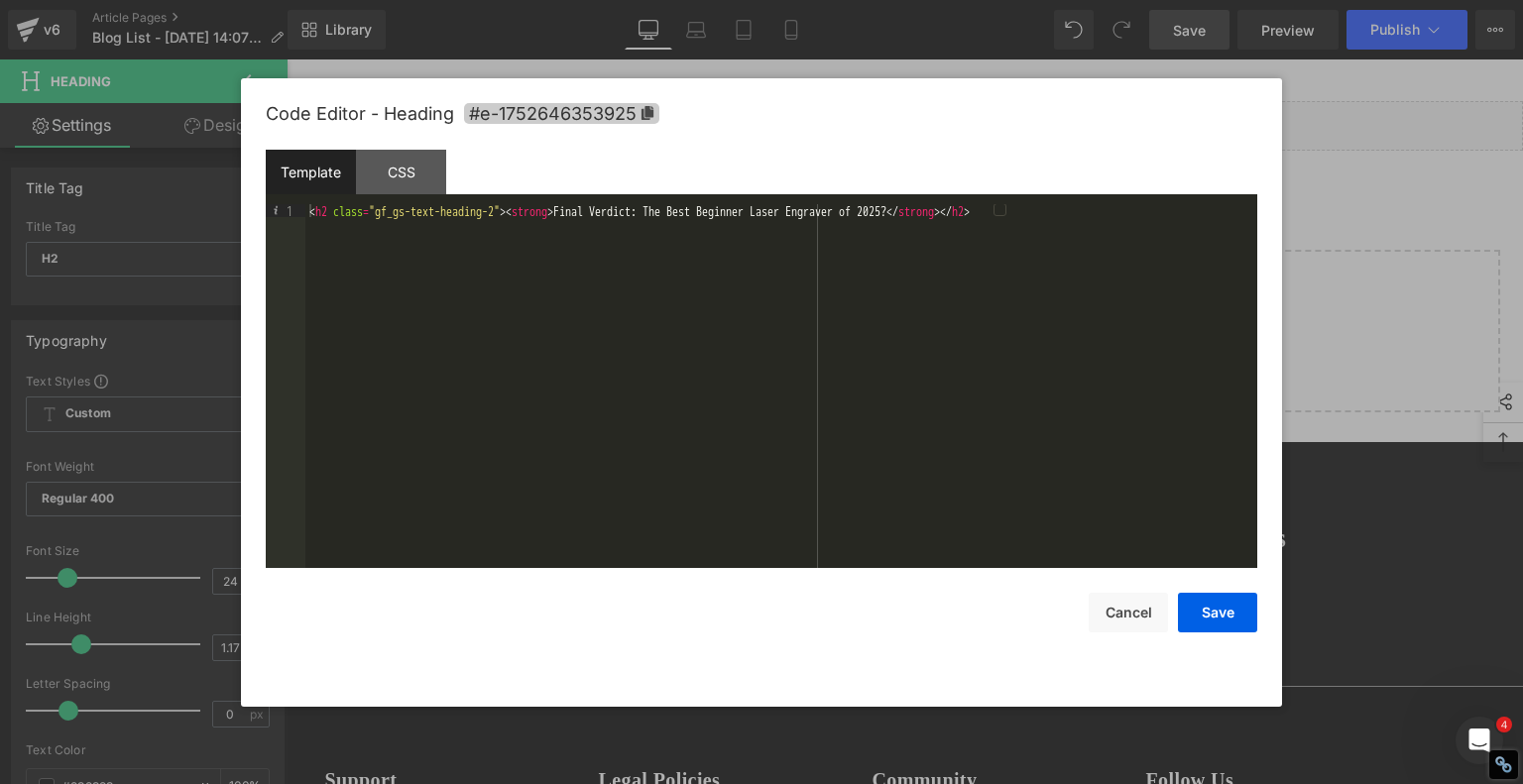 copy on "Final Verdict: The Best Beginner Laser Engraver of 2025?" 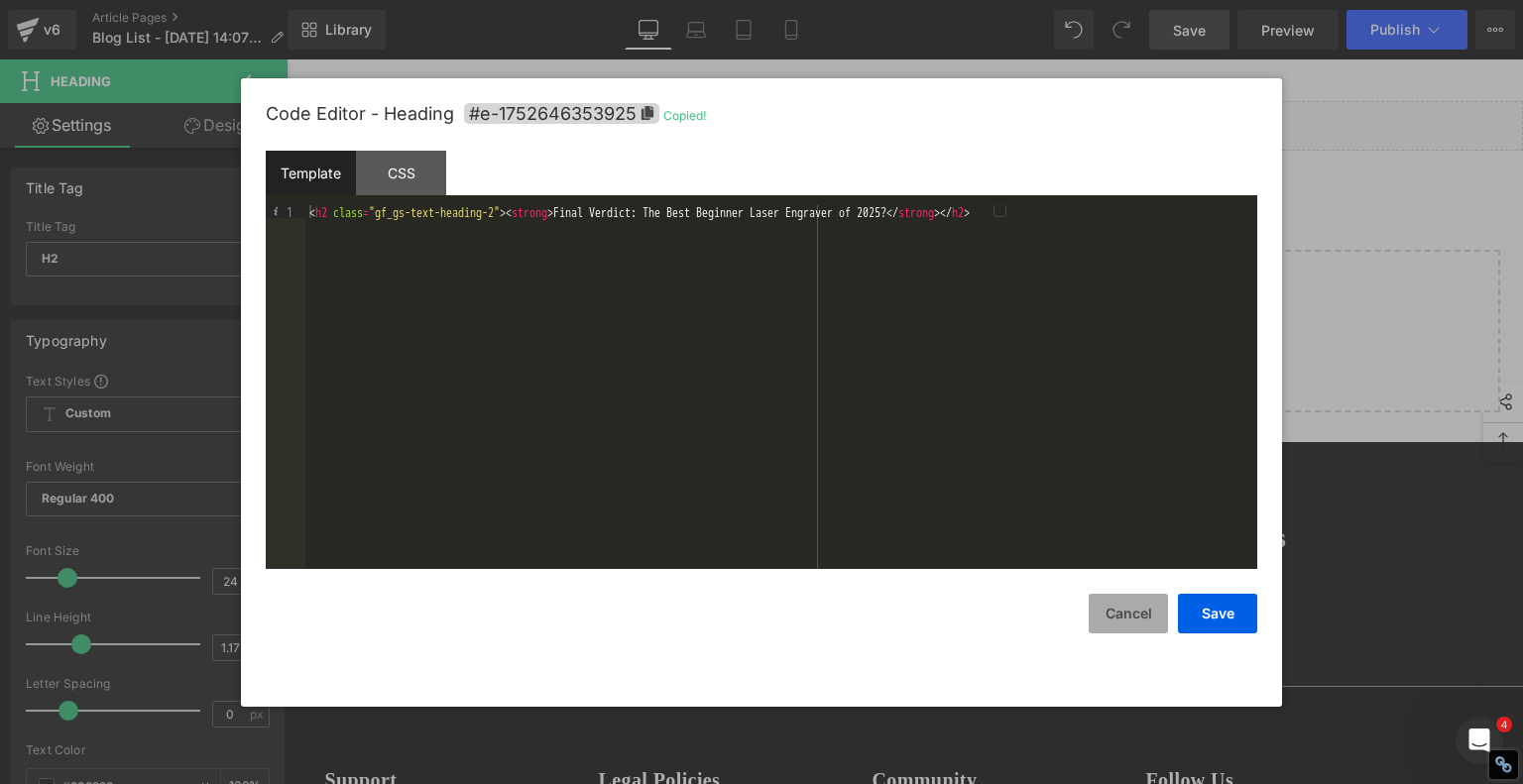 click on "Cancel" at bounding box center (1128, 614) 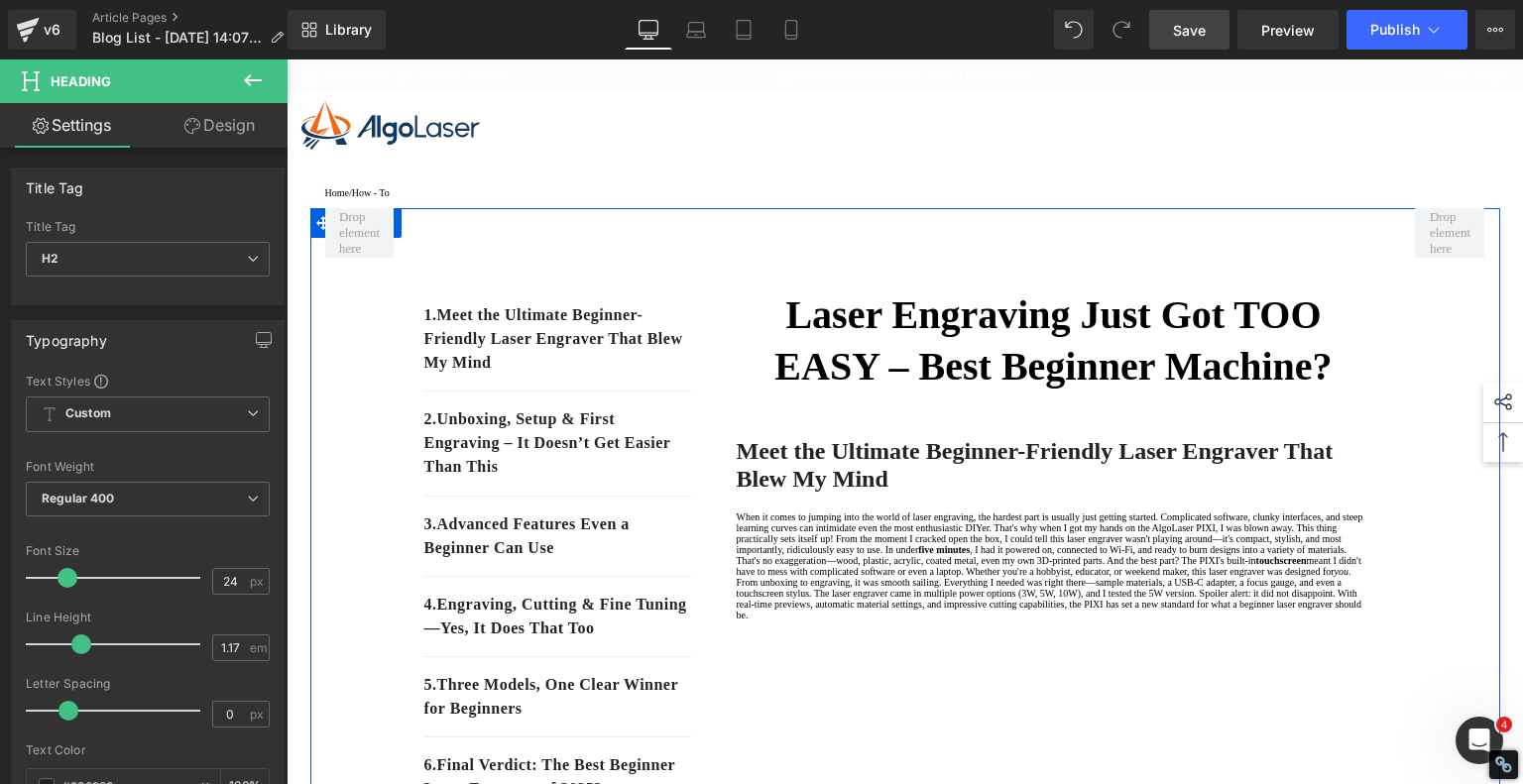 scroll, scrollTop: 396, scrollLeft: 0, axis: vertical 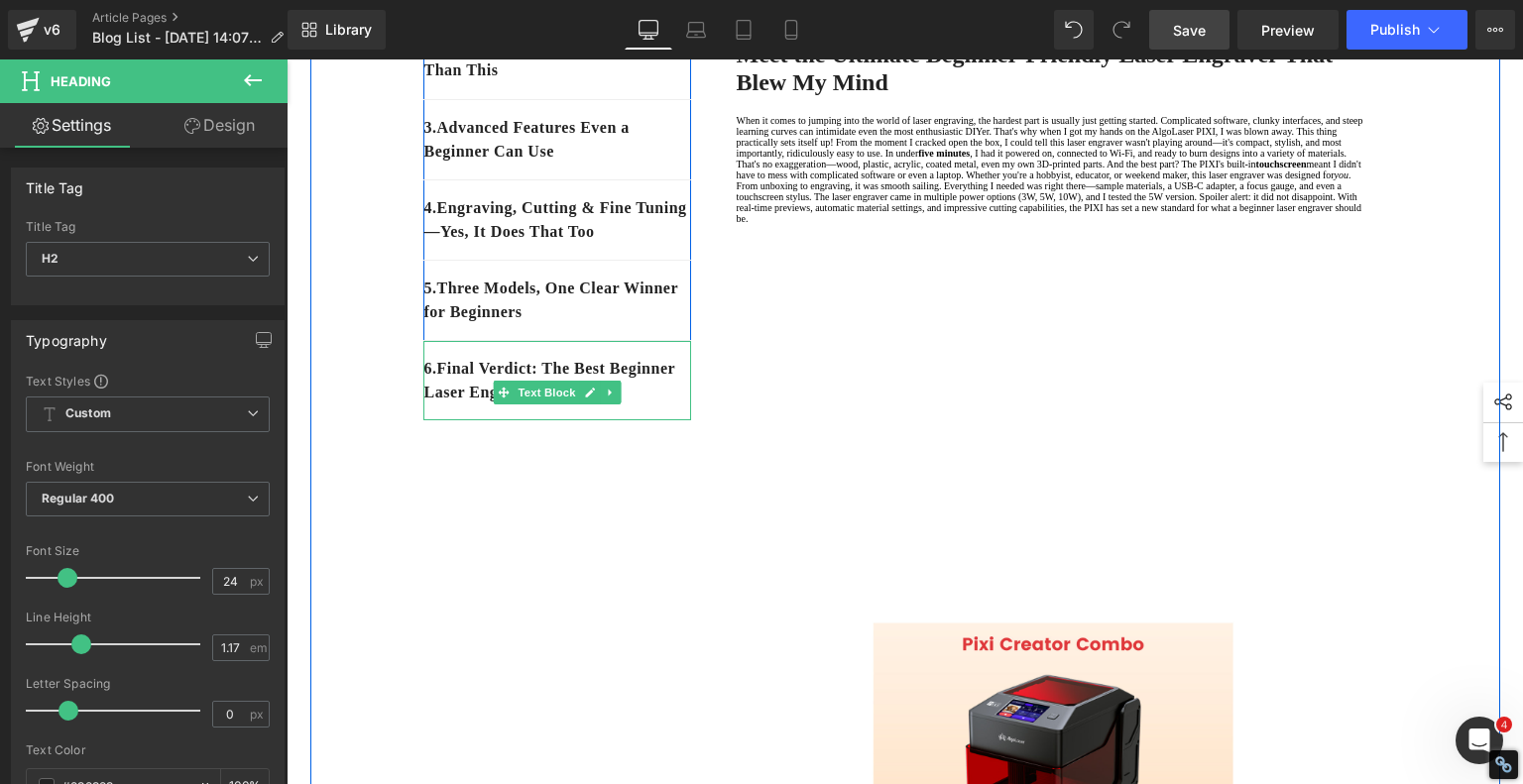 click on "6 .  Final Verdict: The Best Beginner Laser Engraver of 2025?" at bounding box center (557, 381) 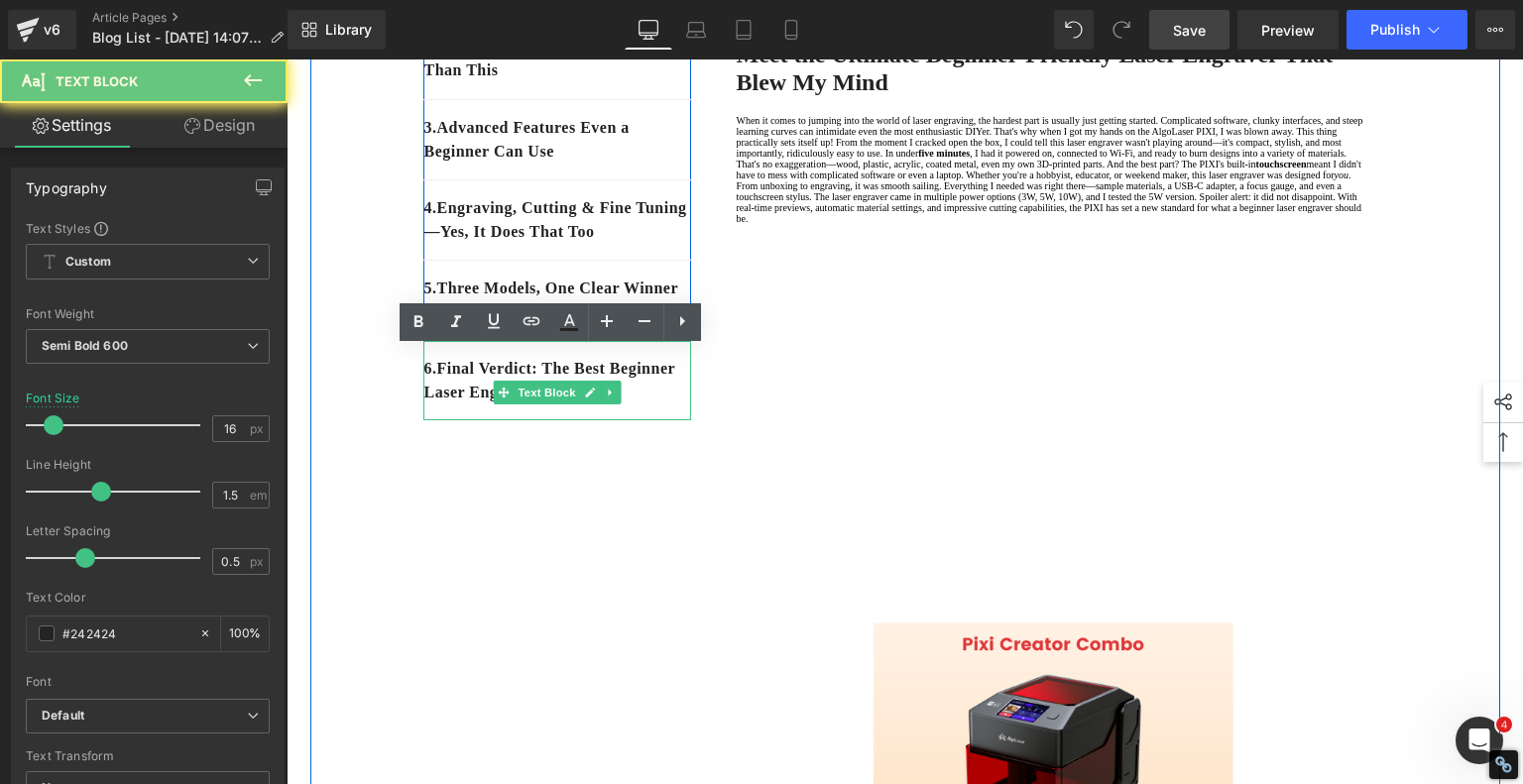 click on "6 .  Final Verdict: The Best Beginner Laser Engraver of 2025?" at bounding box center [557, 381] 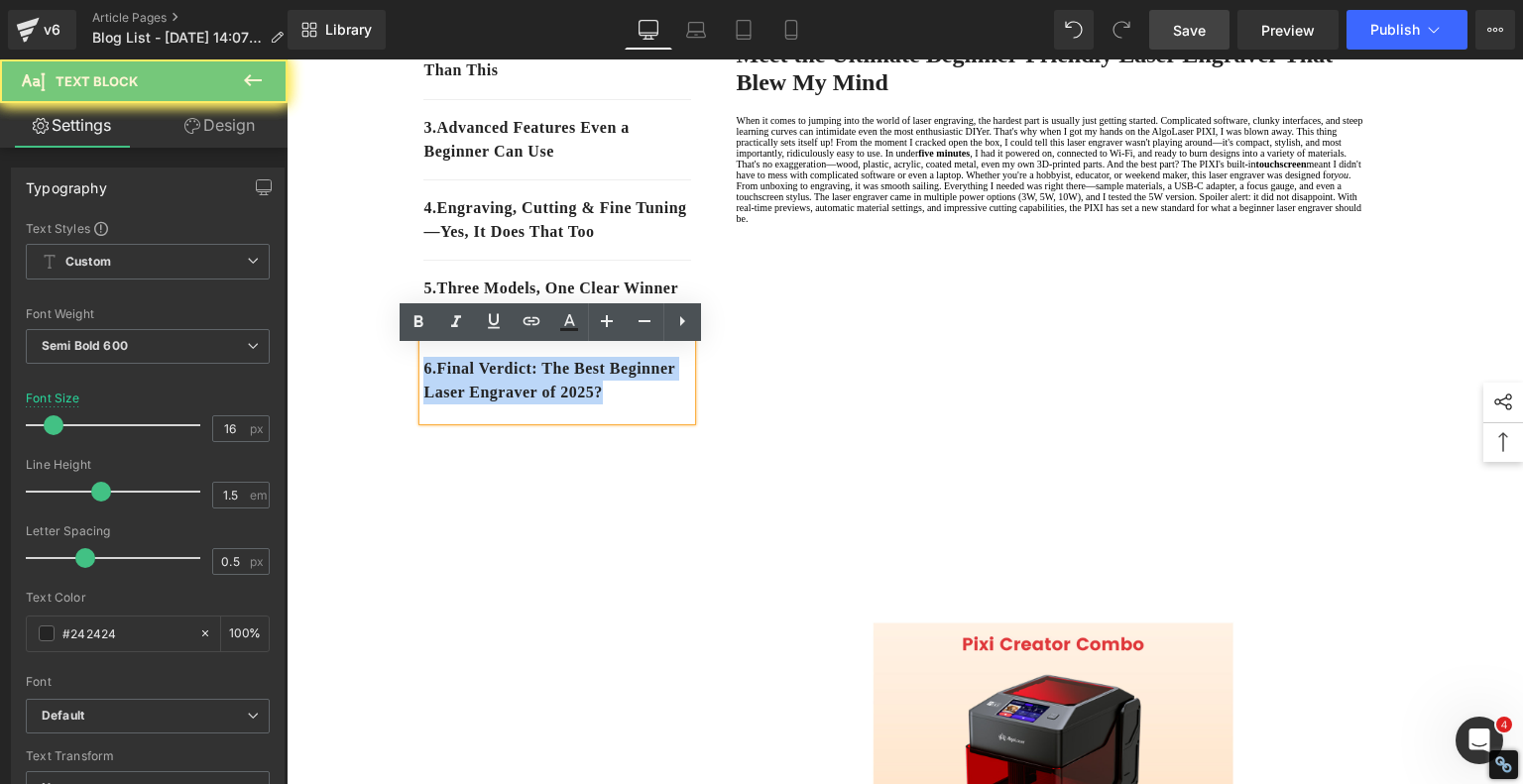 click on "6 .  Final Verdict: The Best Beginner Laser Engraver of 2025?" at bounding box center [557, 381] 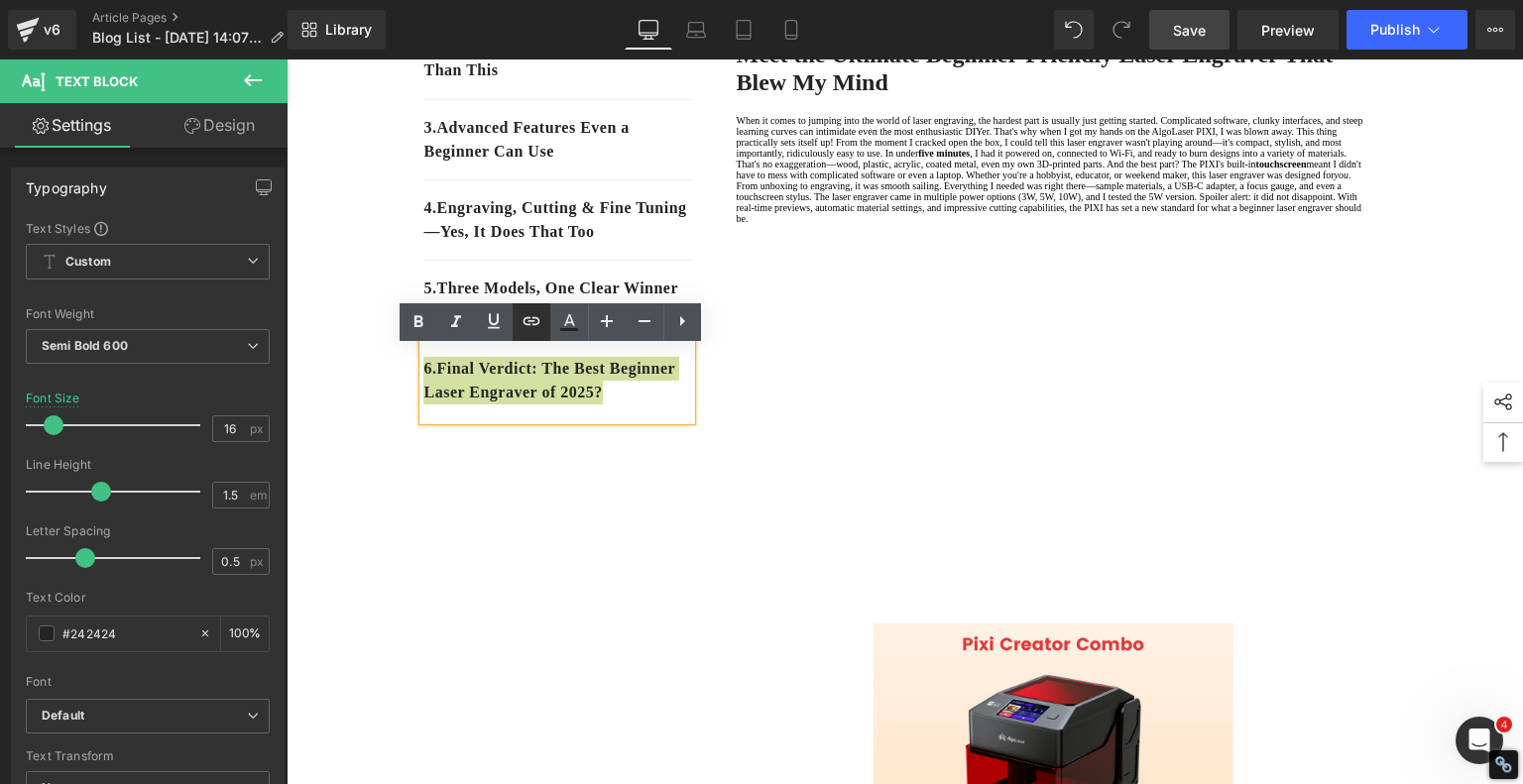 click 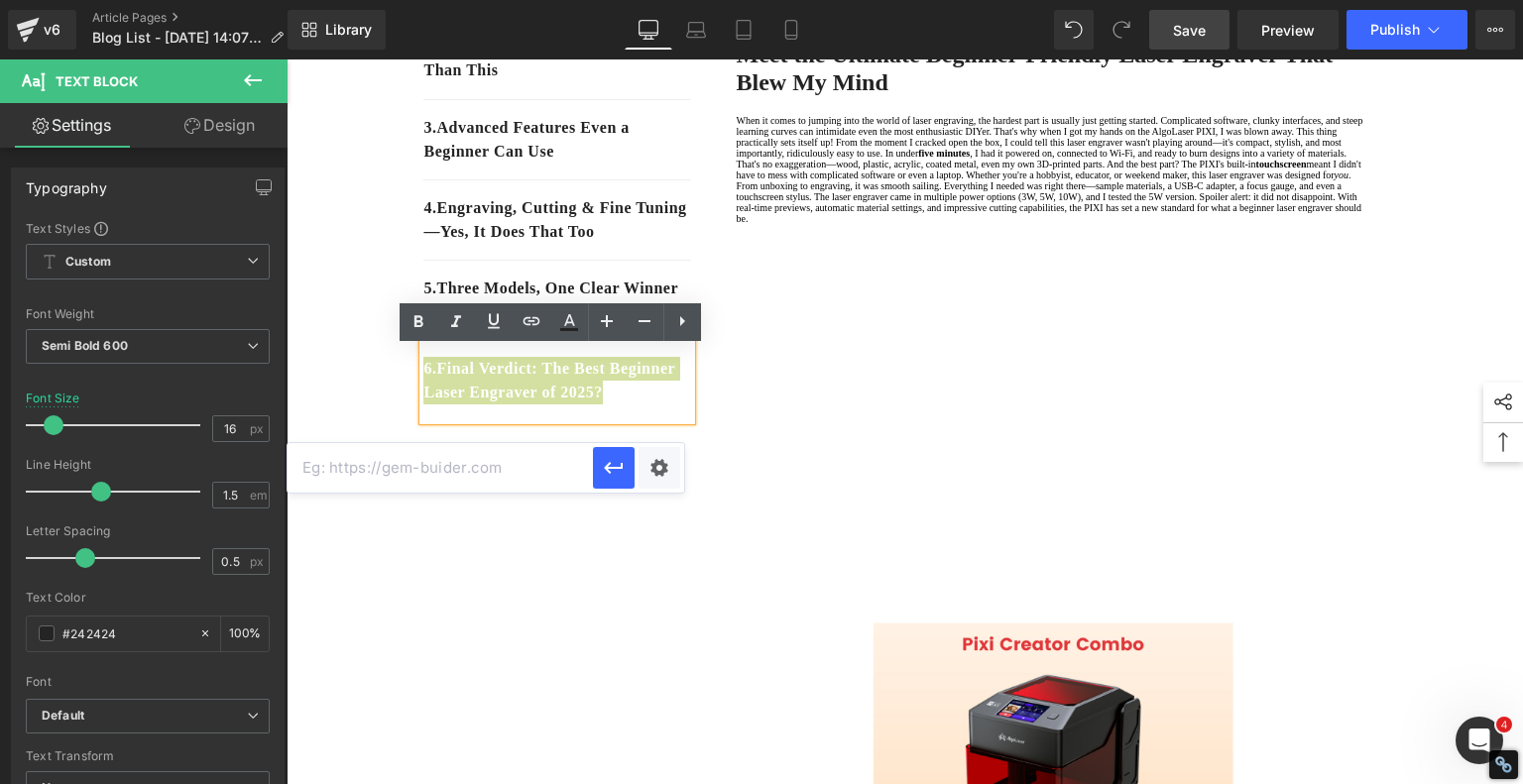 click at bounding box center (440, 468) 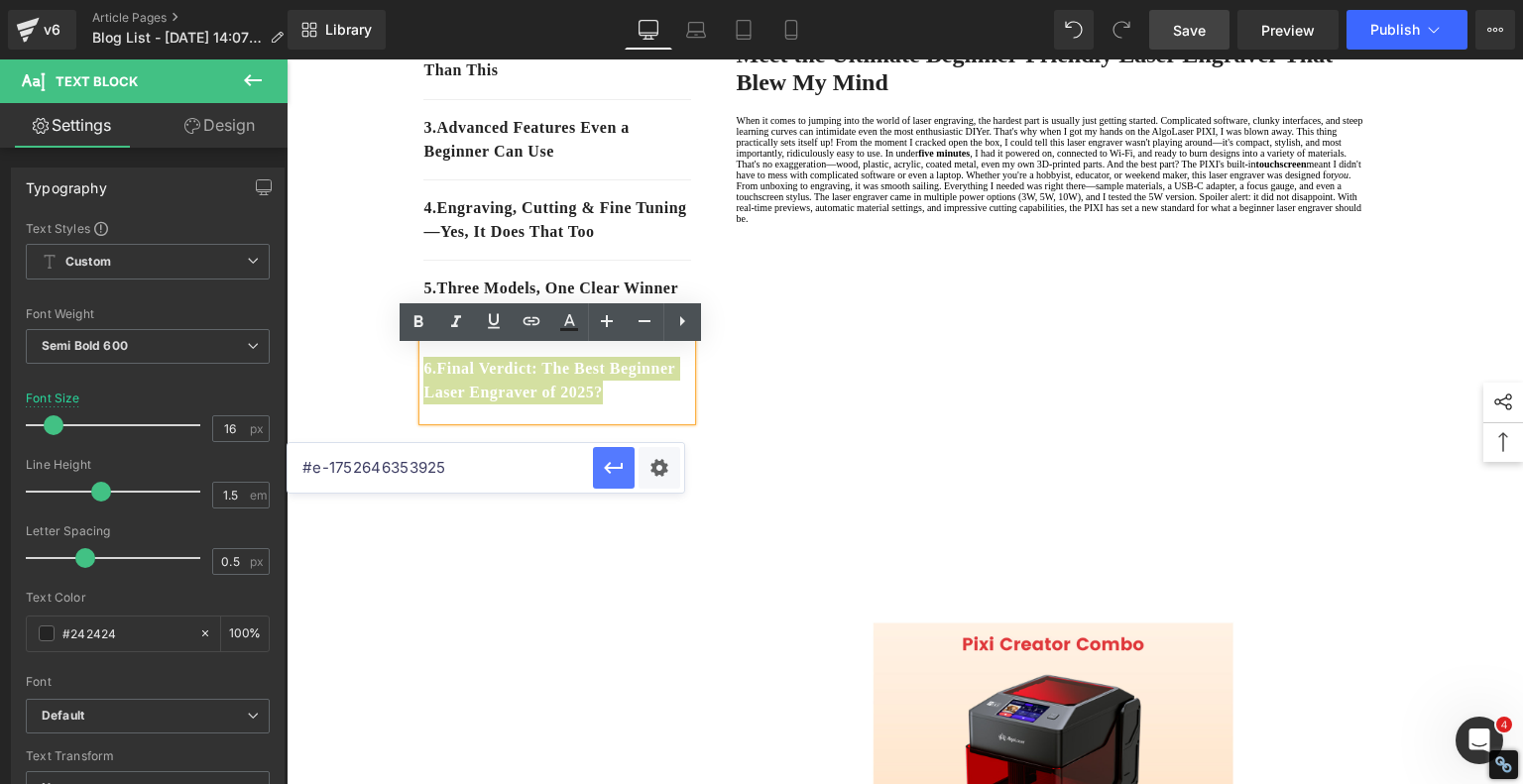 type on "#e-1752646353925" 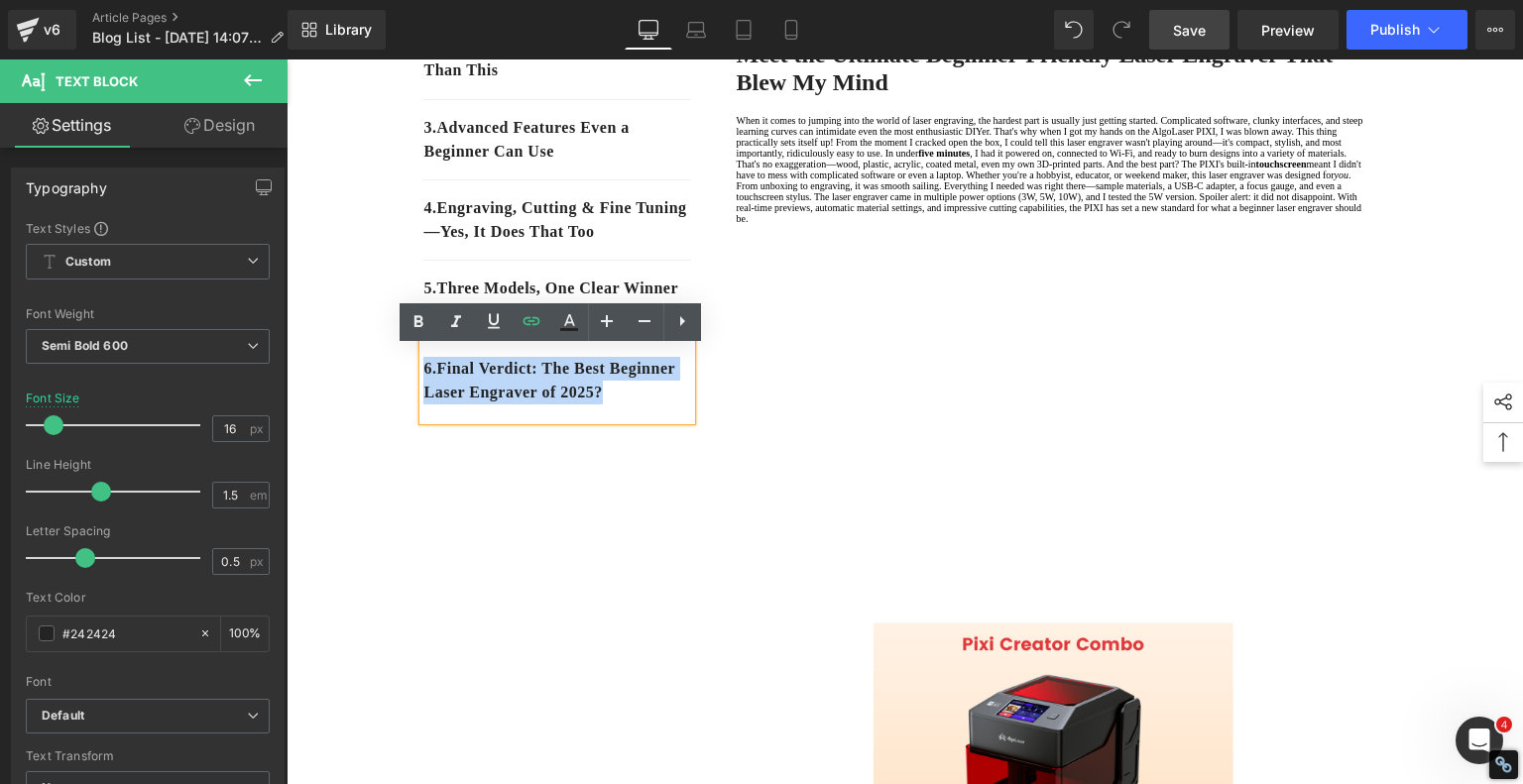click on "1.  Meet the Ultimate Beginner-Friendly Laser Engraver That Blew My Mind Text Block         2.  Unboxing, Setup & First Engraving – It Doesn’t Get Easier Than This Text Block         3.  Advanced Features Even a Beginner Can Use Text Block         4.  Engraving, Cutting & Fine Tuning—Yes, It Does That Too Text Block         5 .  Three Models, One Clear Winner for Beginners Text Block         6 .  Final Verdict: The Best Beginner Laser Engraver of 2025? Text Block         Row         Laser Engraving Just Got TOO EASY – Best Beginner Machine? Heading         Meet the Ultimate Beginner-Friendly Laser Engraver That Blew My Mind Heading         five minutes , I had it powered on, connected to Wi-Fi, and ready to burn designs into a variety of materials. That's no exaggeration—wood, plastic, acrylic, coated metal, even my own 3D-printed parts. And the best part? The PIXI's built-in  touchscreen you .
Text Block
Youtube" at bounding box center [905, 948] 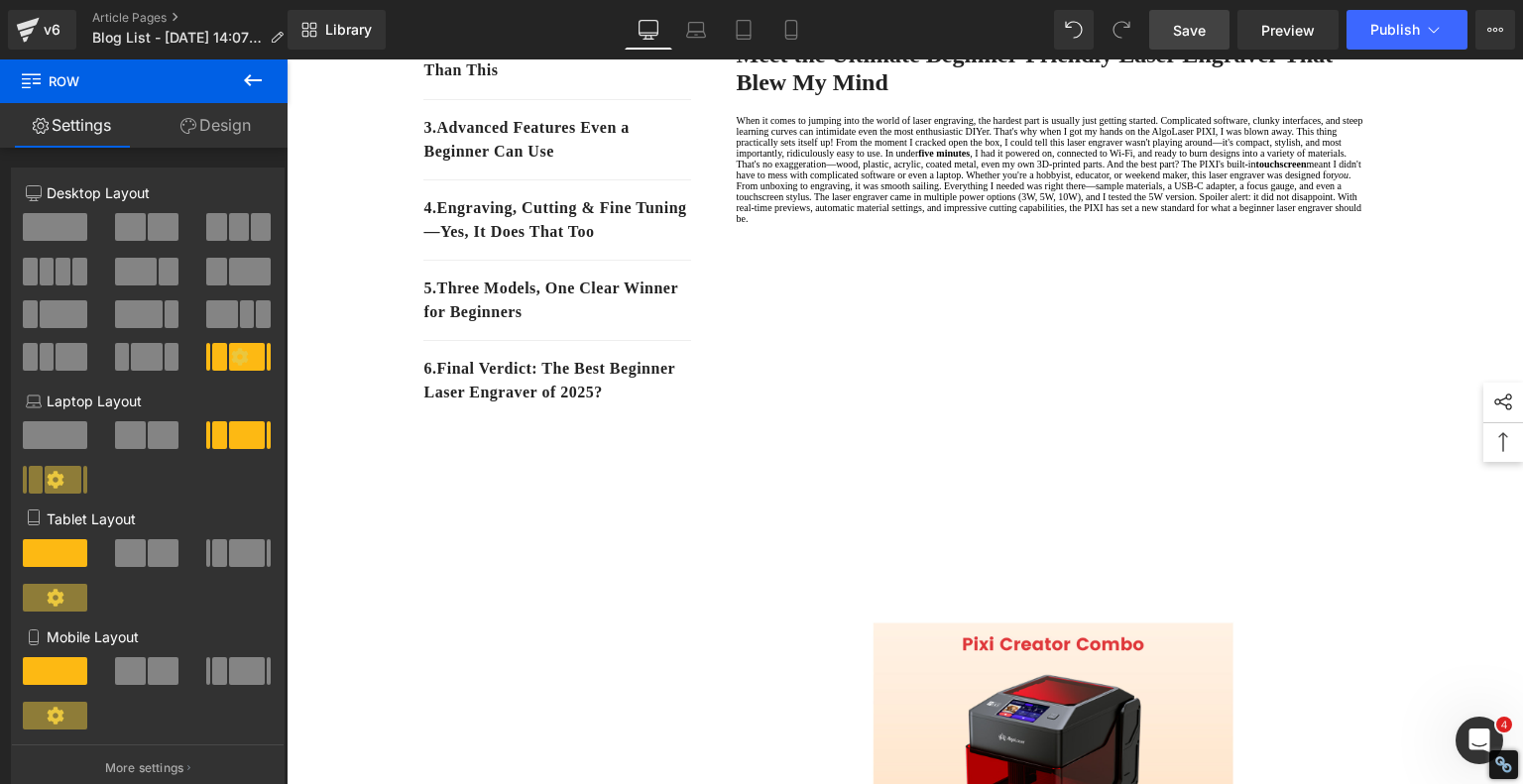 click on "Save" at bounding box center (1189, 30) 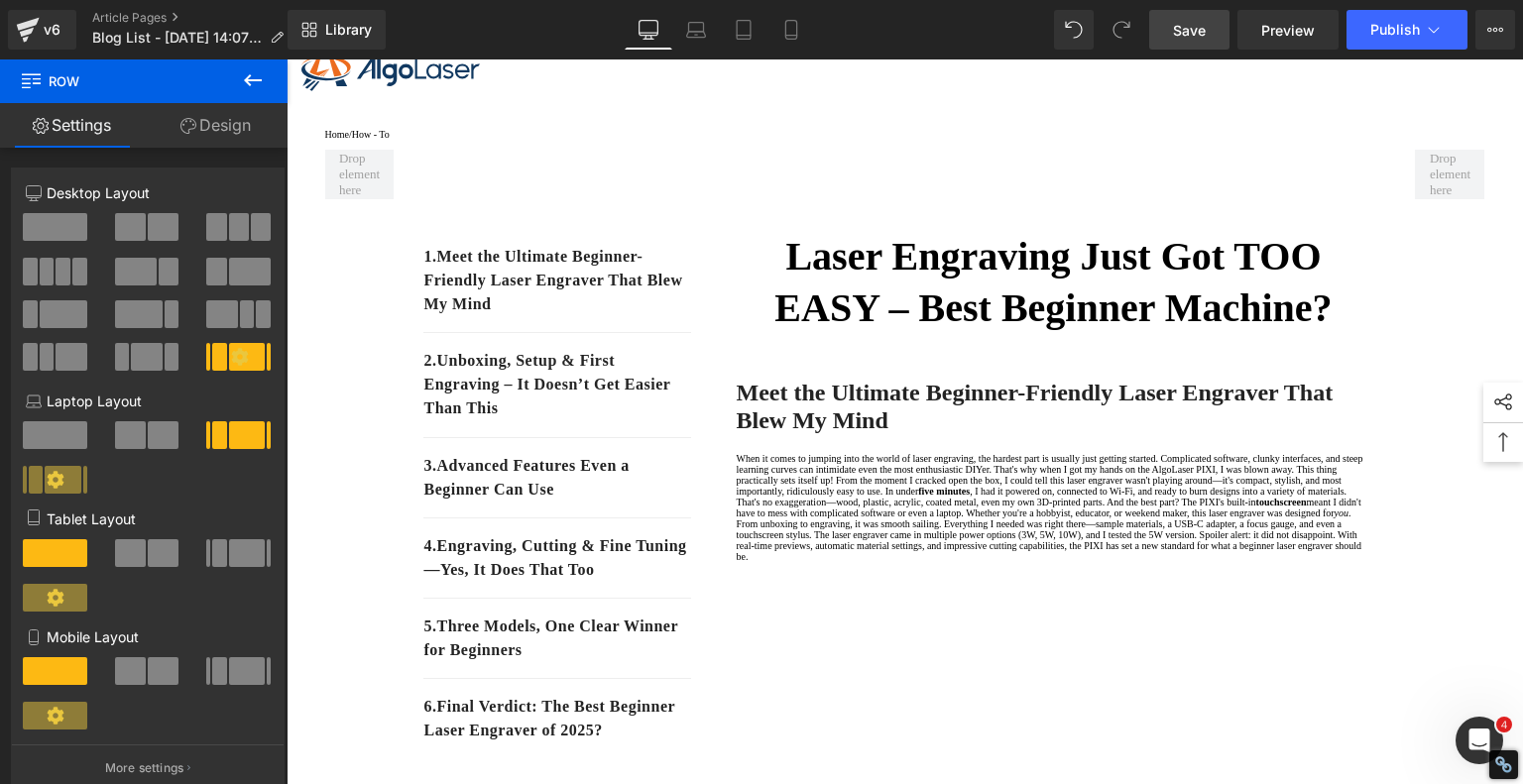 scroll, scrollTop: 0, scrollLeft: 0, axis: both 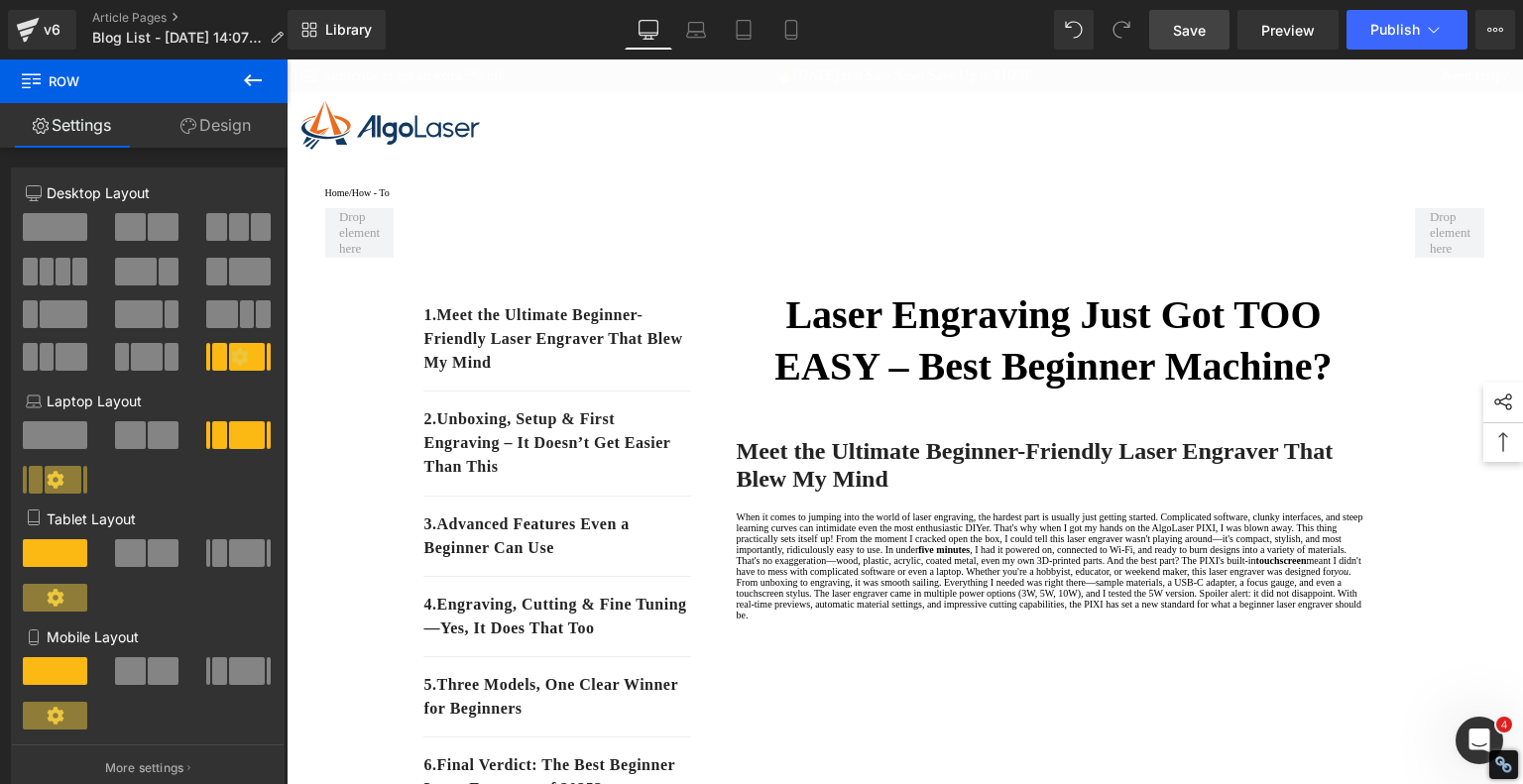 click on "Laser Engraving Just Got TOO EASY – Best Beginner Machine?" at bounding box center (1053, 340) 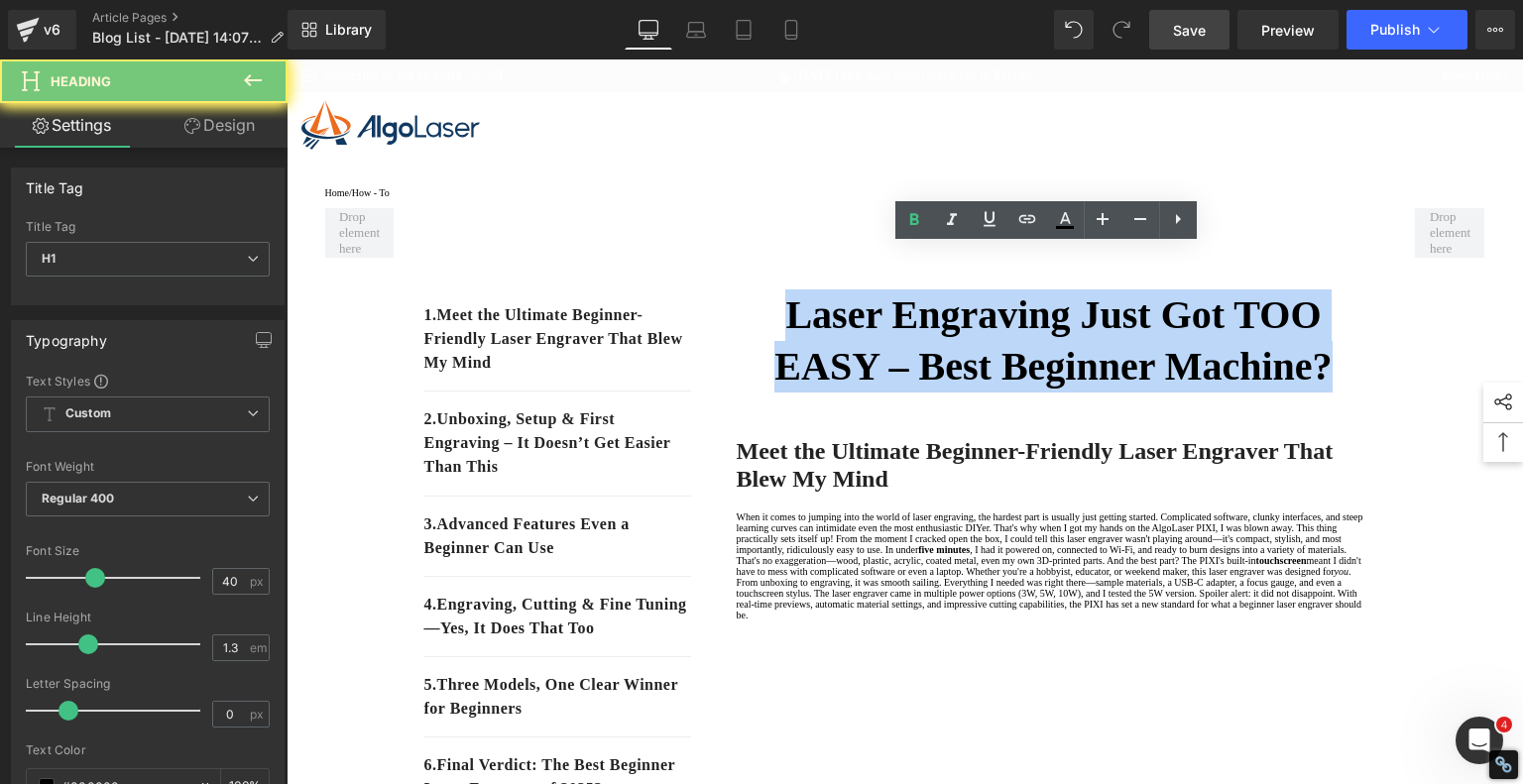 click on "Laser Engraving Just Got TOO EASY – Best Beginner Machine?" at bounding box center [1053, 340] 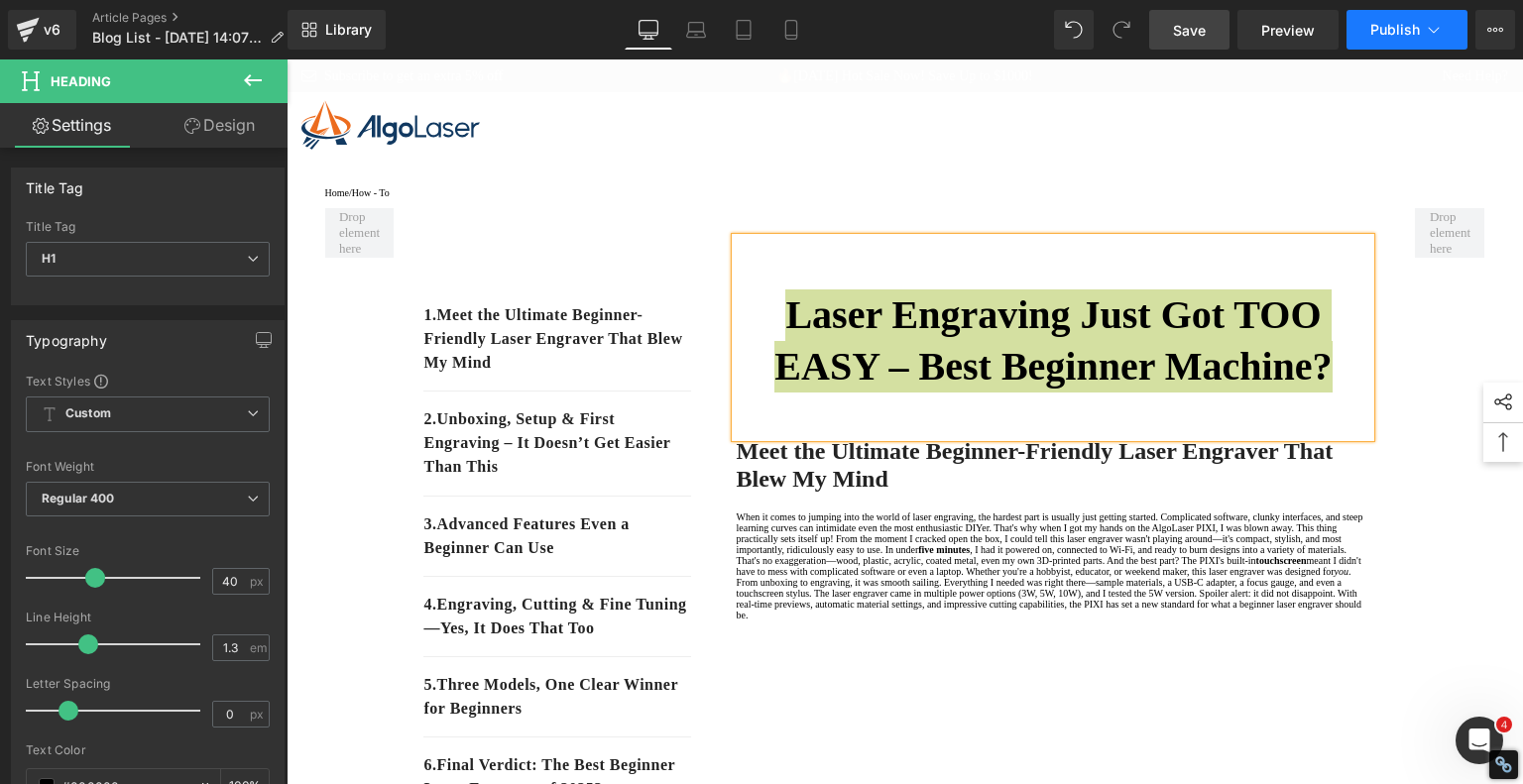 click on "Publish" at bounding box center [1395, 30] 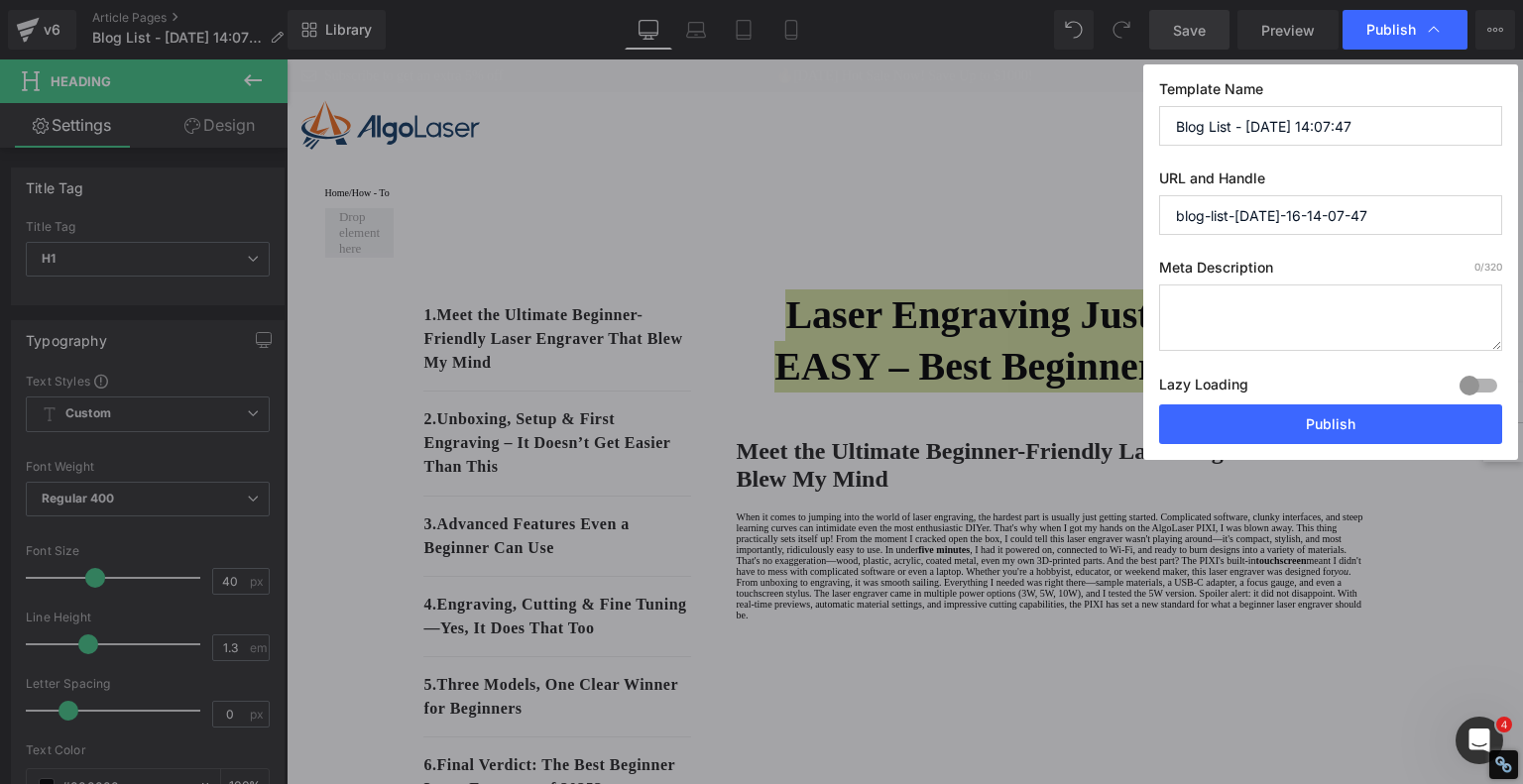 click on "Blog List - [DATE] 14:07:47" at bounding box center [1331, 126] 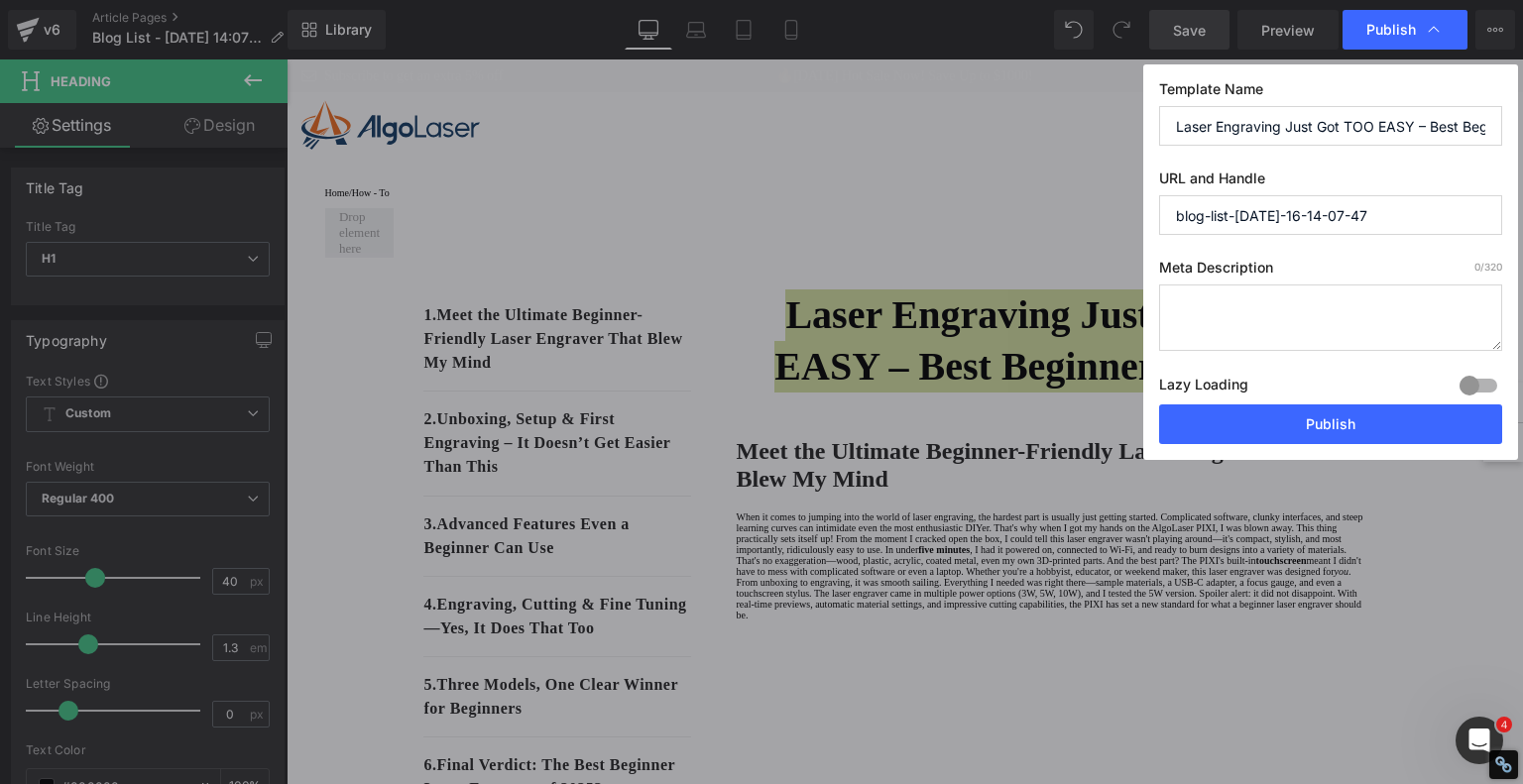 scroll, scrollTop: 0, scrollLeft: 102, axis: horizontal 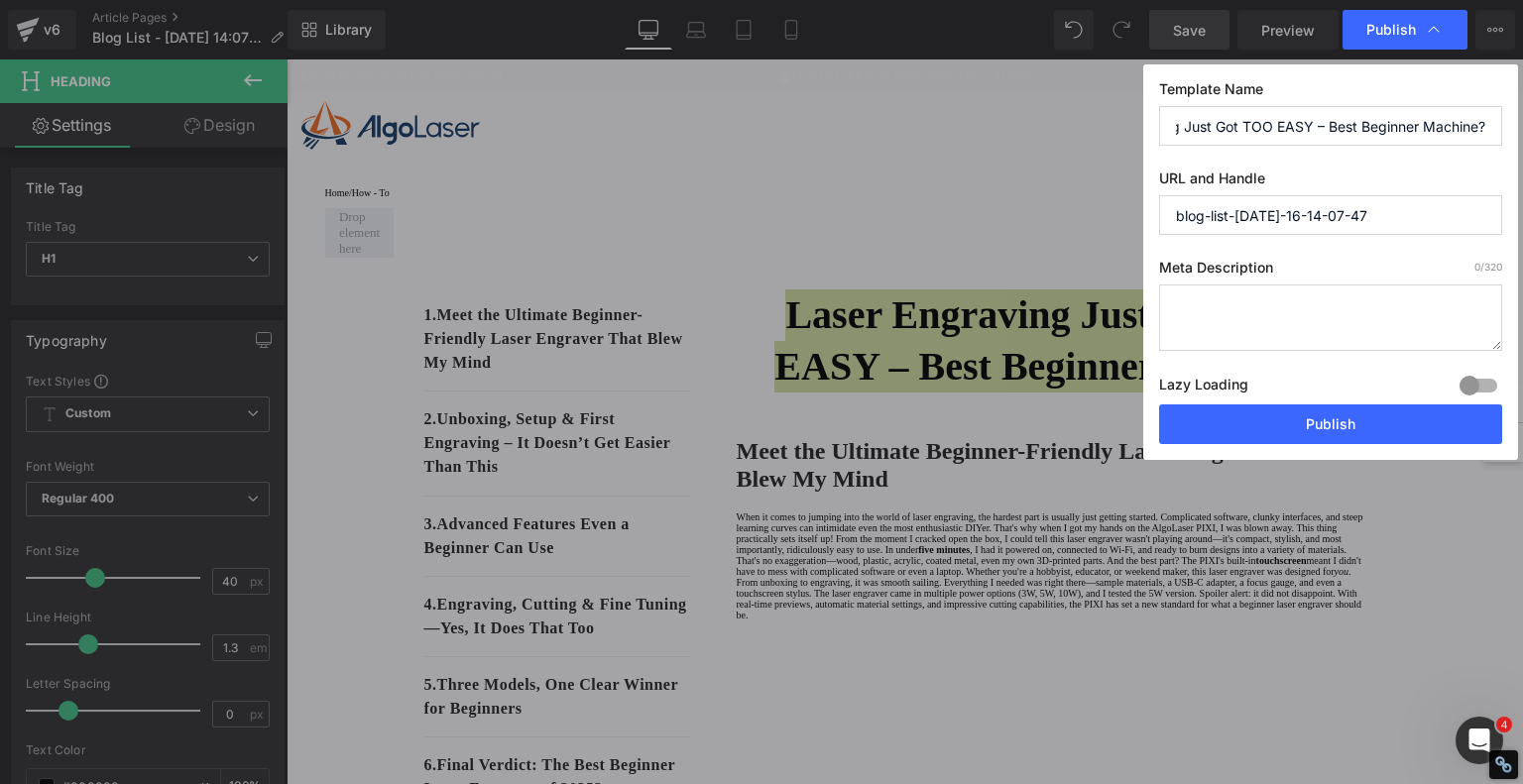 drag, startPoint x: 1477, startPoint y: 124, endPoint x: 1522, endPoint y: 122, distance: 45.044423 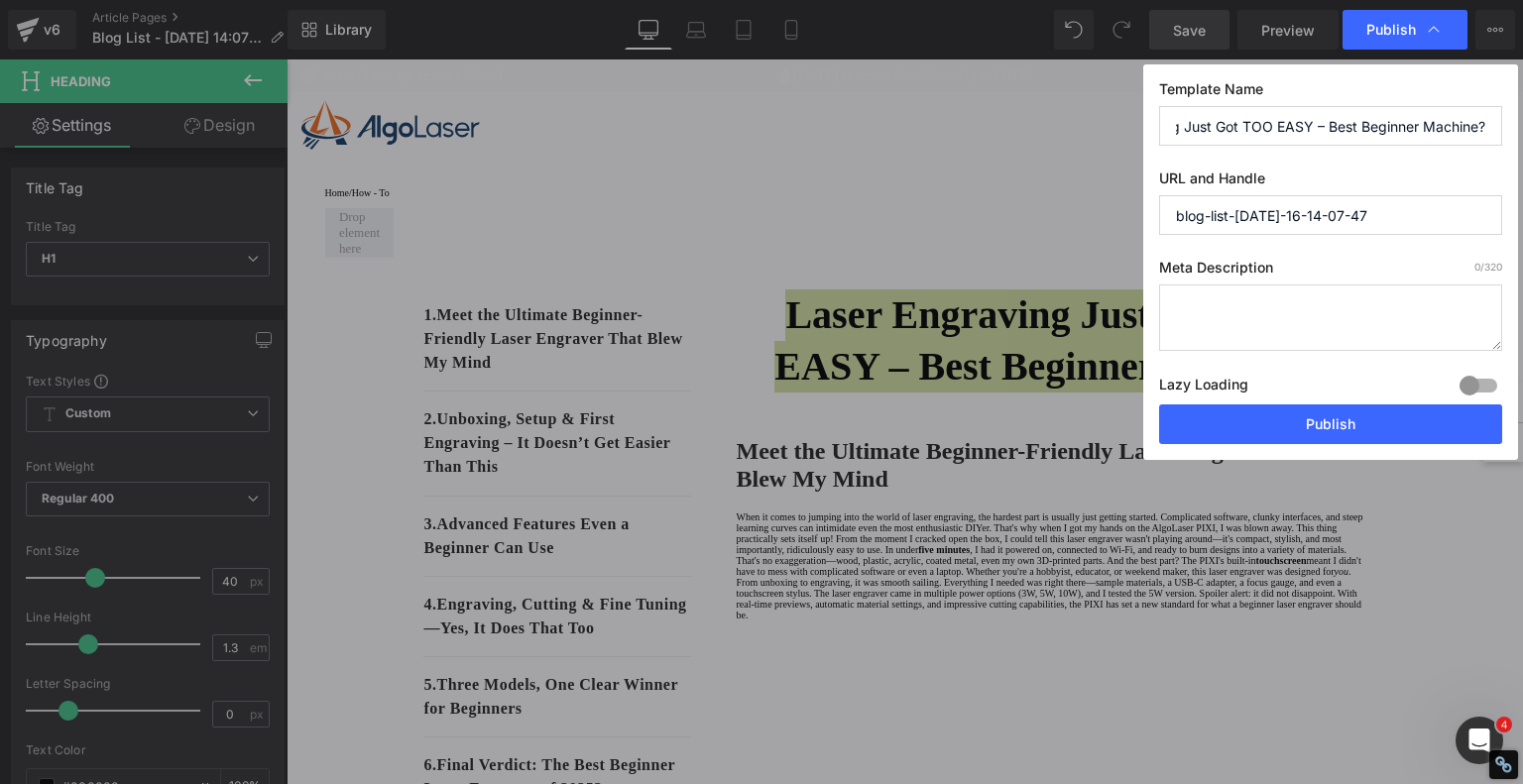 click on "Publish Template Name Laser Engraving Just Got TOO EASY – Best Beginner Machine? URL and Handle blog-list-[DATE]-16-14-07-47 Meta Description 0 /320
Lazy Loading
Build
Upgrade plan to unlock
Lazy loading helps you improve page loading time, enhance user experience & increase your SEO results.
Lazy loading is available on  Build, Optimize & Enterprise.
You’ve reached the maximum published page number of your plan  (239/999999) .
Upgrade plan to unlock more pages
Publish" at bounding box center [762, 392] 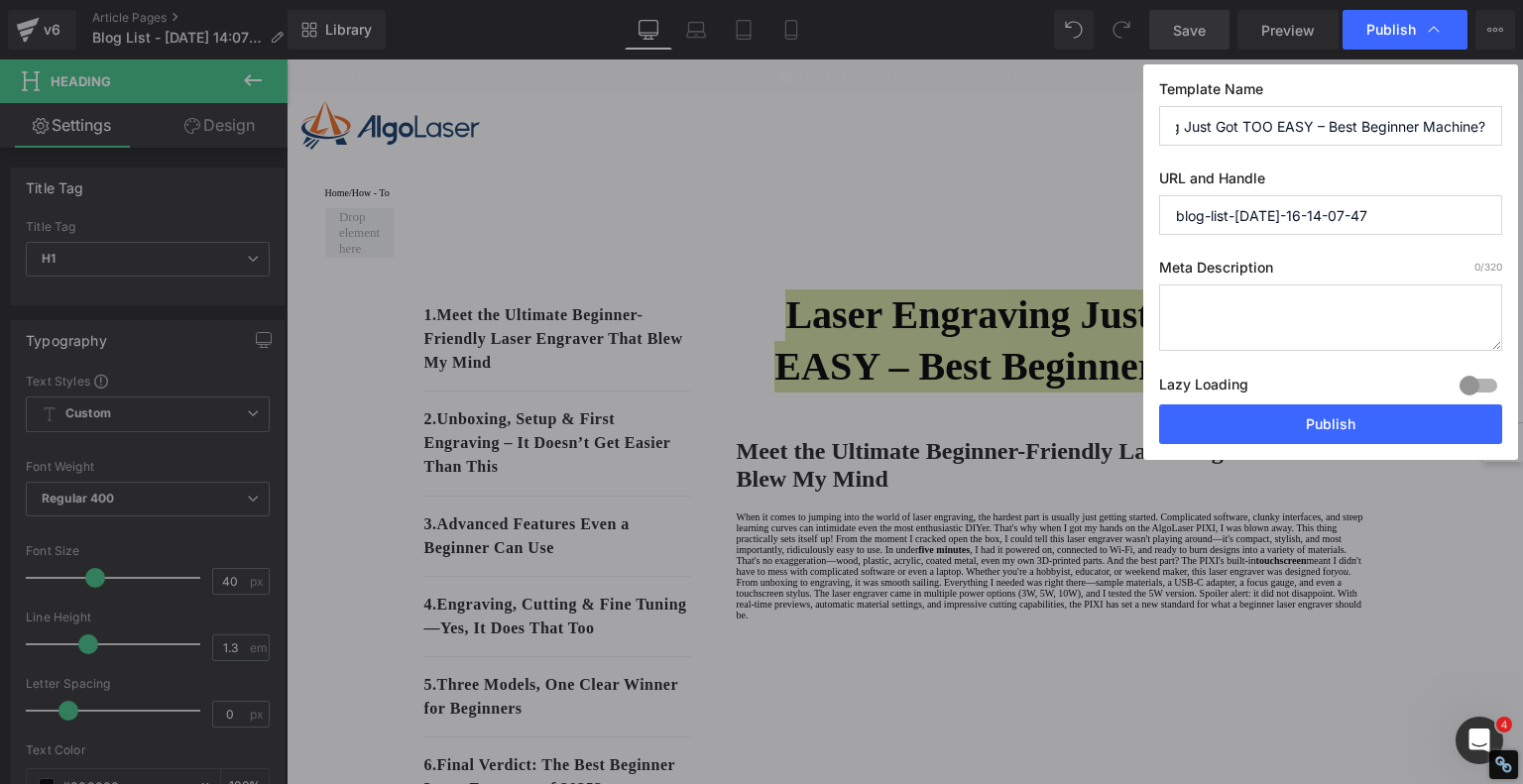 click on "Laser Engraving Just Got TOO EASY – Best Beginner Machine?" at bounding box center (1331, 126) 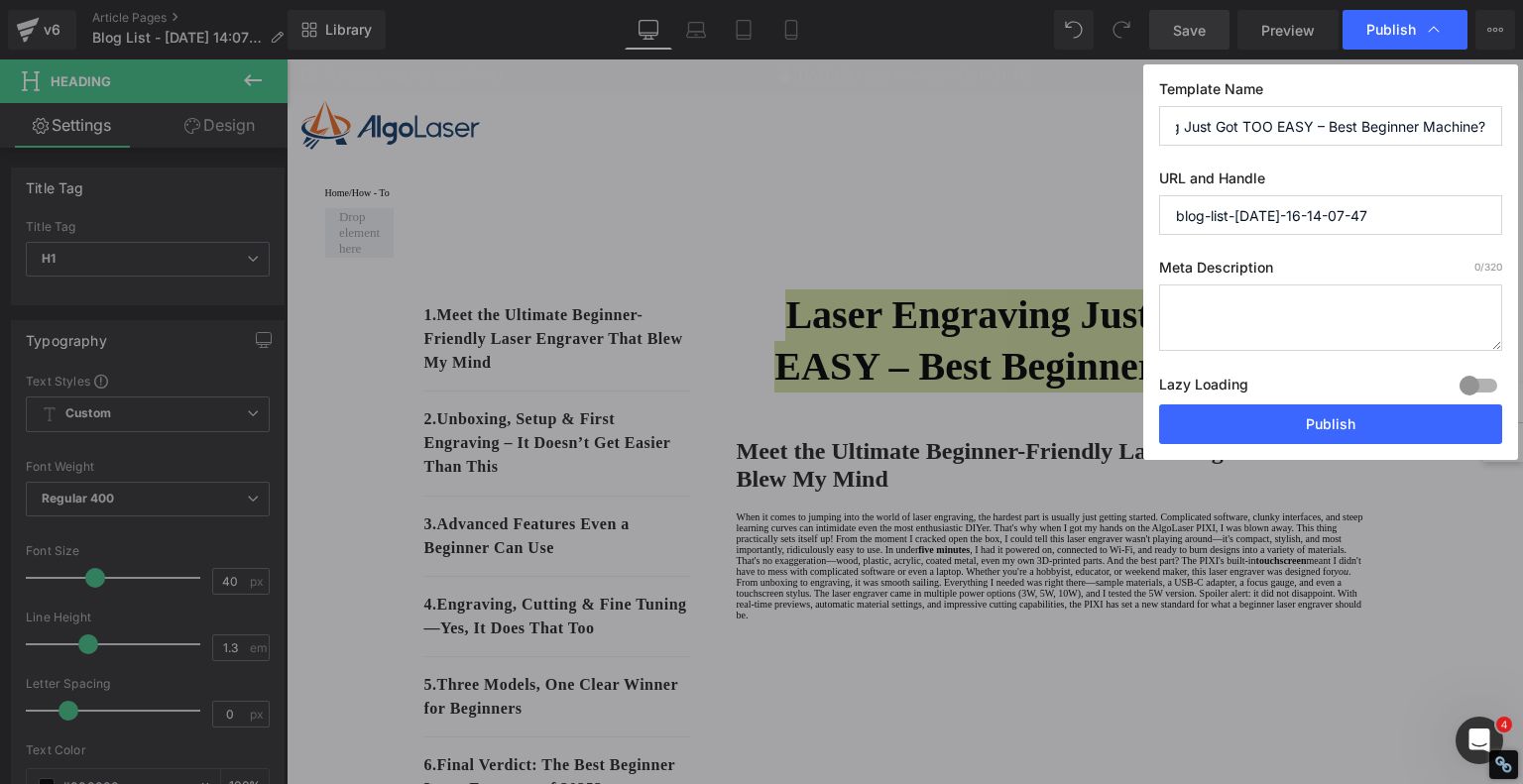 scroll, scrollTop: 0, scrollLeft: 0, axis: both 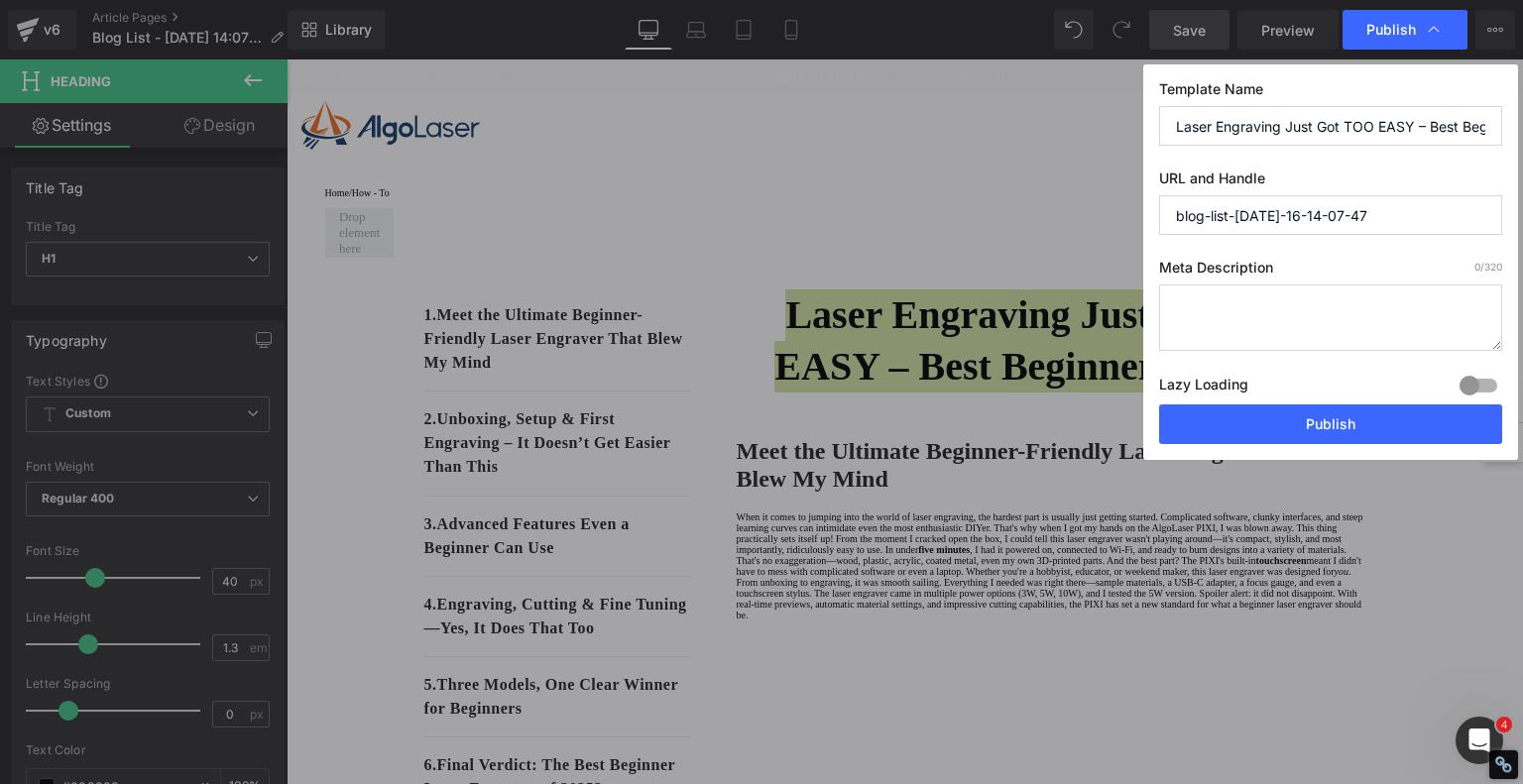 drag, startPoint x: 1430, startPoint y: 121, endPoint x: 932, endPoint y: 127, distance: 498.03614 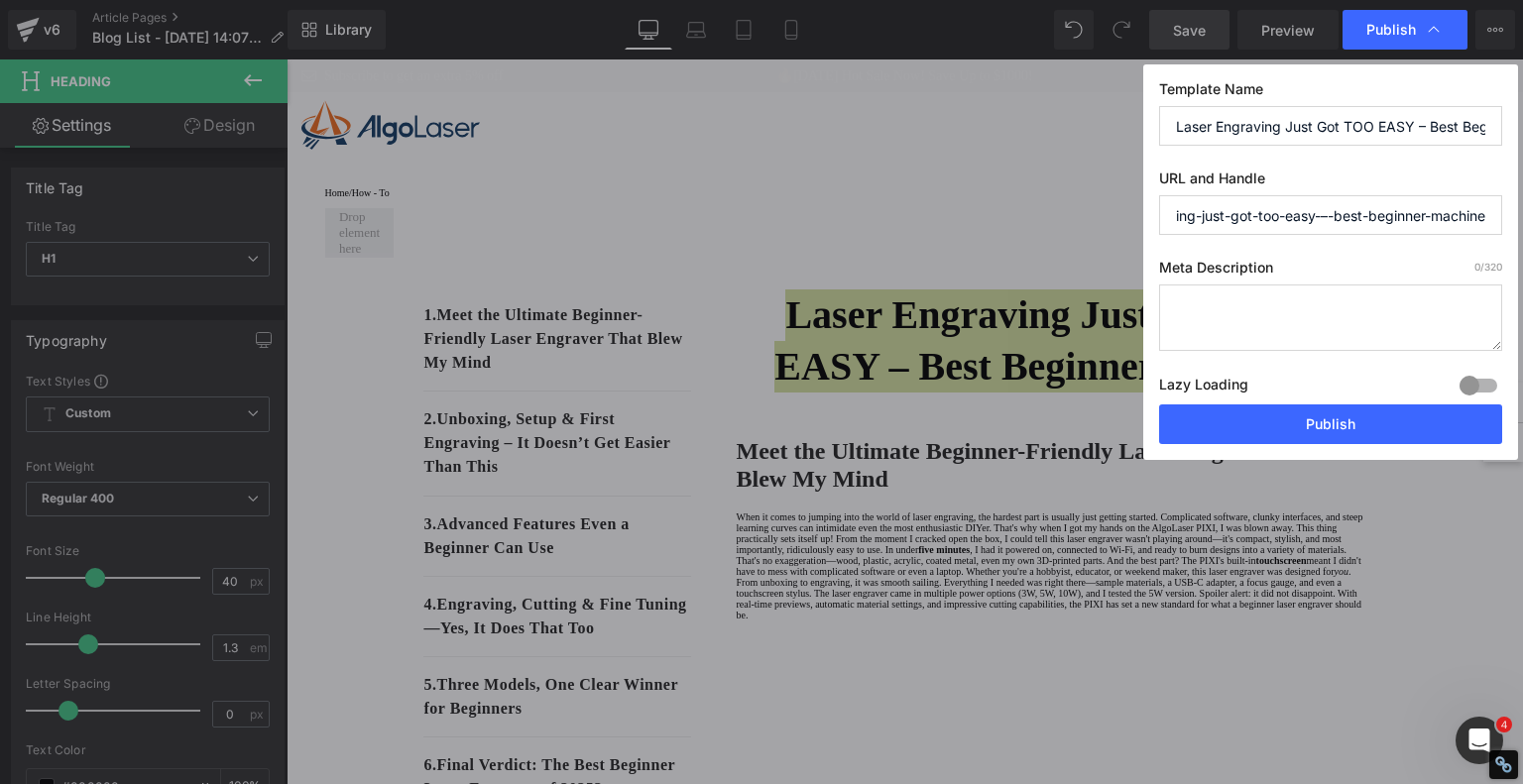 scroll, scrollTop: 0, scrollLeft: 88, axis: horizontal 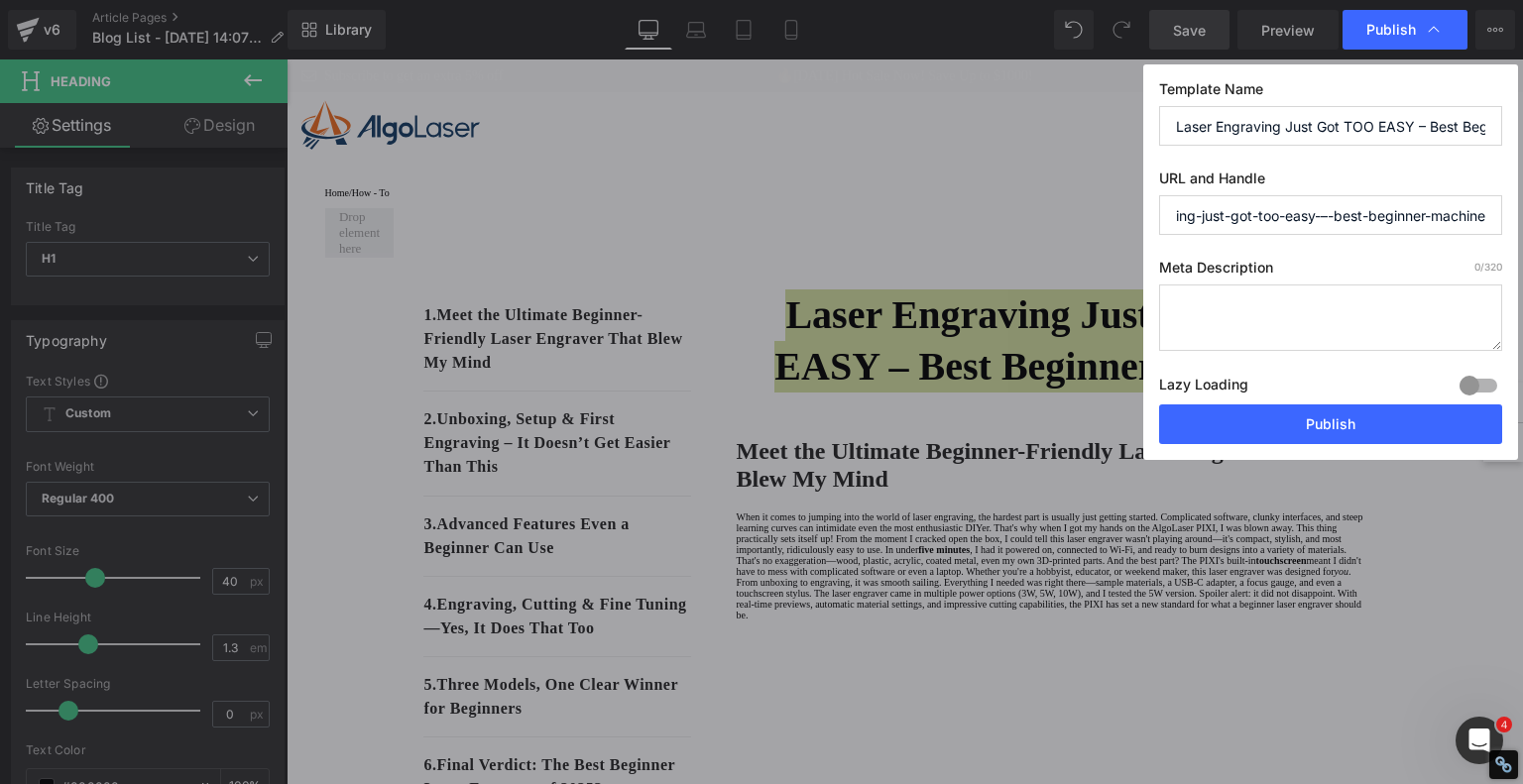 drag, startPoint x: 1321, startPoint y: 213, endPoint x: 1331, endPoint y: 215, distance: 10.198039 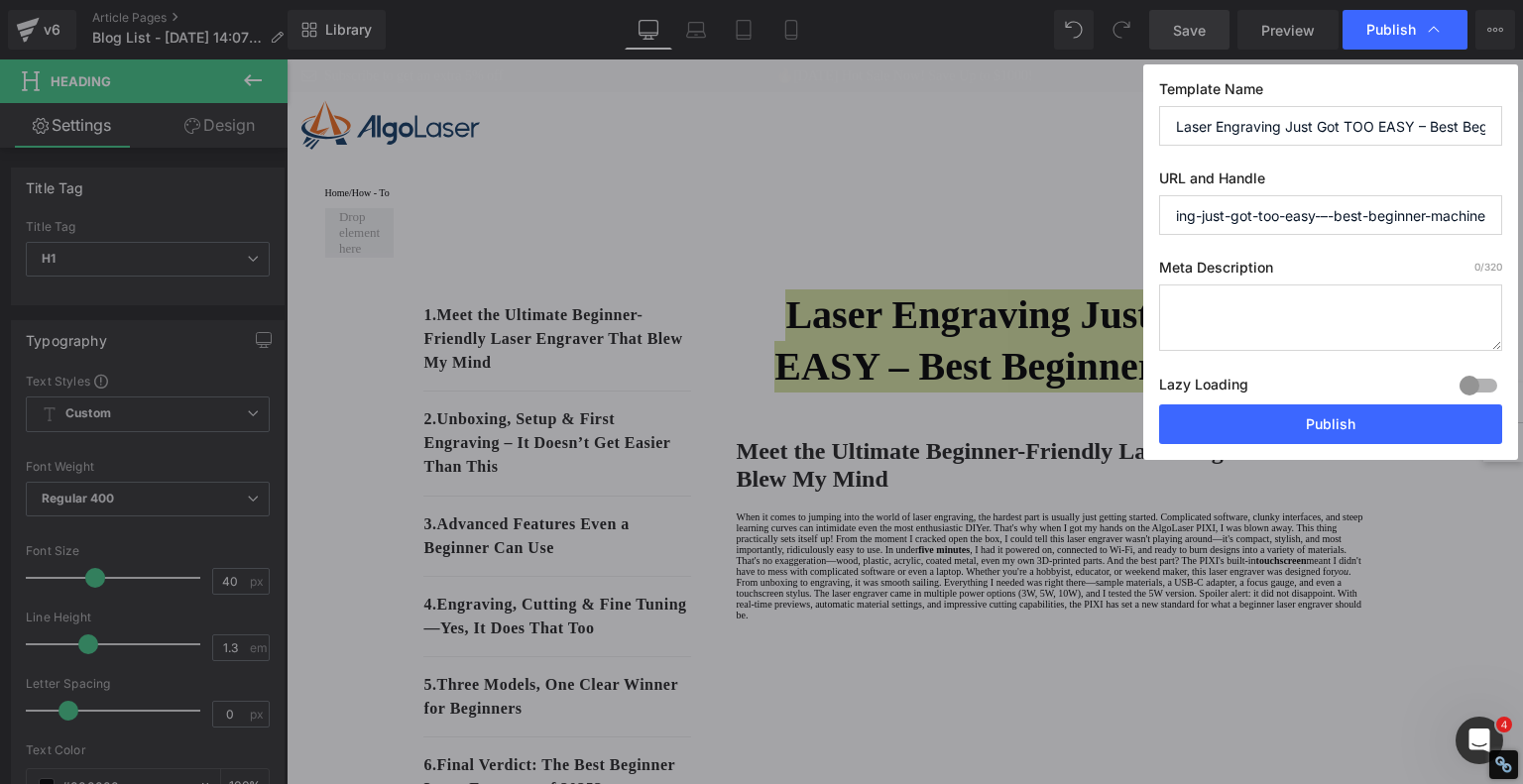 click on "laser-engraving-just-got-too-easy-–-best-beginner-machine" at bounding box center [1331, 215] 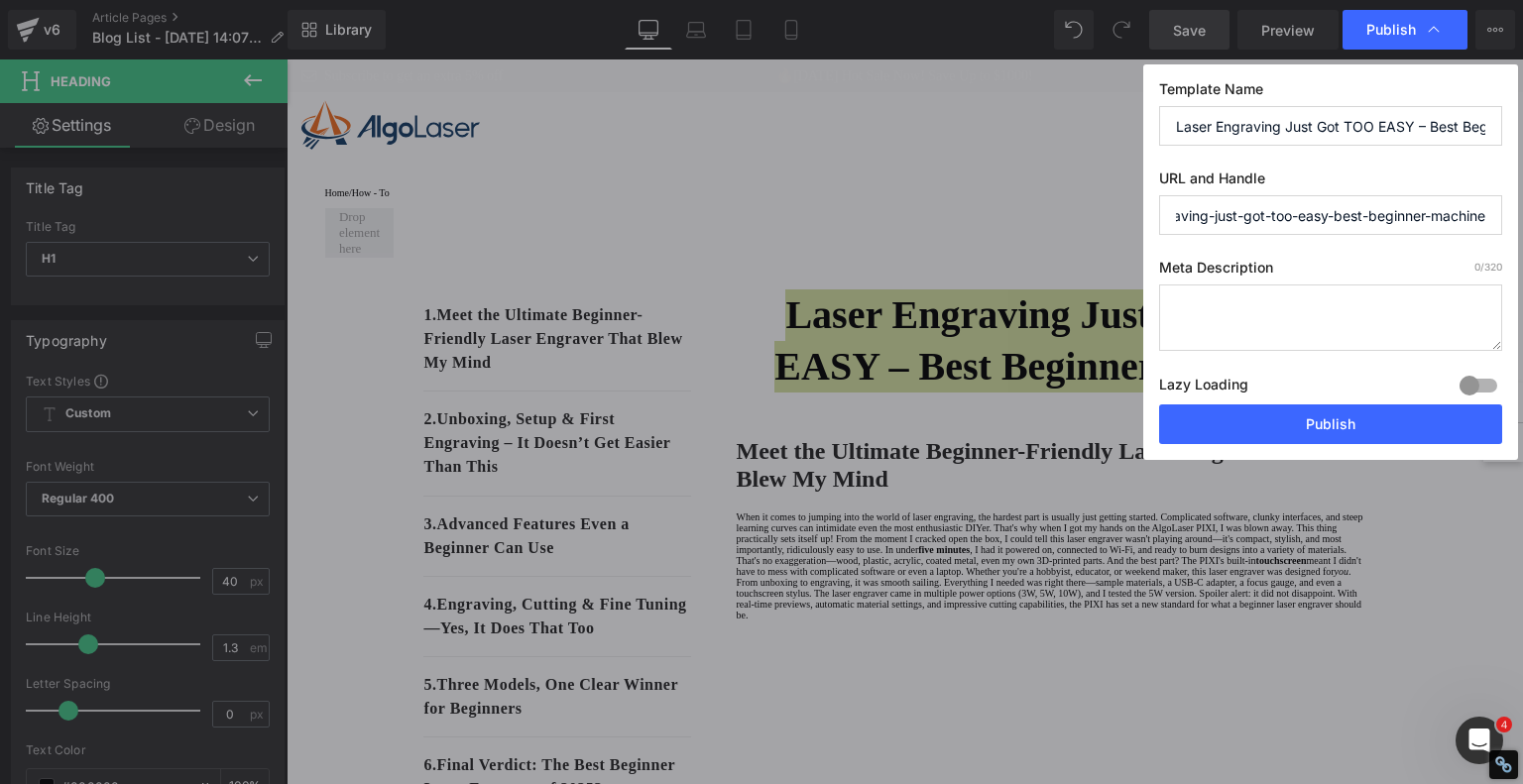 scroll, scrollTop: 0, scrollLeft: 0, axis: both 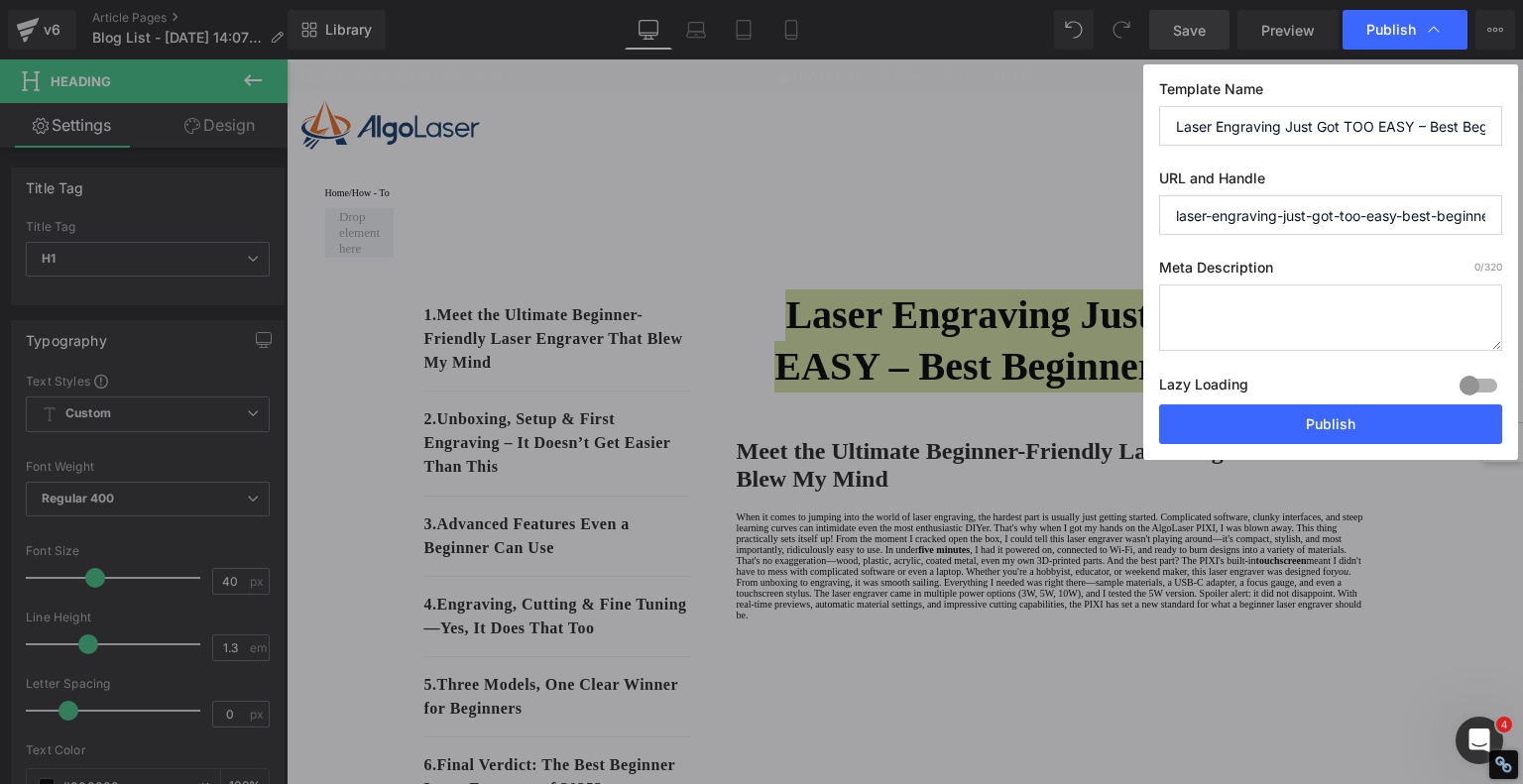 drag, startPoint x: 1329, startPoint y: 213, endPoint x: 944, endPoint y: 207, distance: 385.0468 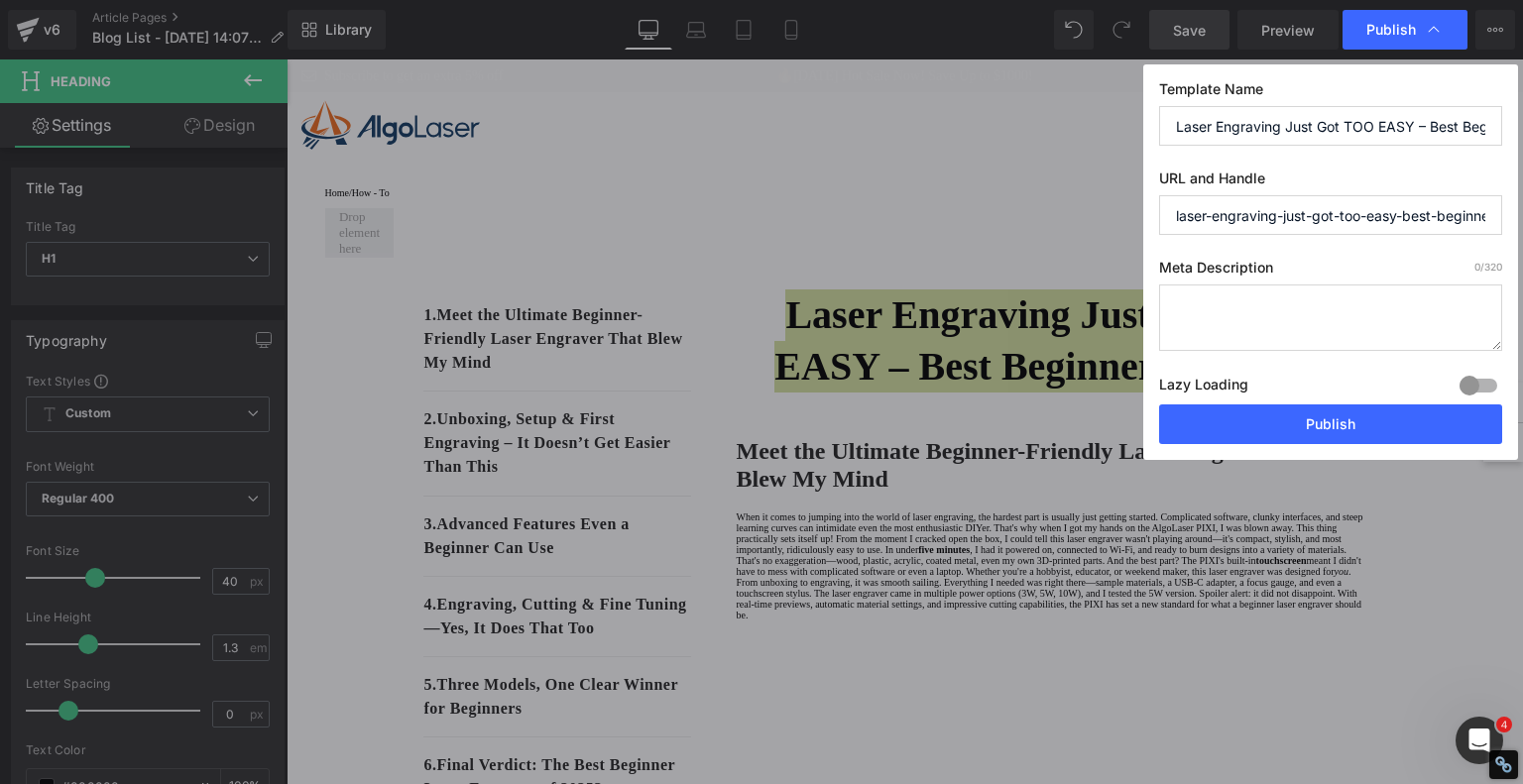 drag, startPoint x: 1228, startPoint y: 214, endPoint x: 1062, endPoint y: 211, distance: 166.02711 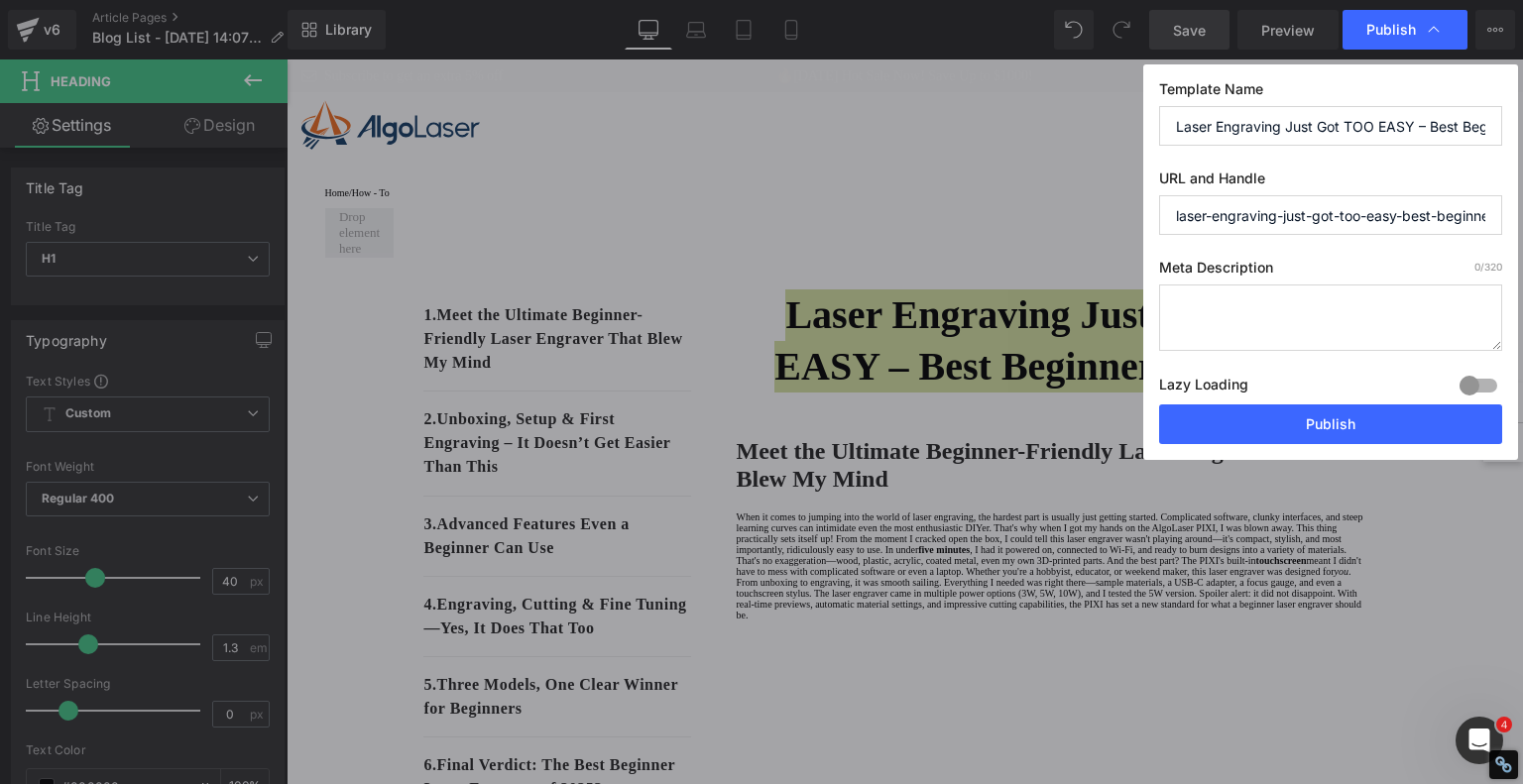 click on "Publish Template Name Laser Engraving Just Got TOO EASY – Best Beginner Machine? URL and Handle laser-engraving-just-got-too-easy-best-beginner-machine Meta Description 0 /320
Lazy Loading
Build
Upgrade plan to unlock
Lazy loading helps you improve page loading time, enhance user experience & increase your SEO results.
Lazy loading is available on  Build, Optimize & Enterprise.
You’ve reached the maximum published page number of your plan  (239/999999) .
Upgrade plan to unlock more pages
Publish" at bounding box center (762, 392) 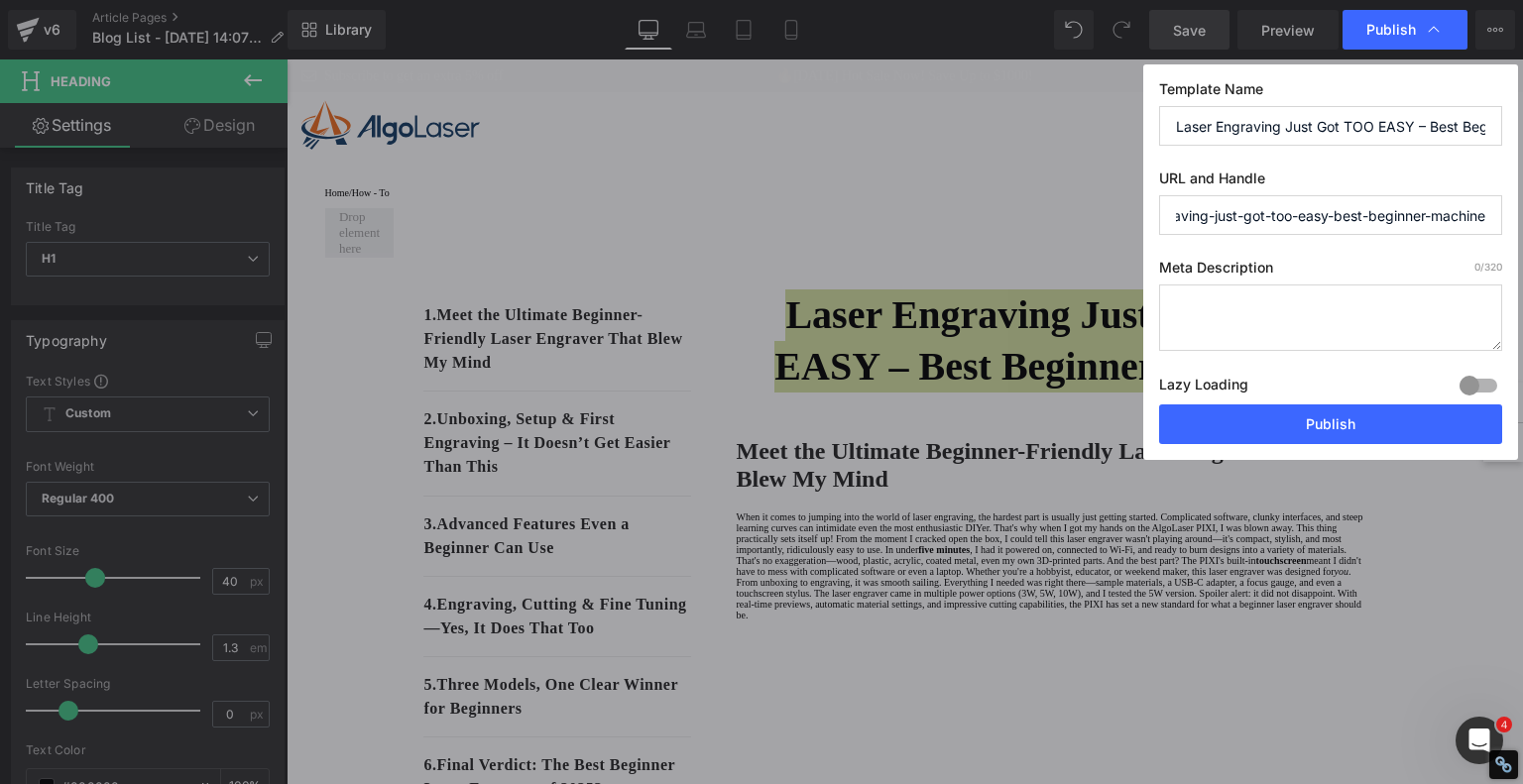 drag, startPoint x: 1301, startPoint y: 214, endPoint x: 1503, endPoint y: 224, distance: 202.24737 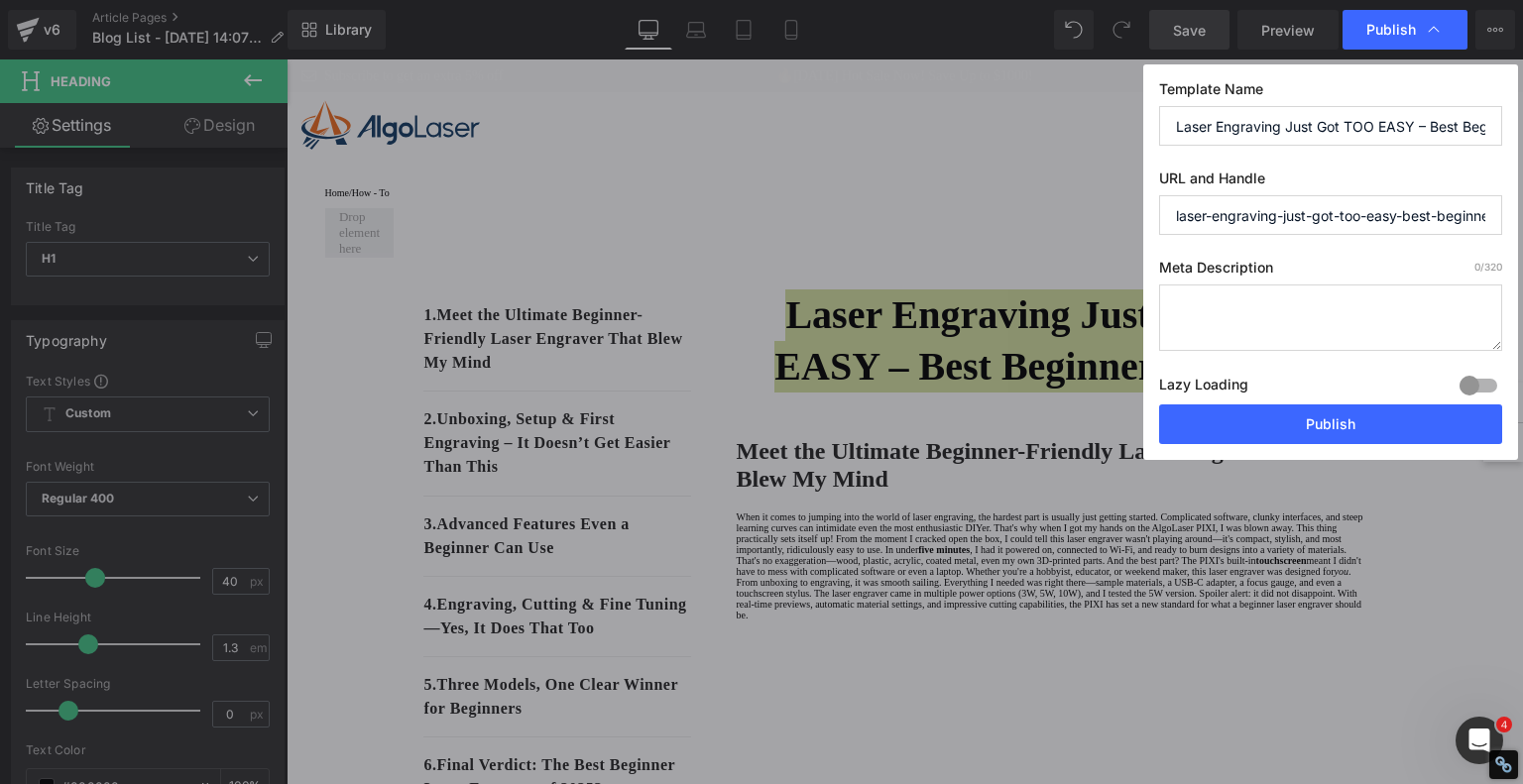 click on "laser-engraving-just-got-too-easy-best-beginner-machine" at bounding box center [1331, 215] 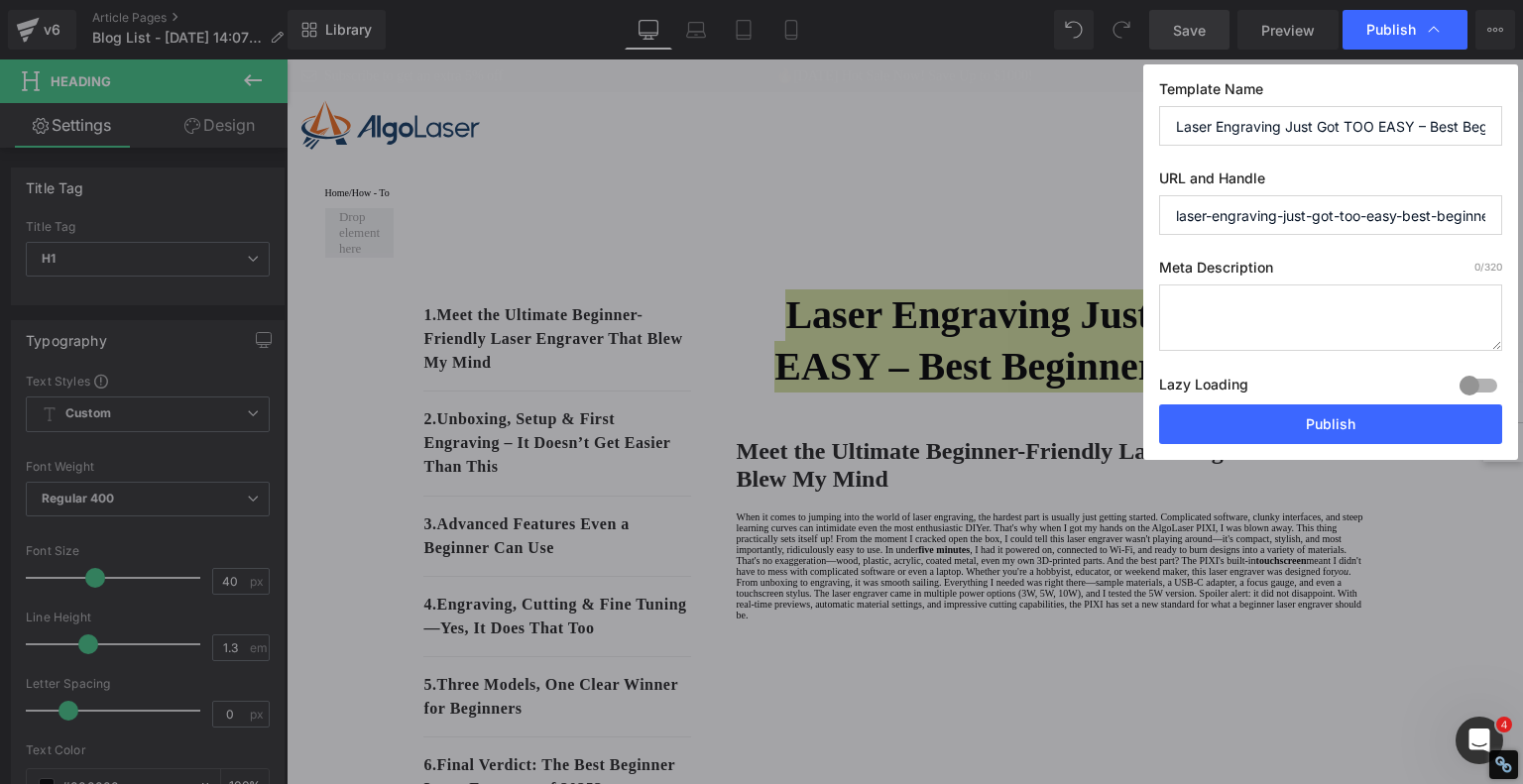 scroll, scrollTop: 0, scrollLeft: 75, axis: horizontal 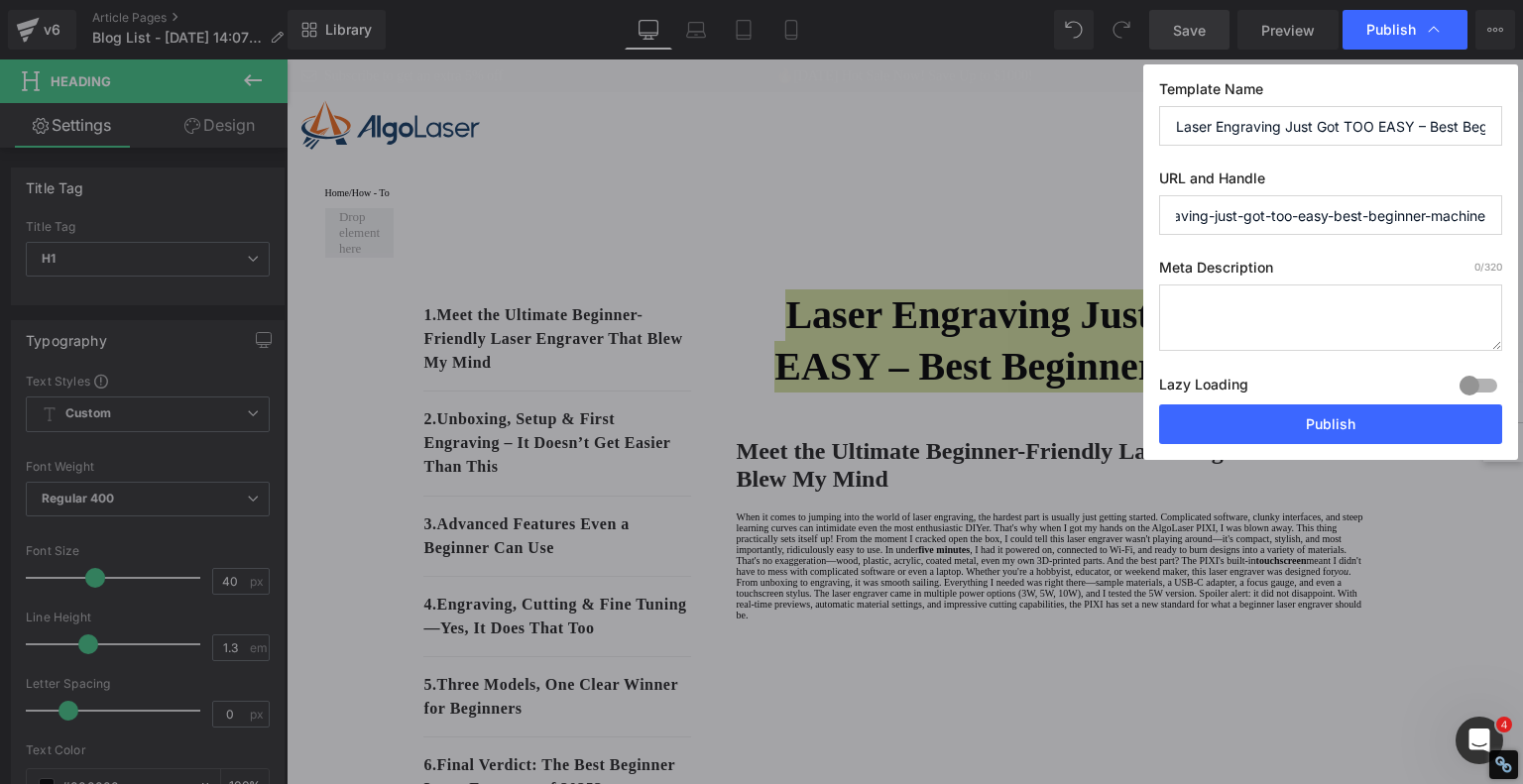 drag, startPoint x: 1419, startPoint y: 215, endPoint x: 1522, endPoint y: 205, distance: 103.4843 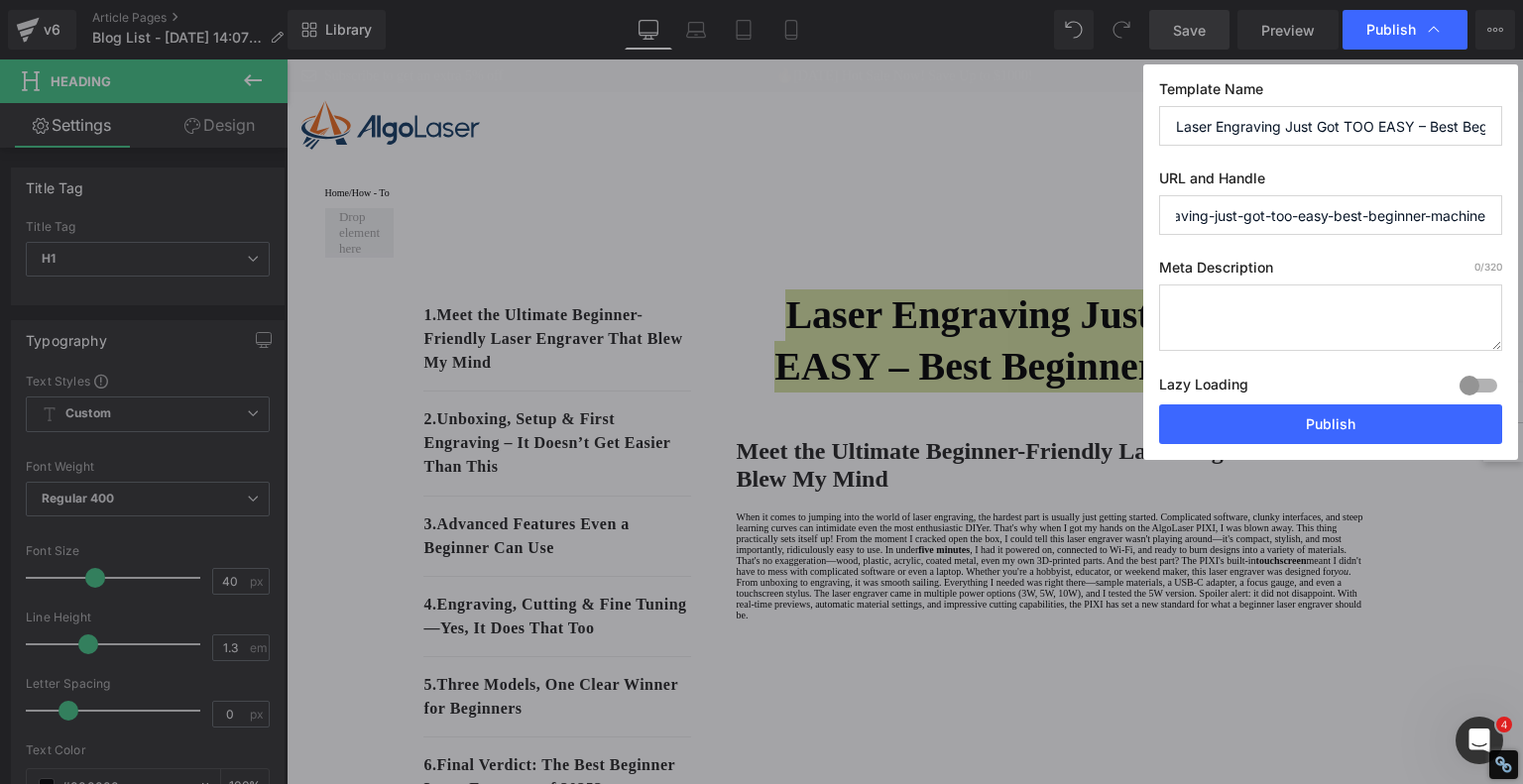click on "laser-engraving-just-got-too-easy-best-beginner-machine" at bounding box center [1331, 215] 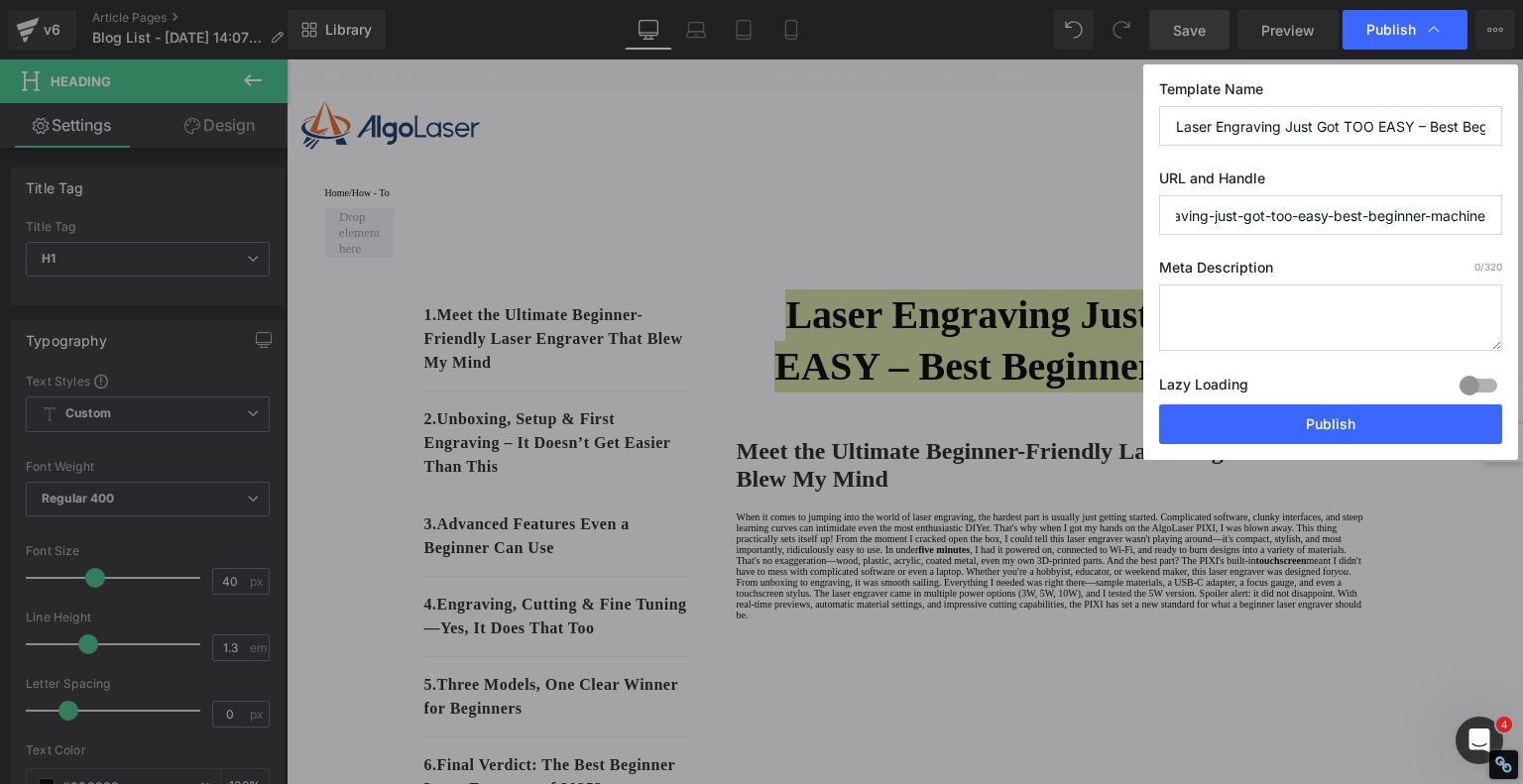 scroll, scrollTop: 0, scrollLeft: 0, axis: both 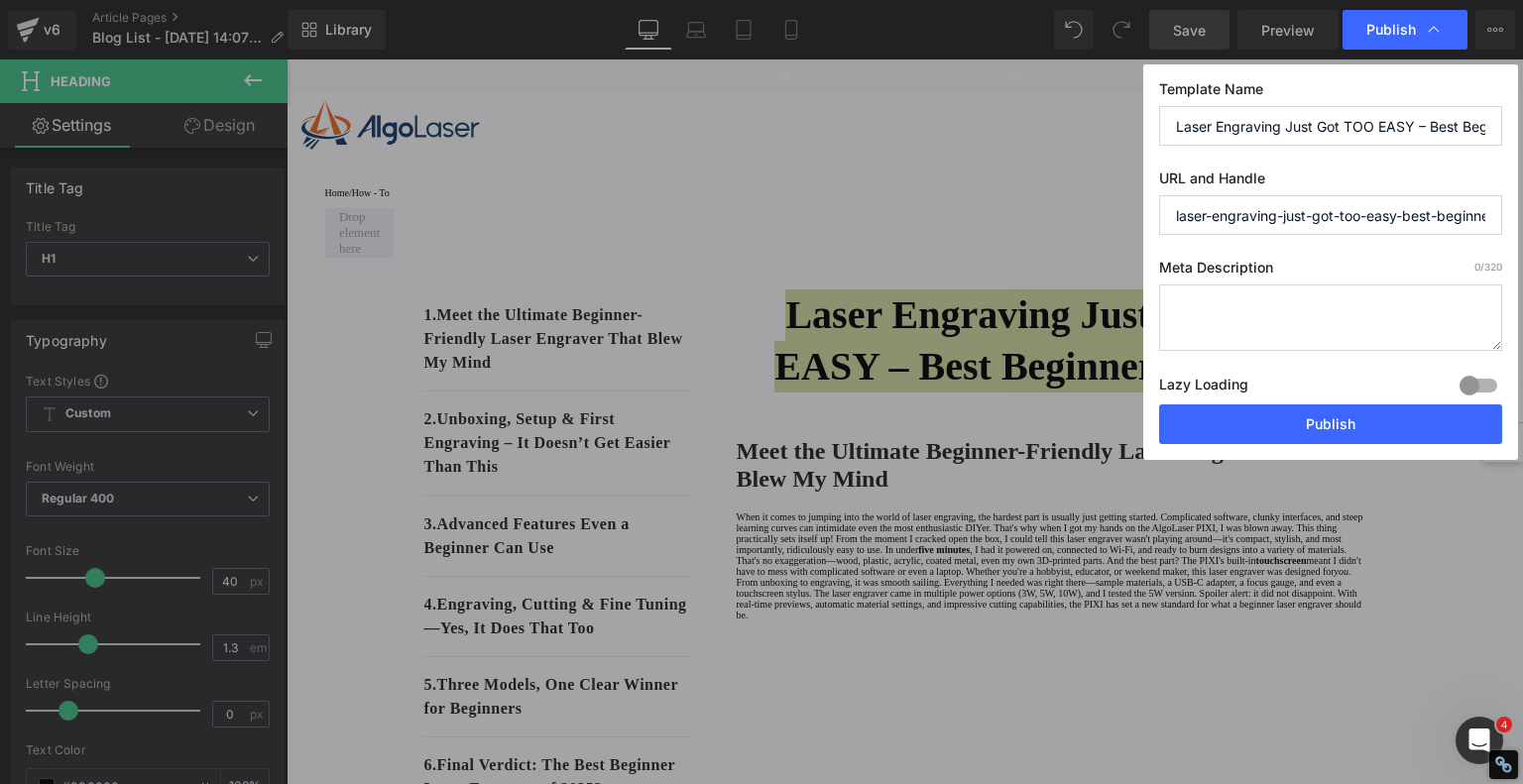 drag, startPoint x: 1464, startPoint y: 214, endPoint x: 1073, endPoint y: 209, distance: 391.03197 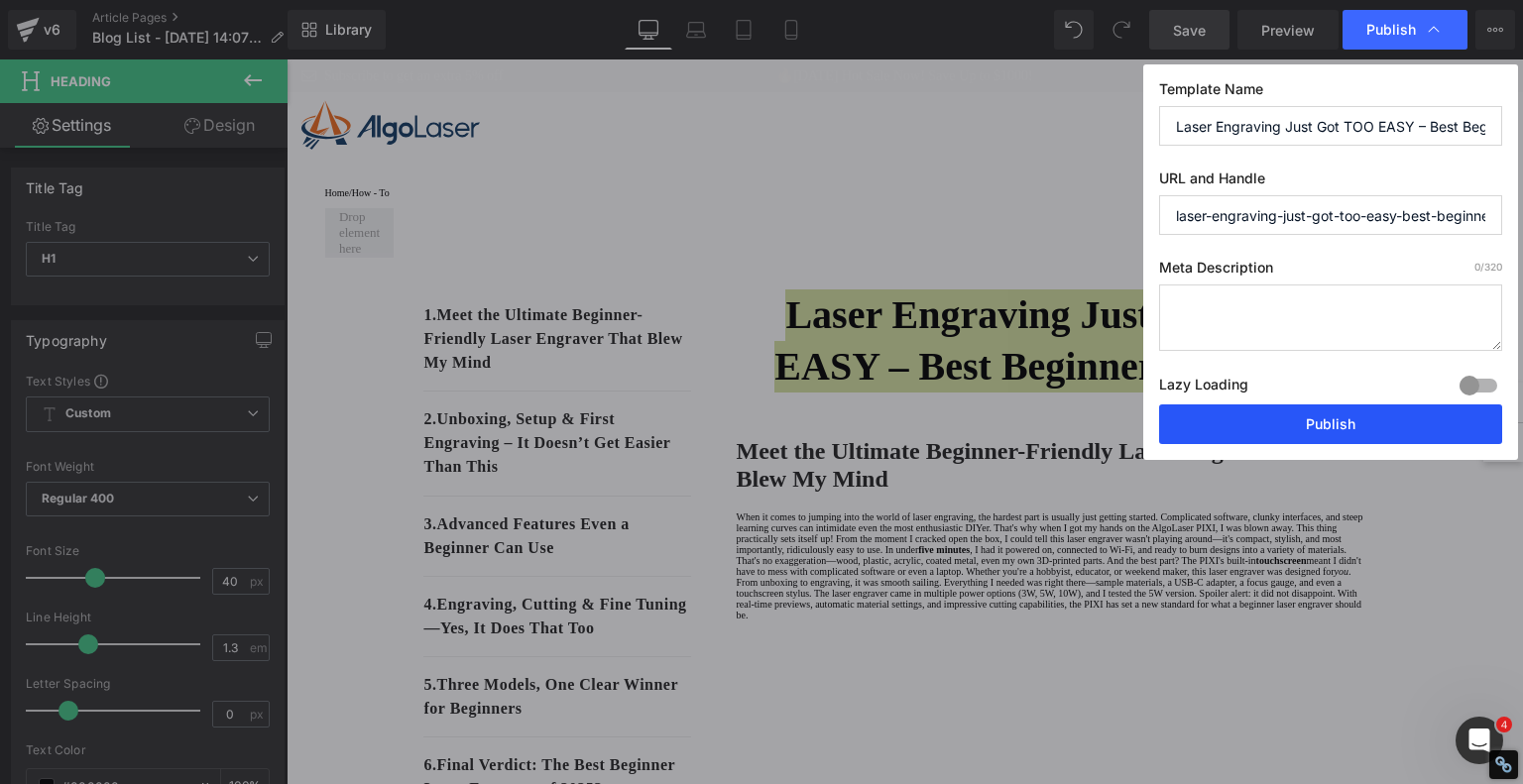 click on "Publish" at bounding box center (1331, 424) 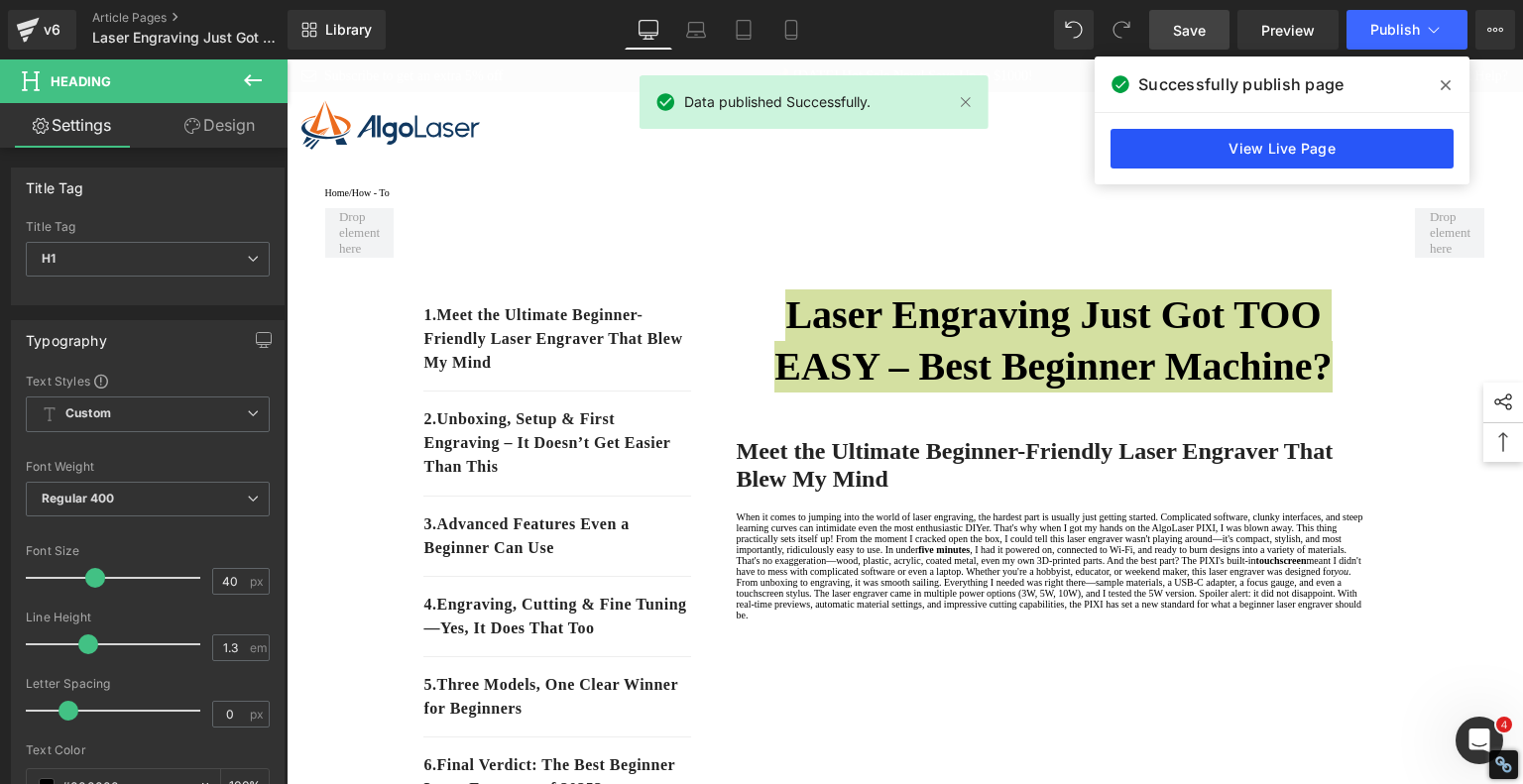 click on "View Live Page" at bounding box center [1282, 149] 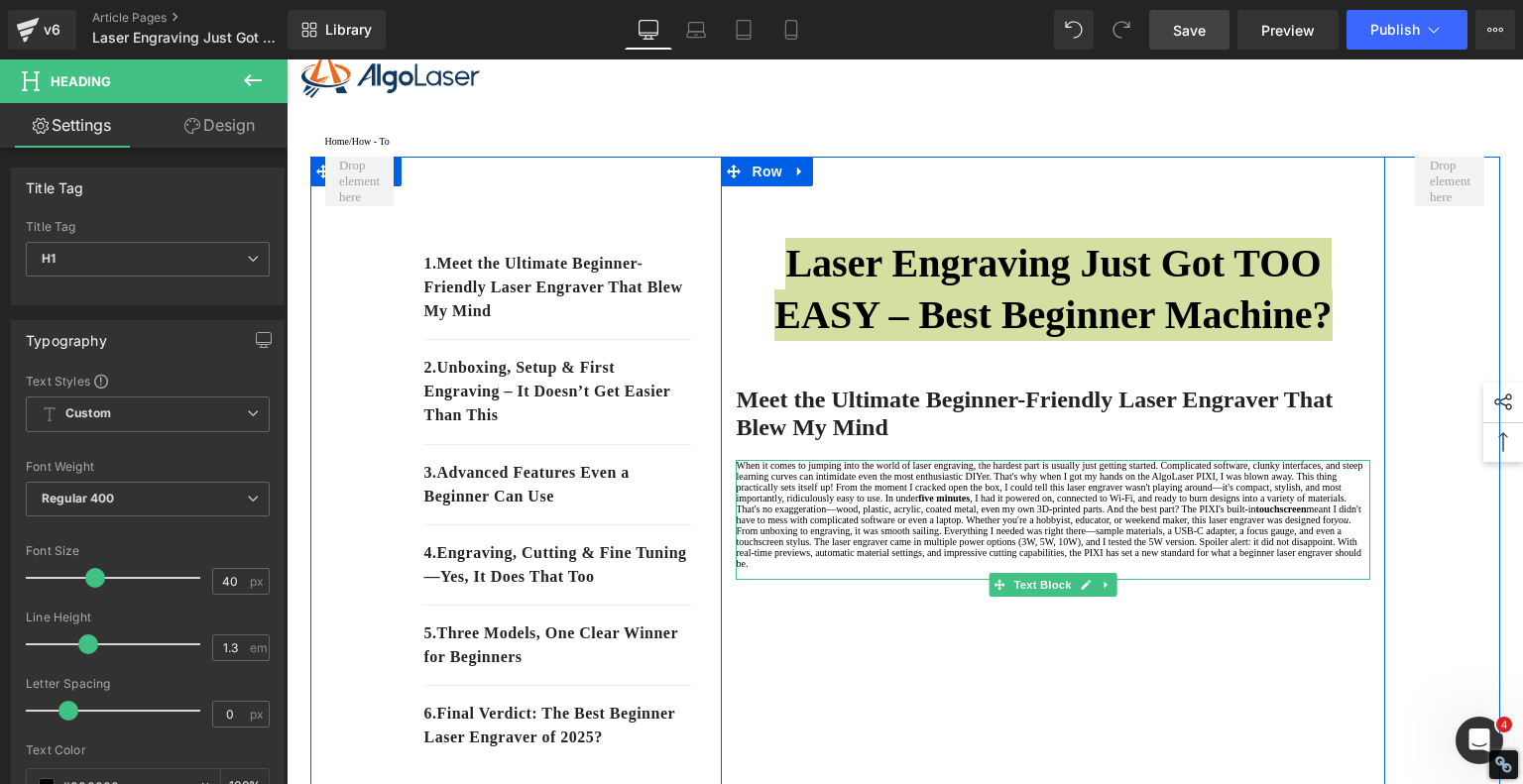 scroll, scrollTop: 99, scrollLeft: 0, axis: vertical 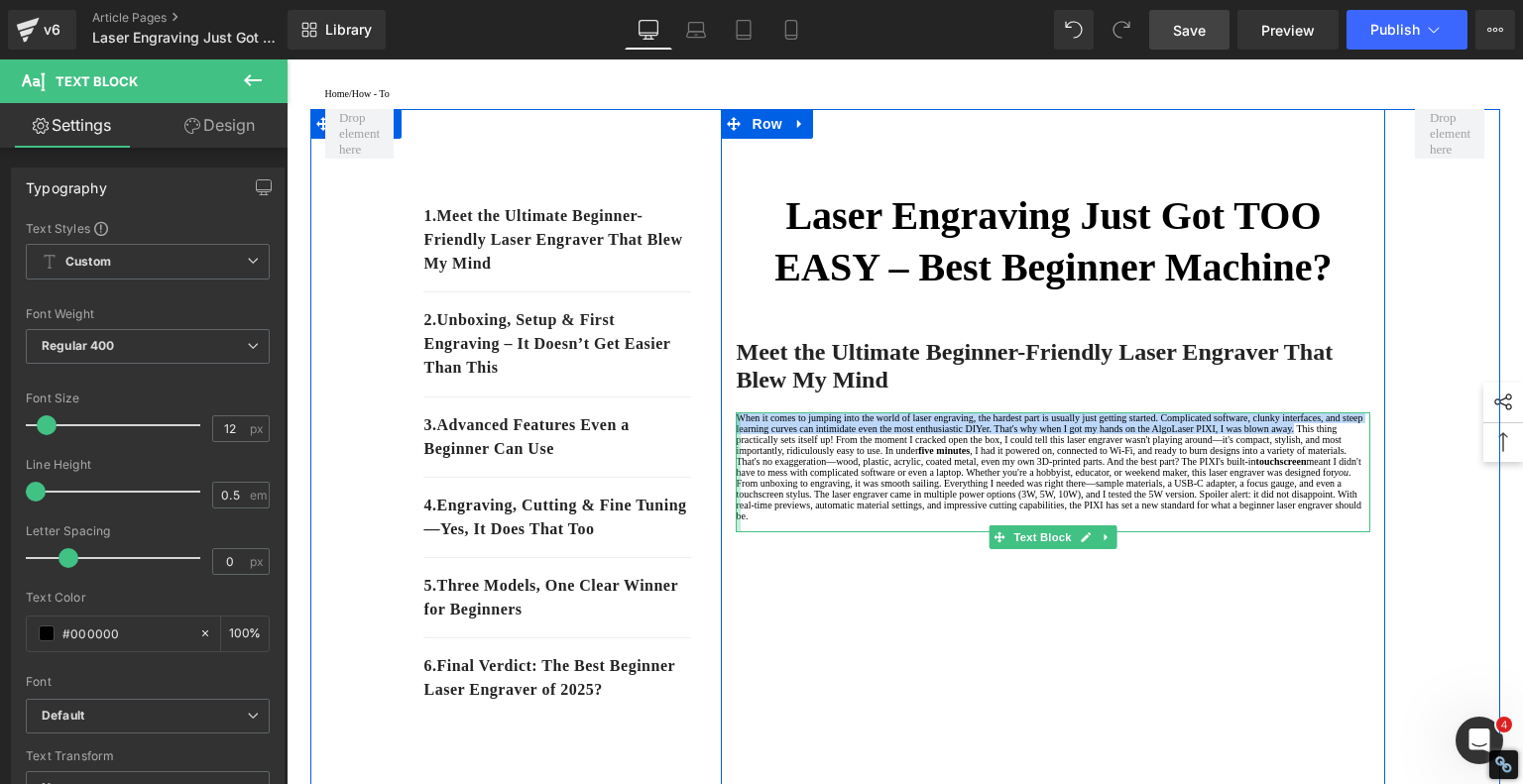 drag, startPoint x: 1164, startPoint y: 464, endPoint x: 730, endPoint y: 430, distance: 435.32976 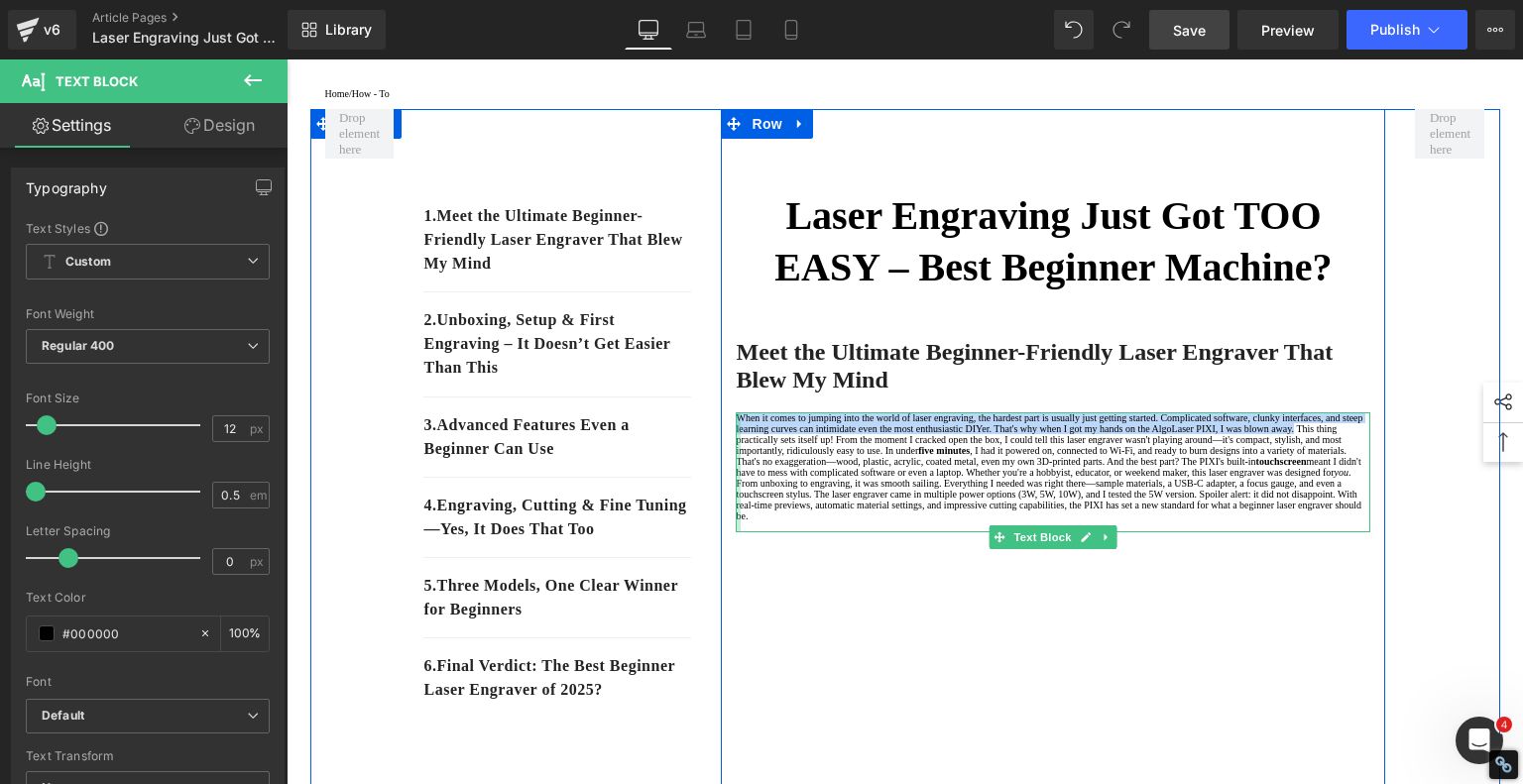 click on "When it comes to jumping into the world of laser engraving, the hardest part is usually just getting started. Complicated software, clunky interfaces, and steep learning curves can intimidate even the most enthusiastic DIYer. That's why when I got my hands on the AlgoLaser PIXI, I was blown away. This thing practically sets itself up! From the moment I cracked open the box, I could tell this laser engraver wasn't playing around—it's compact, stylish, and most importantly, ridiculously easy to use. In under  five minutes , I had it powered on, connected to Wi-Fi, and ready to burn designs into a variety of materials. That's no exaggeration—wood, plastic, acrylic, coated metal, even my own 3D-printed parts. And the best part? The PIXI's built-in  touchscreen  meant I didn't have to mess with complicated software or even a laptop. Whether you're a hobbyist, educator, or weekend maker, this laser engraver was designed for  you .
Text Block" at bounding box center [1053, 472] 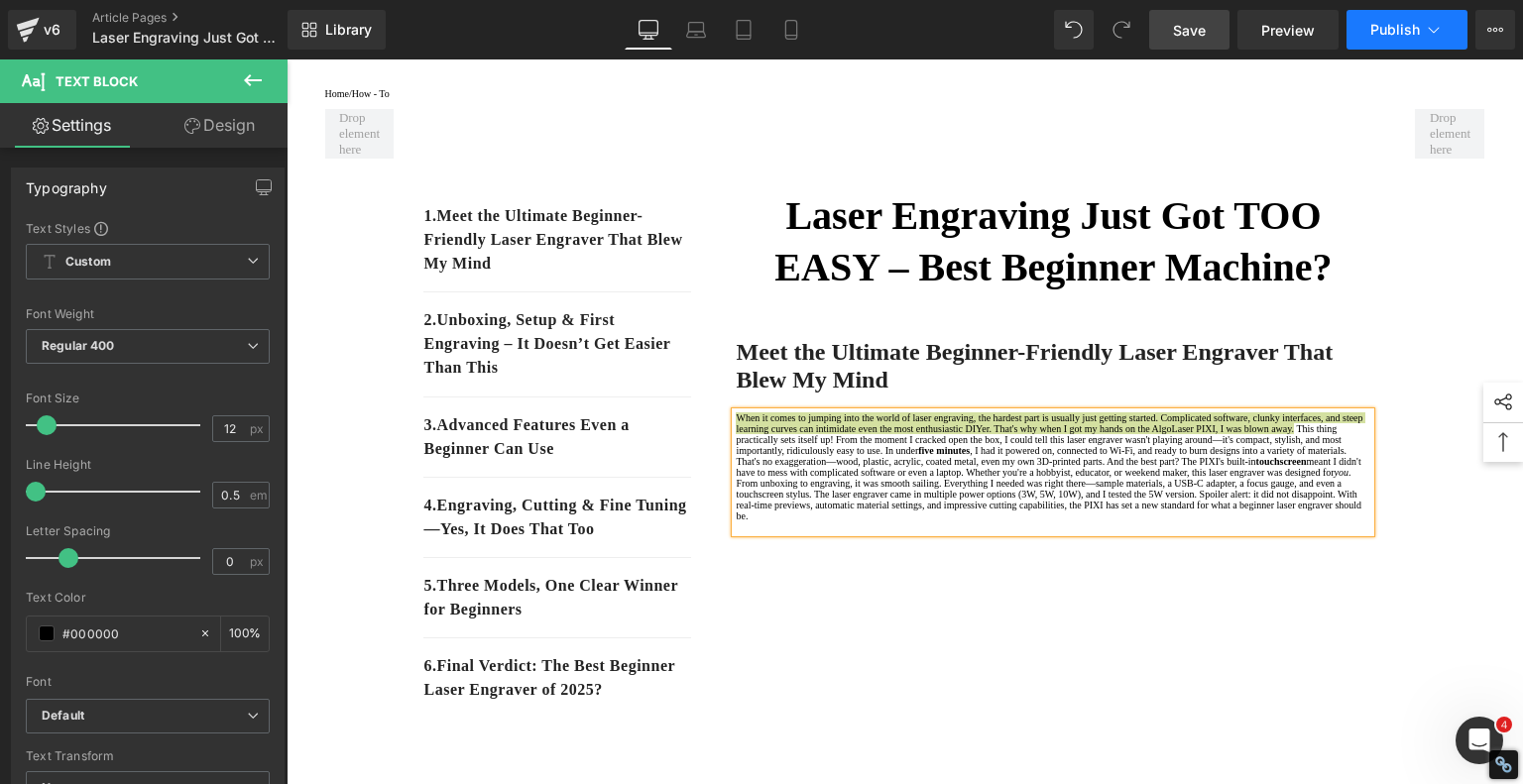 click on "Publish" at bounding box center [1407, 30] 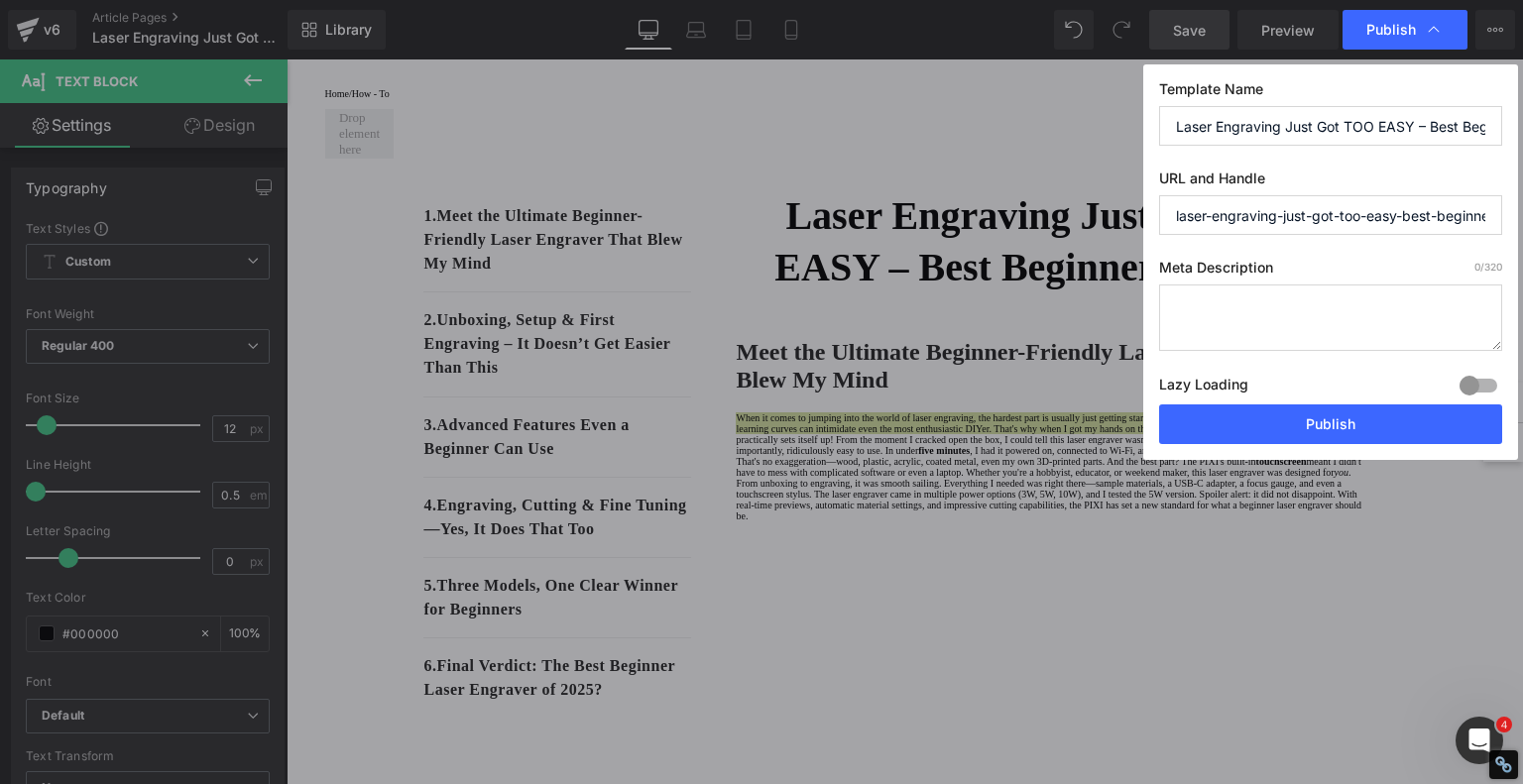 click at bounding box center (1331, 317) 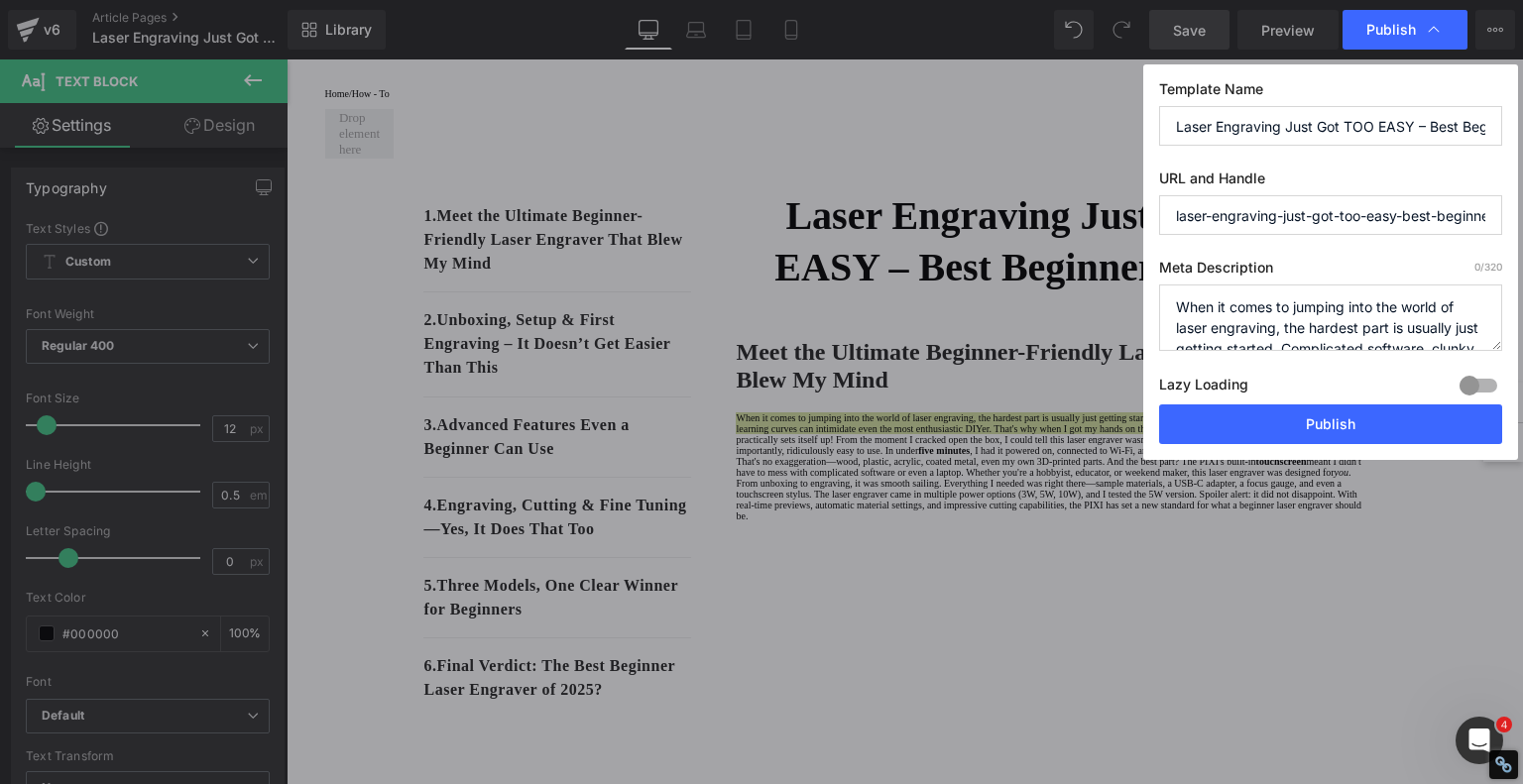 scroll, scrollTop: 89, scrollLeft: 0, axis: vertical 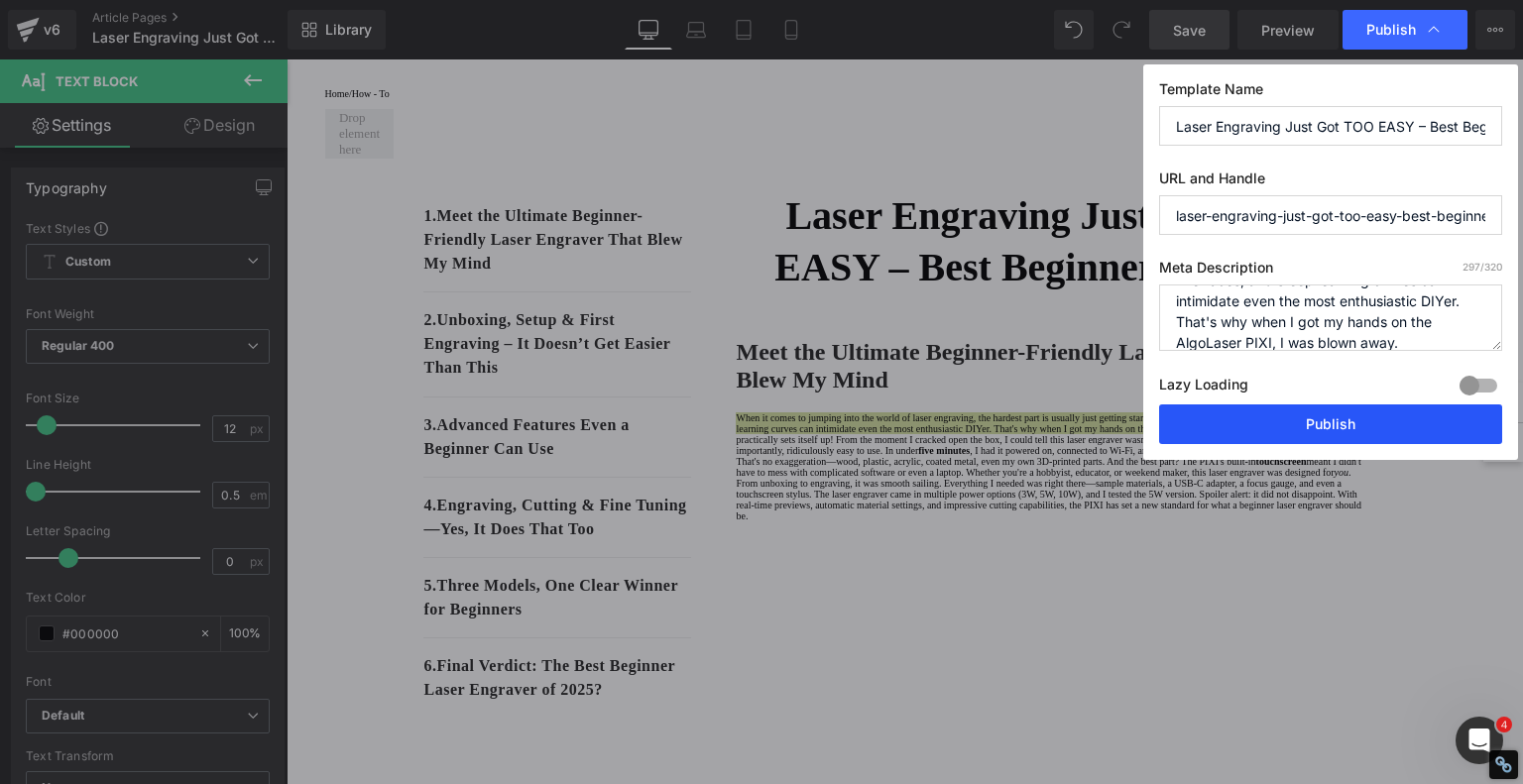type on "When it comes to jumping into the world of laser engraving, the hardest part is usually just getting started. Complicated software, clunky interfaces, and steep learning curves can intimidate even the most enthusiastic DIYer. That's why when I got my hands on the AlgoLaser PIXI, I was blown away." 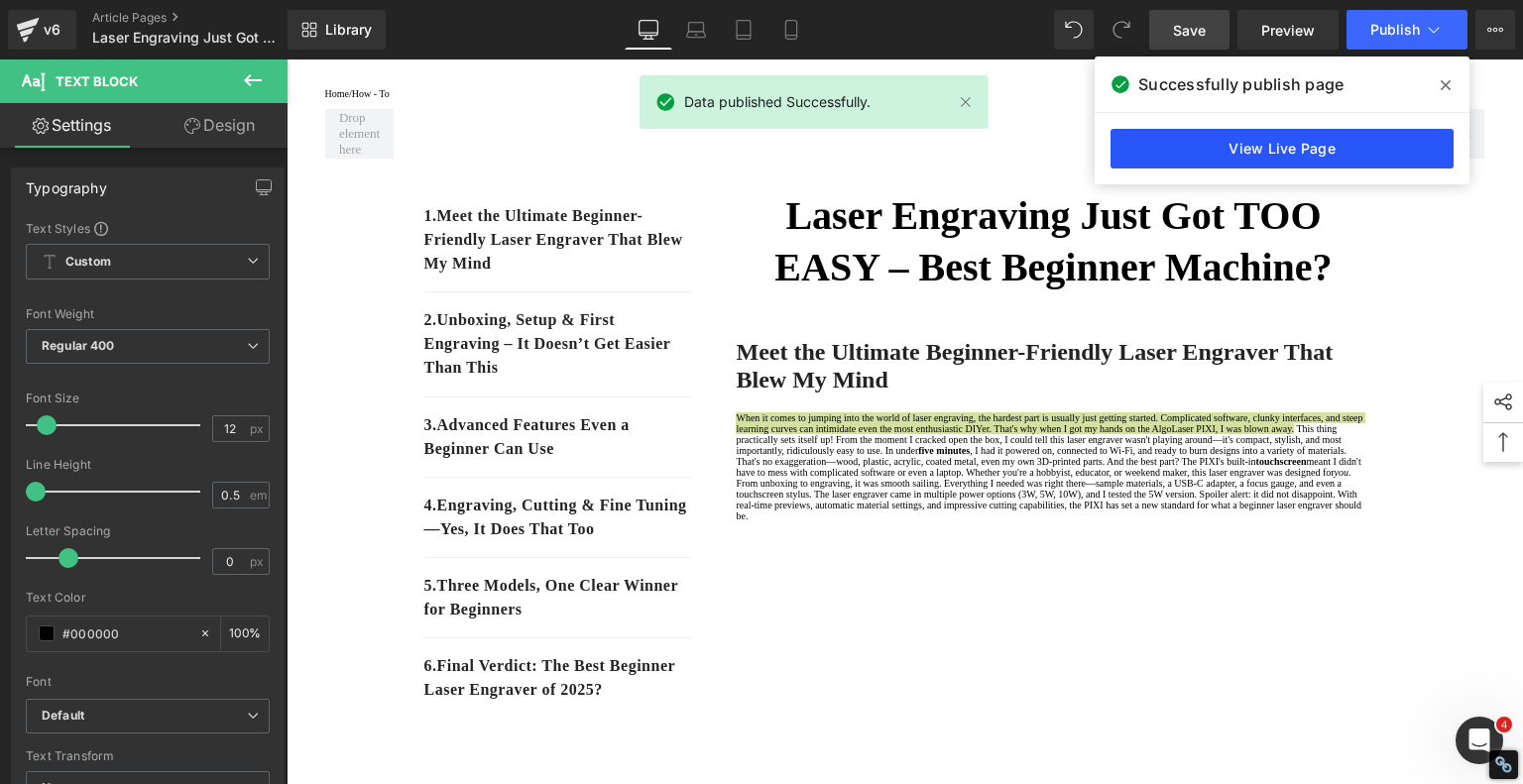 click on "View Live Page" at bounding box center (1282, 149) 